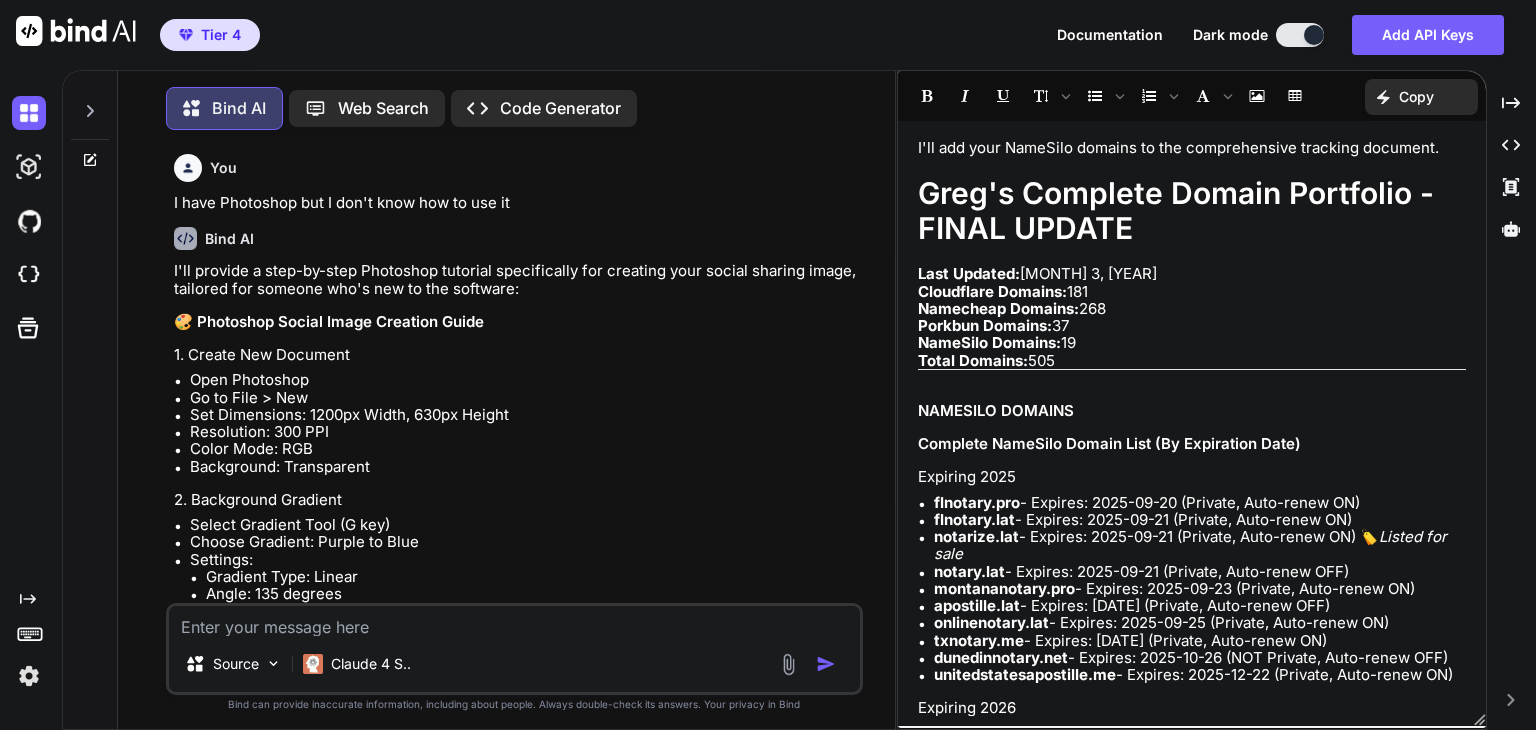 scroll, scrollTop: 0, scrollLeft: 0, axis: both 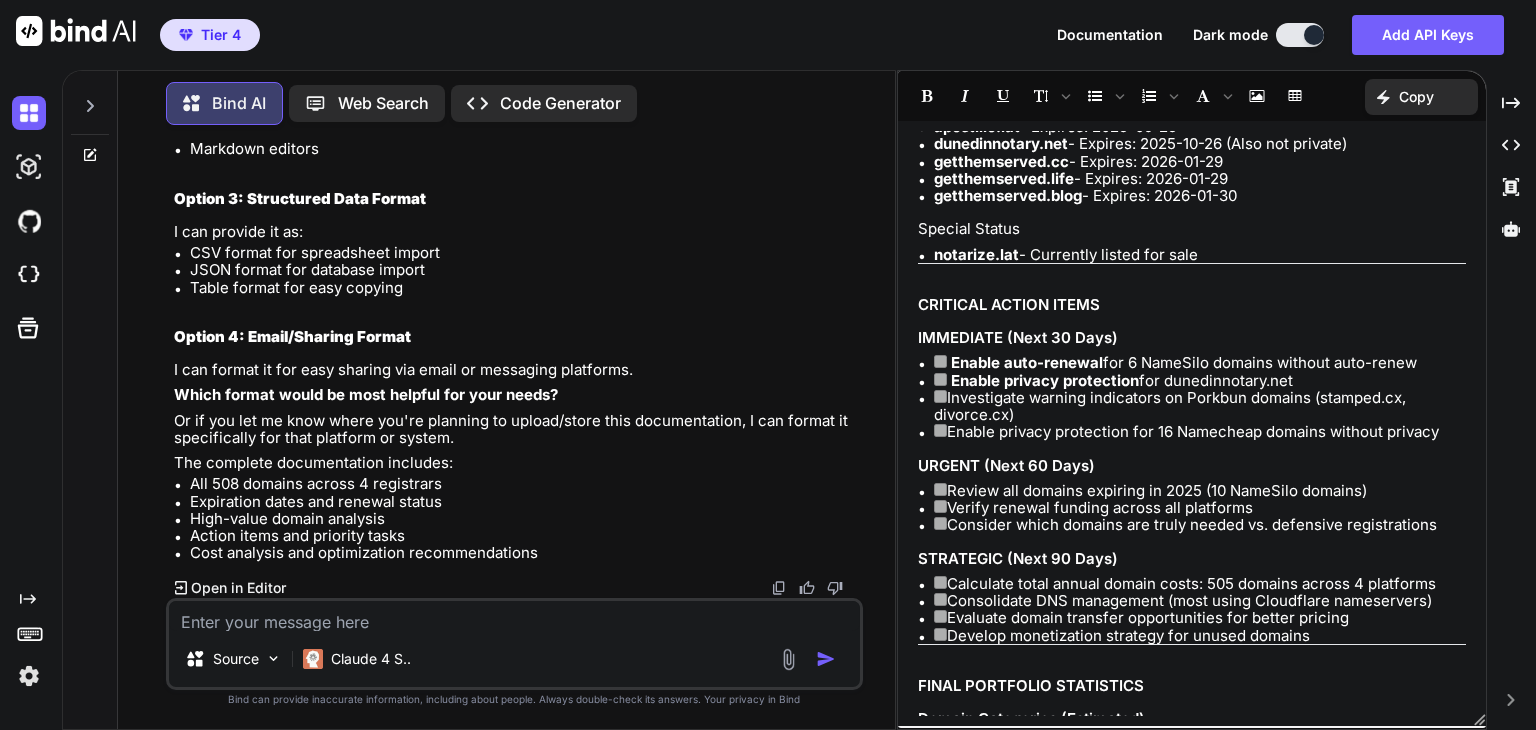 click at bounding box center (514, 616) 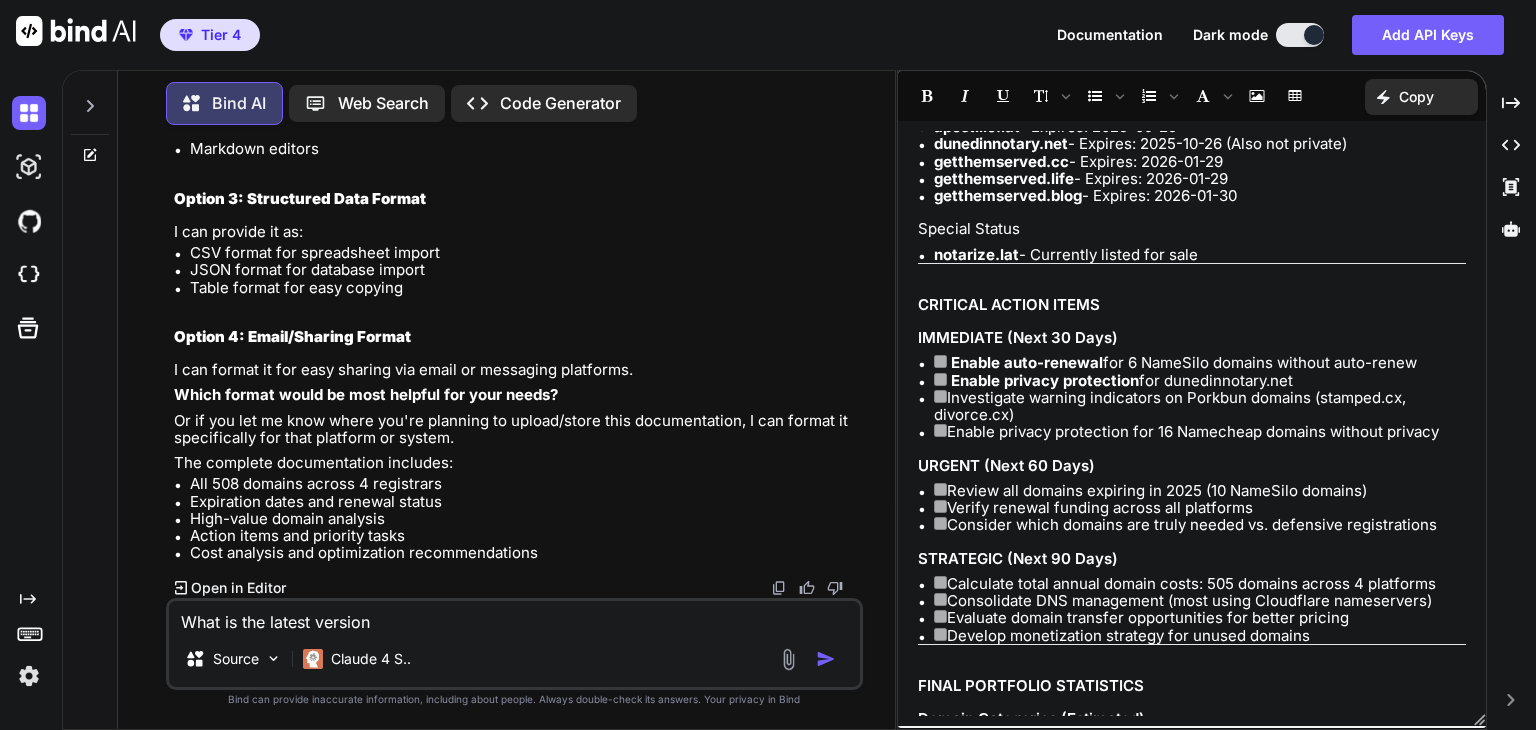 type on "What is the latest version ?" 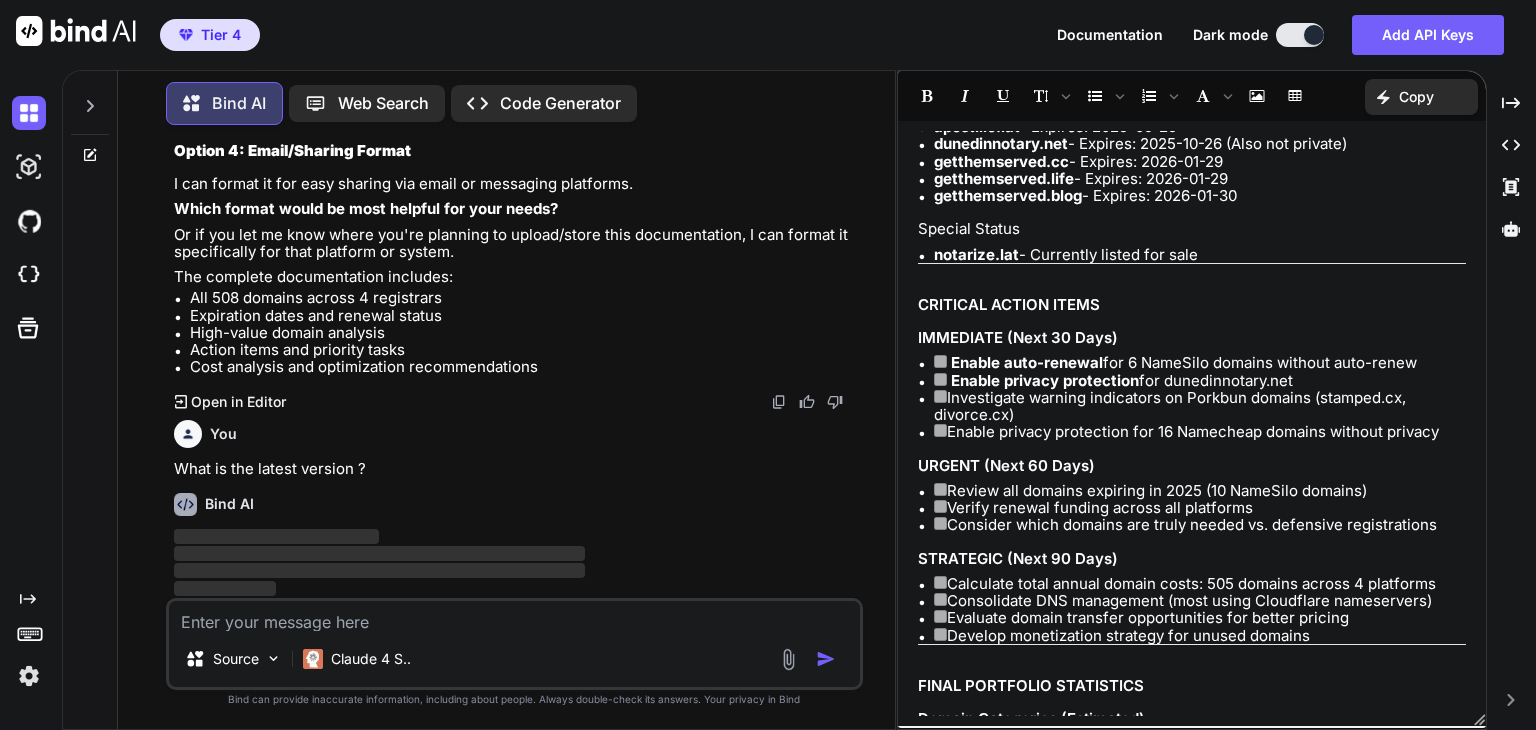 scroll, scrollTop: 72731, scrollLeft: 0, axis: vertical 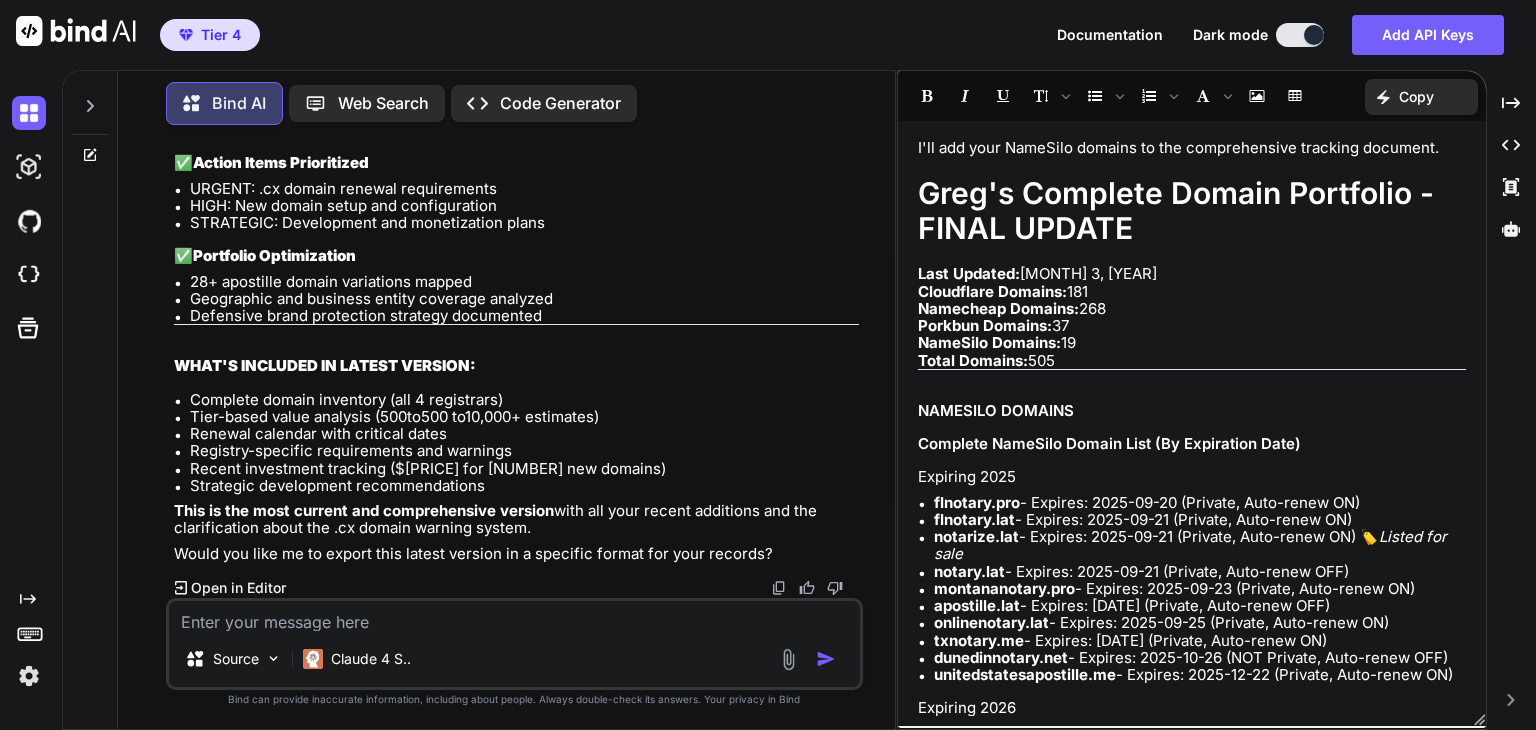 click at bounding box center (779, 588) 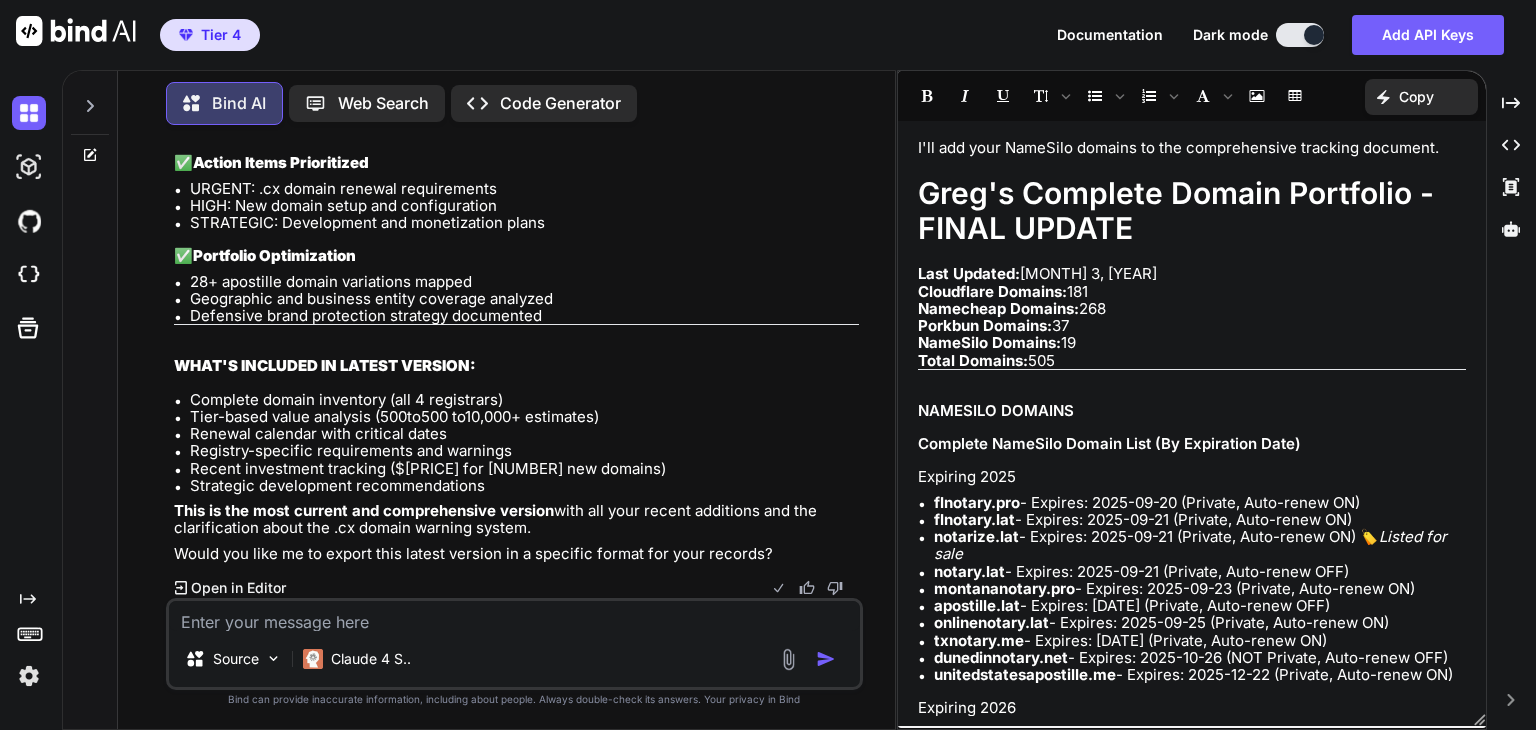 click at bounding box center (779, 588) 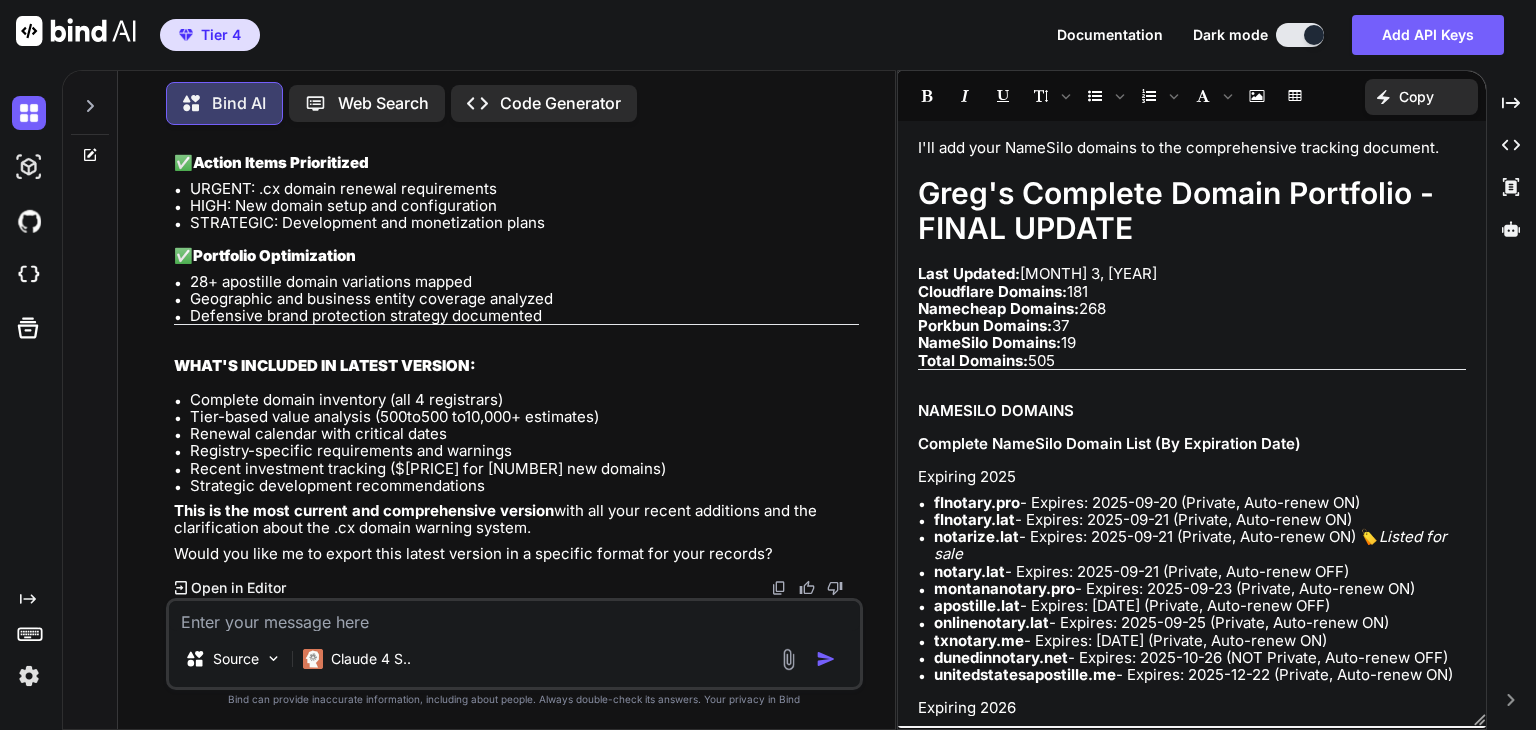 click on "Geographic and business entity coverage analyzed" at bounding box center (524, 298) 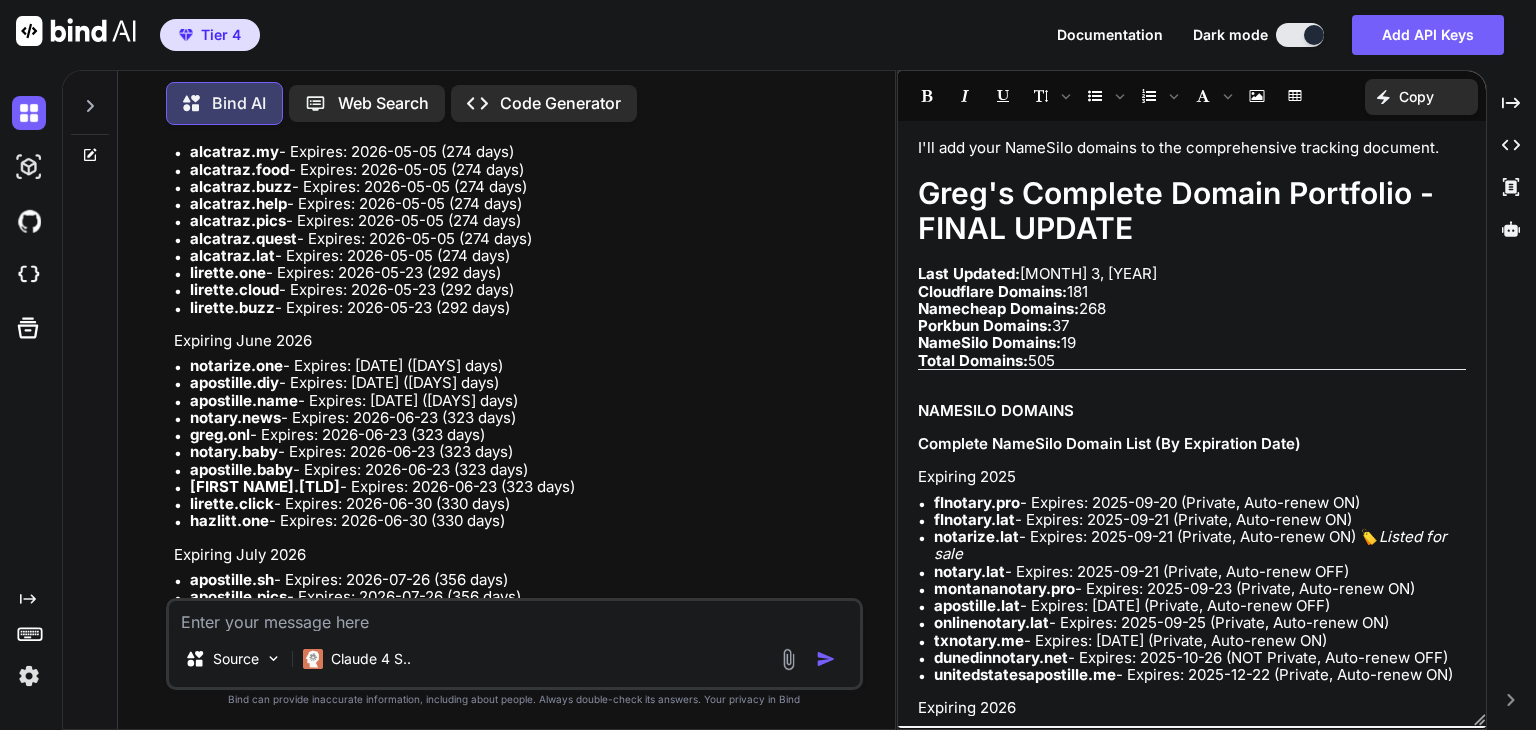 scroll, scrollTop: 67156, scrollLeft: 0, axis: vertical 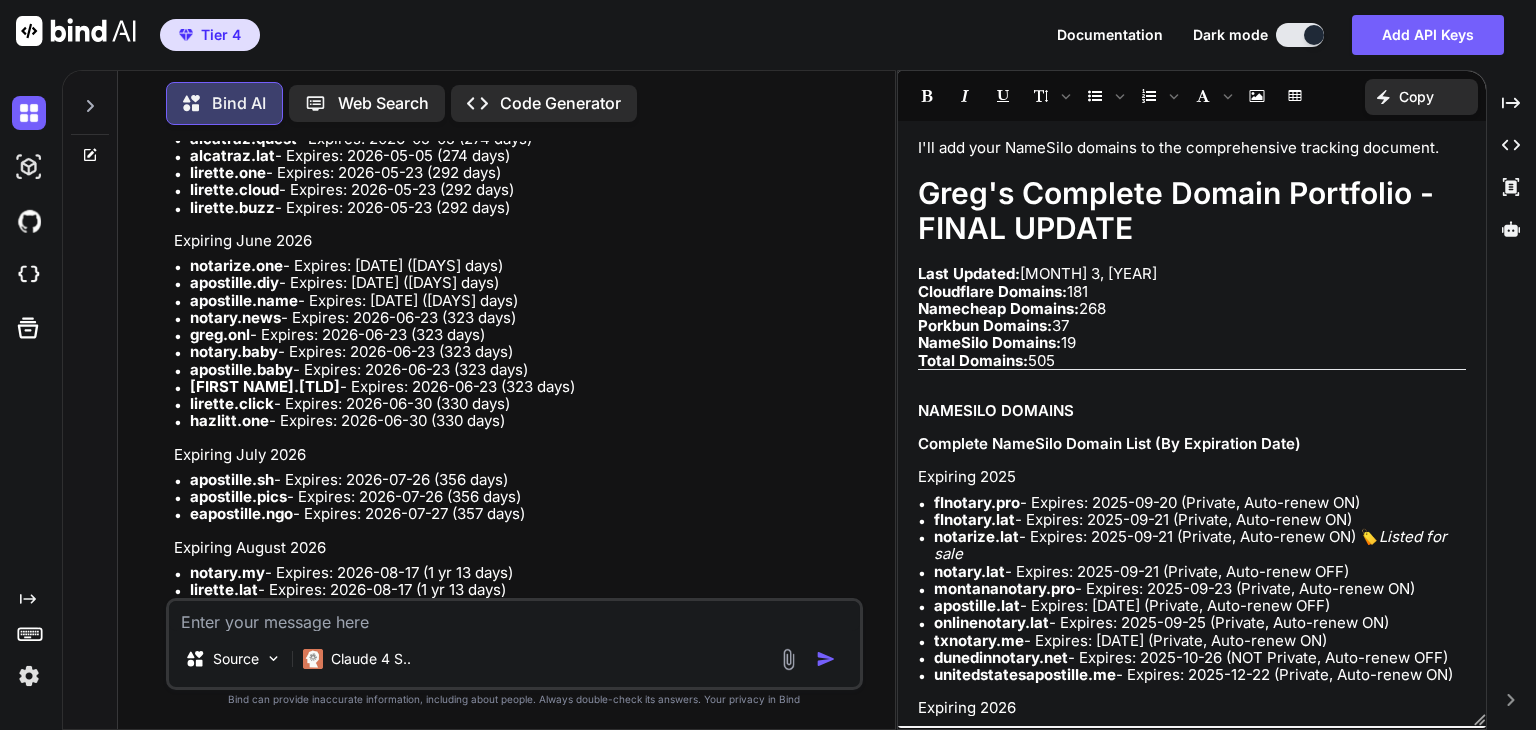 drag, startPoint x: 286, startPoint y: 261, endPoint x: 744, endPoint y: 397, distance: 477.76562 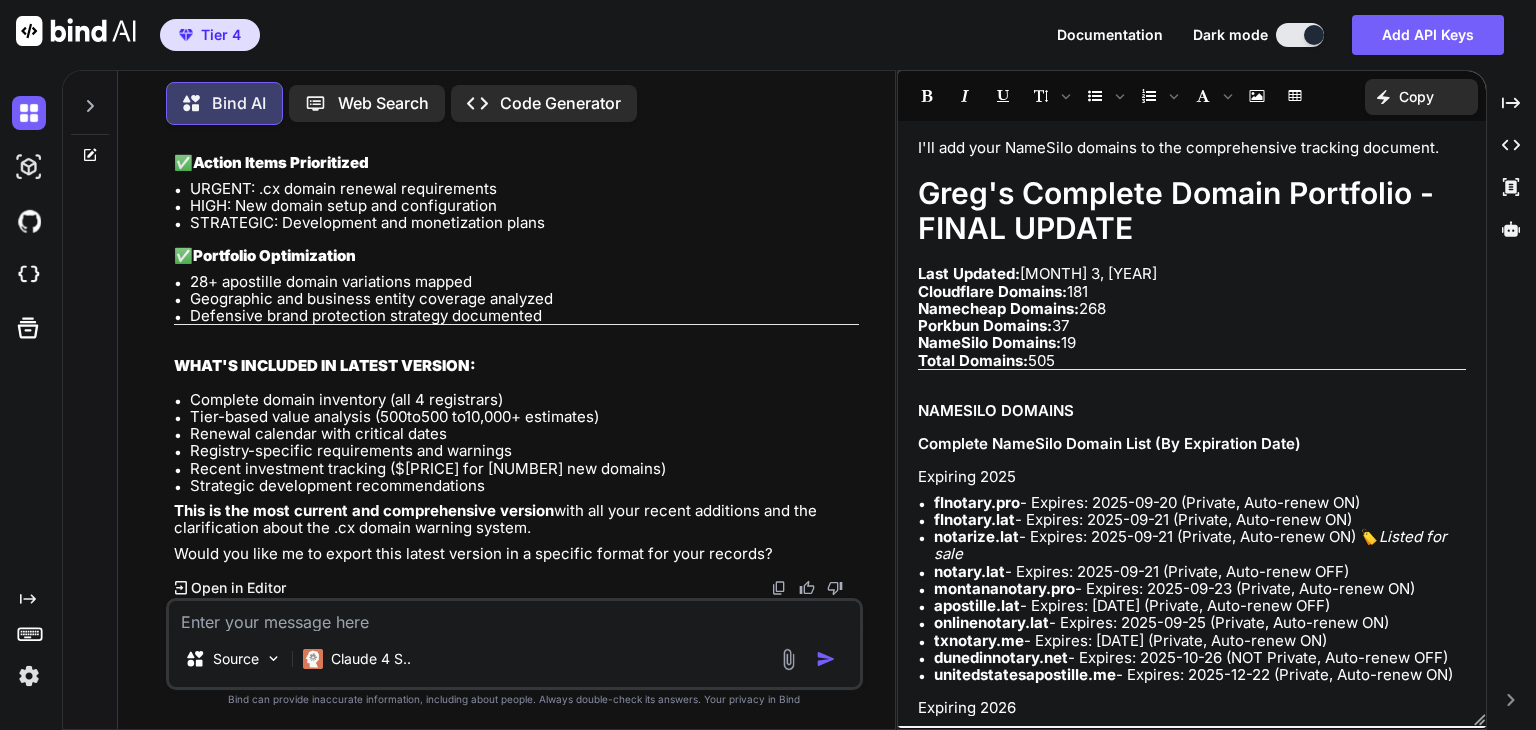 scroll, scrollTop: 73955, scrollLeft: 0, axis: vertical 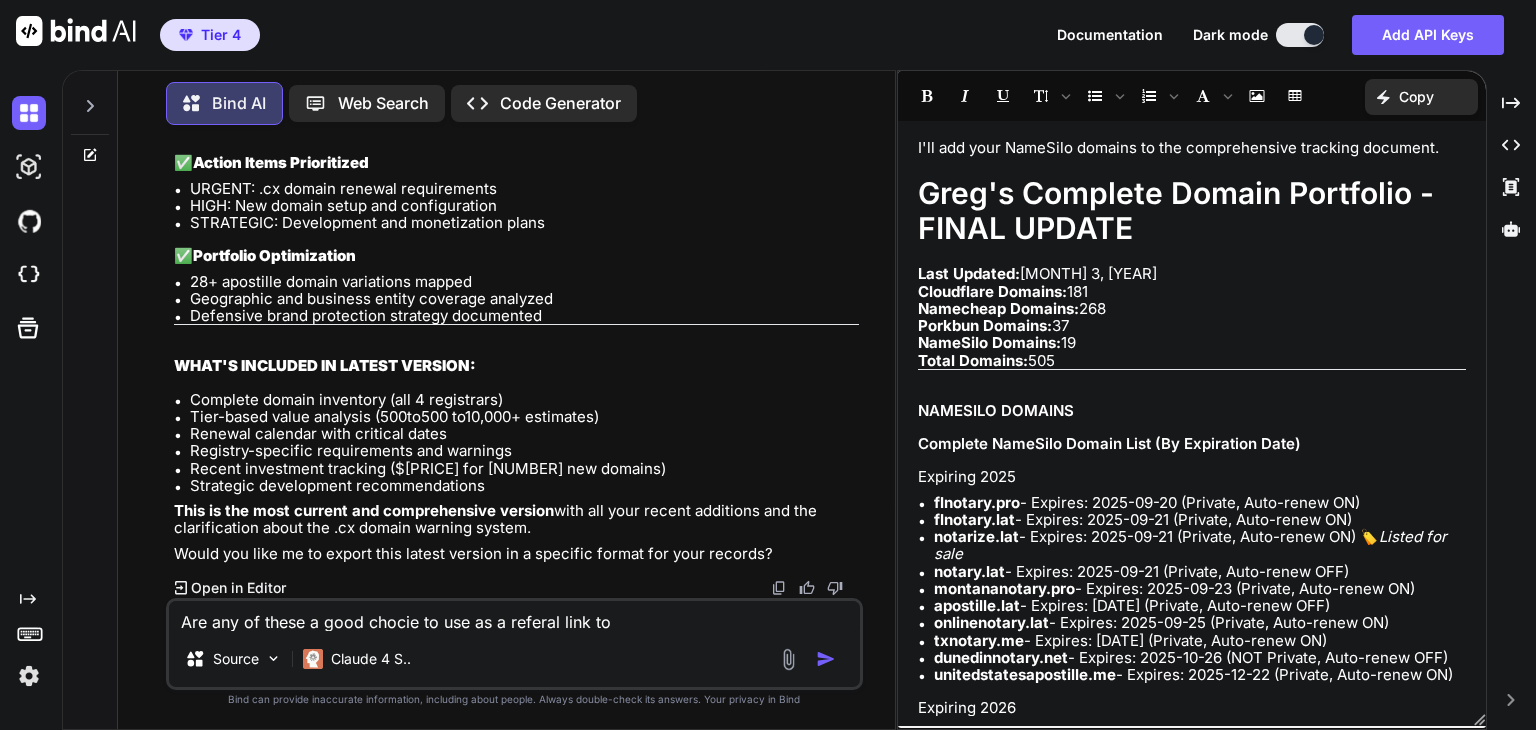 drag, startPoint x: 515, startPoint y: 614, endPoint x: 637, endPoint y: 626, distance: 122.588745 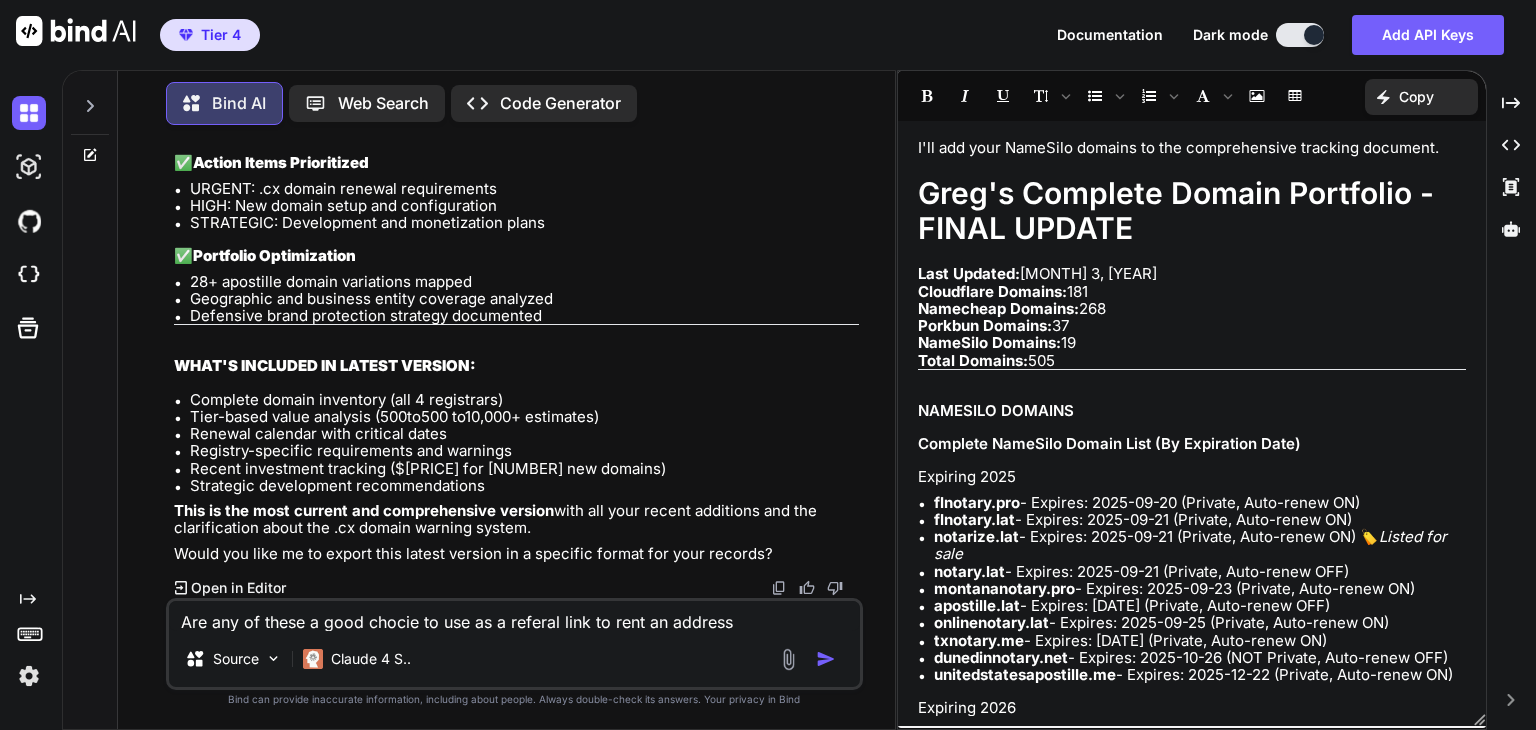 type on "Are any of these a good chocie to use as a referal link to rent an address?" 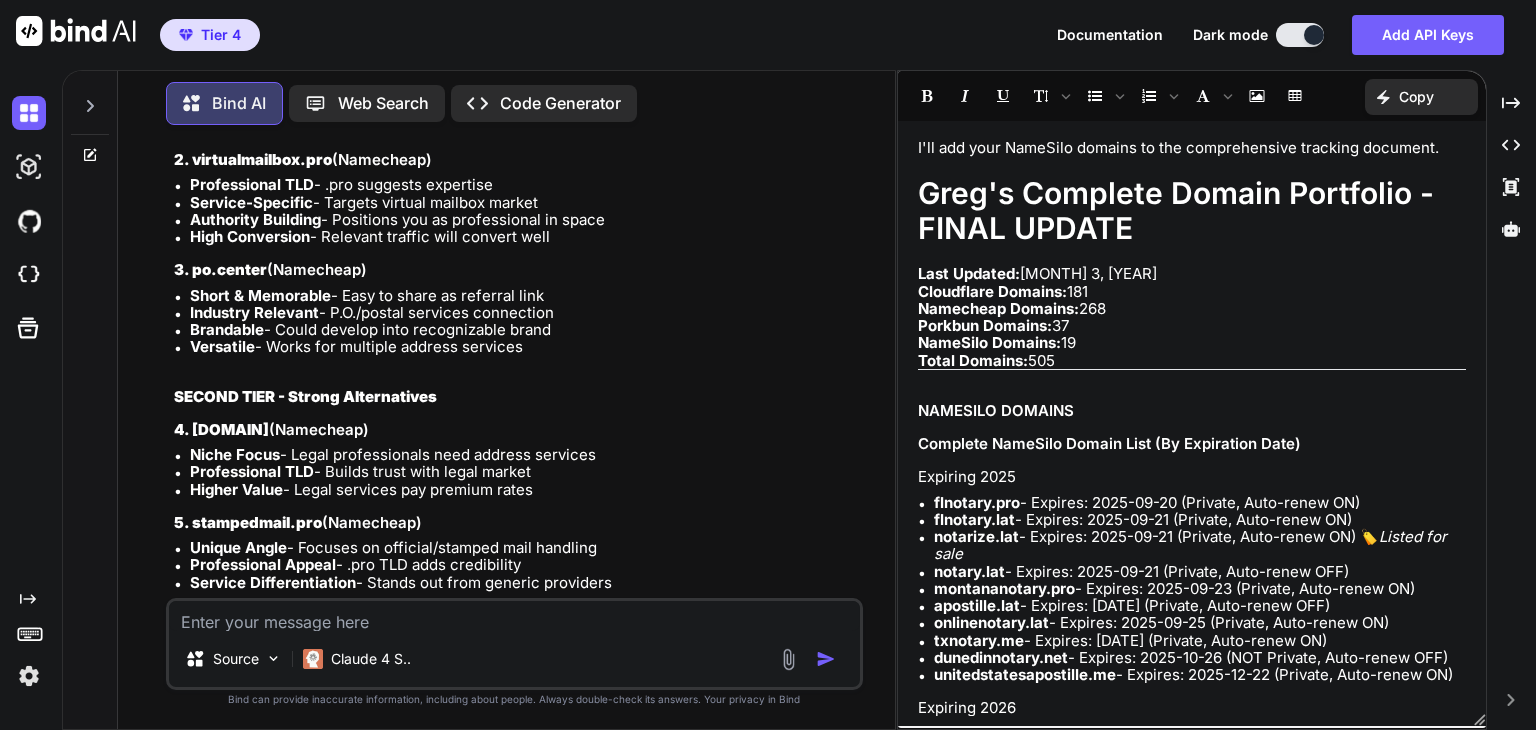 scroll, scrollTop: 74404, scrollLeft: 0, axis: vertical 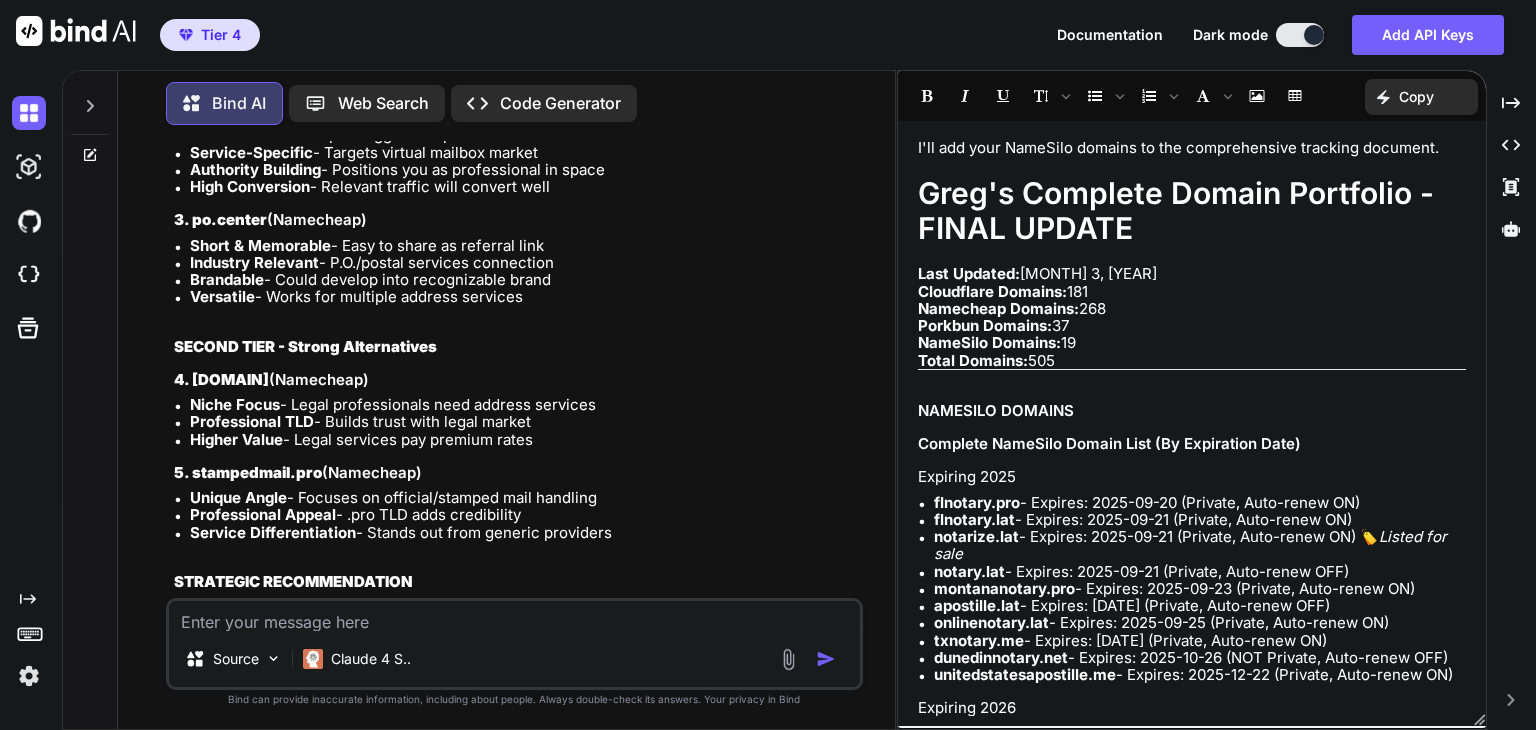 drag, startPoint x: 305, startPoint y: 374, endPoint x: 188, endPoint y: 376, distance: 117.01709 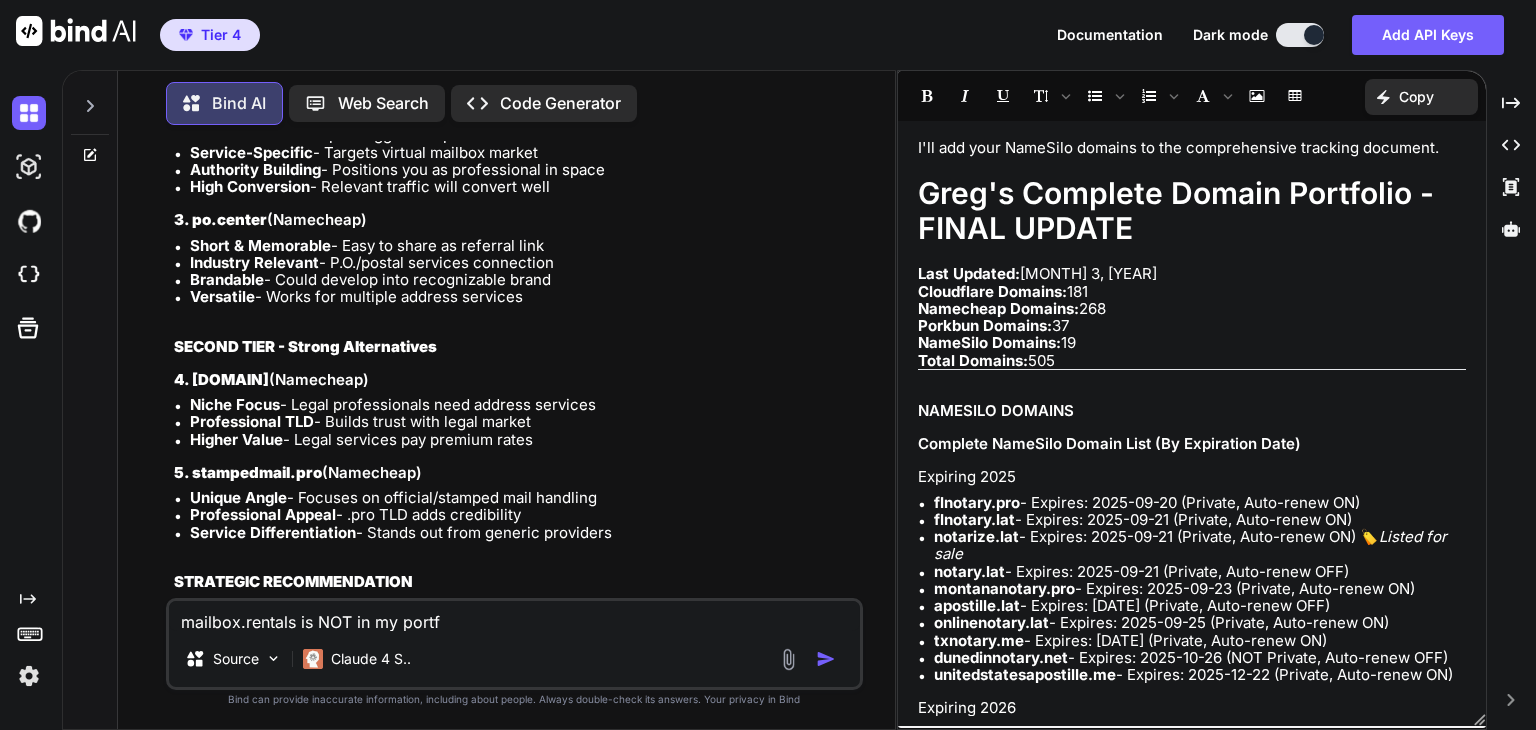 type on "mailbox.rentals is NOT in my portfolia" 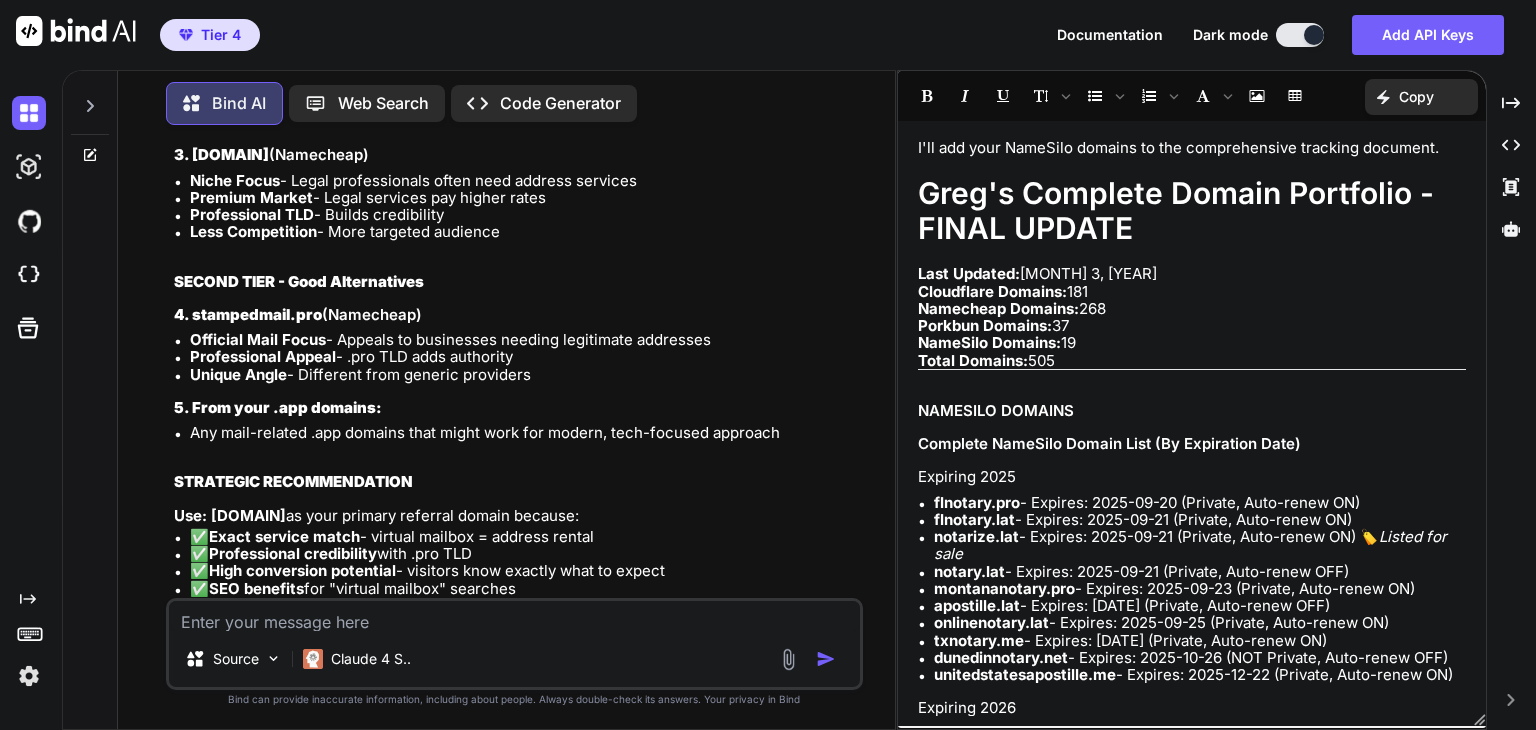 scroll, scrollTop: 75728, scrollLeft: 0, axis: vertical 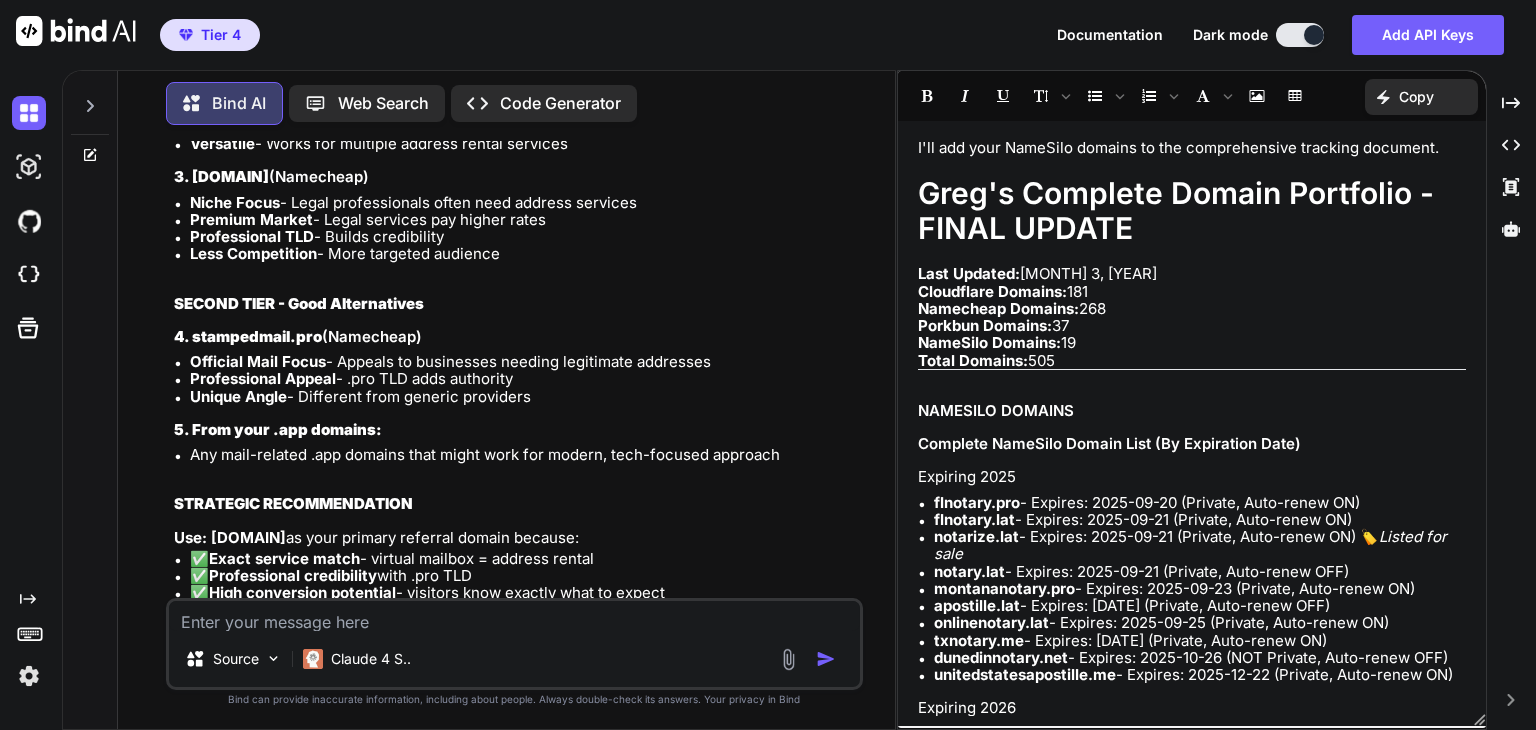 drag, startPoint x: 328, startPoint y: 335, endPoint x: 202, endPoint y: 331, distance: 126.06348 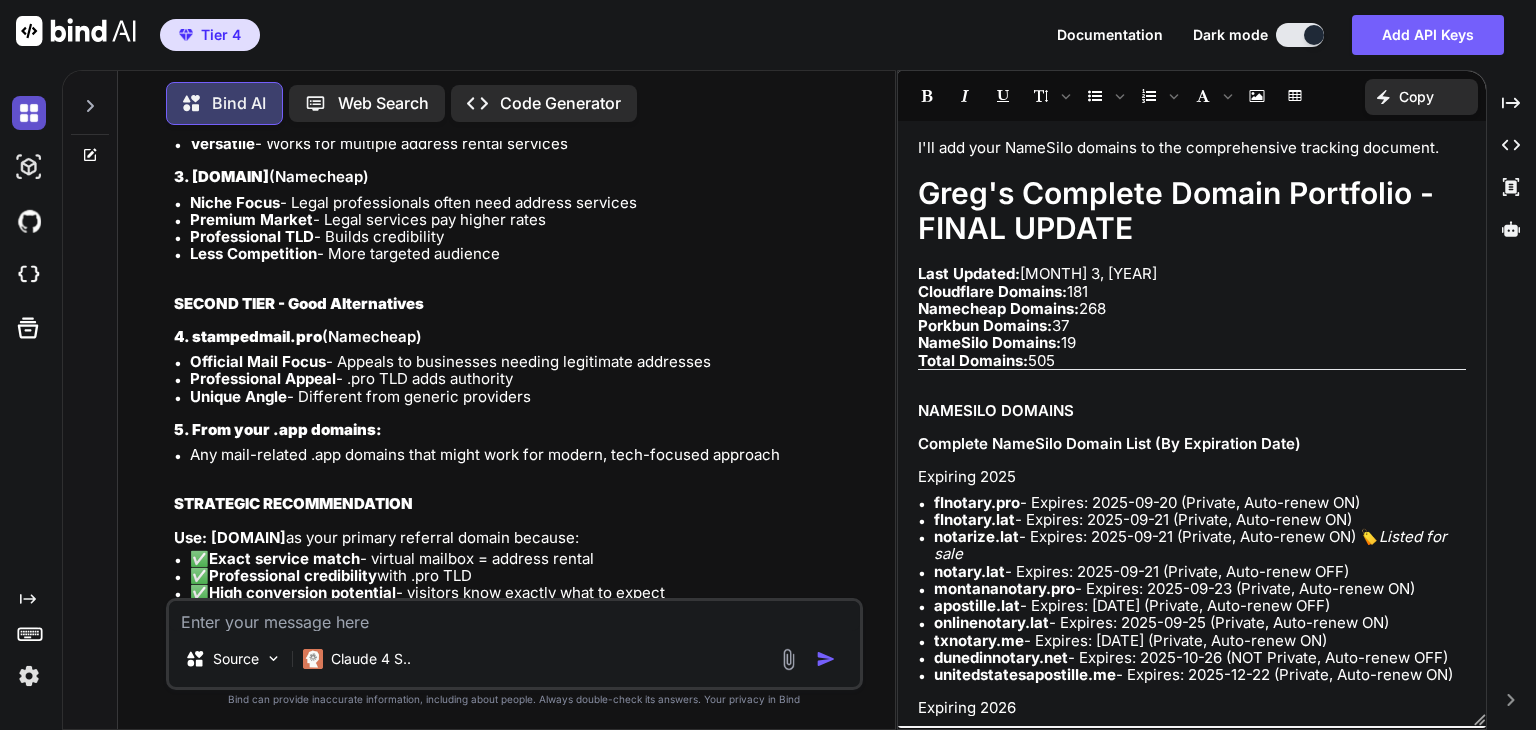 click at bounding box center (29, 113) 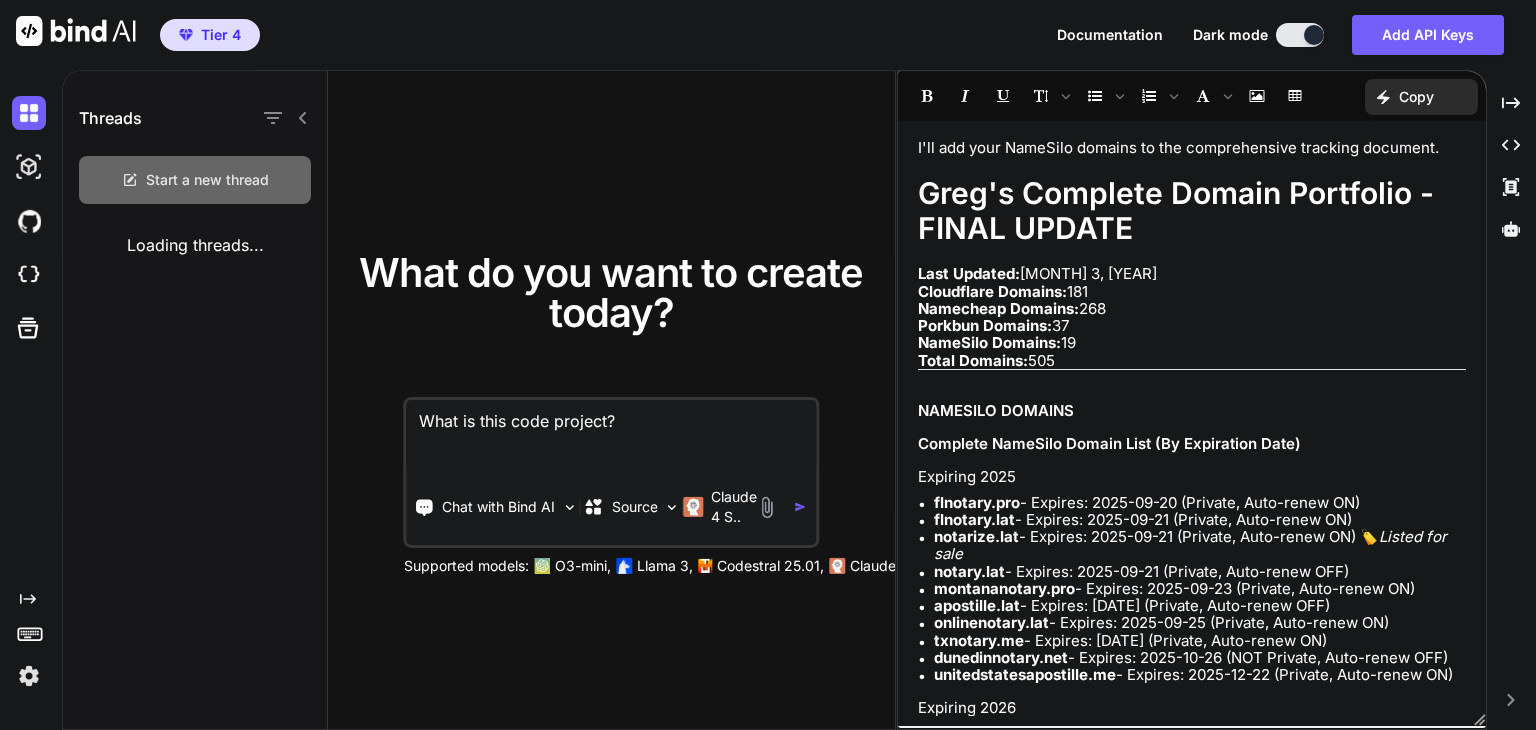 click on "Start a new thread" at bounding box center (207, 180) 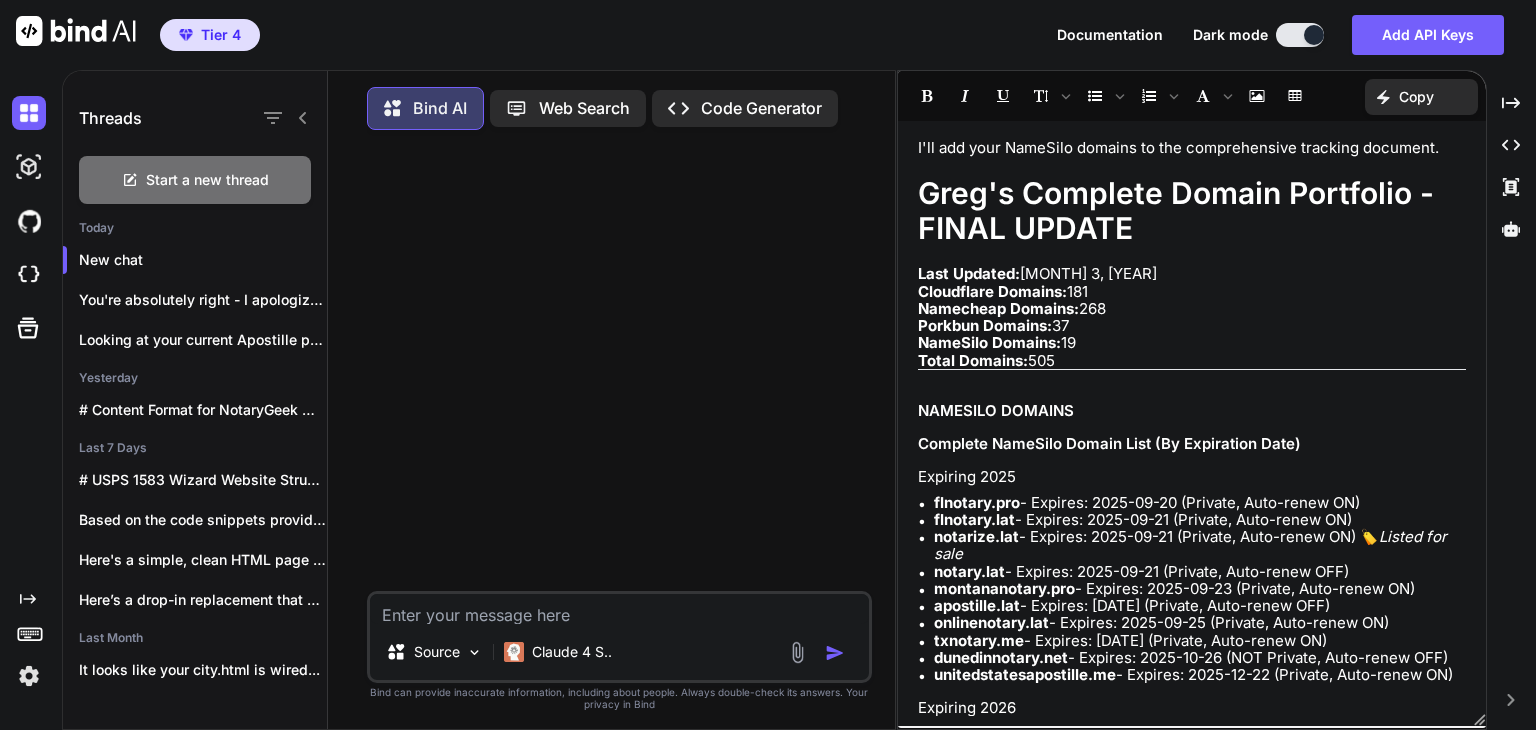 click at bounding box center (619, 609) 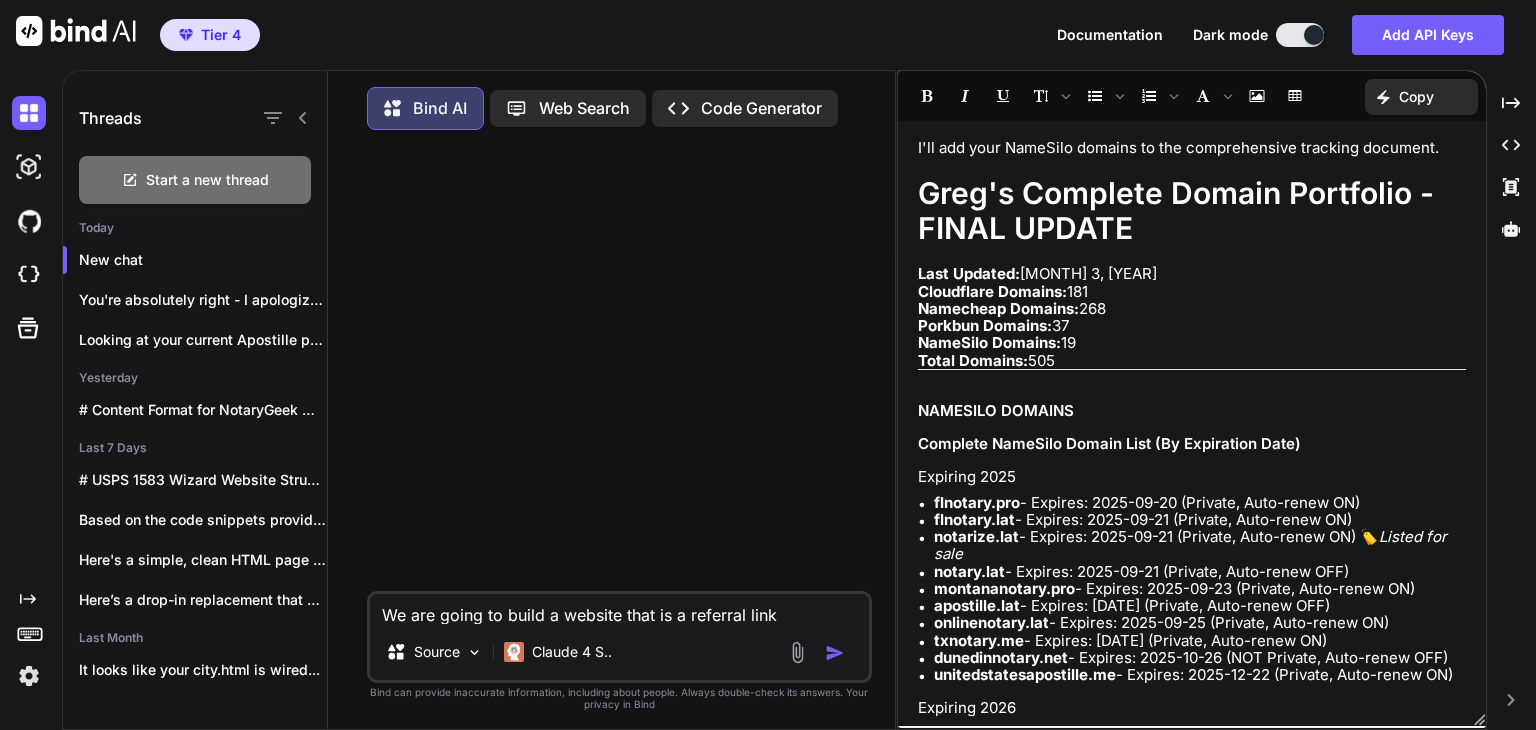 click on "We are going to build a website that is a referral link" at bounding box center (619, 609) 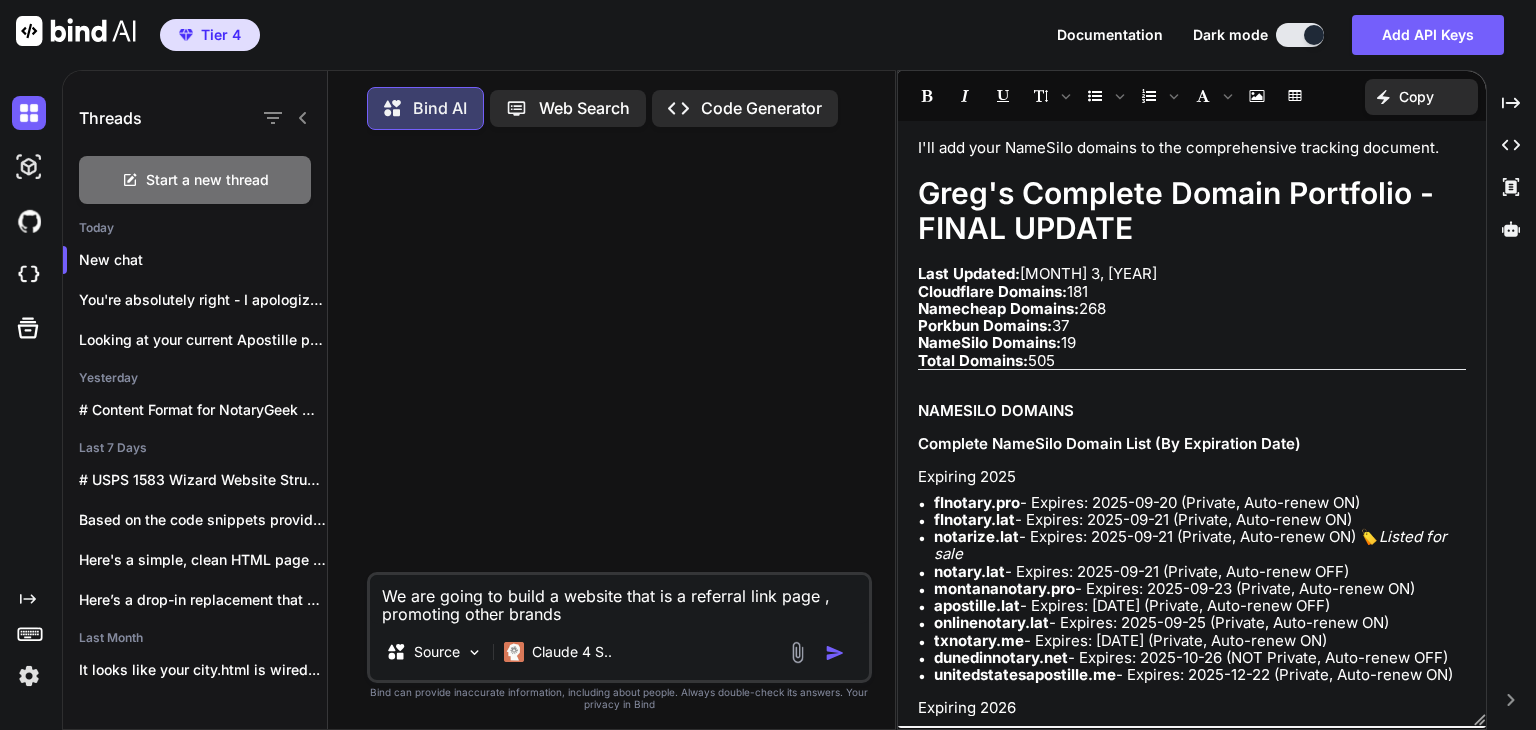 type on "We are going to build a website that is a referral link page , promoting other brands" 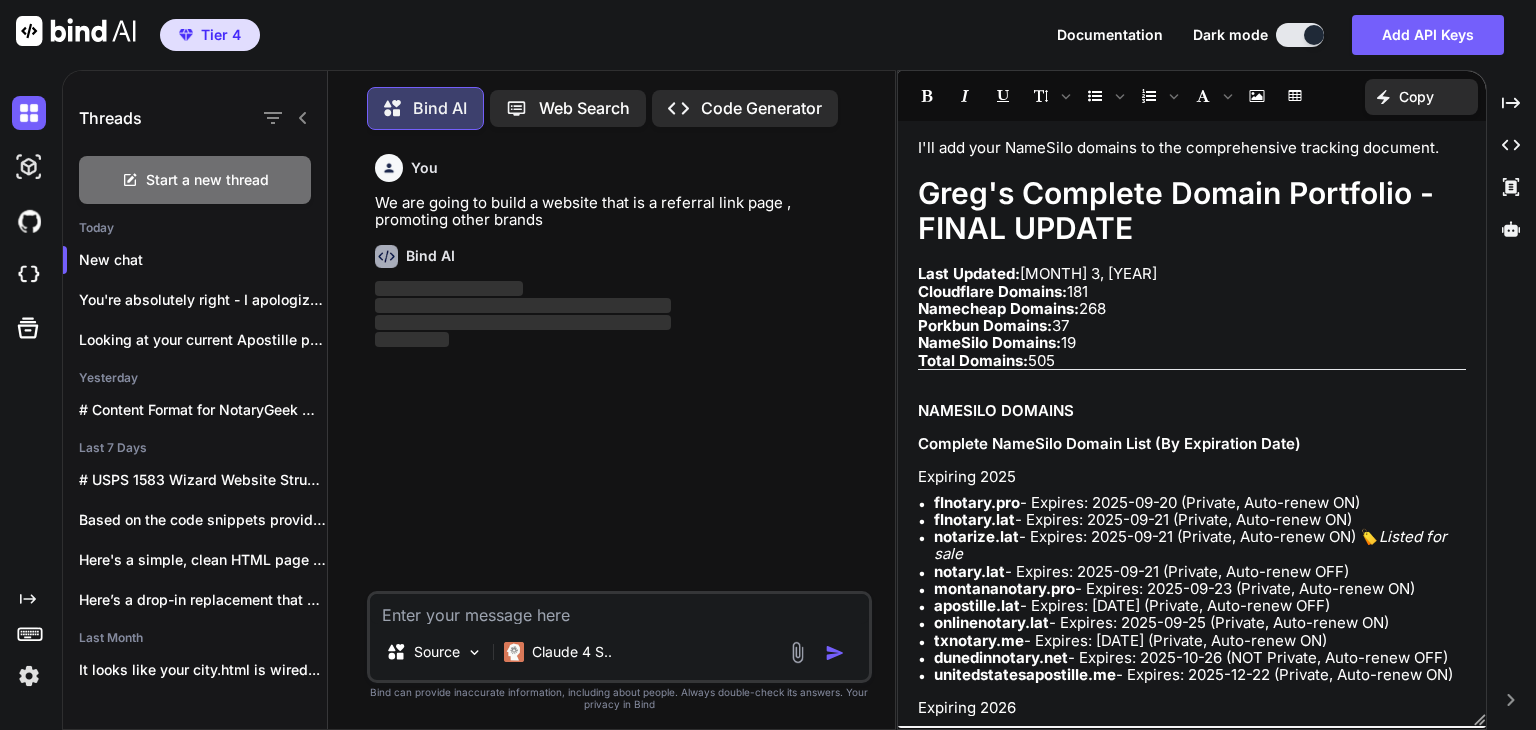 scroll, scrollTop: 8, scrollLeft: 0, axis: vertical 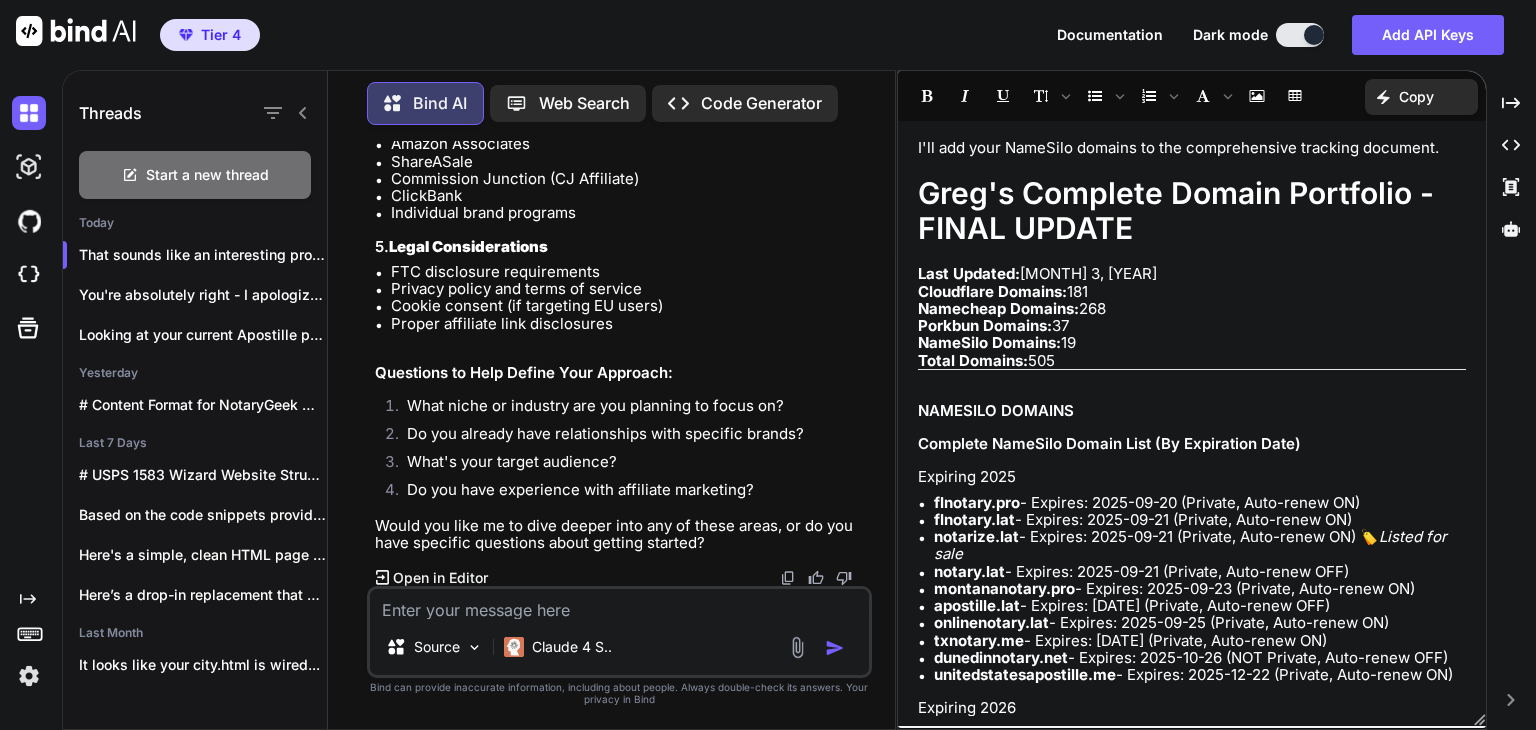 click at bounding box center [619, 604] 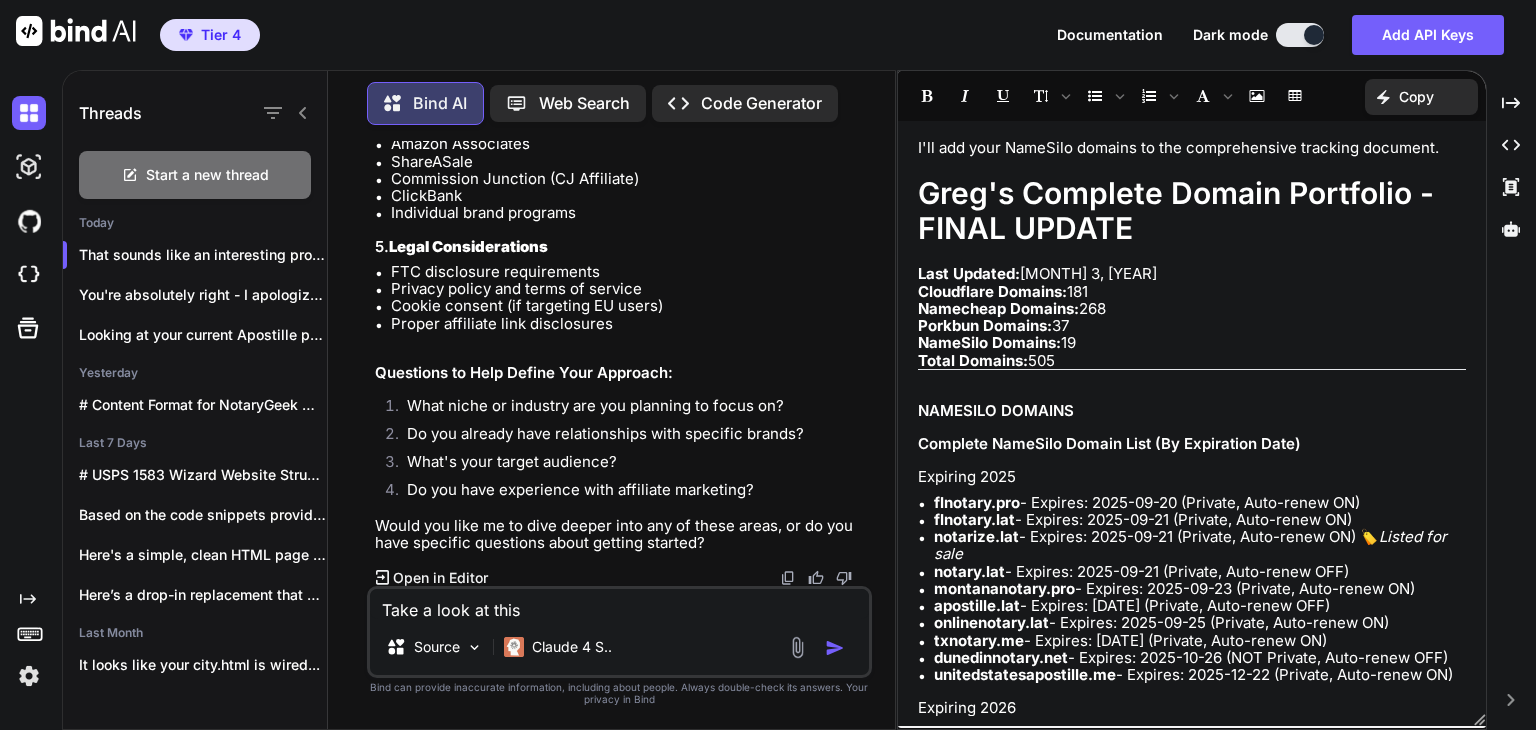 type on "Take a look at this
<!DOCTYPE html><html lang="en" data-astro-cid-sckkx6r4 style="--clouds: url(/_astro/clouds.BLZ7SRVt.svg);--not_found: url(/_astro/404.QW7Xn-Kj.jpg);"> <head><!-- Google Tag Manager --><script type="module">const d=["scroll-down","scroll-up"],s=document.querySelector("body");let c=s?.offsetHeight,l=0,t=!1;const n=e=>d.forEach(o=>o===`scroll-${e}`?s?.classList.add(o):s?.classList.remove(o)),r=()=>{if(t)return;t=!0,setTimeout(()=>t=!1,100);let e=document.documentElement.scrollTop;e>l&&(n("down"),c=document.body.offsetHeight),e<l&&document.body.offsetHeight===c&&n(e<=68?"reset":"up"),l=e<=0?0:e};window.addEventListener("scroll",r);</script><!-- End Google Tag Manager --><meta charset="UTF-8"><meta name="viewport" content="width=device-width, initial-scale=1"><link rel="apple-touch-icon" sizes="180x180" href="/apple-touch-icon.png"><link rel="icon" type="image/png" sizes="32x32" href="/favicon-32x32.png"><link rel="icon" type="image/png" sizes="16x16" href="/favicon-16x16.png"><link rel="ma..." 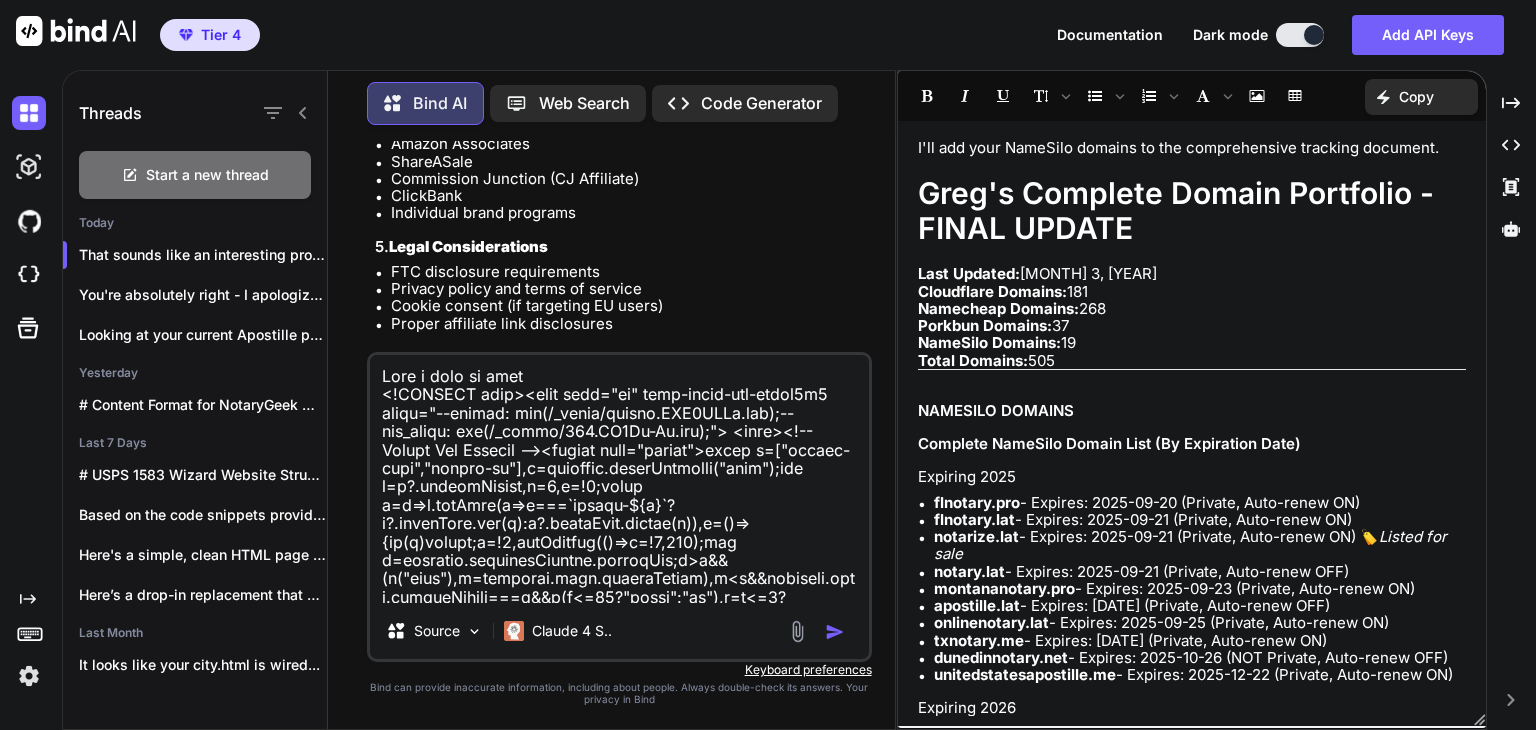 scroll, scrollTop: 44862, scrollLeft: 0, axis: vertical 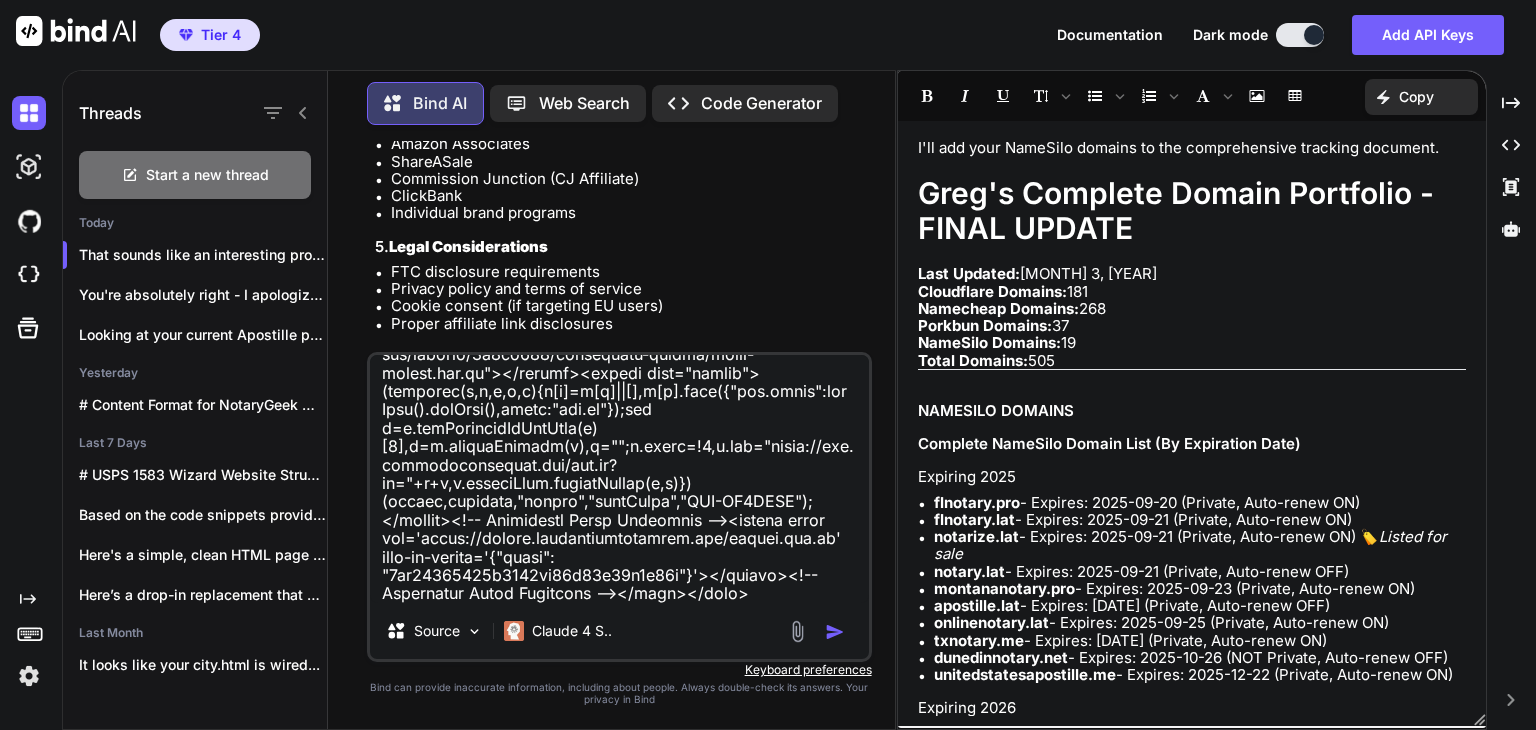 type 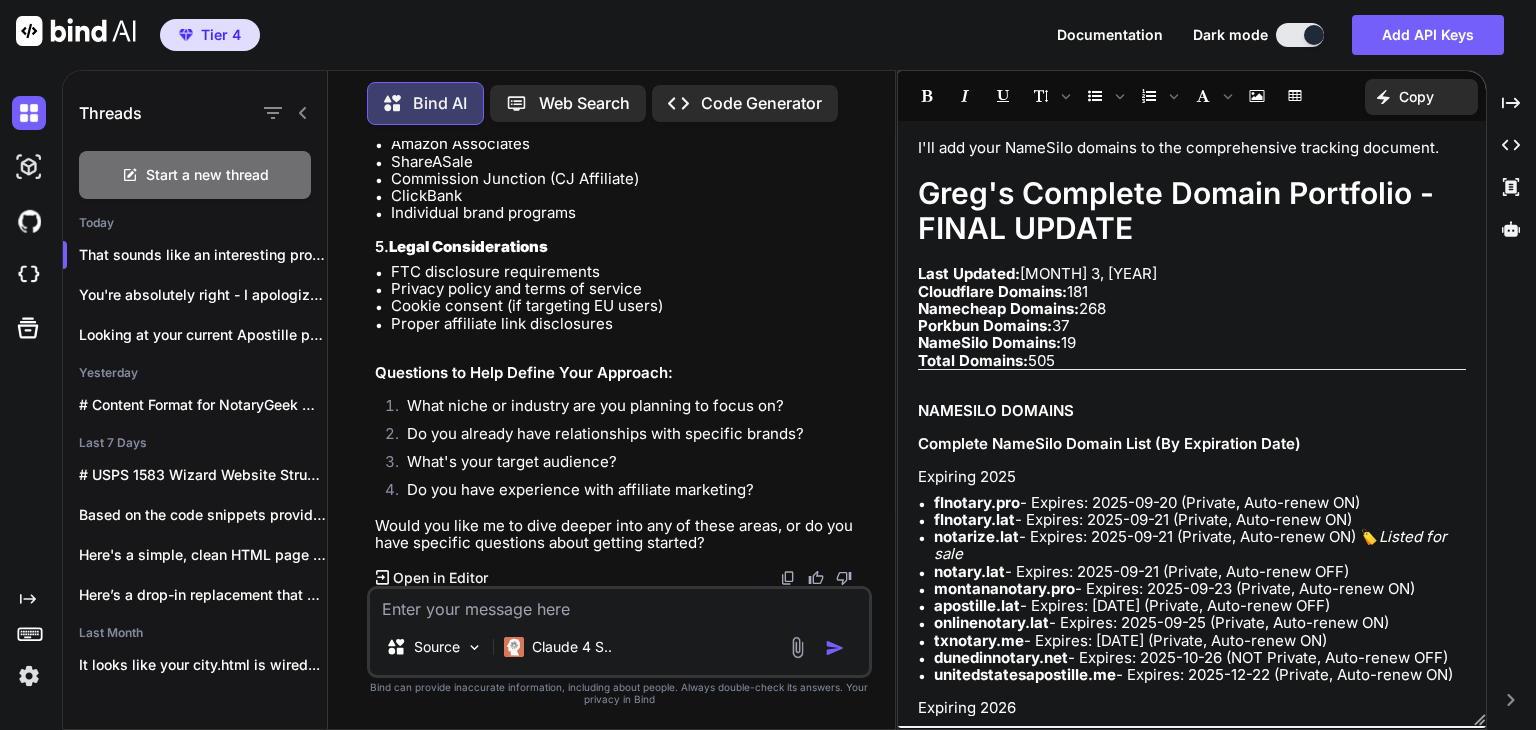 scroll, scrollTop: 0, scrollLeft: 0, axis: both 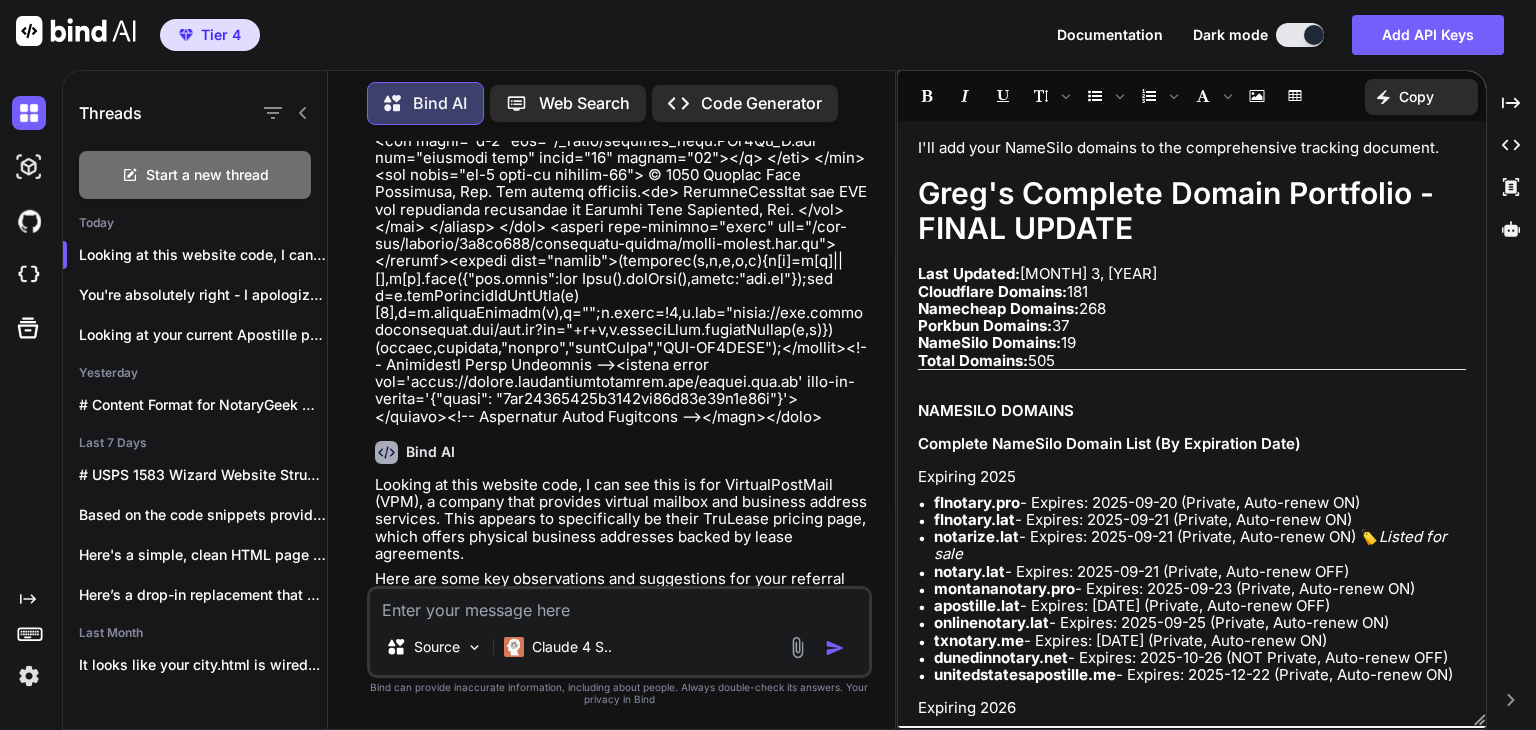 click at bounding box center [619, 604] 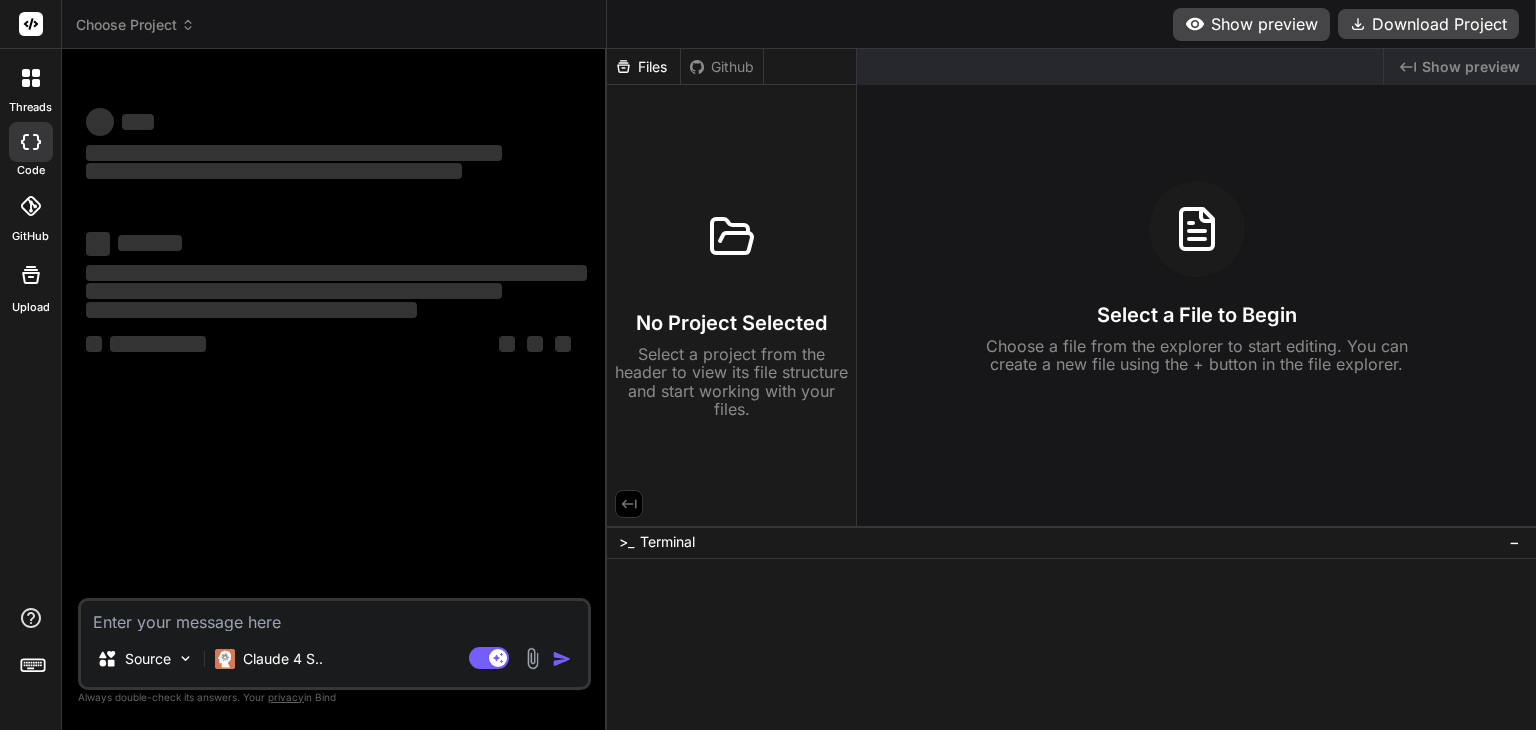 scroll, scrollTop: 0, scrollLeft: 0, axis: both 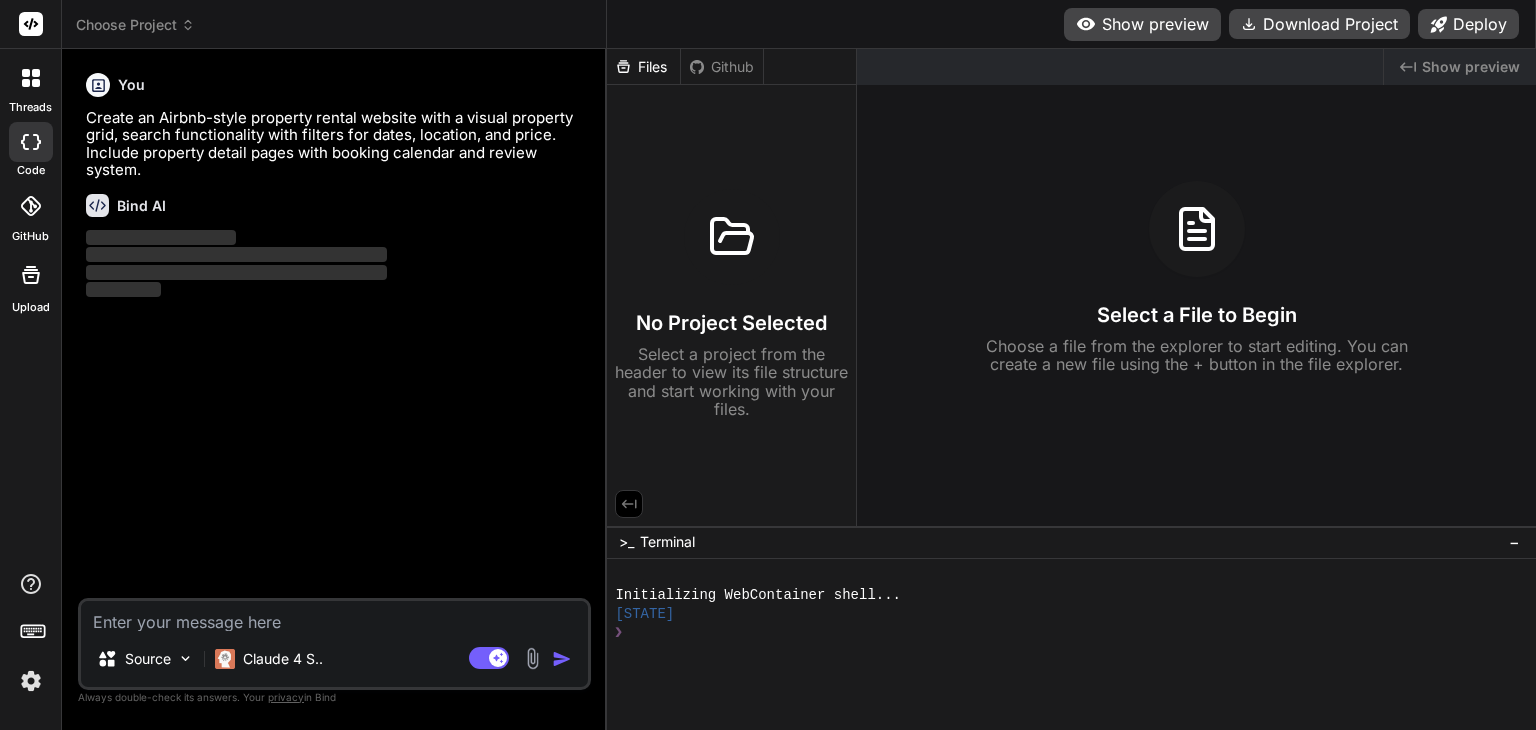type on "x" 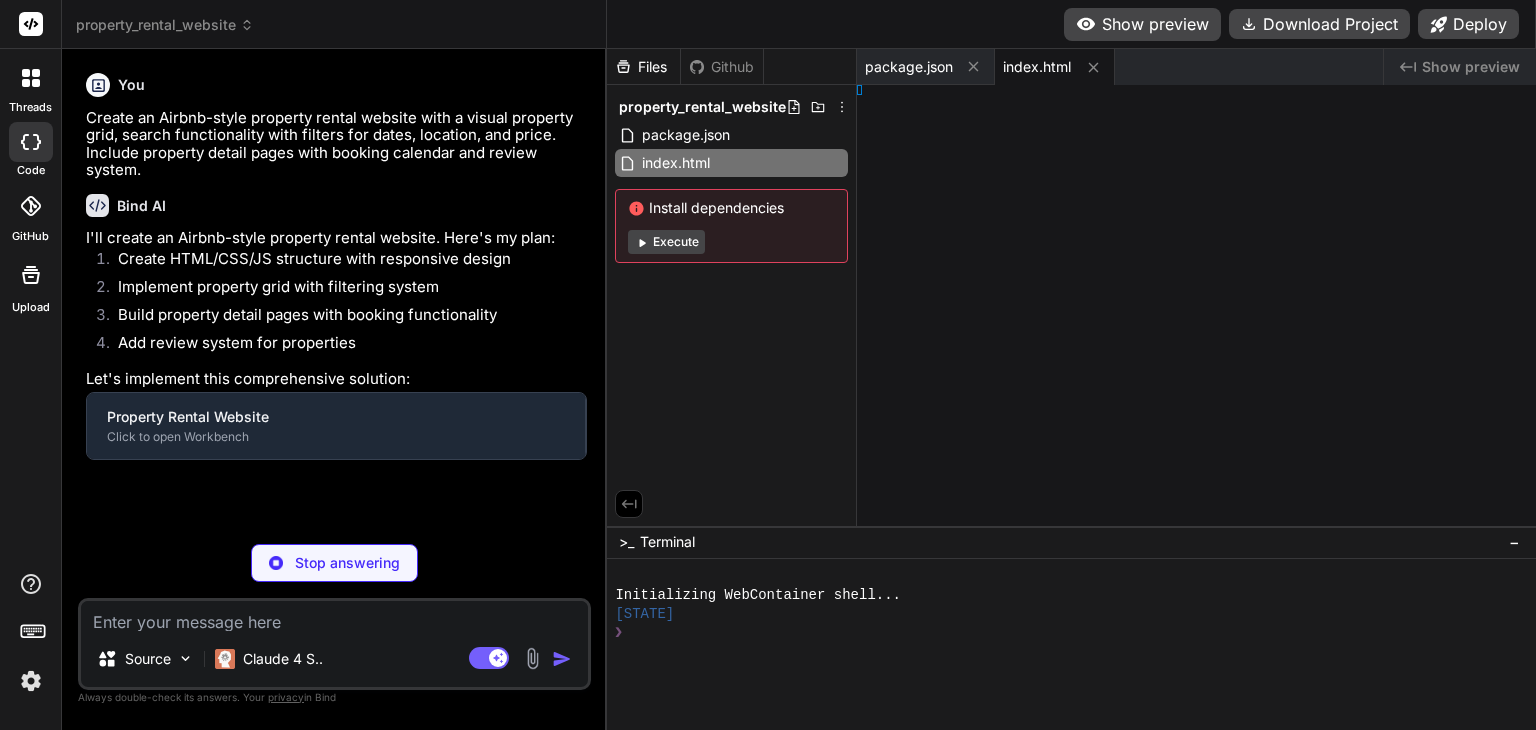 type on "<script src="js/calendar.js"></script>
<script src="js/main.js"></script>
</body>
</html>" 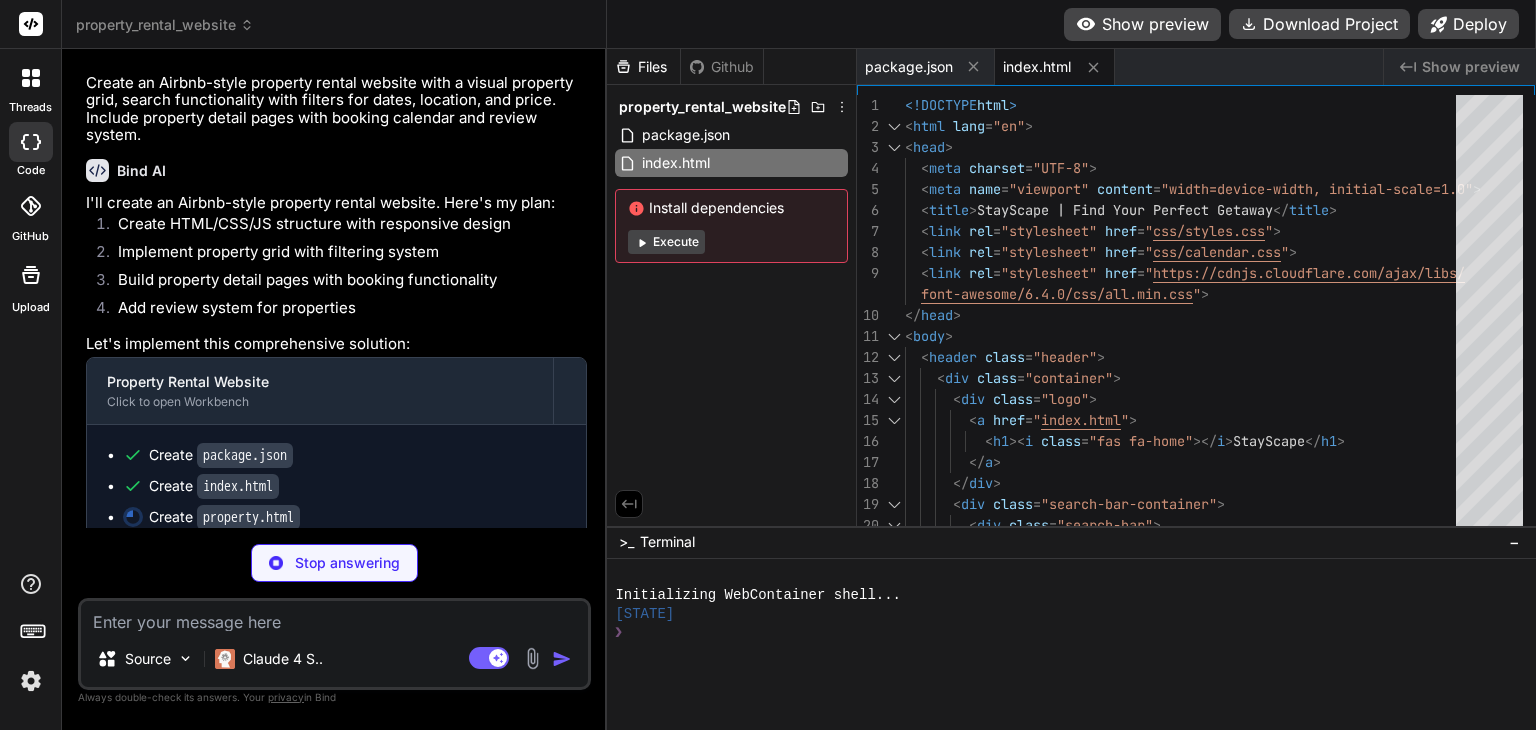 scroll, scrollTop: 53, scrollLeft: 0, axis: vertical 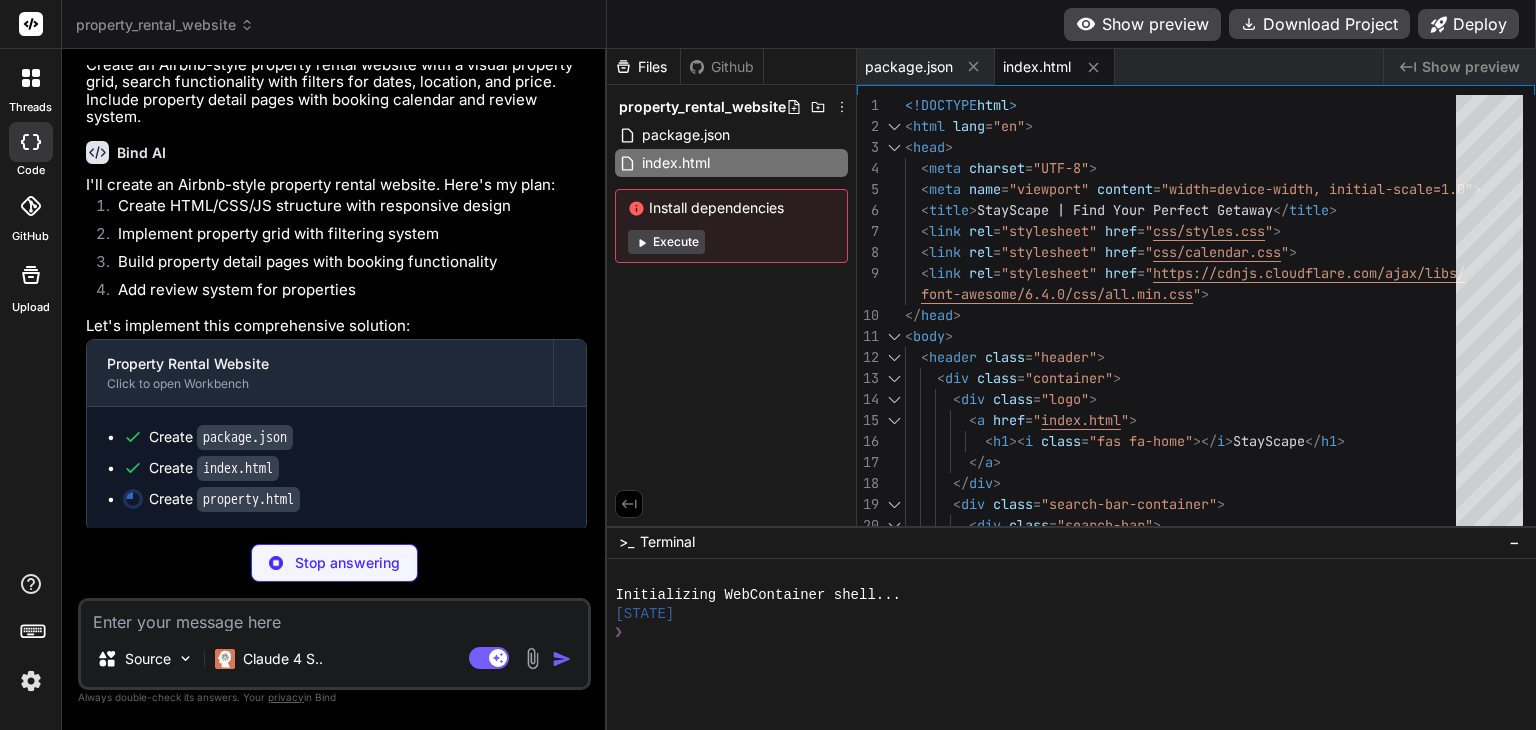 type on "x" 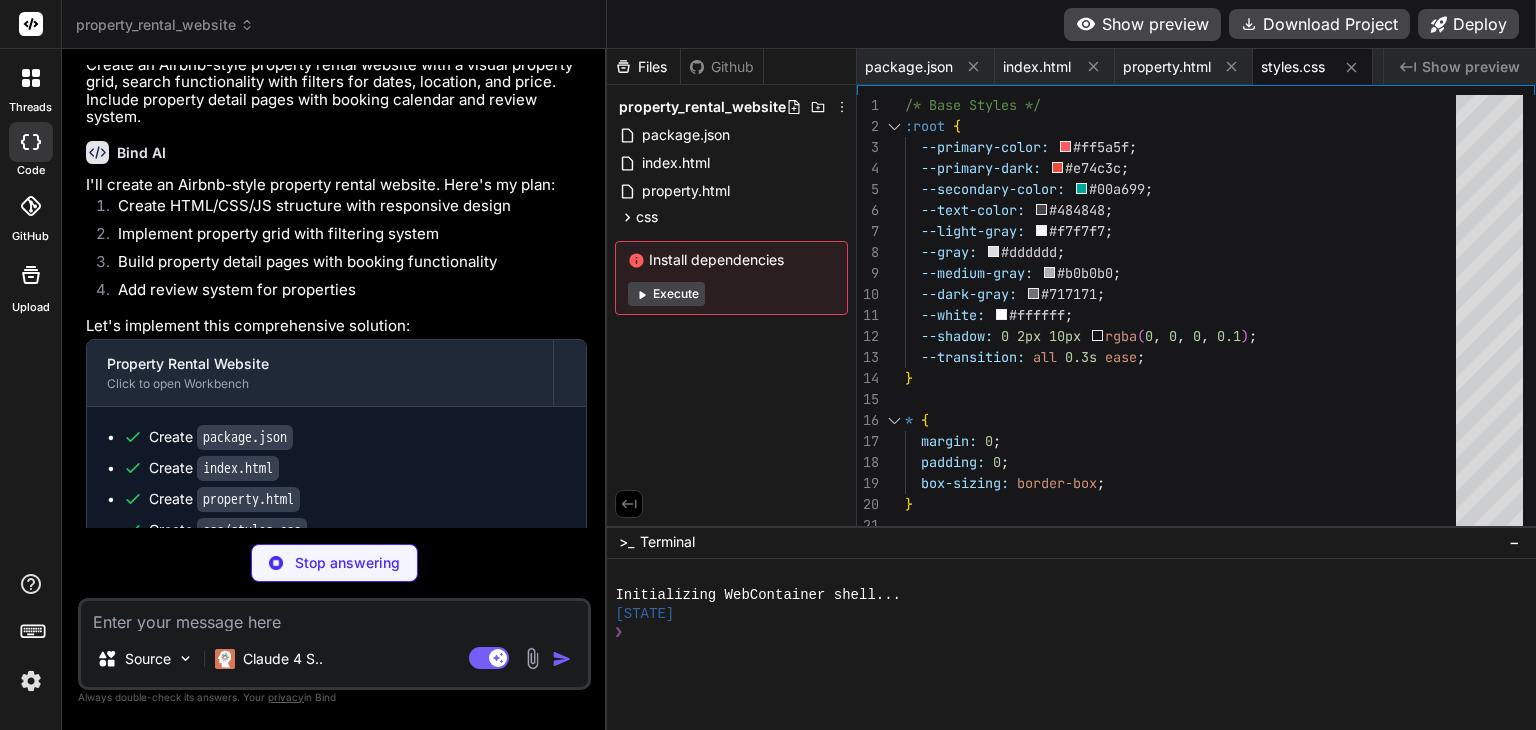 scroll, scrollTop: 115, scrollLeft: 0, axis: vertical 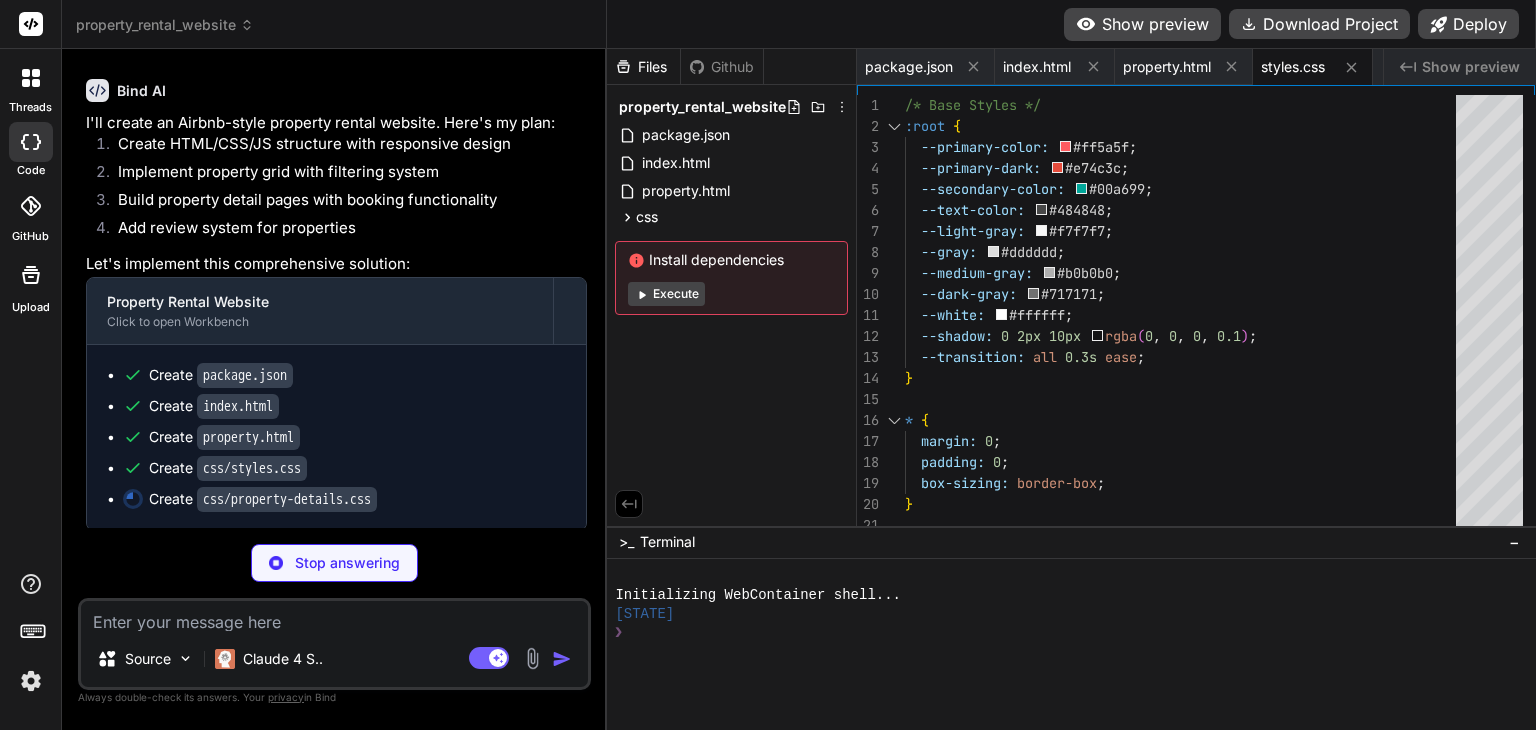 type on "x" 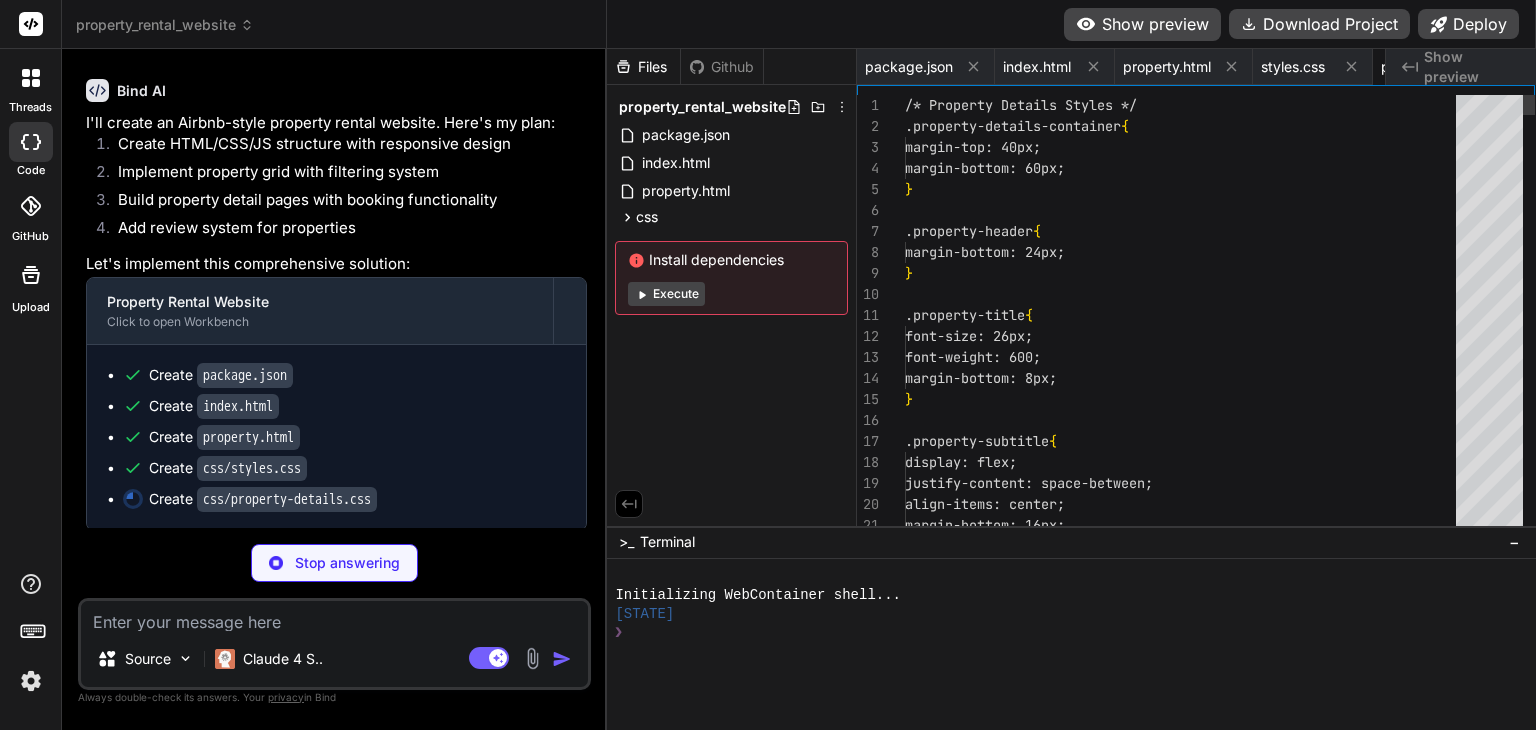 type on "}
}" 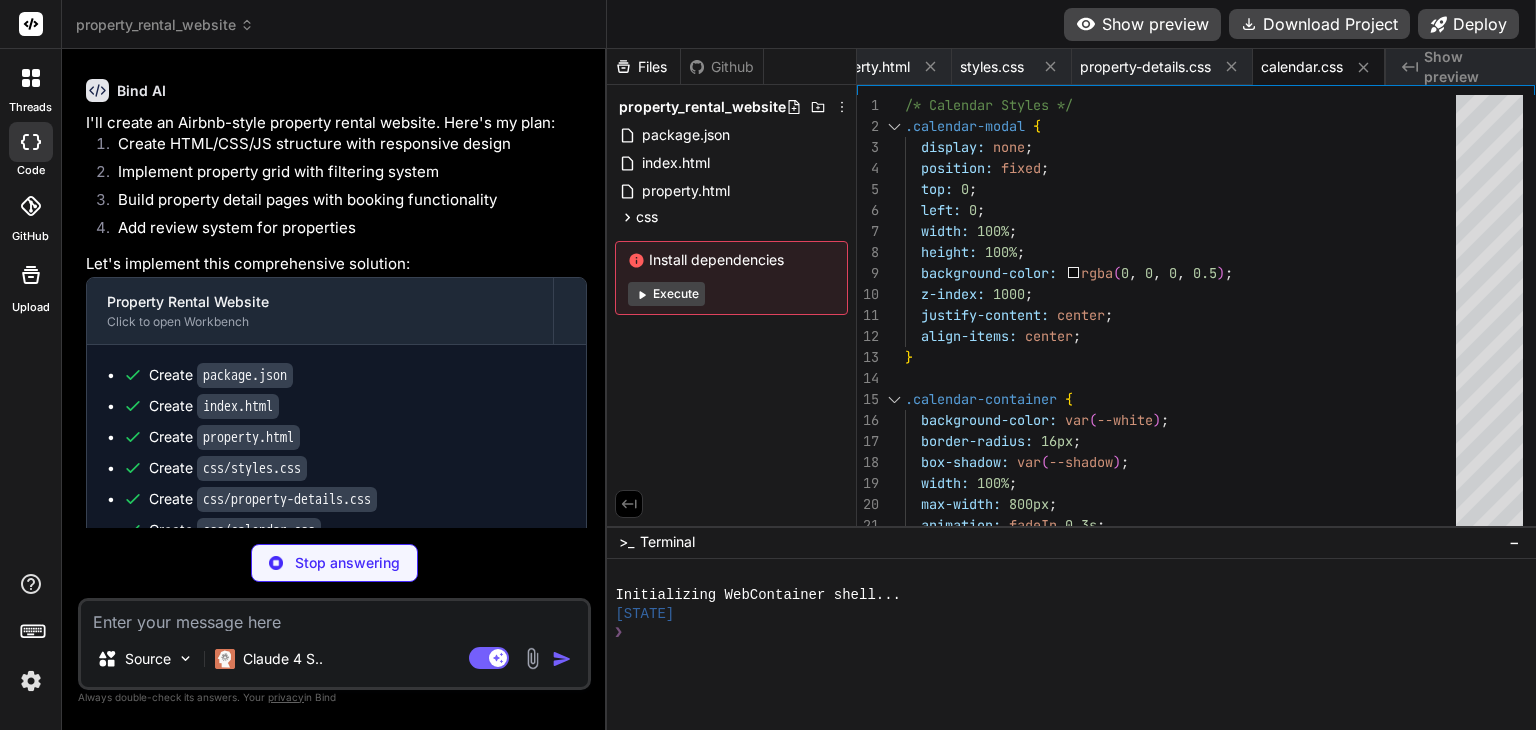 type on "x" 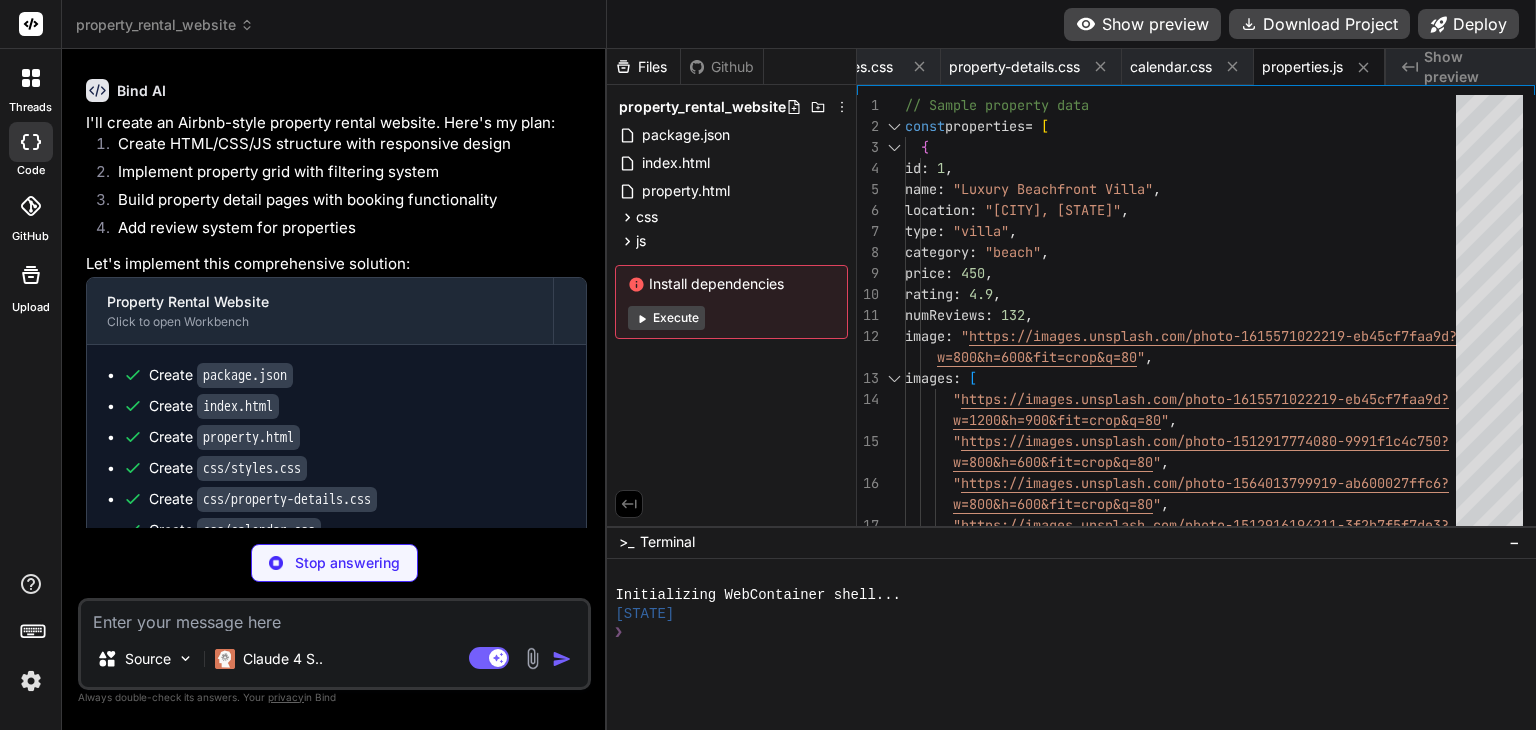 type on "x" 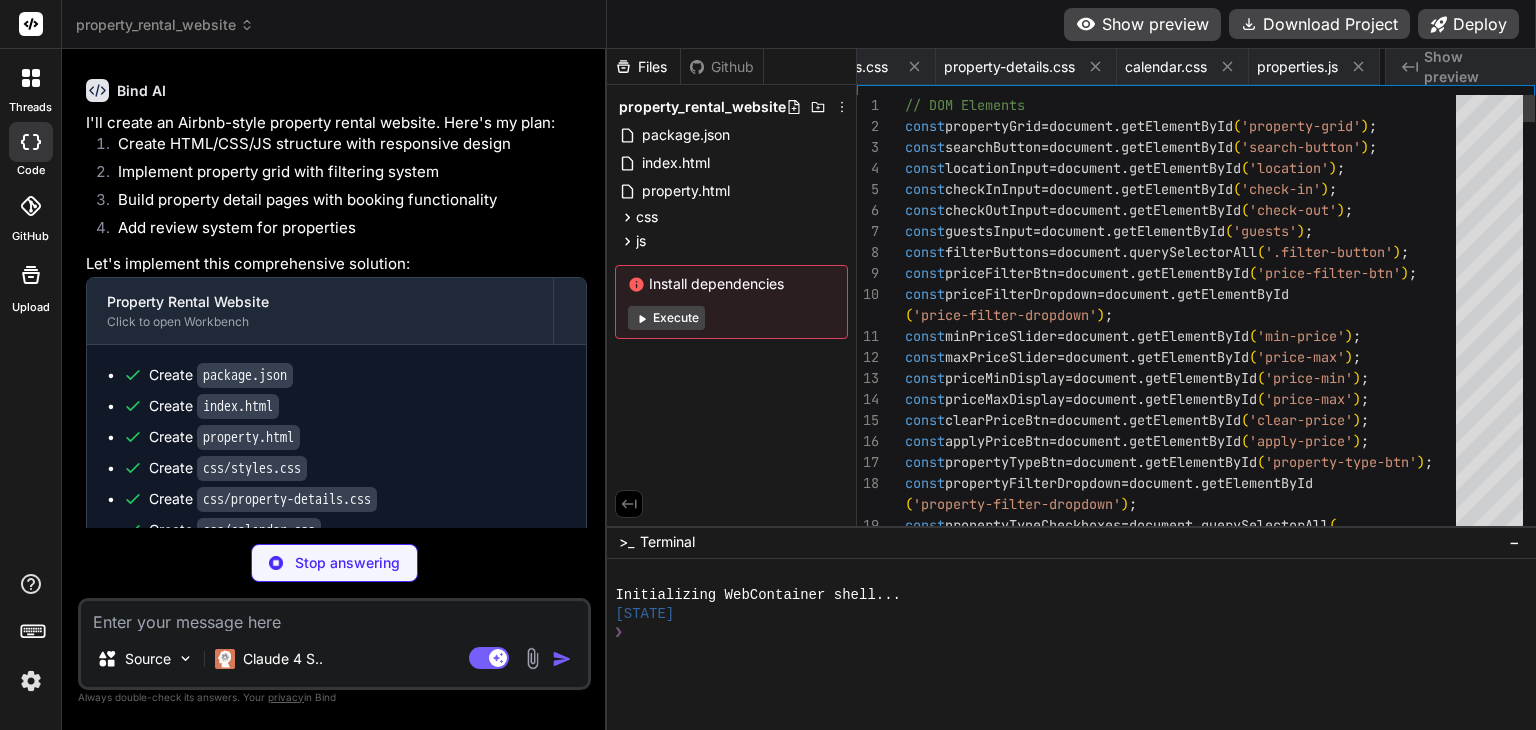 scroll, scrollTop: 0, scrollLeft: 557, axis: horizontal 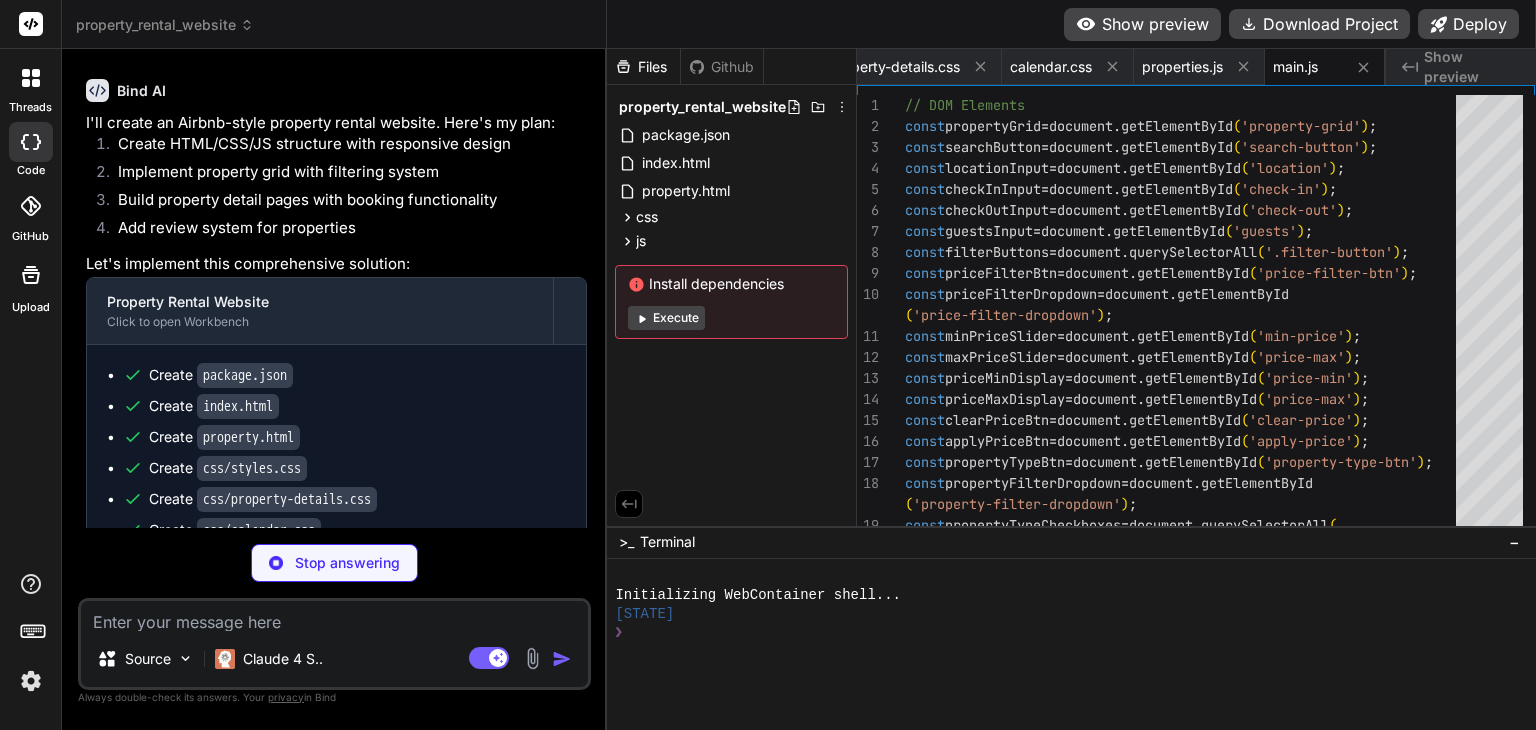 type on "x" 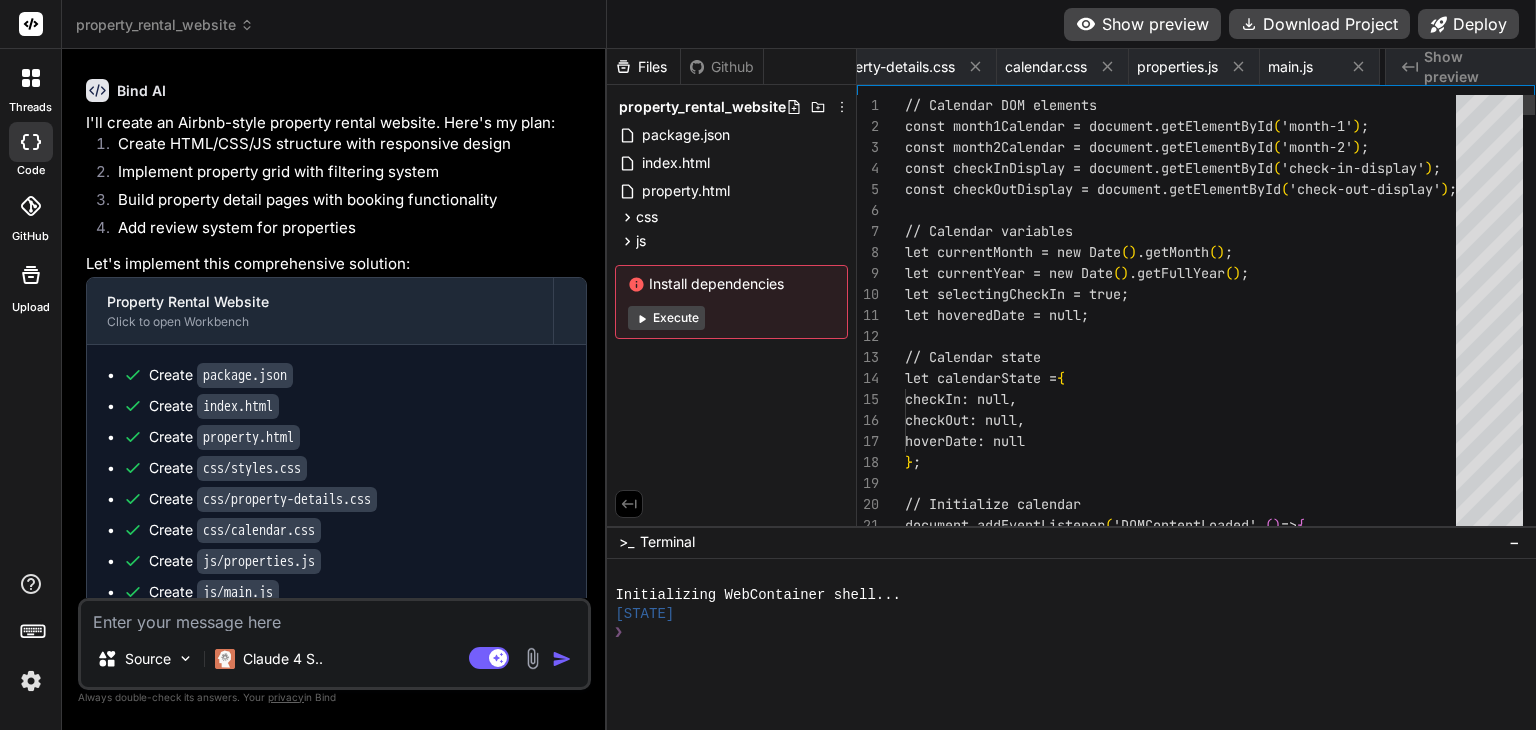 type on "}
});
}" 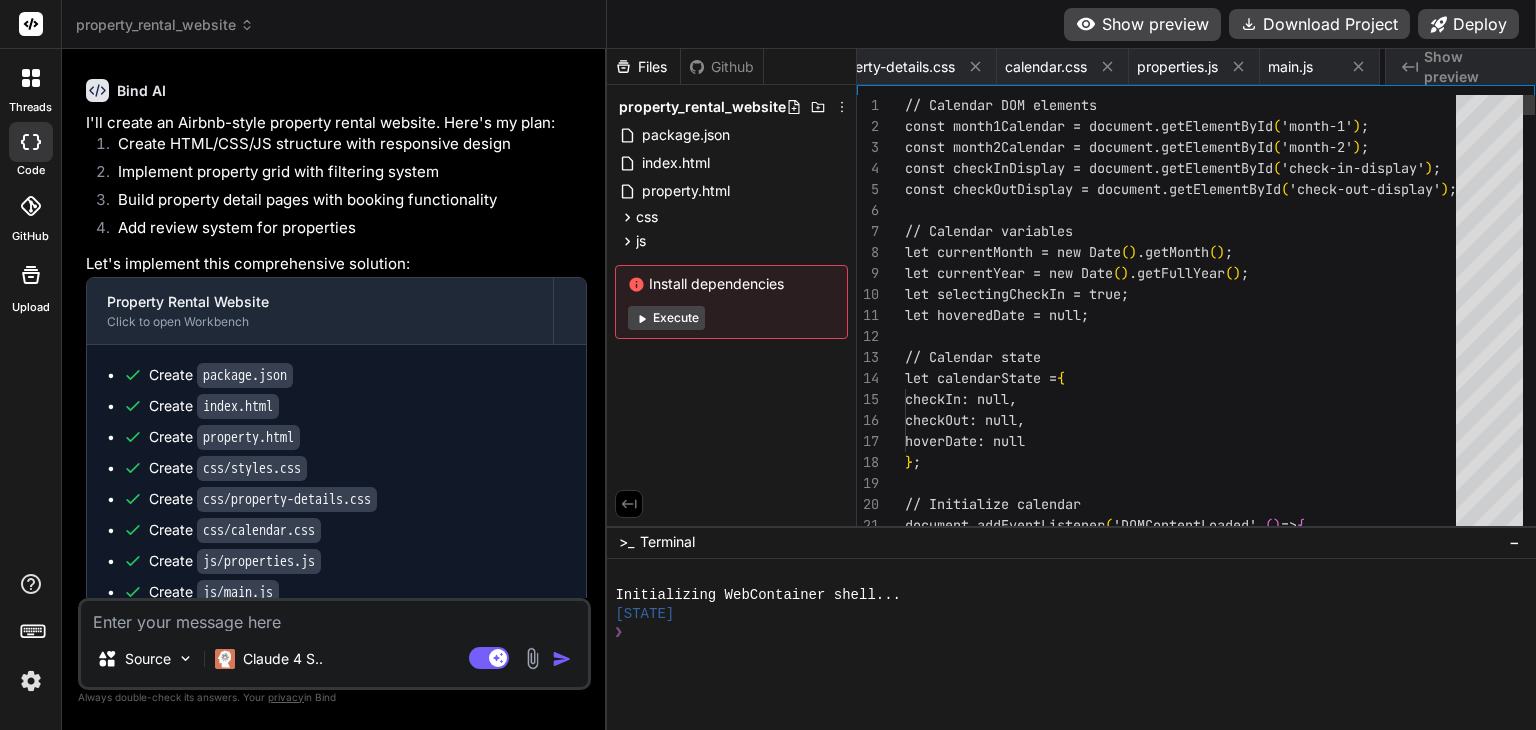 scroll, scrollTop: 0, scrollLeft: 849, axis: horizontal 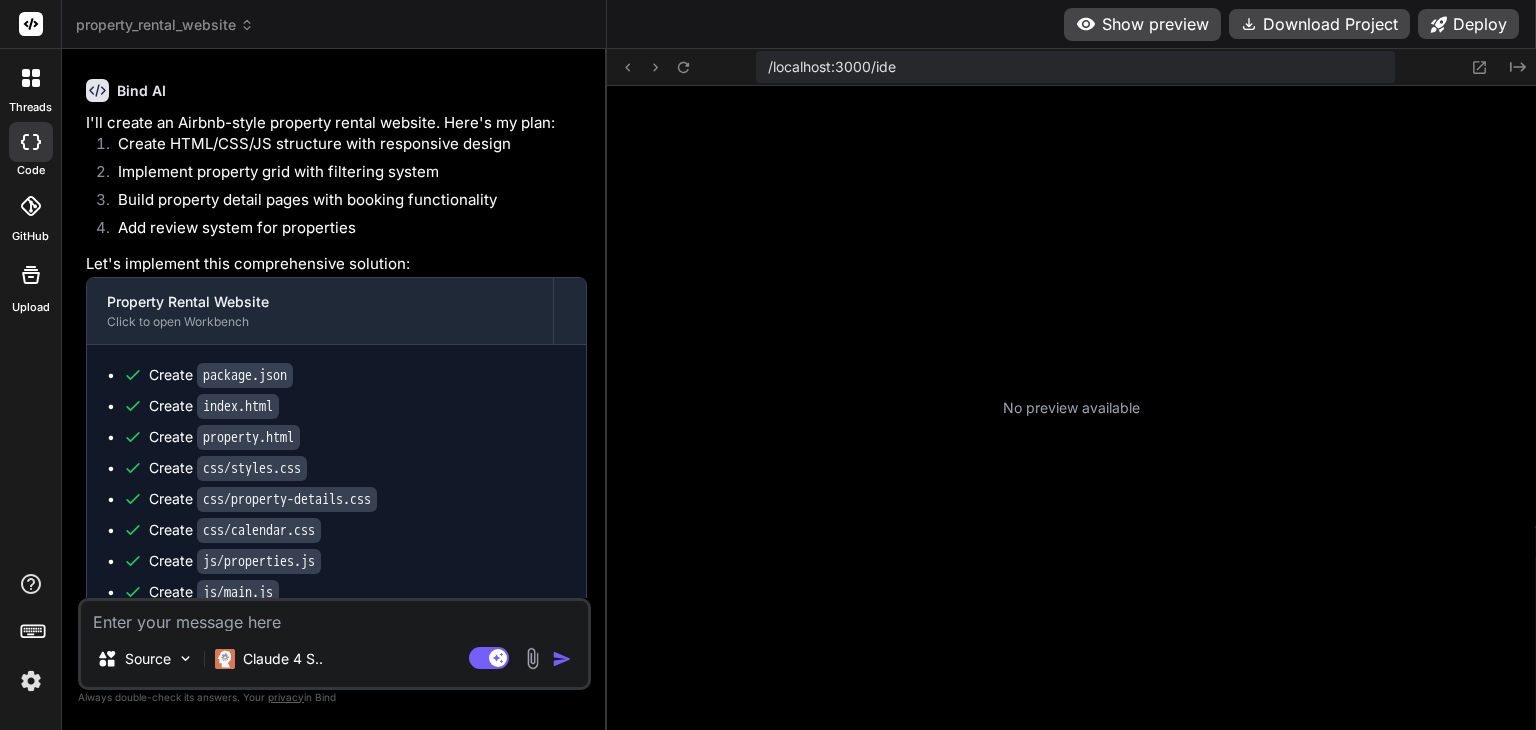 type on "x" 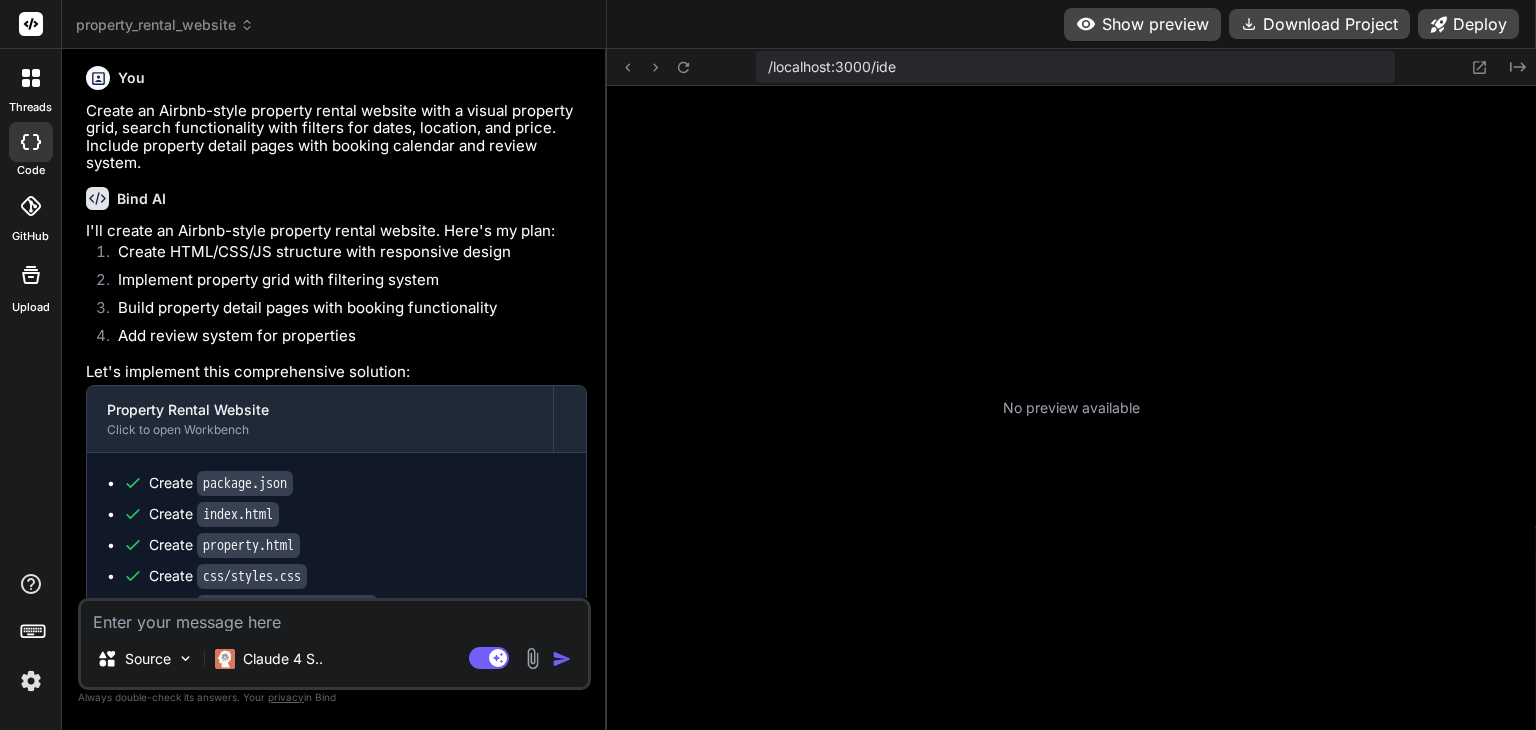 scroll, scrollTop: 0, scrollLeft: 0, axis: both 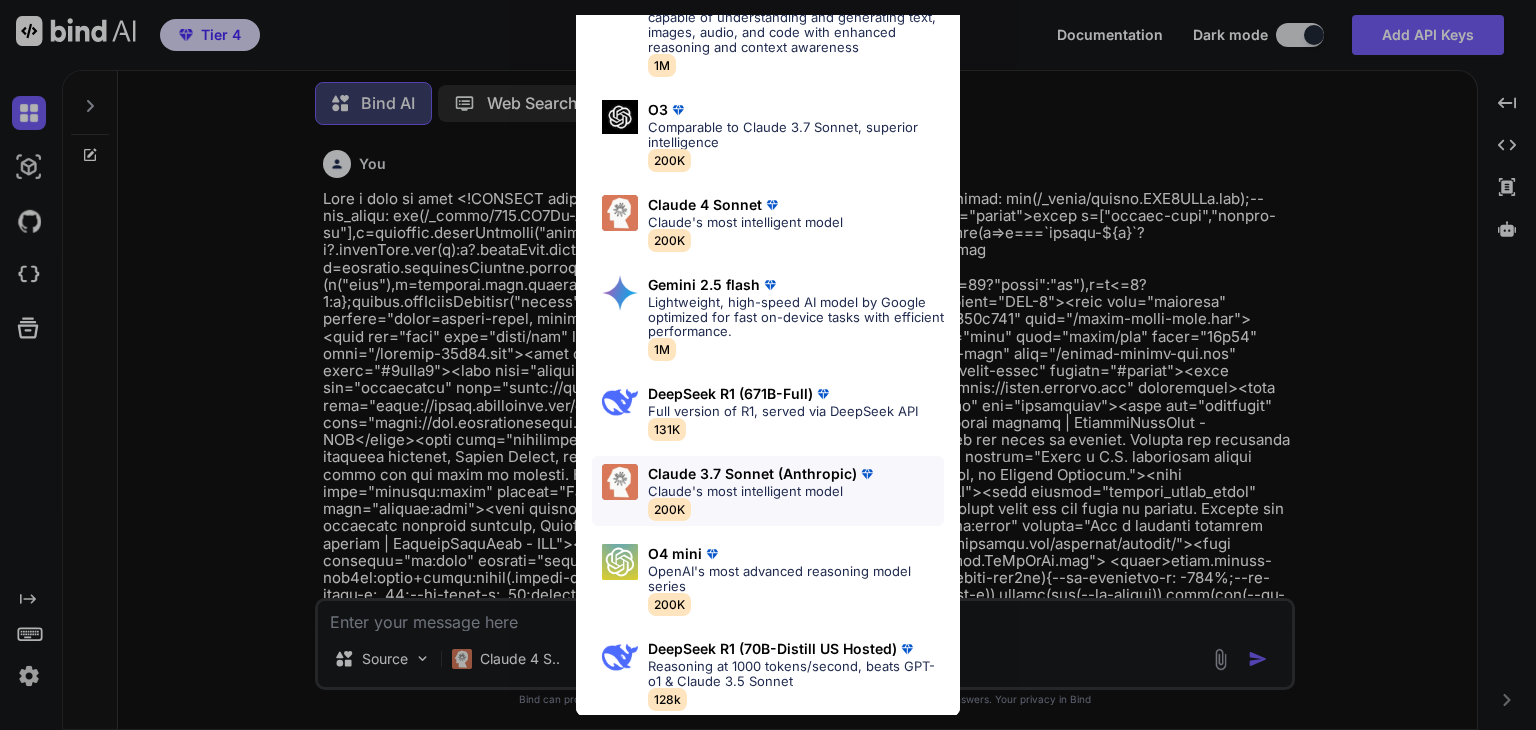 click on "Claude's most intelligent model" at bounding box center [762, 491] 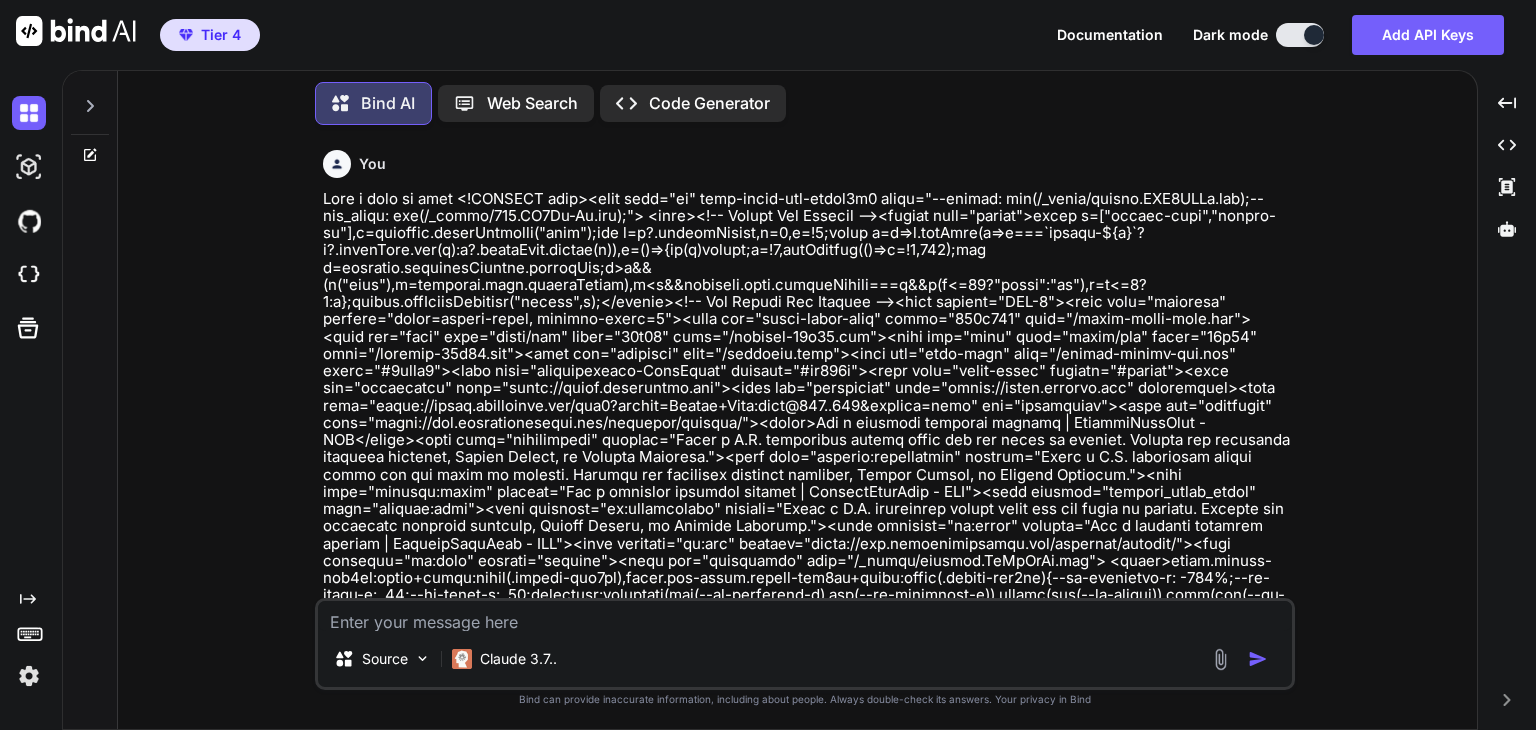 click at bounding box center [805, 616] 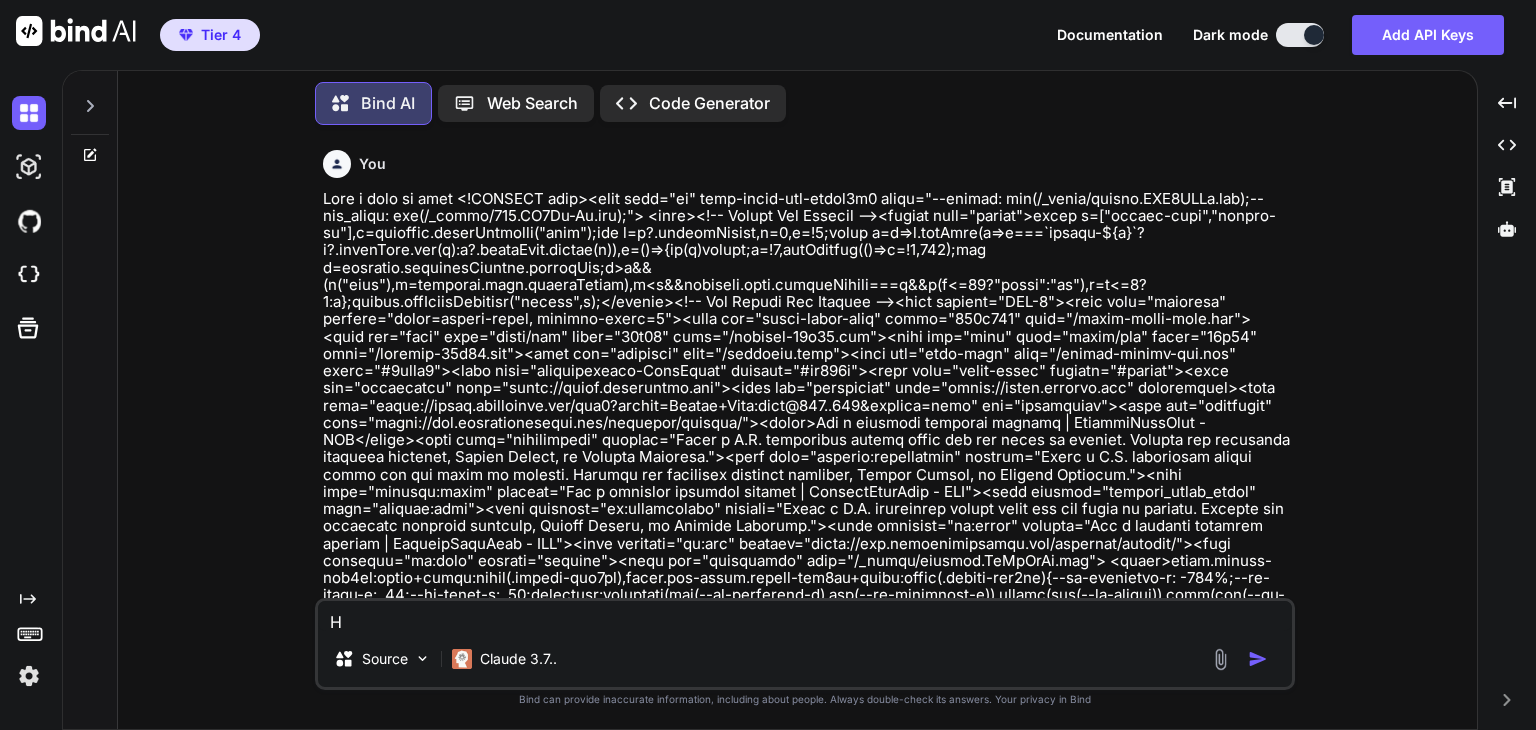 type on "Ho" 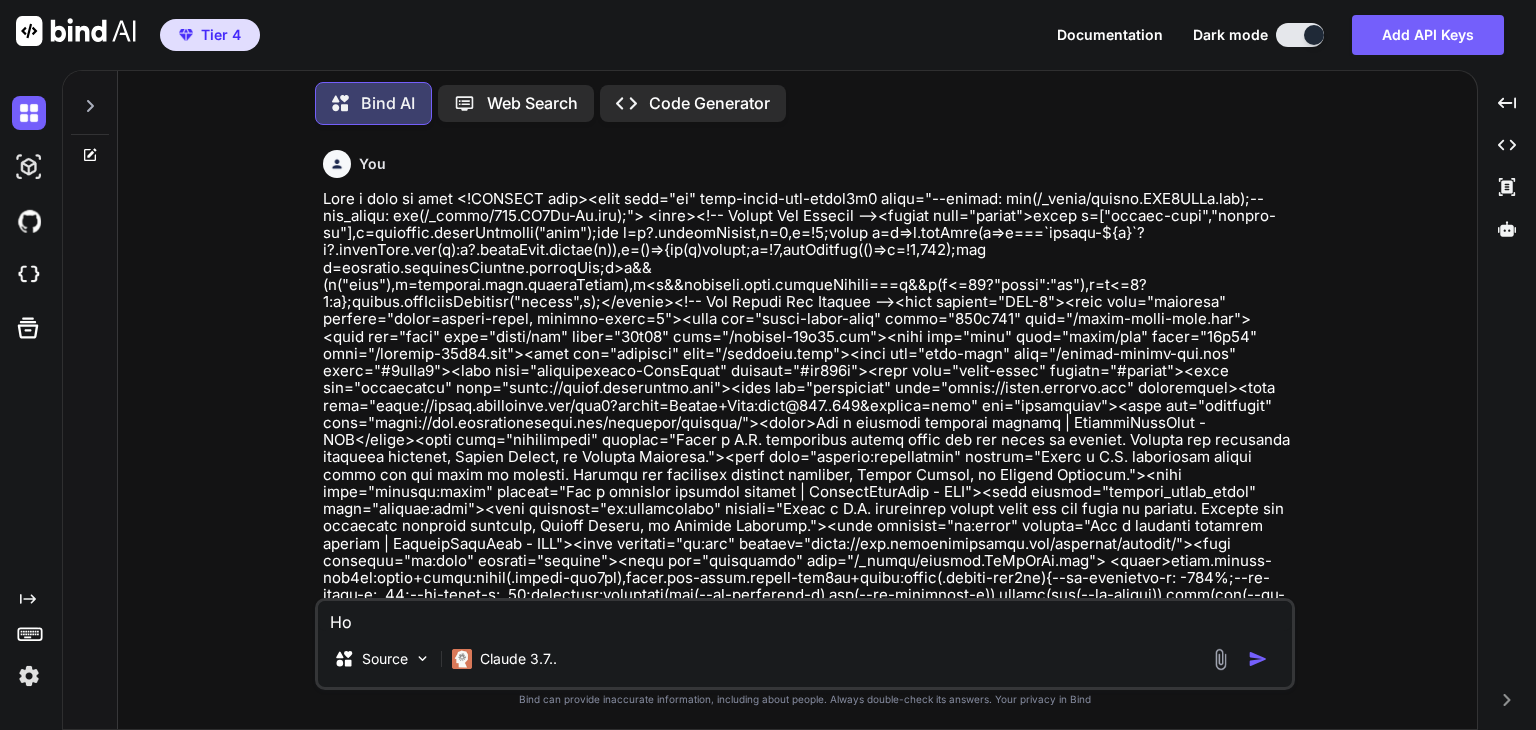 type on "How" 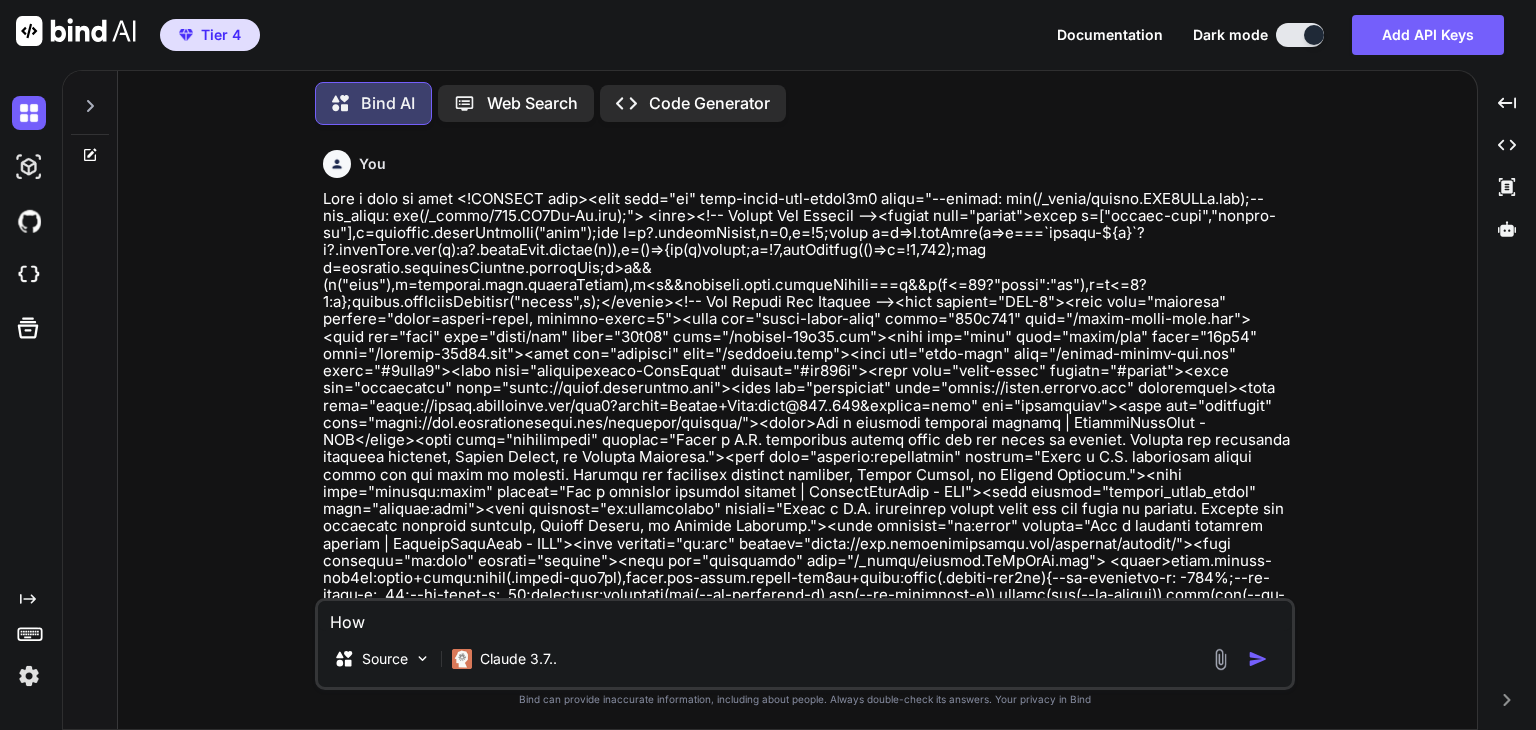 type on "How" 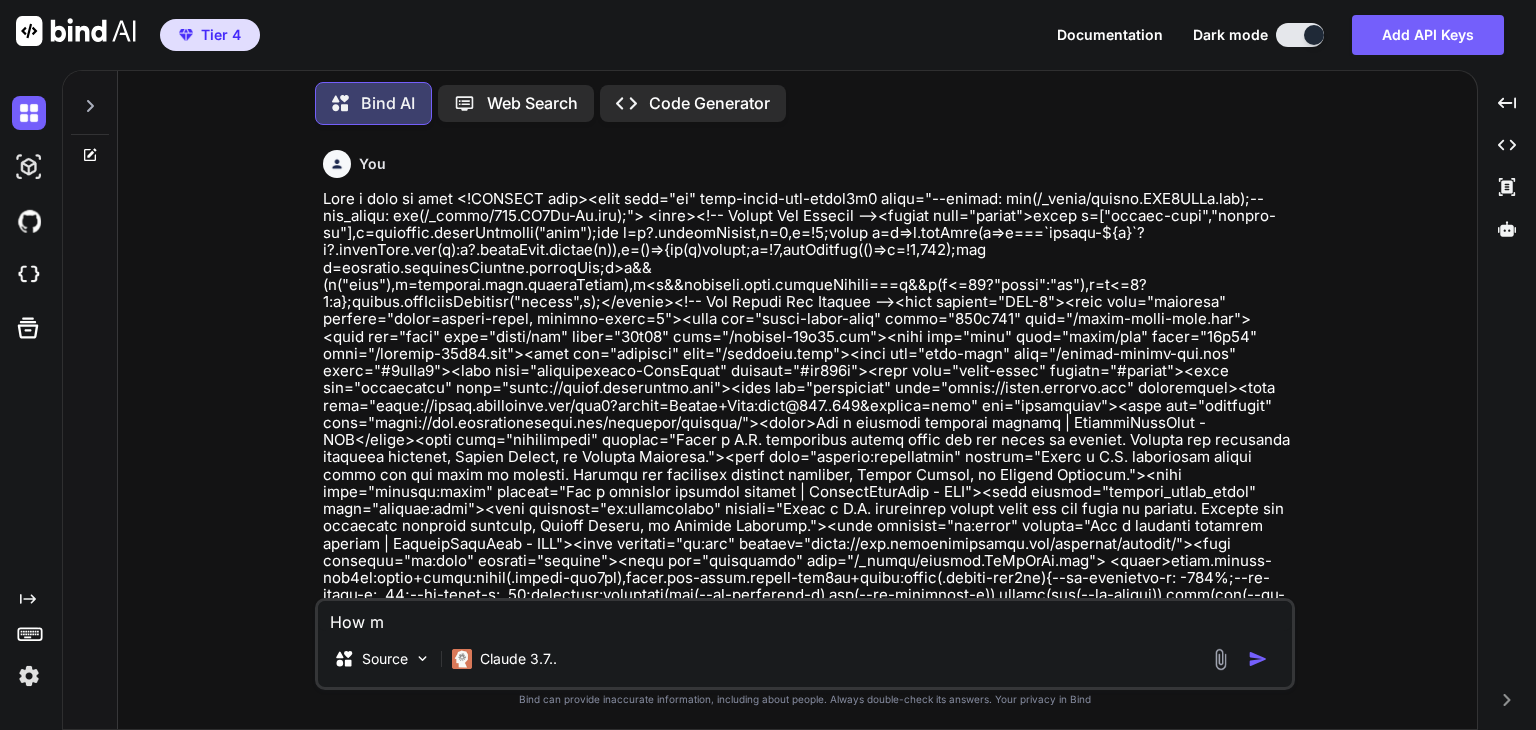 type on "How ma" 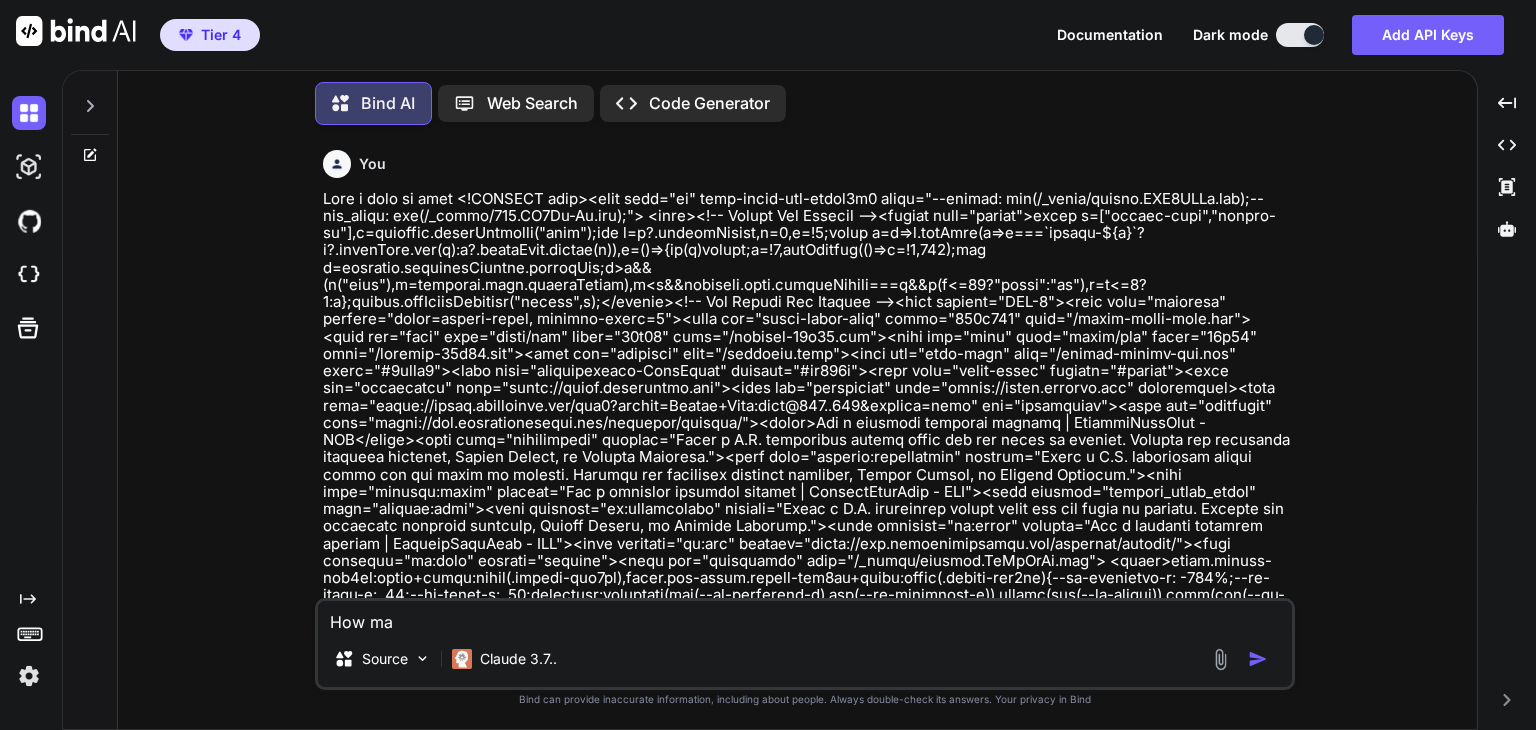 type on "x" 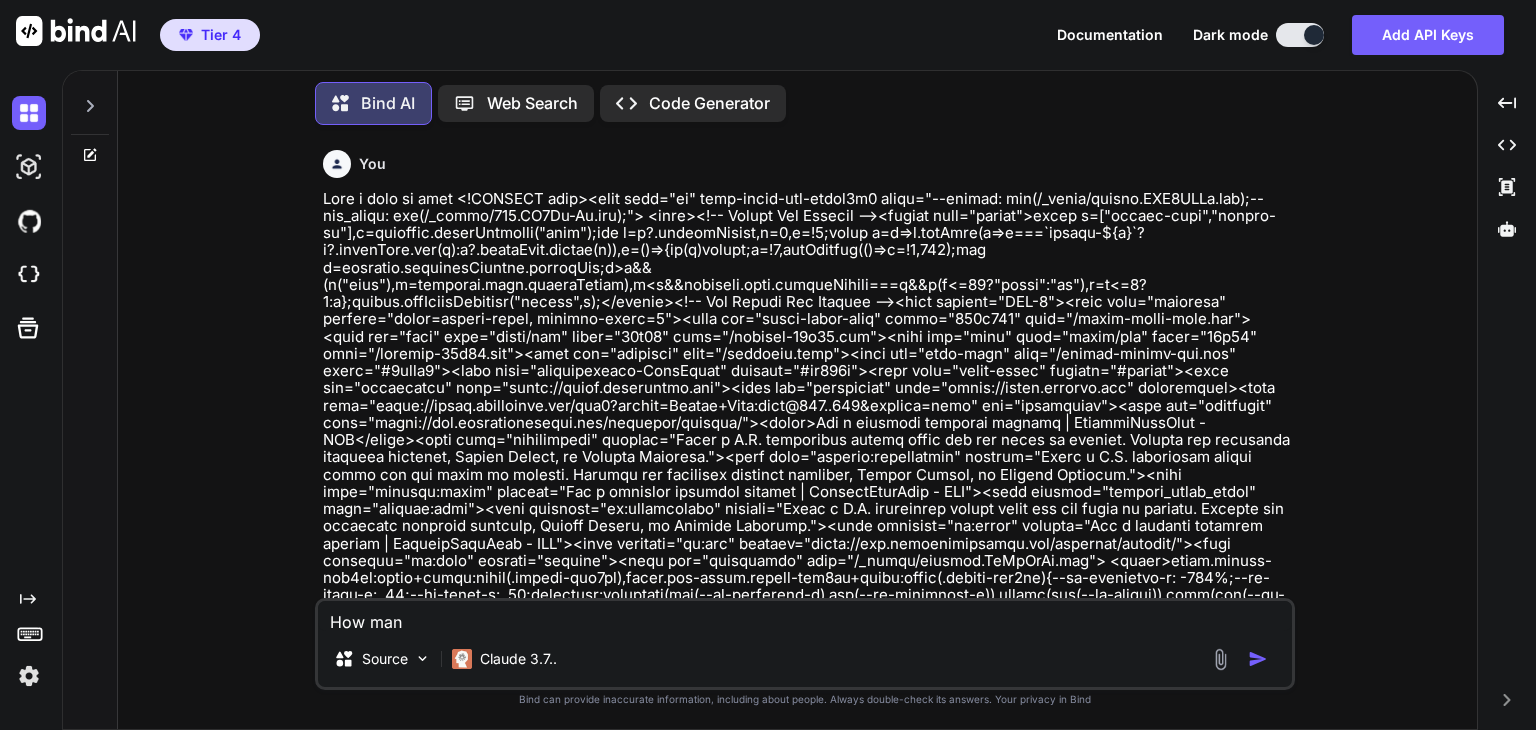 type on "How many" 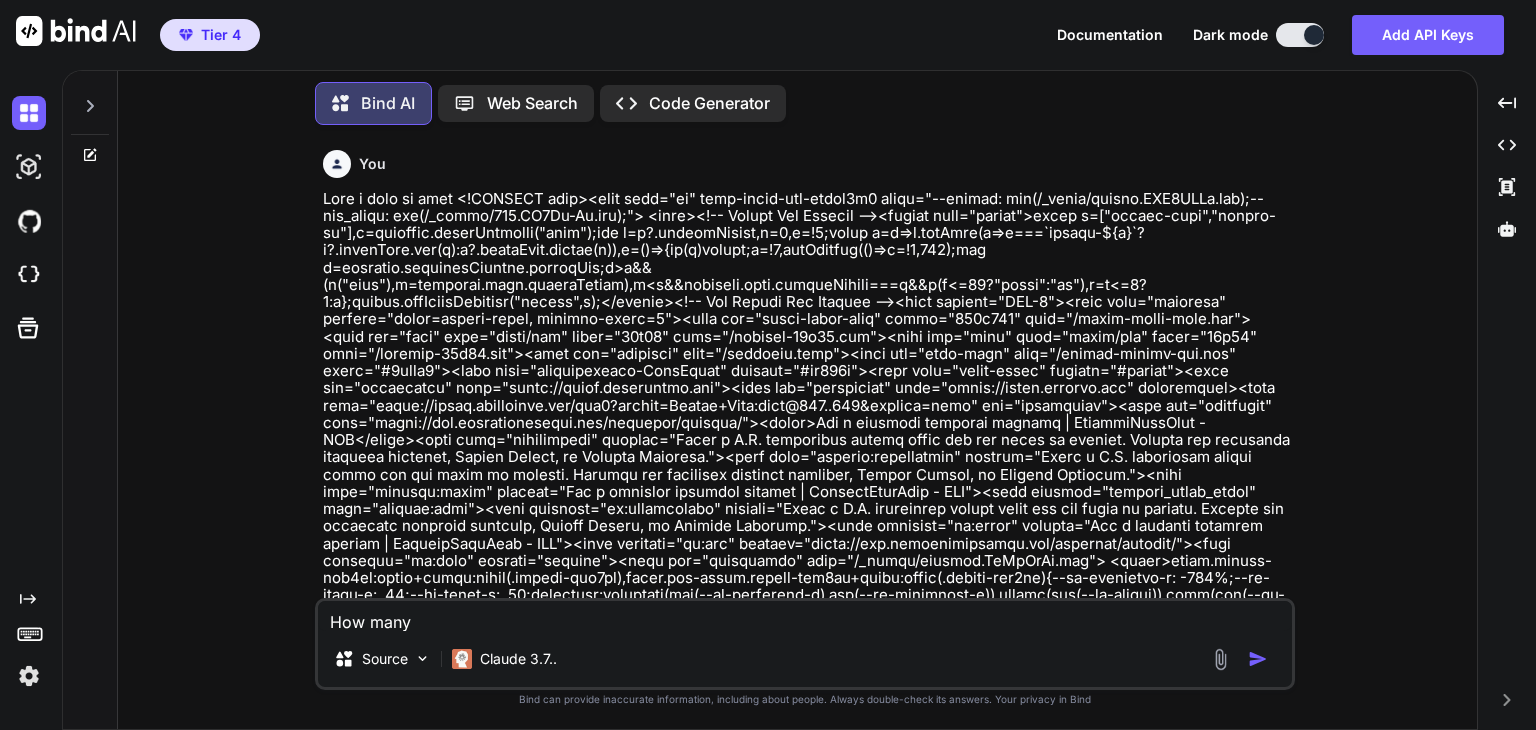 type on "How many" 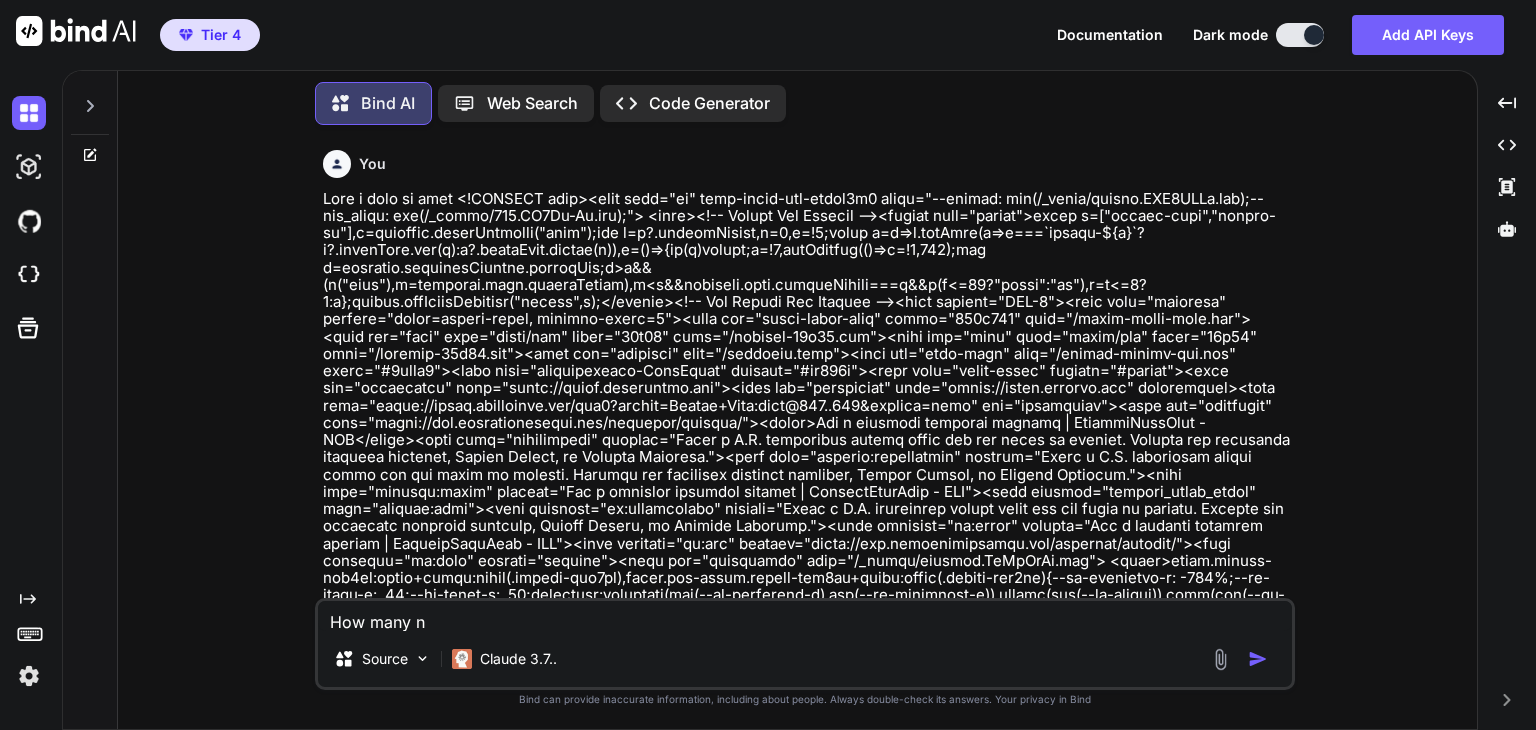 type on "How many no" 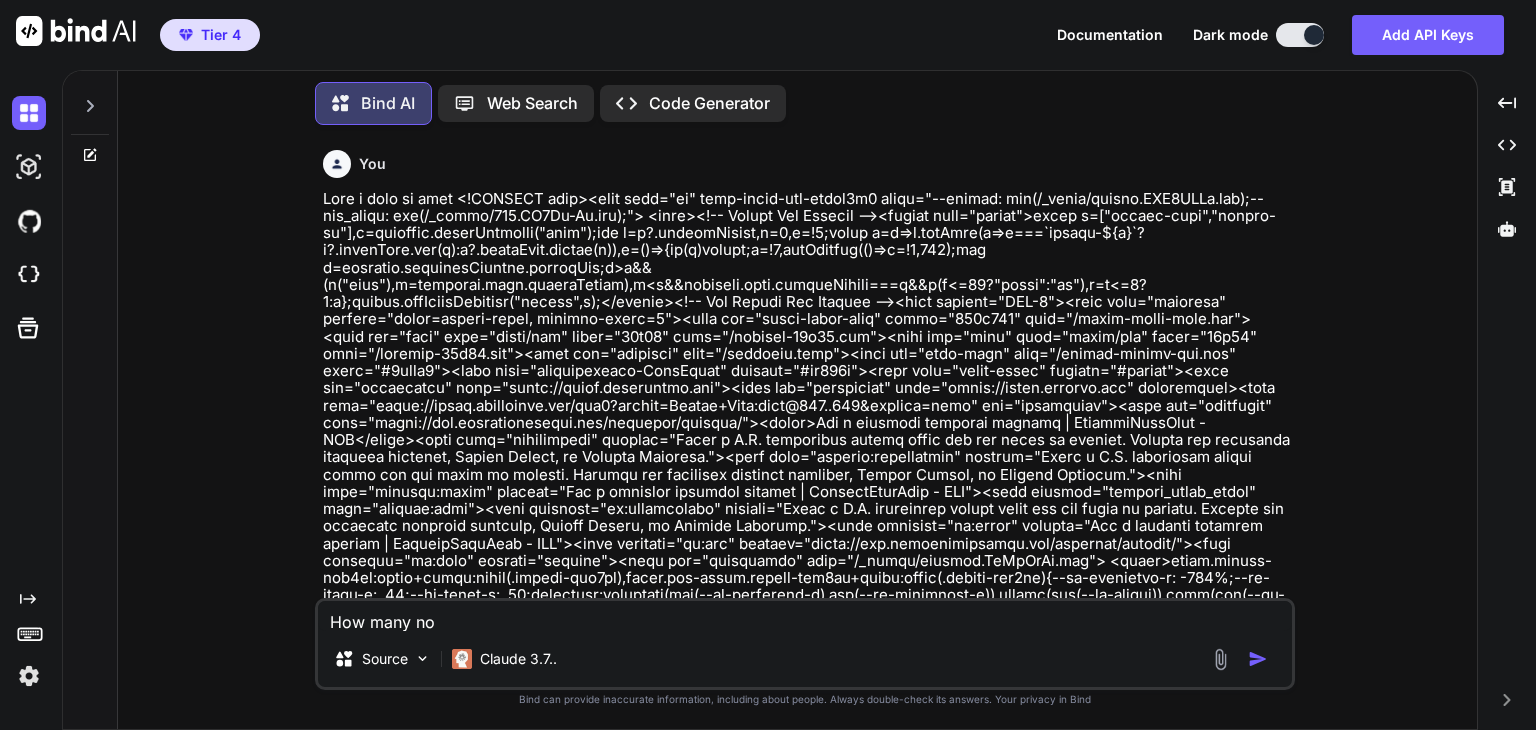 type on "How many not" 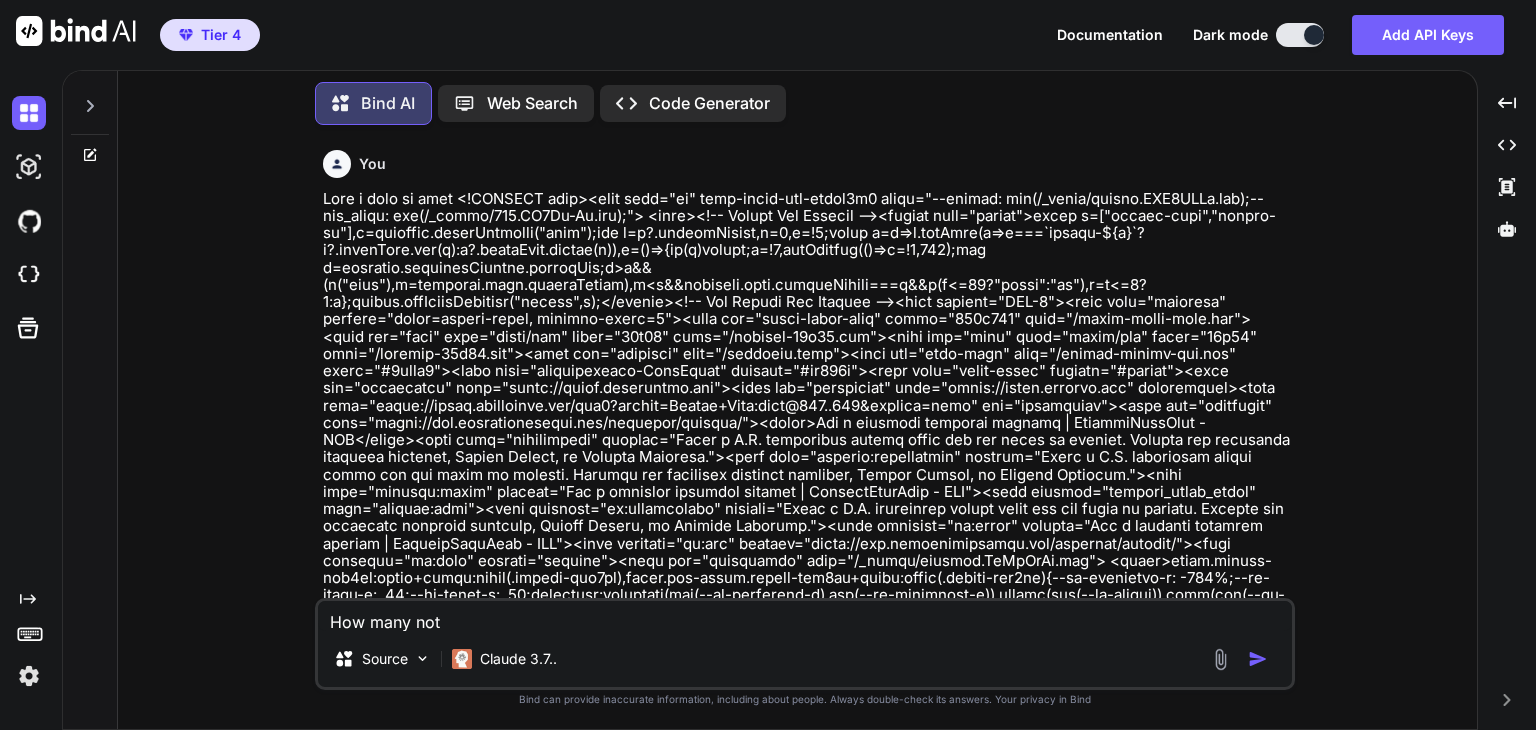 type on "x" 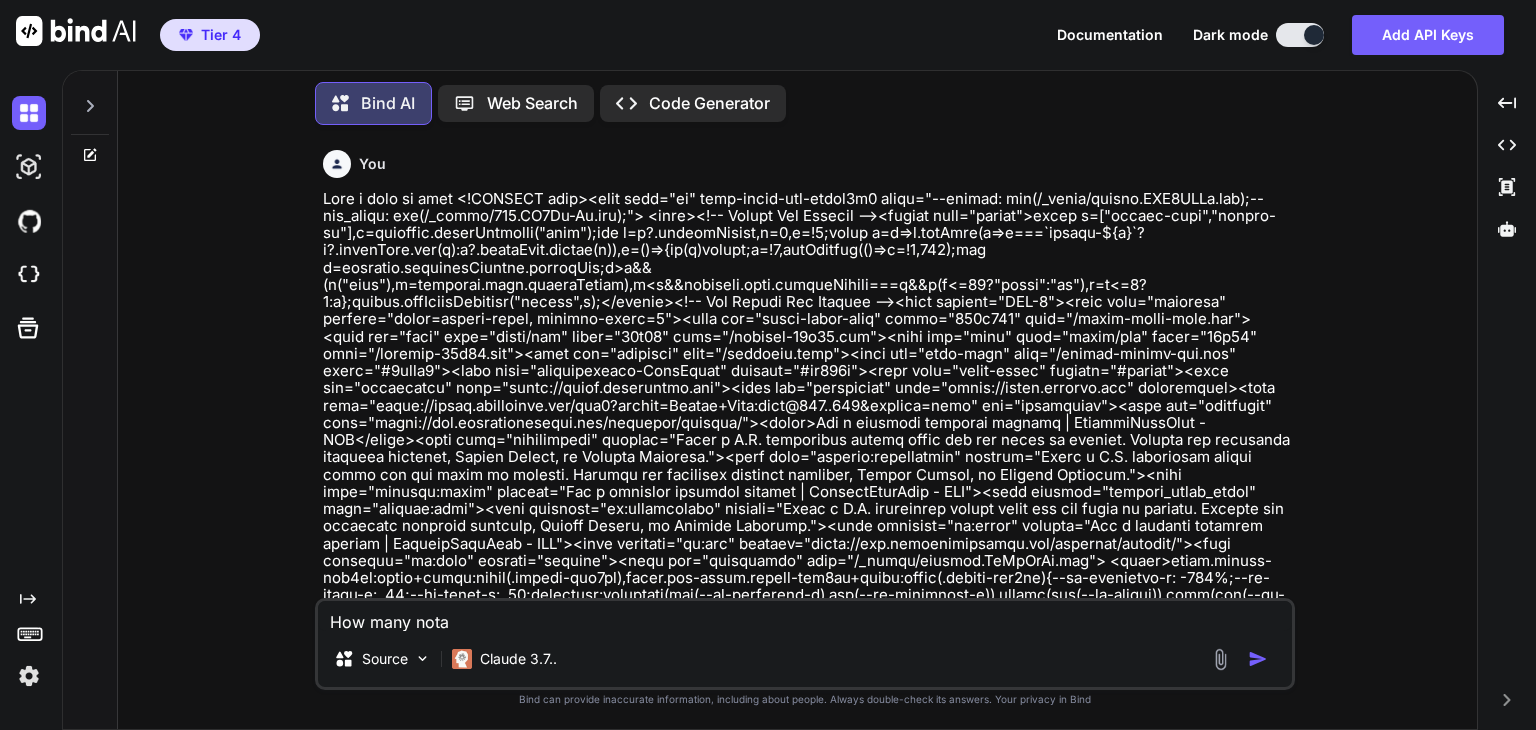 type on "How many notar" 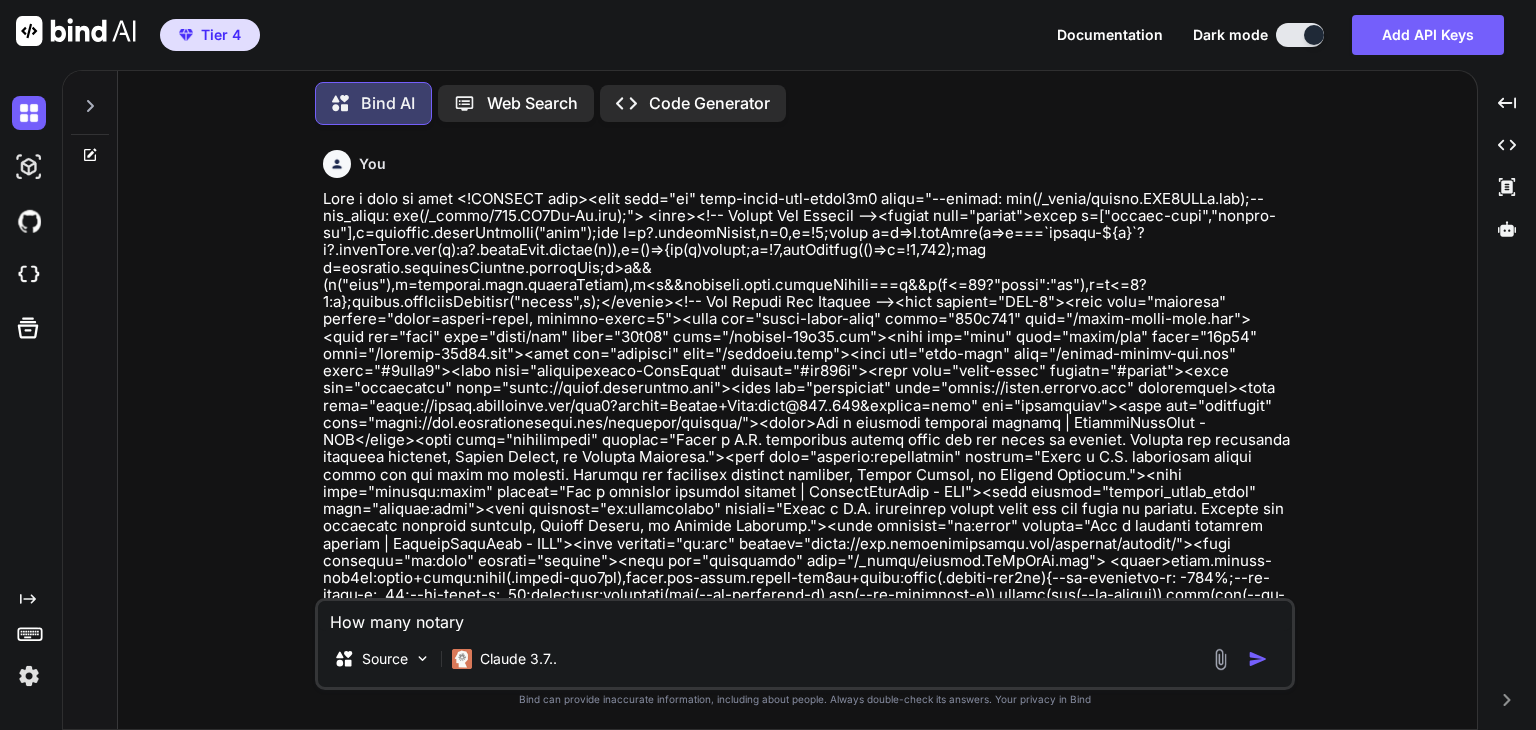 type on "How many notary" 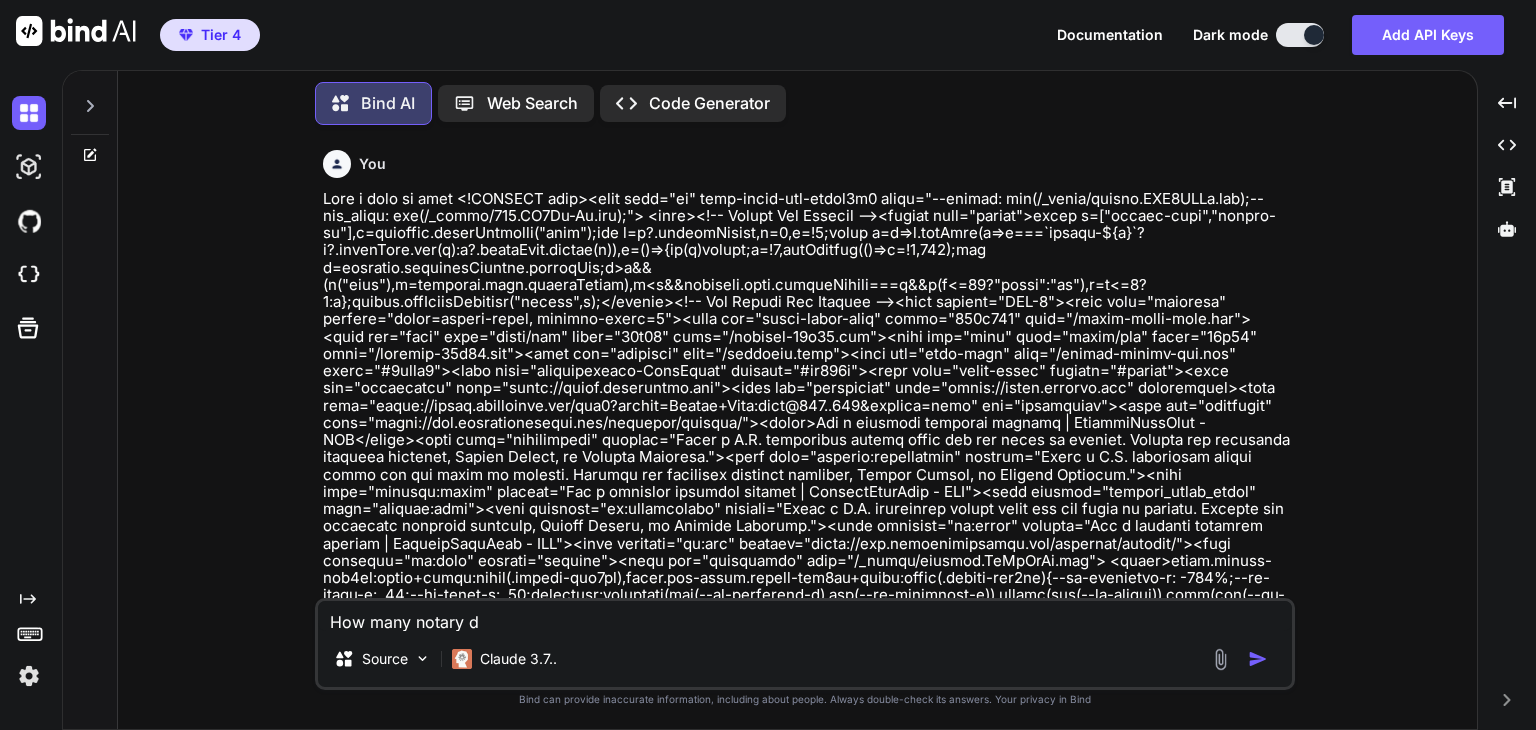 type on "How many notary do" 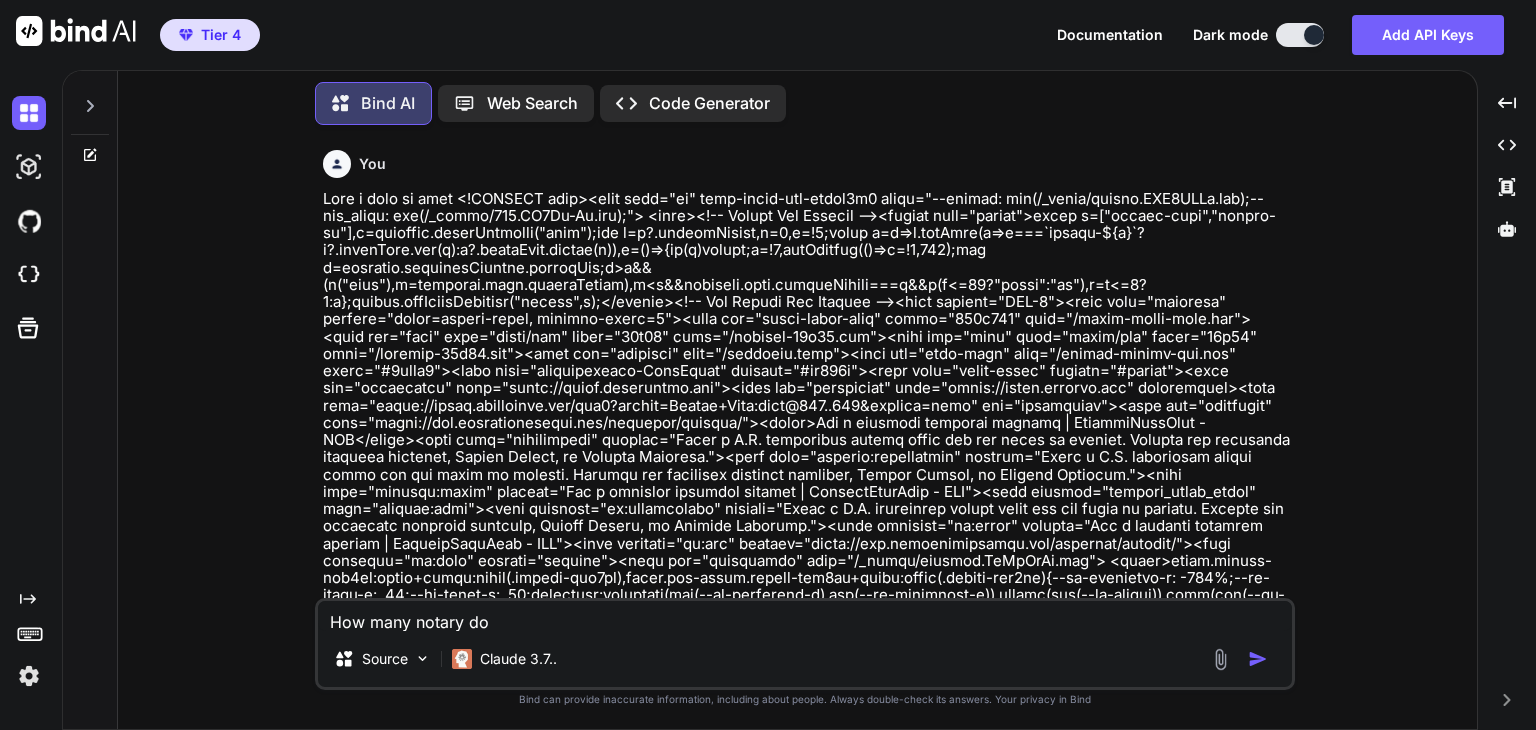 type on "How many notary dom" 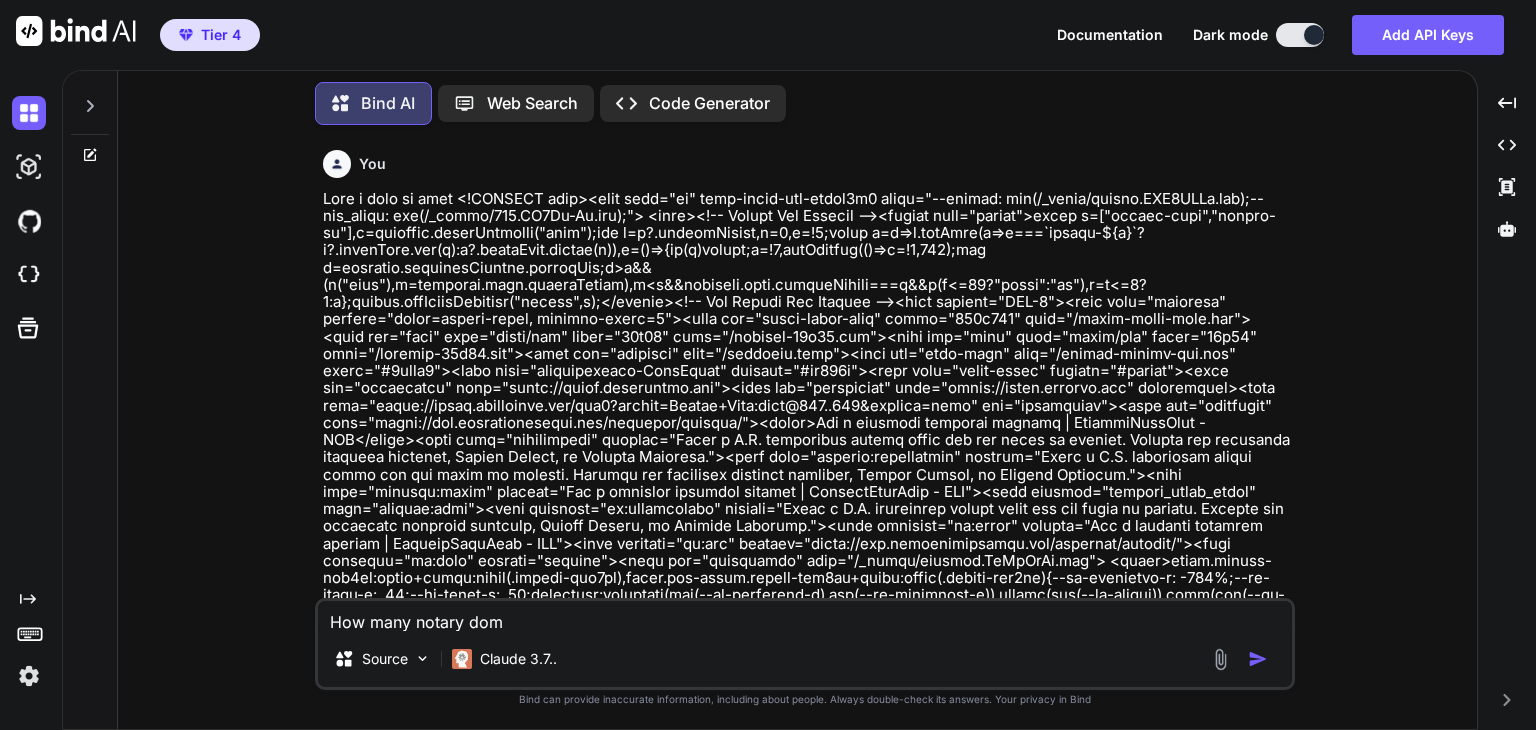 type on "How many notary doma" 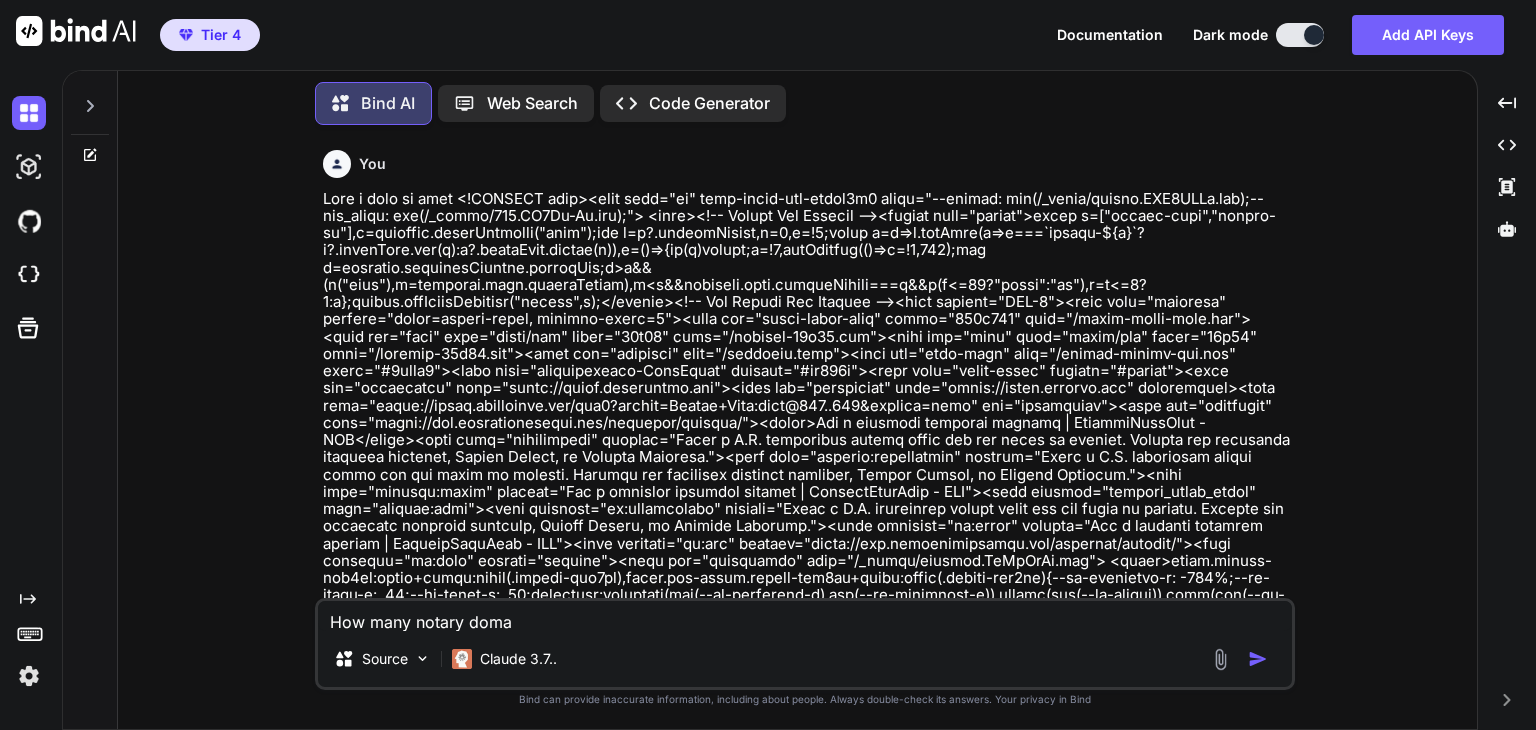 type on "How many notary domai" 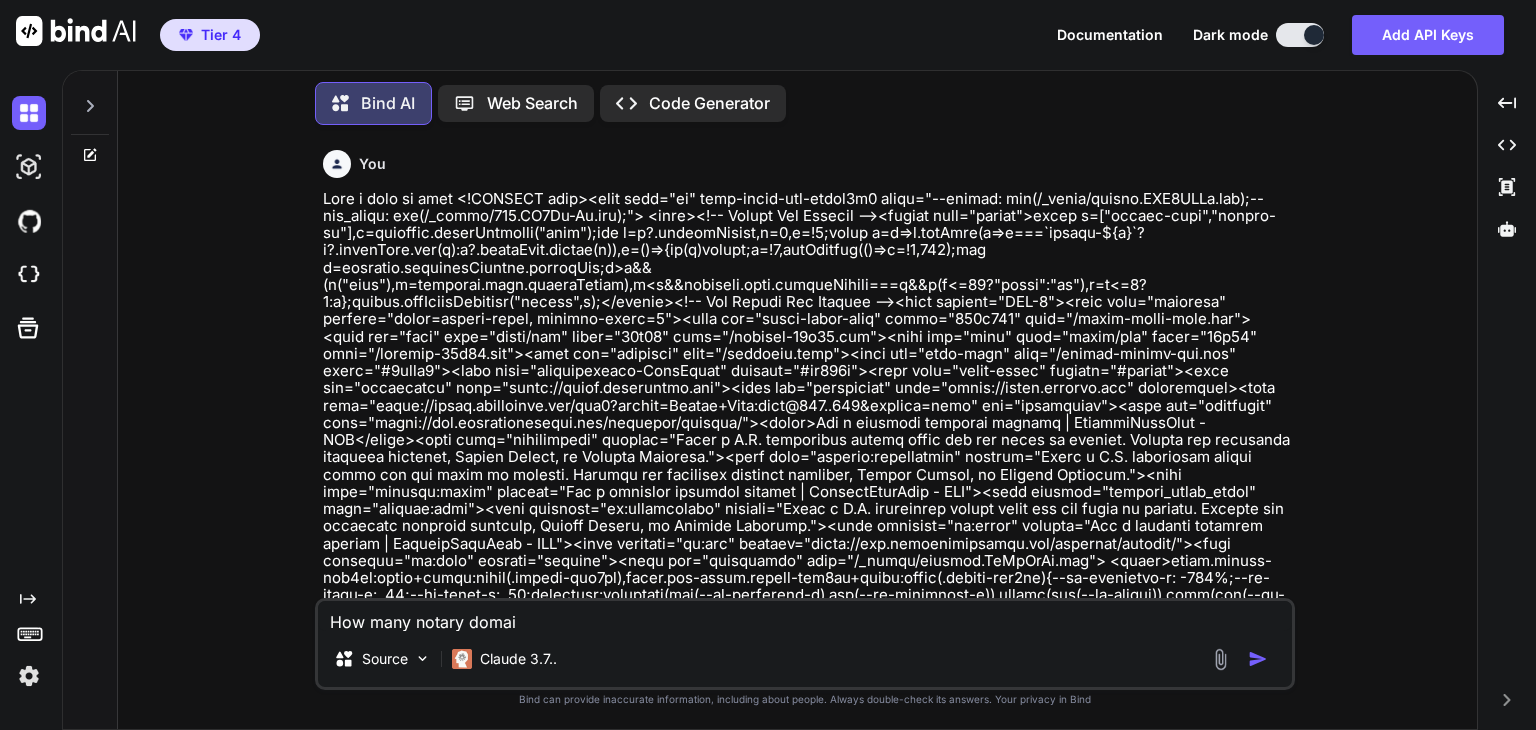 type on "How many notary domain" 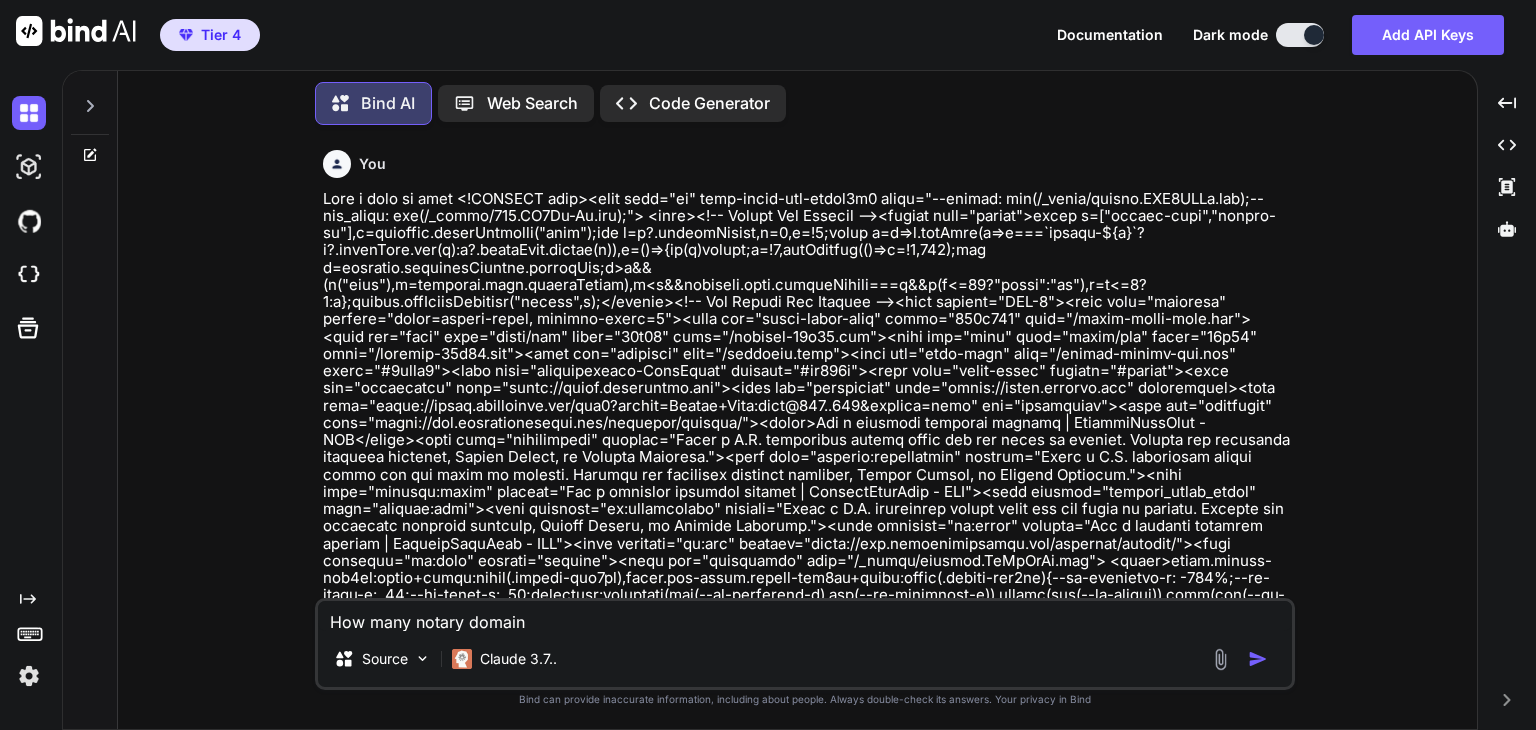 type on "How many notary domain" 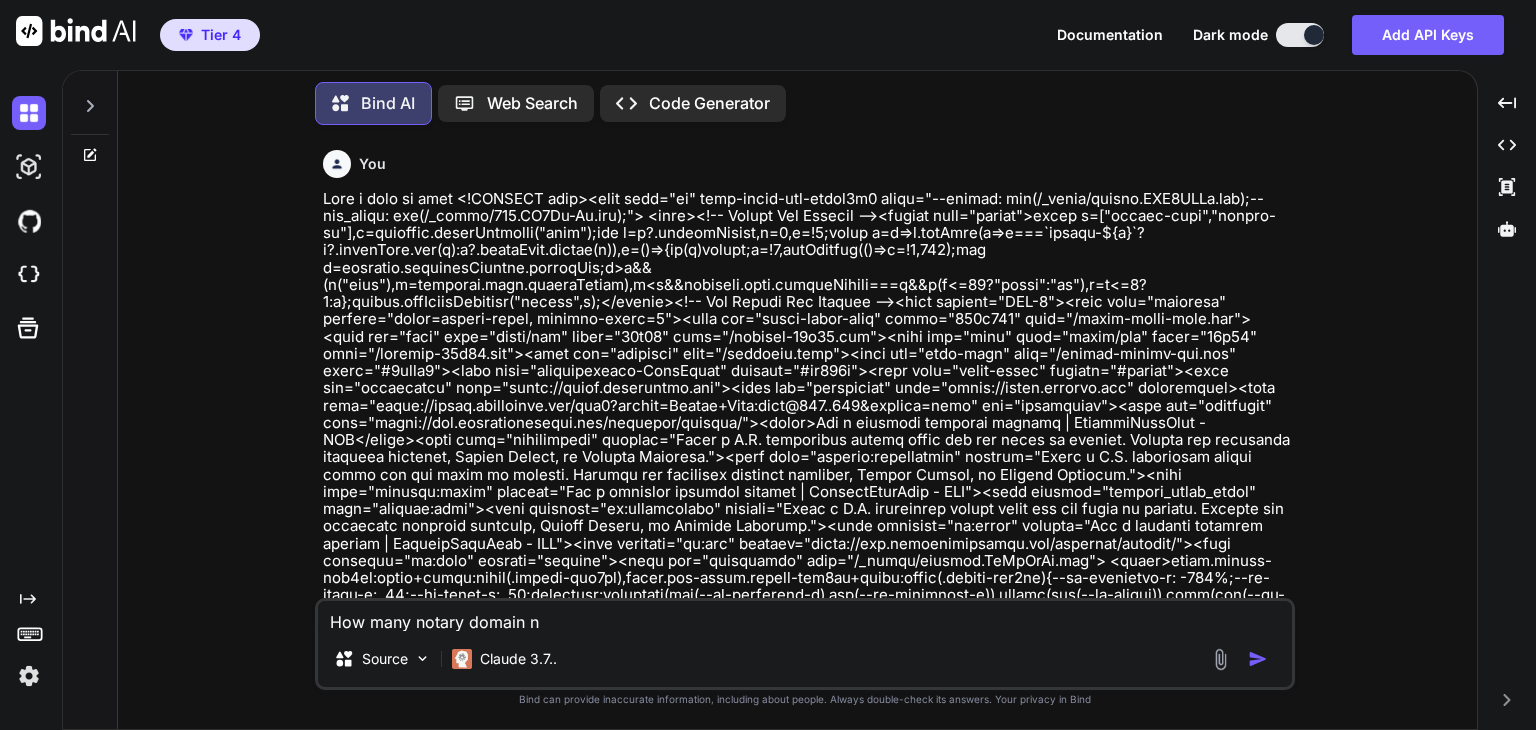 type on "How many notary domain na" 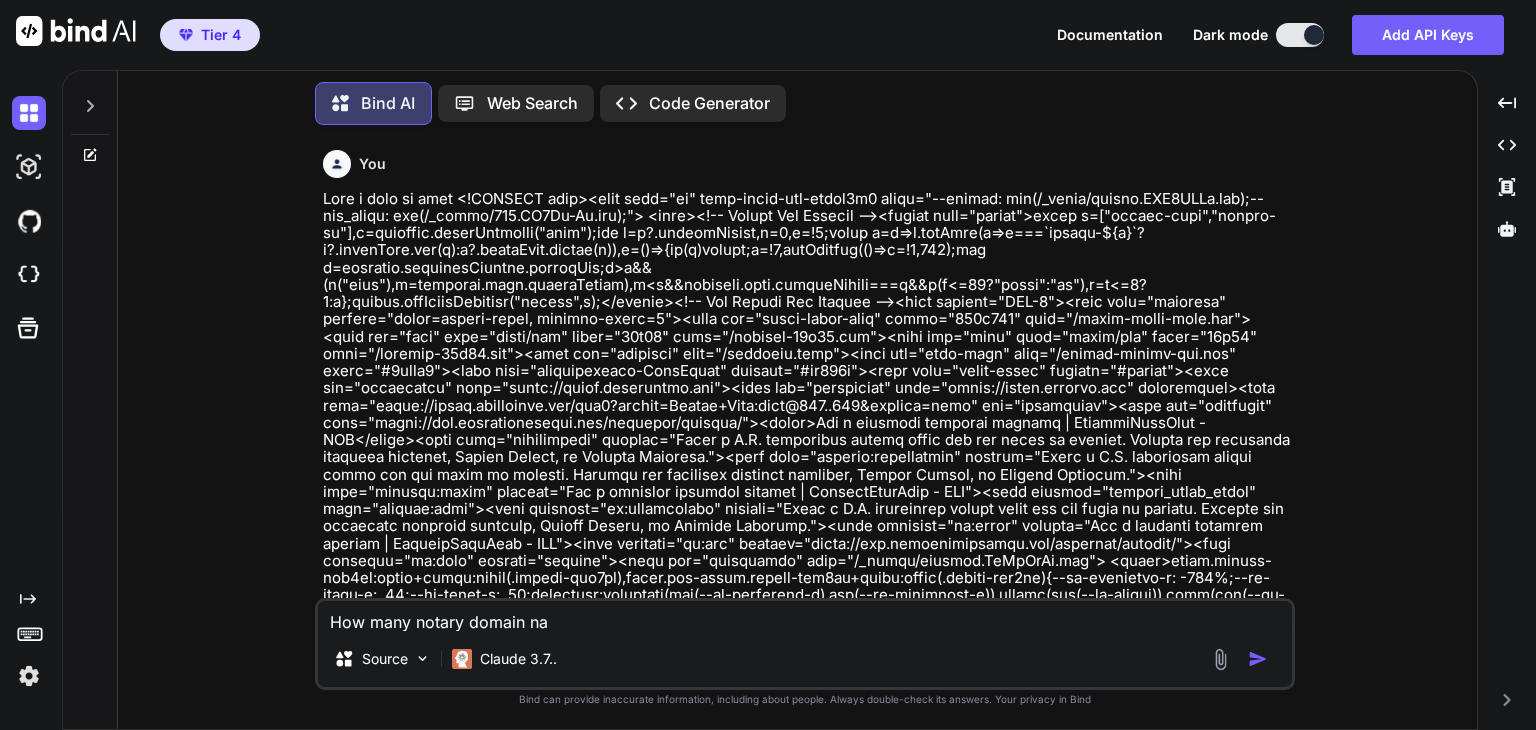 type on "How many notary domain nam" 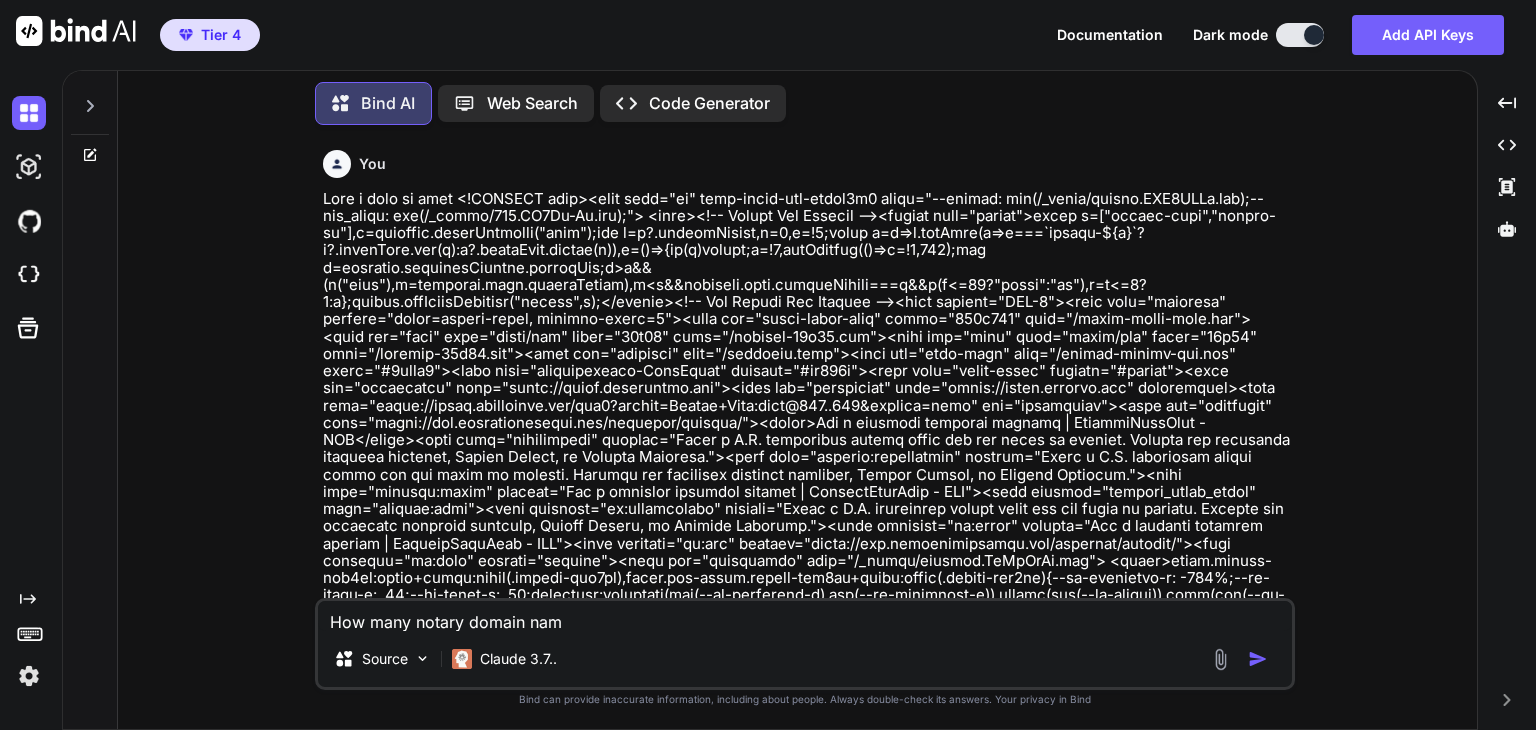 type on "How many notary domain name" 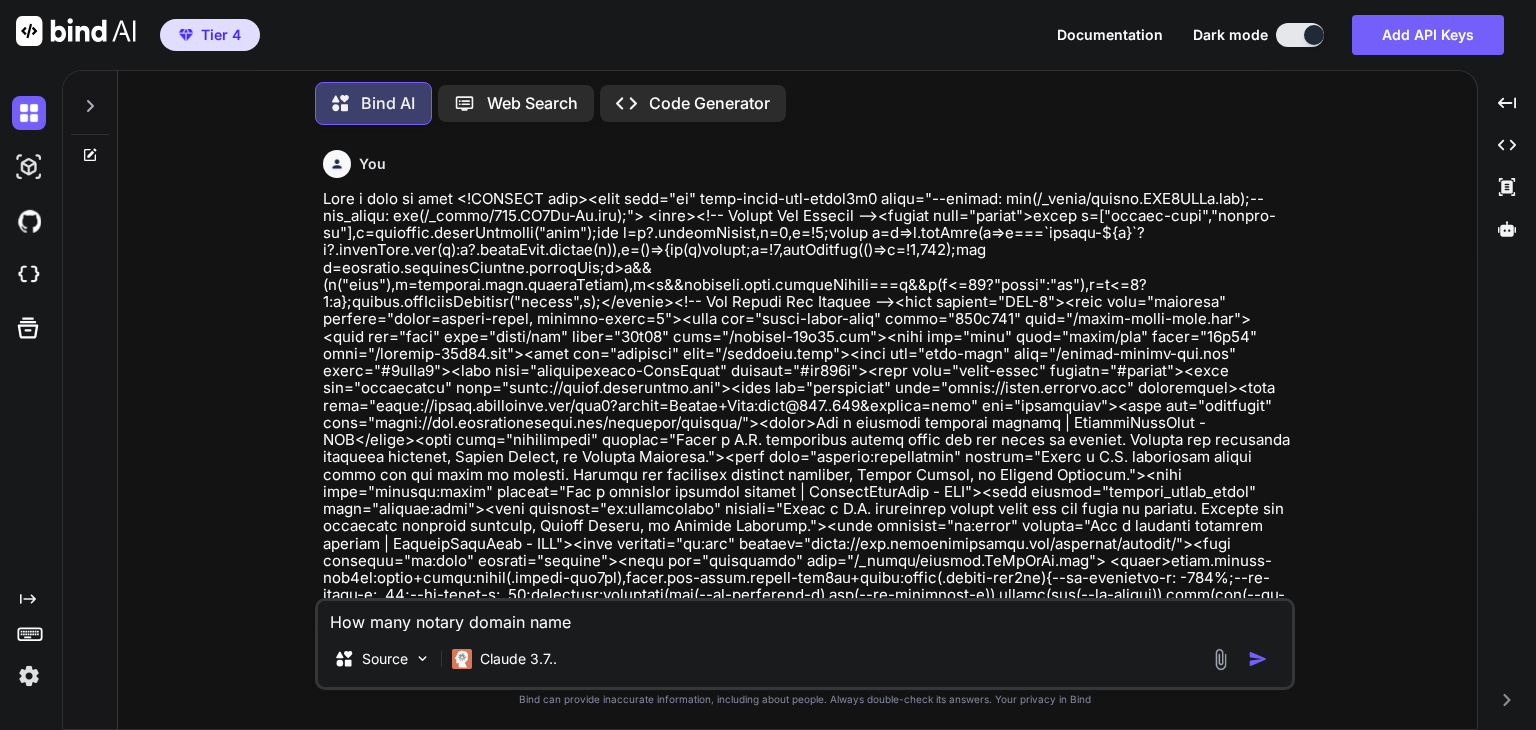 type on "How many notary domain names" 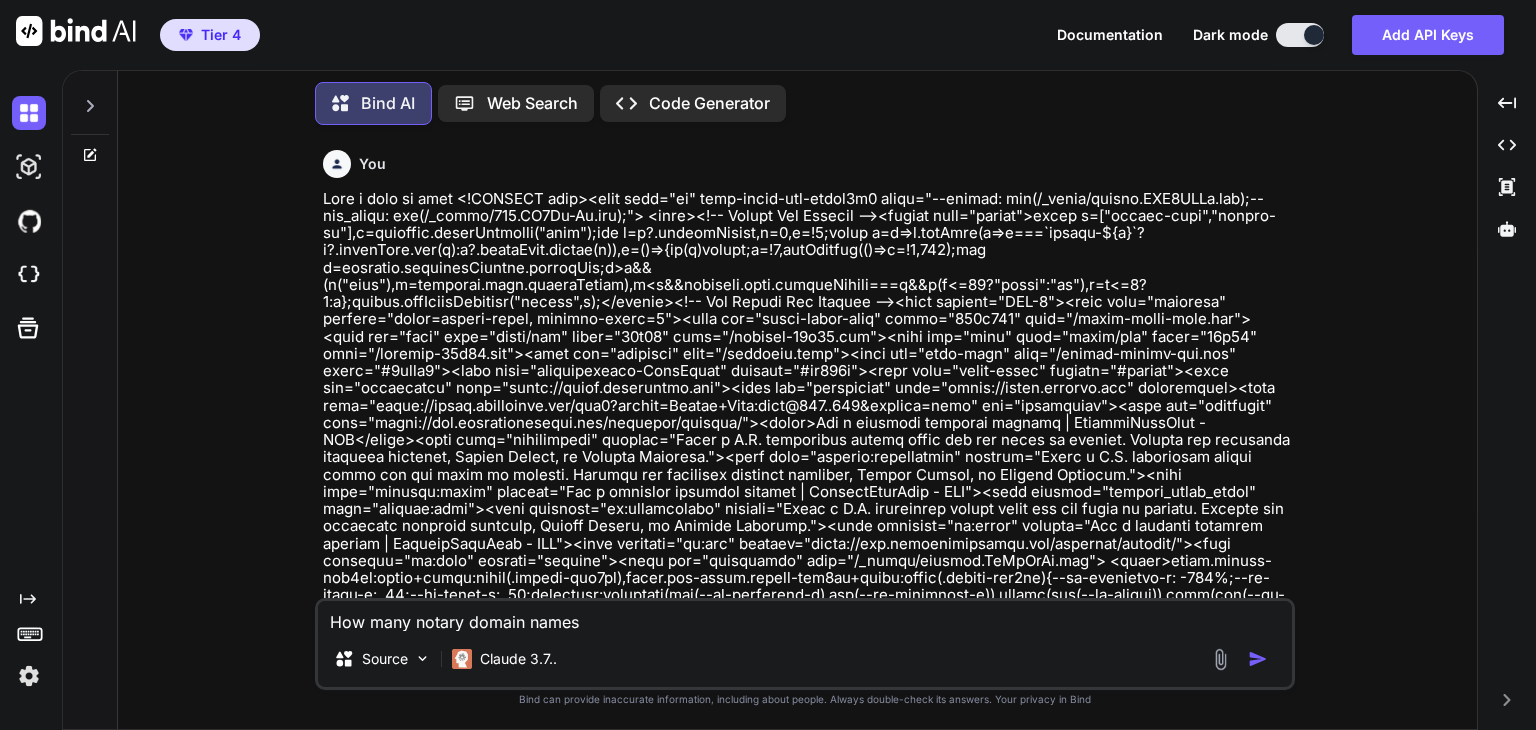 type on "How many notary domain names" 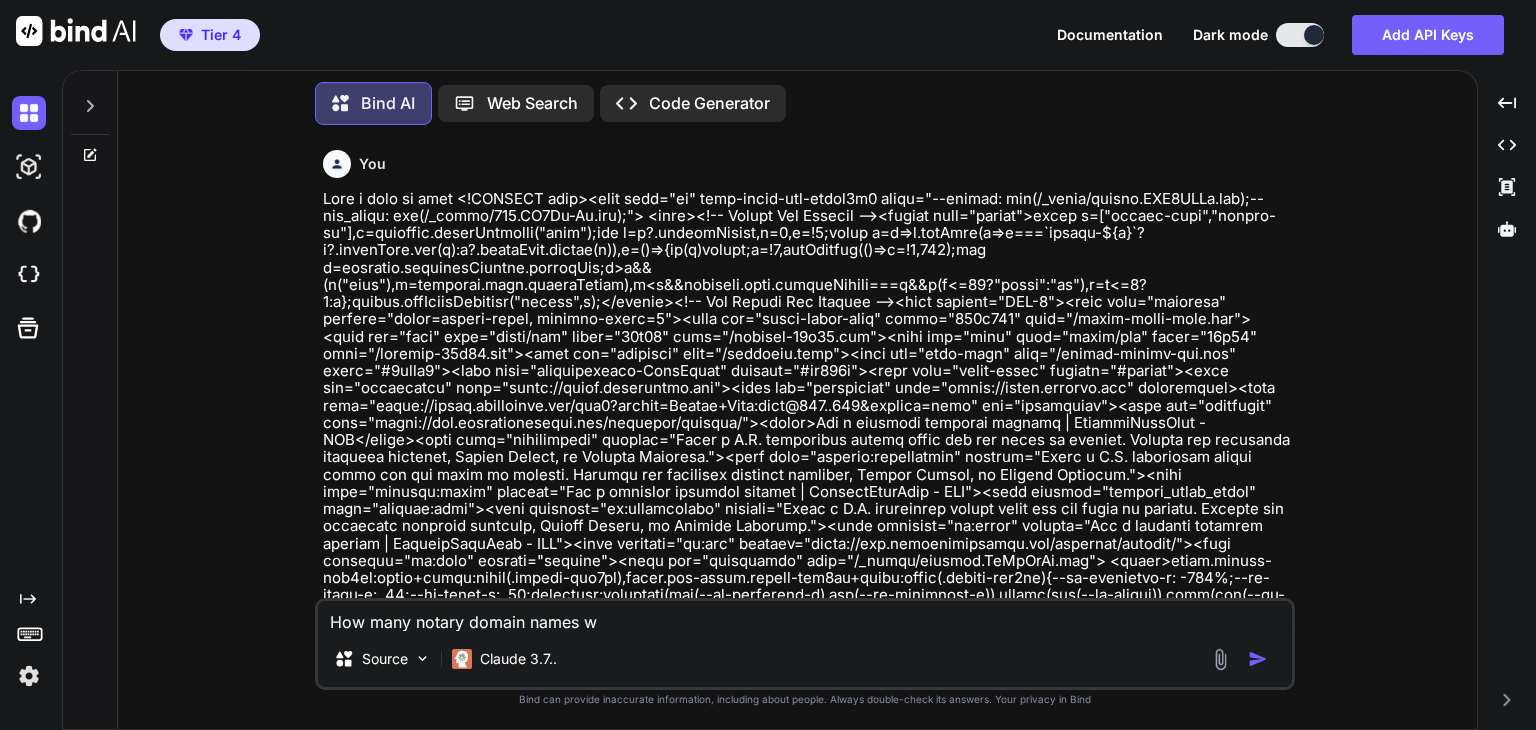 type on "How many notary domain names wa" 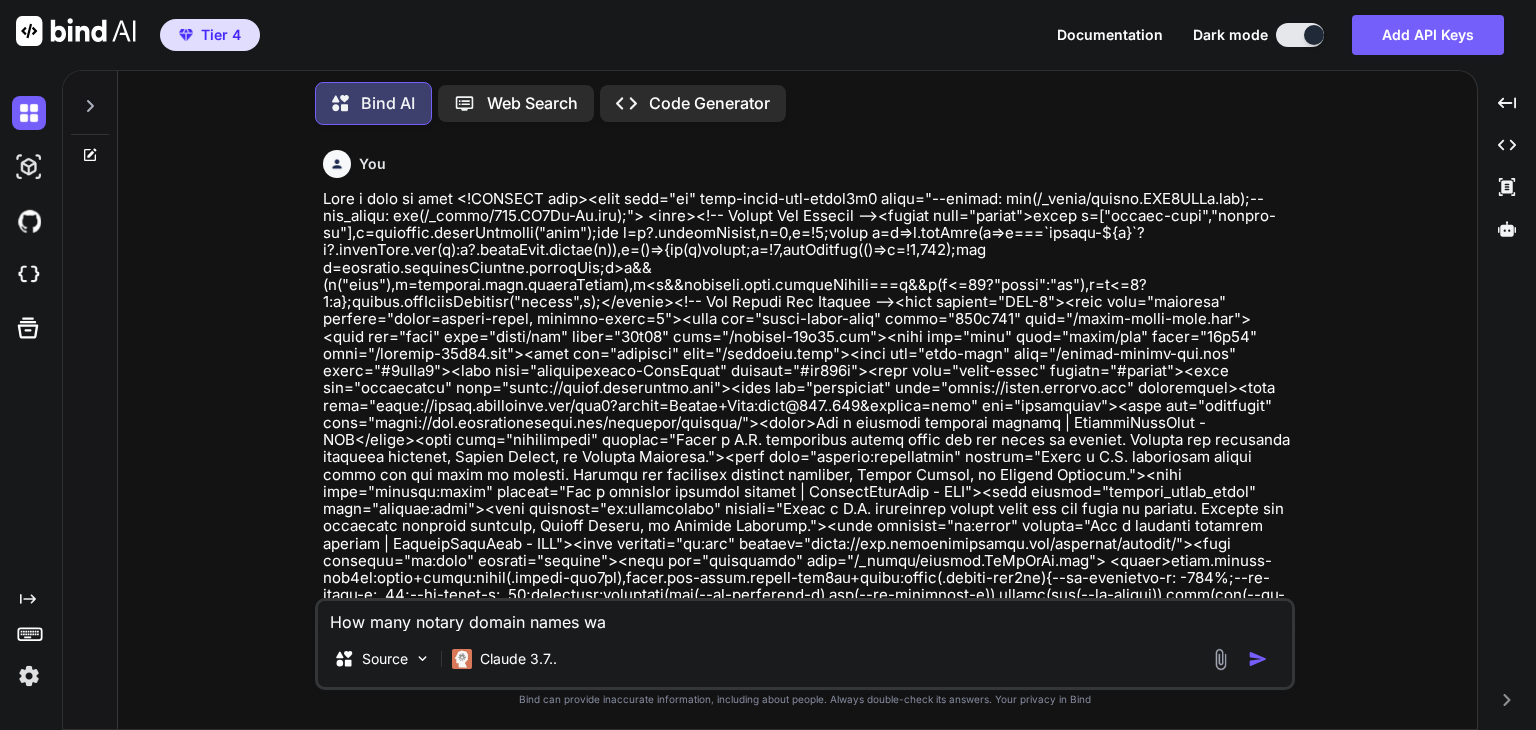 type on "How many notary domain names w" 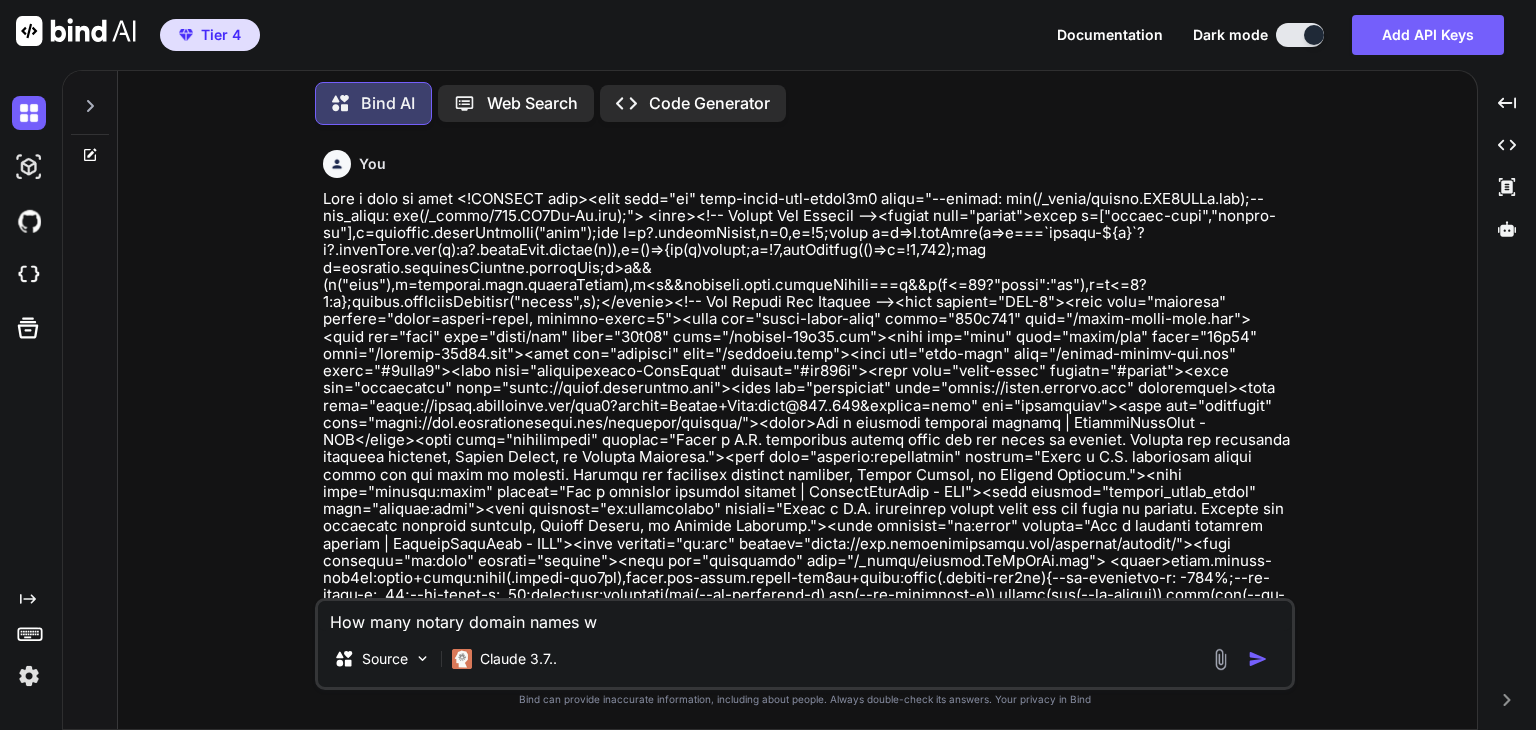 type on "How many notary domain names" 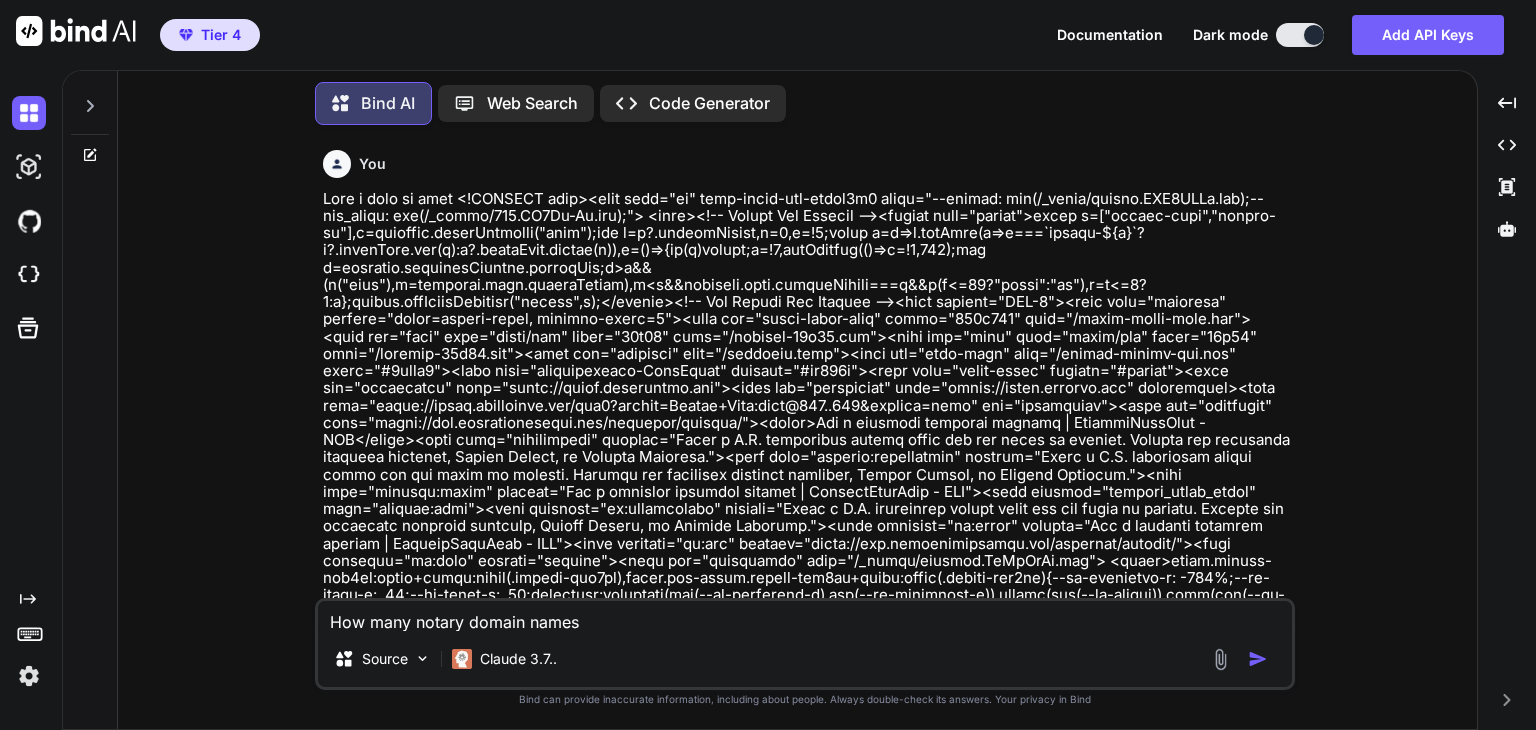 type on "How many notary domain names a" 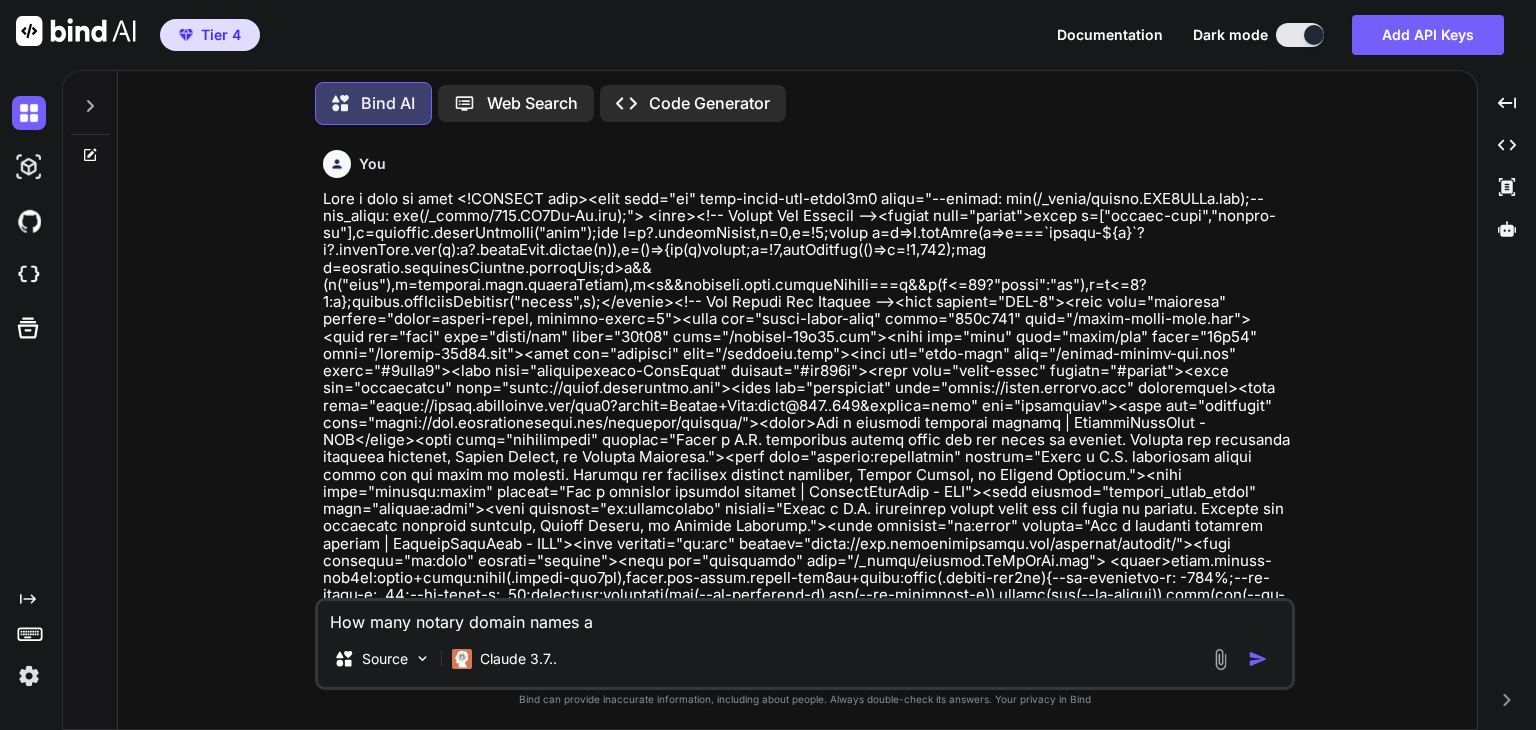 type on "x" 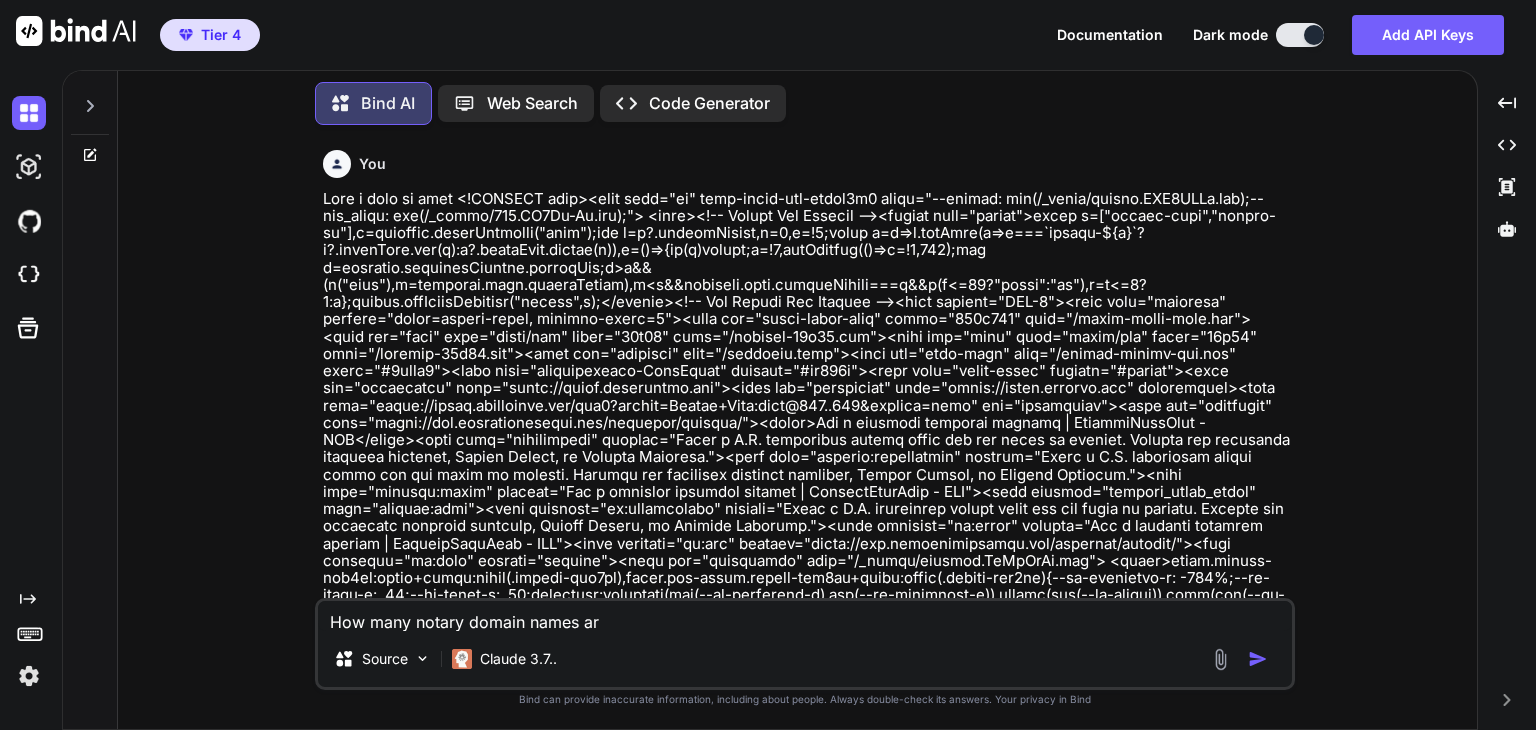 type on "How many notary domain names are" 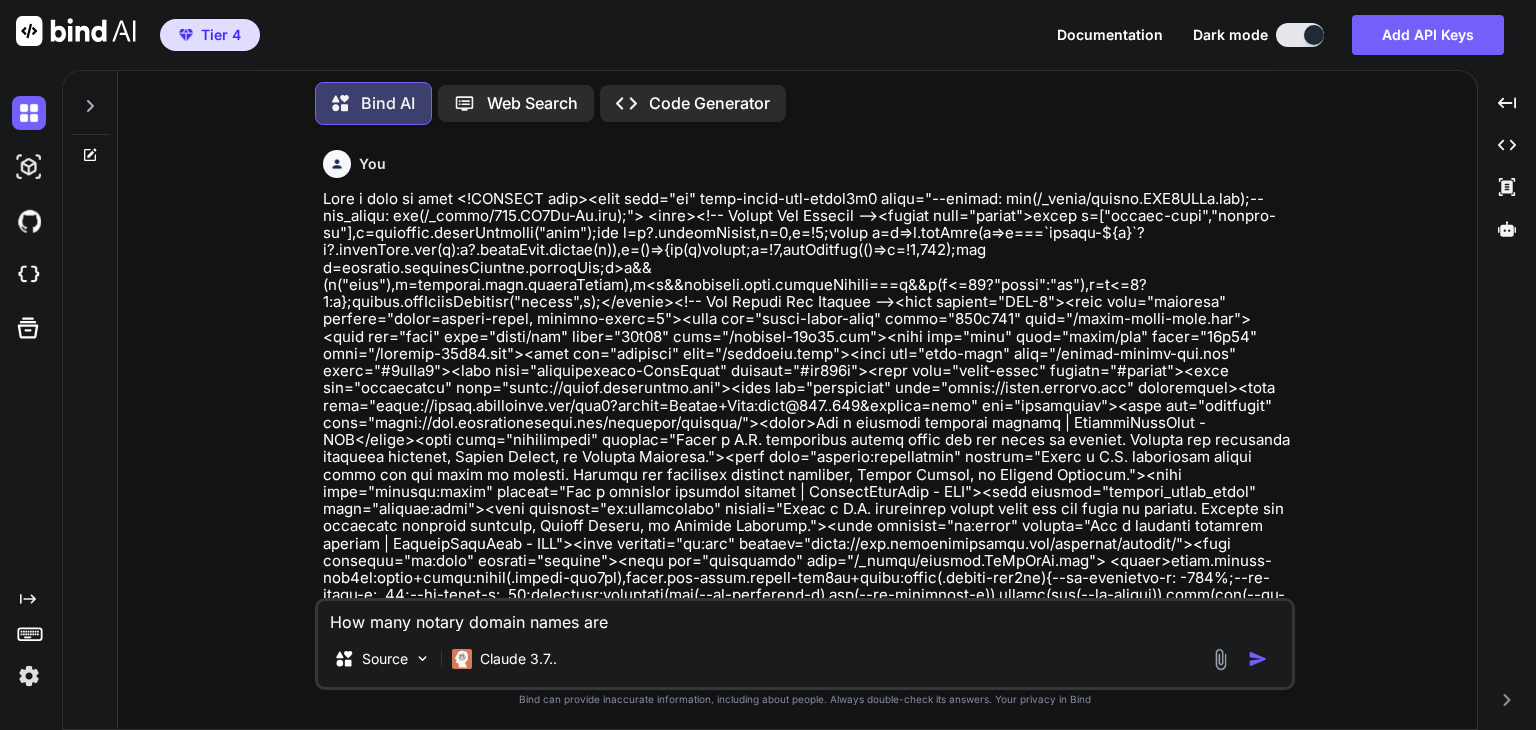 type on "How many notary domain names are" 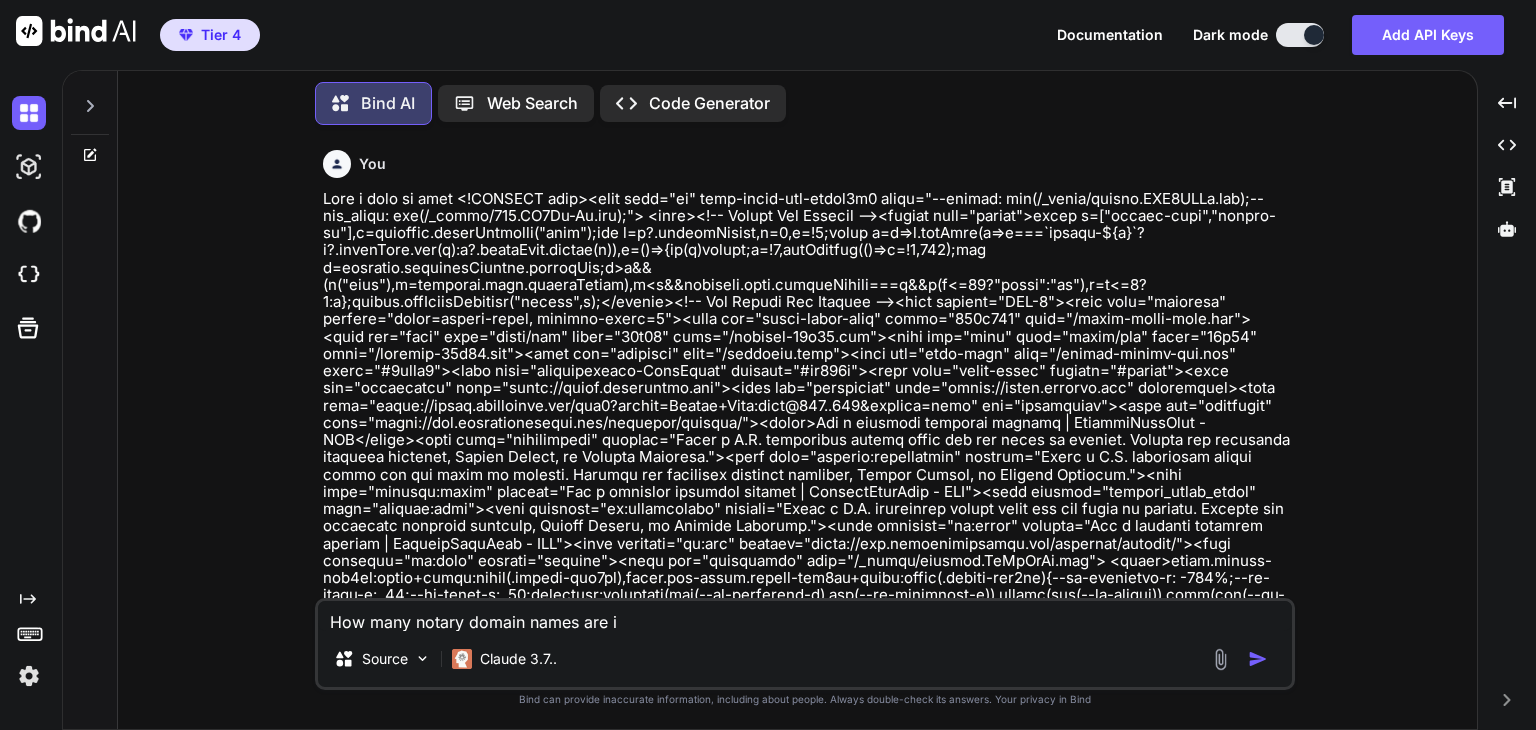 type on "How many notary domain names are in" 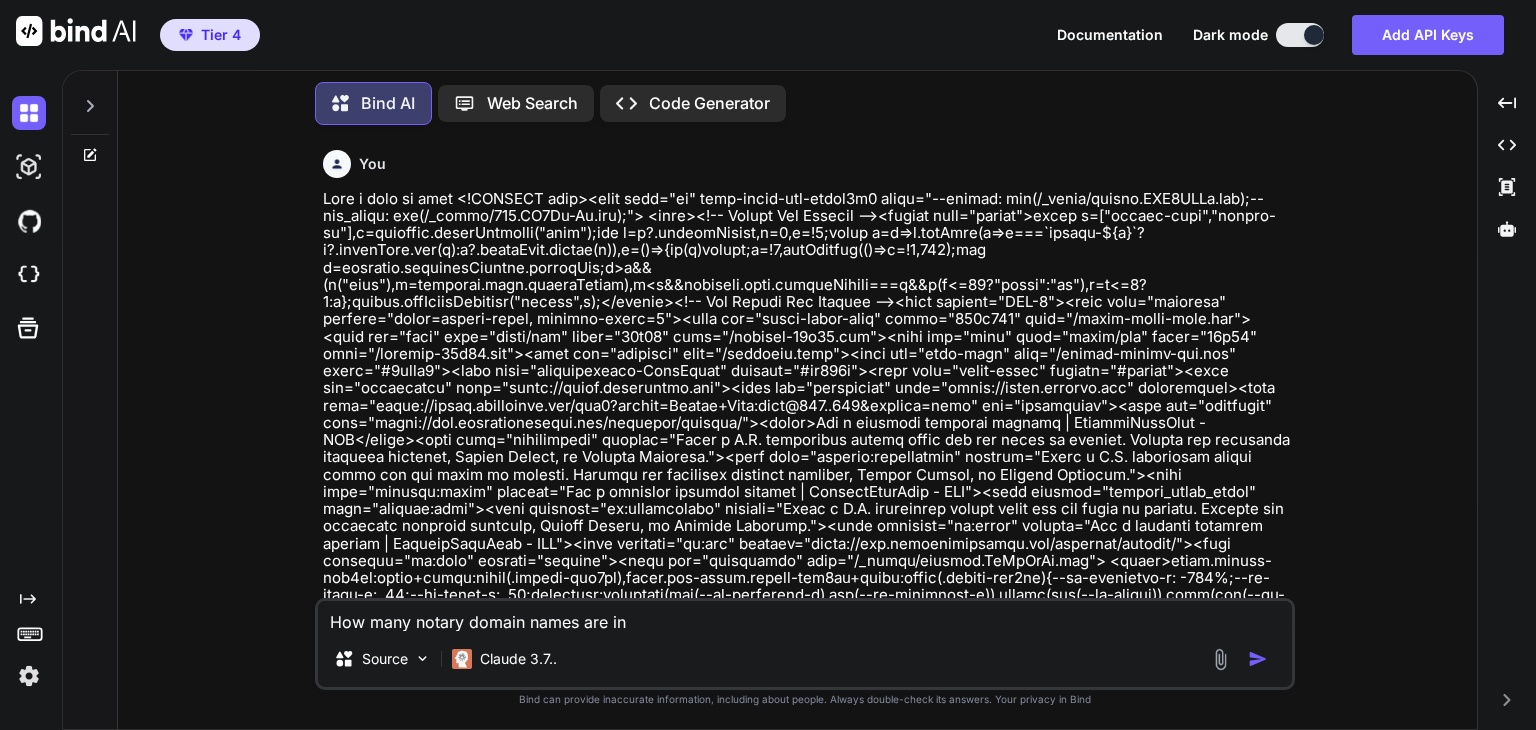 type on "How many notary domain names are in" 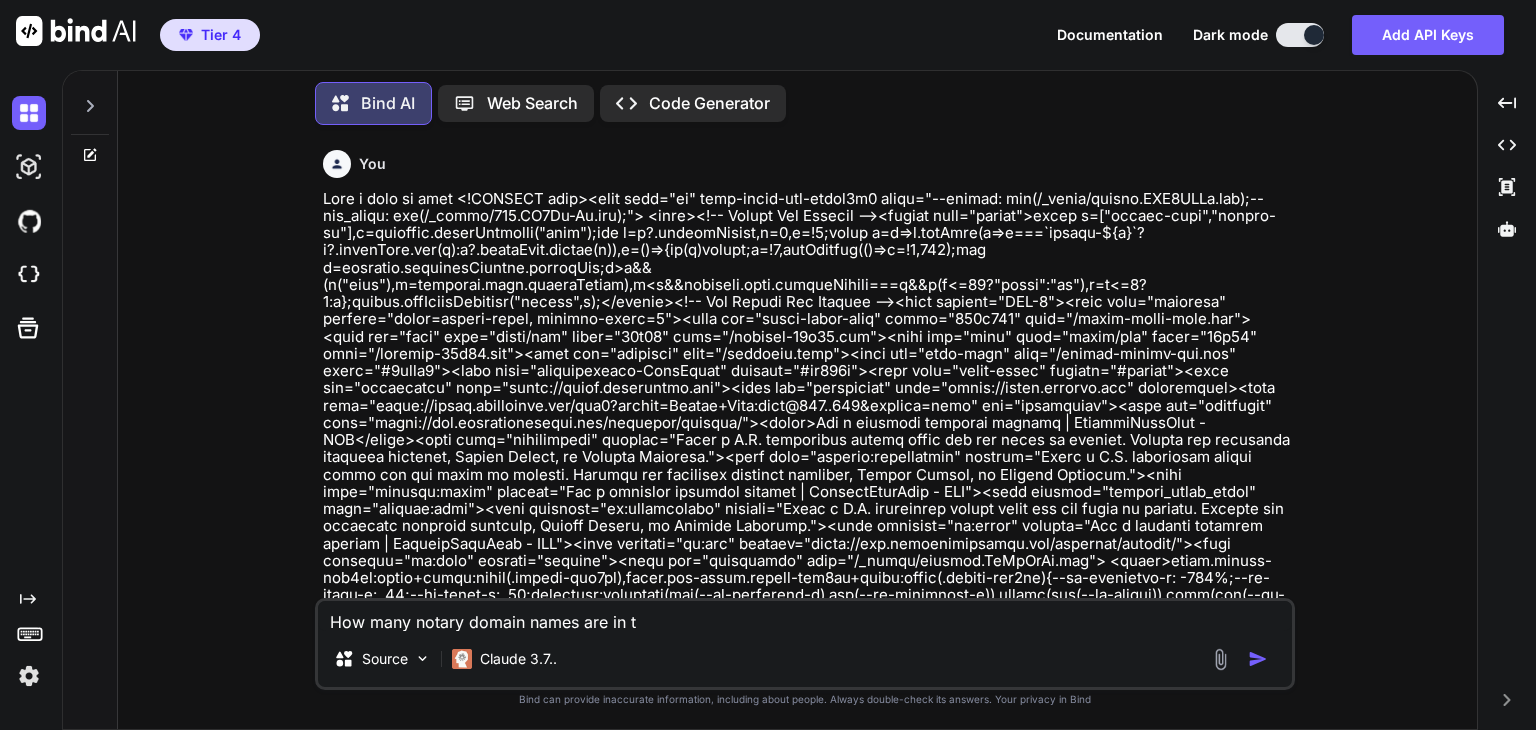 type on "How many notary domain names are in th" 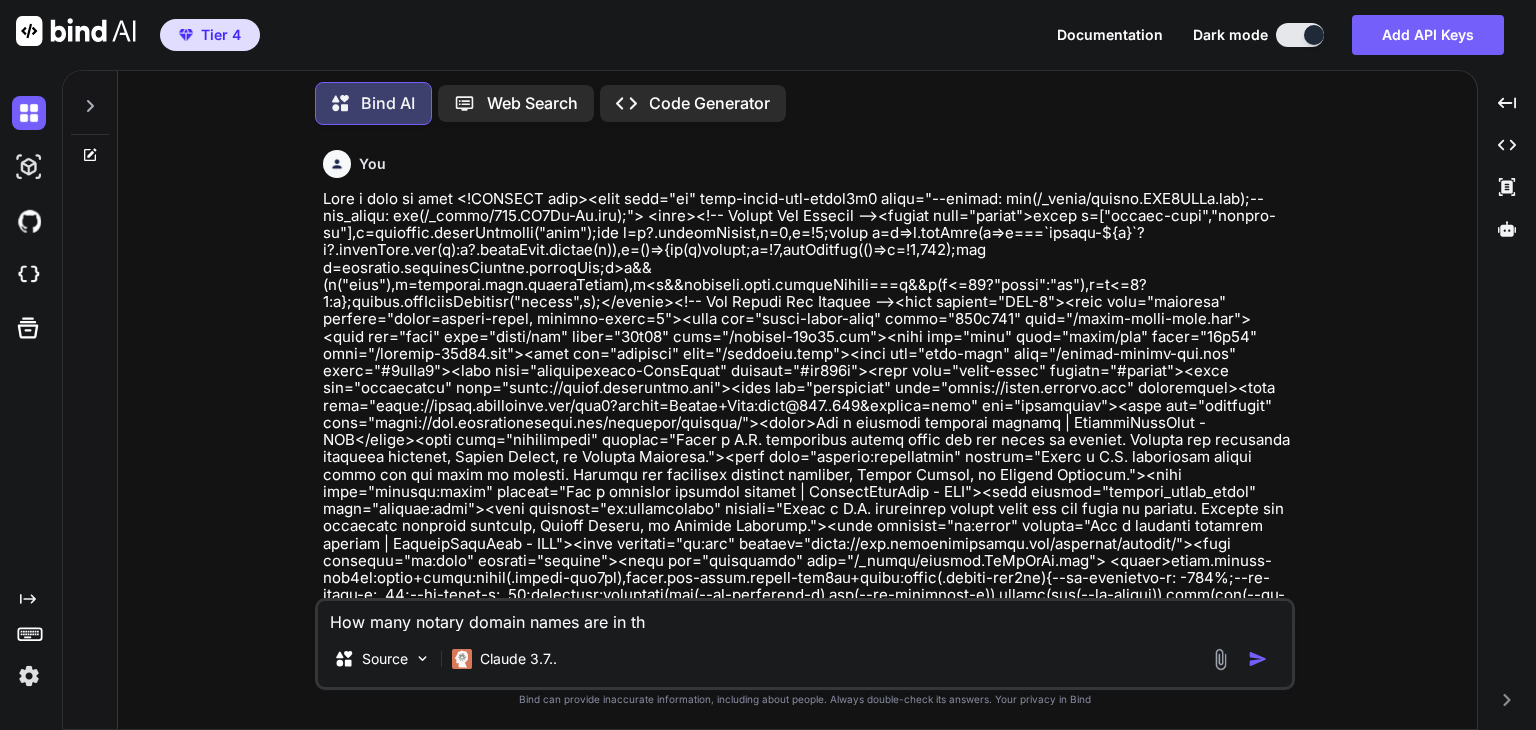 type on "How many notary domain names are in the" 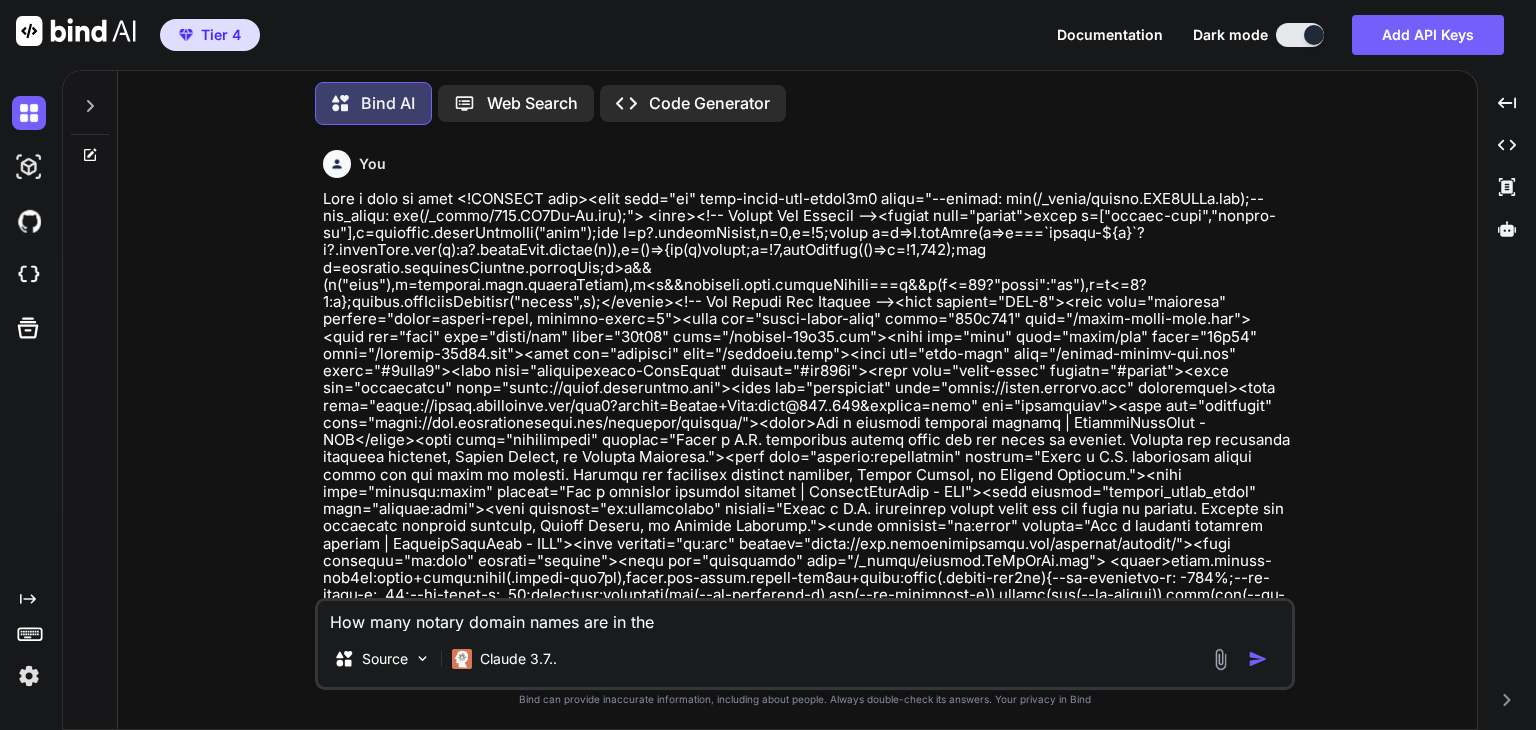 type on "How many notary domain names are in ther" 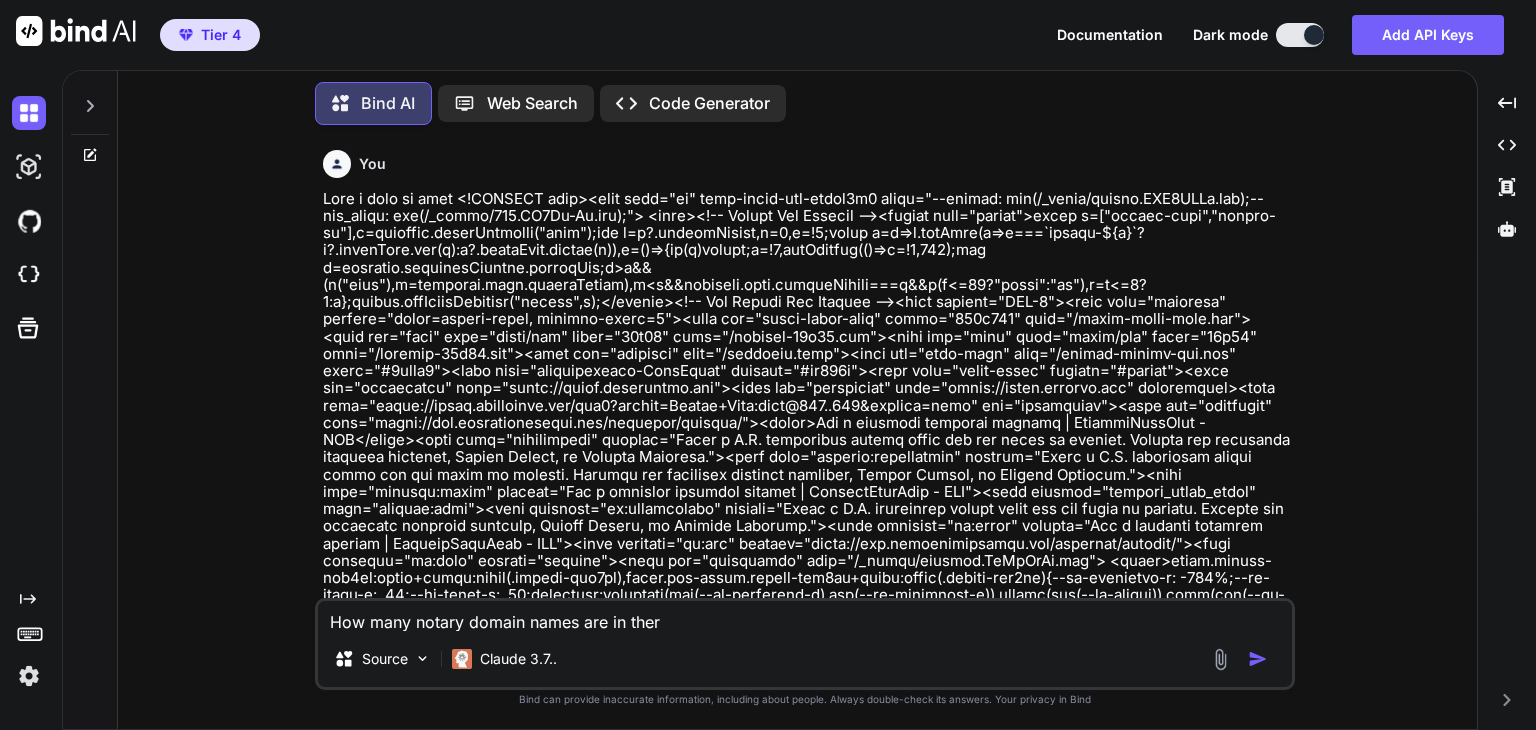 type on "How many notary domain names are in ther" 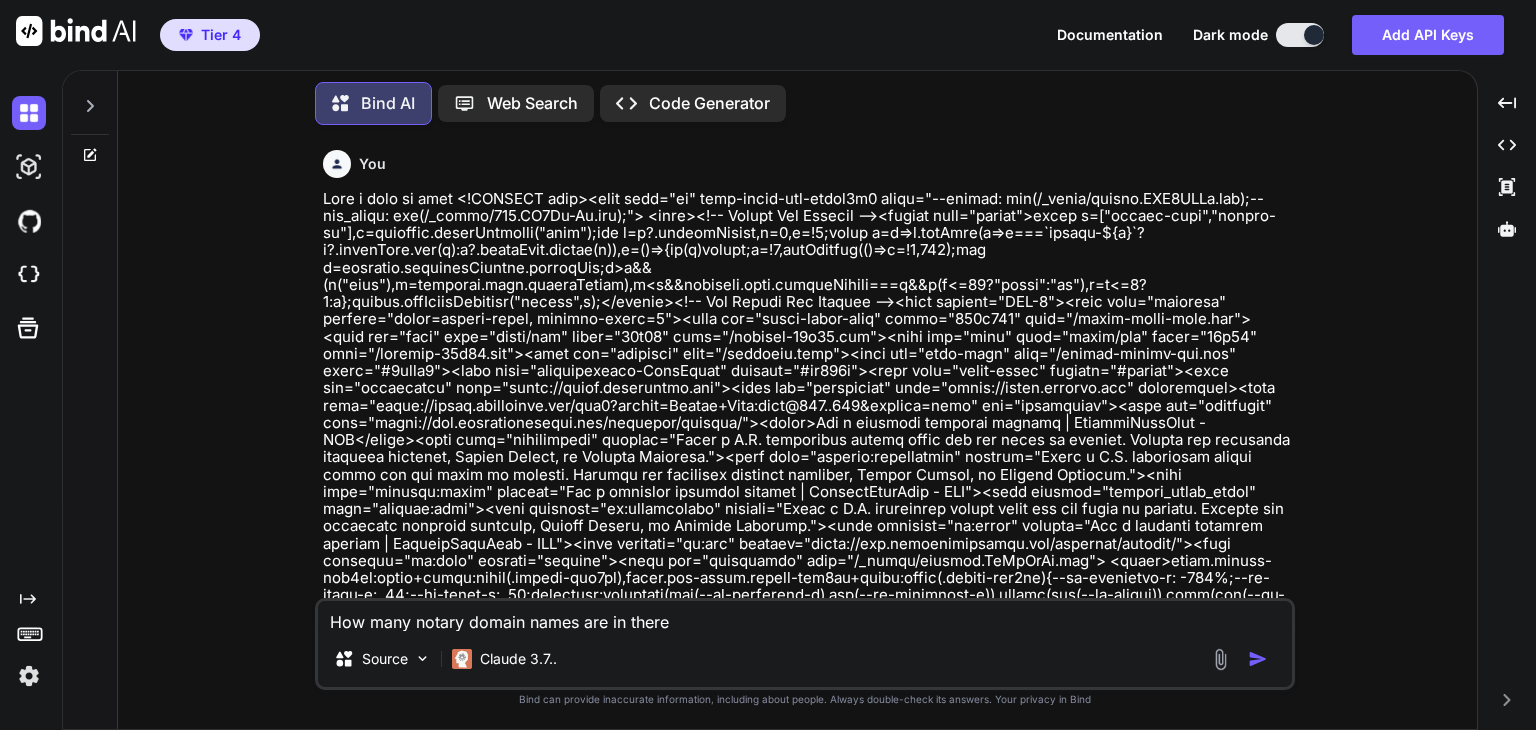 type on "How many notary domain names are in there" 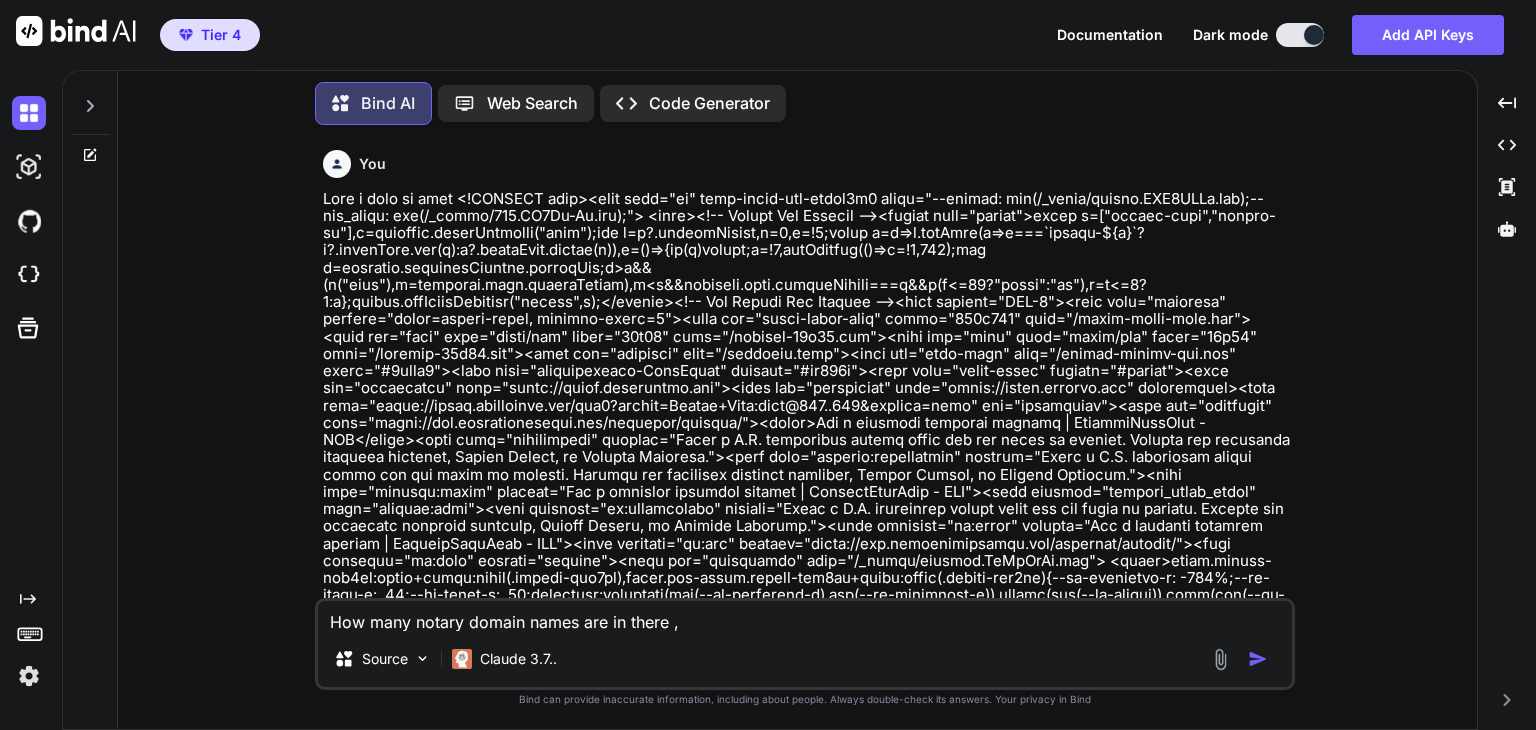 type on "How many notary domain names are in there ," 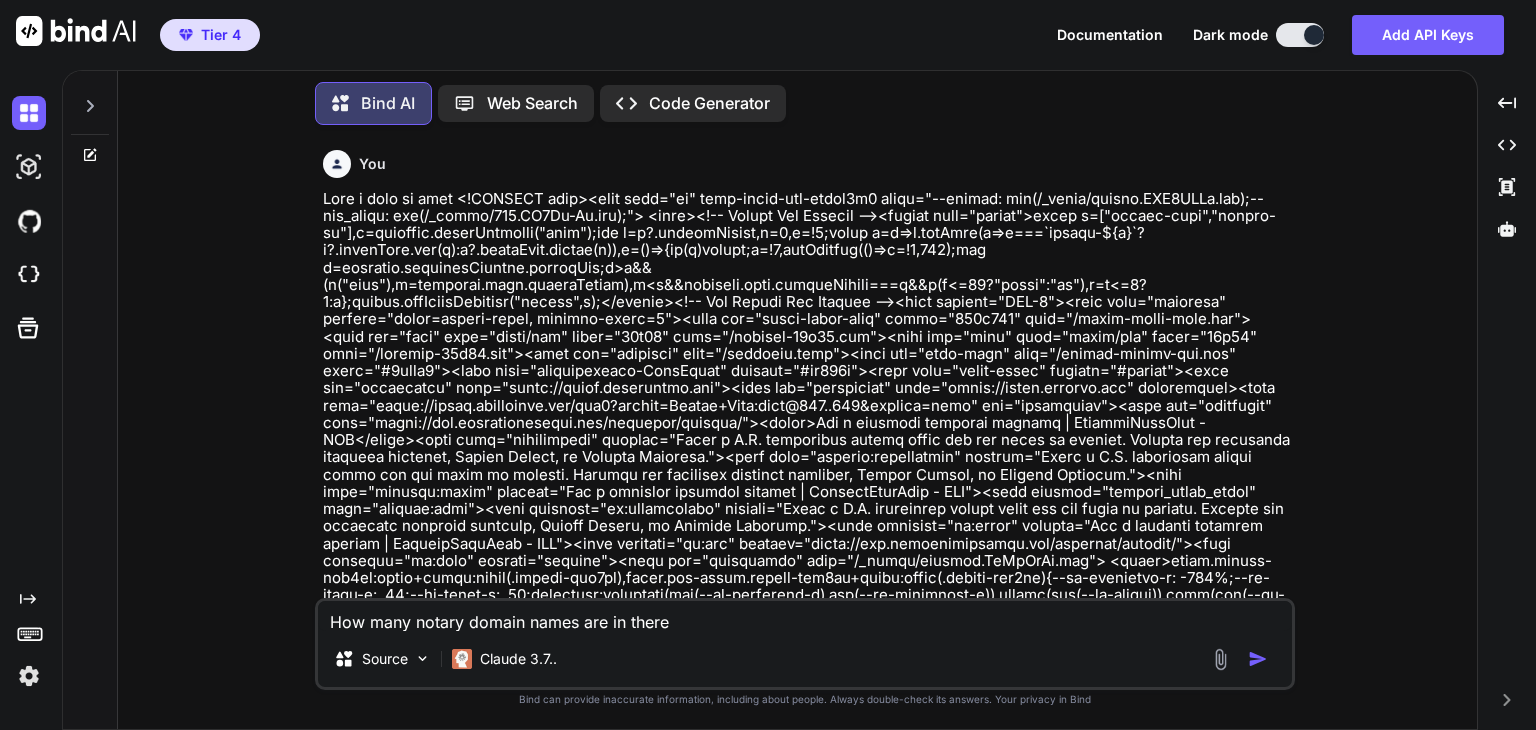 type on "How many notary domain names are in there" 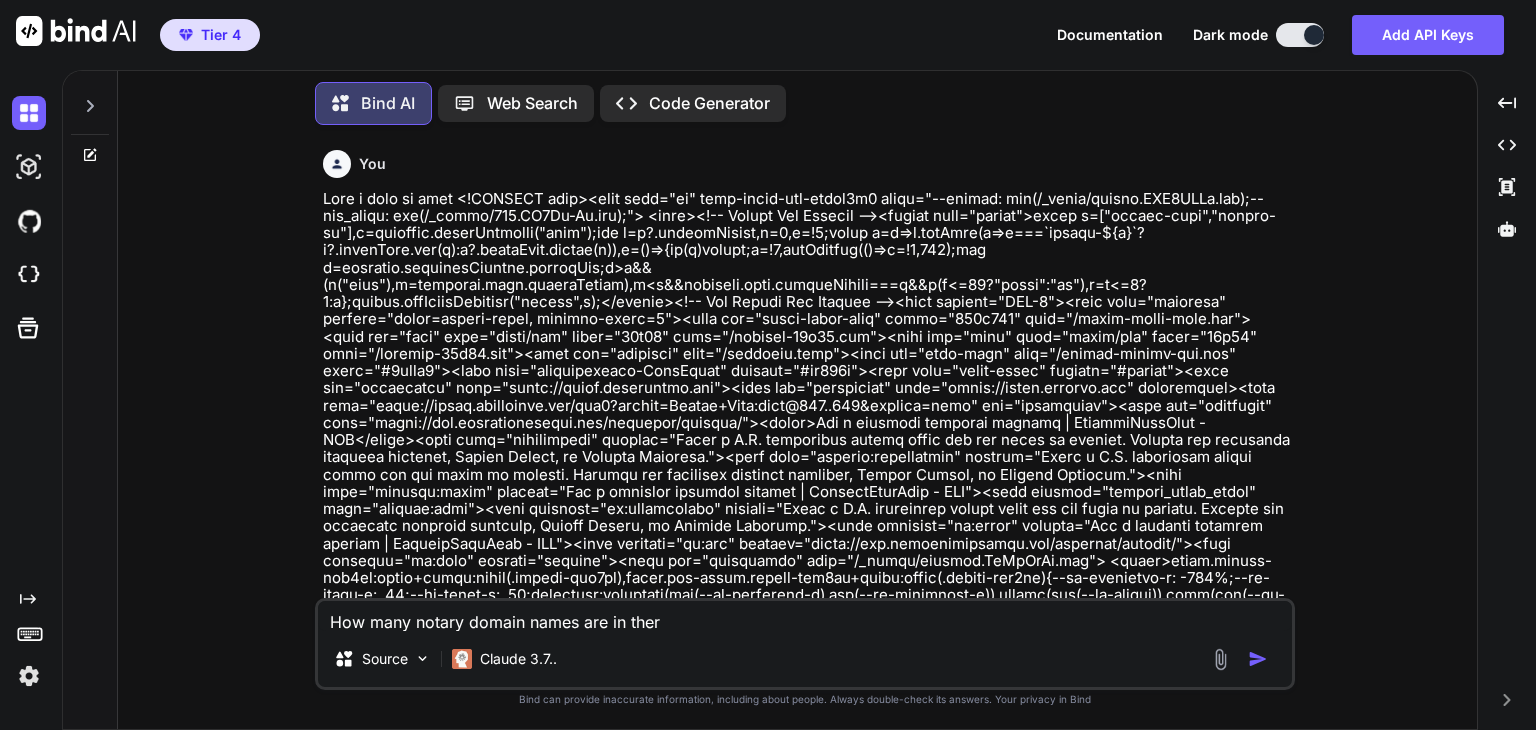 type on "How many notary domain names are in the" 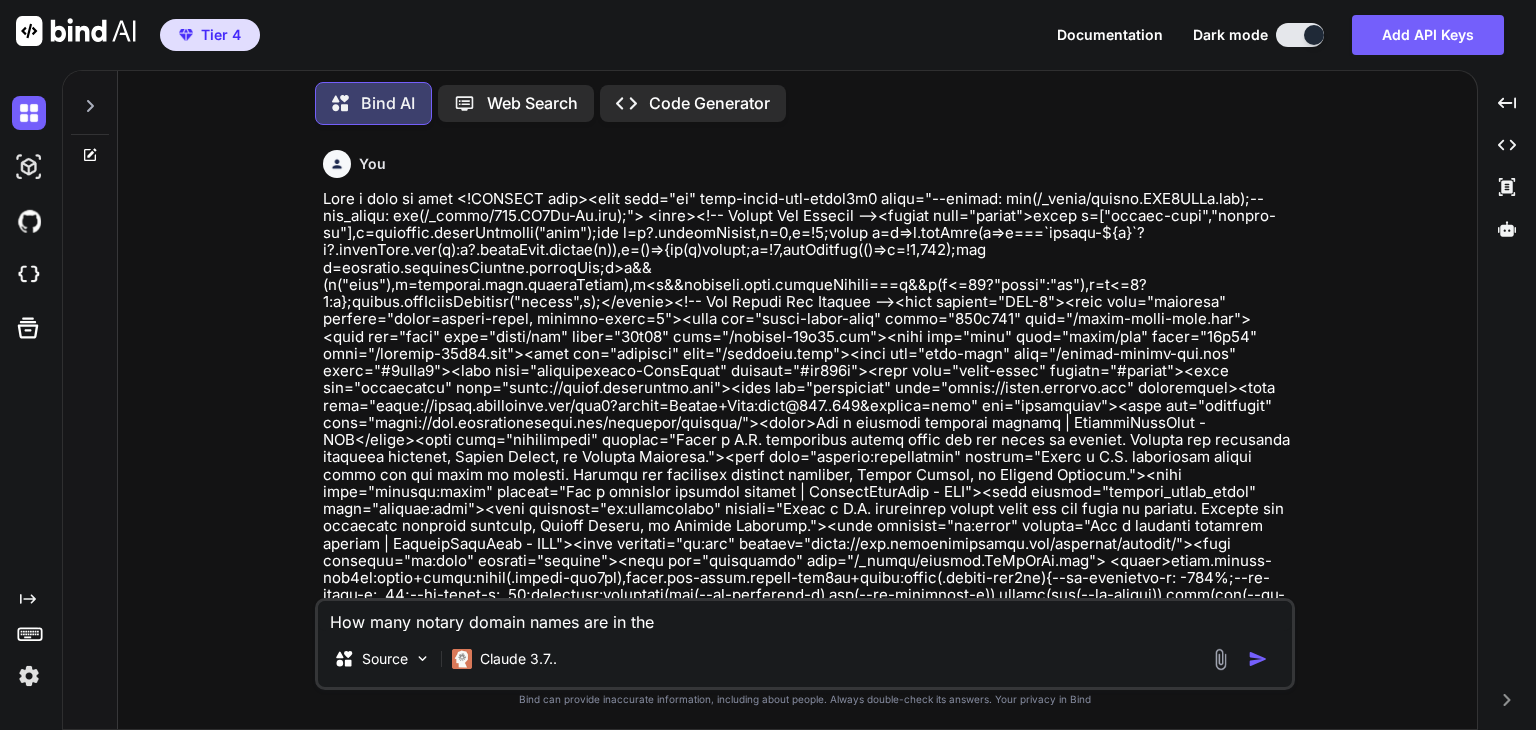 type on "How many notary domain names are in th" 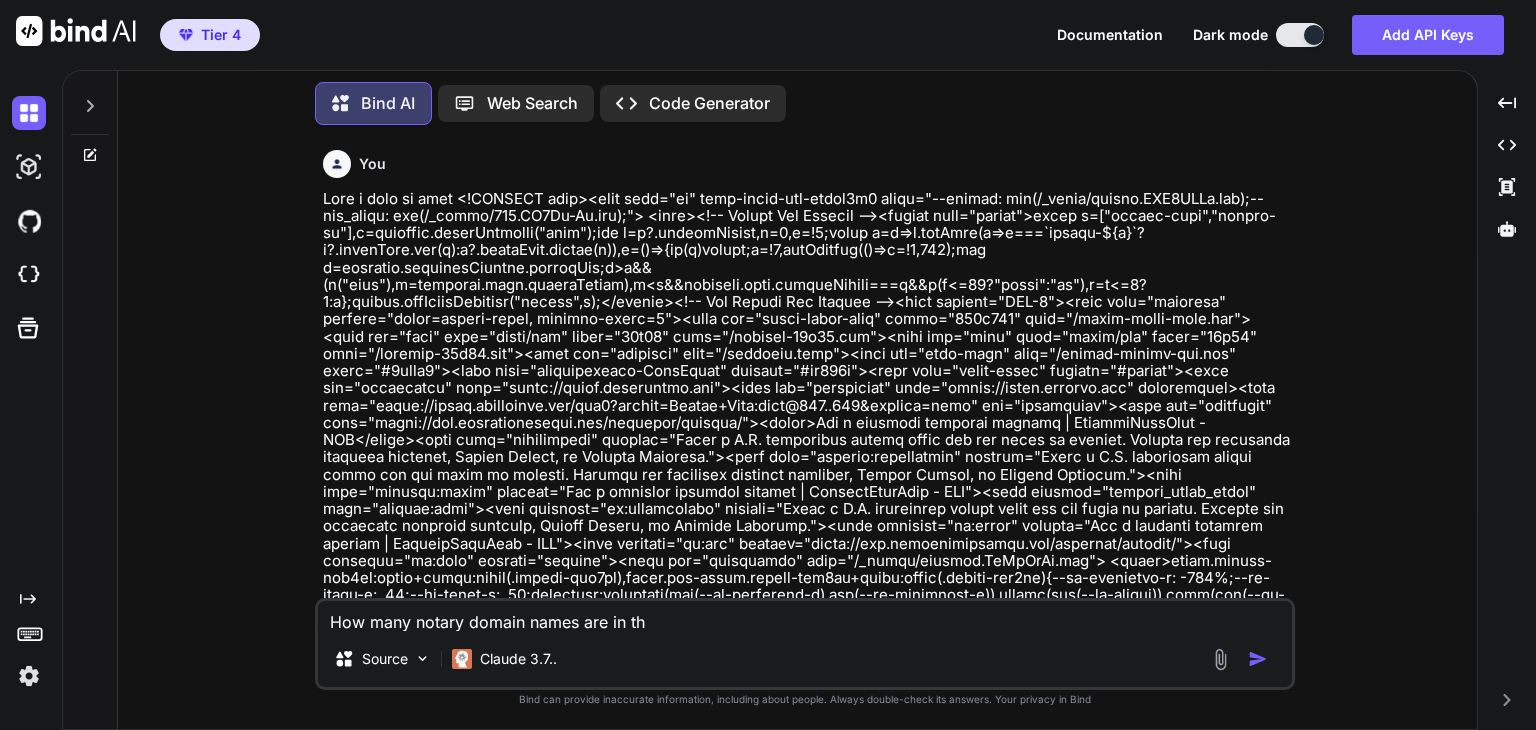 type on "How many notary domain names are in t" 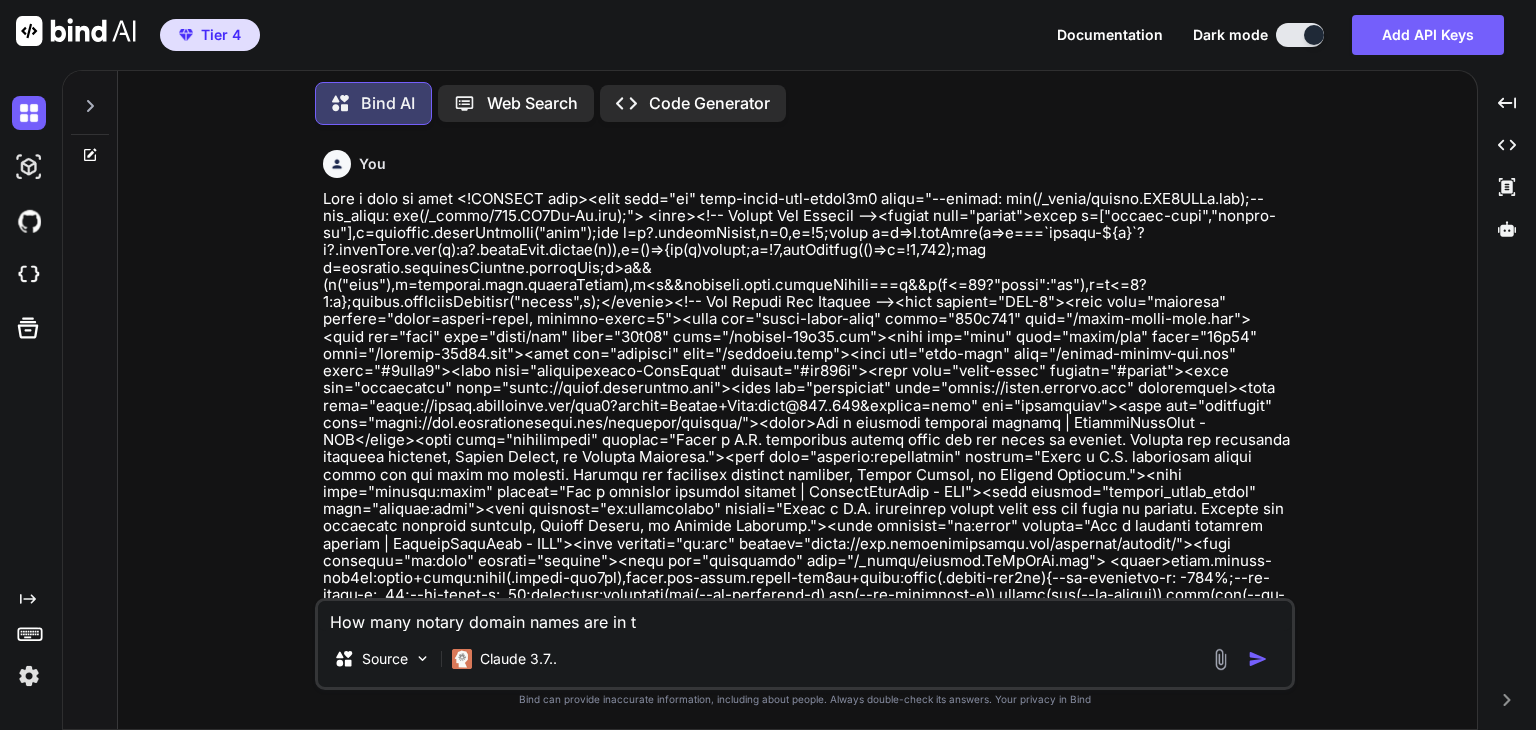 type on "How many notary domain names are in" 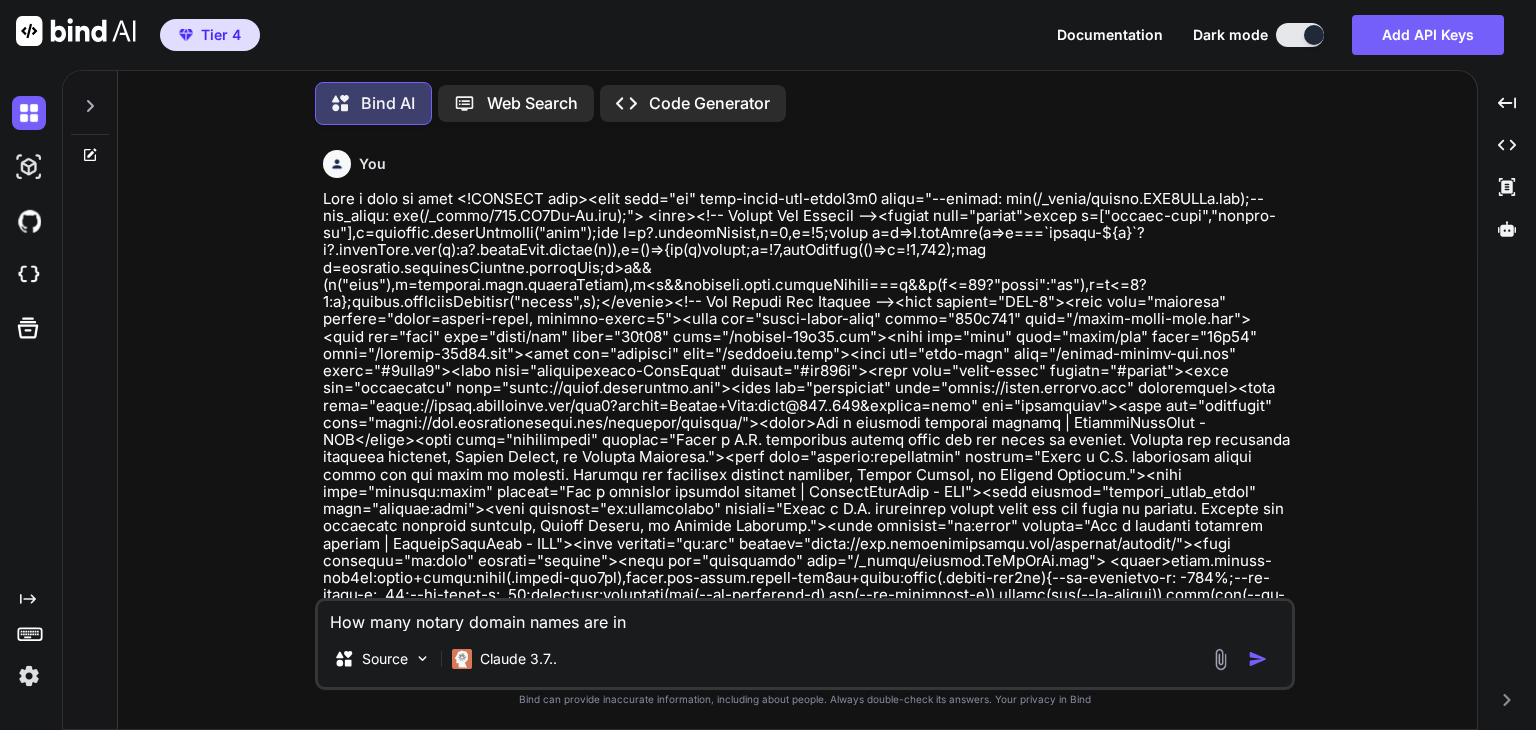 type on "How many notary domain names are in h" 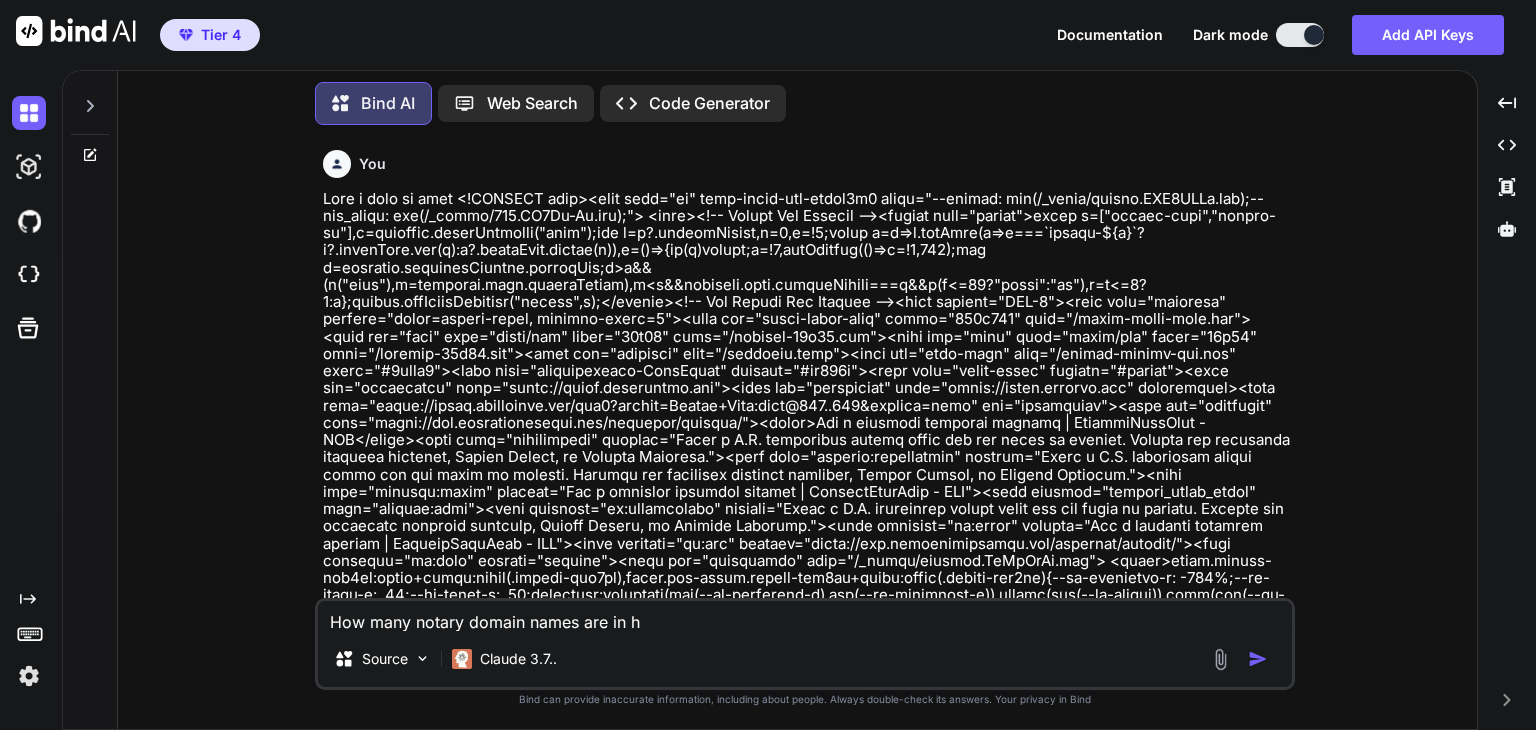 type on "How many notary domain names are in he" 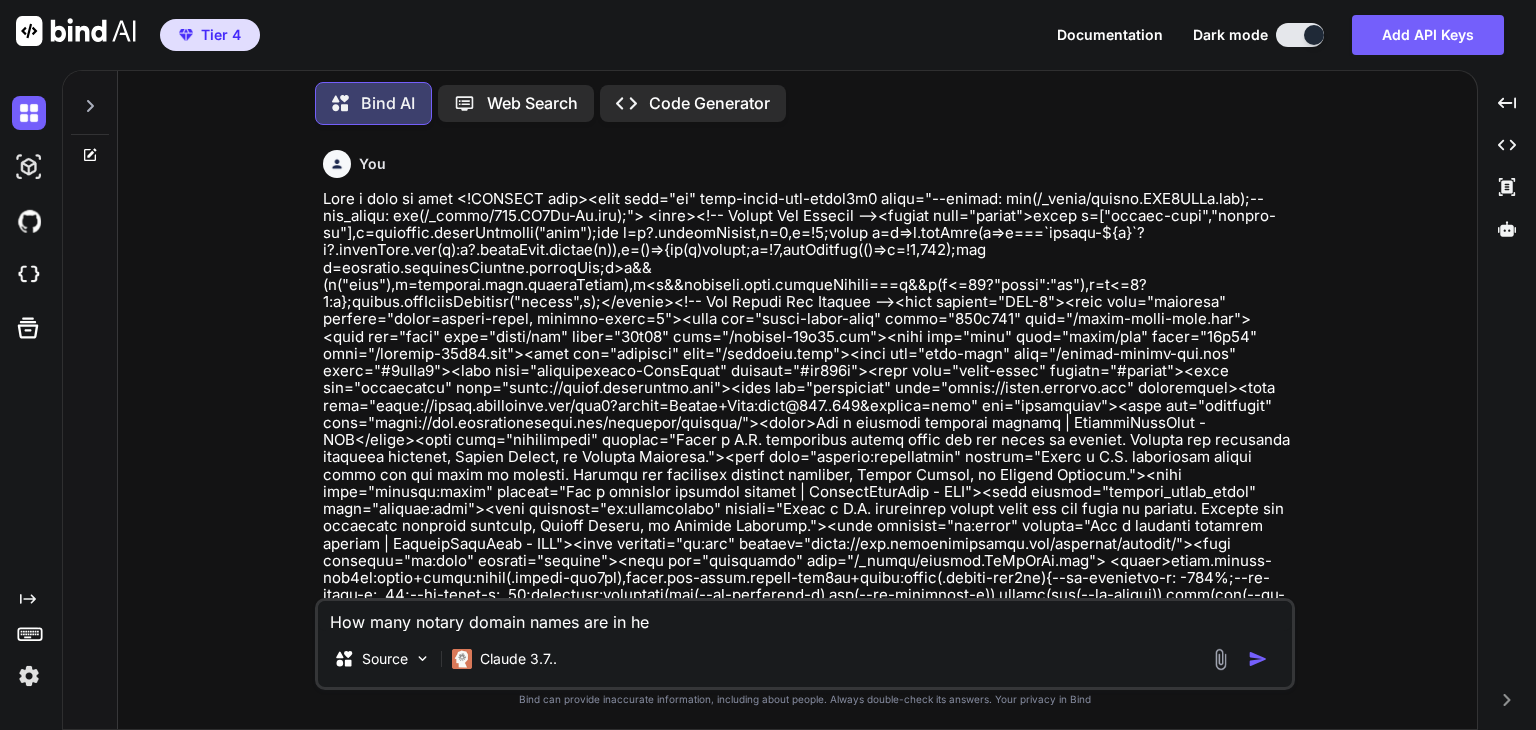 type on "How many notary domain names are in her" 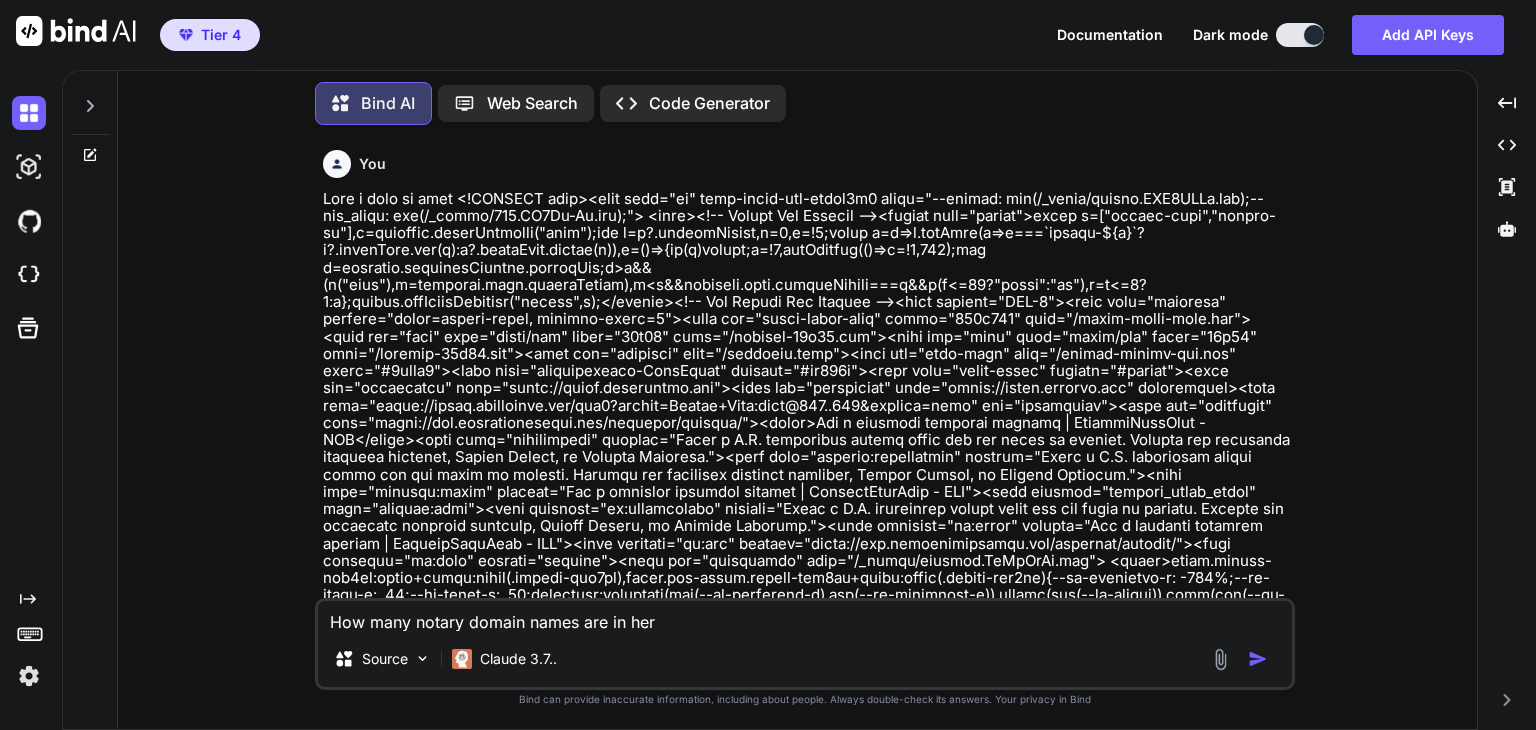 type on "How many notary domain names are in here" 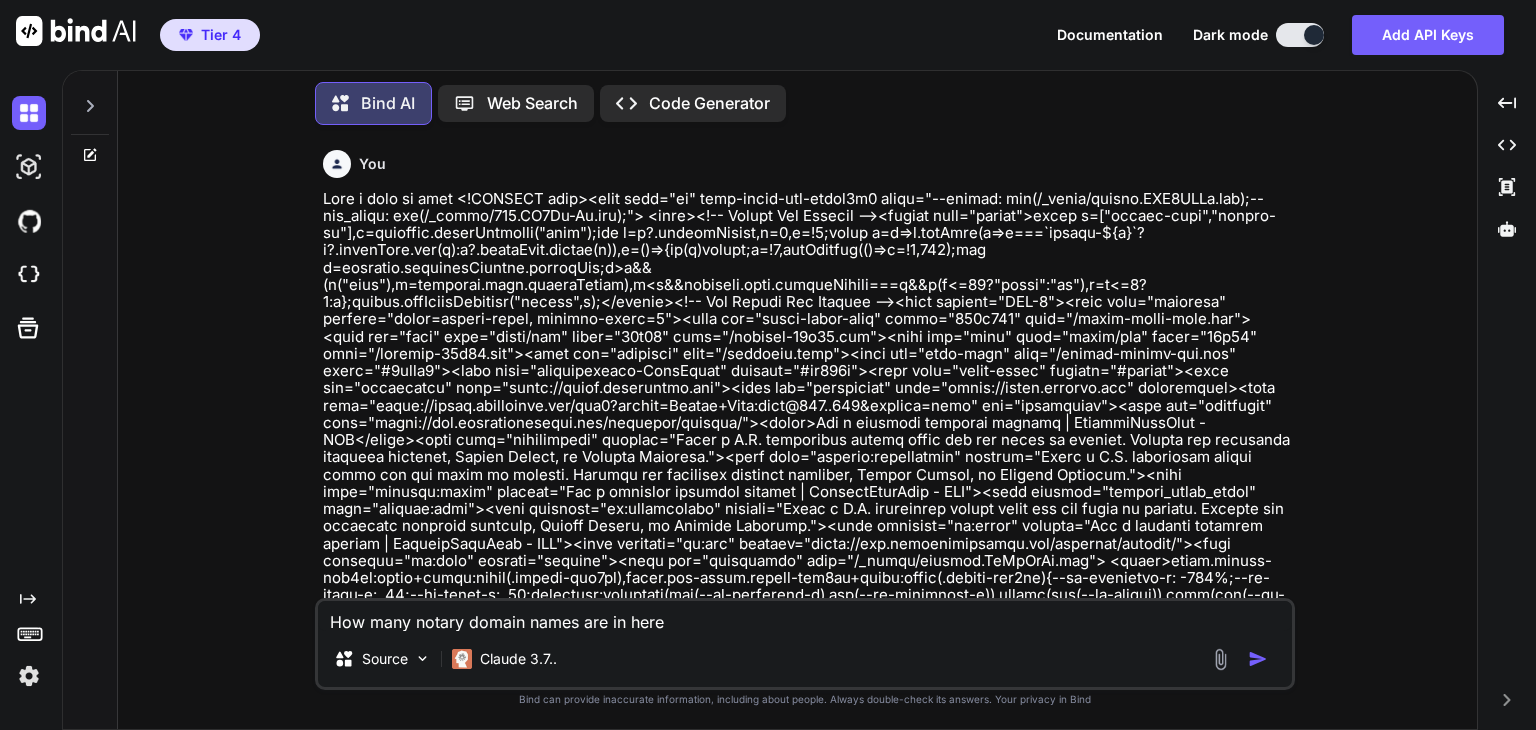 type on "How many notary domain names are in here," 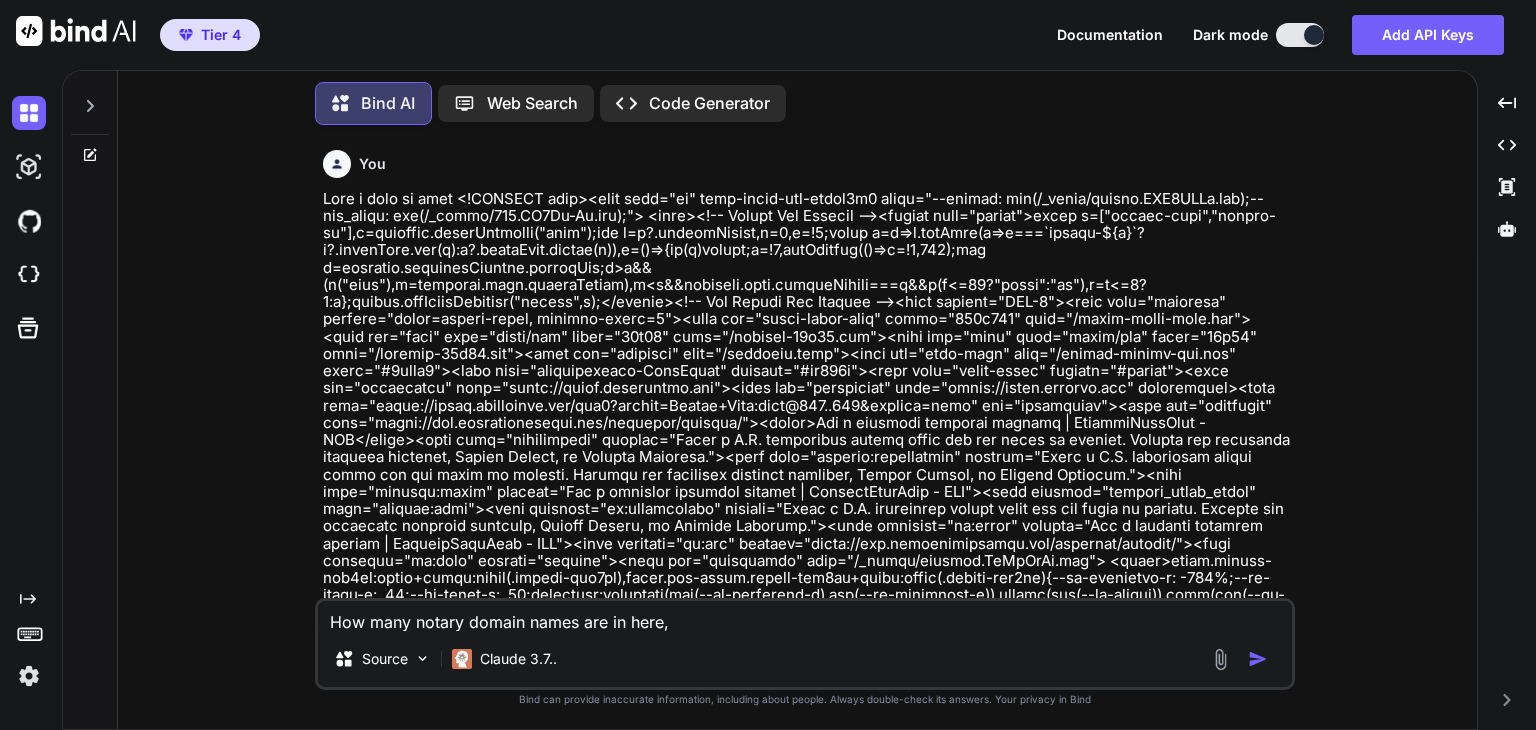 type on "How many notary domain names are in here," 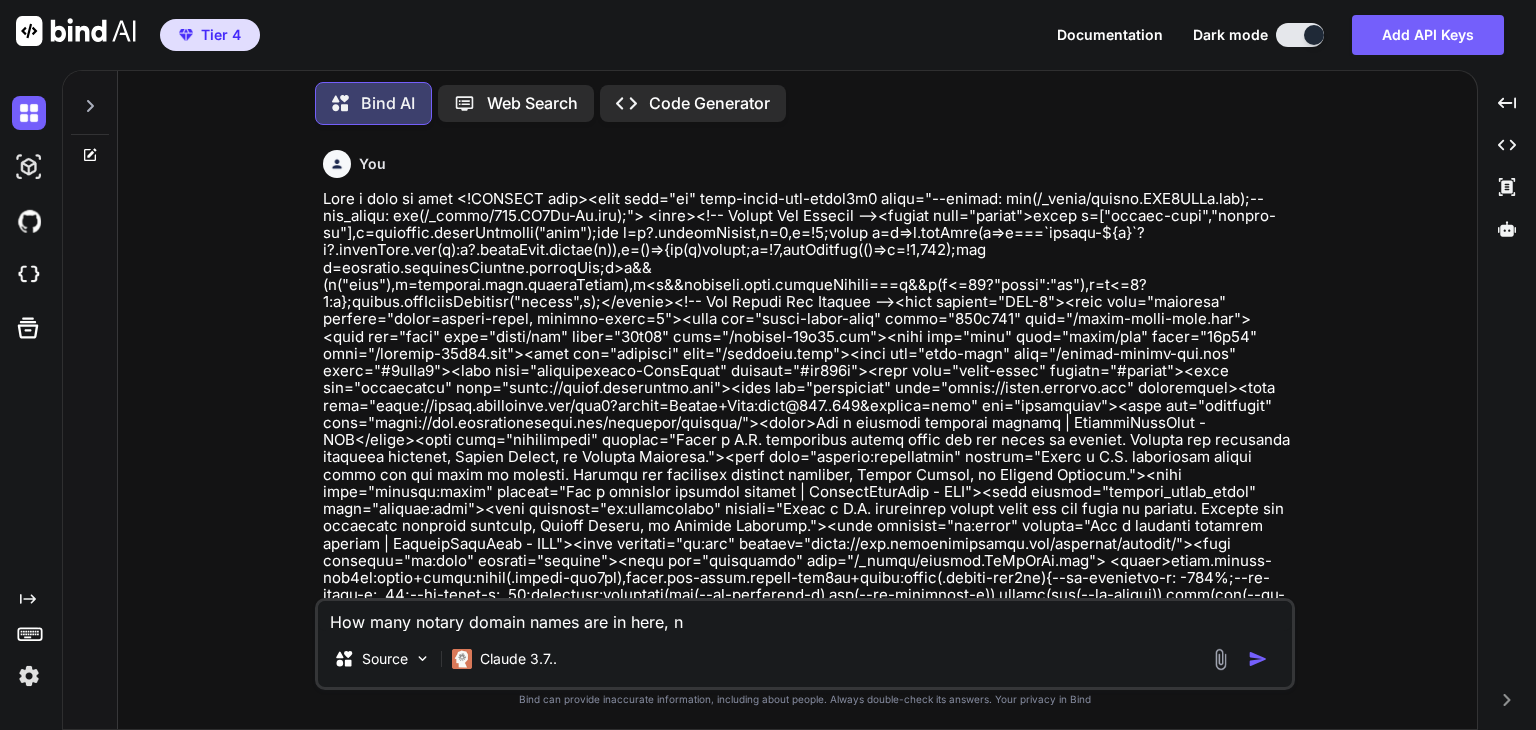type on "How many notary domain names are in here, no" 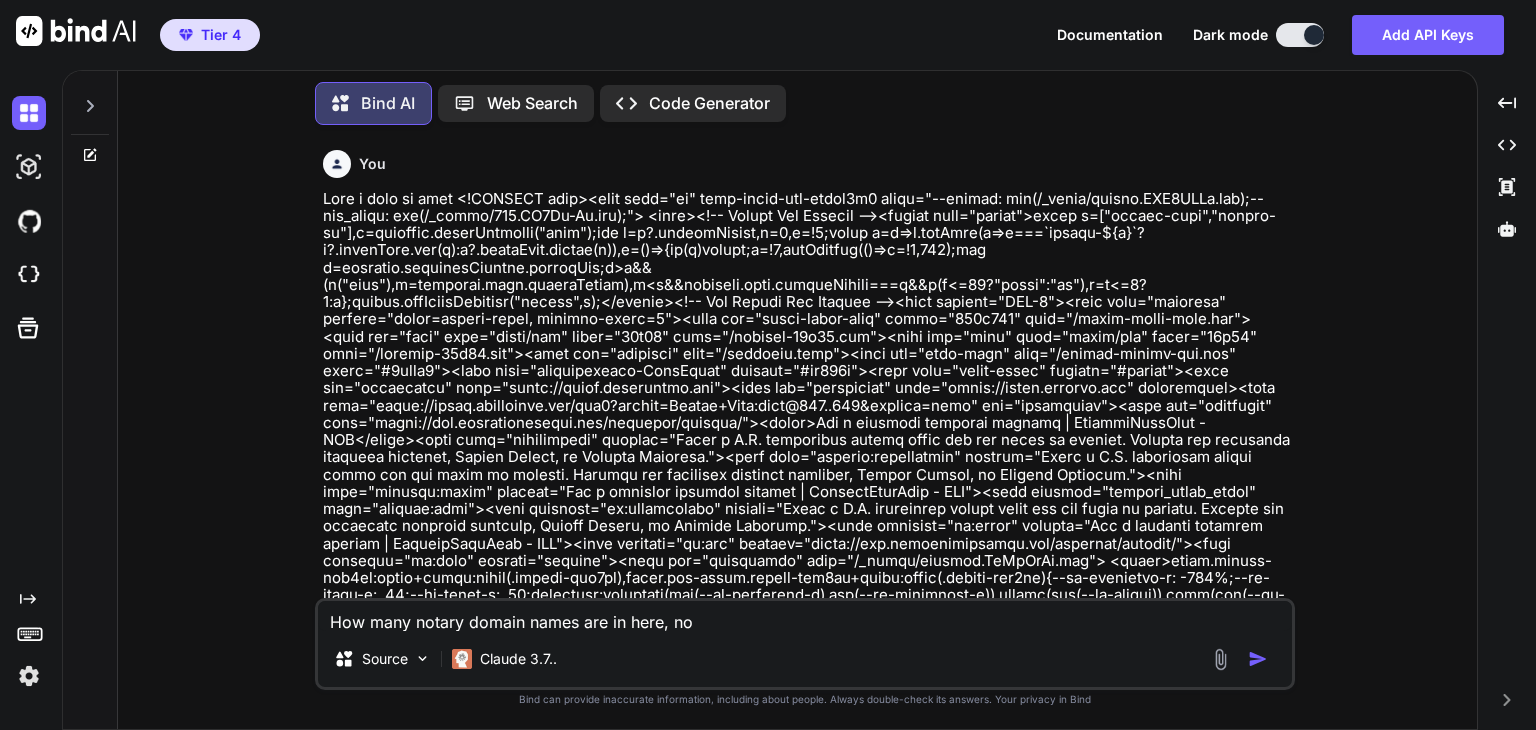type on "How many notary domain names are in here, not" 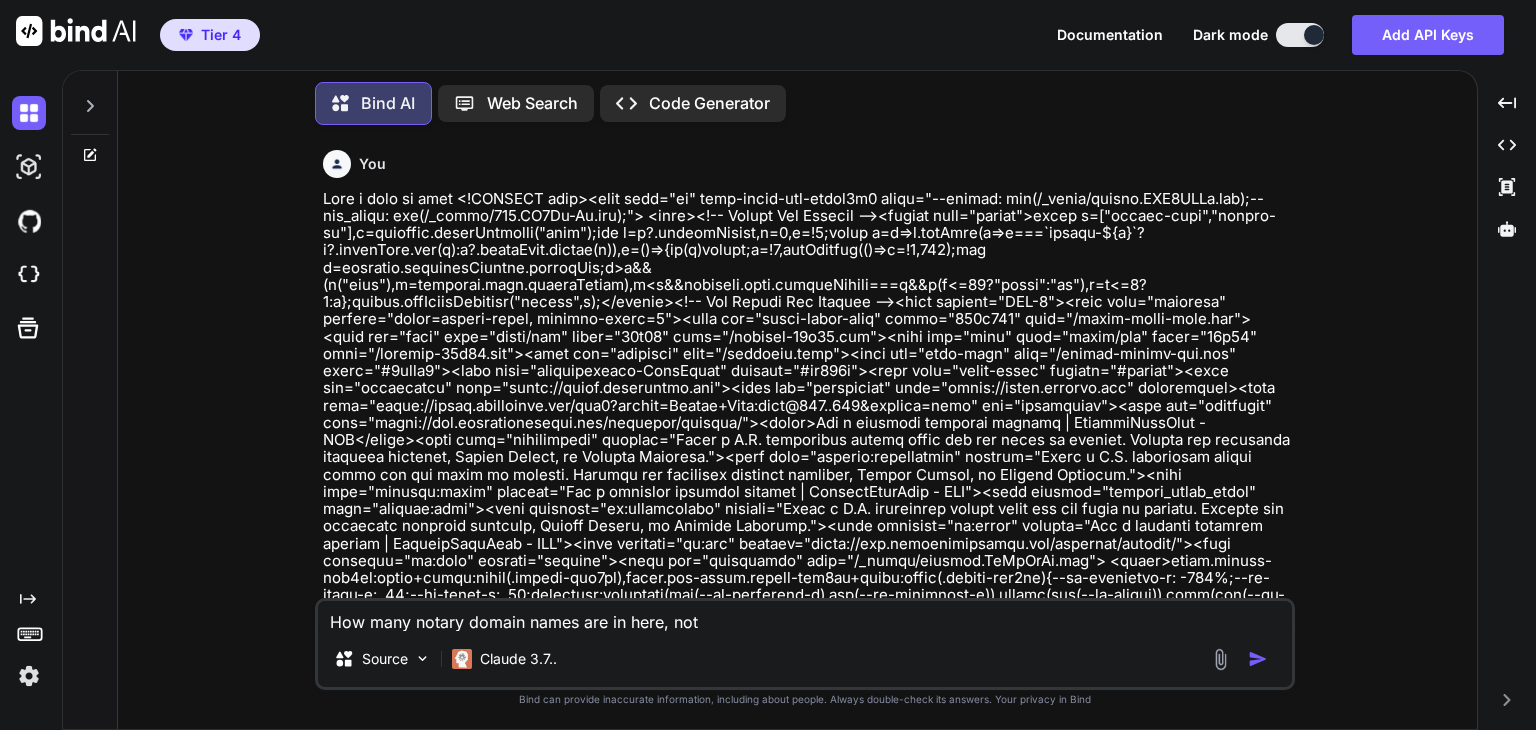 type on "How many notary domain names are in here, nota" 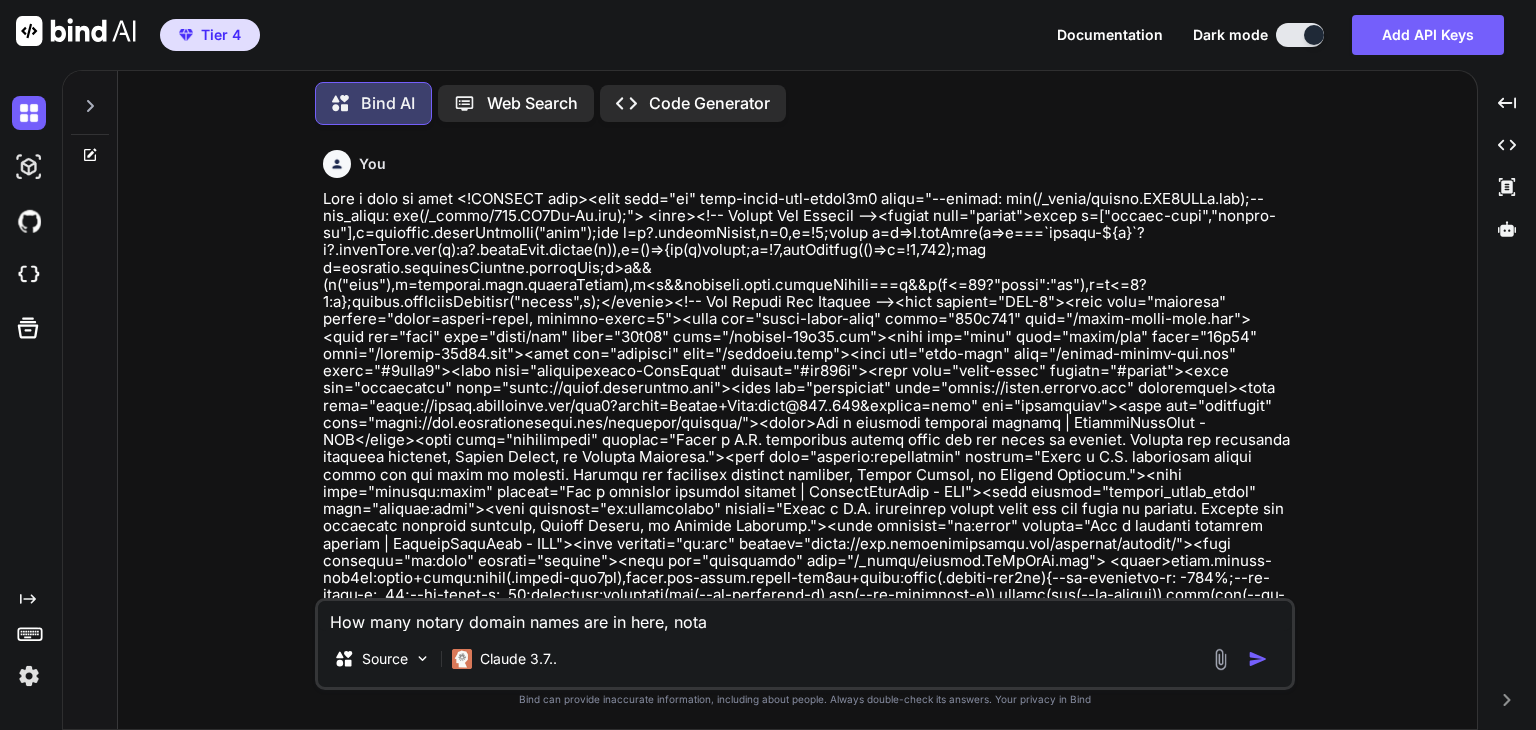 type on "How many notary domain names are in here, notar" 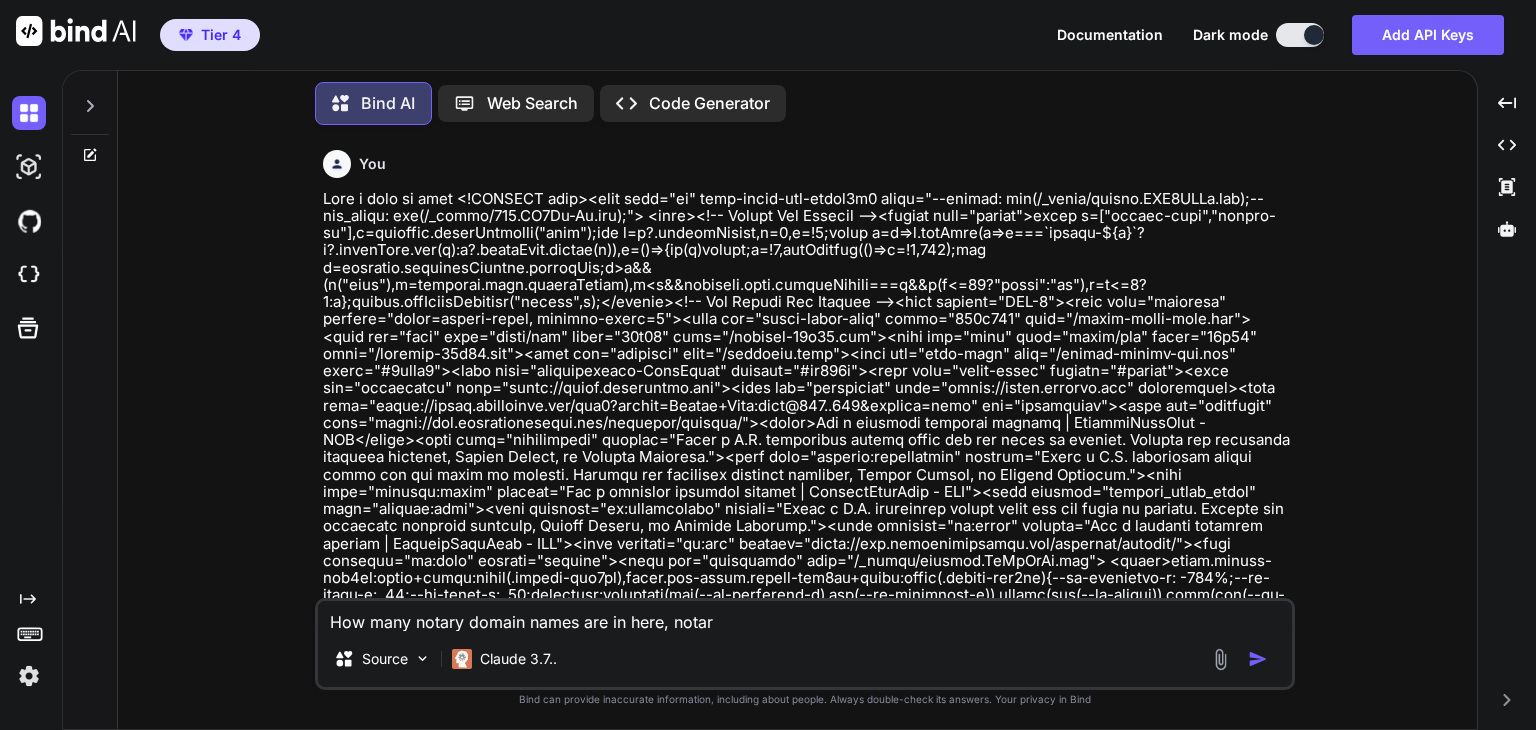 type on "How many notary domain names are in here, notary" 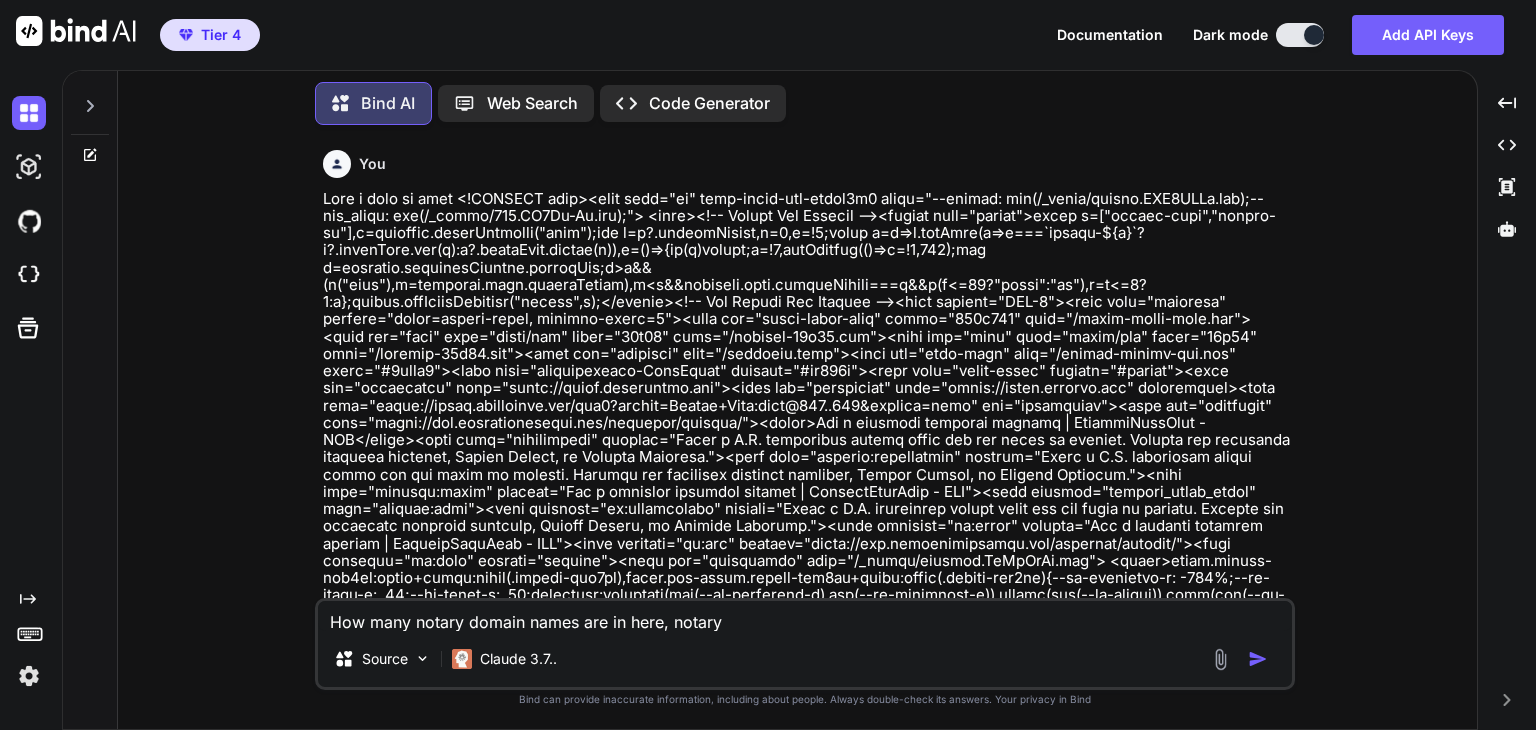 type on "How many notary domain names are in here, notary" 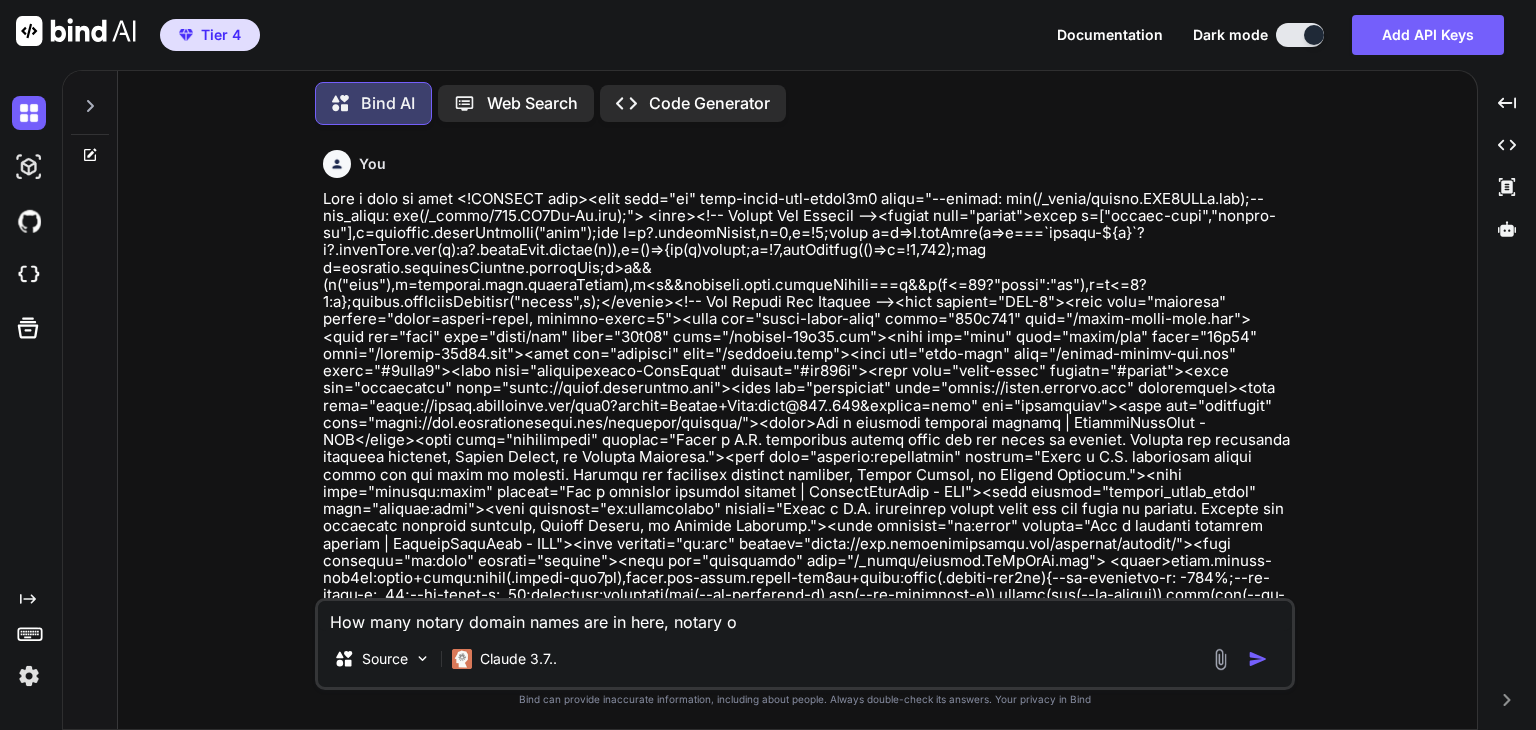 type on "How many notary domain names are in here, notary or" 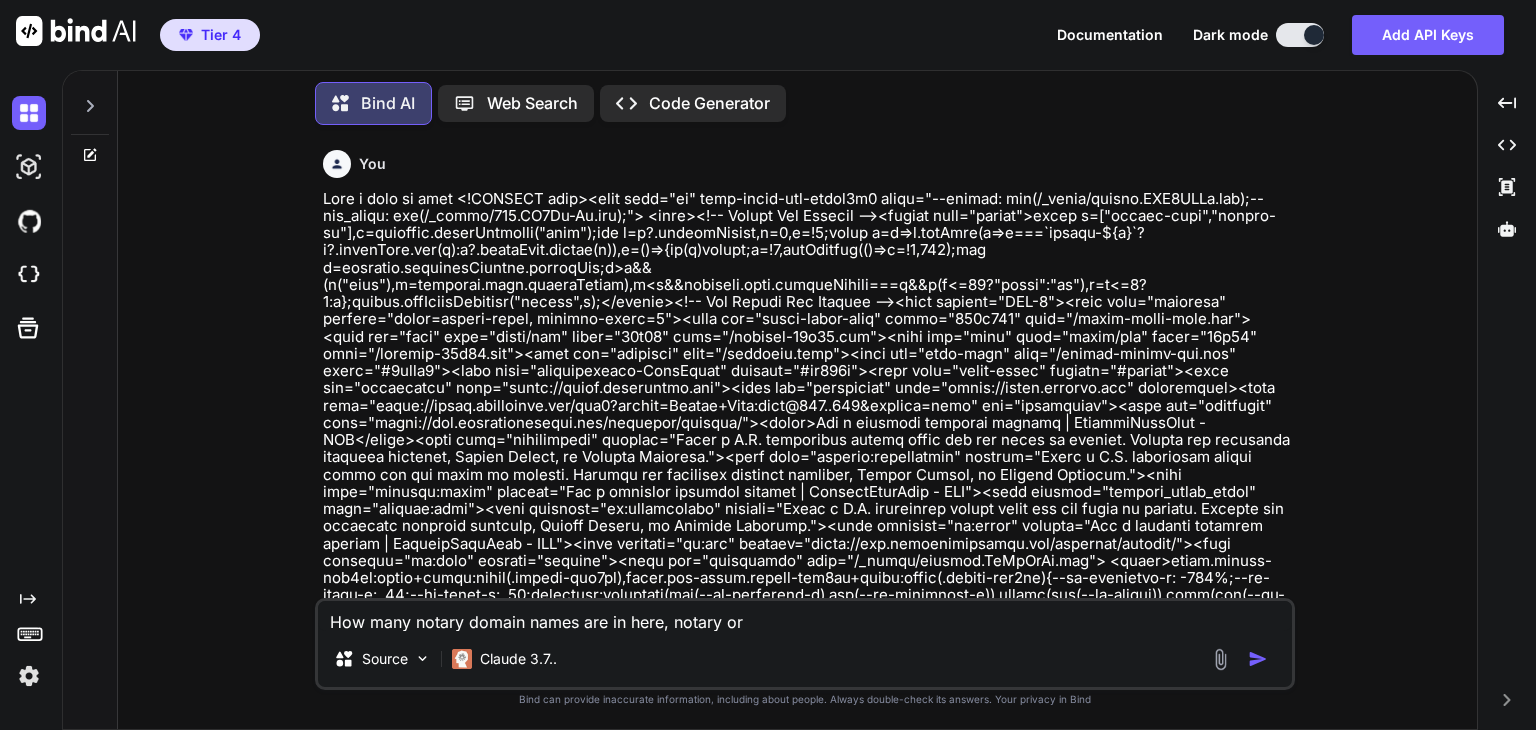 type on "How many notary domain names are in here, notary or" 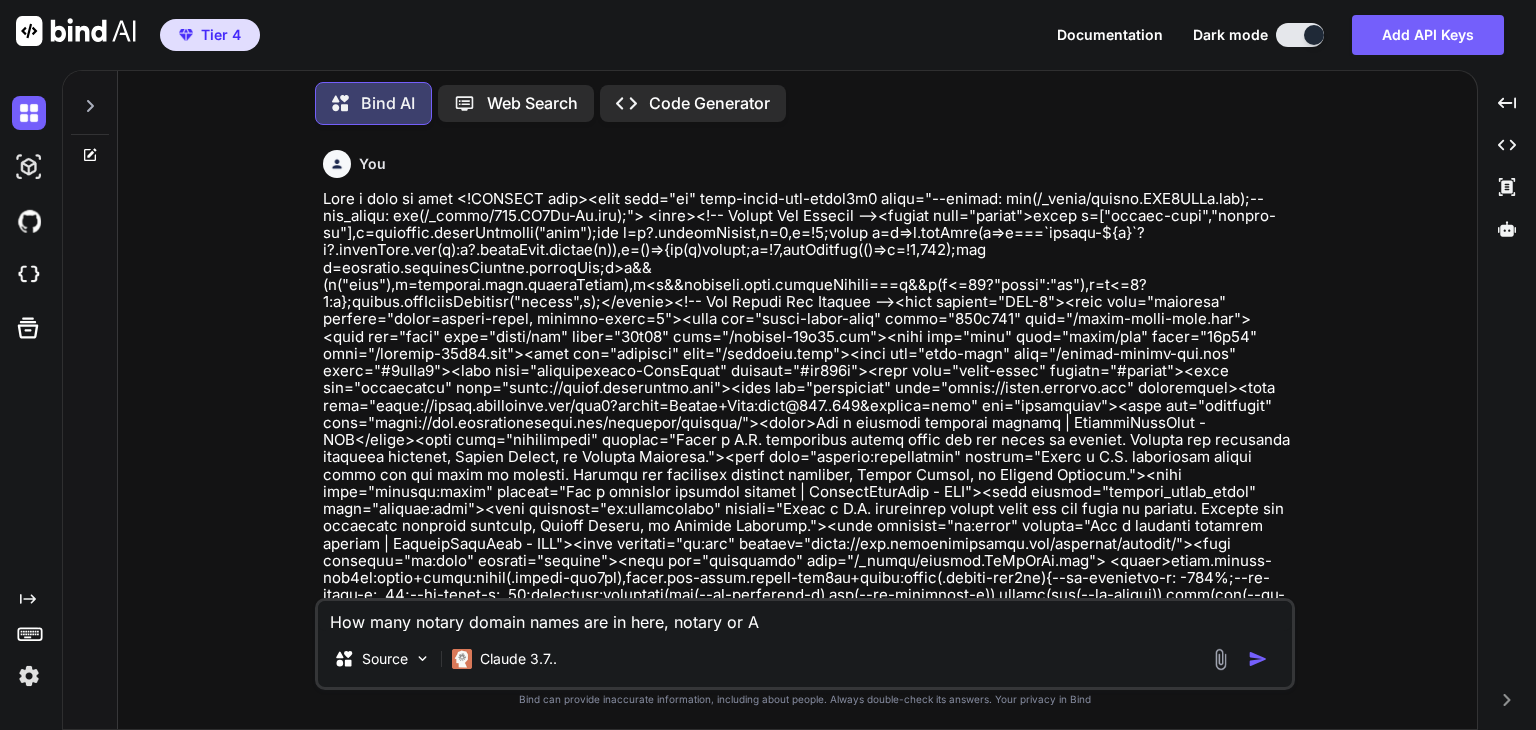 type on "How many notary domain names are in here, notary or Ap" 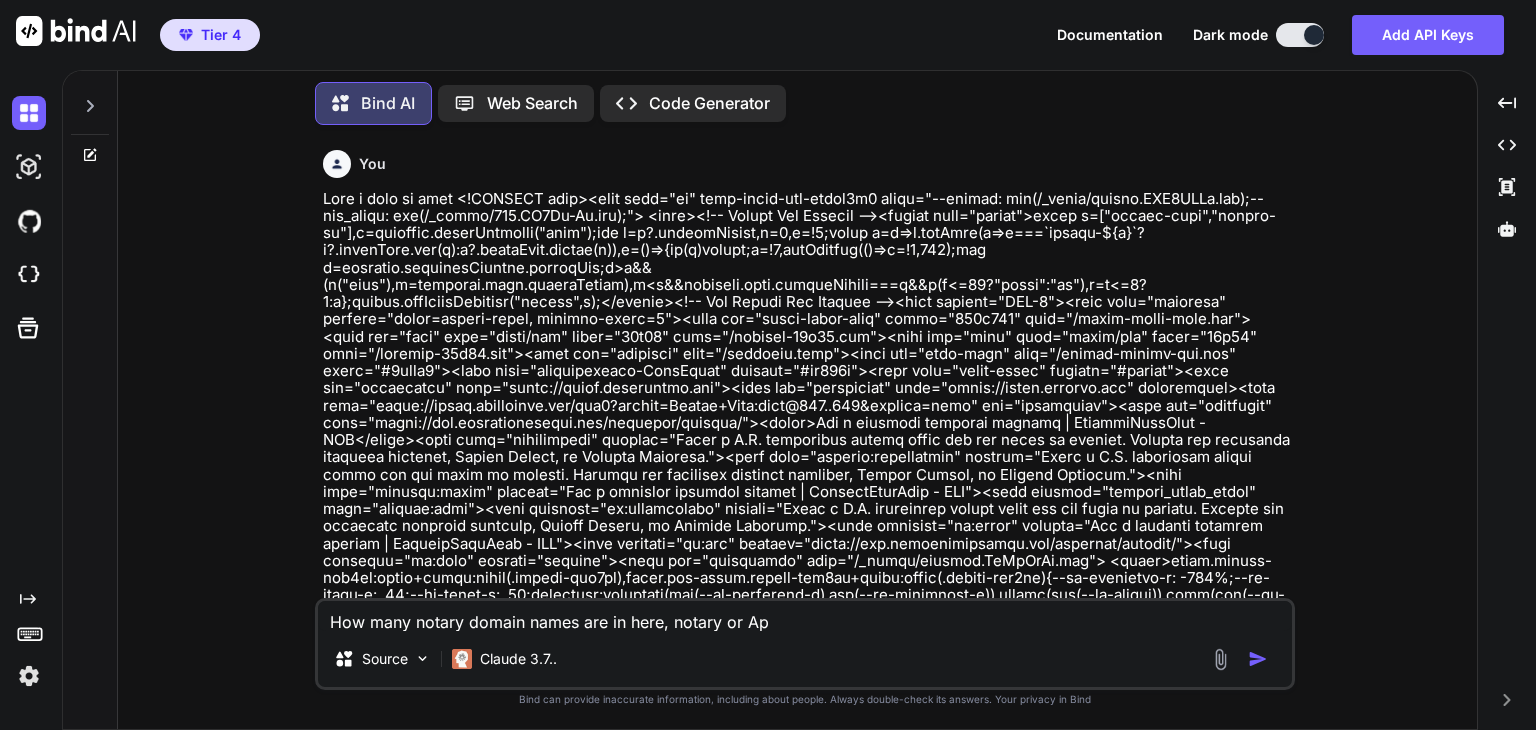 type on "How many notary domain names are in here, notary or Apo" 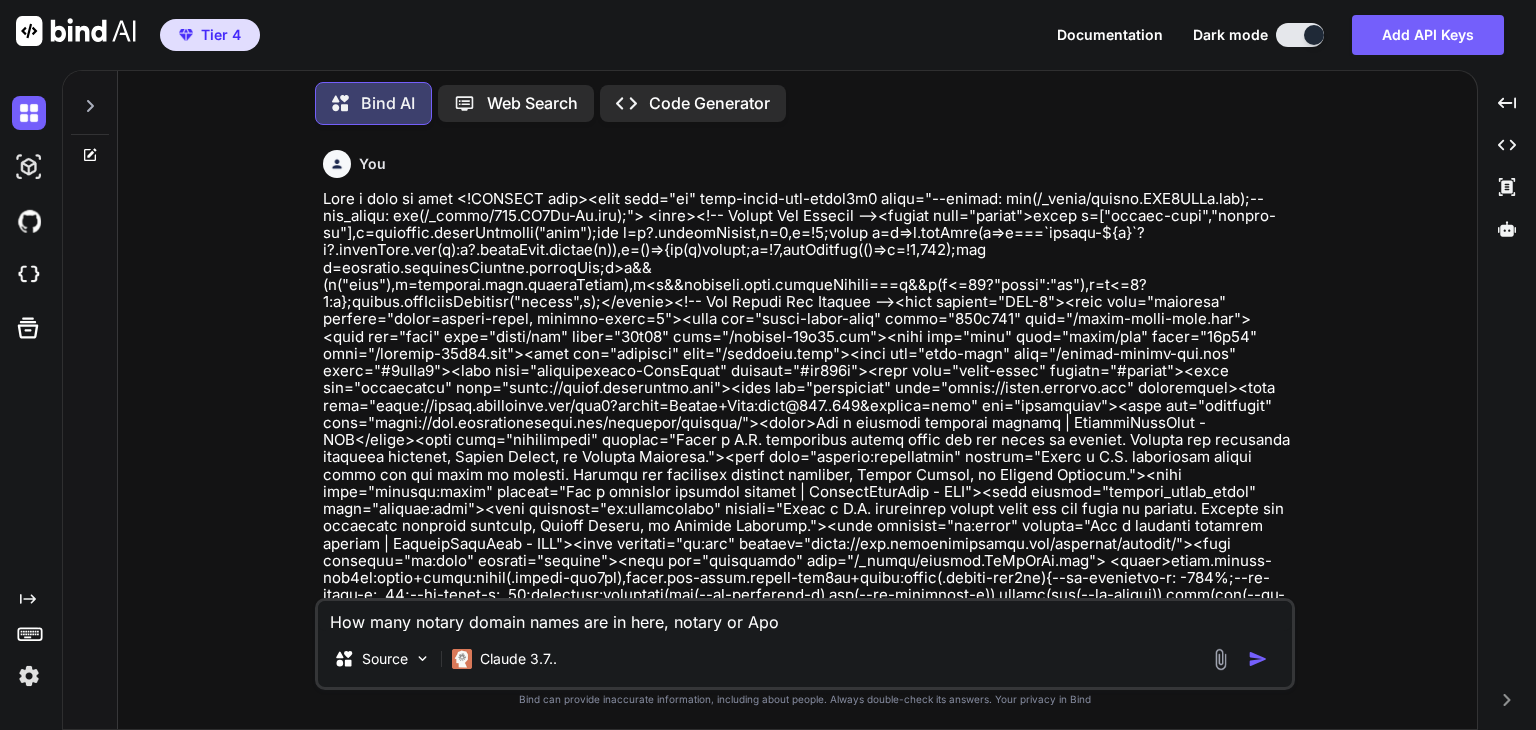 type on "How many notary domain names are in here, notary or Apos" 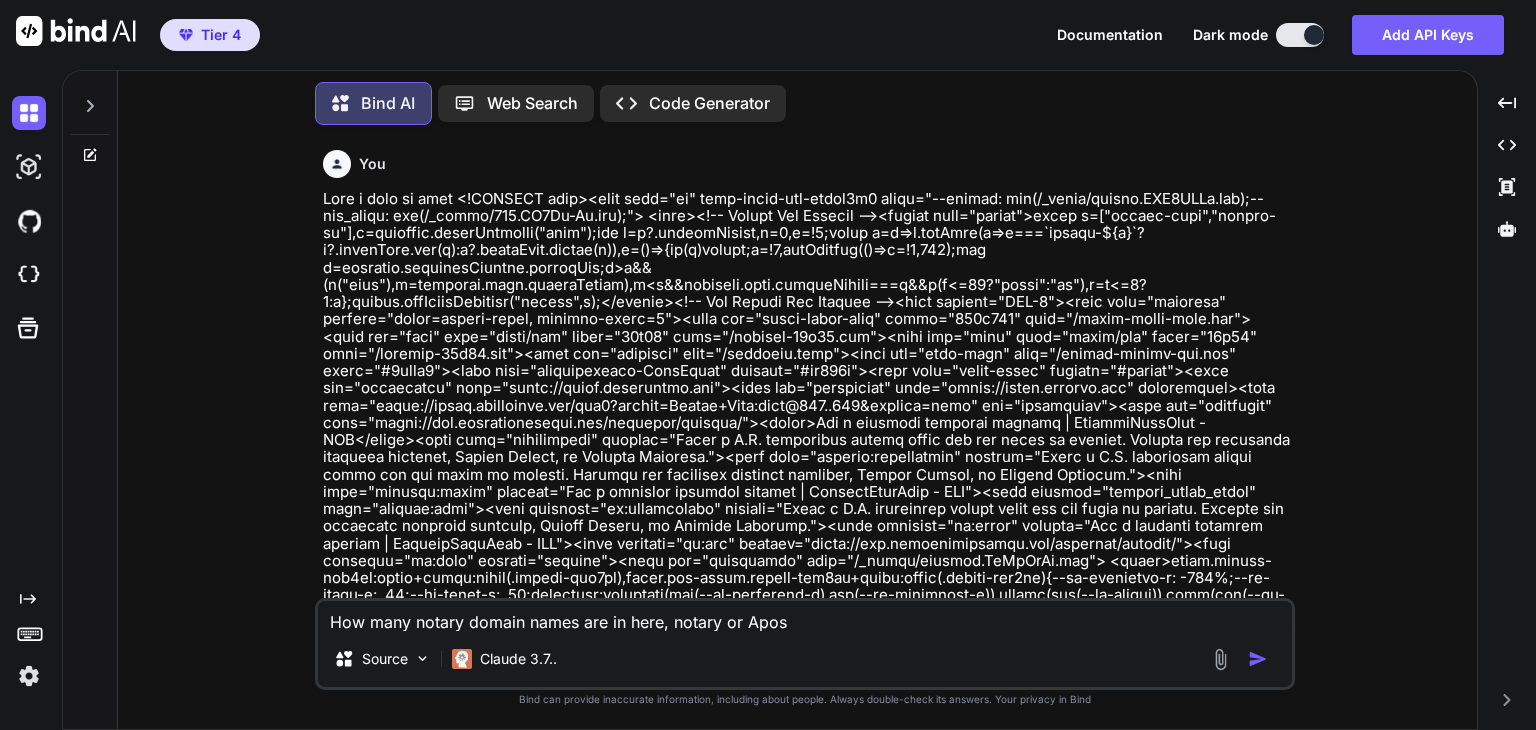 type on "How many notary domain names are in here, notary or Apost" 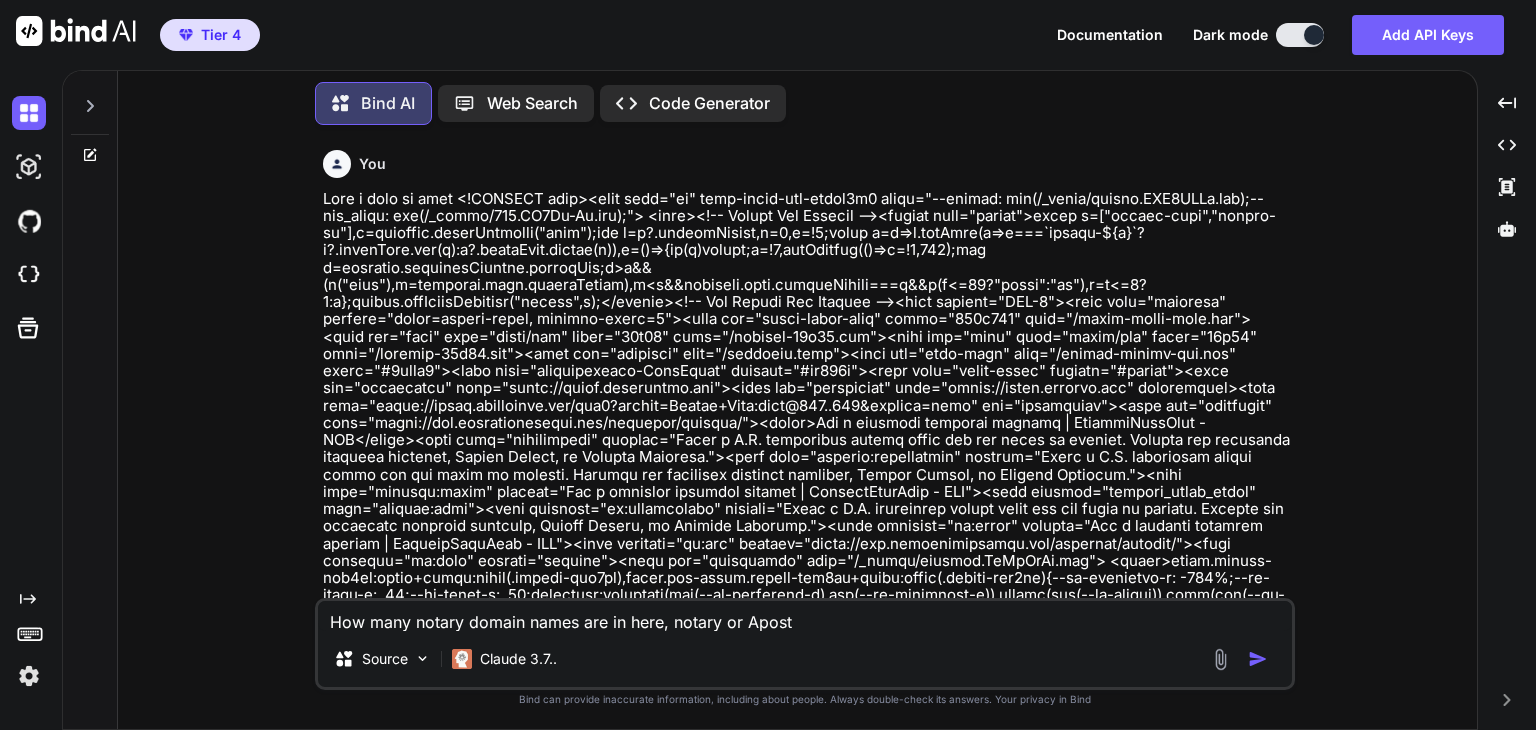 type on "How many notary domain names are in here, notary or Aposti" 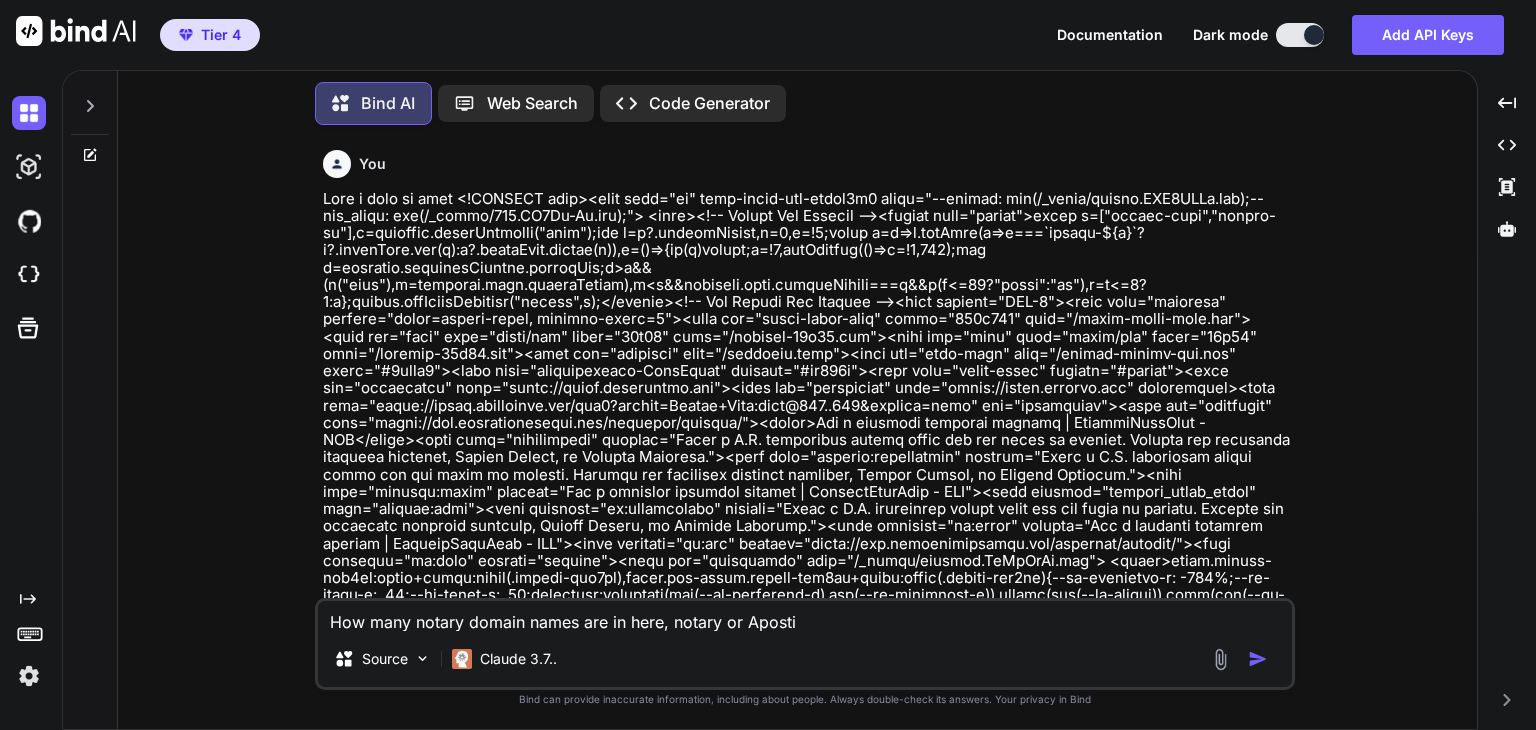type on "How many notary domain names are in here, notary or Apostil" 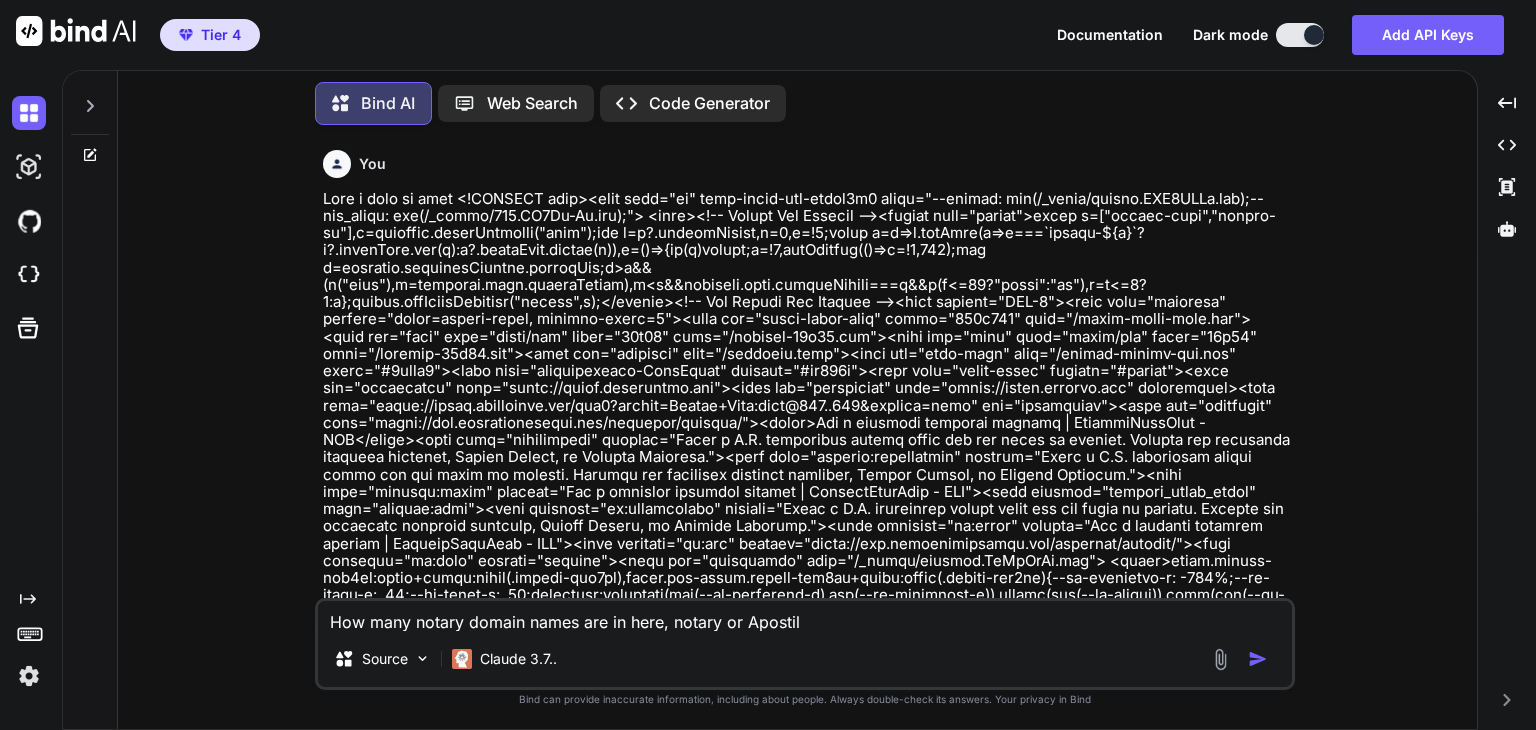 type on "How many notary domain names are in here, notary or Apostill" 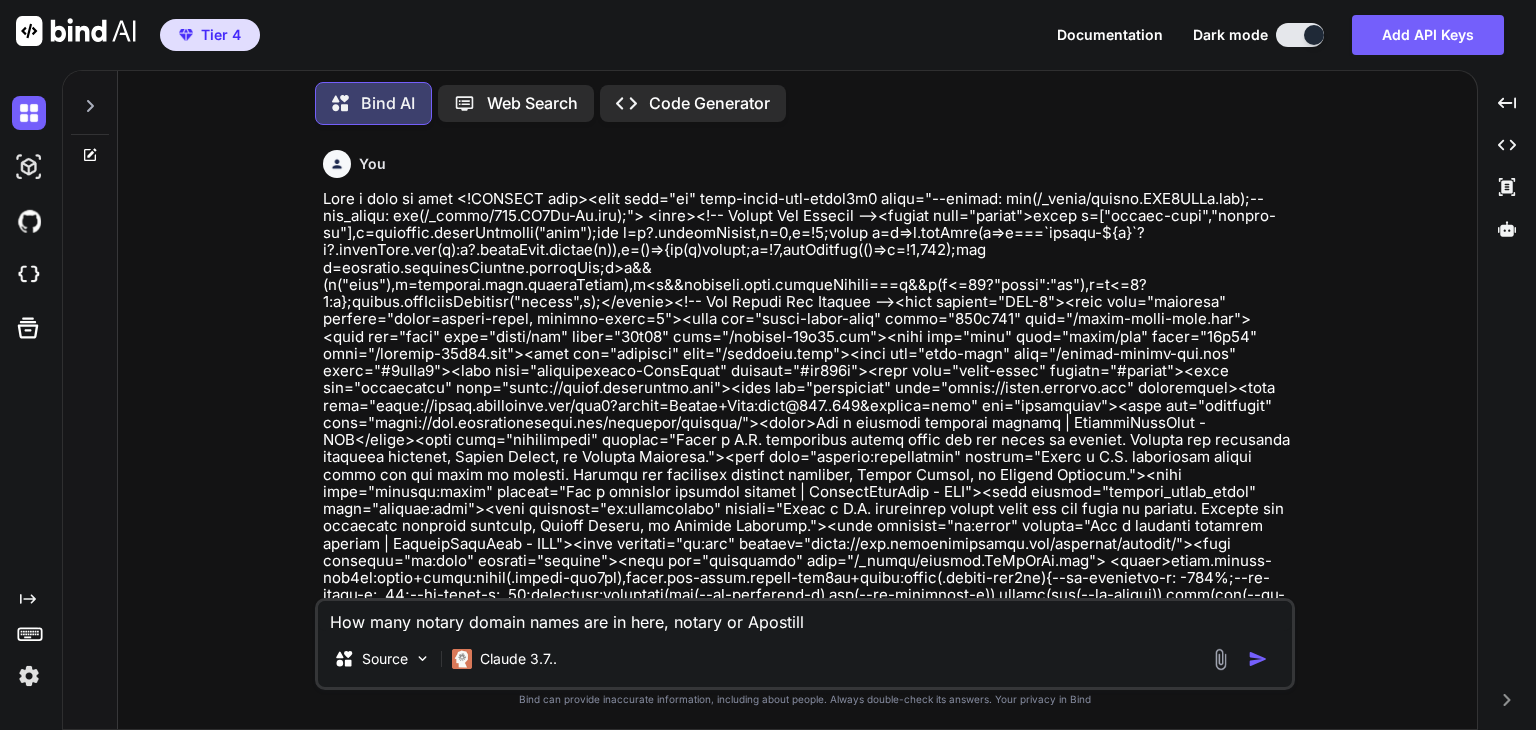 type on "How many notary domain names are in here, notary or Apostille" 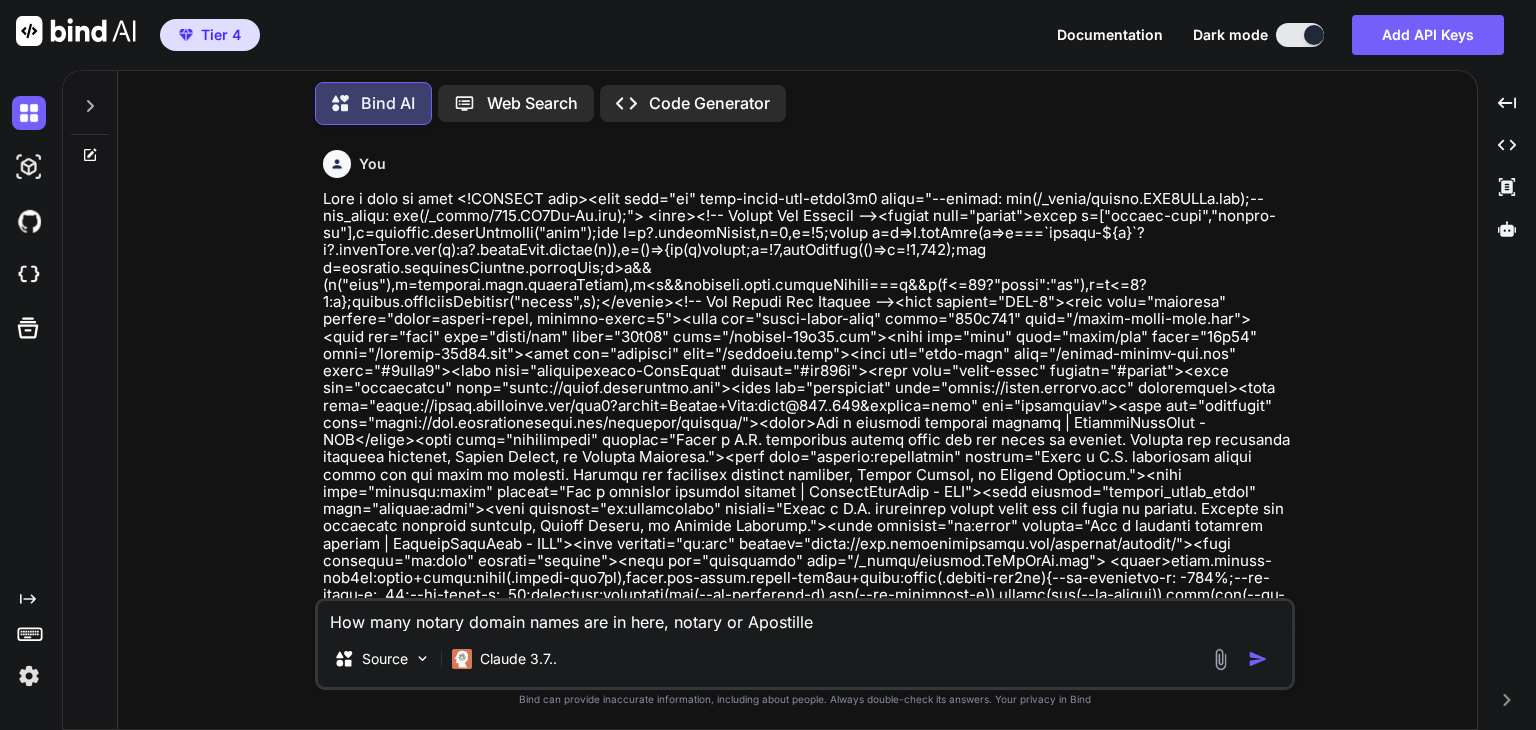 type on "How many notary domain names are in here, notary or Apostille?" 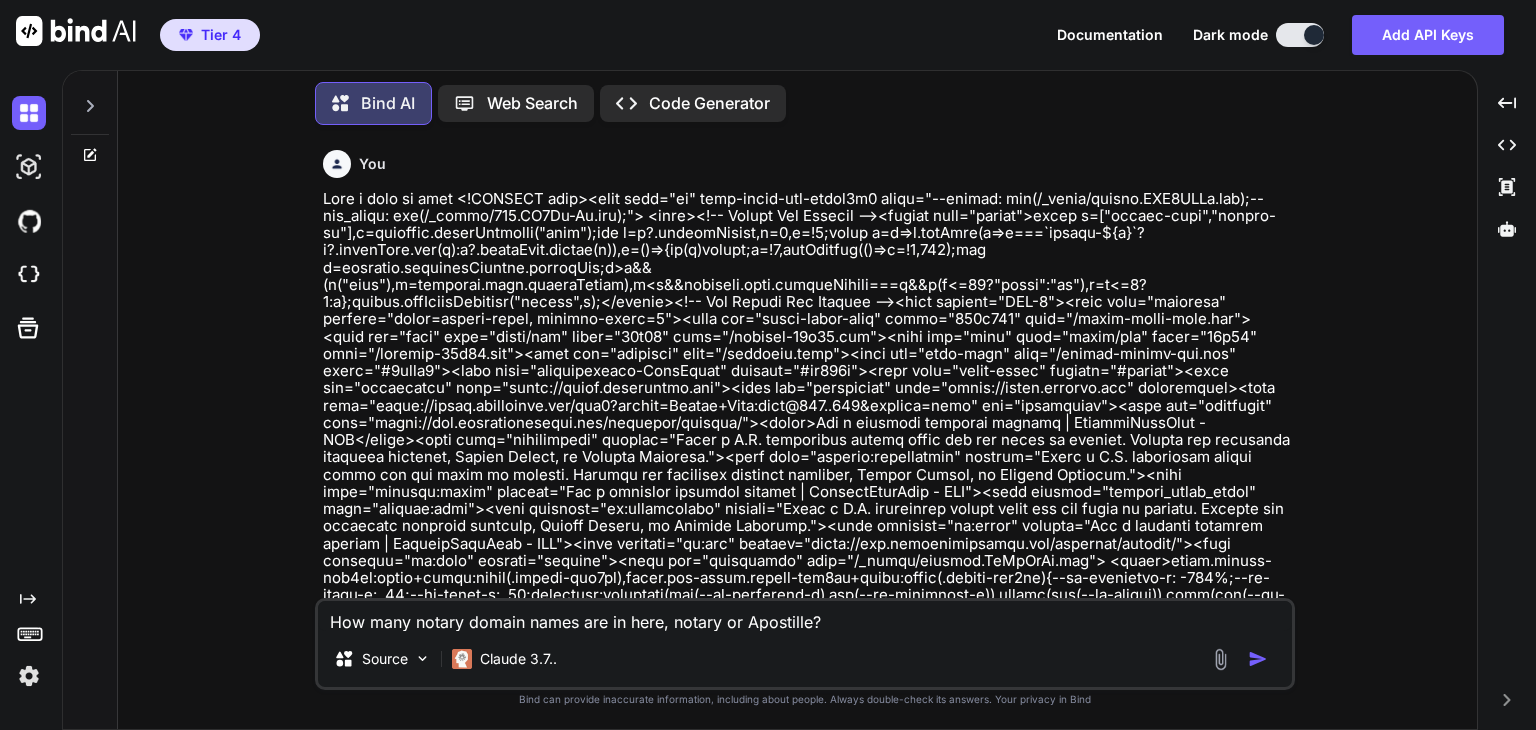 type on "How many notary domain names are in here, notary or Apostille?" 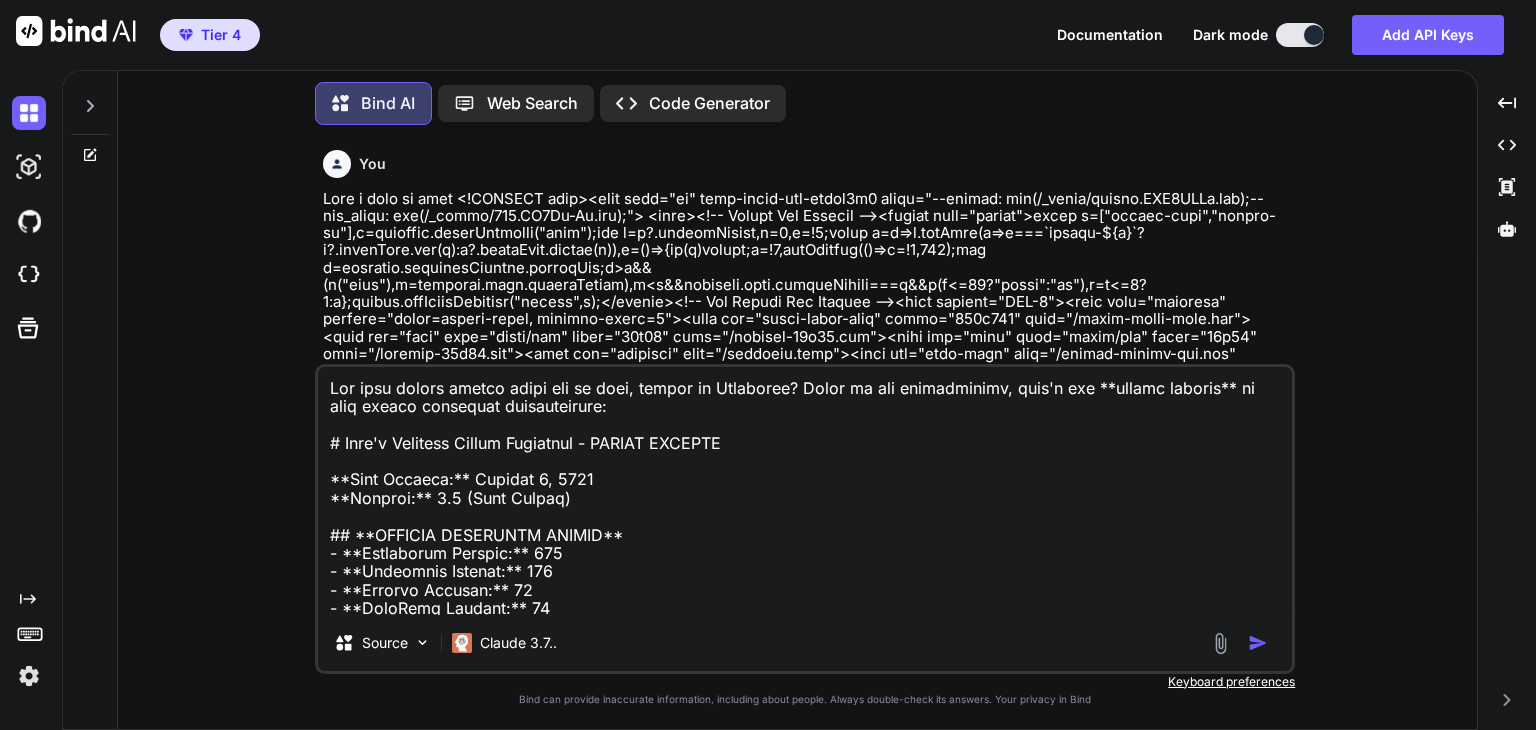 scroll, scrollTop: 1015, scrollLeft: 0, axis: vertical 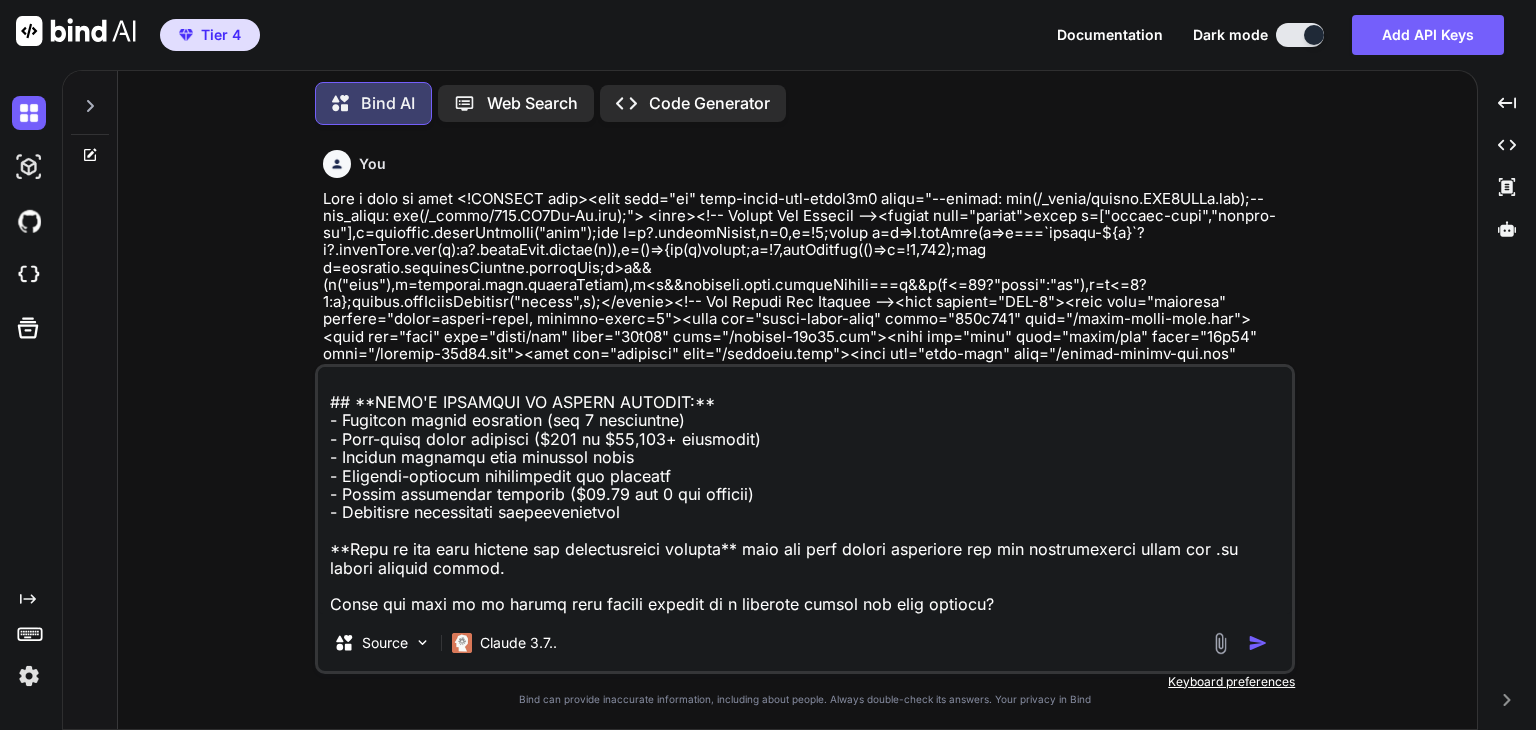 type on "x" 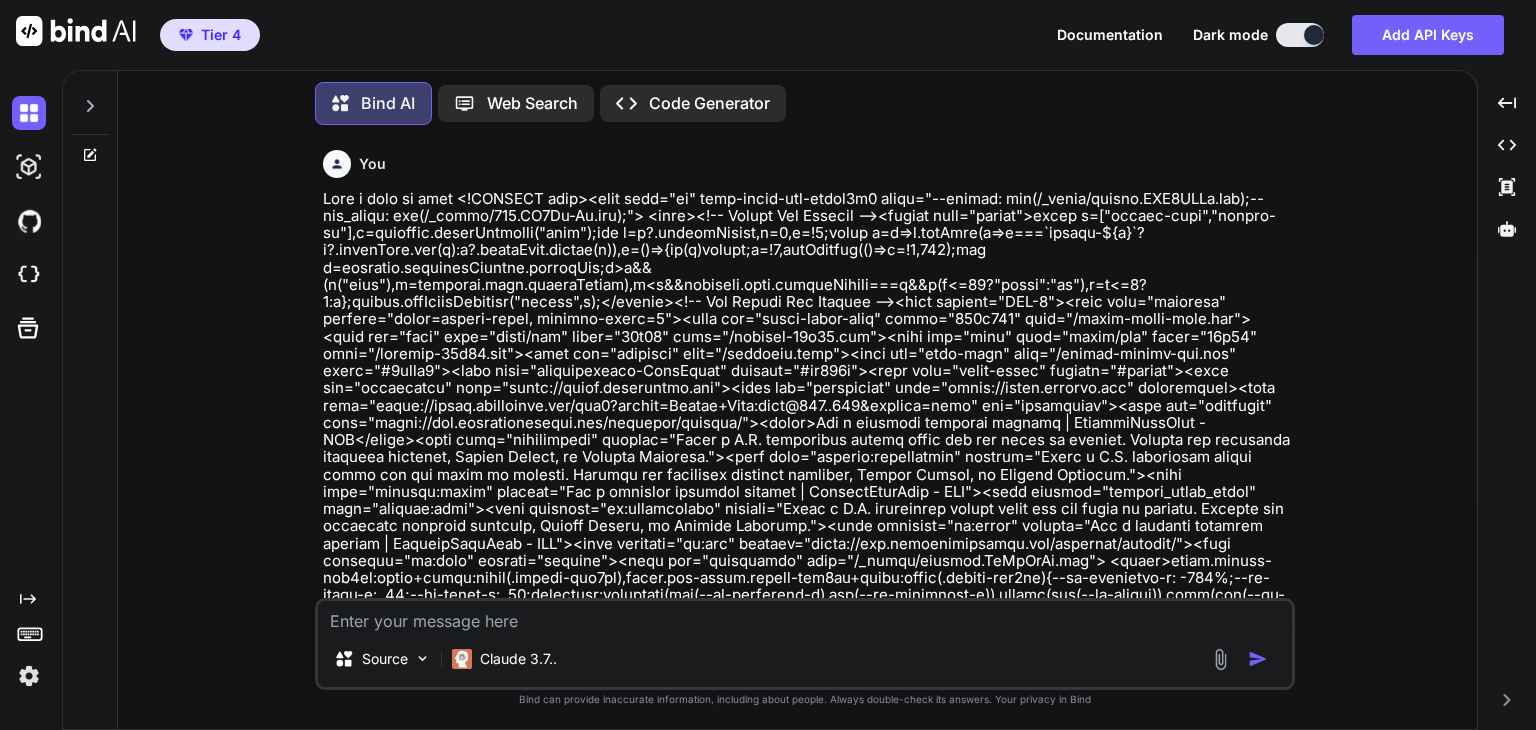 scroll, scrollTop: 0, scrollLeft: 0, axis: both 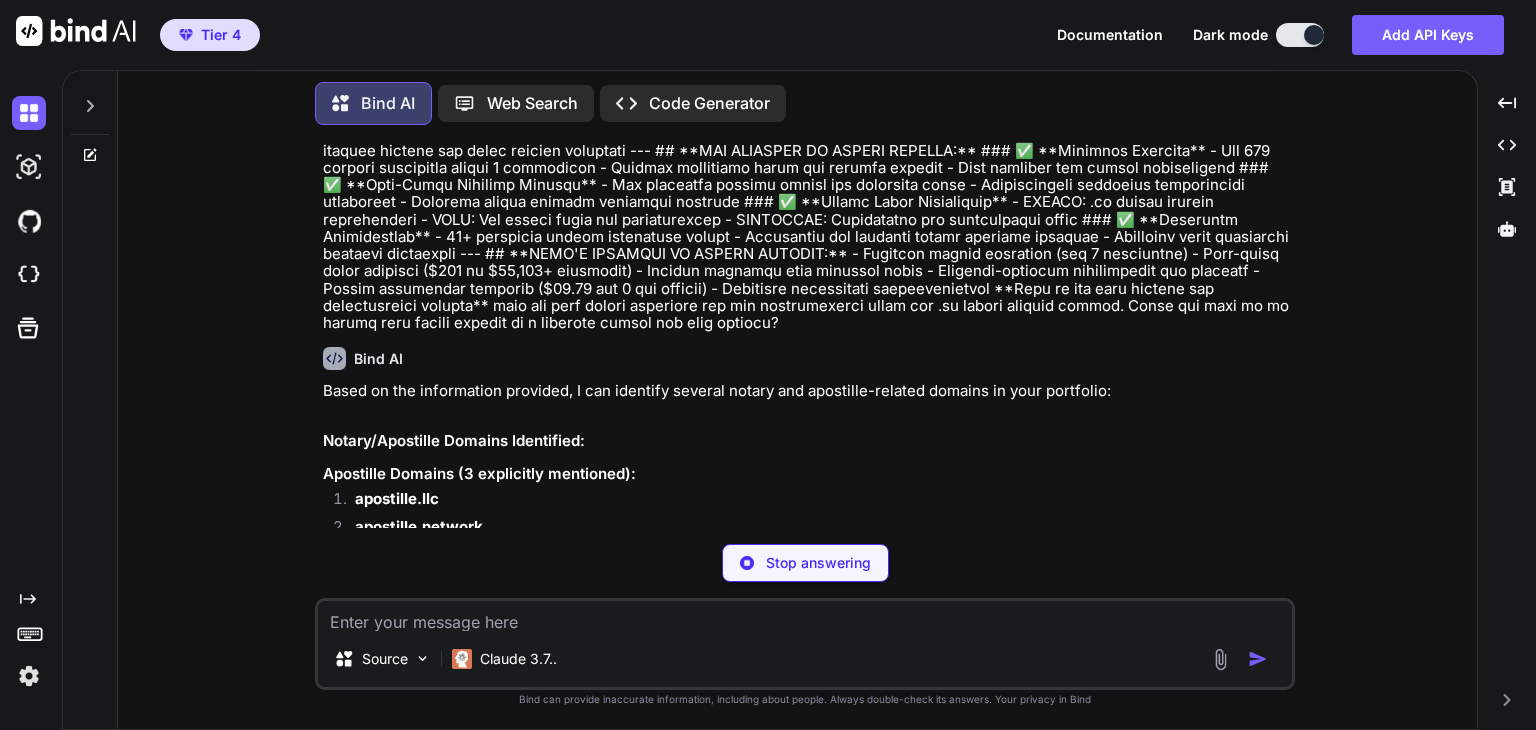 type on "x" 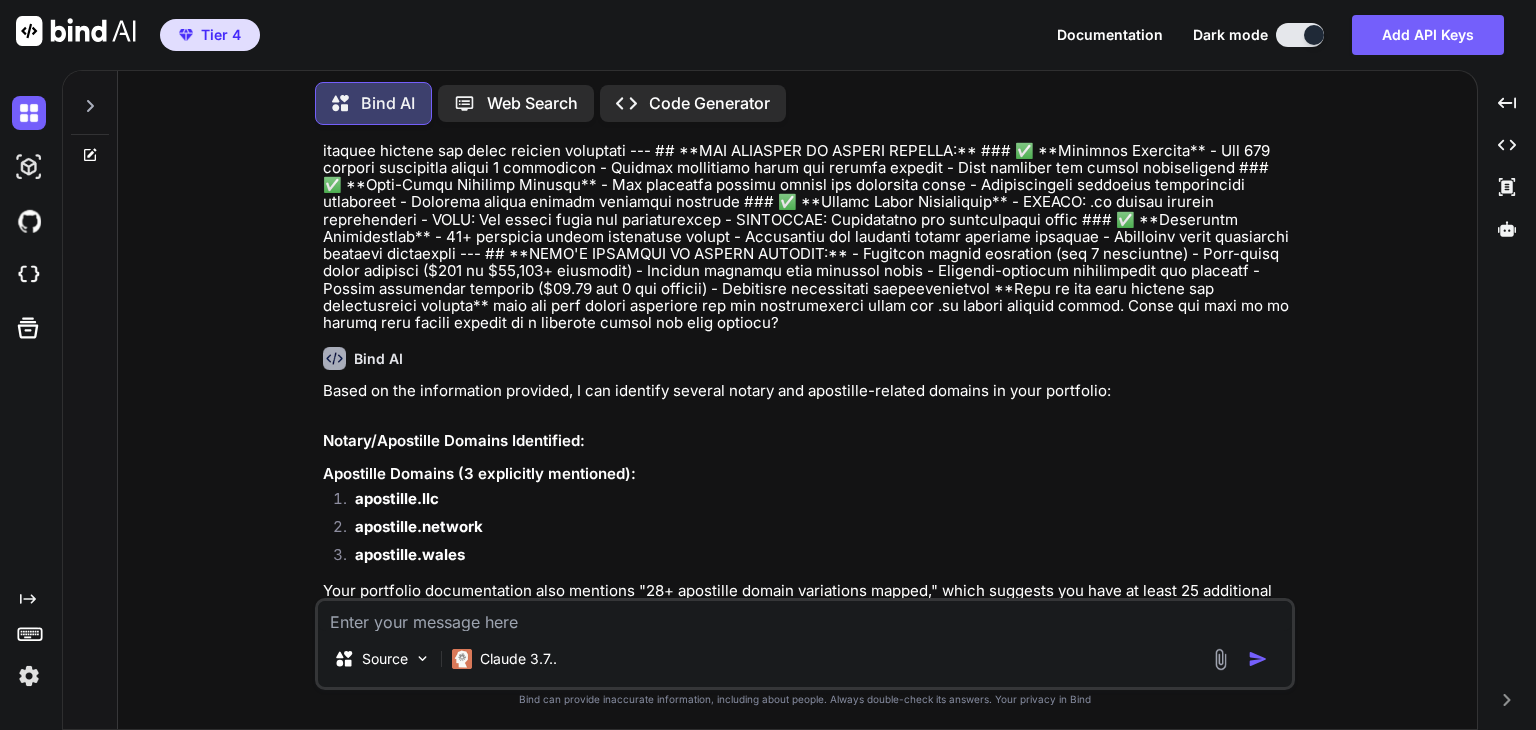 scroll, scrollTop: 20044, scrollLeft: 0, axis: vertical 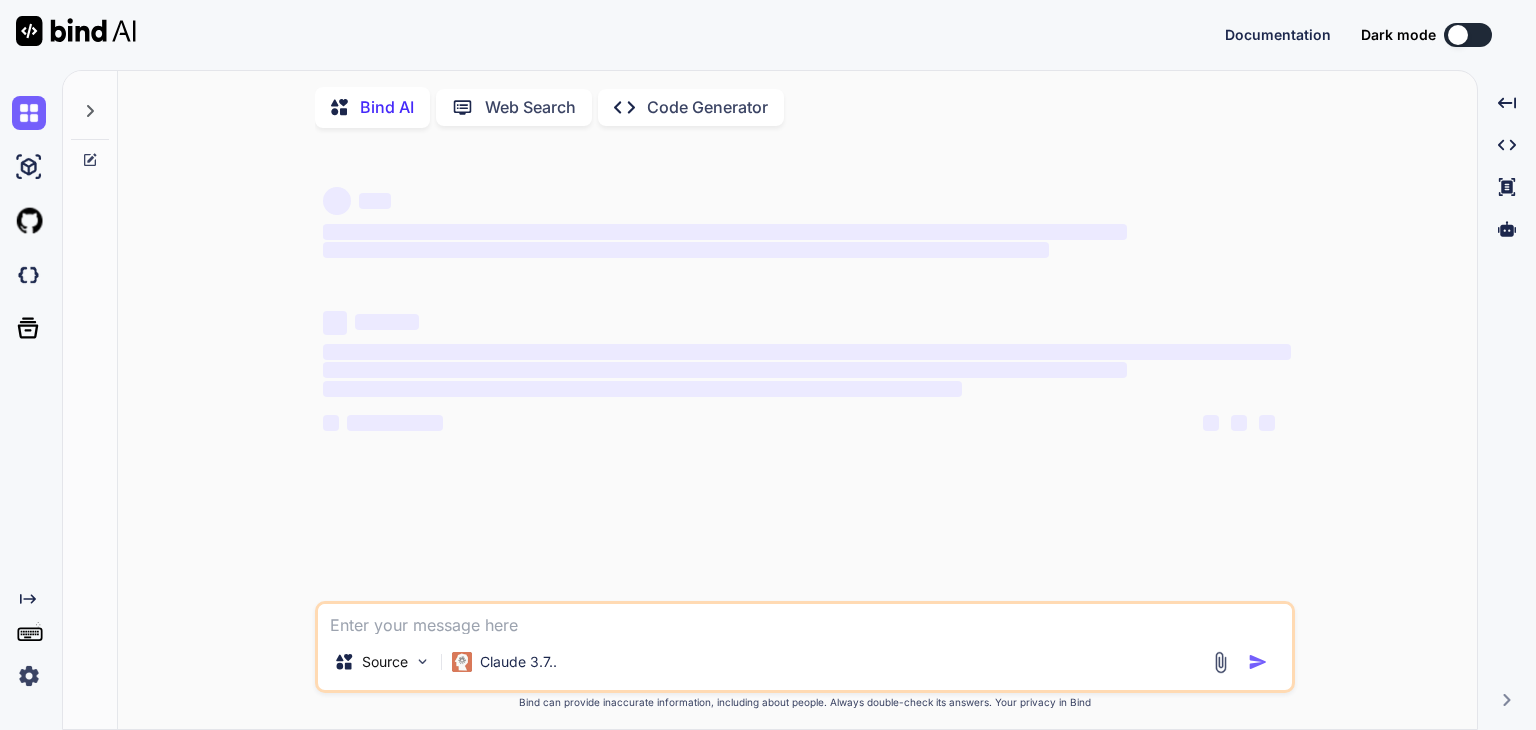 click at bounding box center [805, 619] 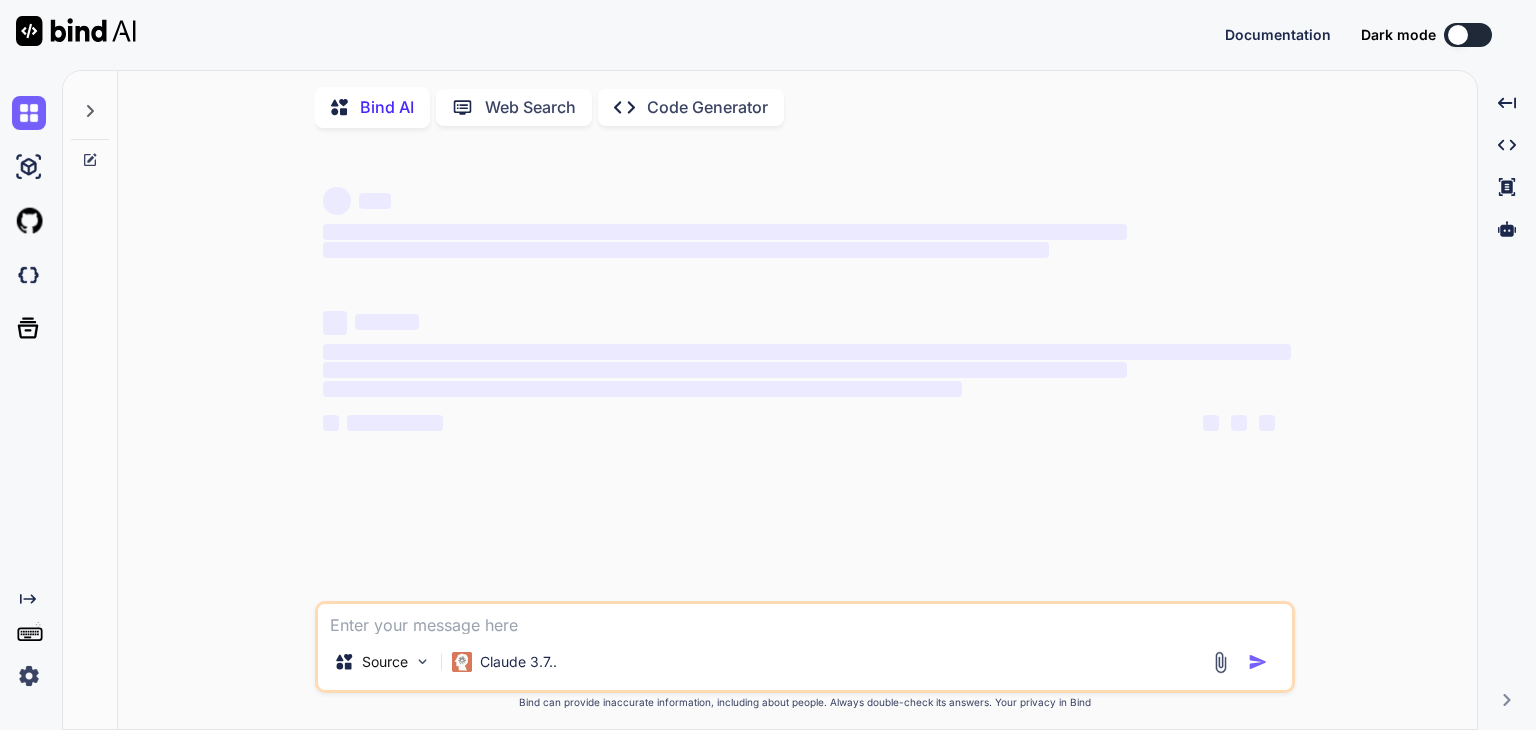 click at bounding box center [805, 619] 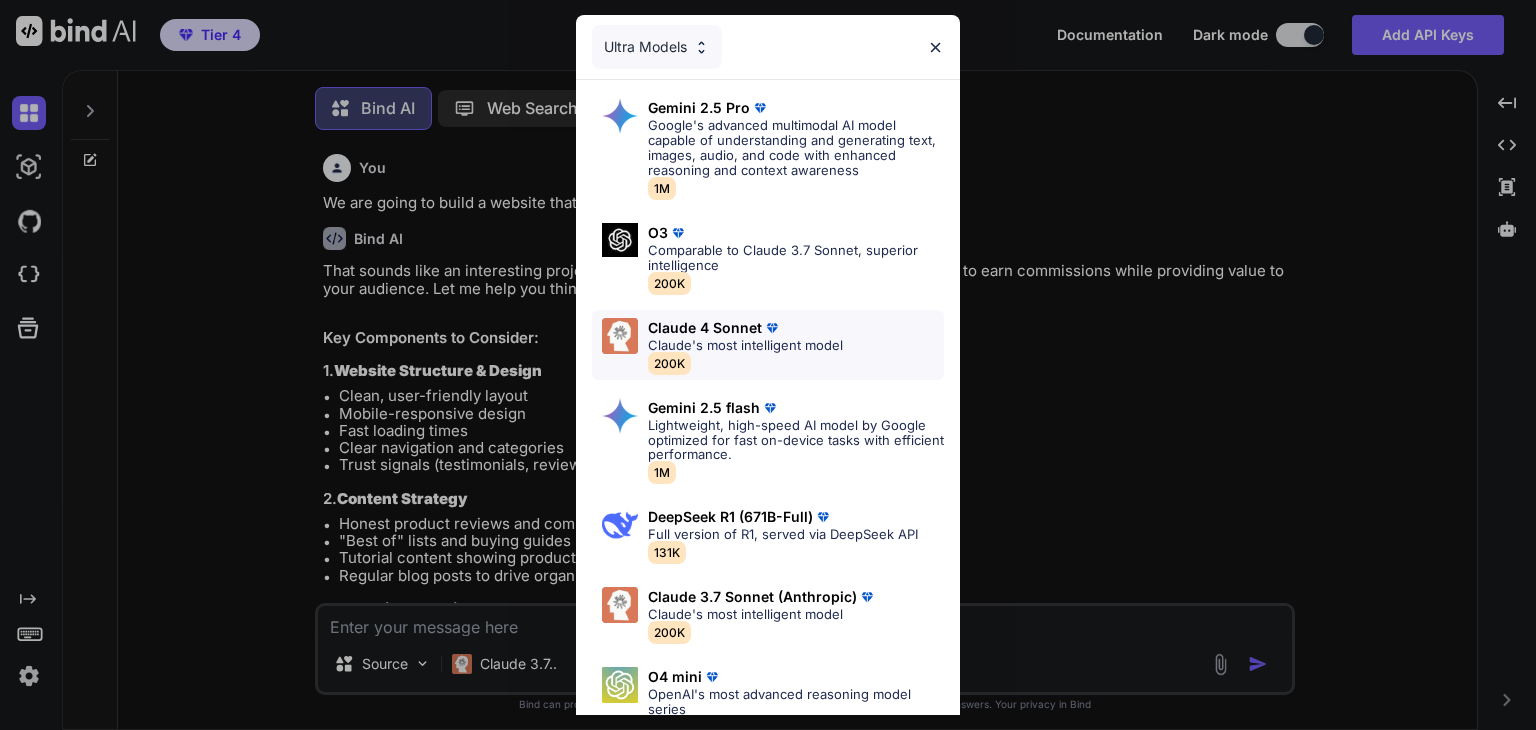 scroll, scrollTop: 551, scrollLeft: 0, axis: vertical 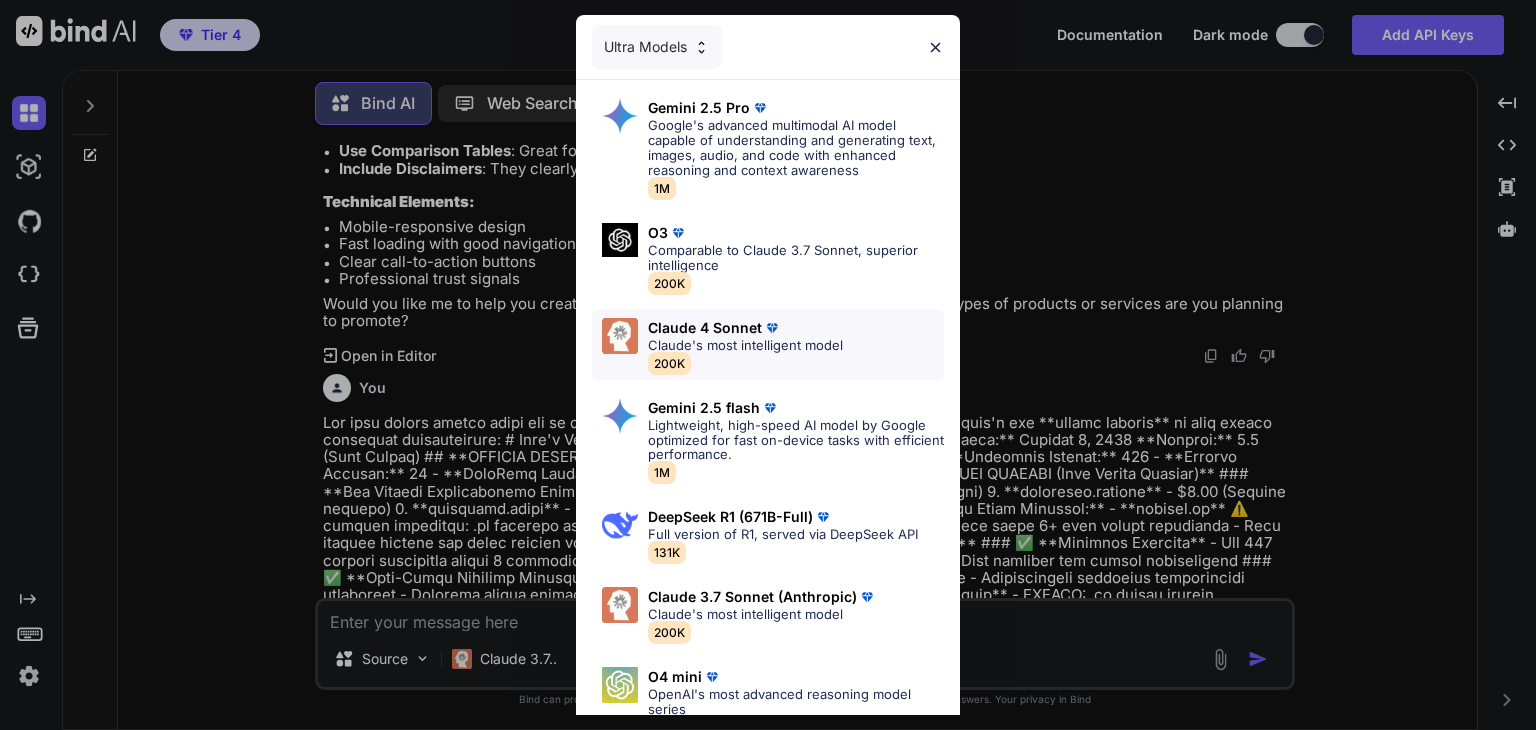 click on "Claude 4 Sonnet Claude's most intelligent model 200K" at bounding box center [745, 345] 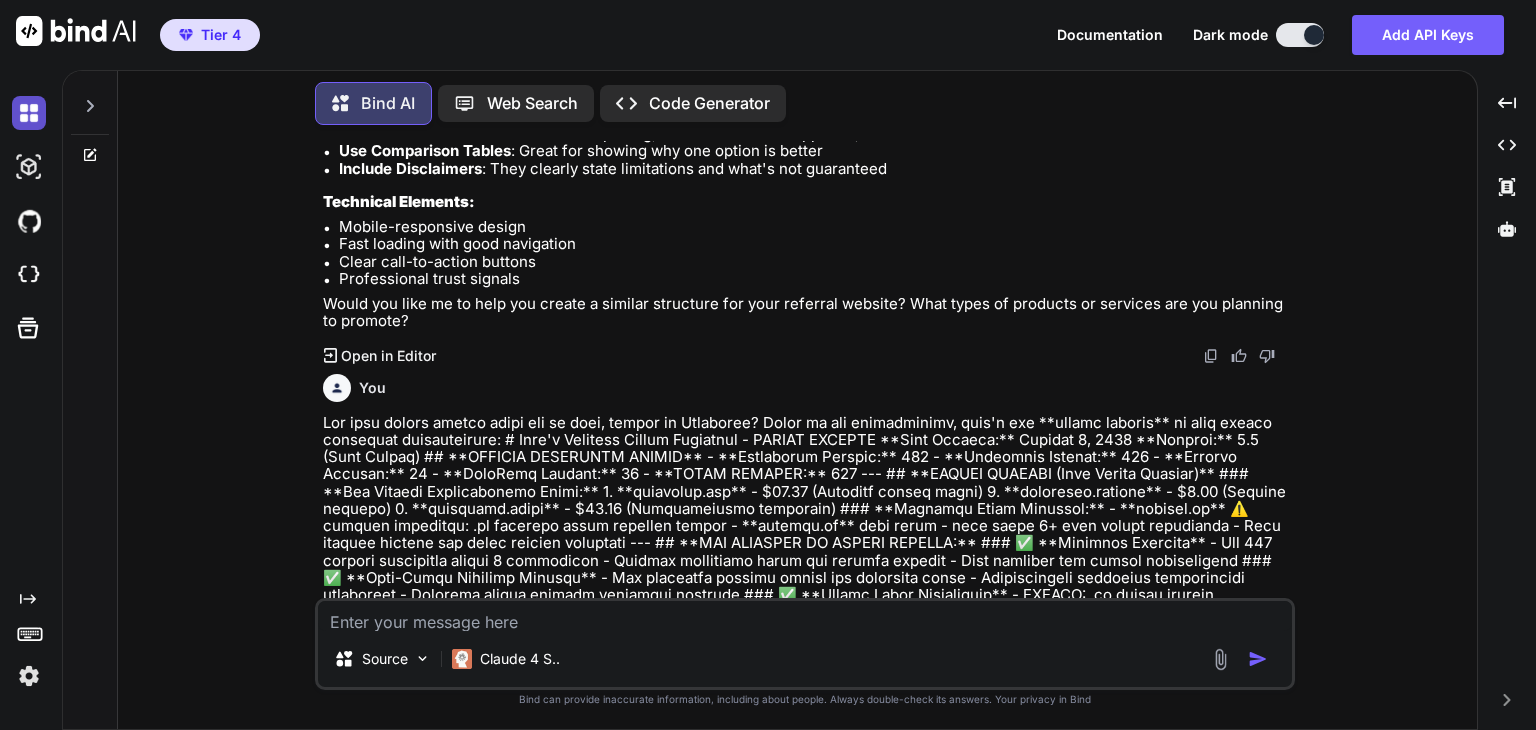 click at bounding box center (29, 113) 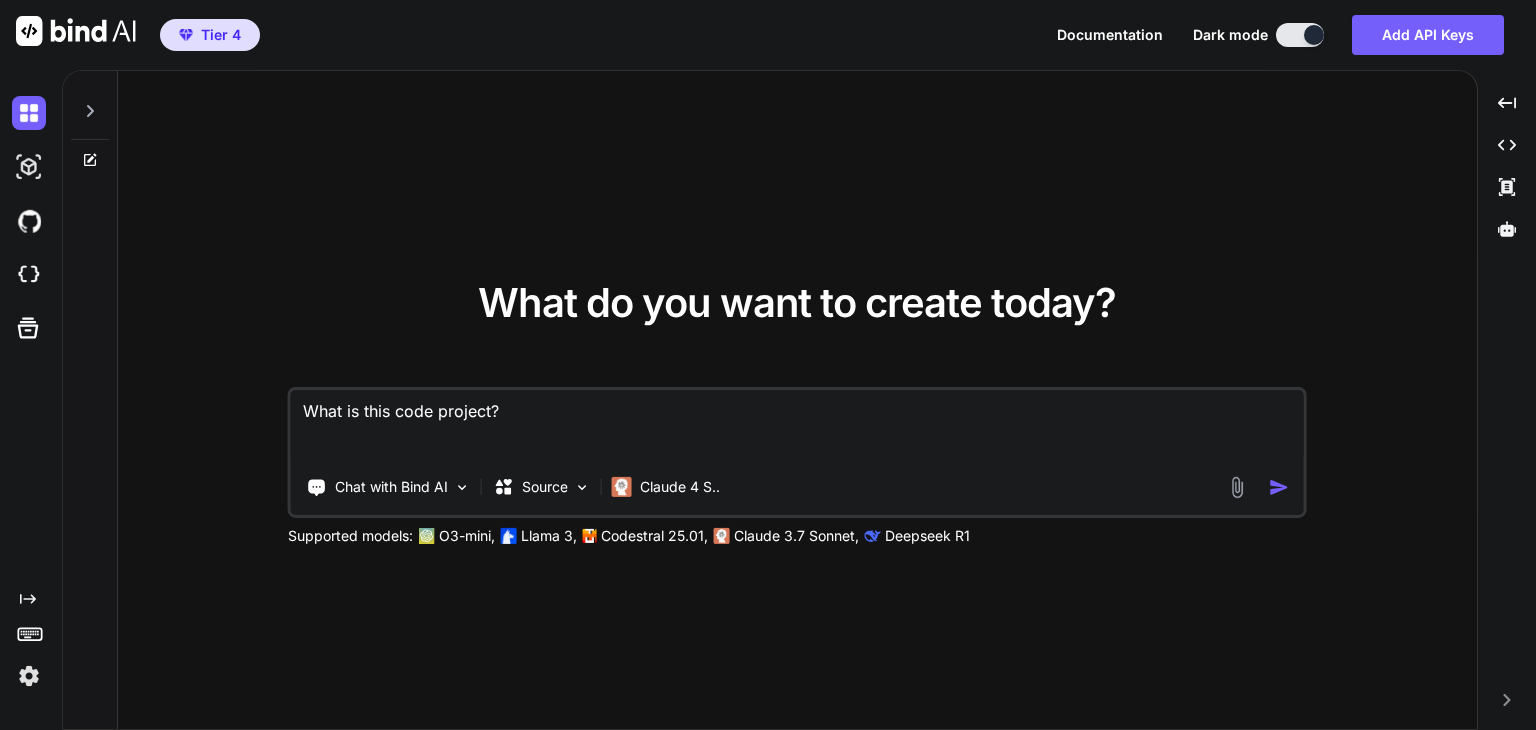 click on "What is this code project?" at bounding box center (797, 427) 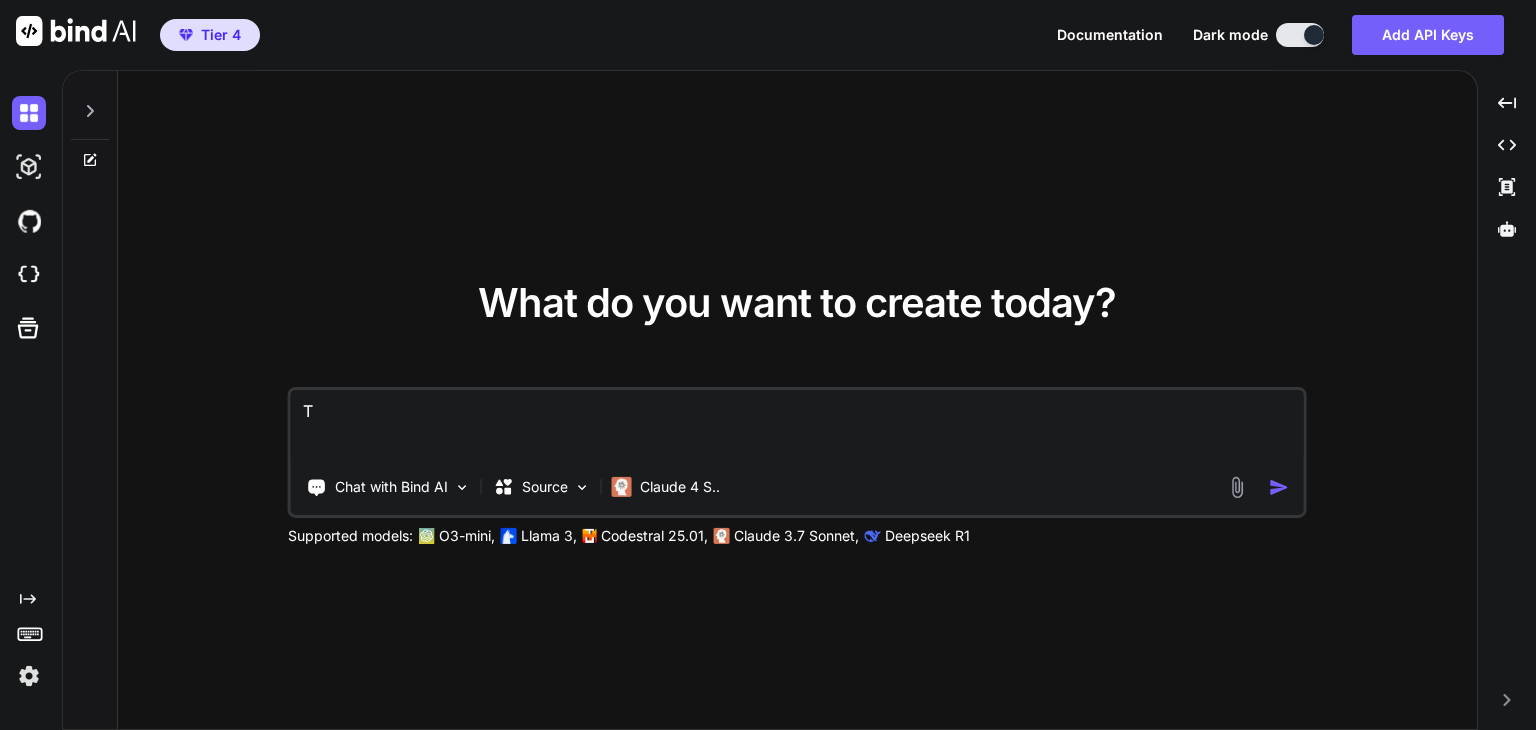 type on "x" 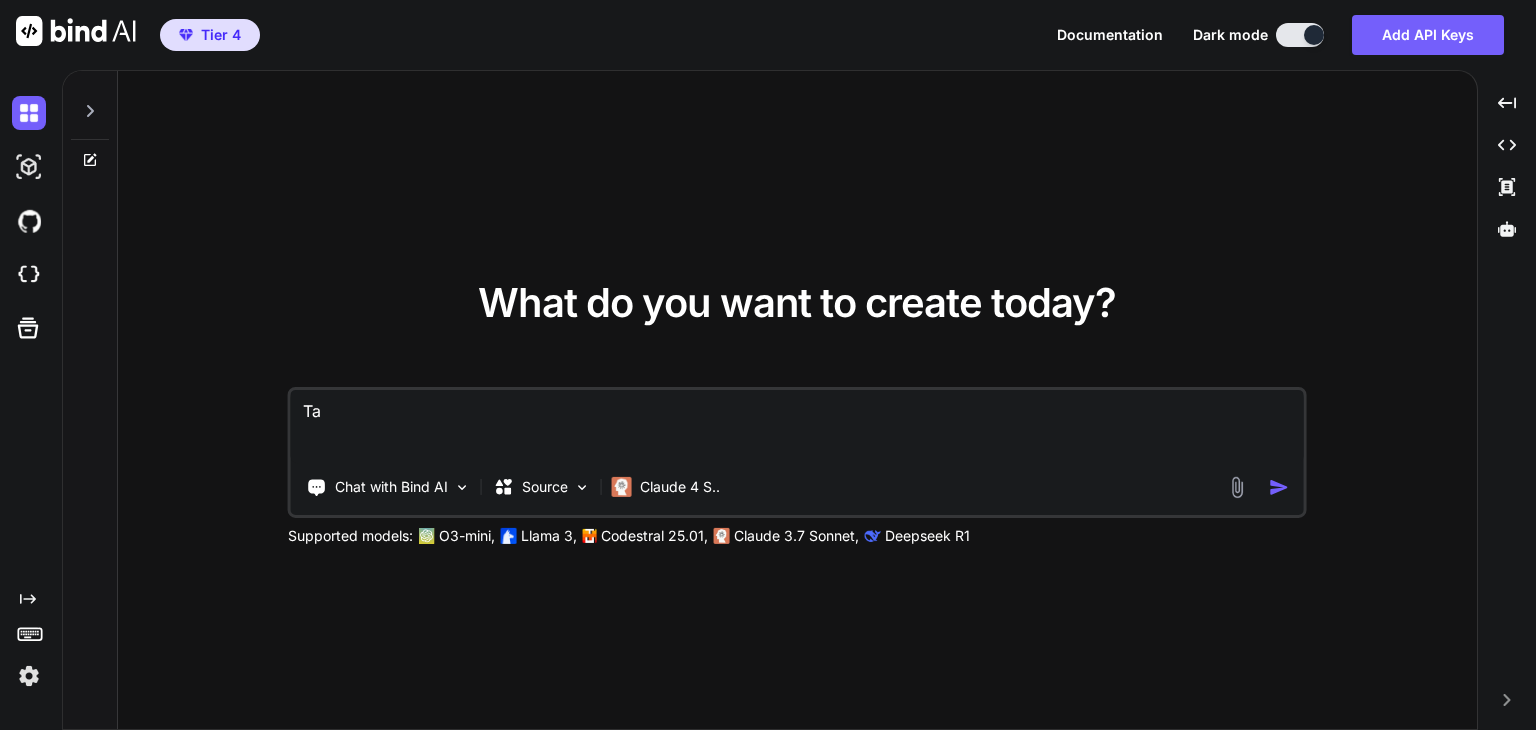 type on "Tak" 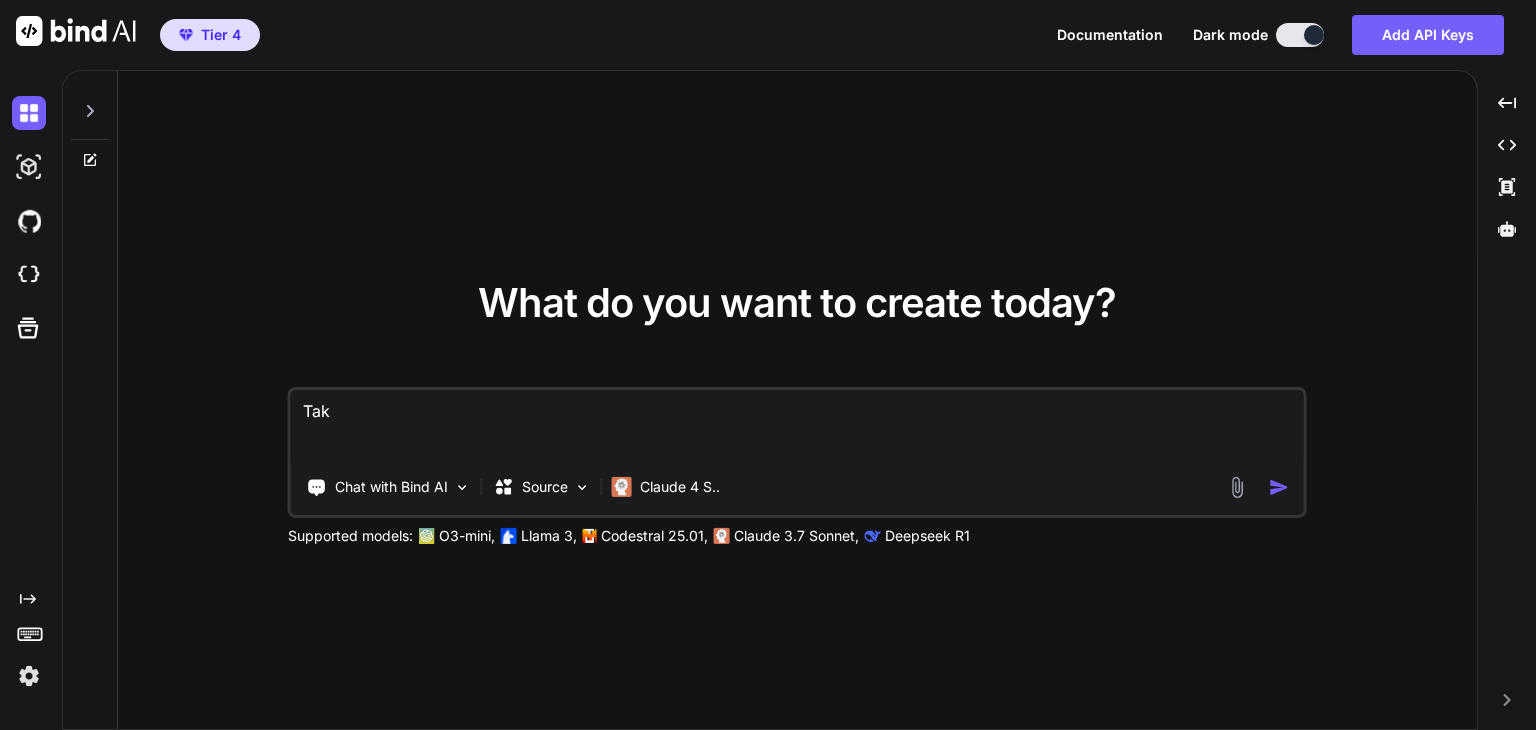 type on "x" 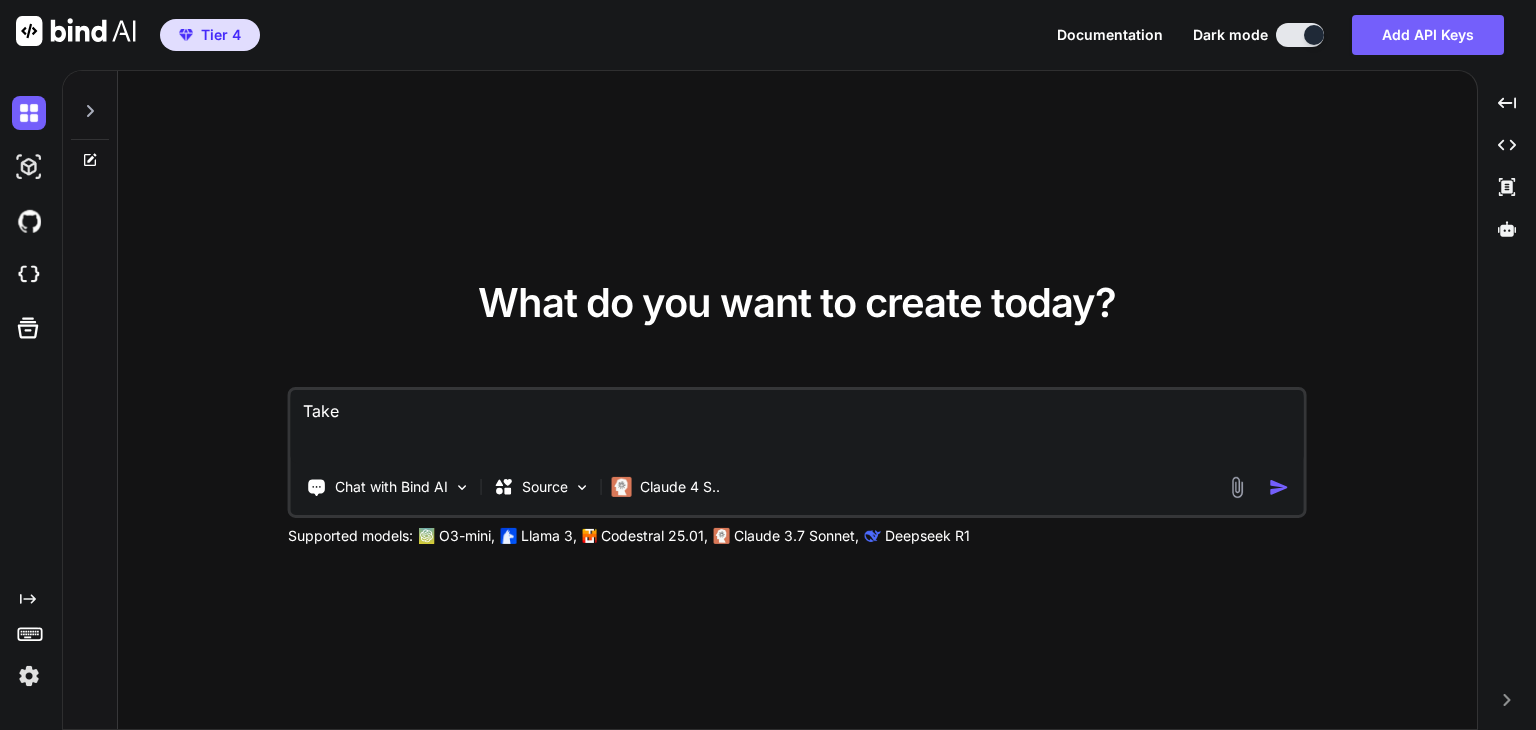 type on "x" 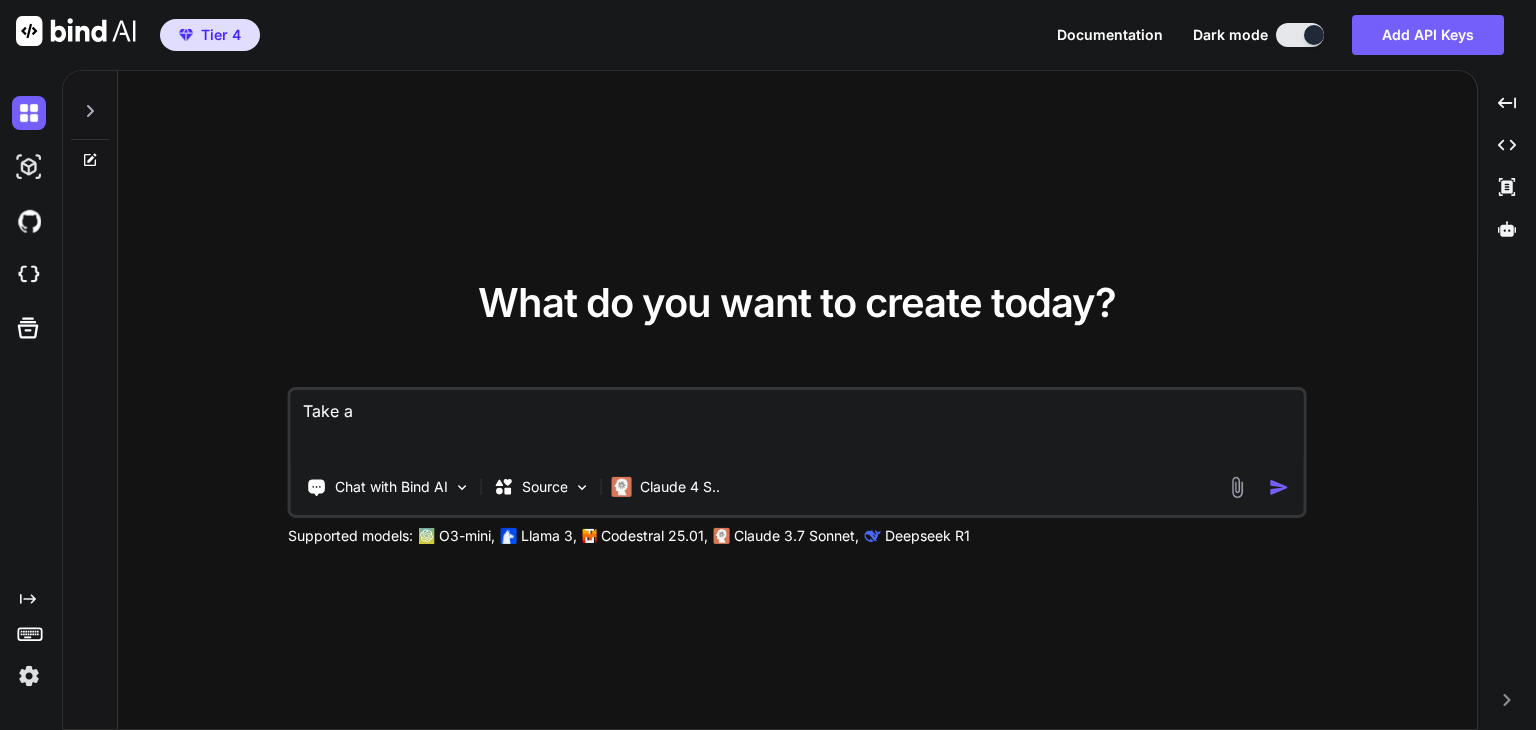 type on "x" 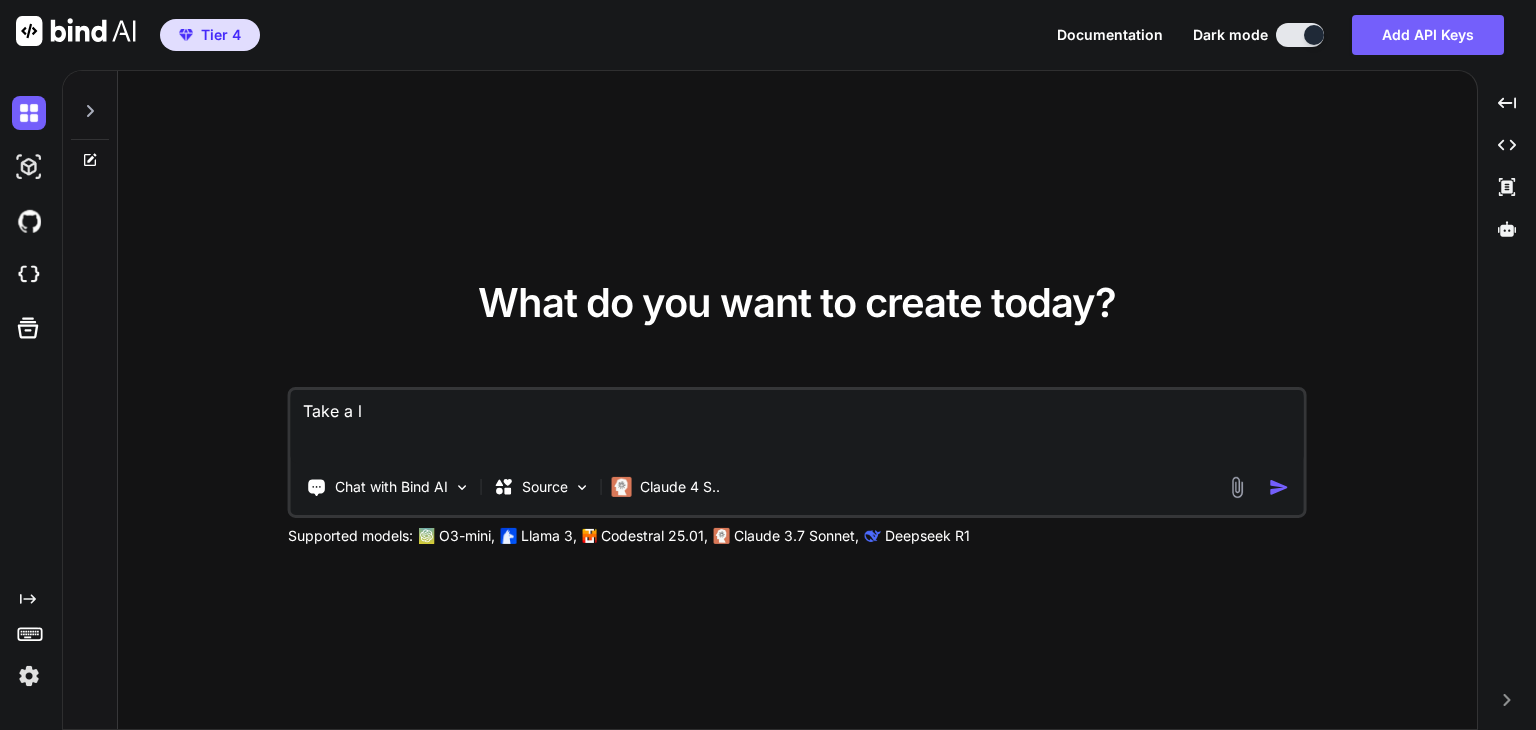 type on "x" 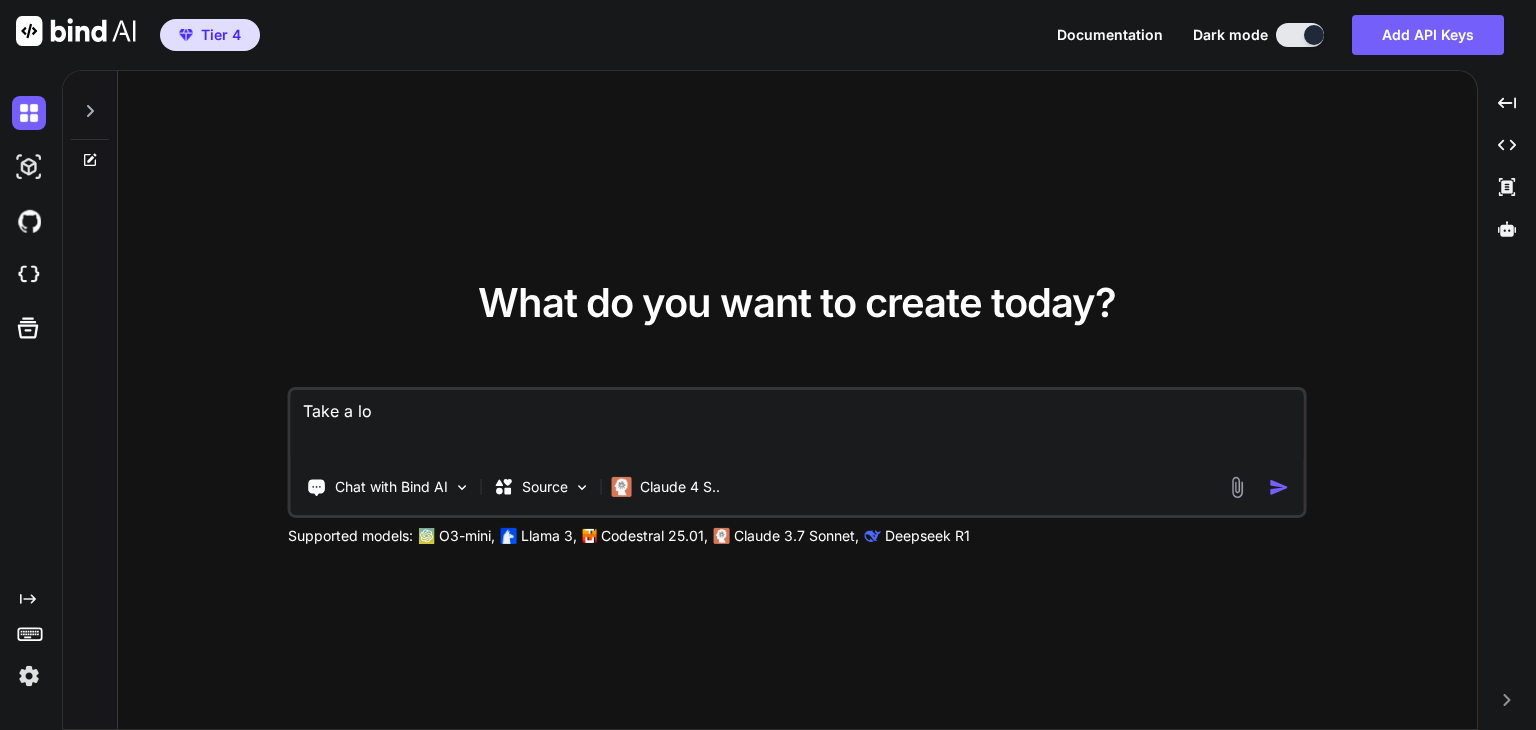 type on "x" 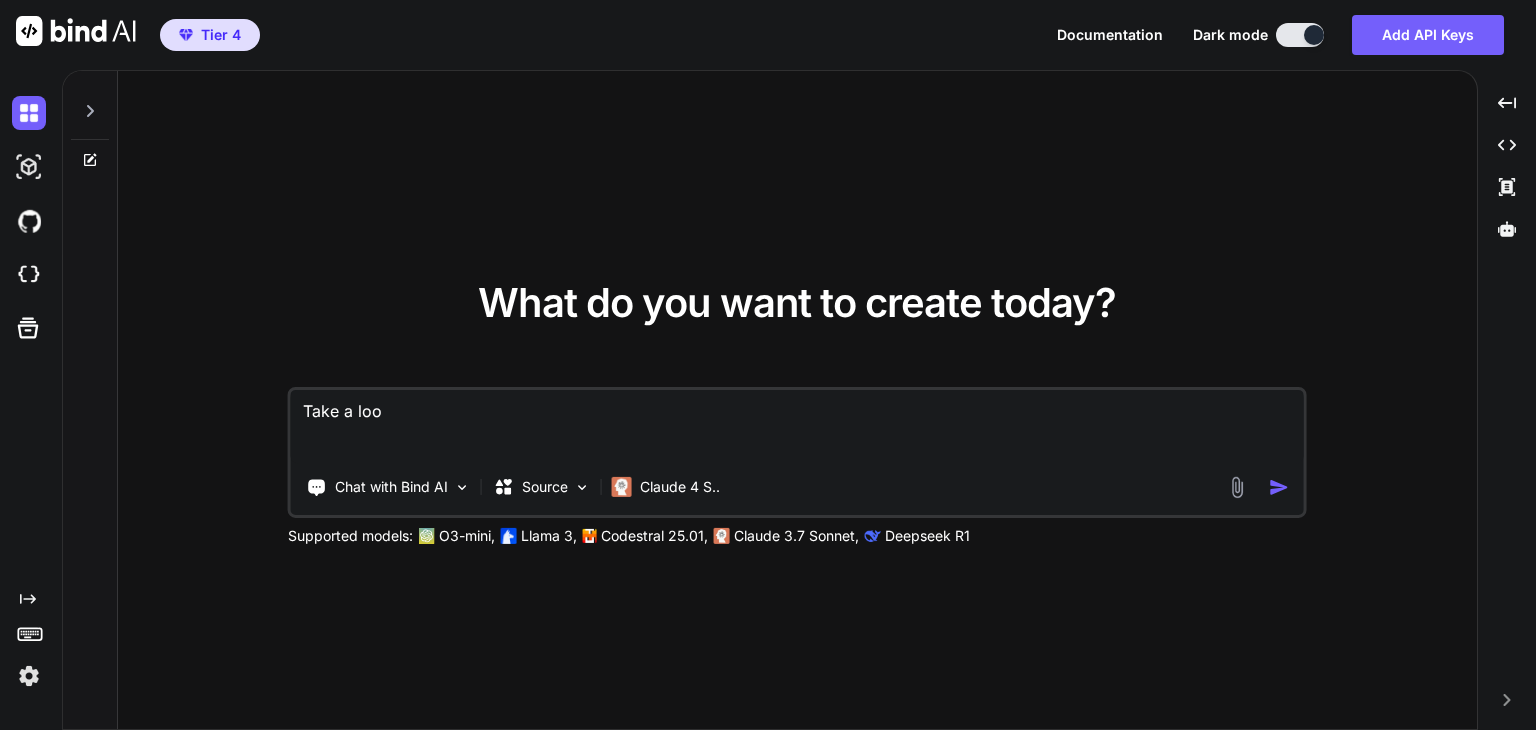 type on "x" 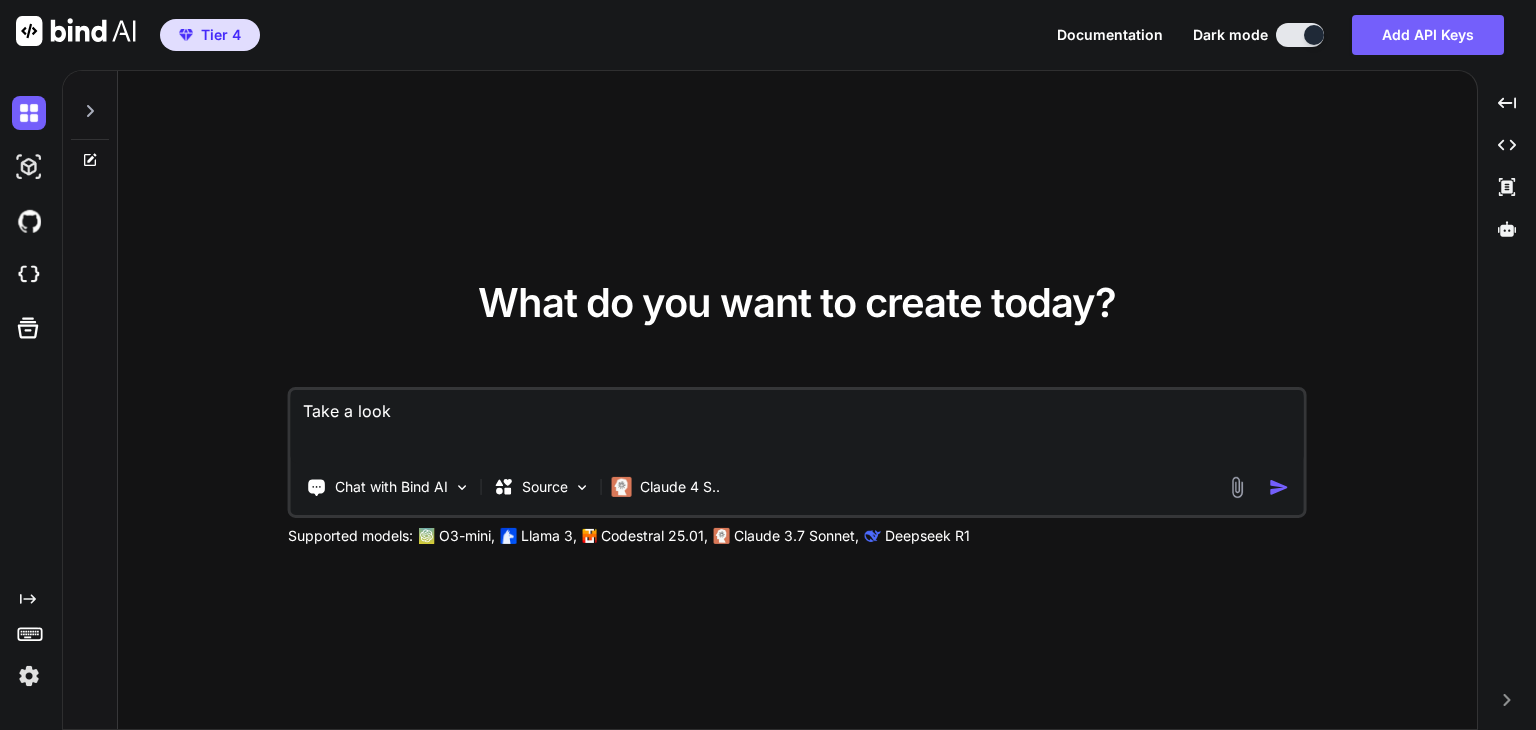 type on "x" 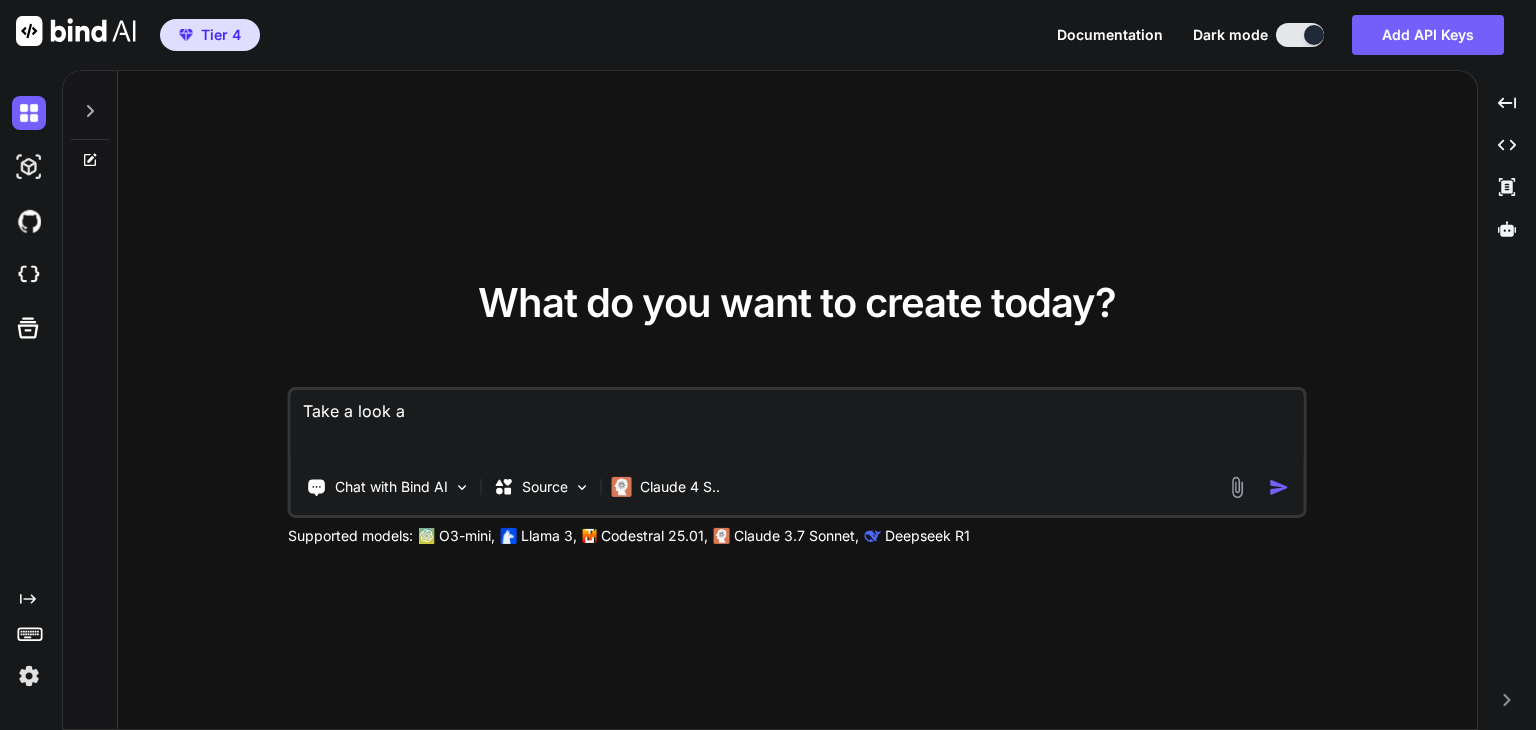 type on "x" 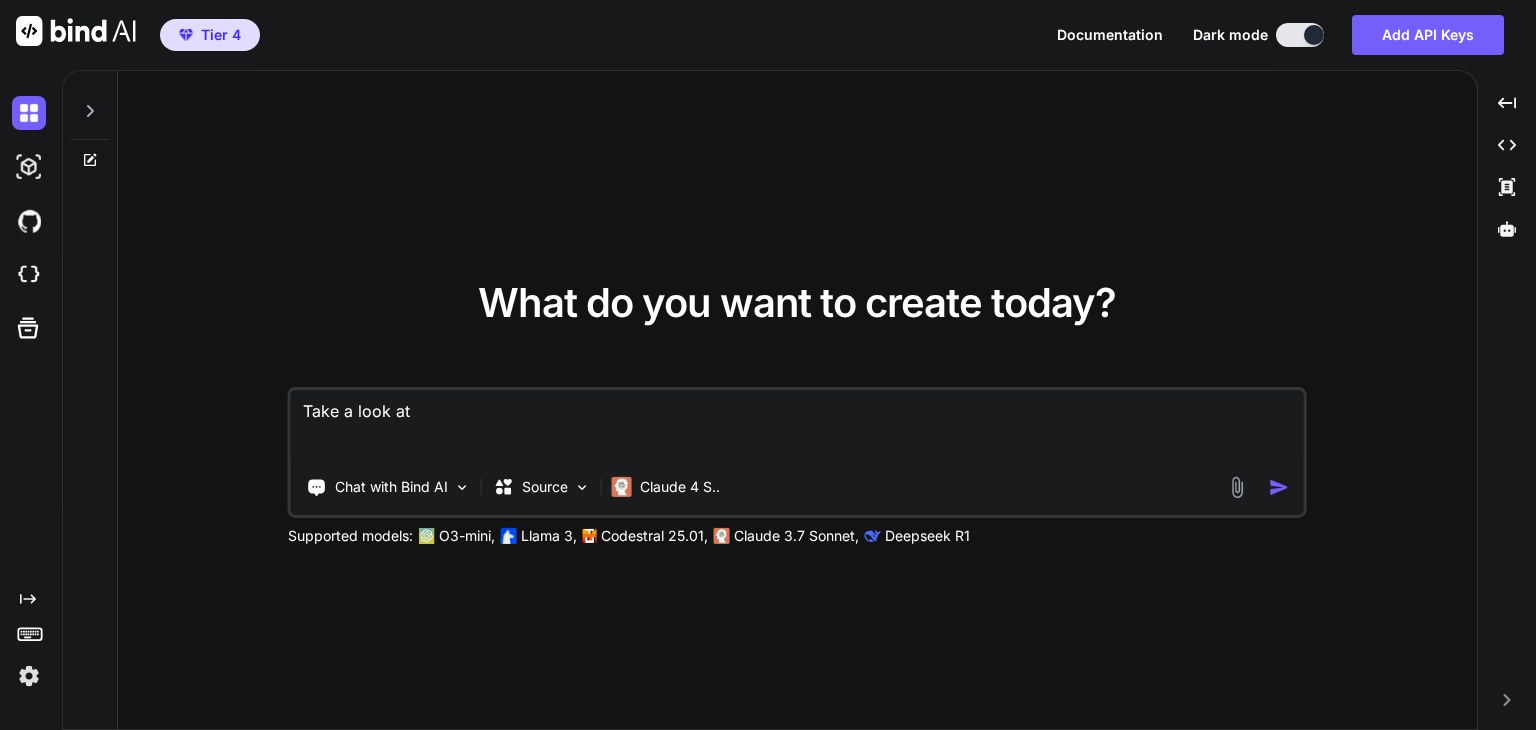 type on "x" 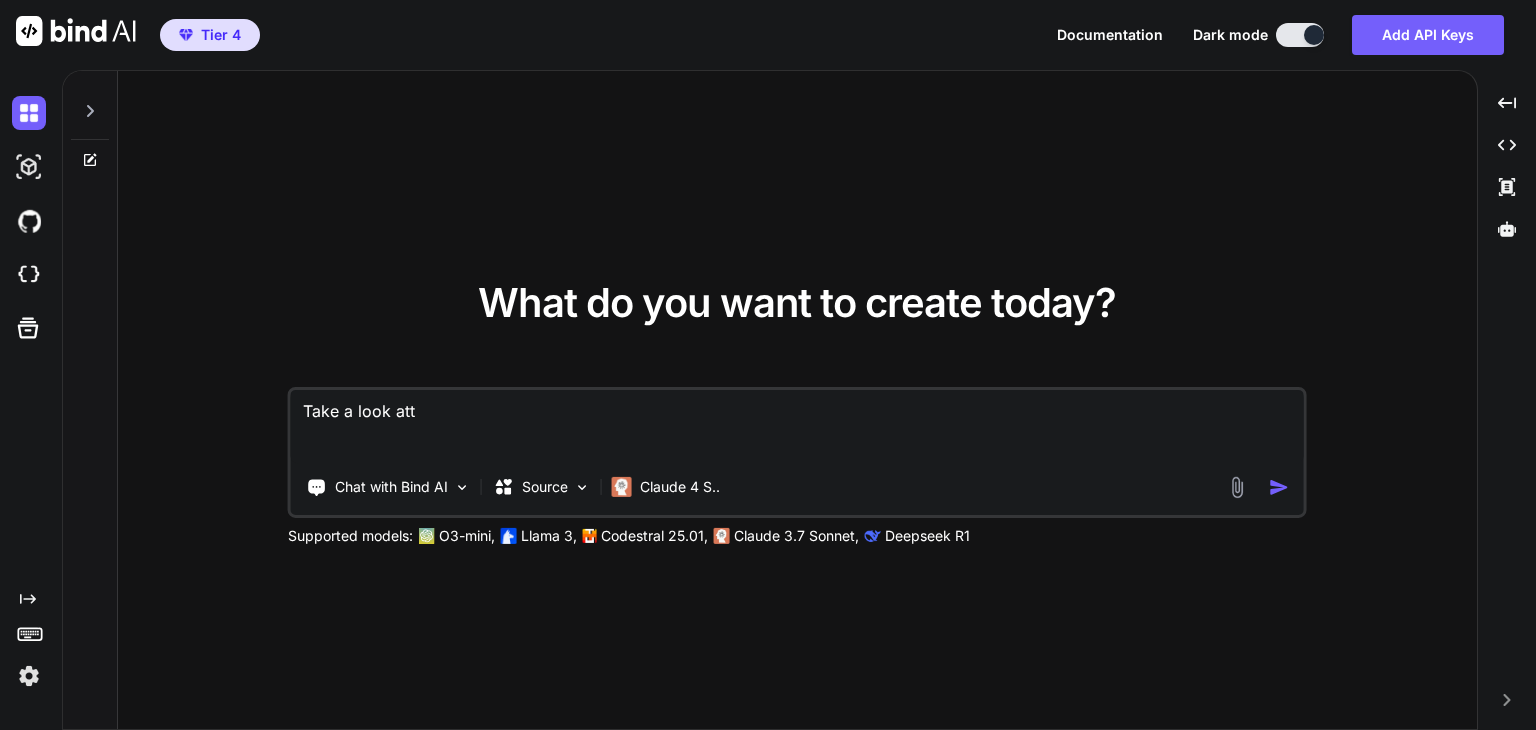 type on "x" 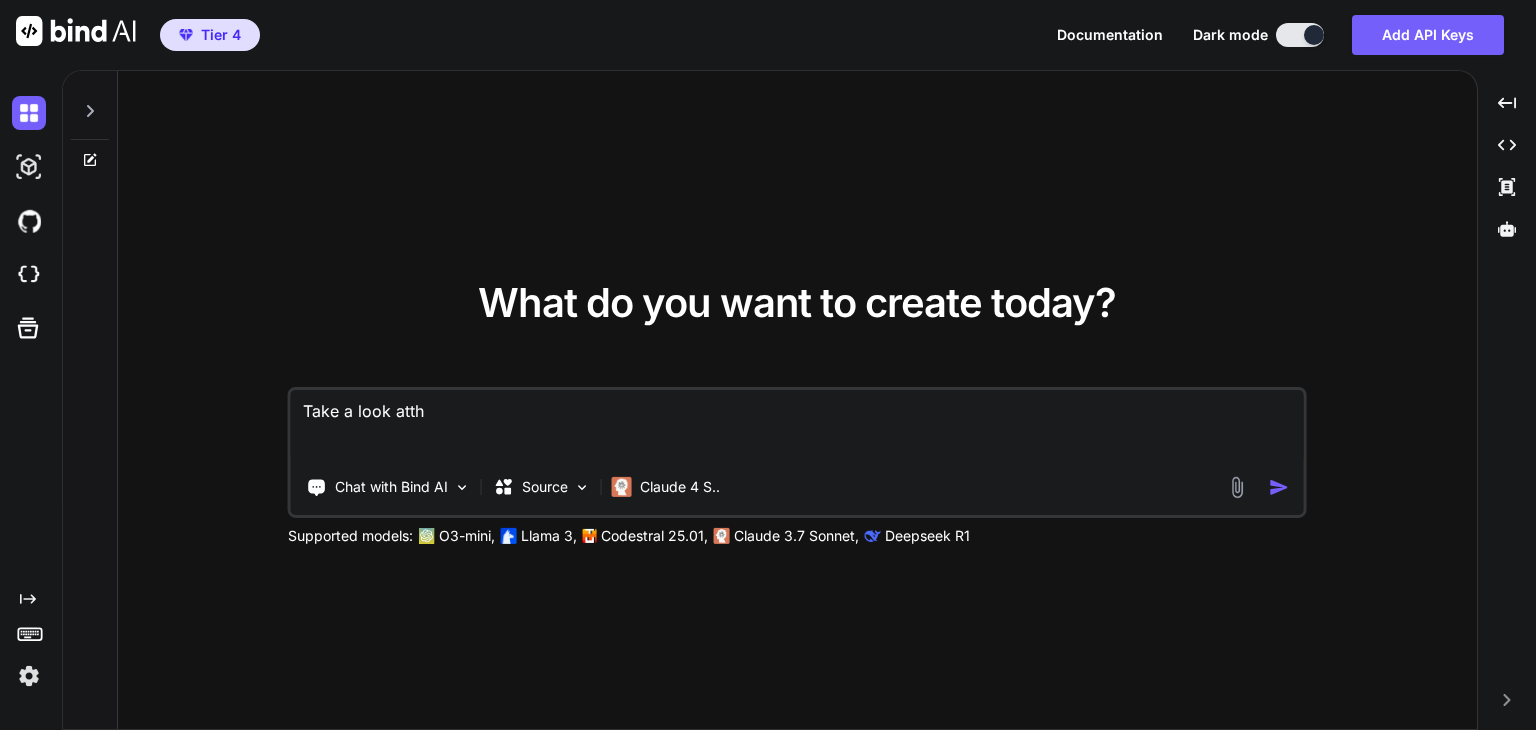 type on "x" 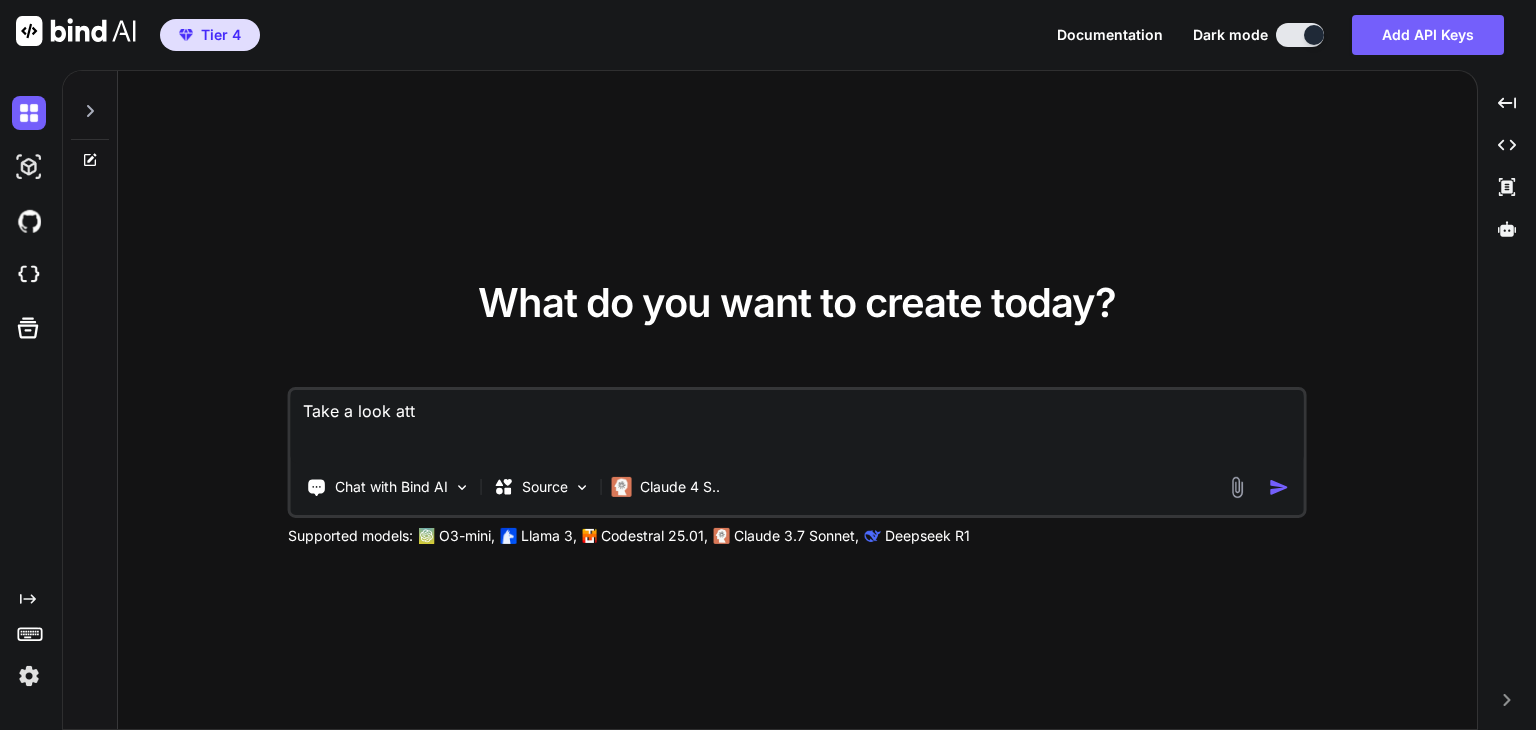 type on "x" 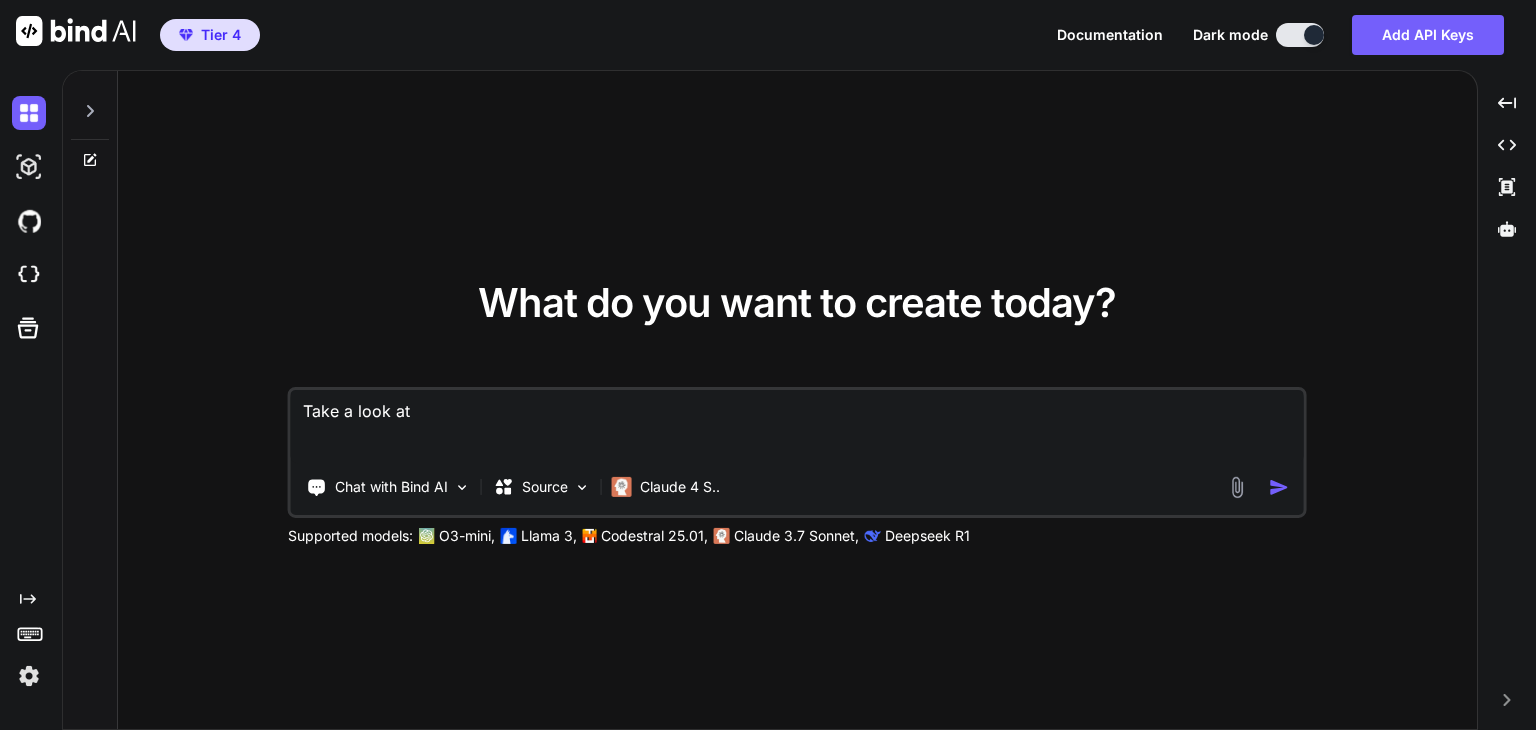 type on "x" 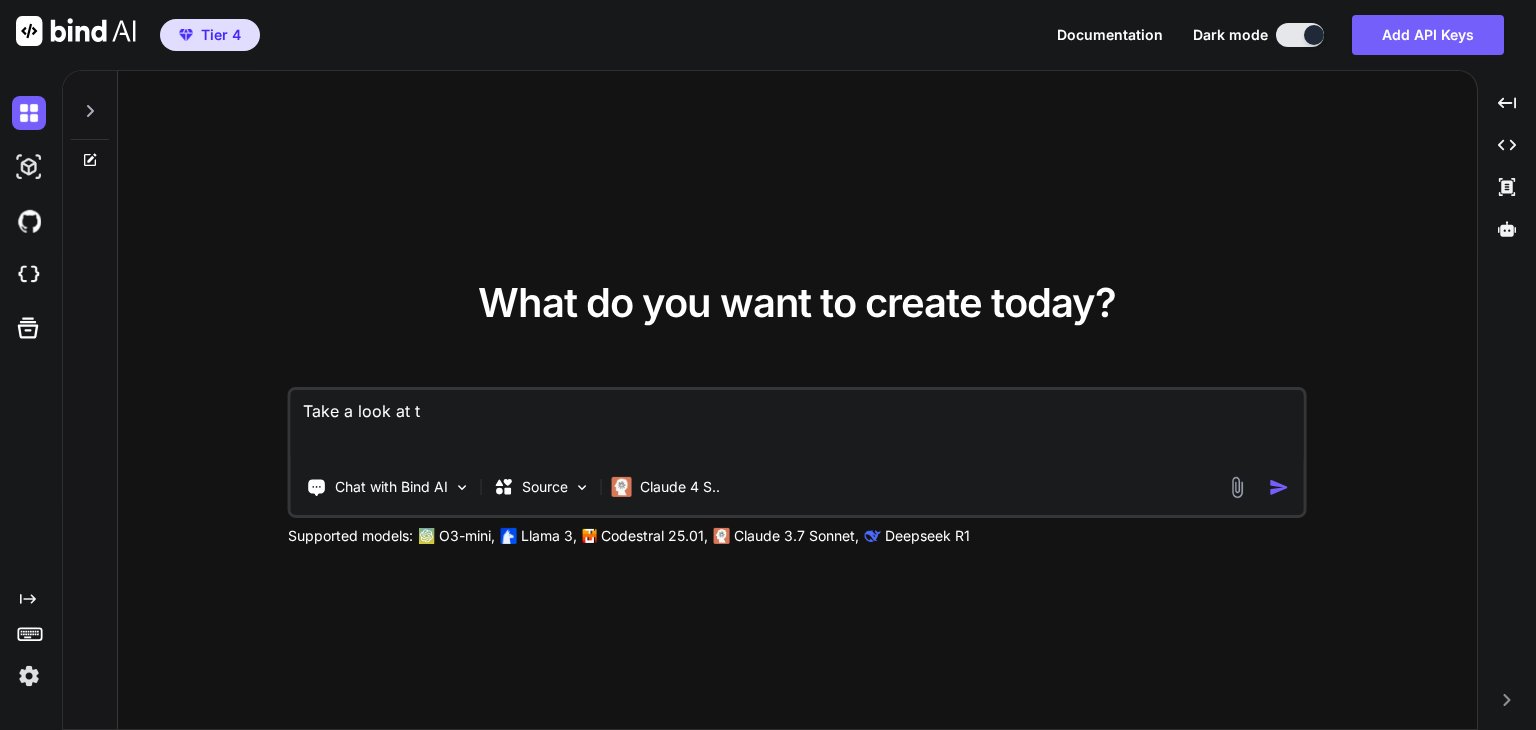 type on "x" 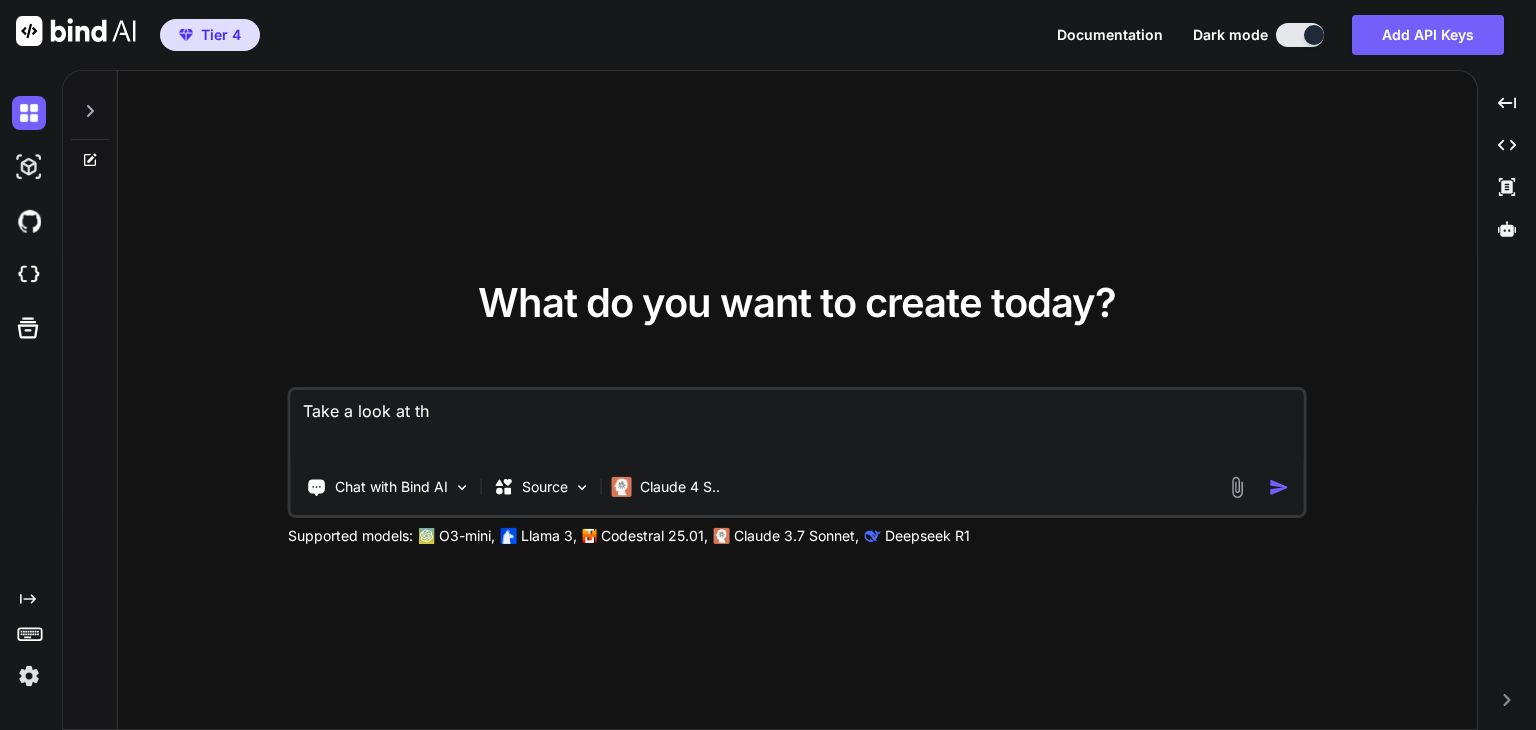 type on "x" 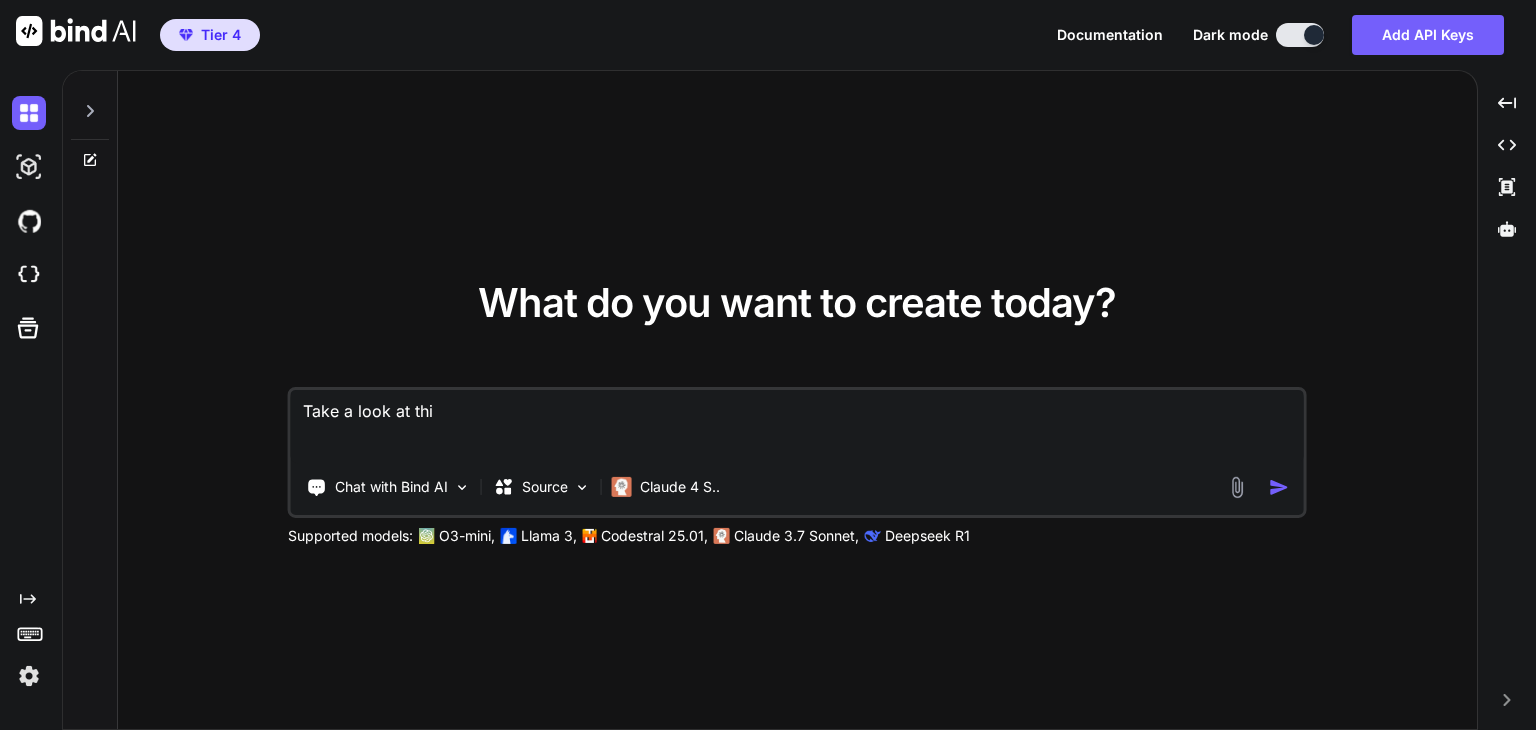 type on "x" 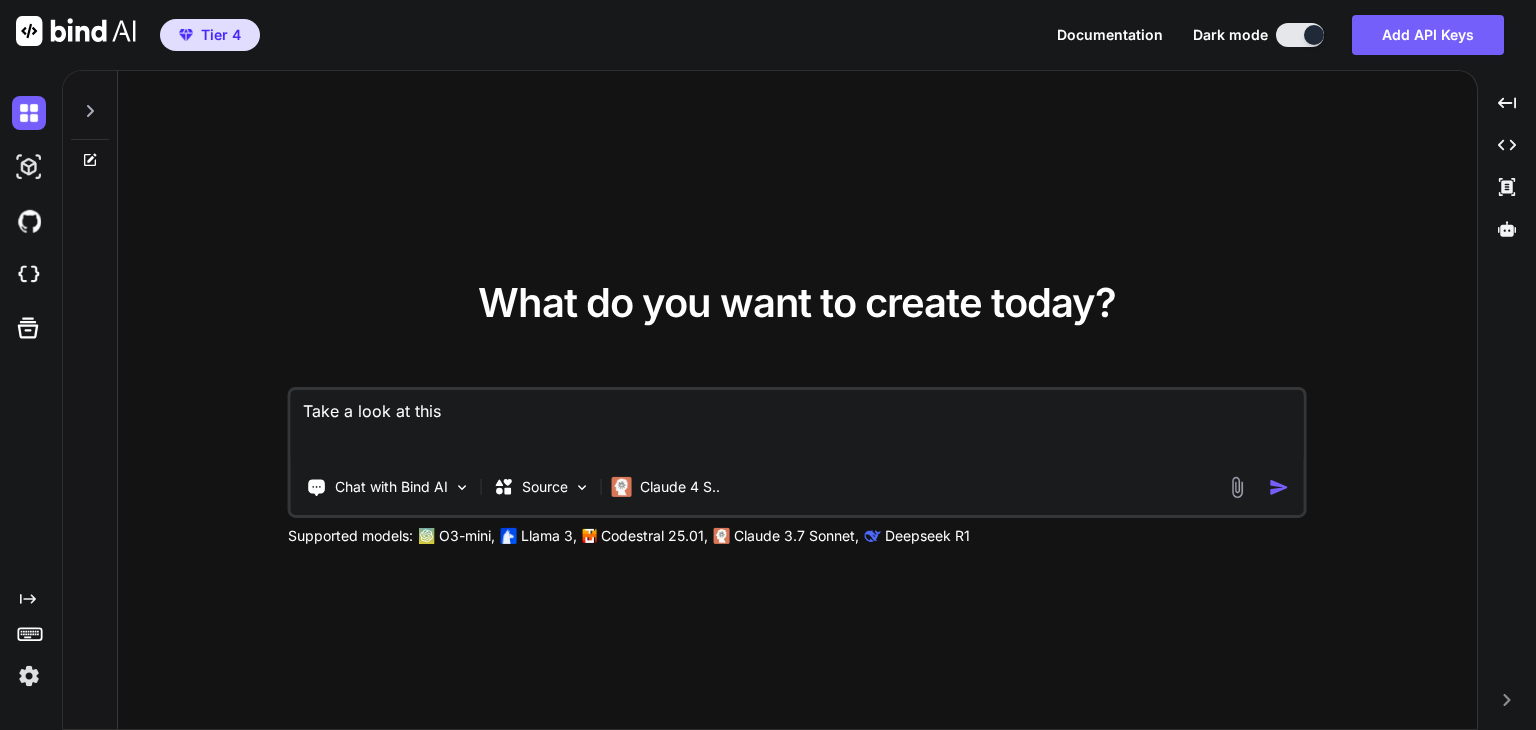 type on "x" 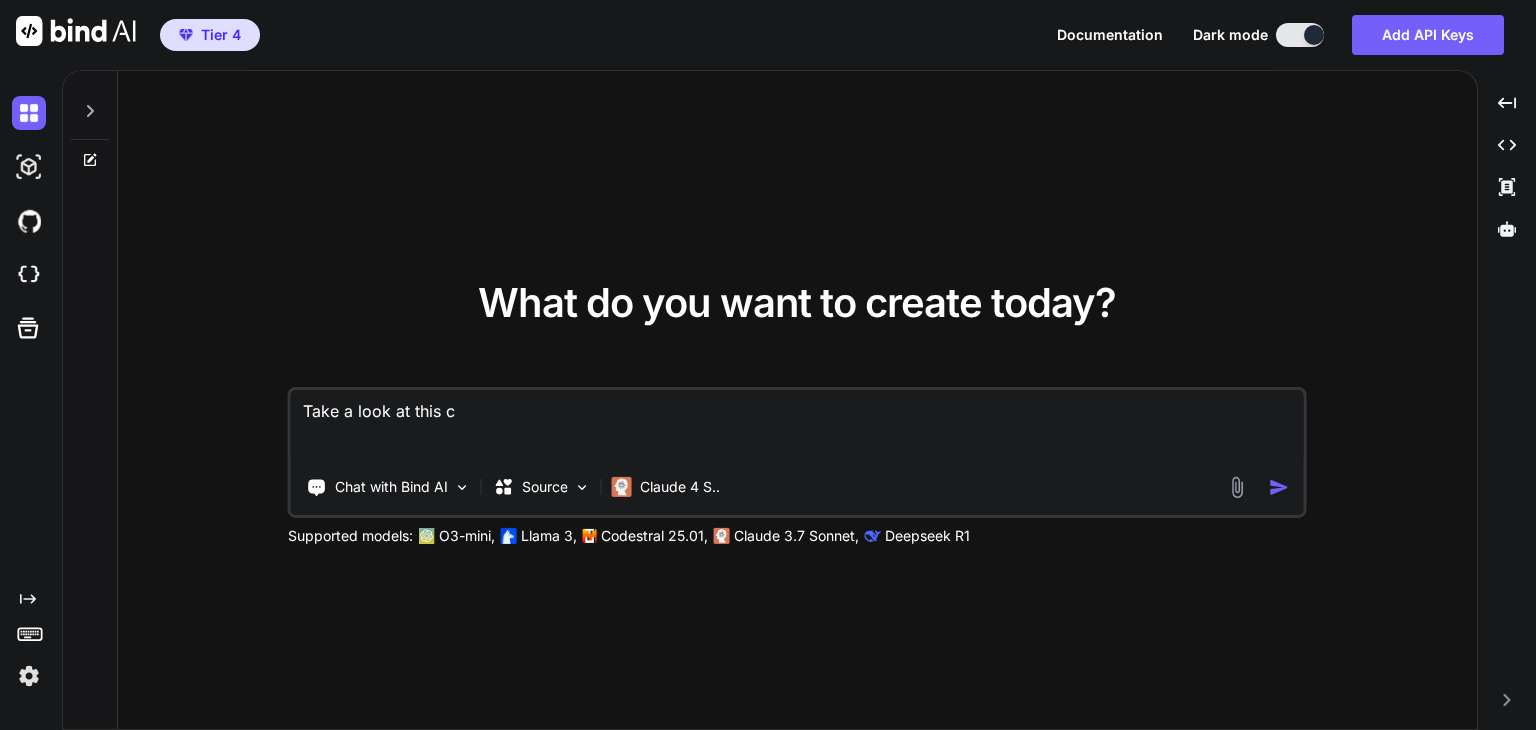 type on "x" 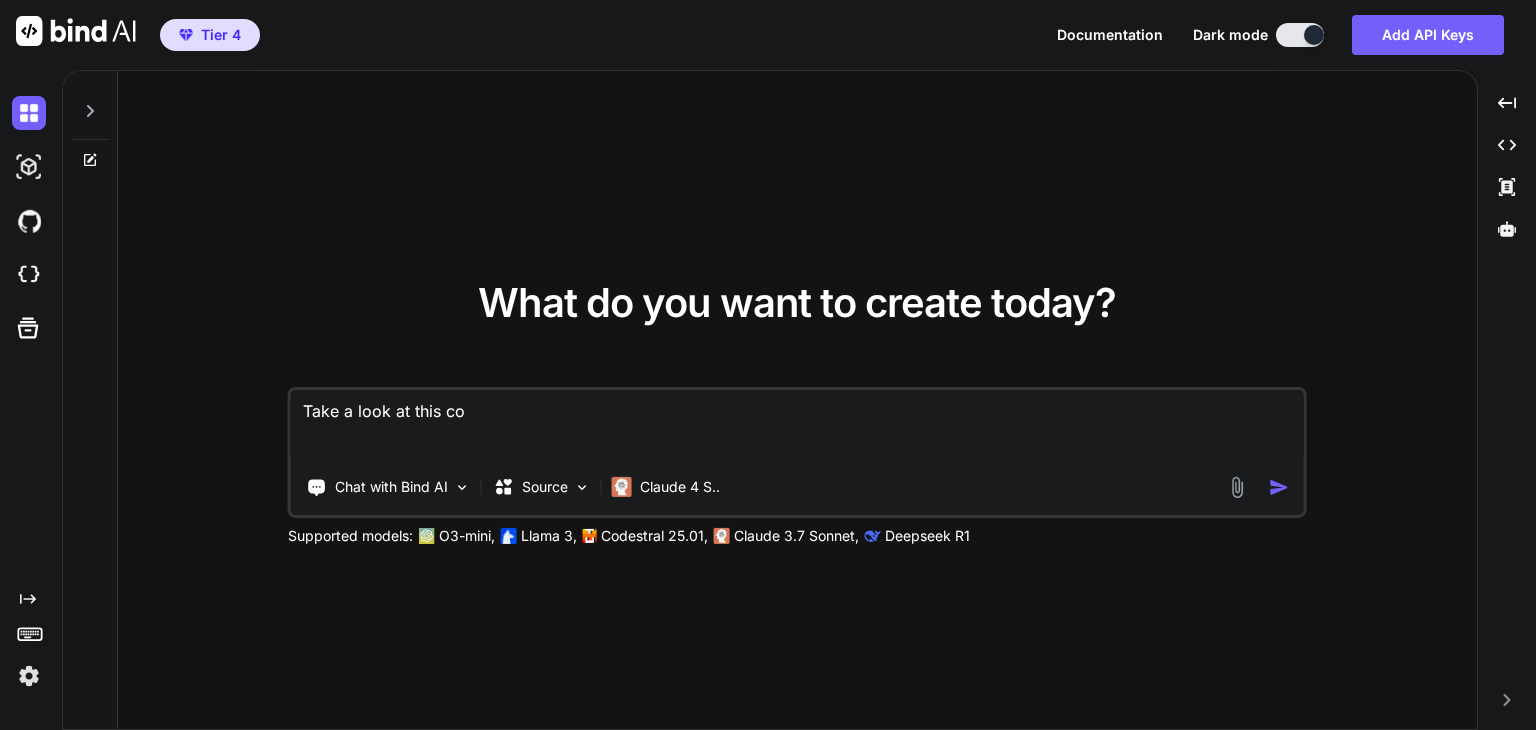 type on "x" 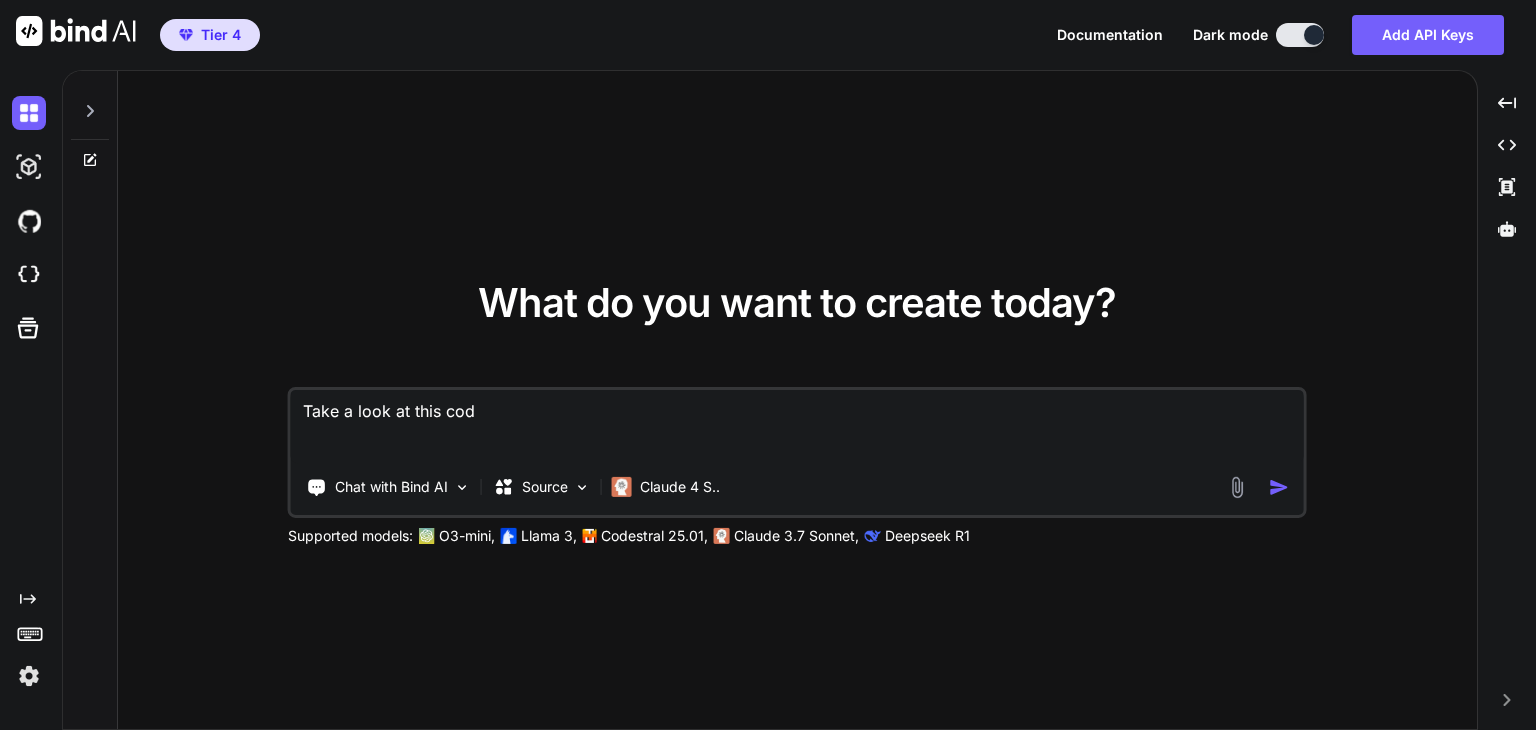 type on "x" 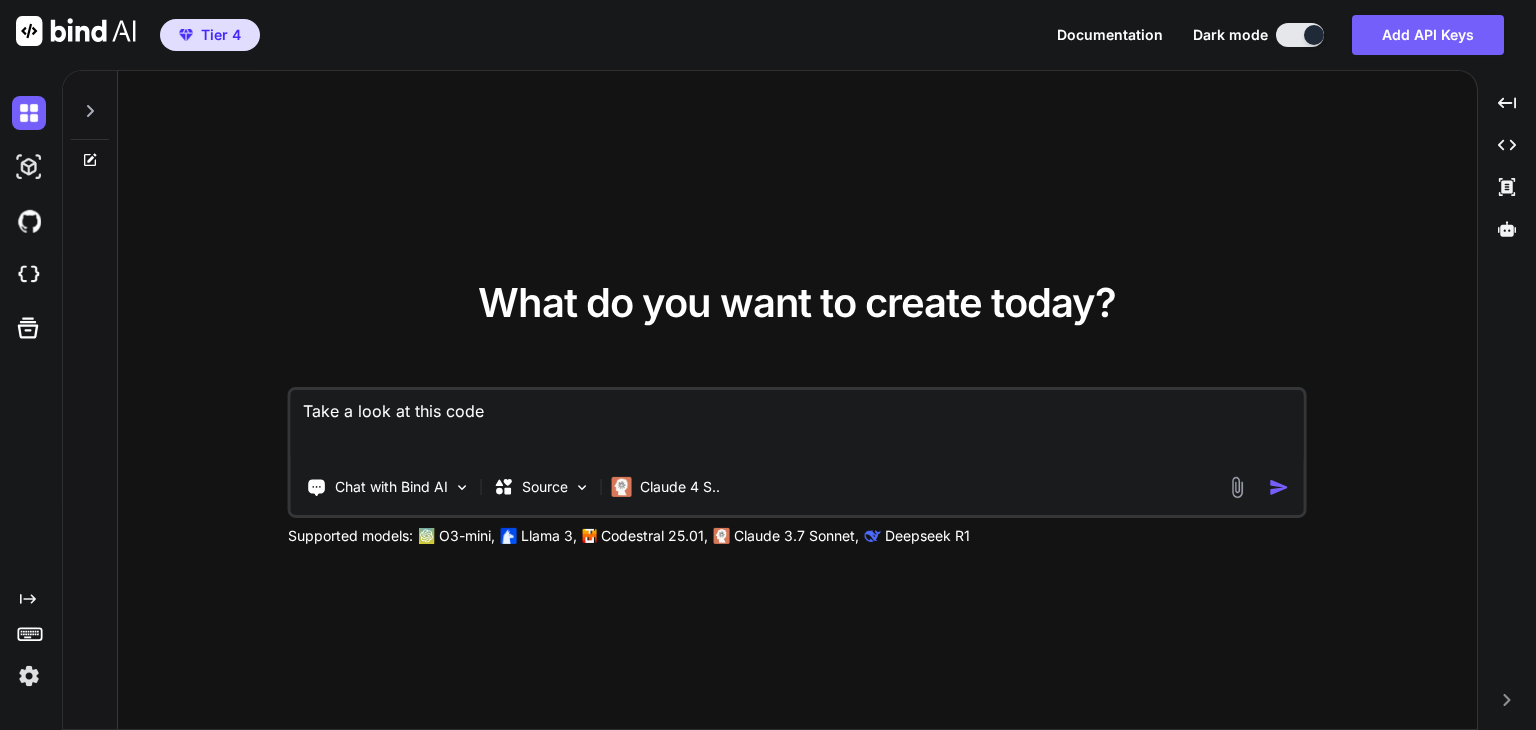type on "Take a look at this code" 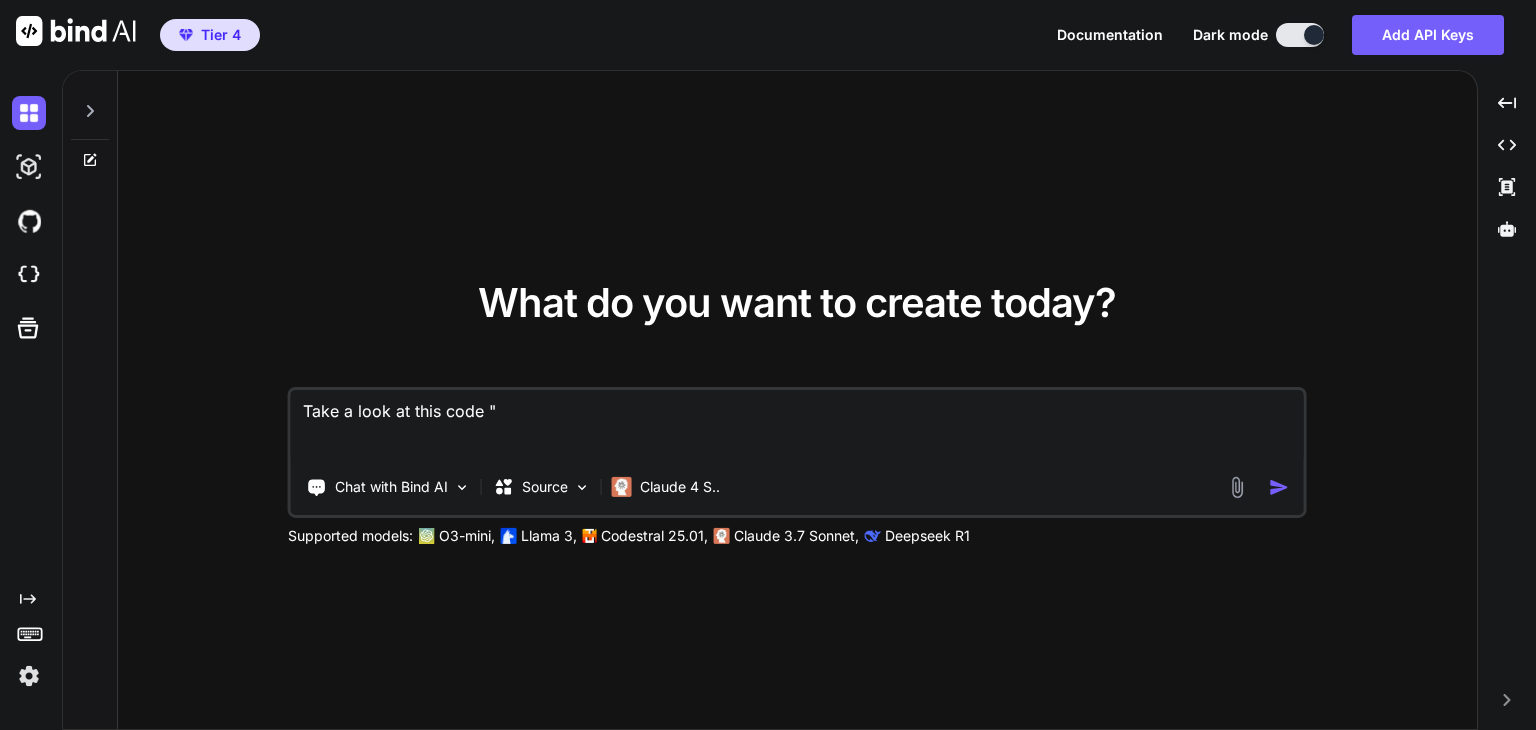 type on "x" 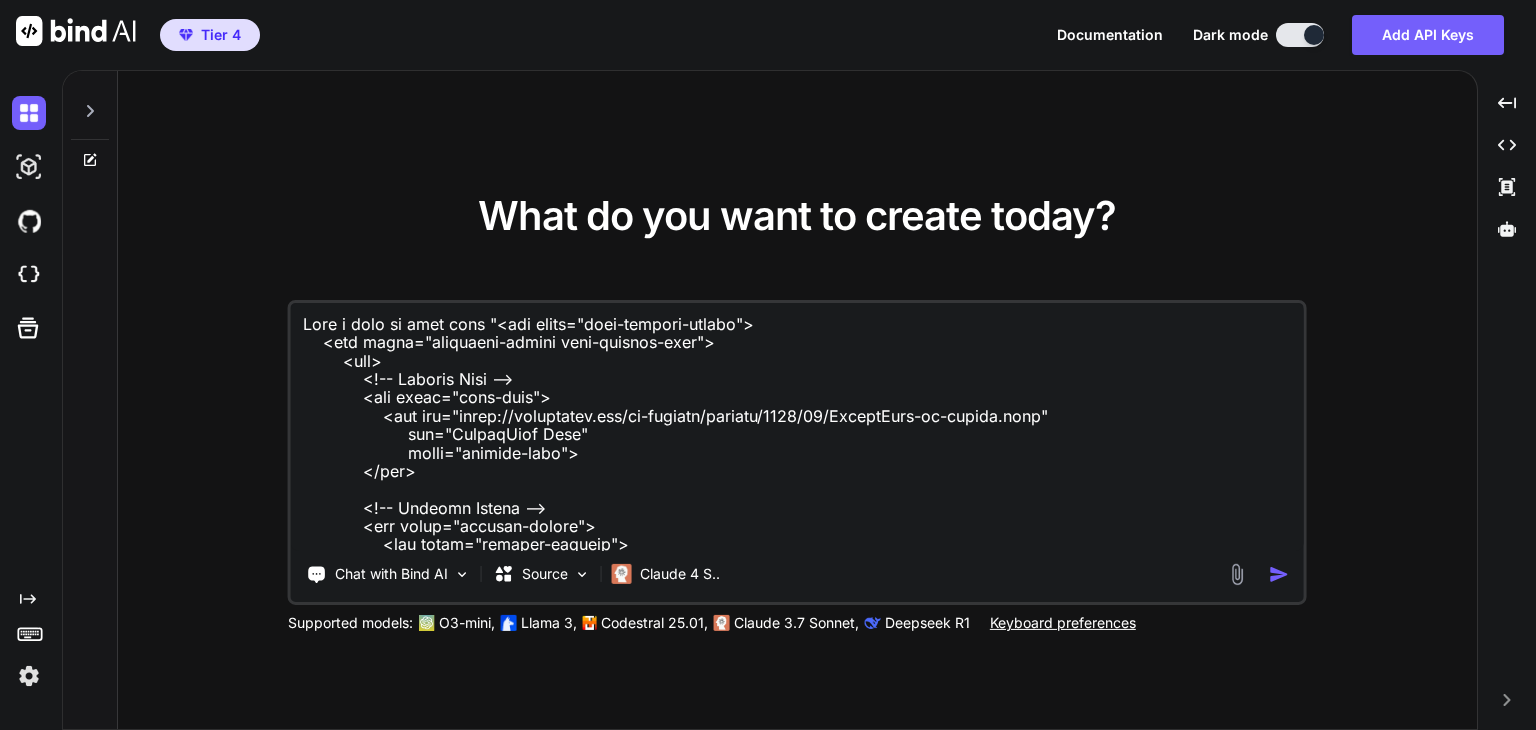 scroll, scrollTop: 7528, scrollLeft: 0, axis: vertical 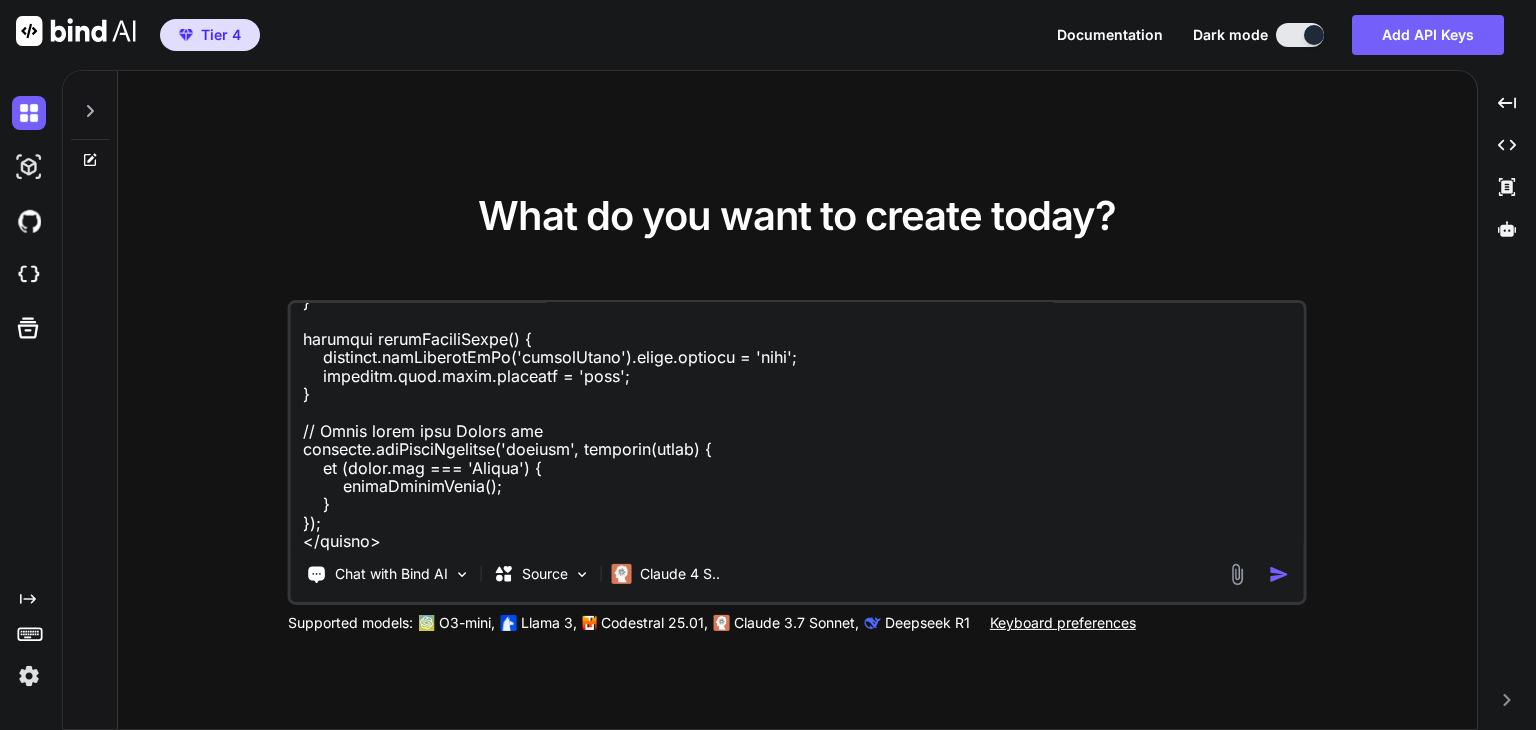 type on "x" 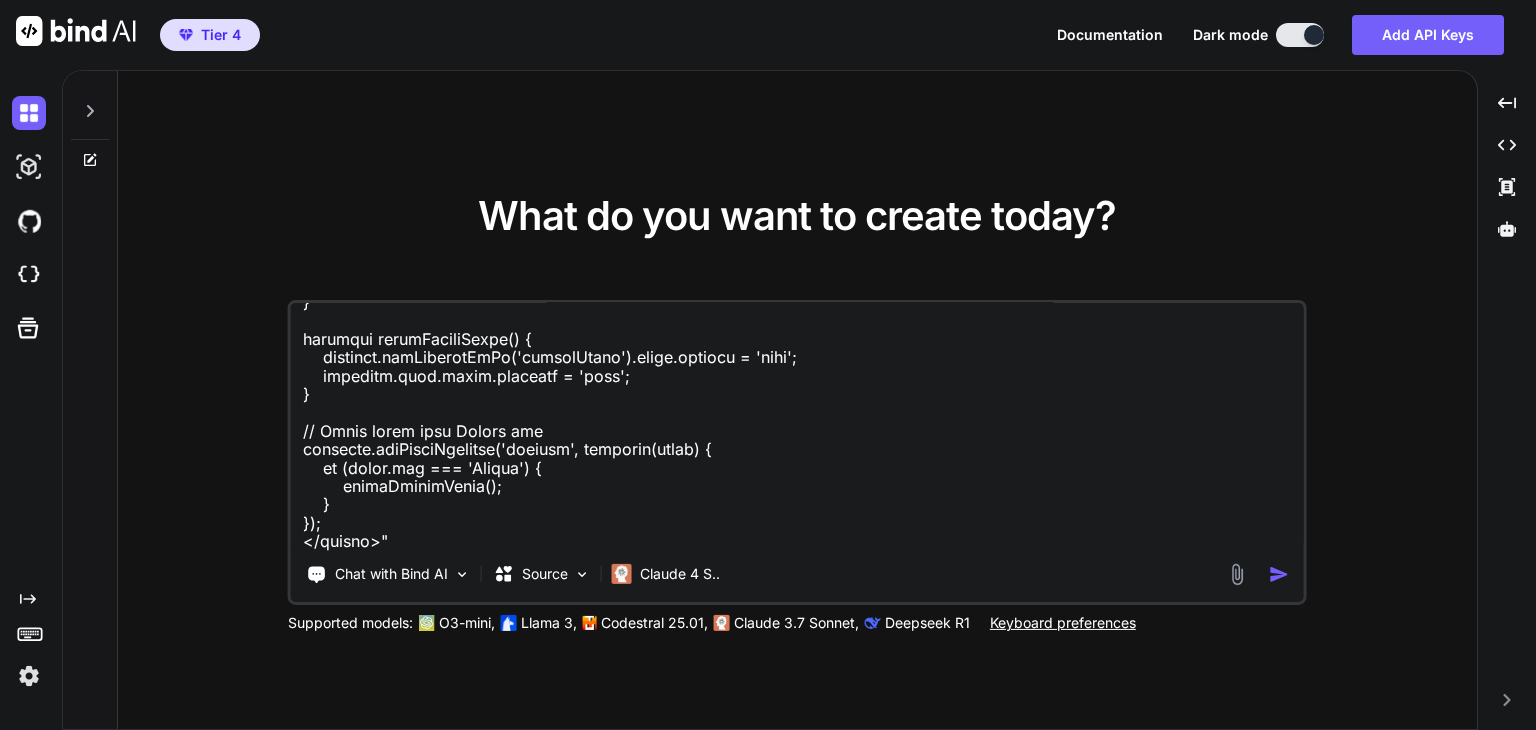 type on "x" 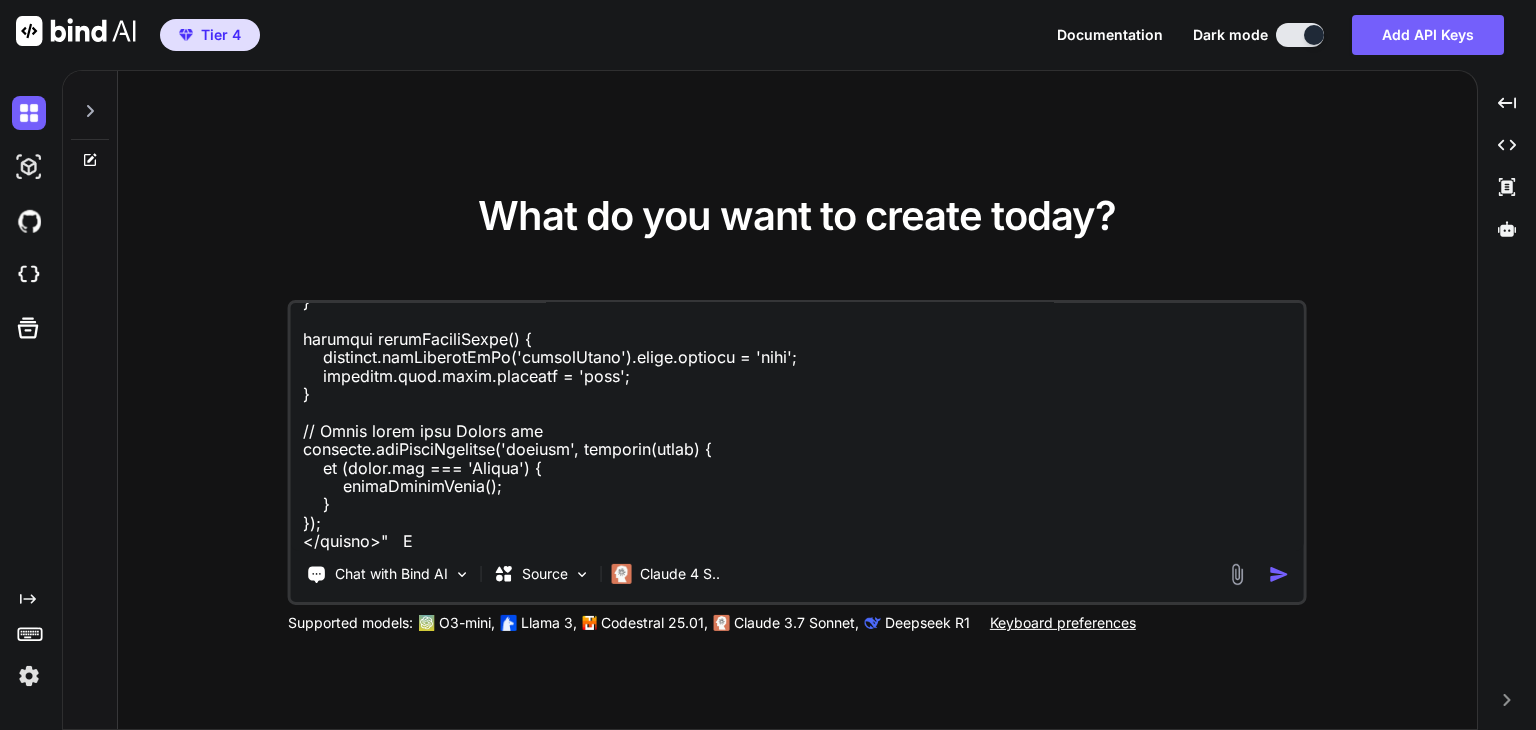 type on "Take a look at this code "<div class="hero-section-custom">
<div class="container-custom hero-content-area">
<div>
<!-- Company Logo -->
<div class="hero-logo">
<img src="https://notarygeek.net/wp-content/uploads/2025/07/NotaryGeek-ts-scaled.avif"
alt="NotaryGeek Logo"
class="company-logo">
</div>
<!-- Urgency Banner -->
<div class="urgency-banner">
<div class="urgency-content">
<i class="fas fa-clock"></i>
<span>Limited Daily Capacity: Only 50 apostille documents processed per day to ensure quality</span>
</div>
</div>
<div class="hero-badge">
<i class="fas fa-certificate"></i>
<span>Florida Apostille & Remote Online Notary Expert</span>
</div>
<h1 class="hero-title-main">
..." 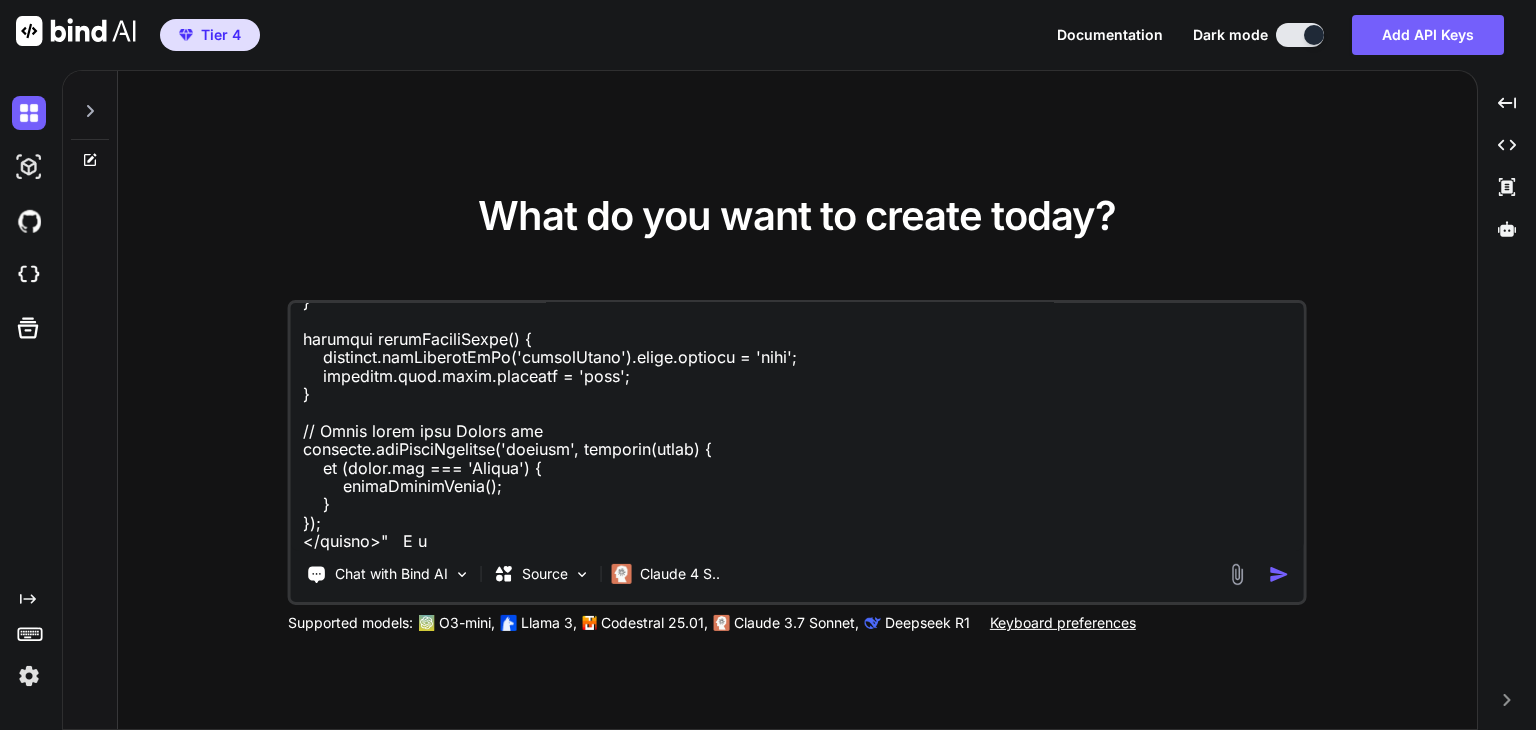 type on "Take a look at this code "<div class="hero-section-custom">
<div class="container-custom hero-content-area">
<div>
<!-- Company Logo -->
<div class="hero-logo">
<img src="https://notarygeek.net/wp-content/uploads/2025/07/NotaryGeek-ts-scaled.avif"
alt="NotaryGeek Logo"
class="company-logo">
</div>
<!-- Urgency Banner -->
<div class="urgency-banner">
<div class="urgency-content">
<i class="fas fa-clock"></i>
<span>Limited Daily Capacity: Only 50 apostille documents processed per day to ensure quality</span>
</div>
</div>
<div class="hero-badge">
<i class="fas fa-certificate"></i>
<span>Florida Apostille & Remote Online Notary Expert</span>
</div>
<h1 class="hero-title-main">
..." 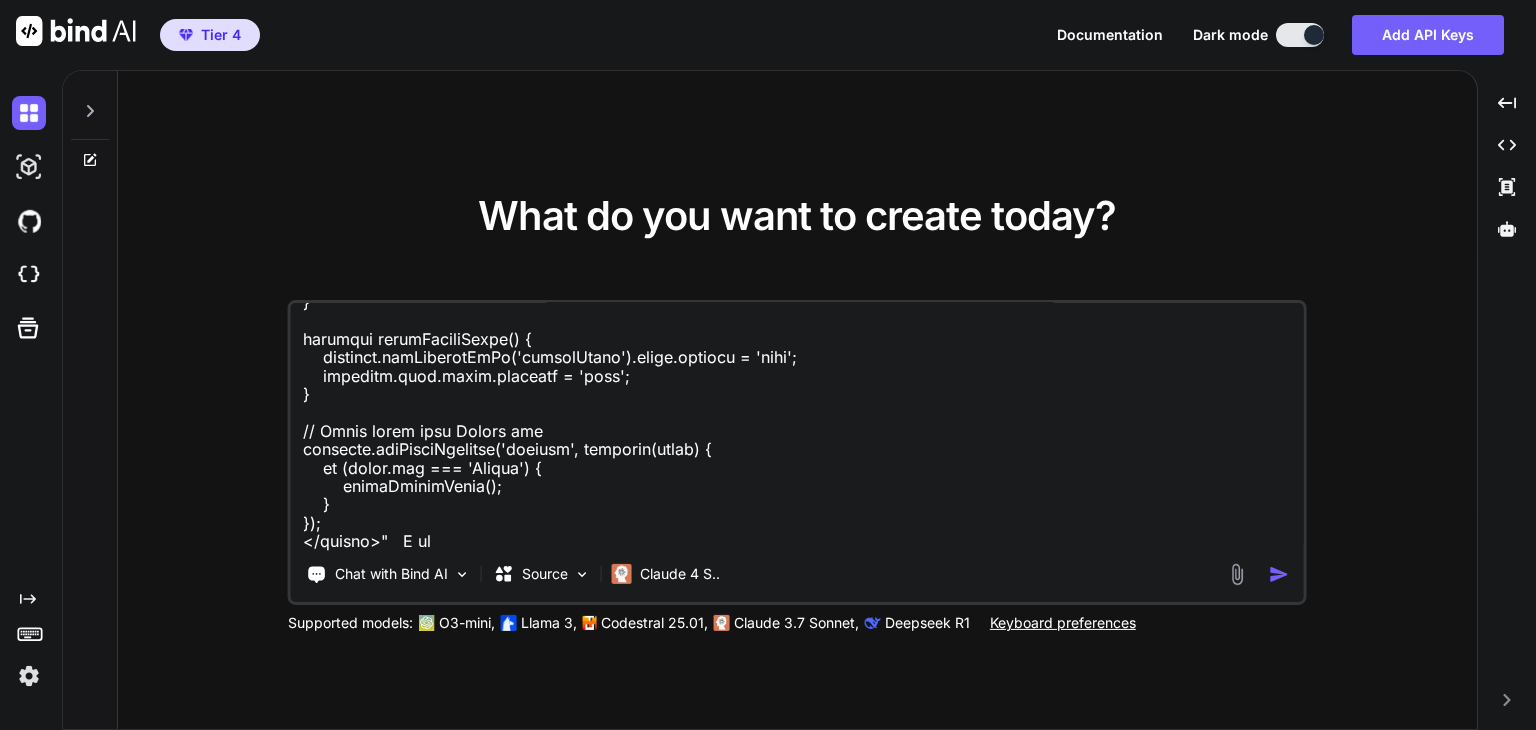type on "x" 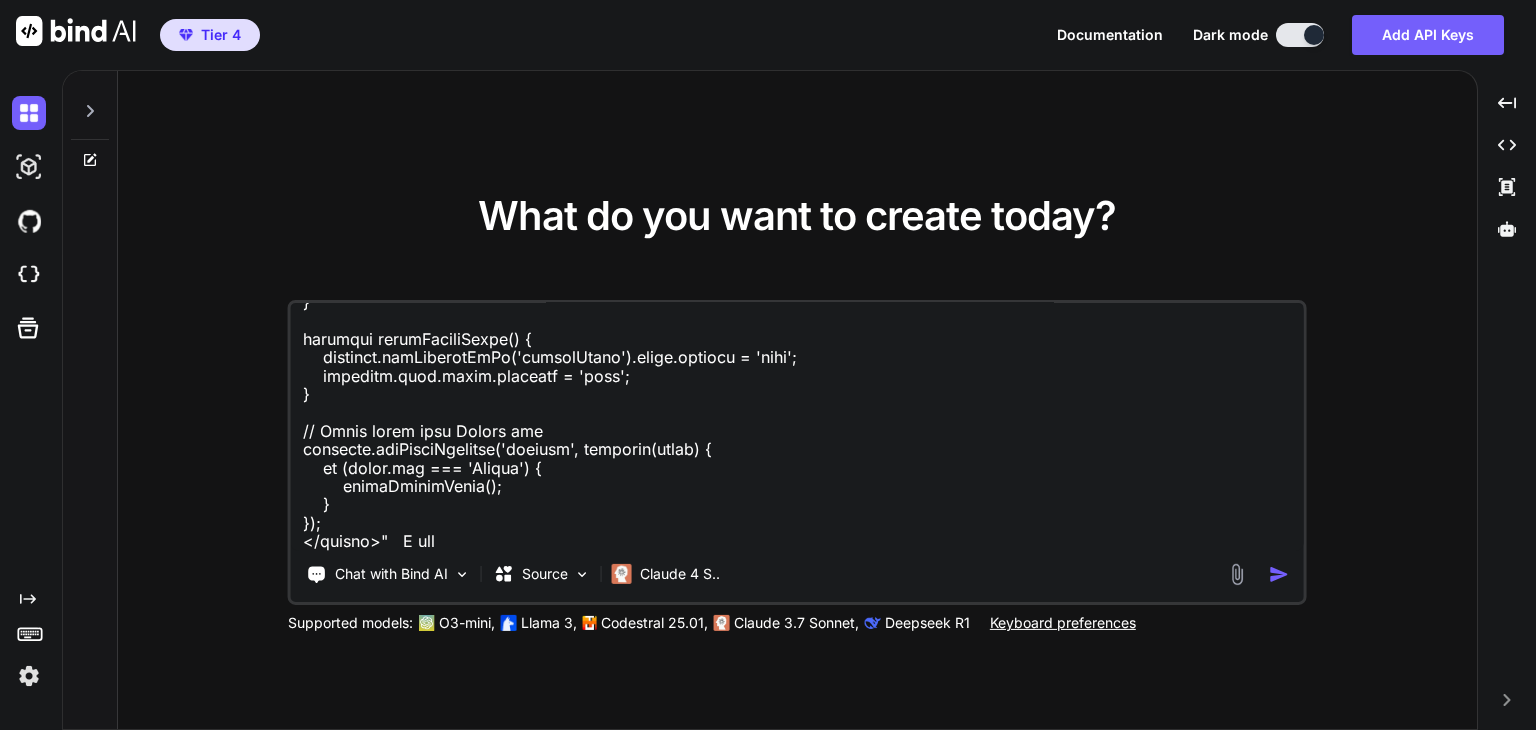 type on "x" 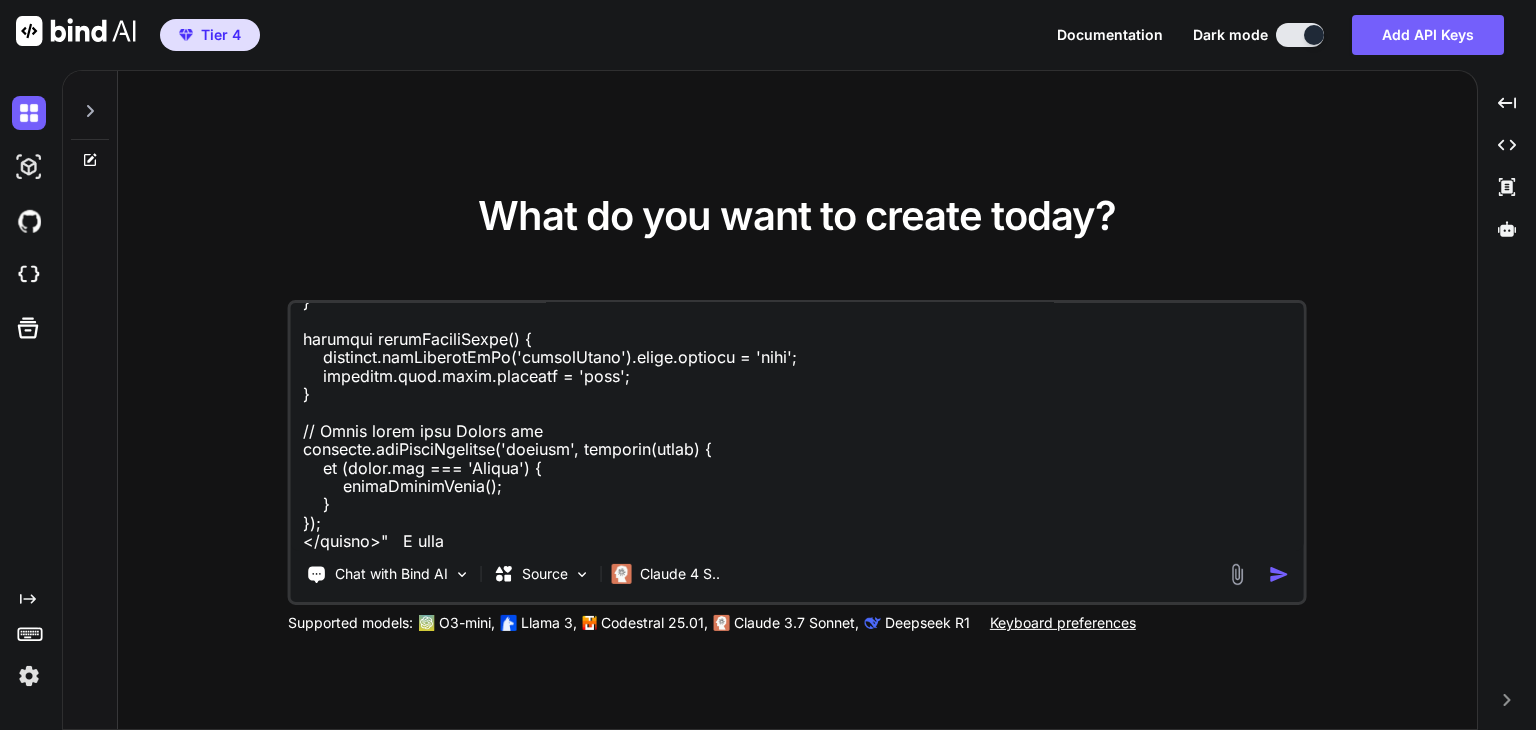 type on "Take a look at this code "<div class="hero-section-custom">
<div class="container-custom hero-content-area">
<div>
<!-- Company Logo -->
<div class="hero-logo">
<img src="https://notarygeek.net/wp-content/uploads/2025/07/NotaryGeek-ts-scaled.avif"
alt="NotaryGeek Logo"
class="company-logo">
</div>
<!-- Urgency Banner -->
<div class="urgency-banner">
<div class="urgency-content">
<i class="fas fa-clock"></i>
<span>Limited Daily Capacity: Only 50 apostille documents processed per day to ensure quality</span>
</div>
</div>
<div class="hero-badge">
<i class="fas fa-certificate"></i>
<span>Florida Apostille & Remote Online Notary Expert</span>
</div>
<h1 class="hero-title-main">
..." 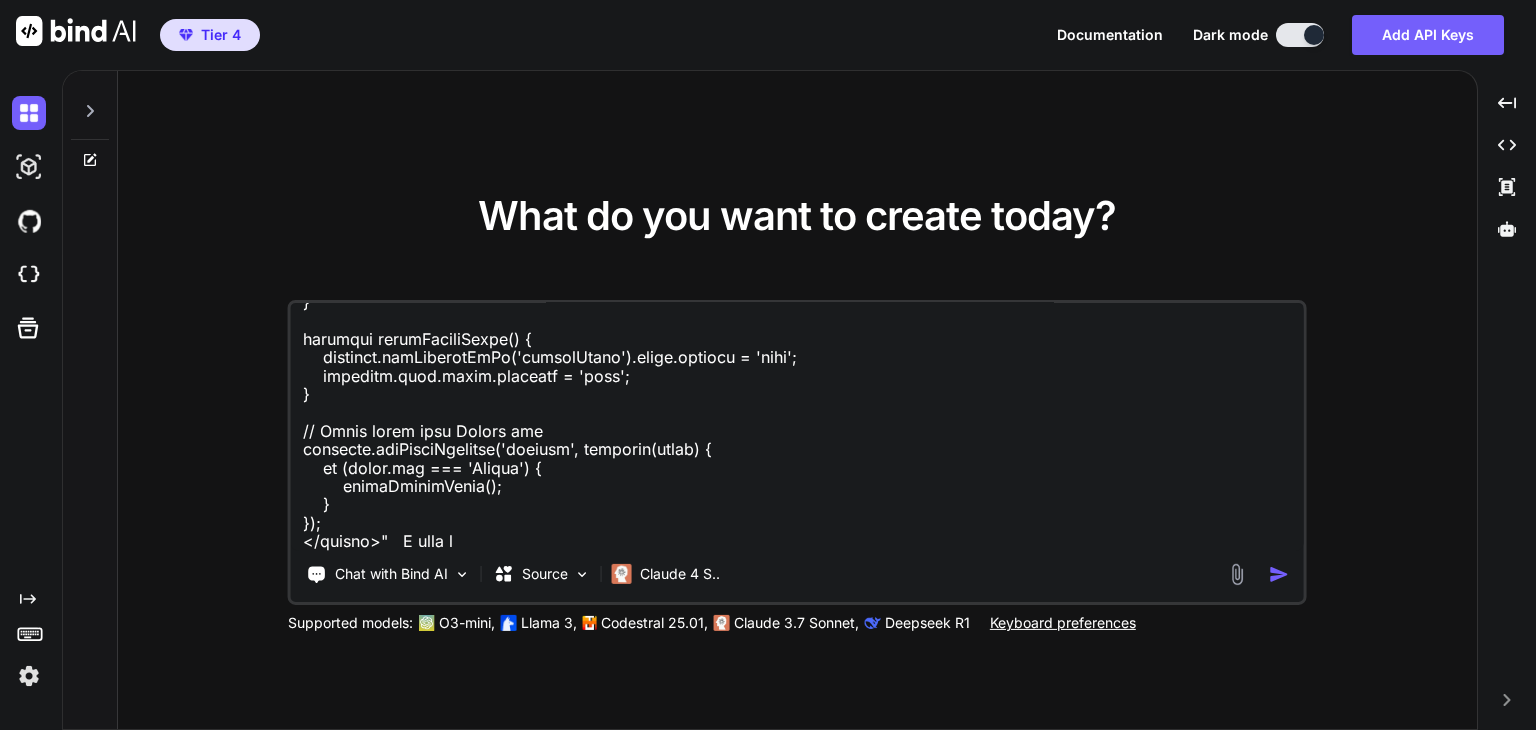 type on "Take a look at this code "<div class="hero-section-custom">
<div class="container-custom hero-content-area">
<div>
<!-- Company Logo -->
<div class="hero-logo">
<img src="https://notarygeek.net/wp-content/uploads/2025/07/NotaryGeek-ts-scaled.avif"
alt="NotaryGeek Logo"
class="company-logo">
</div>
<!-- Urgency Banner -->
<div class="urgency-banner">
<div class="urgency-content">
<i class="fas fa-clock"></i>
<span>Limited Daily Capacity: Only 50 apostille documents processed per day to ensure quality</span>
</div>
</div>
<div class="hero-badge">
<i class="fas fa-certificate"></i>
<span>Florida Apostille & Remote Online Notary Expert</span>
</div>
<h1 class="hero-title-main">
..." 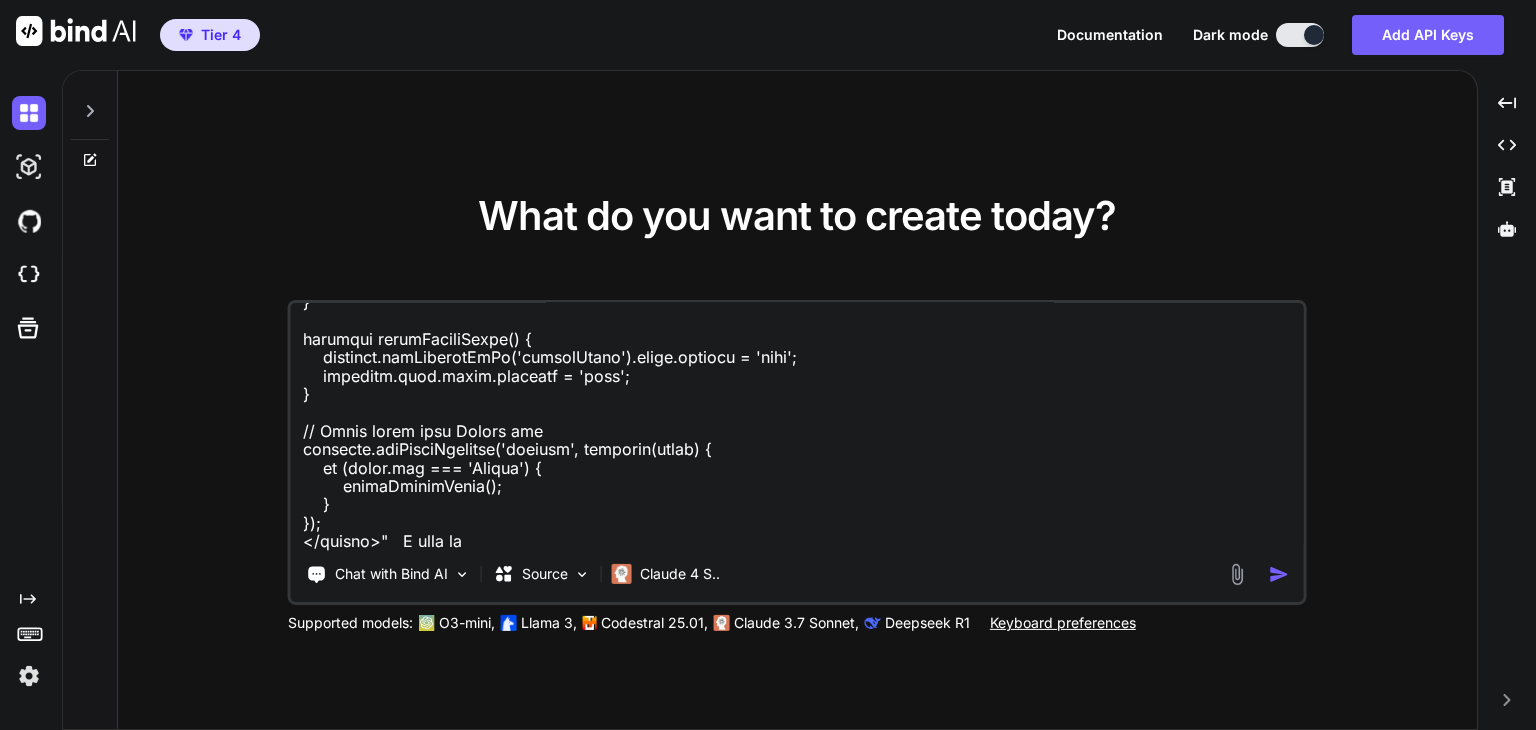 type on "x" 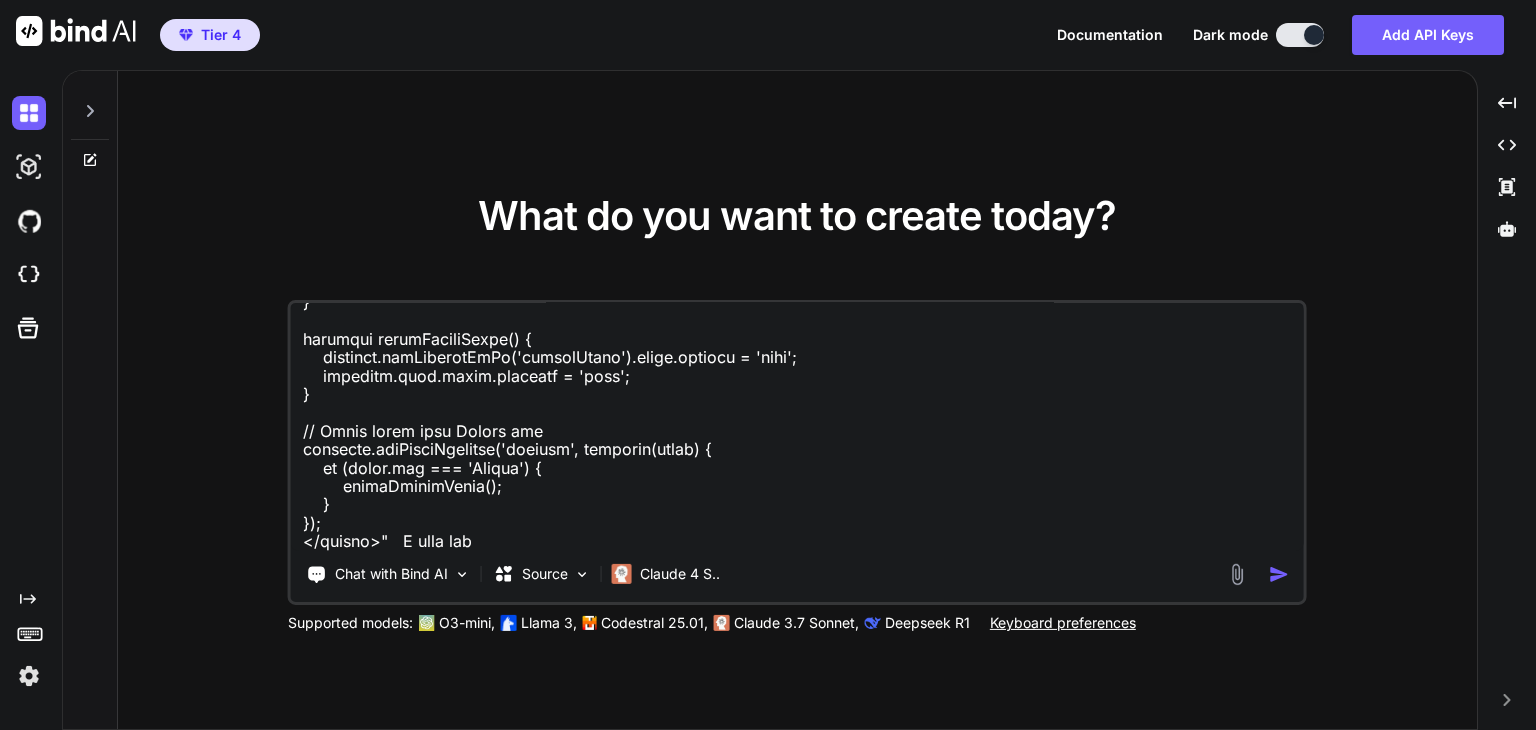 type on "x" 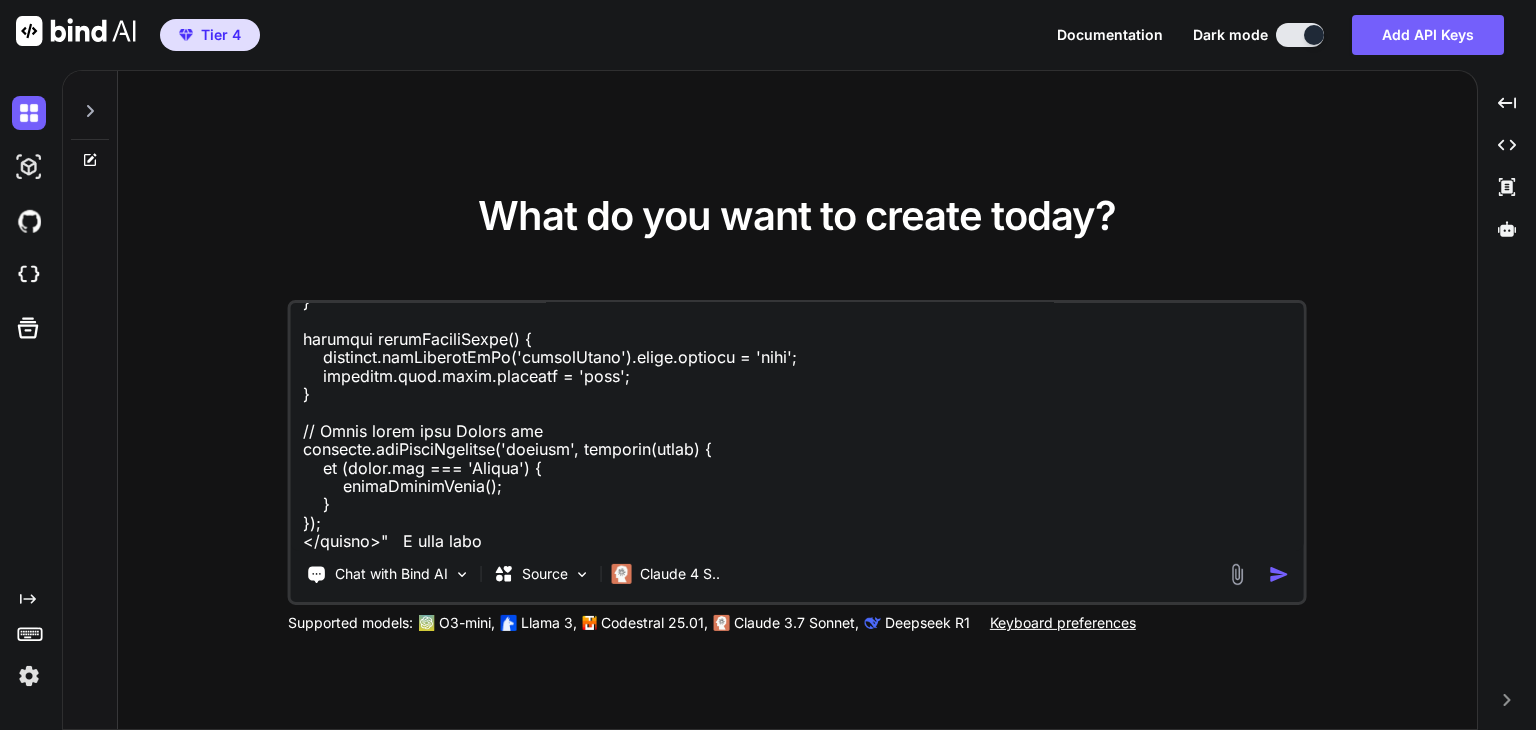 type on "Take a look at this code "<div class="hero-section-custom">
<div class="container-custom hero-content-area">
<div>
<!-- Company Logo -->
<div class="hero-logo">
<img src="https://notarygeek.net/wp-content/uploads/2025/07/NotaryGeek-ts-scaled.avif"
alt="NotaryGeek Logo"
class="company-logo">
</div>
<!-- Urgency Banner -->
<div class="urgency-banner">
<div class="urgency-content">
<i class="fas fa-clock"></i>
<span>Limited Daily Capacity: Only 50 apostille documents processed per day to ensure quality</span>
</div>
</div>
<div class="hero-badge">
<i class="fas fa-certificate"></i>
<span>Florida Apostille & Remote Online Notary Expert</span>
</div>
<h1 class="hero-title-main">
..." 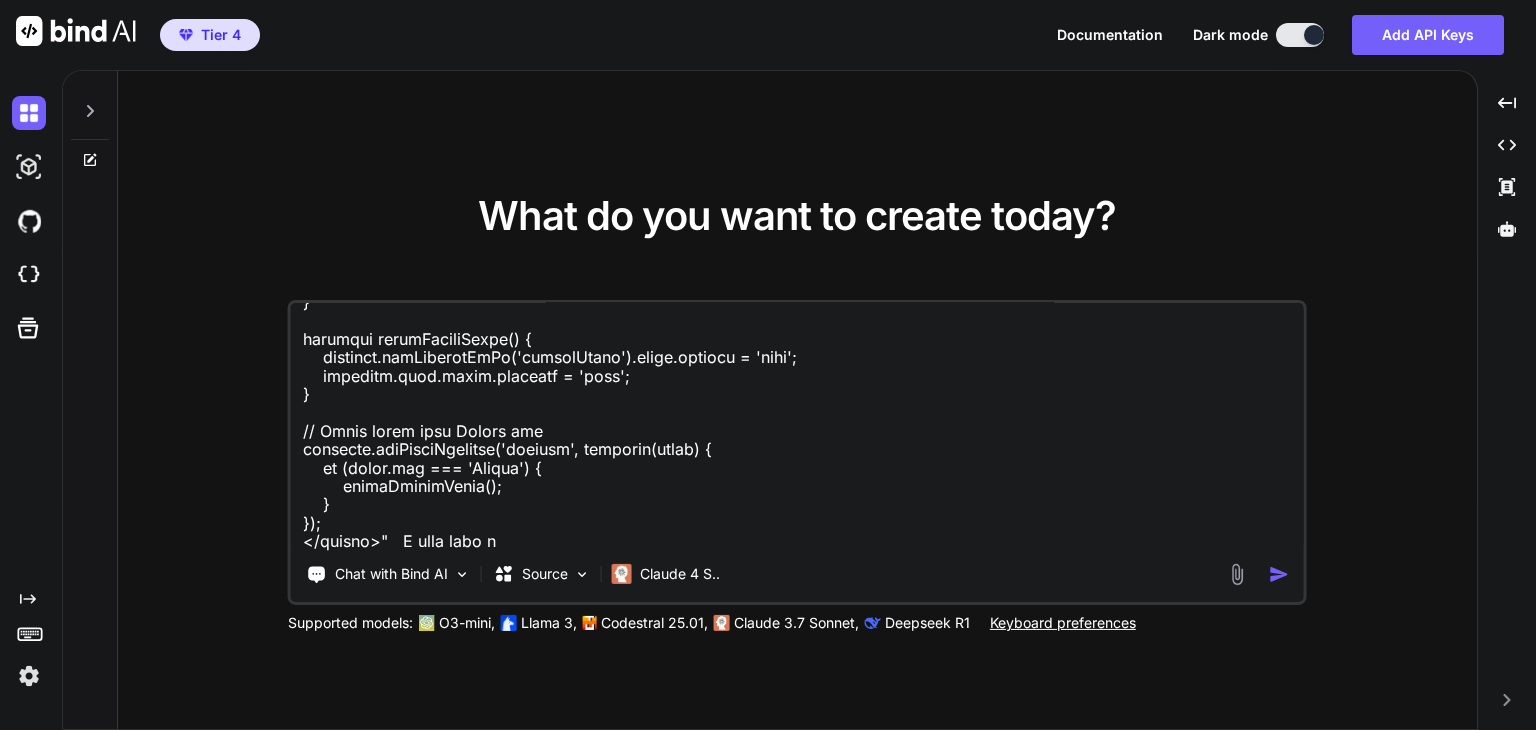 type on "x" 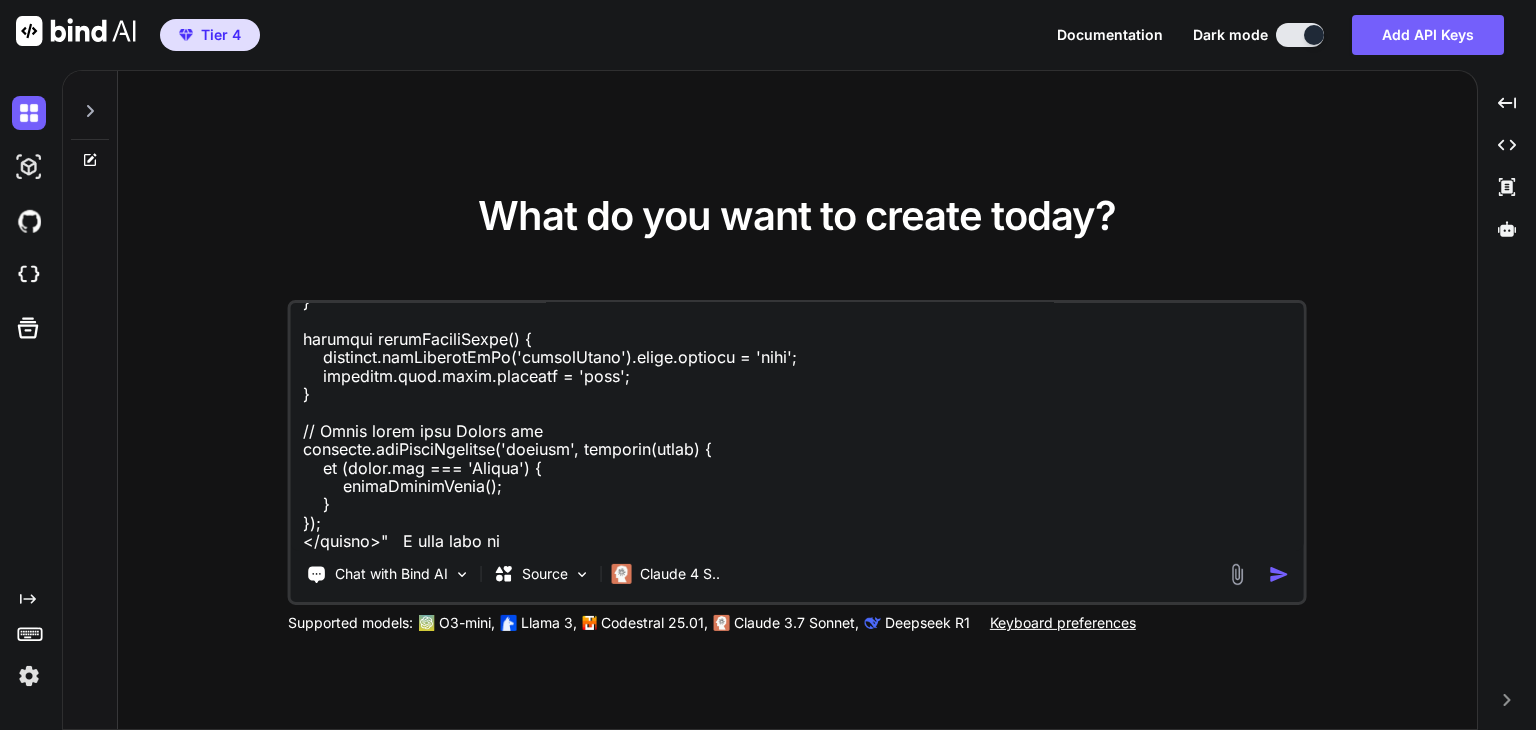 type on "x" 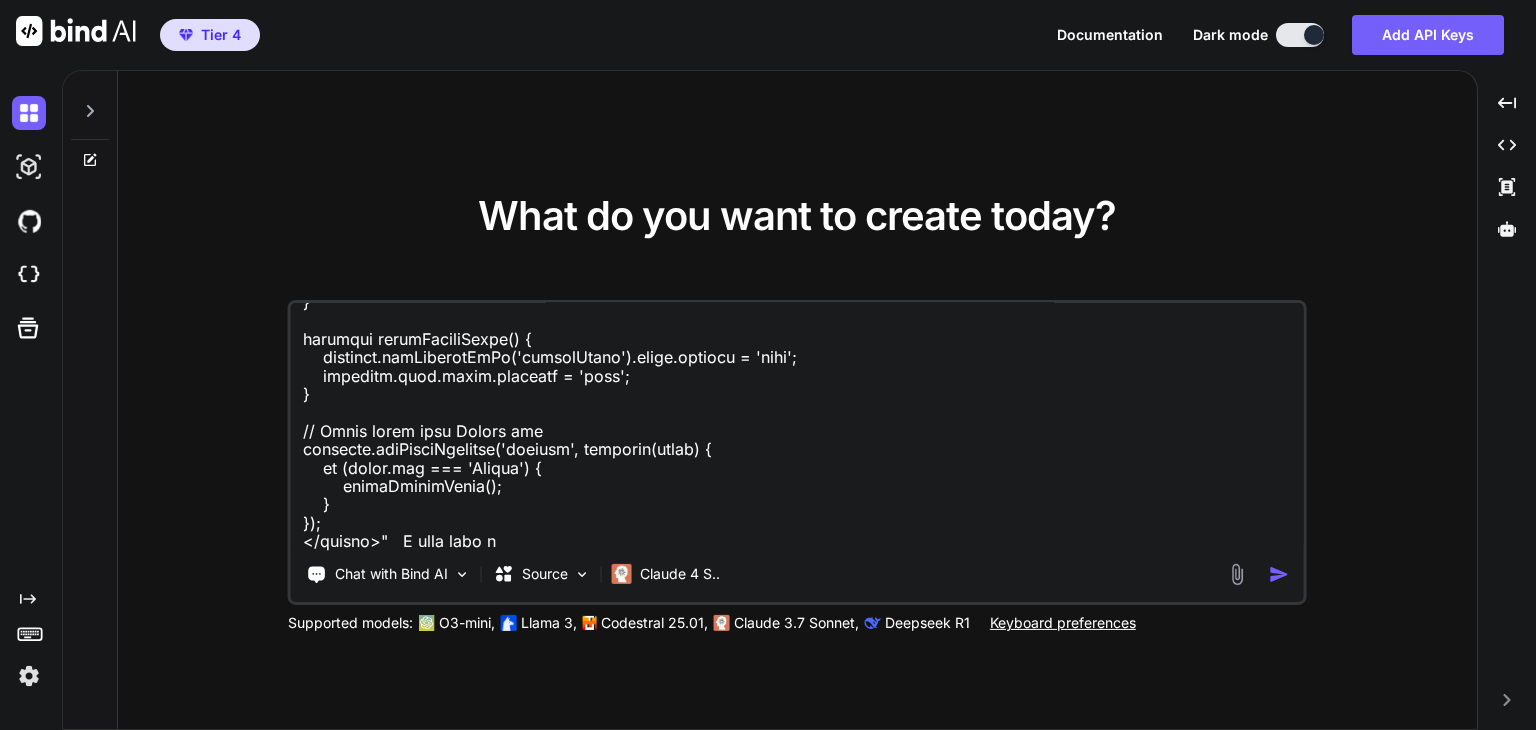 type on "x" 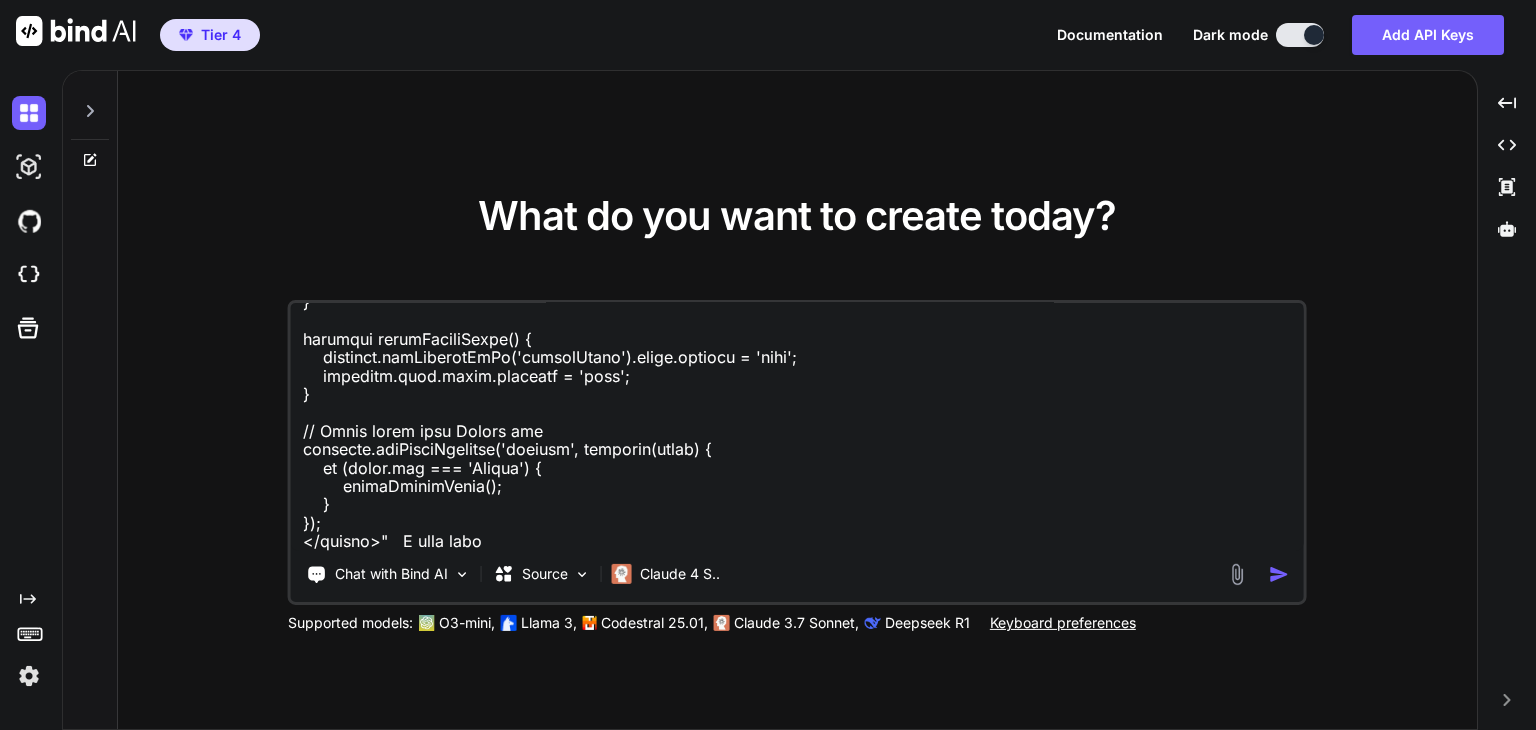 type on "x" 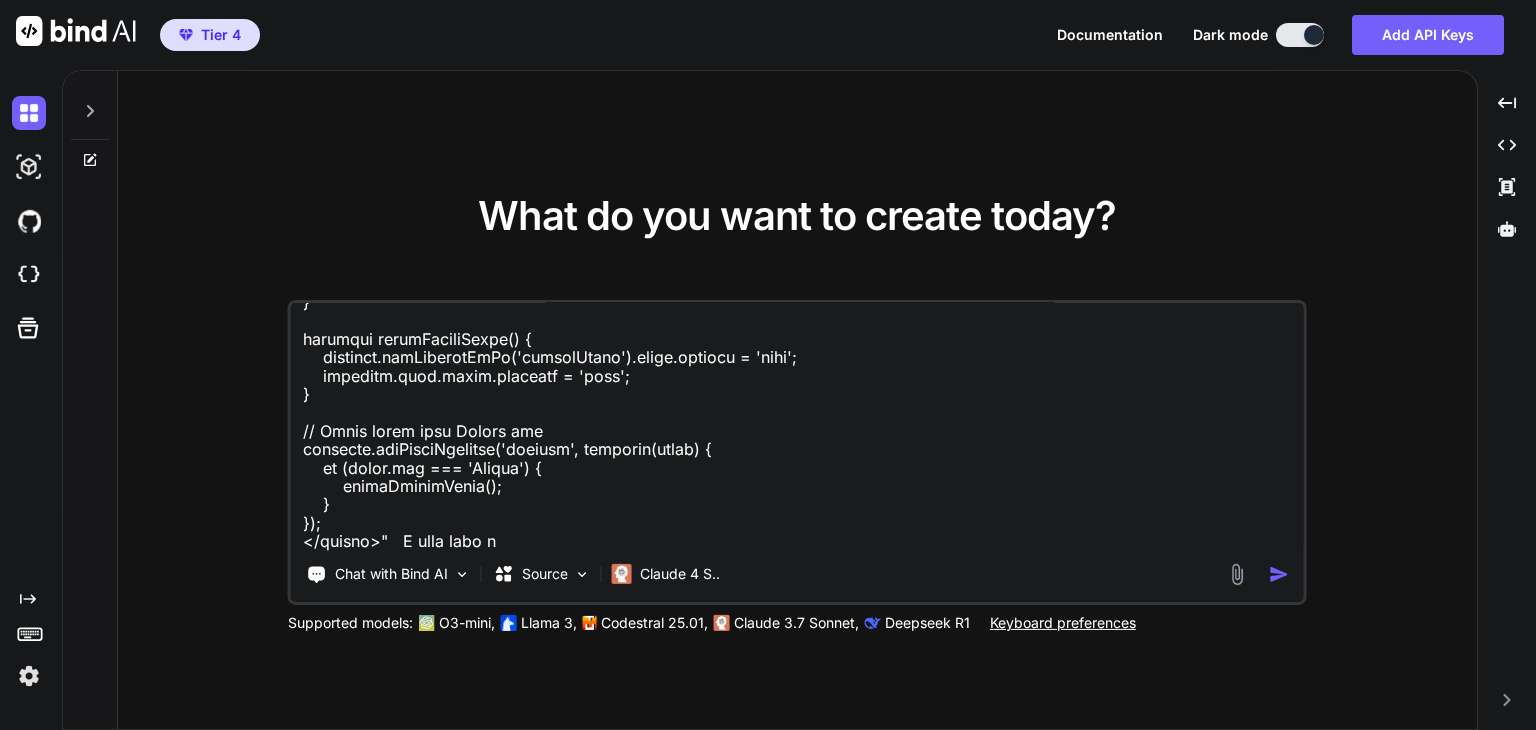type on "Take a look at this code "<div class="hero-section-custom">
<div class="container-custom hero-content-area">
<div>
<!-- Company Logo -->
<div class="hero-logo">
<img src="https://notarygeek.net/wp-content/uploads/2025/07/NotaryGeek-ts-scaled.avif"
alt="NotaryGeek Logo"
class="company-logo">
</div>
<!-- Urgency Banner -->
<div class="urgency-banner">
<div class="urgency-content">
<i class="fas fa-clock"></i>
<span>Limited Daily Capacity: Only 50 apostille documents processed per day to ensure quality</span>
</div>
</div>
<div class="hero-badge">
<i class="fas fa-certificate"></i>
<span>Florida Apostille & Remote Online Notary Expert</span>
</div>
<h1 class="hero-title-main">
..." 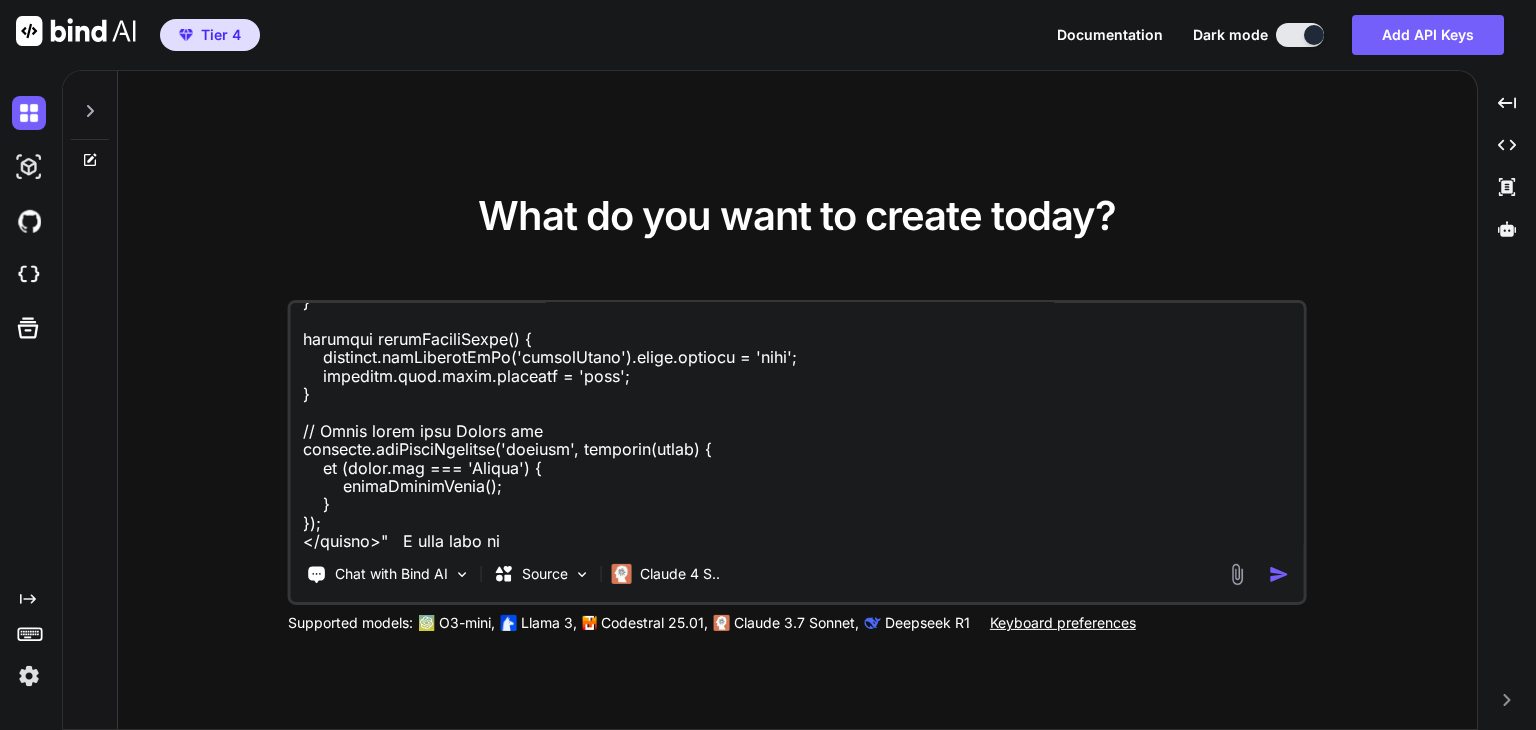 type on "x" 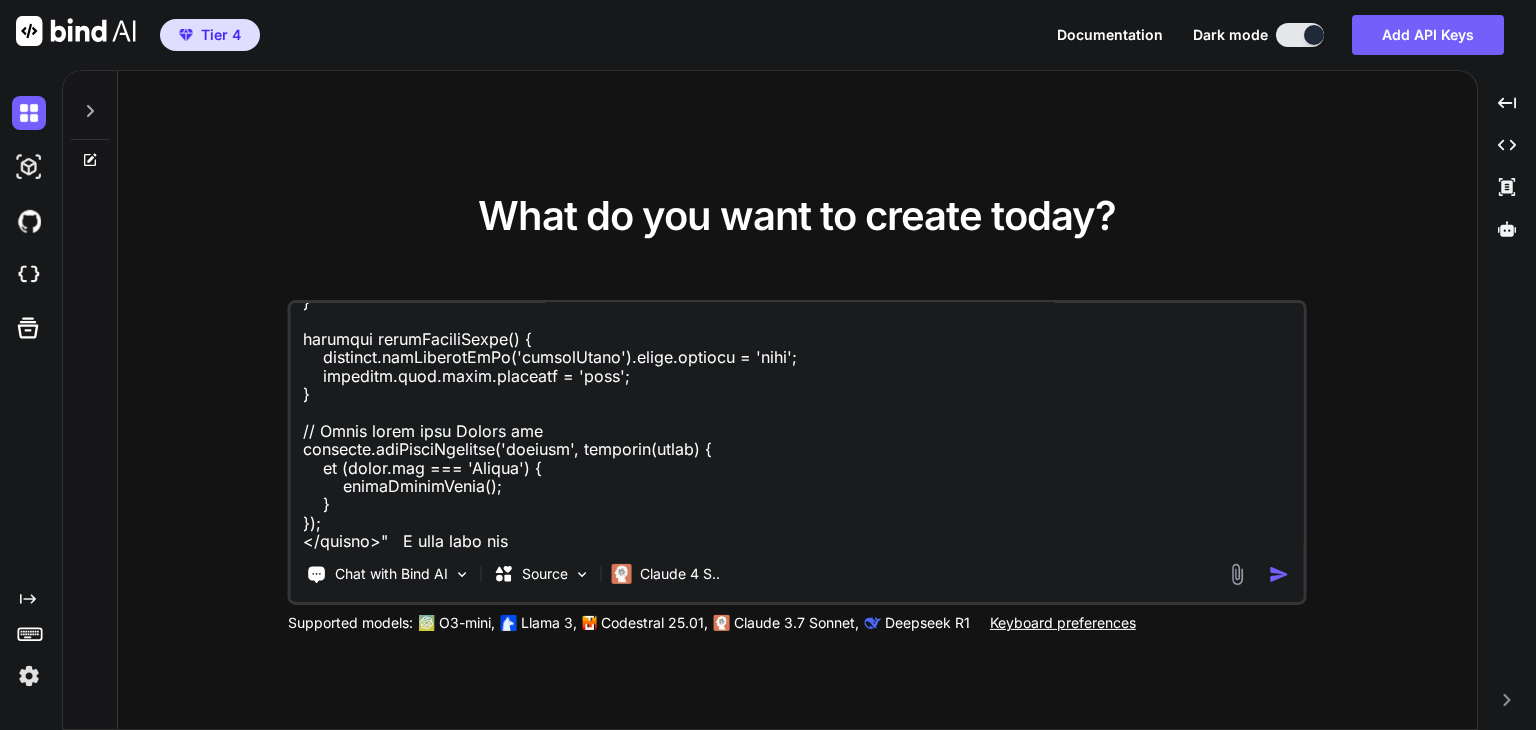 type on "x" 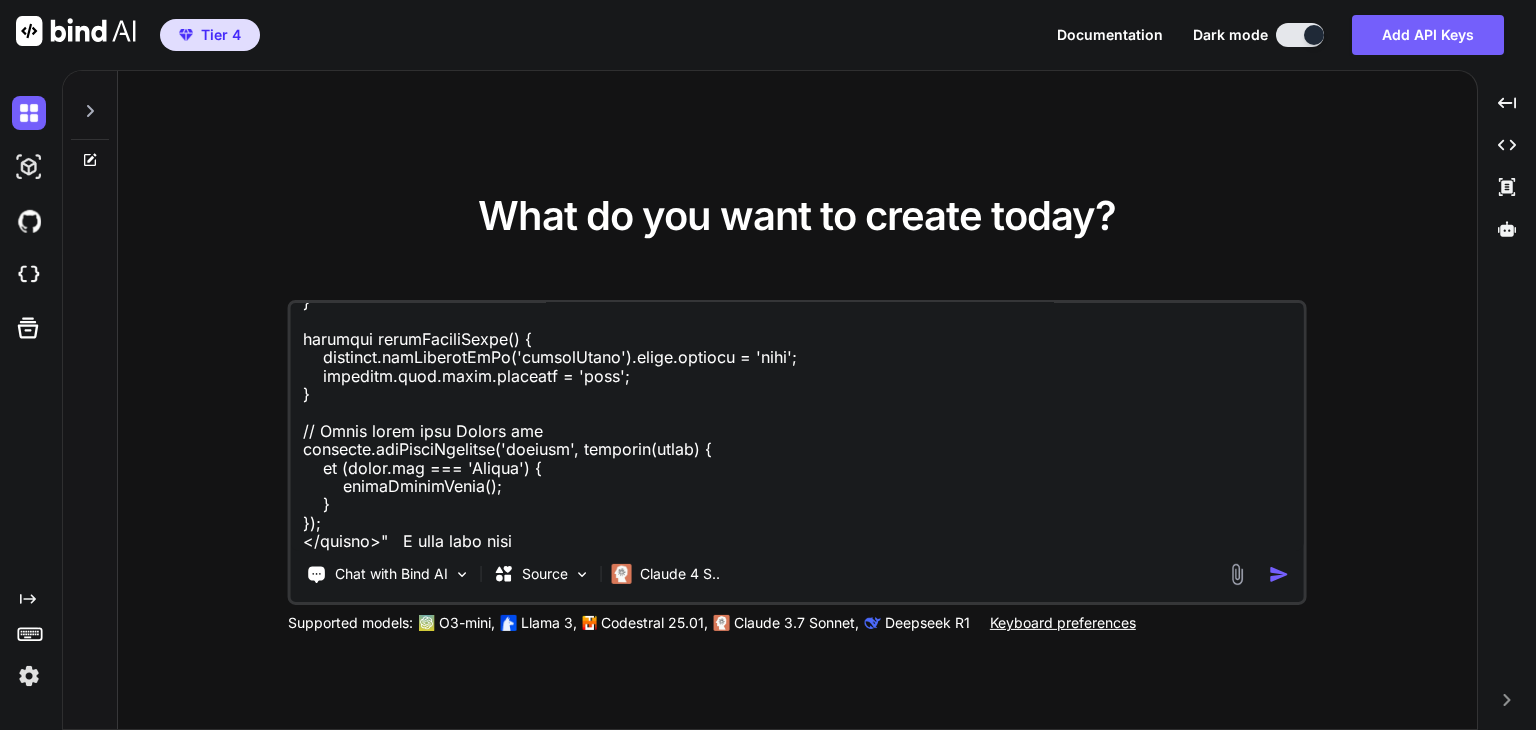 type on "x" 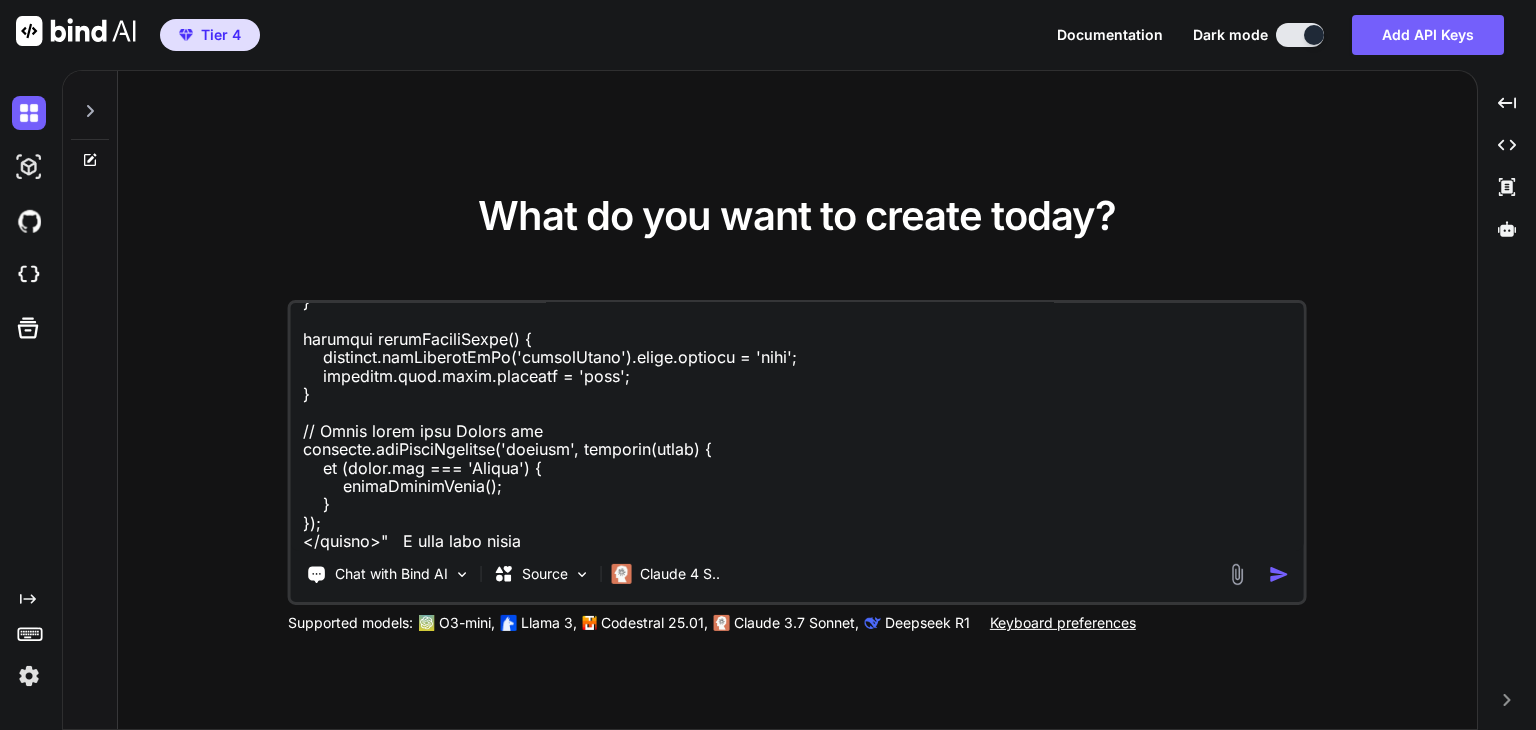 type on "x" 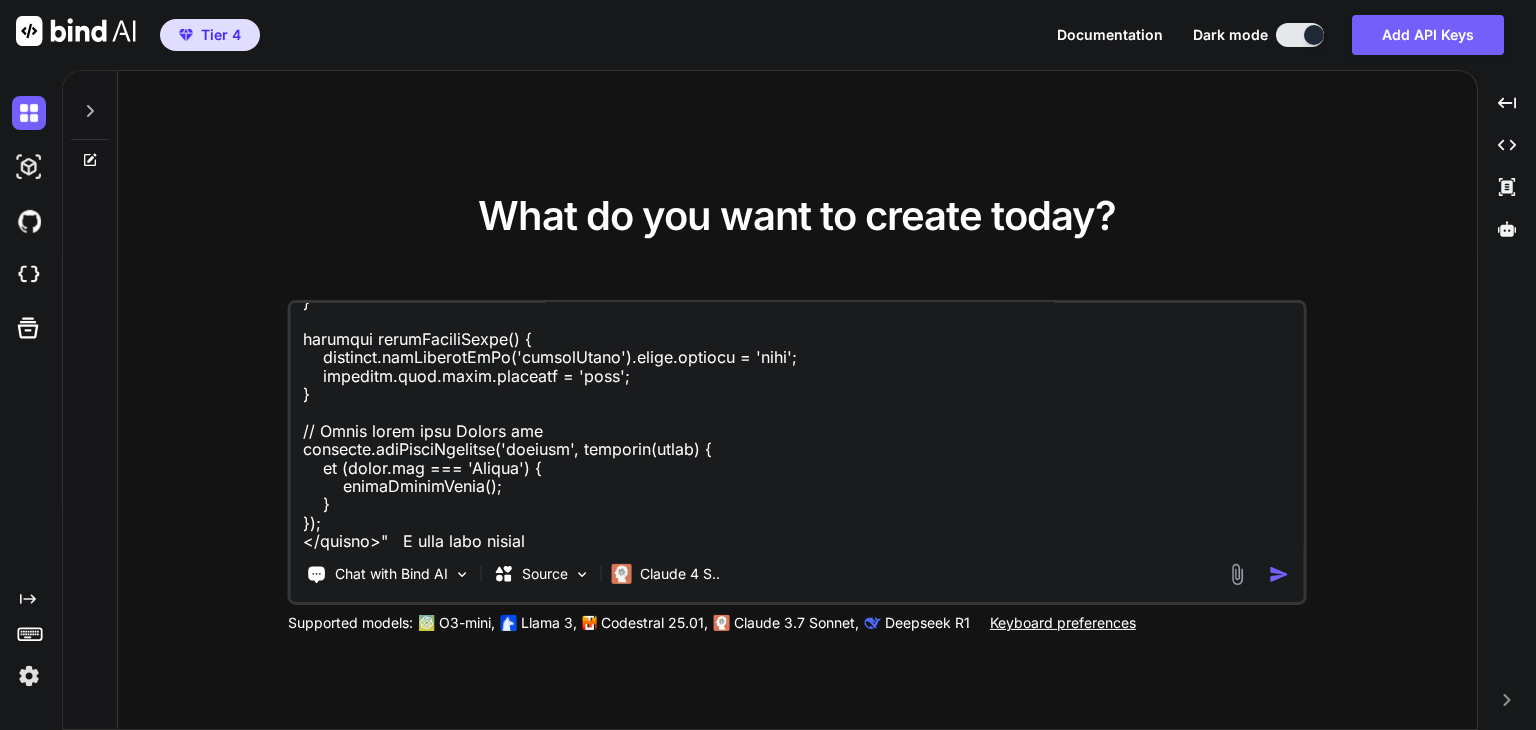 type on "x" 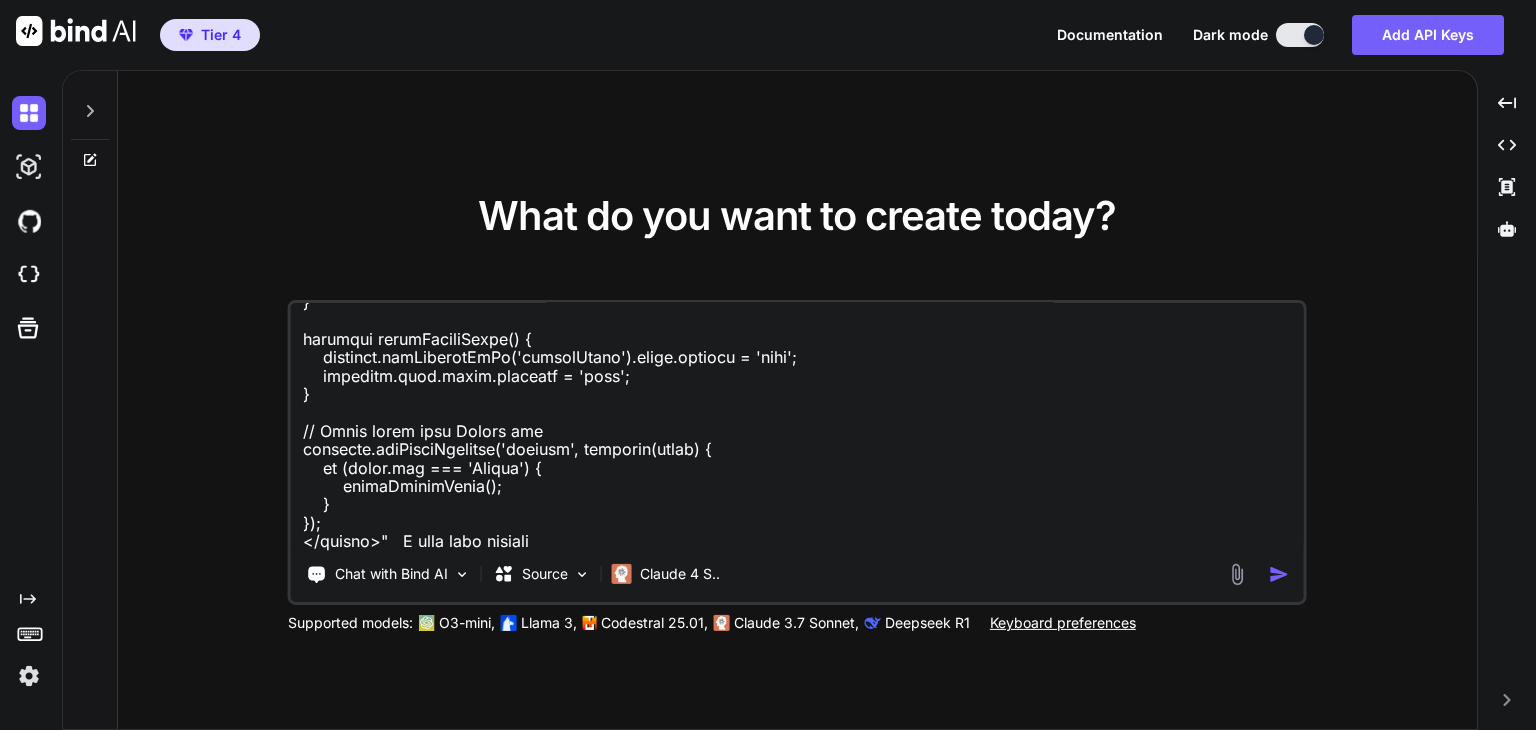 type on "x" 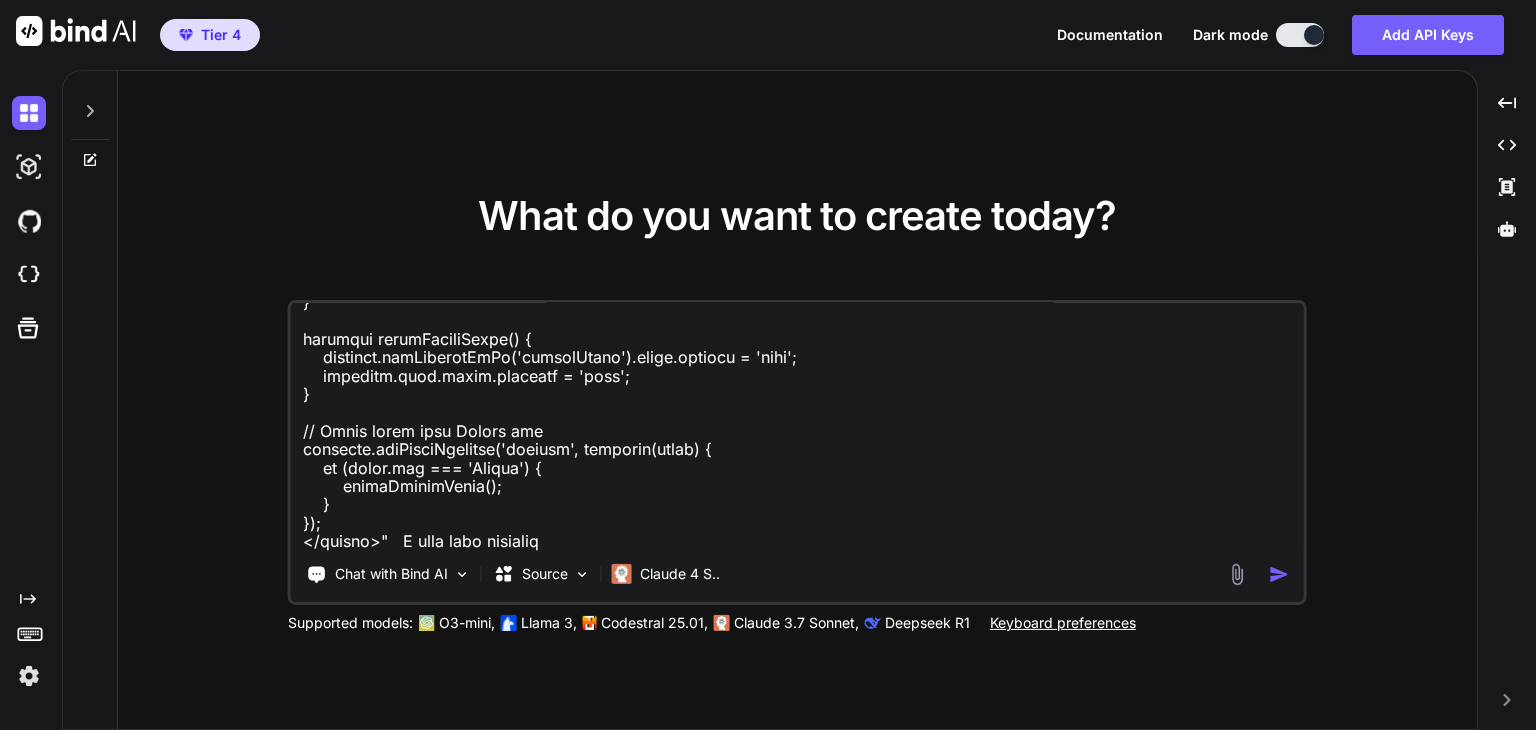 type on "x" 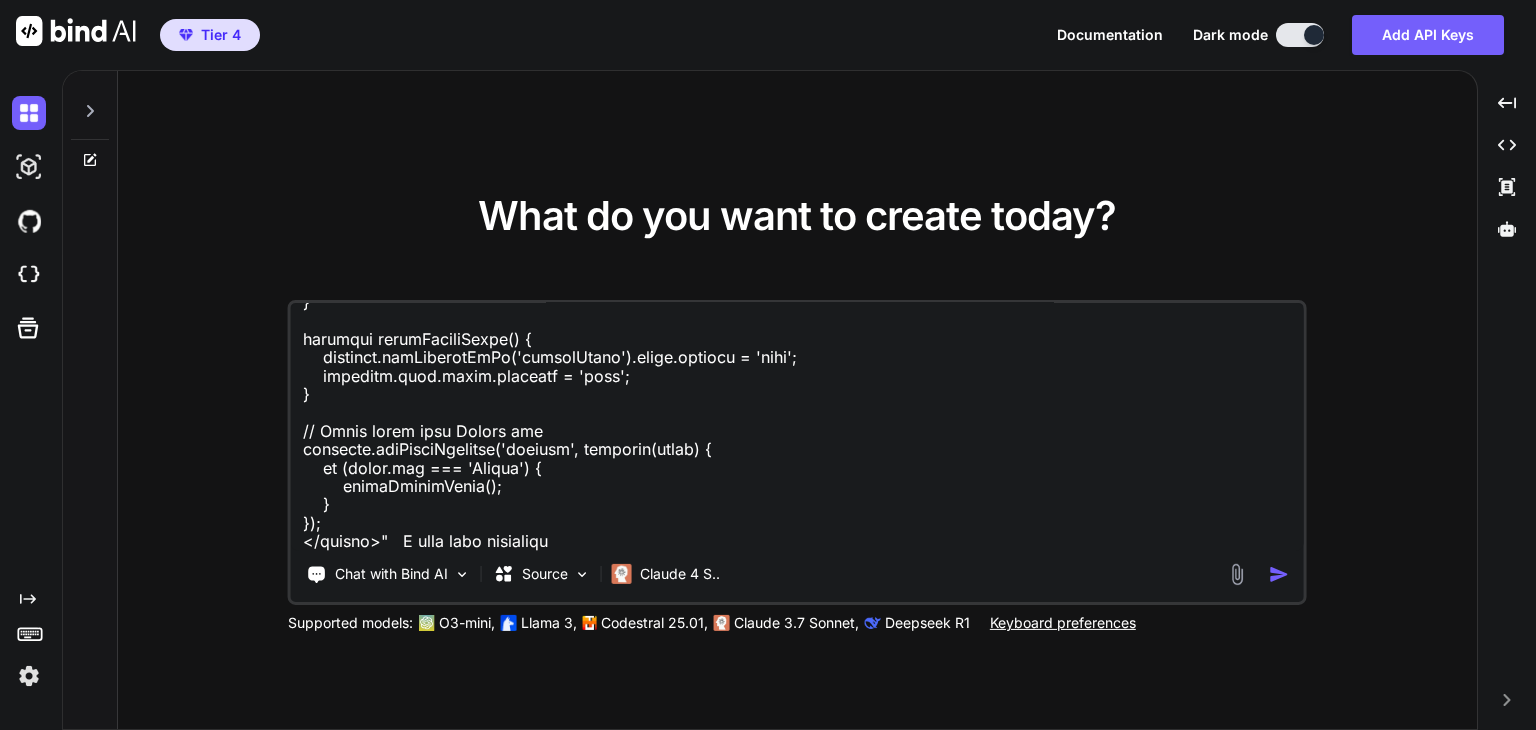 type on "Take a look at this code "<div class="hero-section-custom">
<div class="container-custom hero-content-area">
<div>
<!-- Company Logo -->
<div class="hero-logo">
<img src="https://notarygeek.net/wp-content/uploads/2025/07/NotaryGeek-ts-scaled.avif"
alt="NotaryGeek Logo"
class="company-logo">
</div>
<!-- Urgency Banner -->
<div class="urgency-banner">
<div class="urgency-content">
<i class="fas fa-clock"></i>
<span>Limited Daily Capacity: Only 50 apostille documents processed per day to ensure quality</span>
</div>
</div>
<div class="hero-badge">
<i class="fas fa-certificate"></i>
<span>Florida Apostille & Remote Online Notary Expert</span>
</div>
<h1 class="hero-title-main">
..." 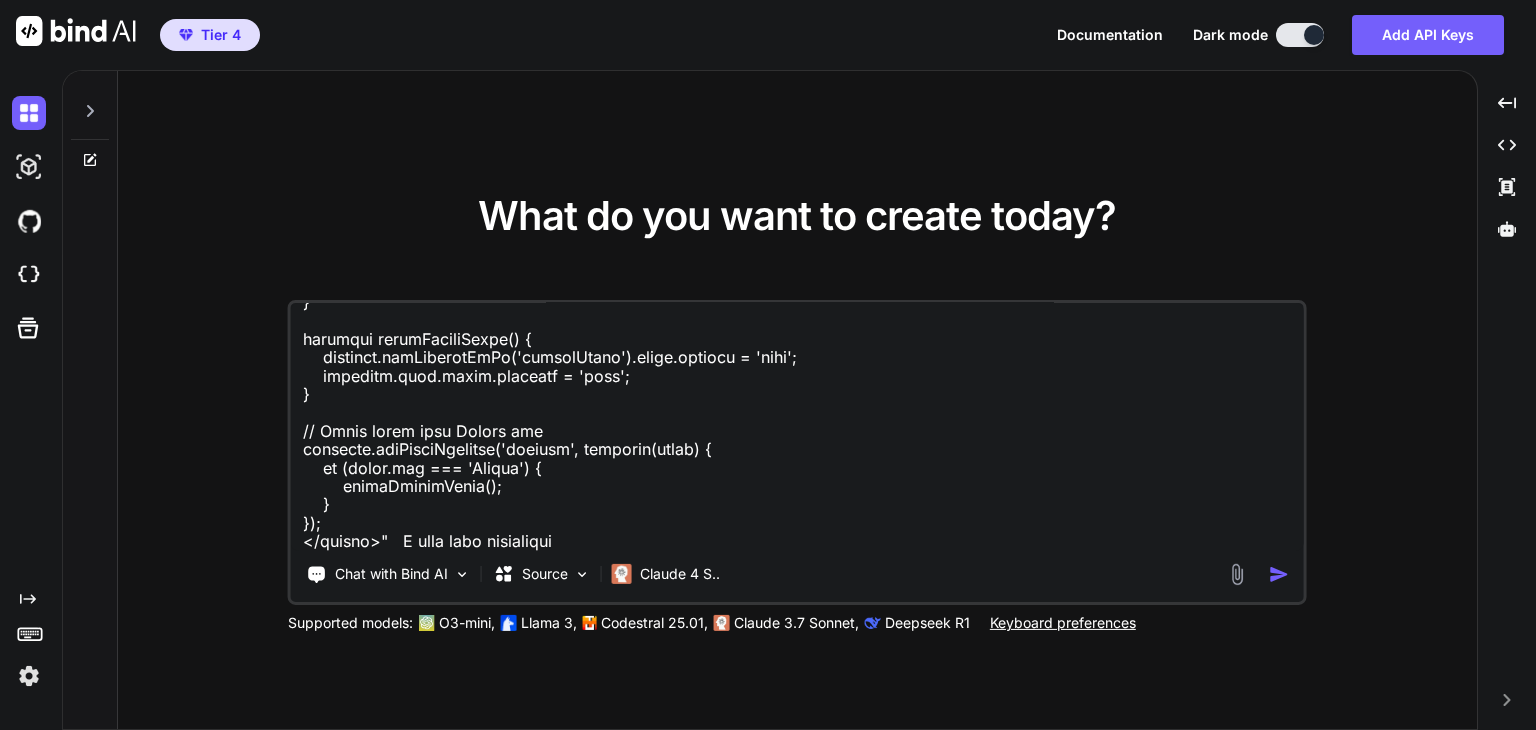 type on "x" 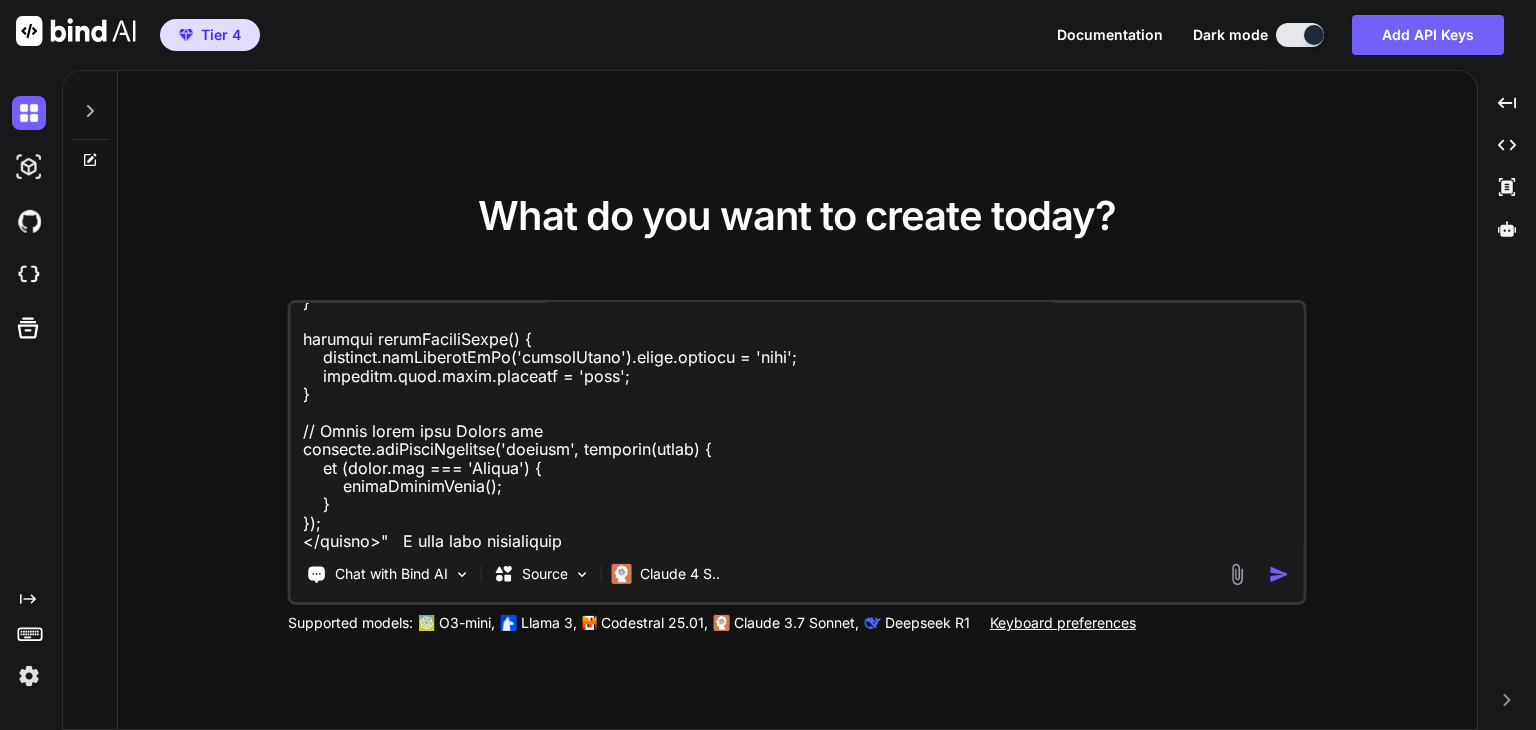 type on "x" 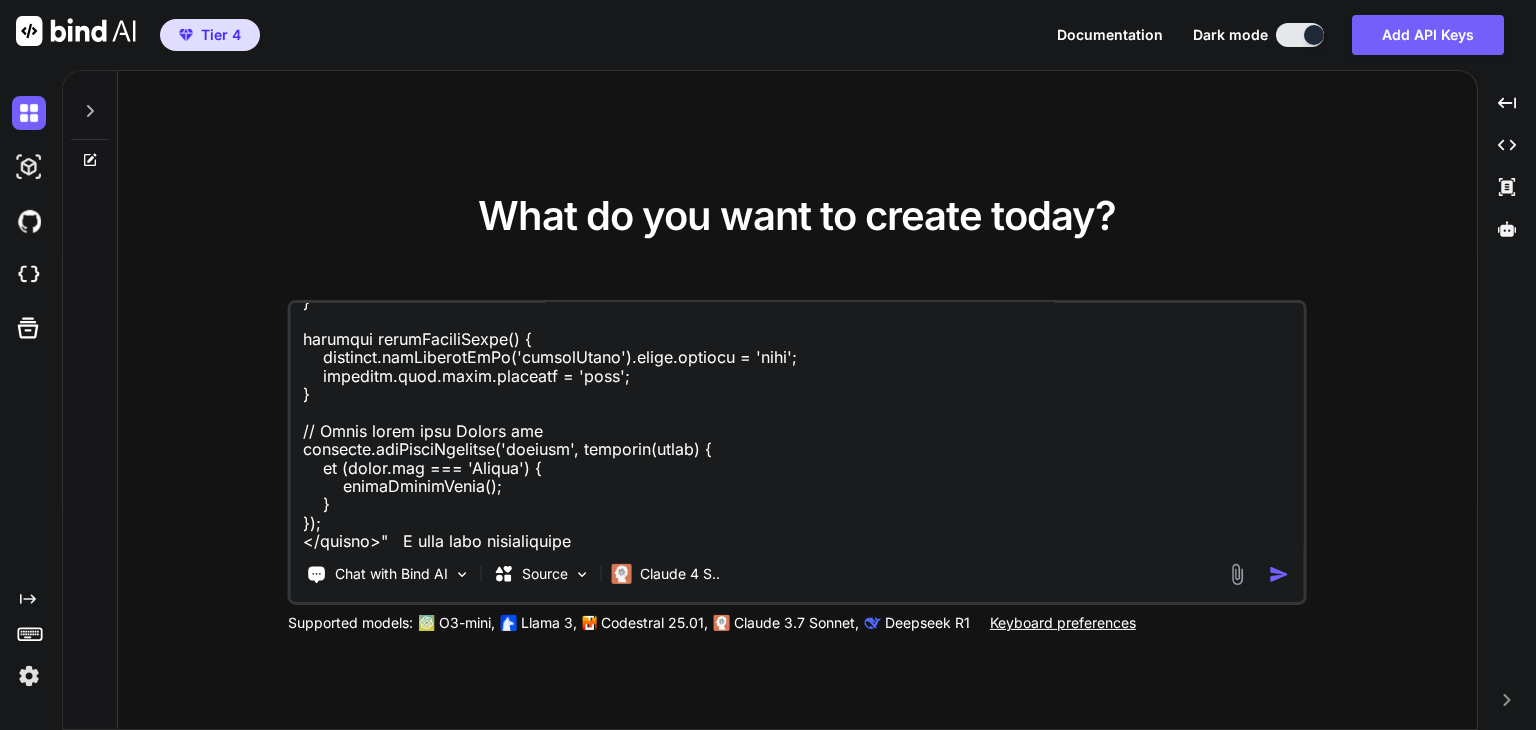 type on "Take a look at this code "<div class="hero-section-custom">
<div class="container-custom hero-content-area">
<div>
<!-- Company Logo -->
<div class="hero-logo">
<img src="https://notarygeek.net/wp-content/uploads/2025/07/NotaryGeek-ts-scaled.avif"
alt="NotaryGeek Logo"
class="company-logo">
</div>
<!-- Urgency Banner -->
<div class="urgency-banner">
<div class="urgency-content">
<i class="fas fa-clock"></i>
<span>Limited Daily Capacity: Only 50 apostille documents processed per day to ensure quality</span>
</div>
</div>
<div class="hero-badge">
<i class="fas fa-certificate"></i>
<span>Florida Apostille & Remote Online Notary Expert</span>
</div>
<h1 class="hero-title-main">
..." 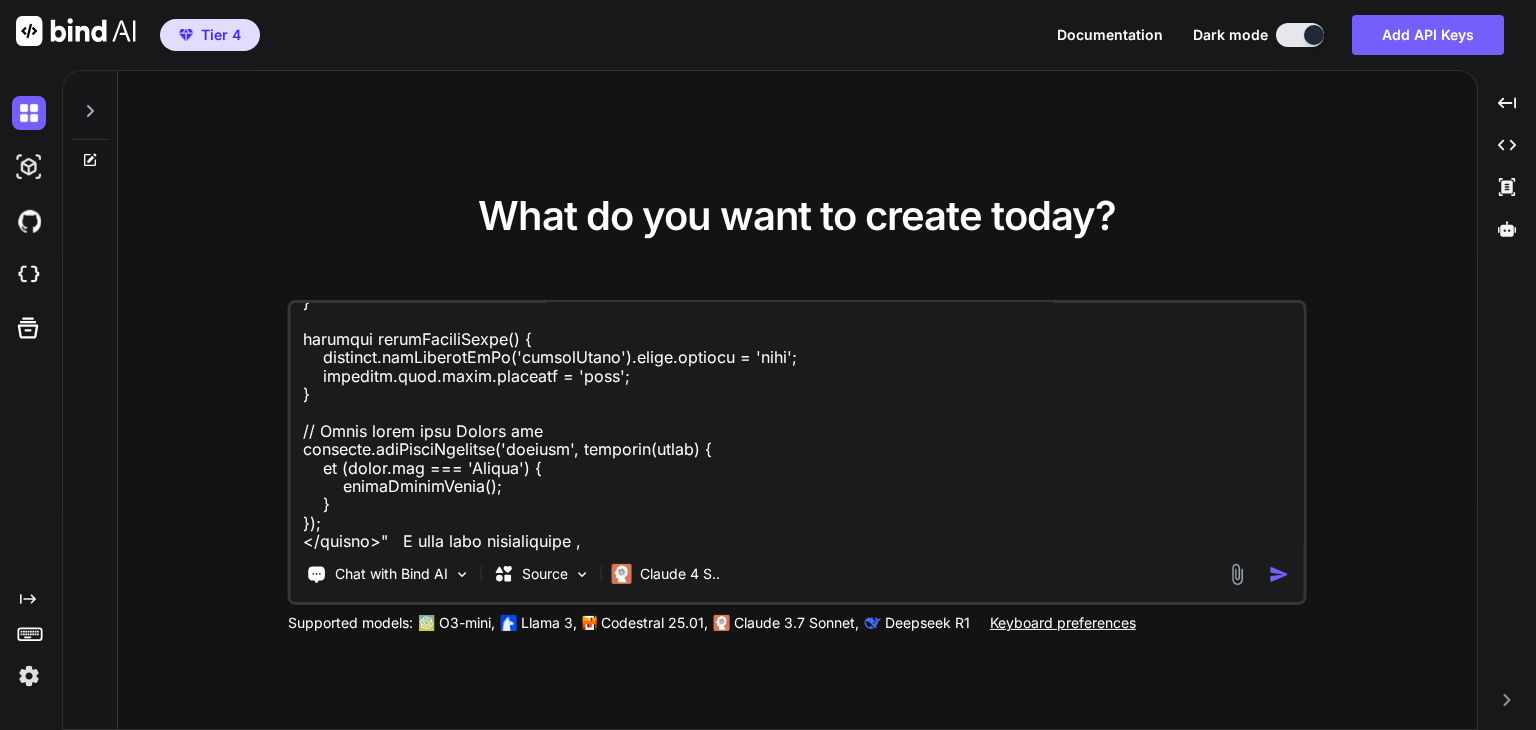 type on "x" 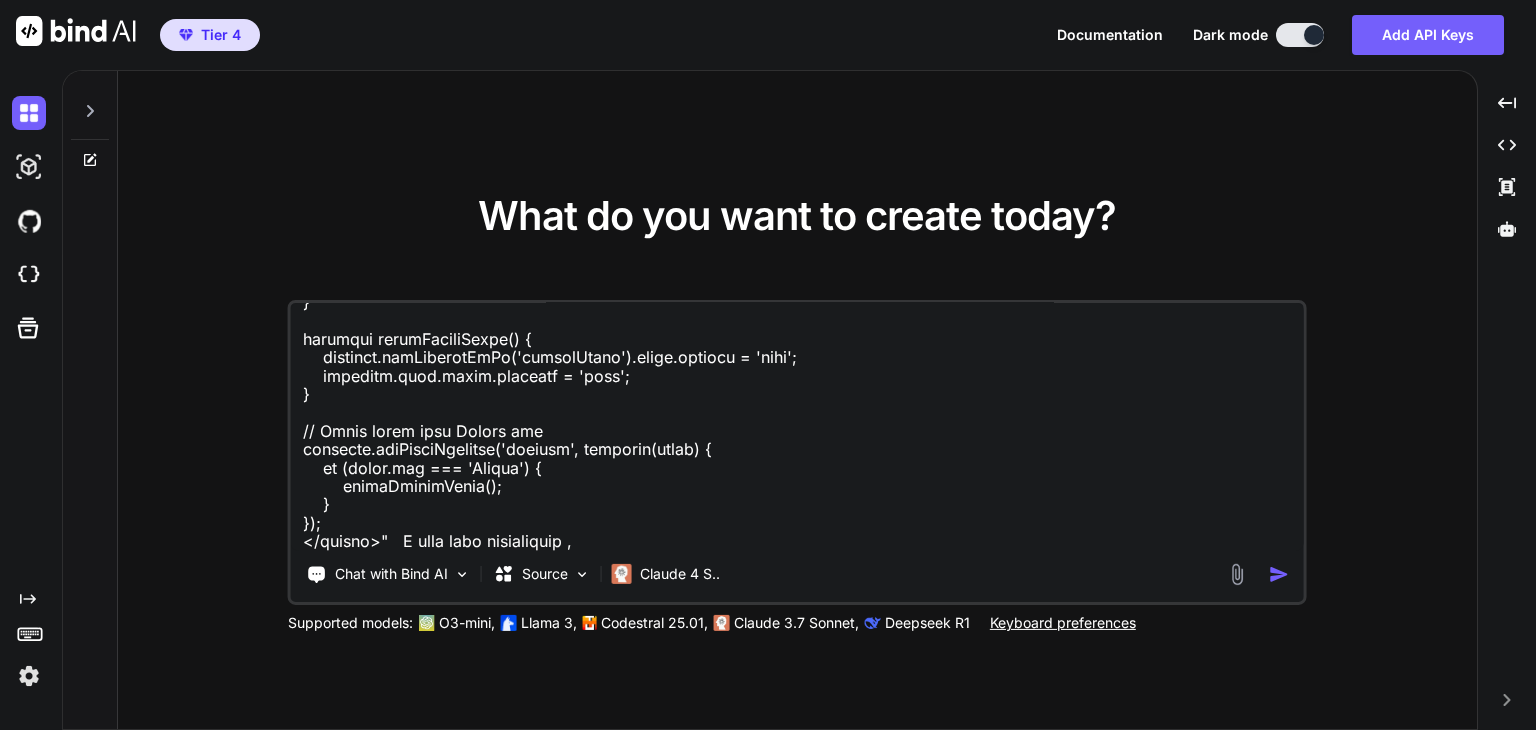 click at bounding box center [797, 427] 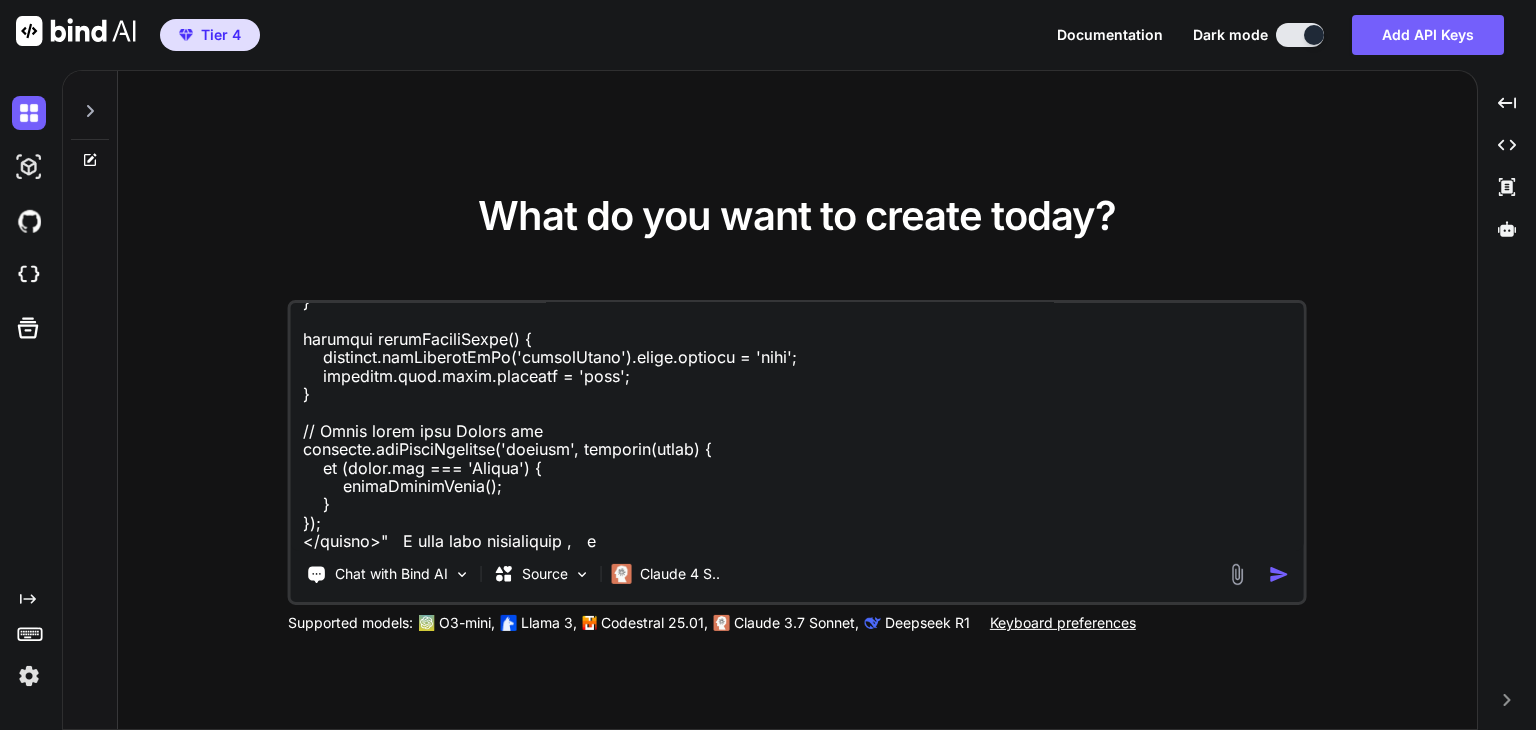 type on "Take a look at this code "<div class="hero-section-custom">
<div class="container-custom hero-content-area">
<div>
<!-- Company Logo -->
<div class="hero-logo">
<img src="https://notarygeek.net/wp-content/uploads/2025/07/NotaryGeek-ts-scaled.avif"
alt="NotaryGeek Logo"
class="company-logo">
</div>
<!-- Urgency Banner -->
<div class="urgency-banner">
<div class="urgency-content">
<i class="fas fa-clock"></i>
<span>Limited Daily Capacity: Only 50 apostille documents processed per day to ensure quality</span>
</div>
</div>
<div class="hero-badge">
<i class="fas fa-certificate"></i>
<span>Florida Apostille & Remote Online Notary Expert</span>
</div>
<h1 class="hero-title-main">
..." 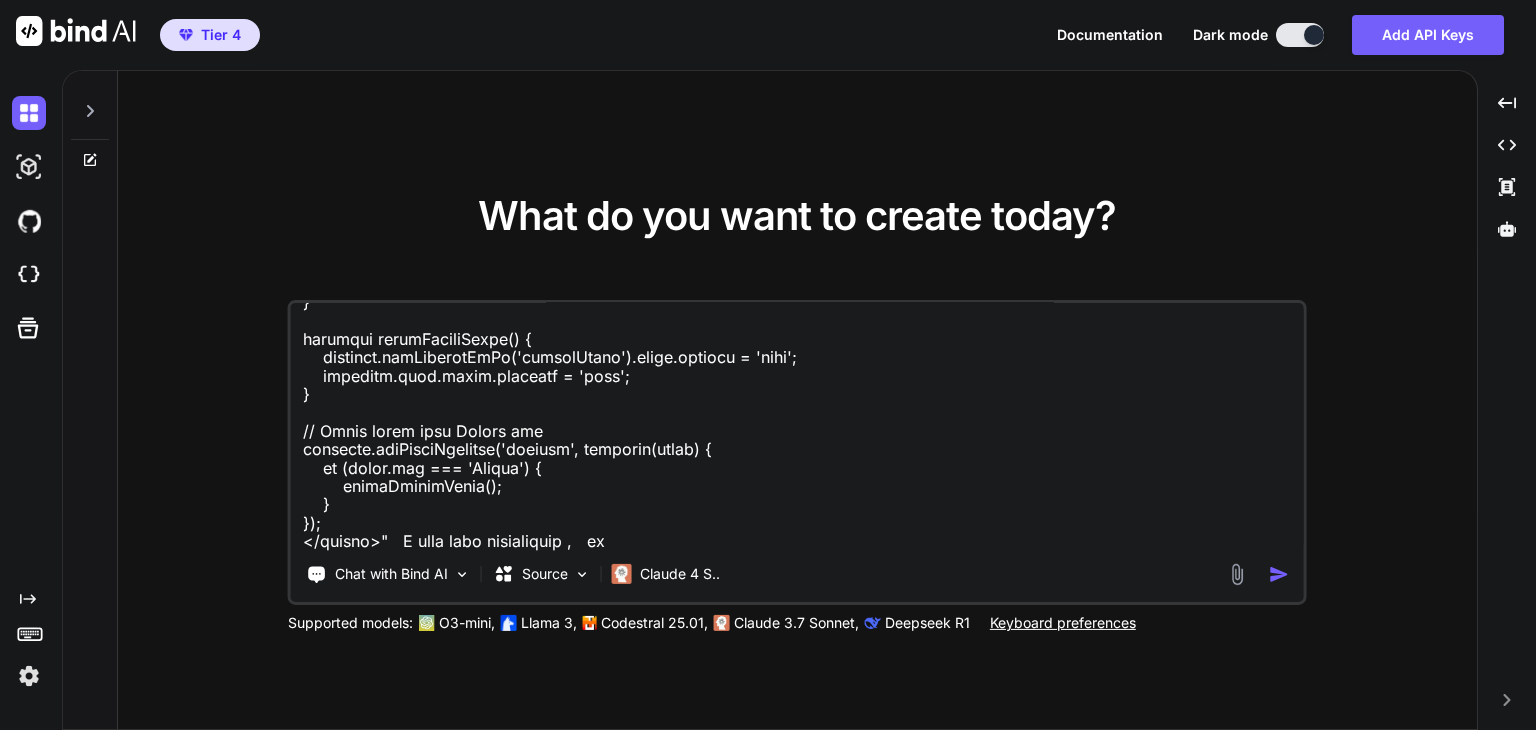 type on "x" 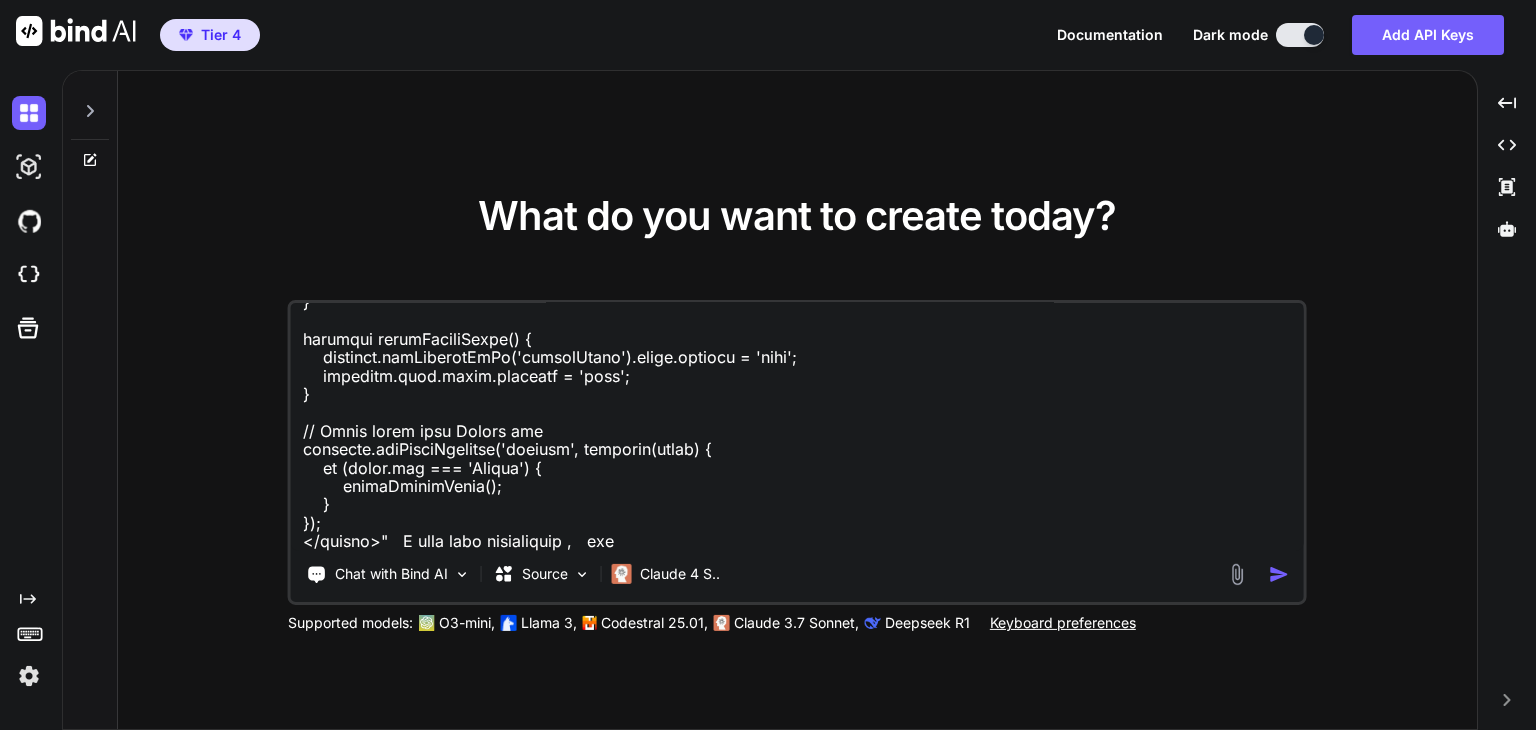 type on "x" 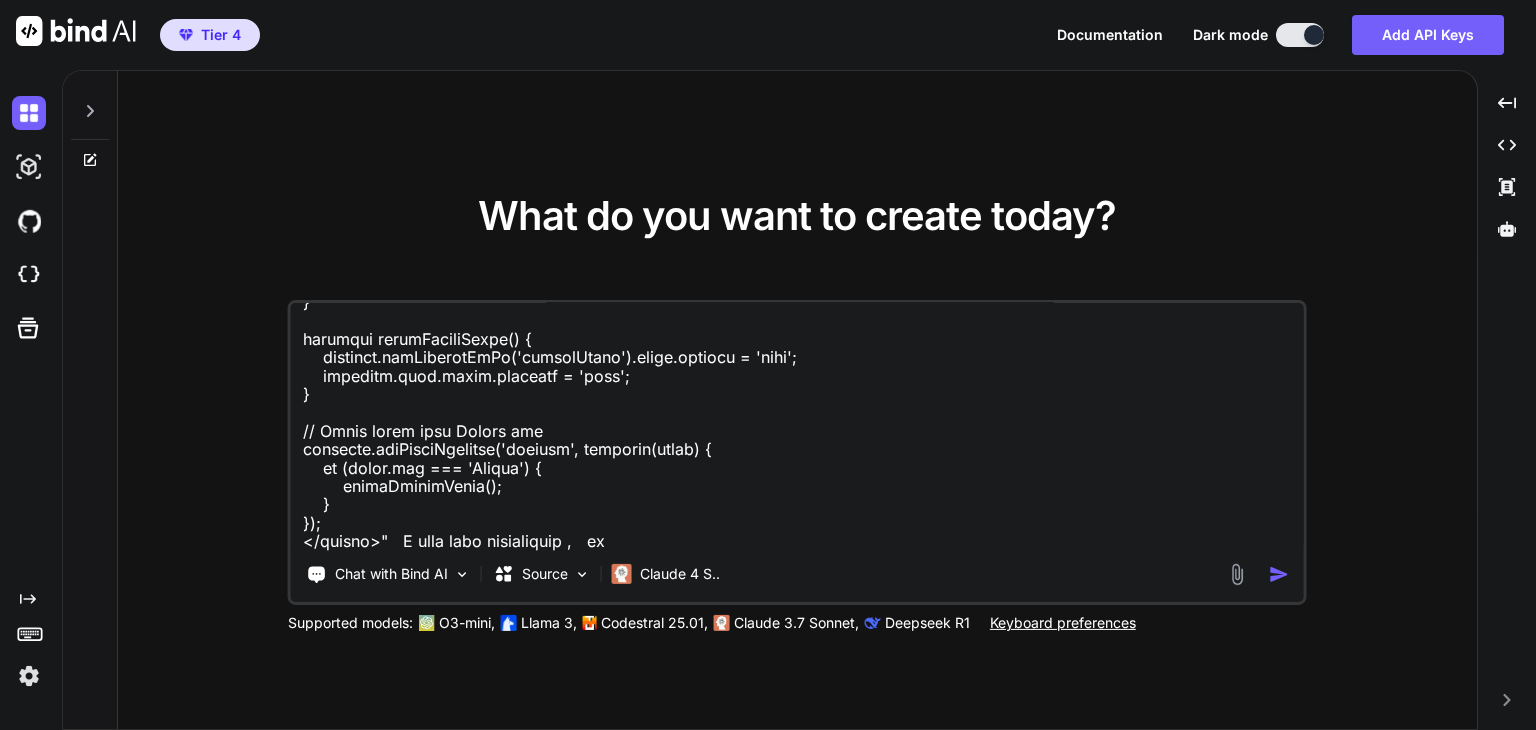 type on "x" 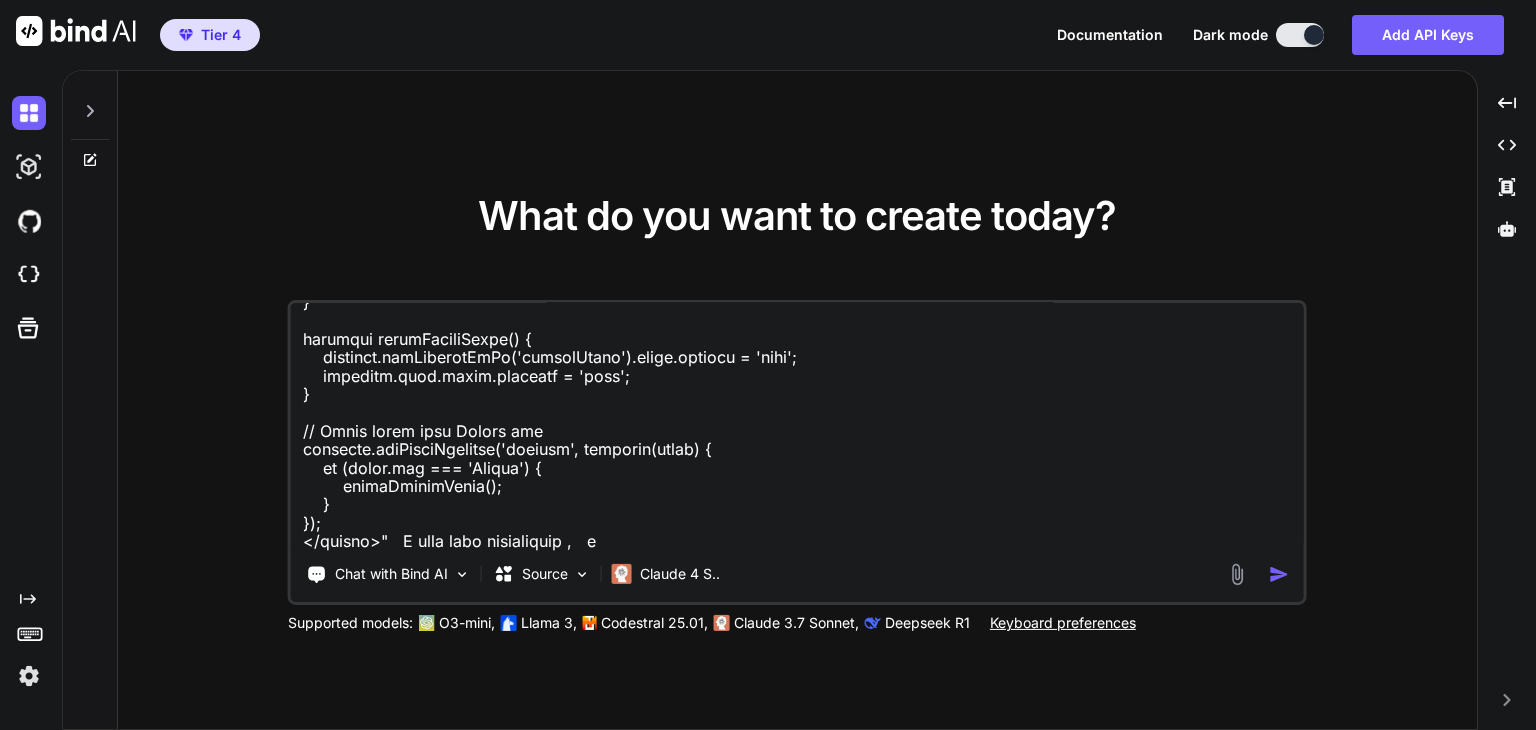 type on "x" 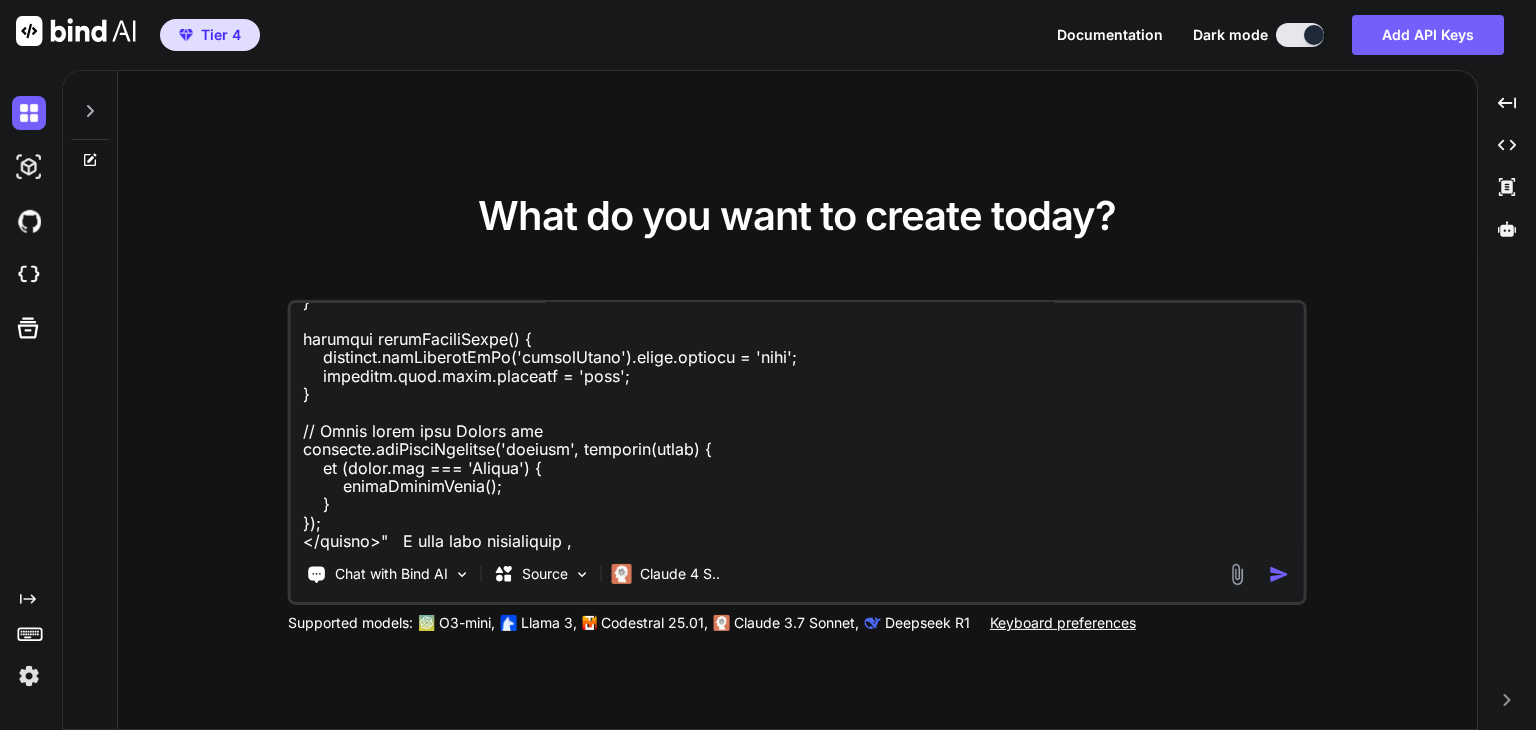 type on "x" 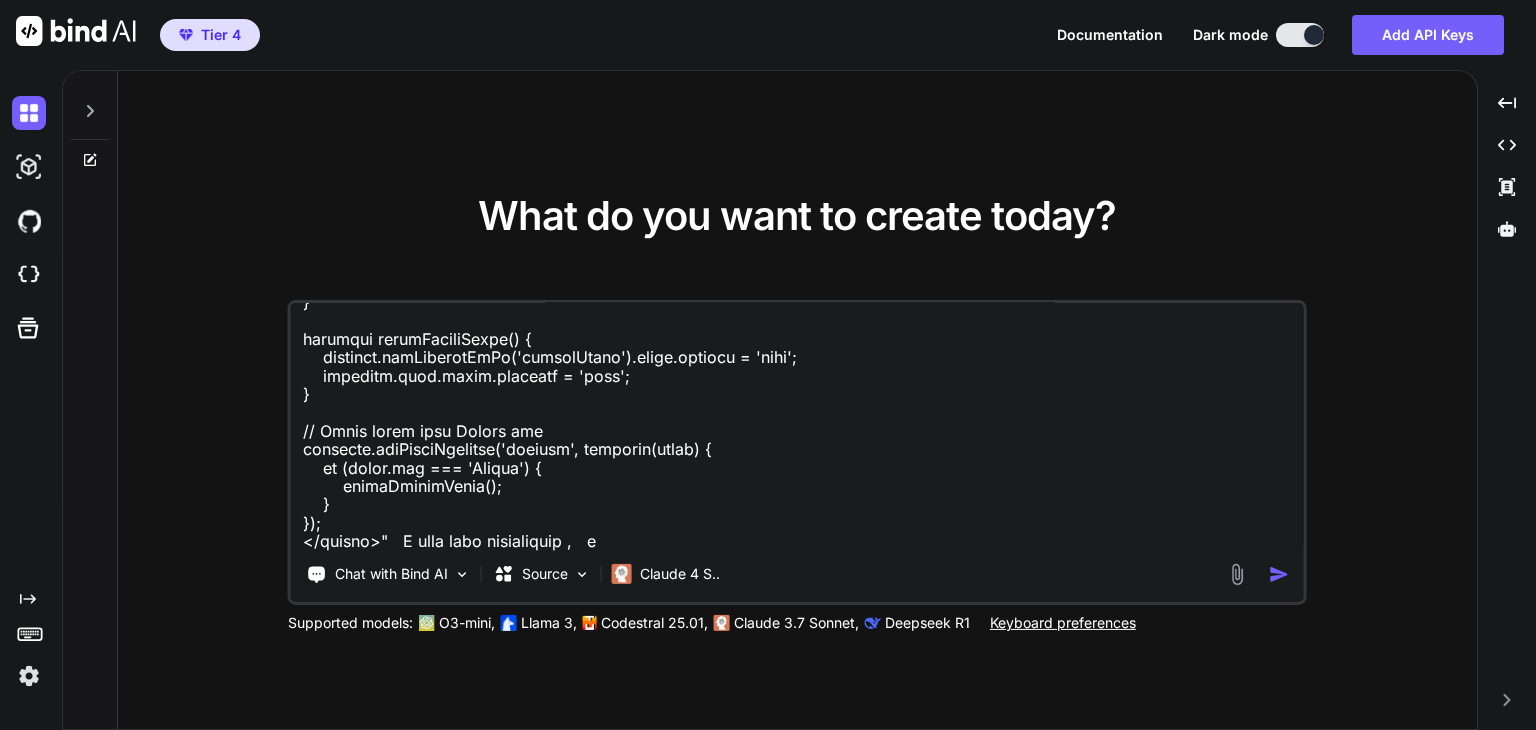 type on "x" 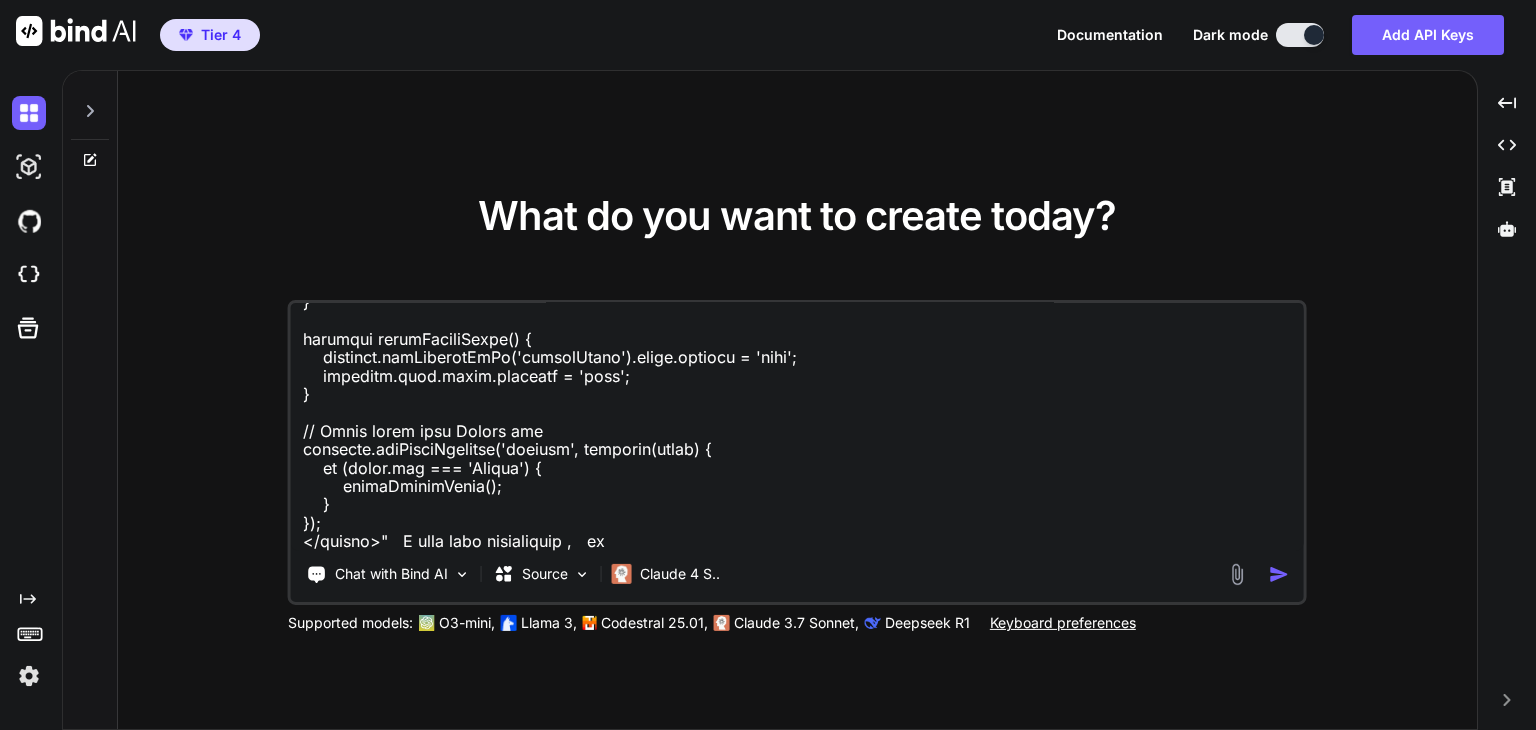 type on "x" 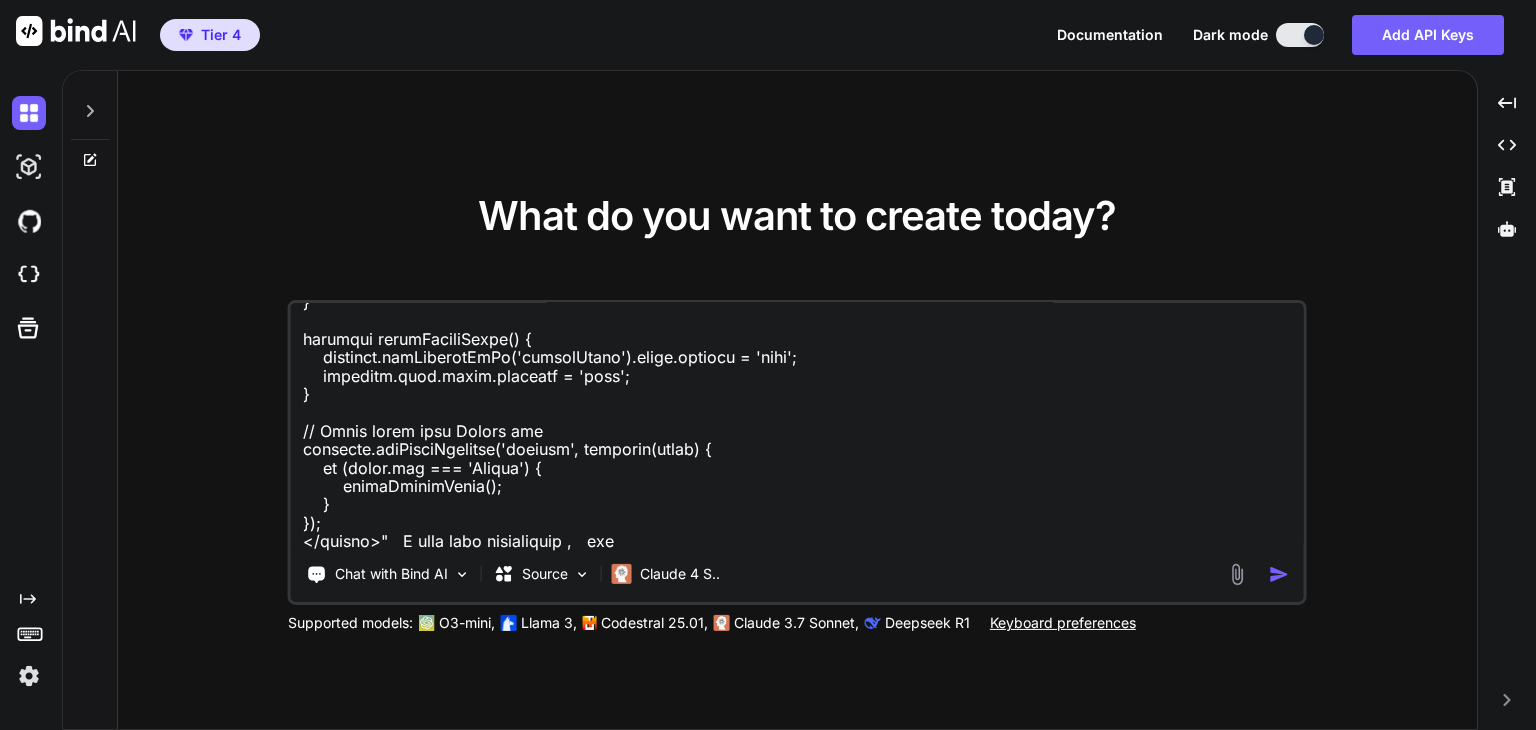 type on "x" 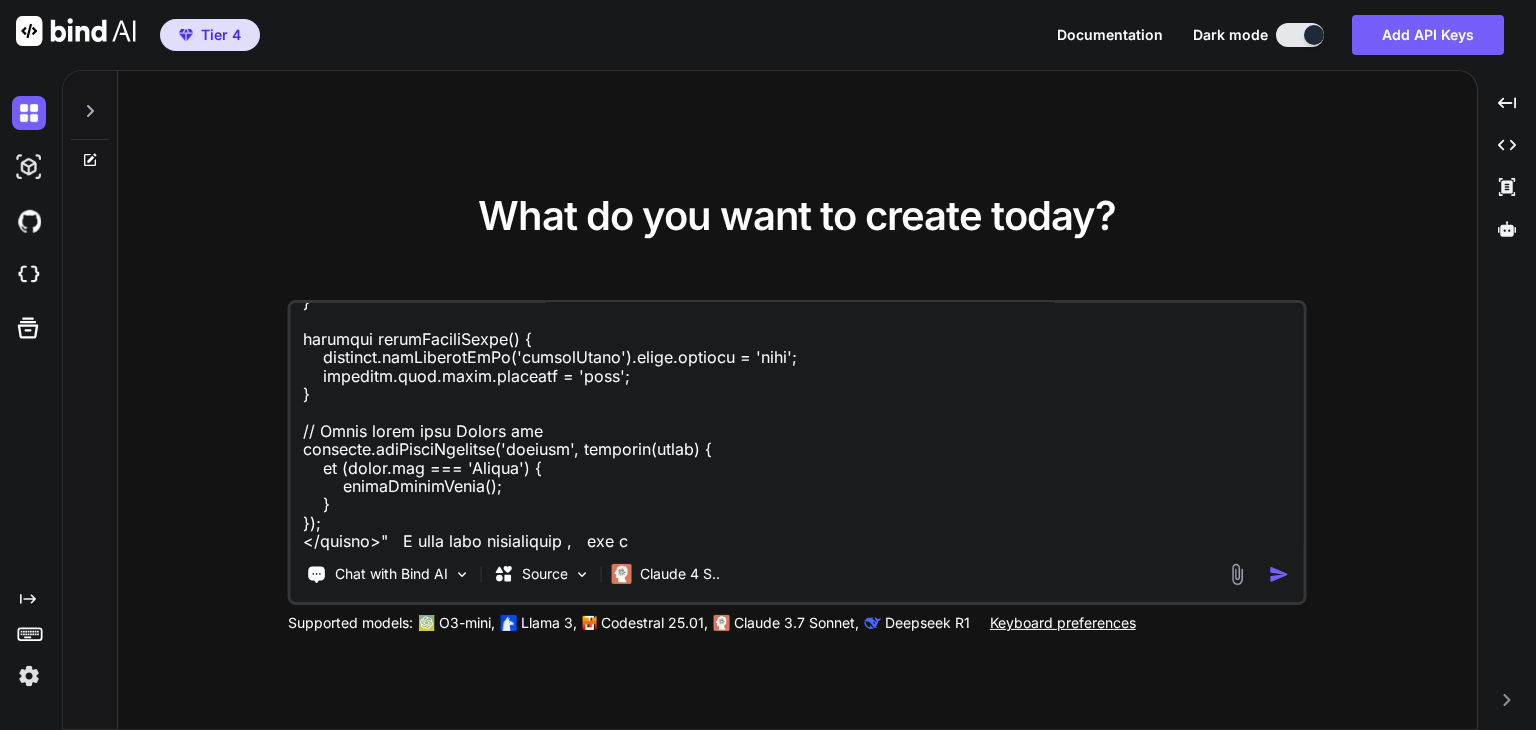 type on "x" 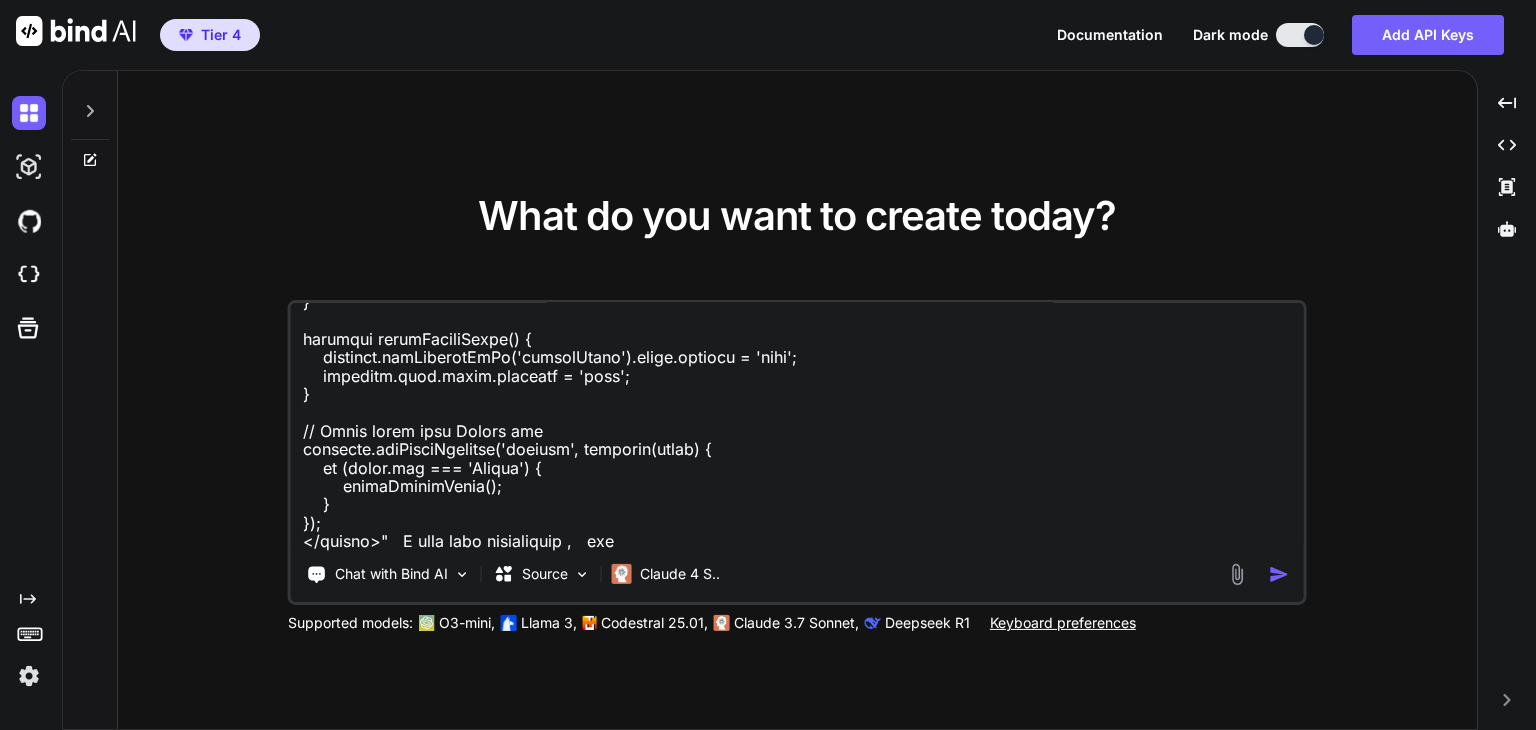 type on "x" 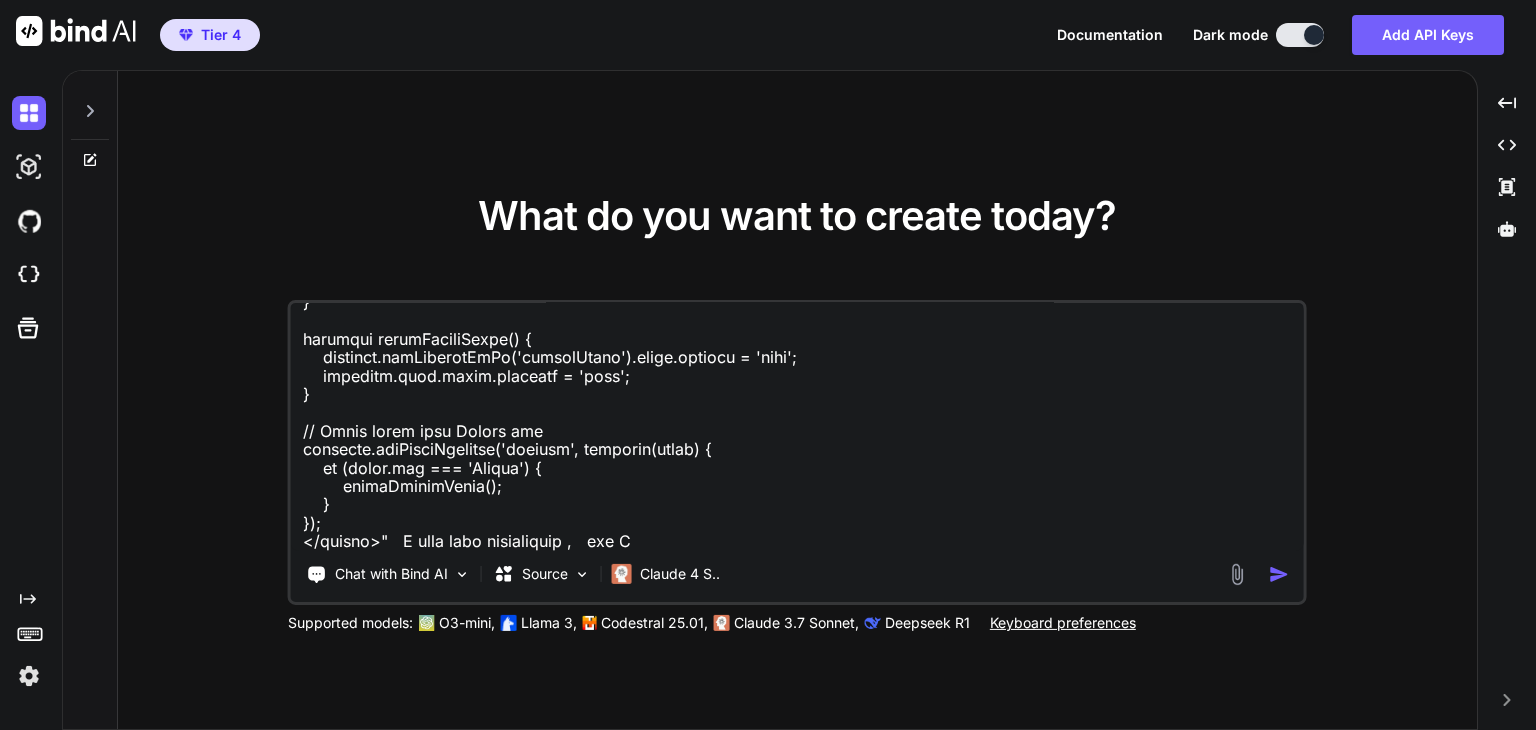 type on "x" 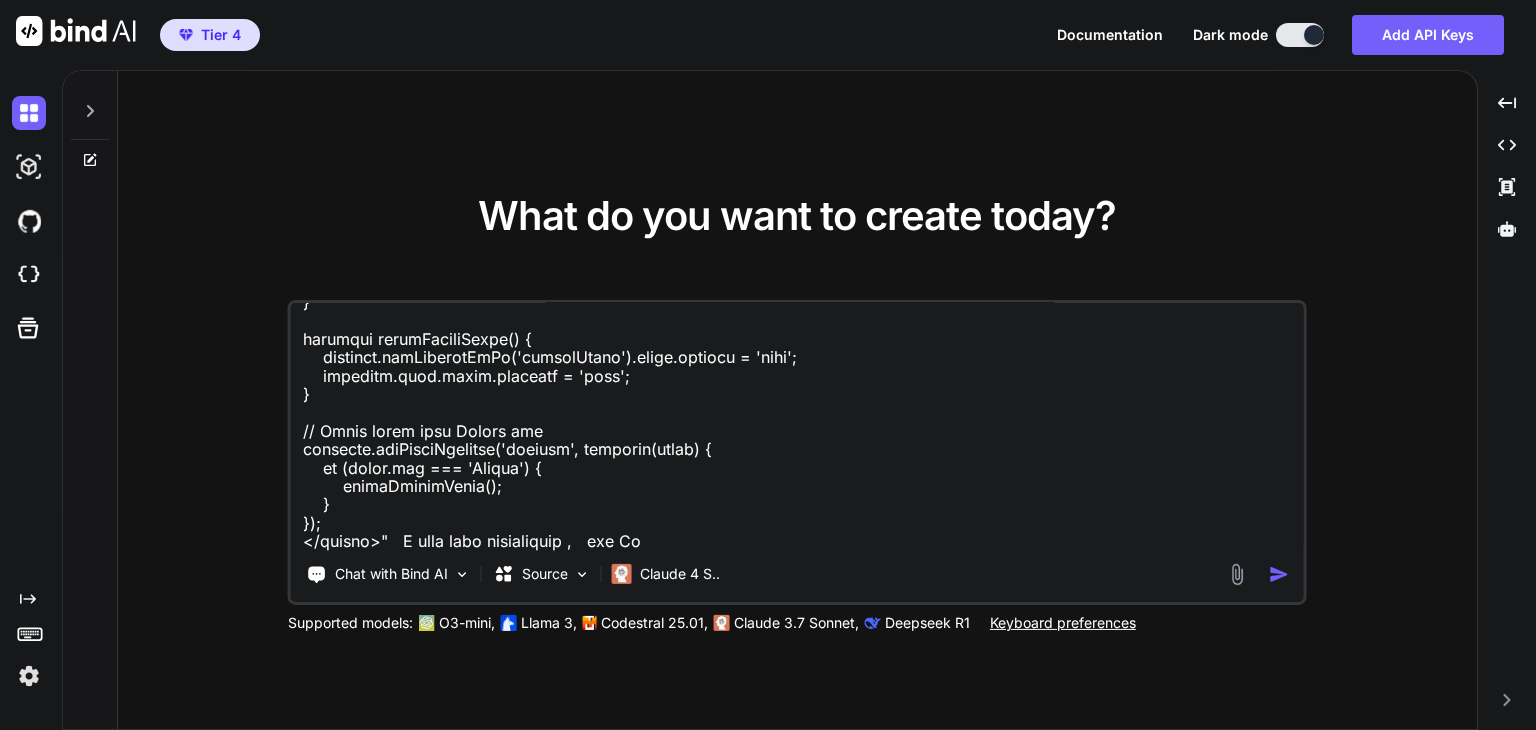 type on "x" 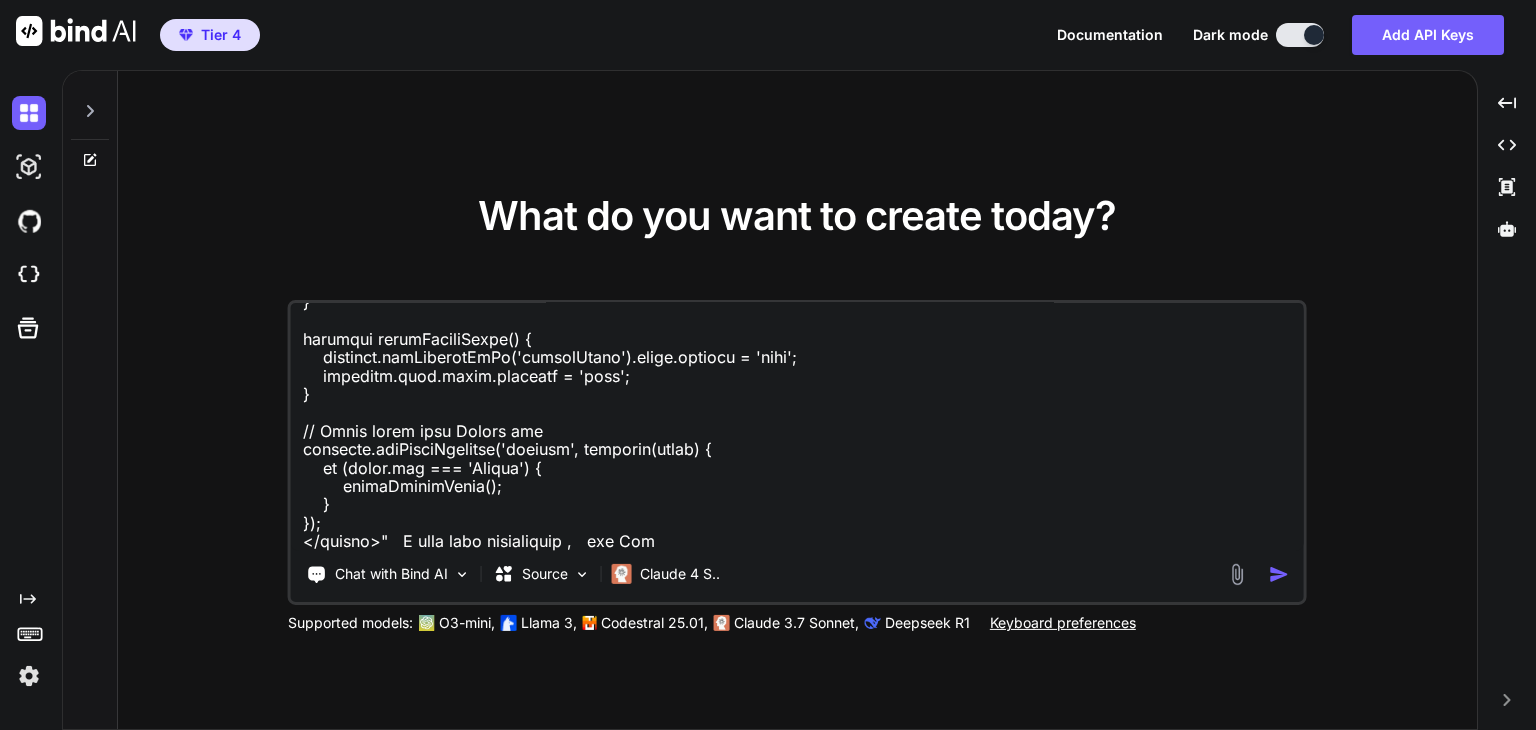type on "x" 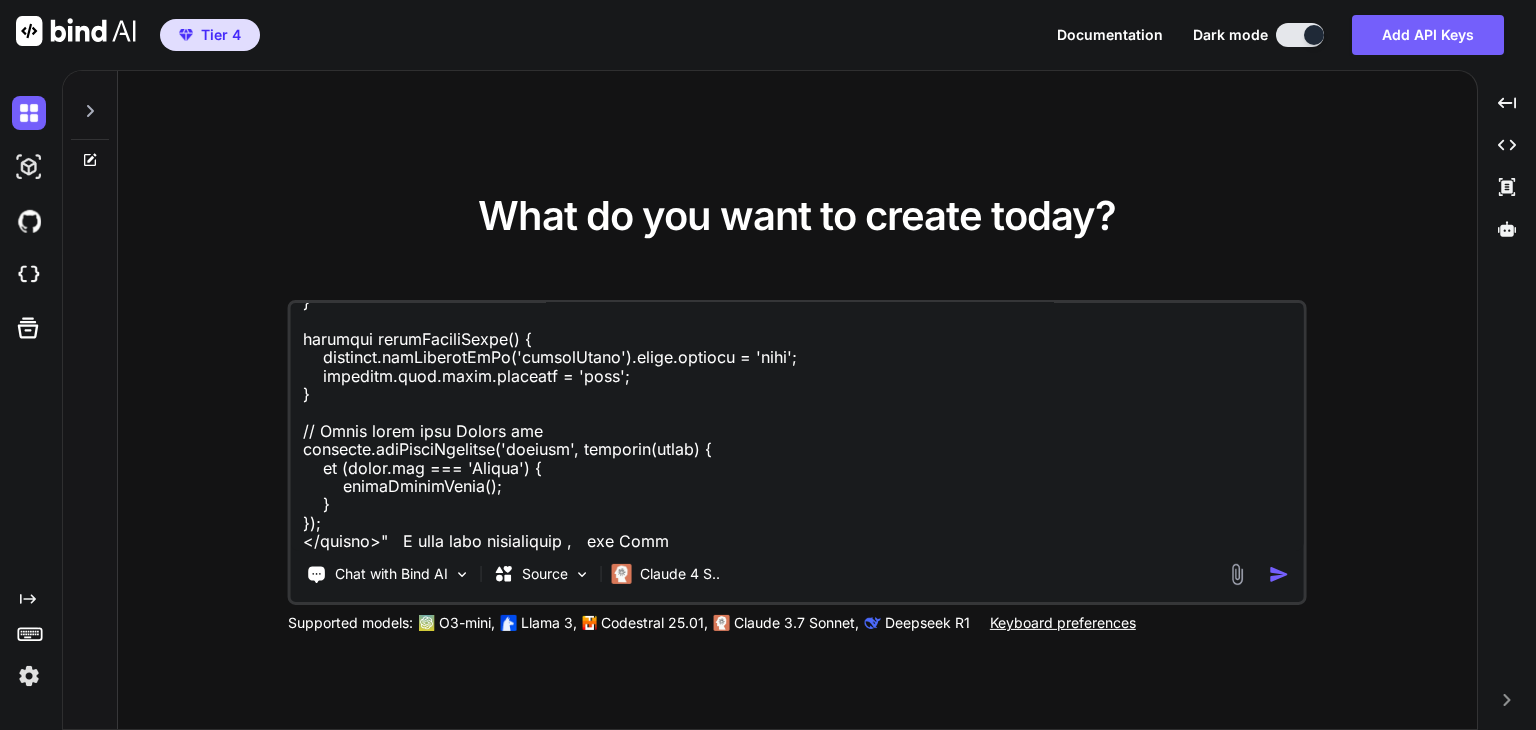 type on "x" 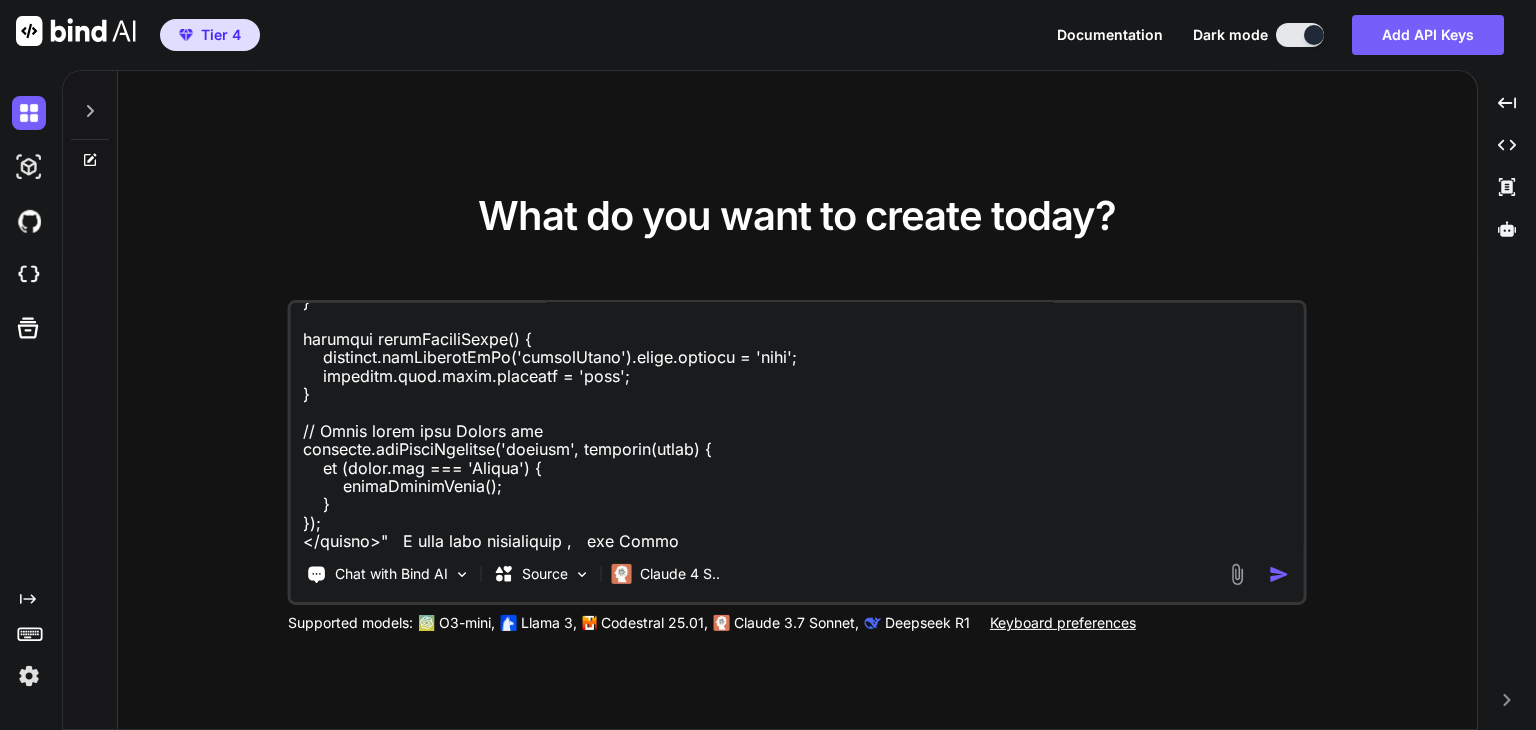 type on "x" 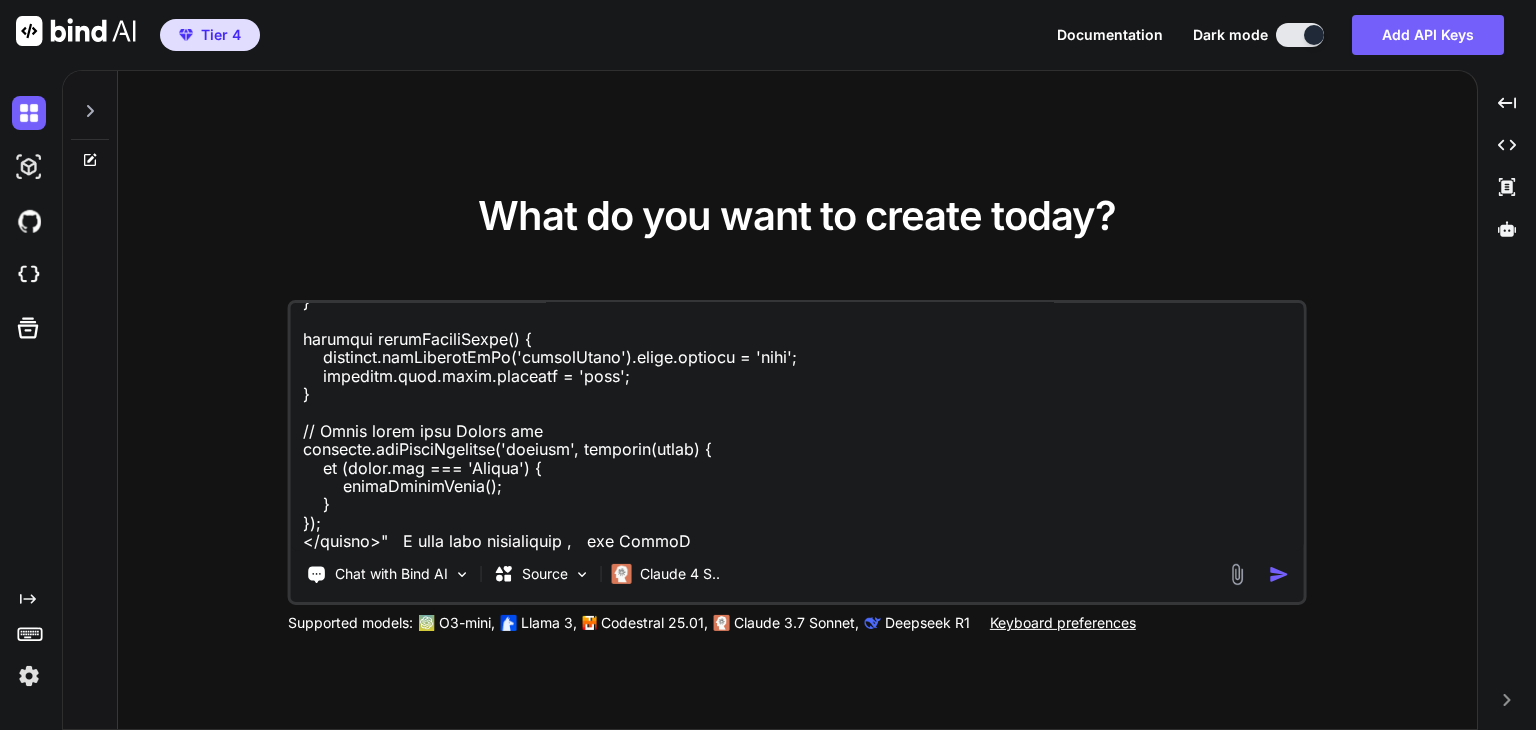 type on "x" 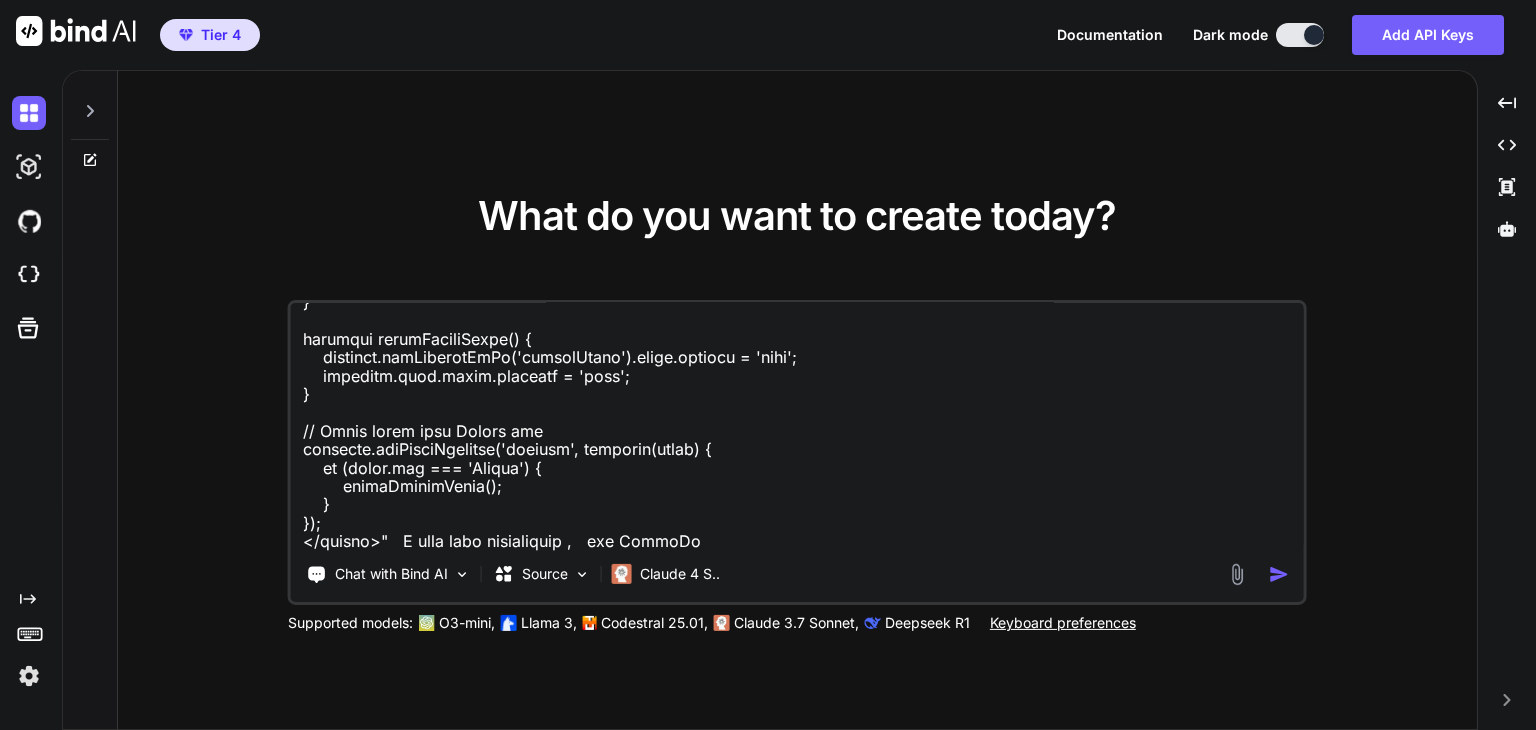 type on "x" 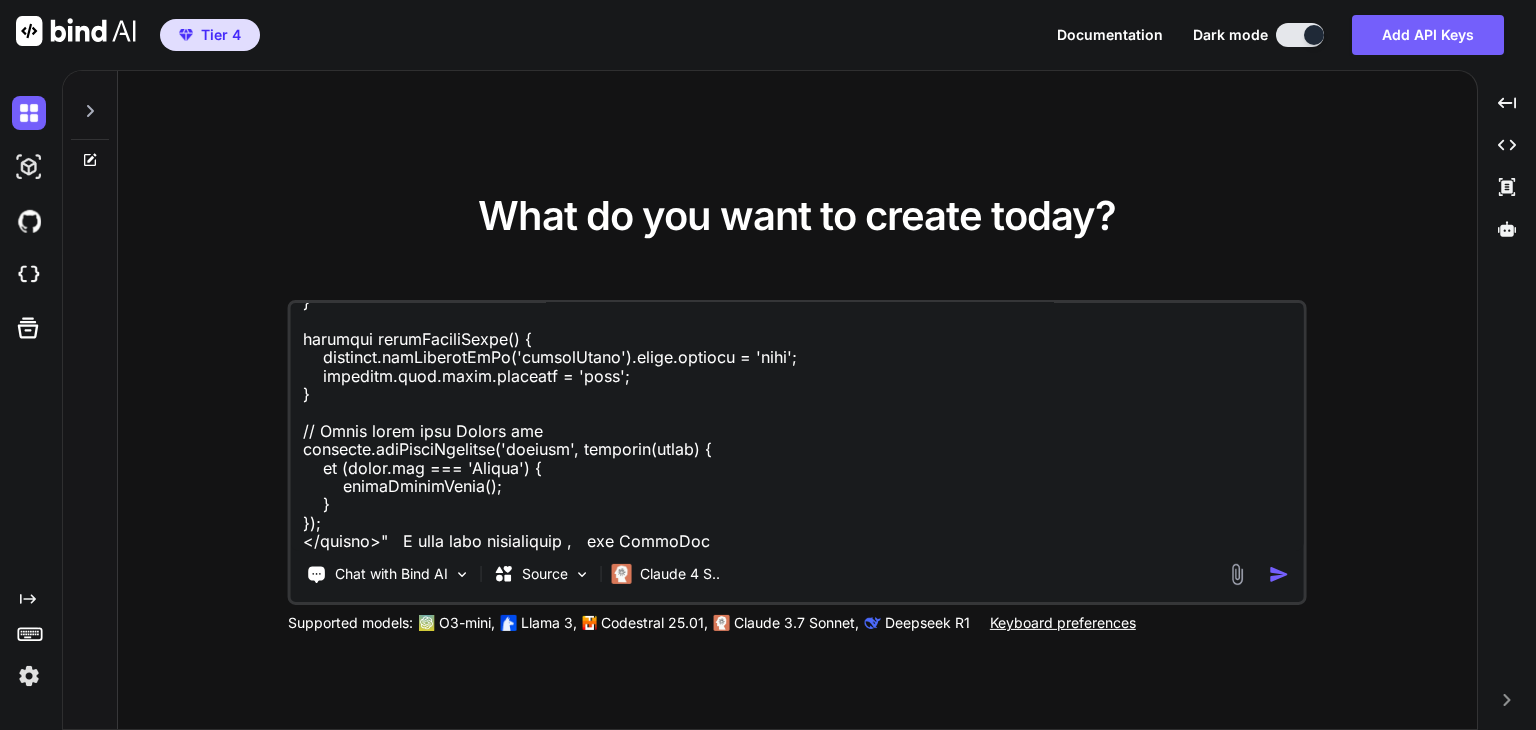 type on "x" 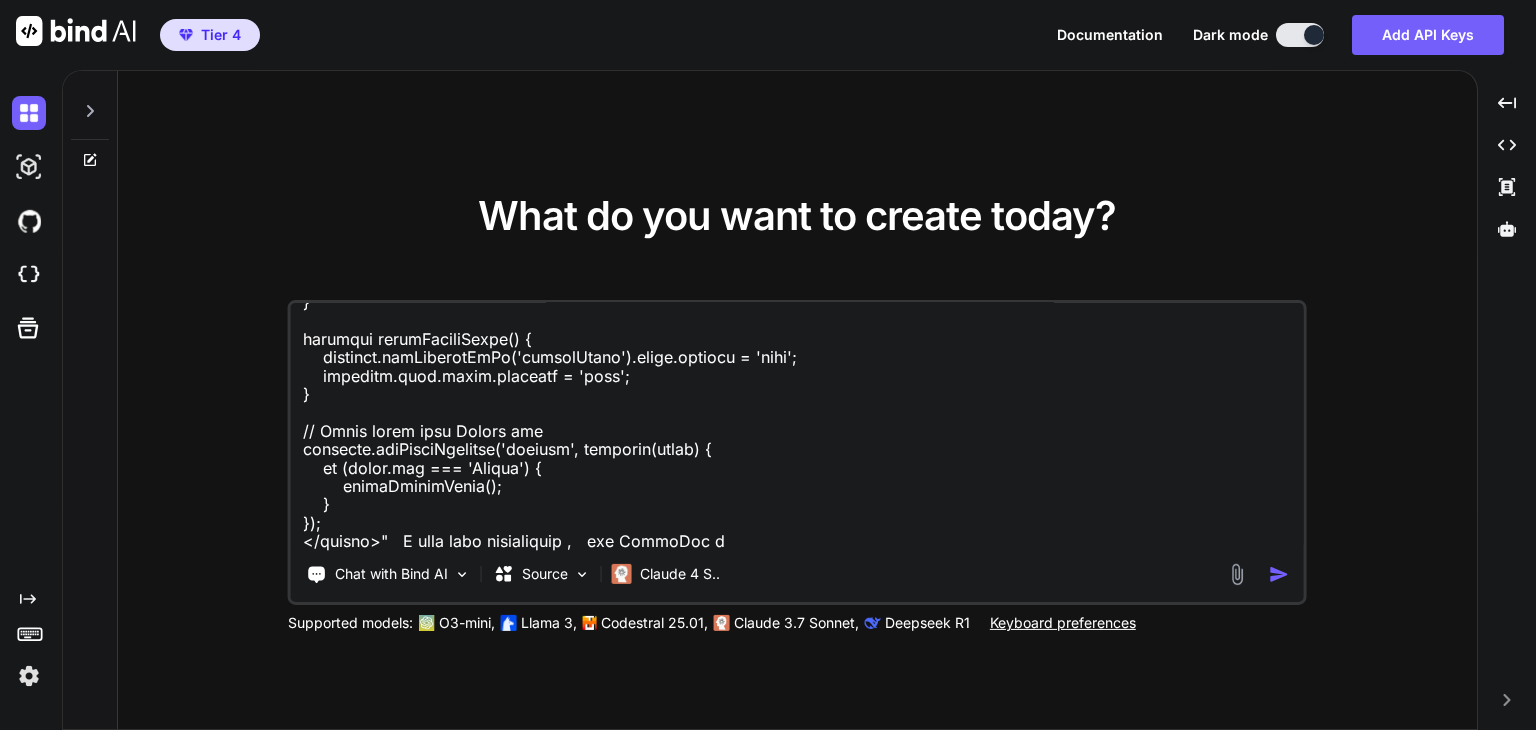 type on "x" 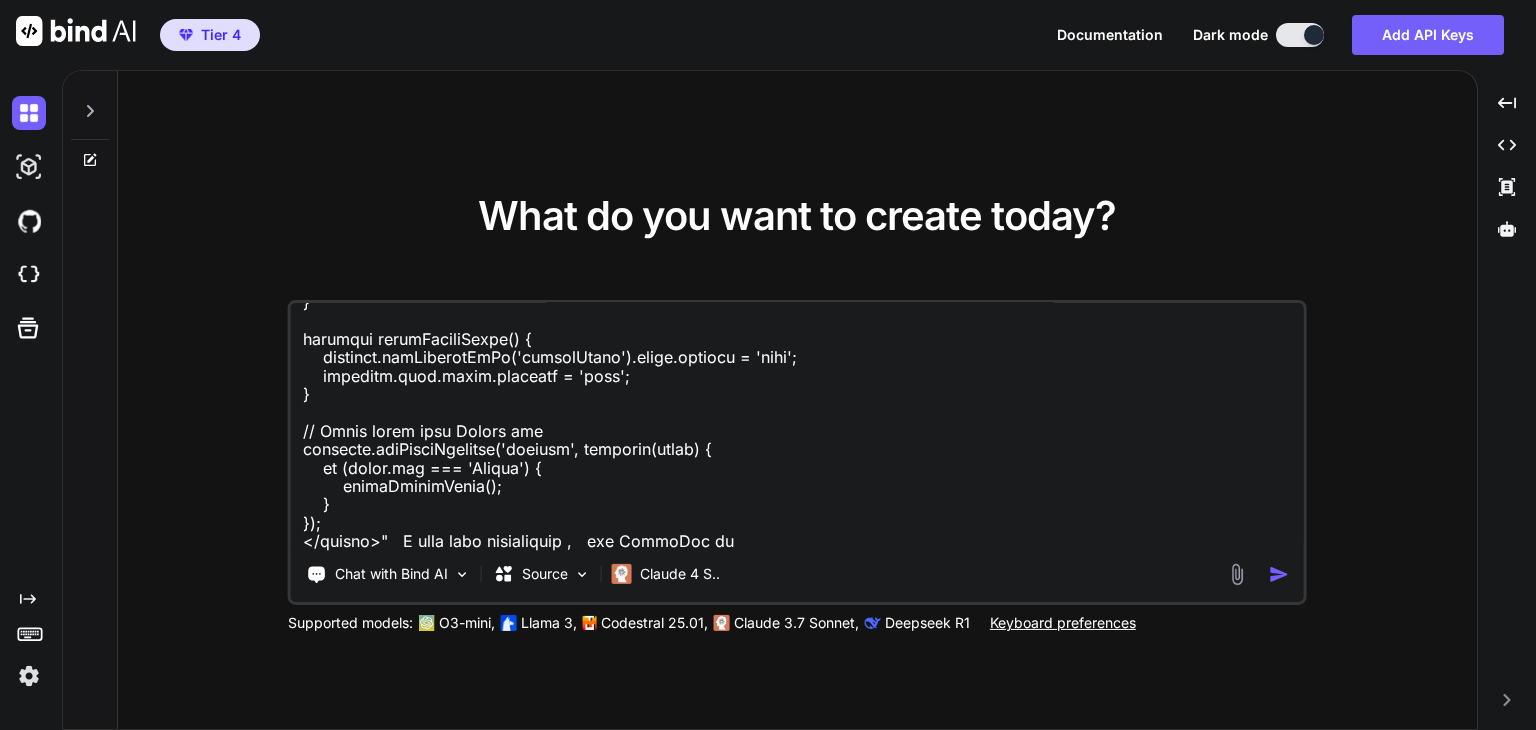 type on "x" 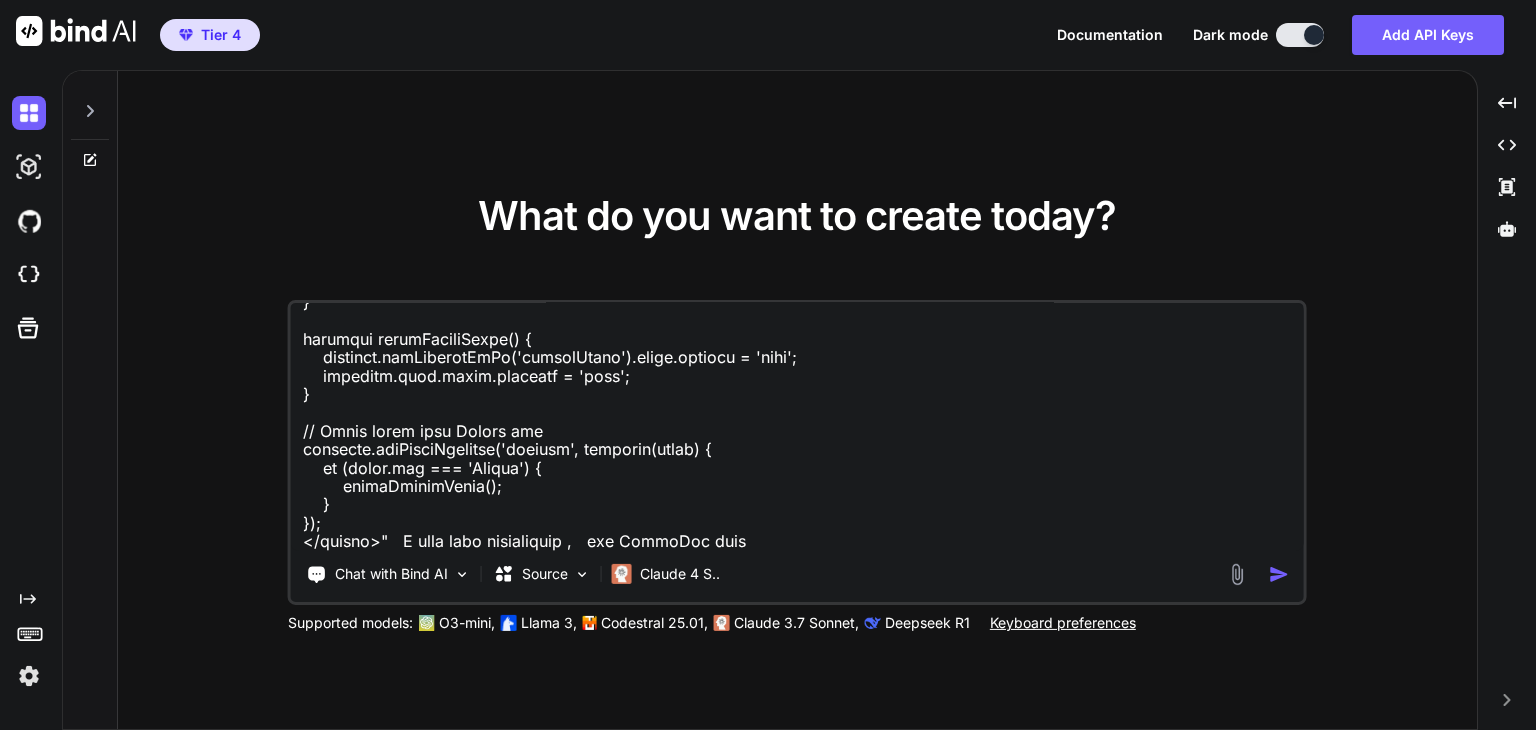 type on "Take a look at this code "<div class="hero-section-custom">
<div class="container-custom hero-content-area">
<div>
<!-- Company Logo -->
<div class="hero-logo">
<img src="https://notarygeek.net/wp-content/uploads/2025/07/NotaryGeek-ts-scaled.avif"
alt="NotaryGeek Logo"
class="company-logo">
</div>
<!-- Urgency Banner -->
<div class="urgency-banner">
<div class="urgency-content">
<i class="fas fa-clock"></i>
<span>Limited Daily Capacity: Only 50 apostille documents processed per day to ensure quality</span>
</div>
</div>
<div class="hero-badge">
<i class="fas fa-certificate"></i>
<span>Florida Apostille & Remote Online Notary Expert</span>
</div>
<h1 class="hero-title-main">
..." 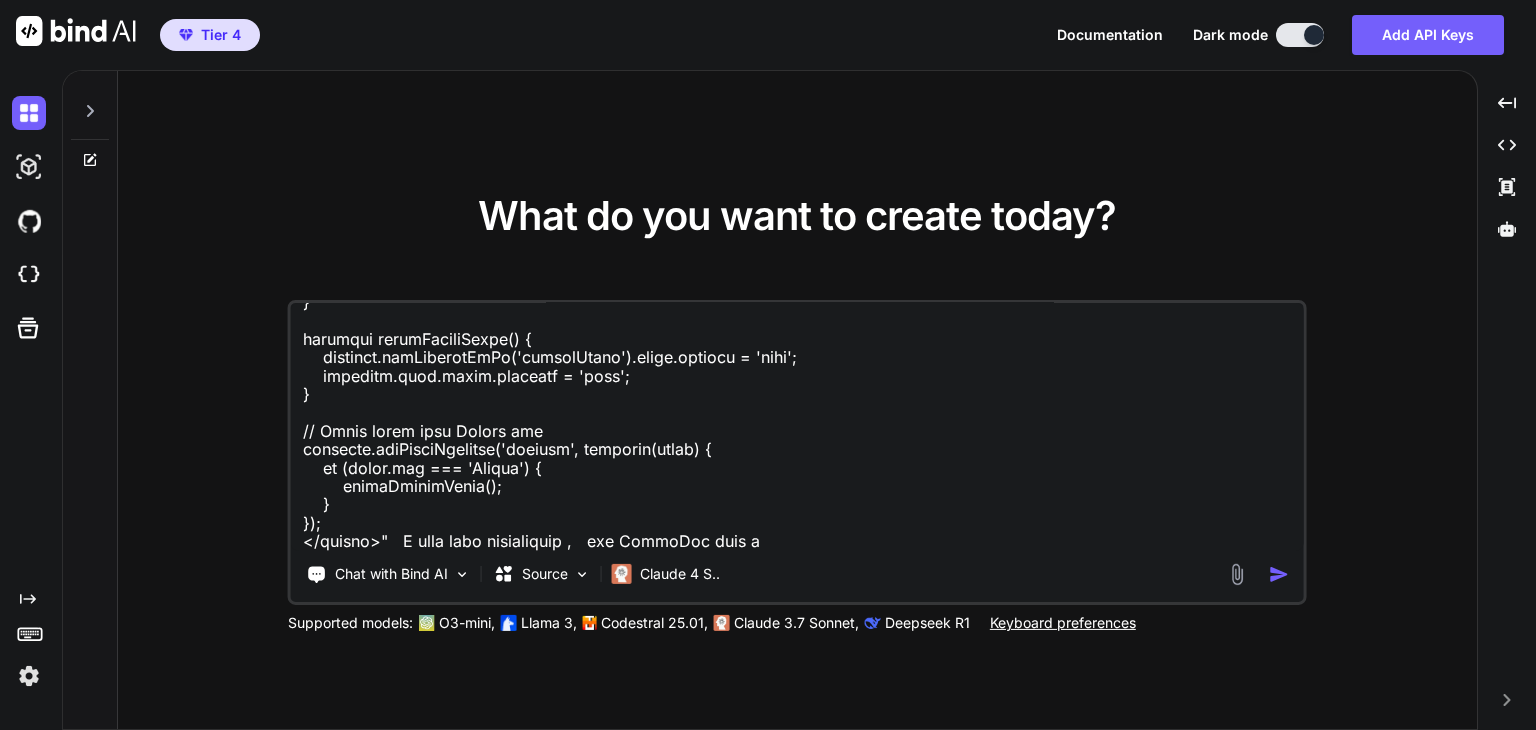 type on "x" 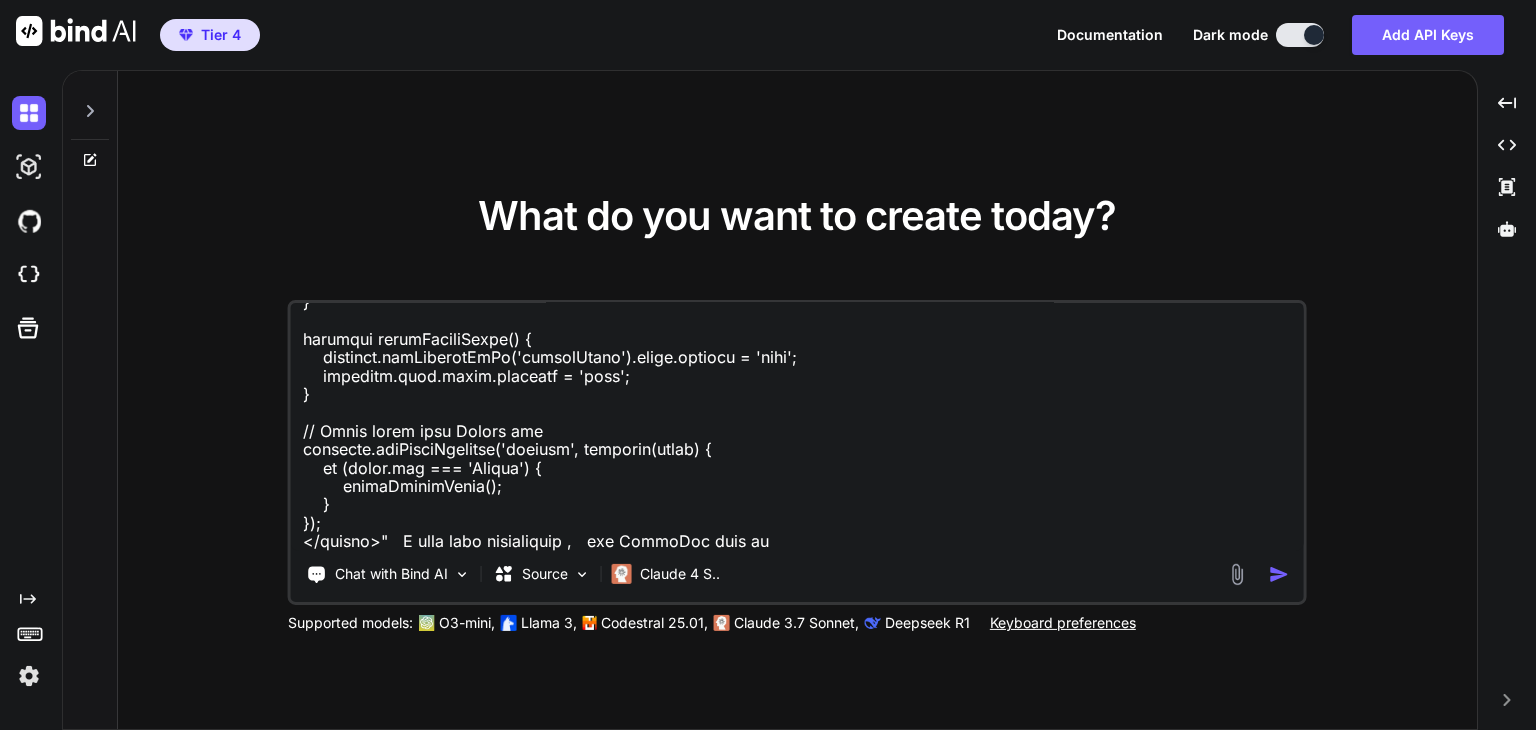 type on "x" 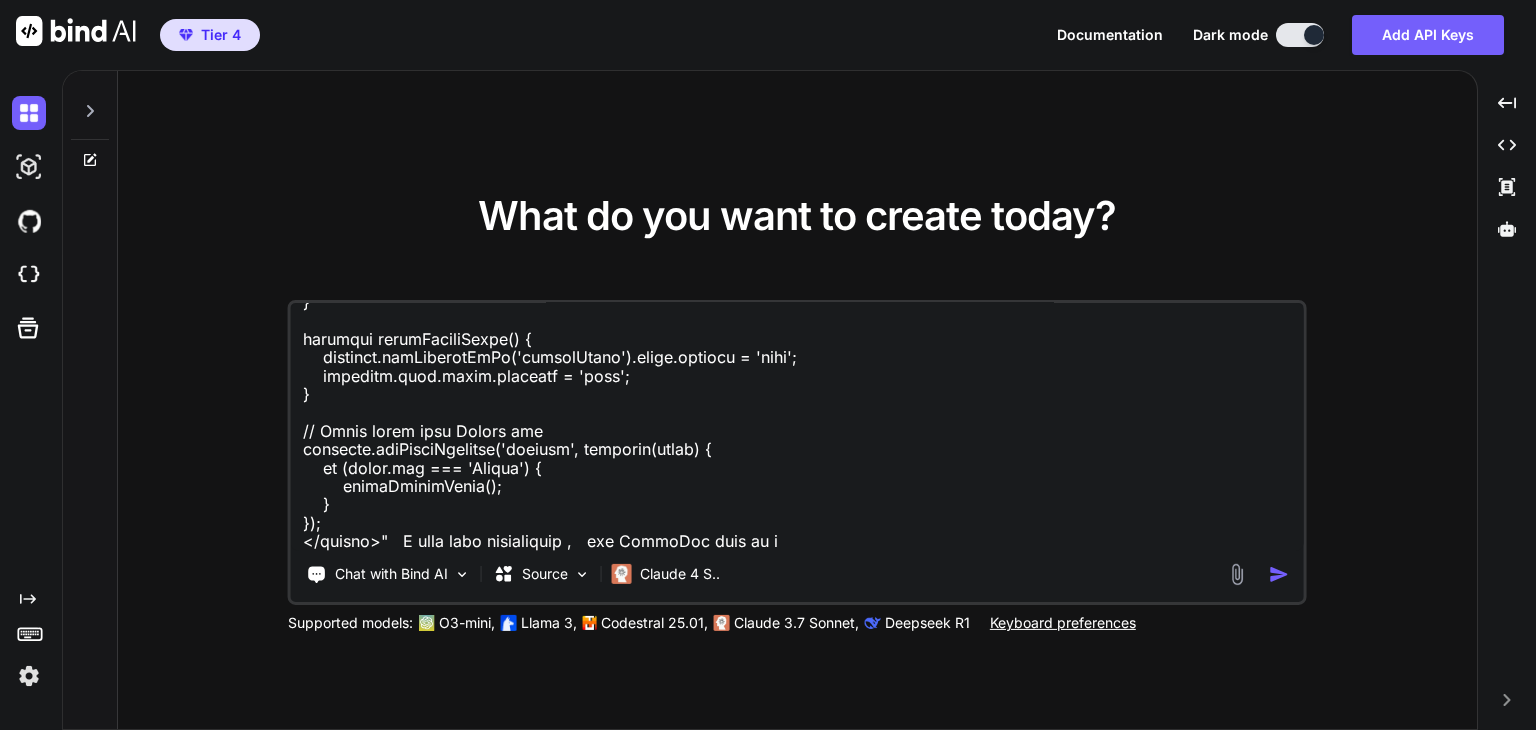 type on "x" 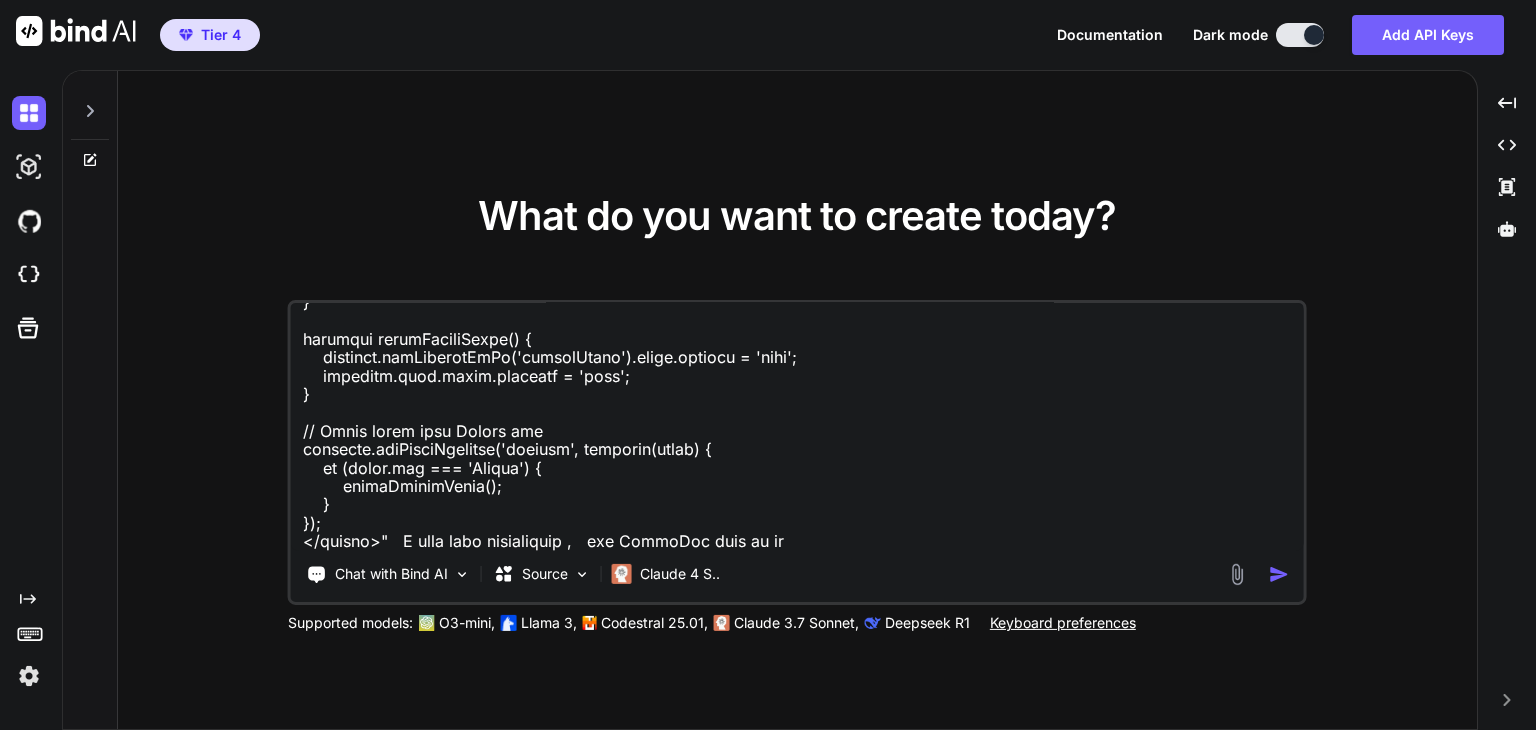 type on "x" 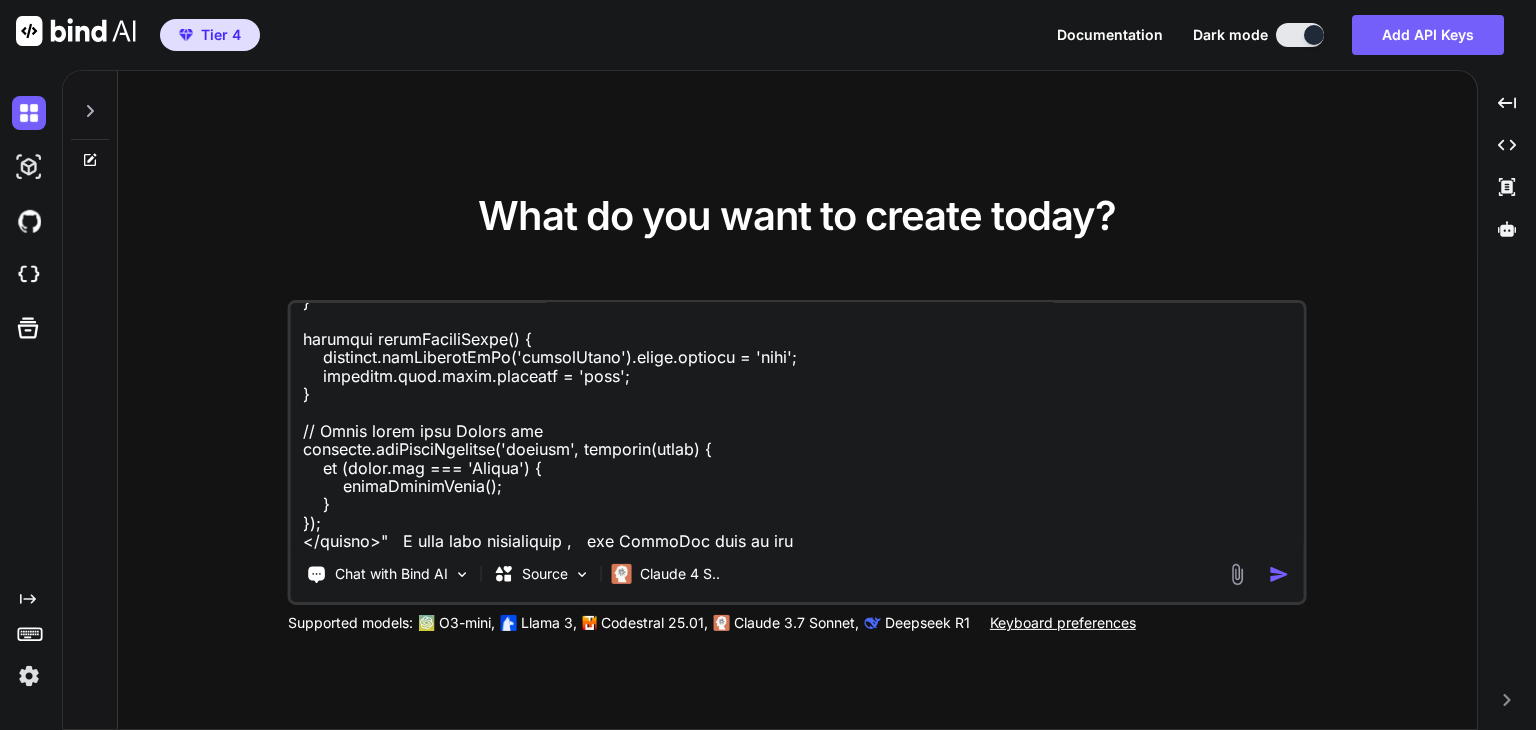 type on "x" 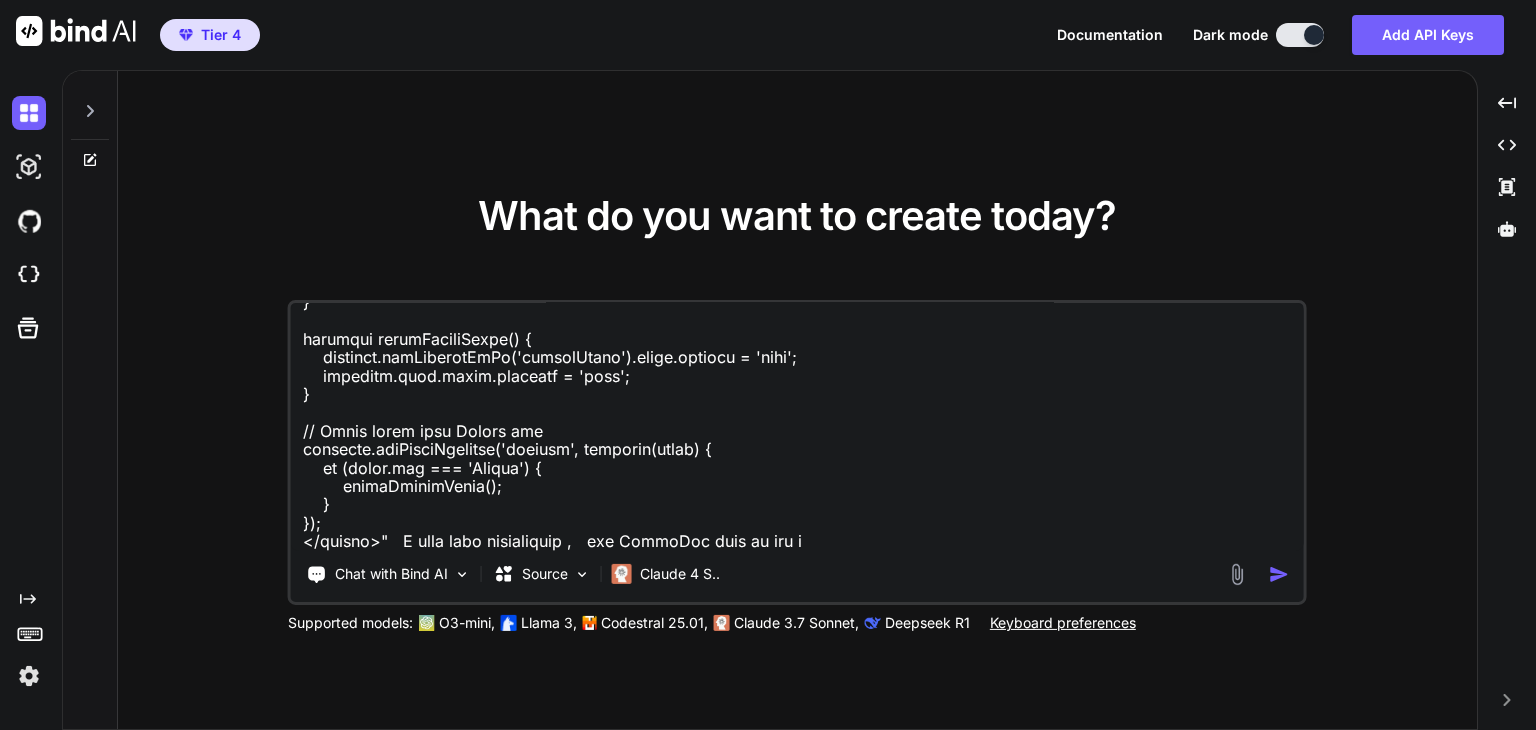 type on "x" 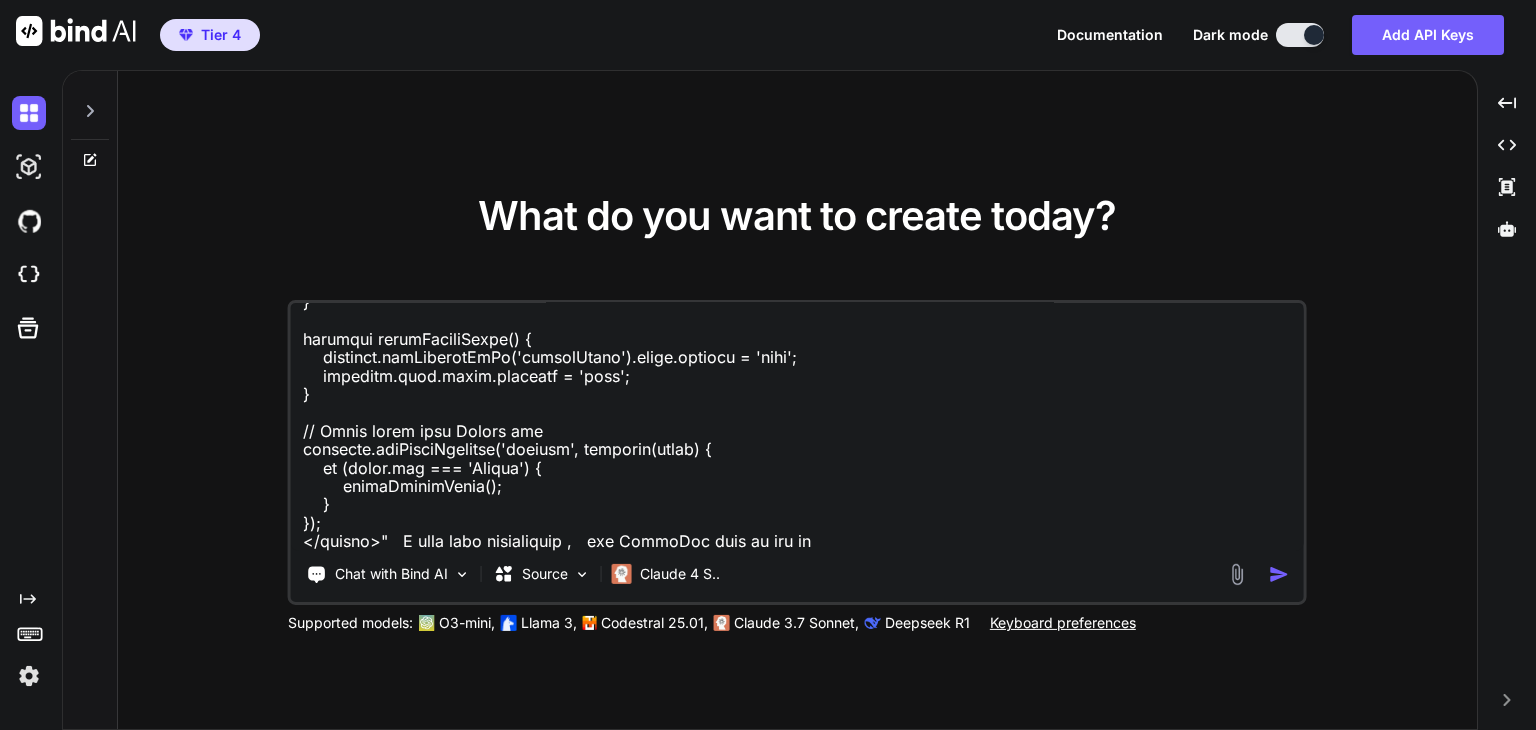 type on "x" 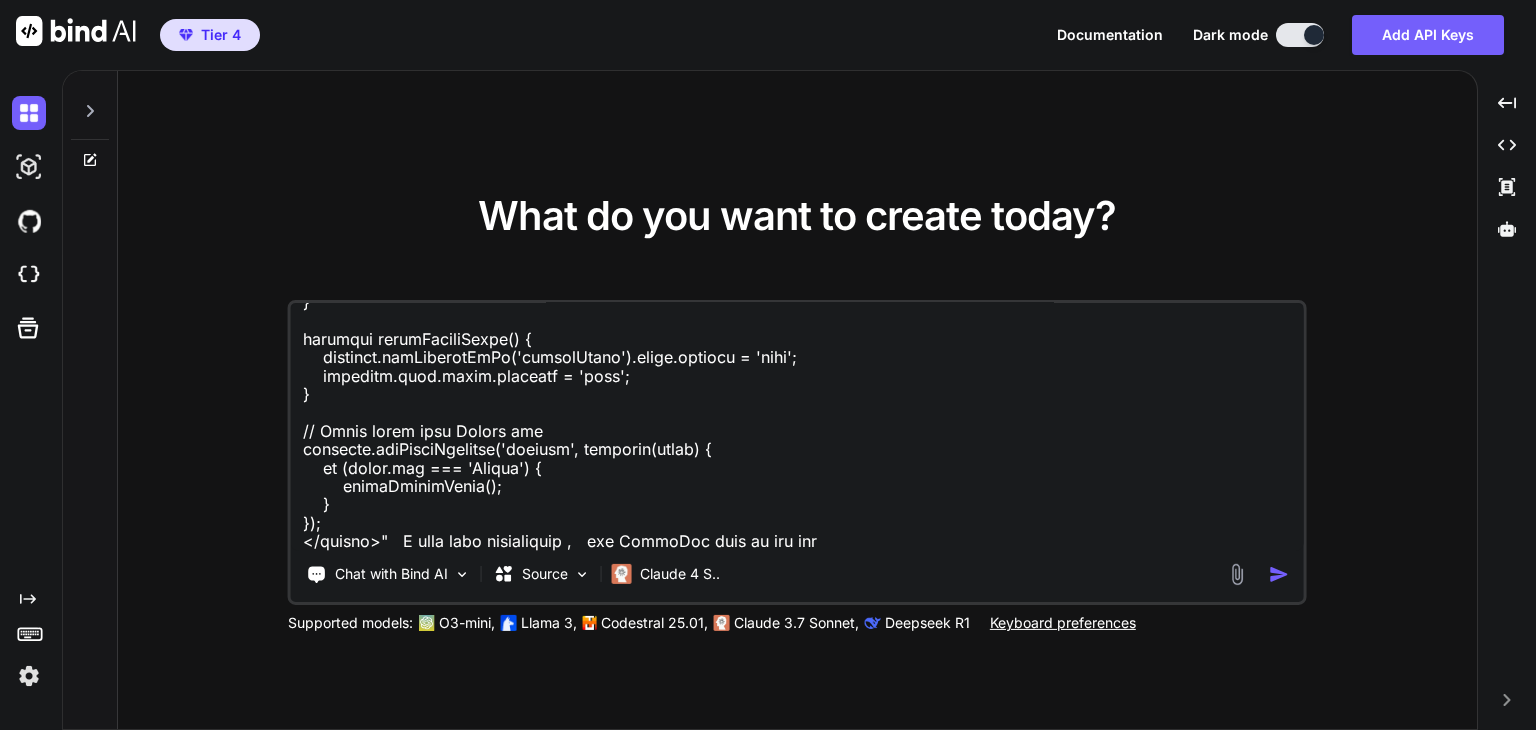 type on "x" 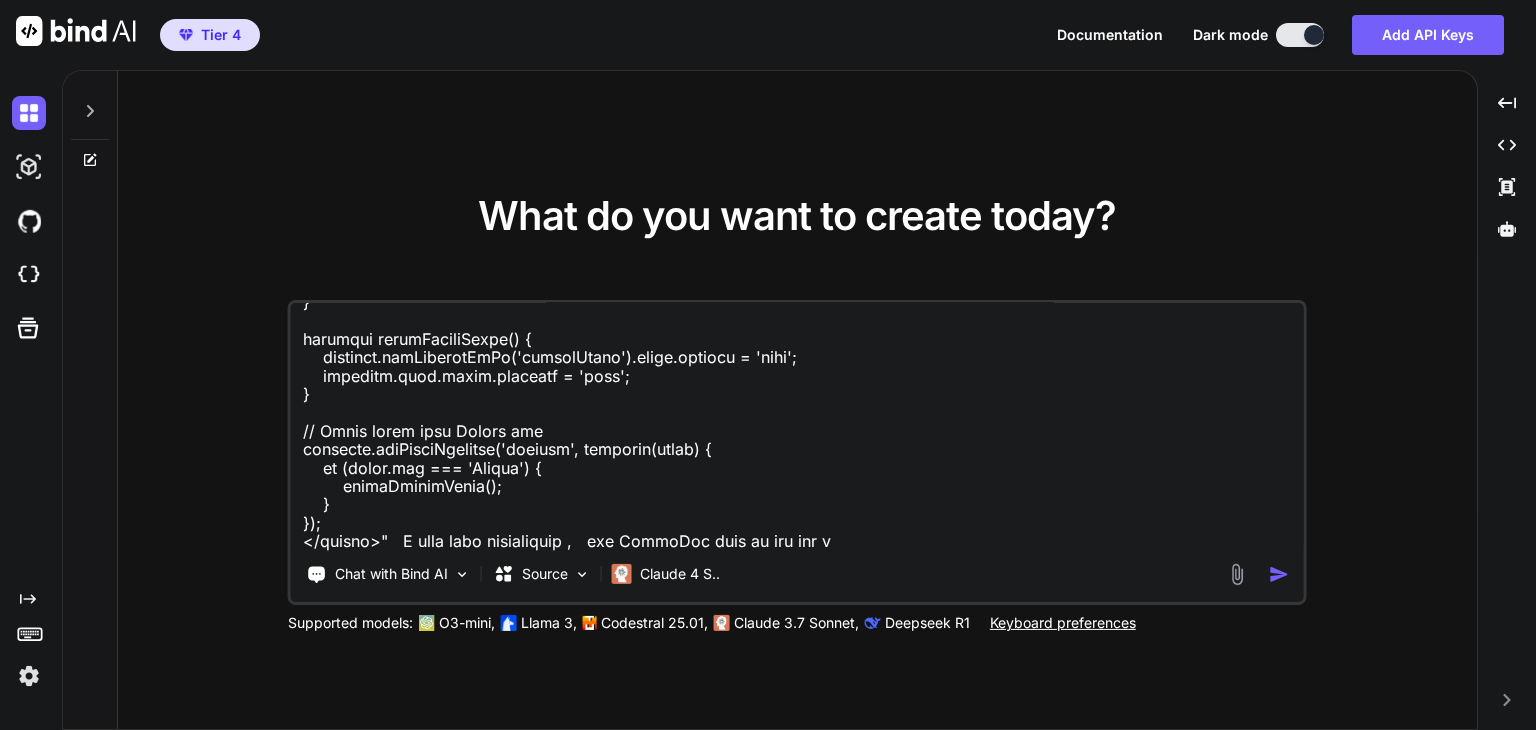 type 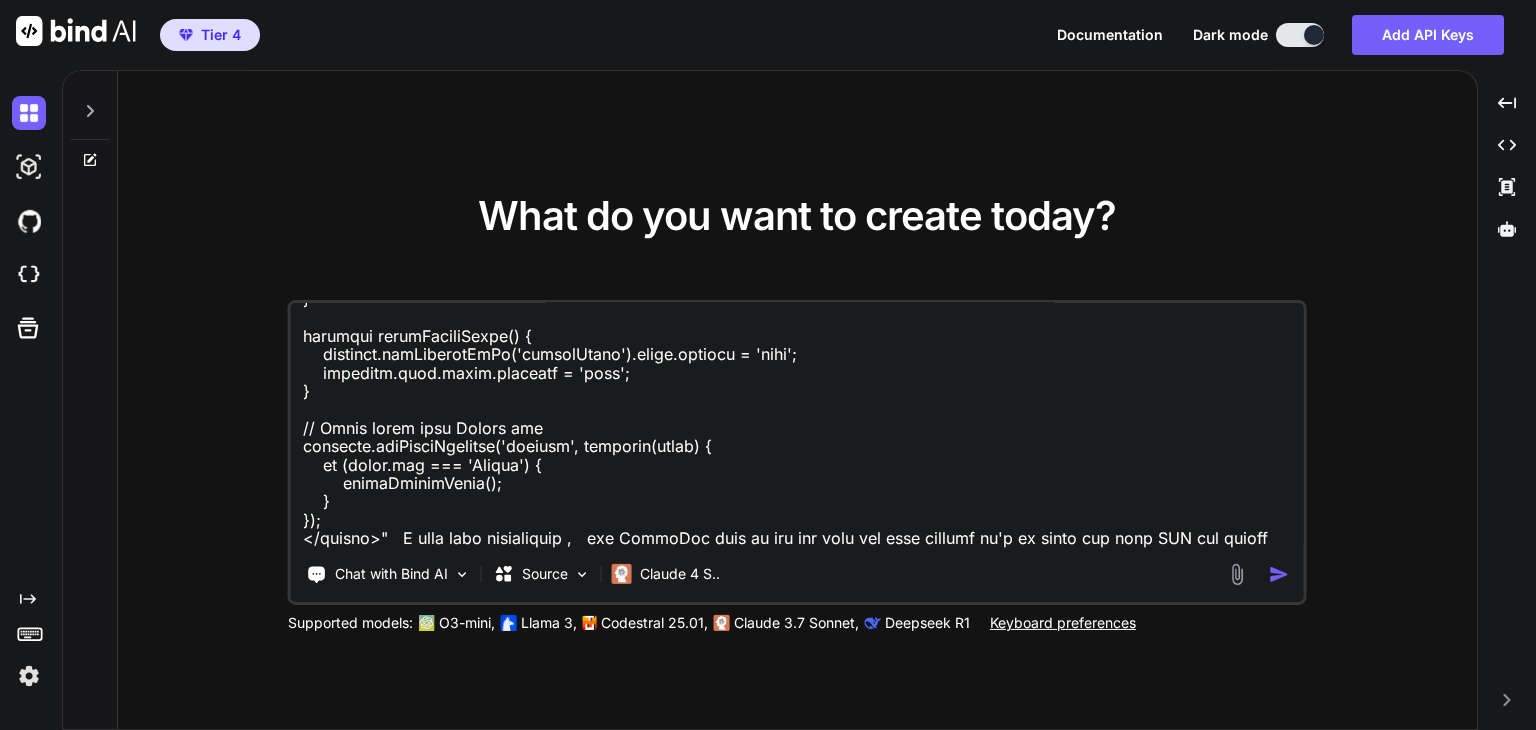 scroll, scrollTop: 7547, scrollLeft: 0, axis: vertical 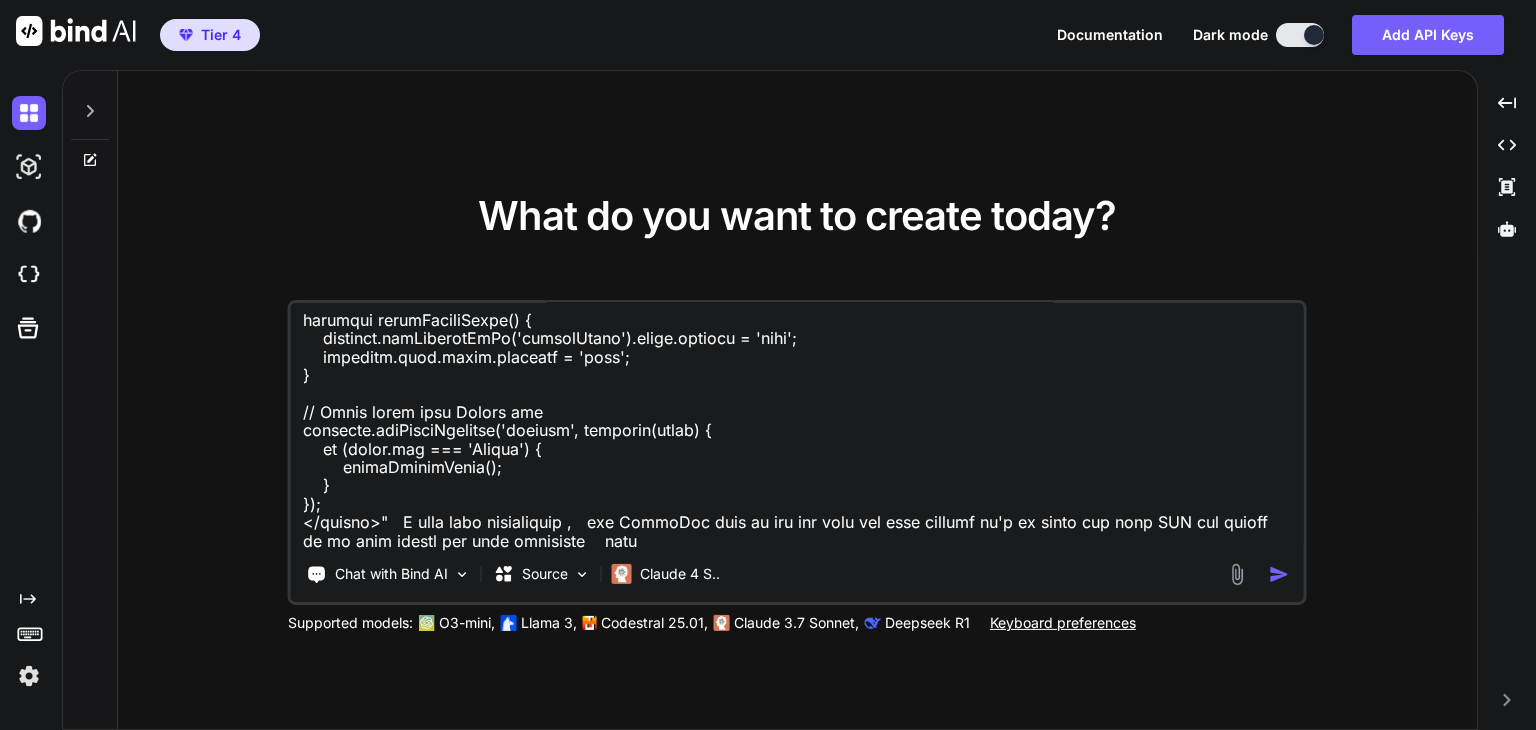 paste on "10,000+
Documents Apostilled" 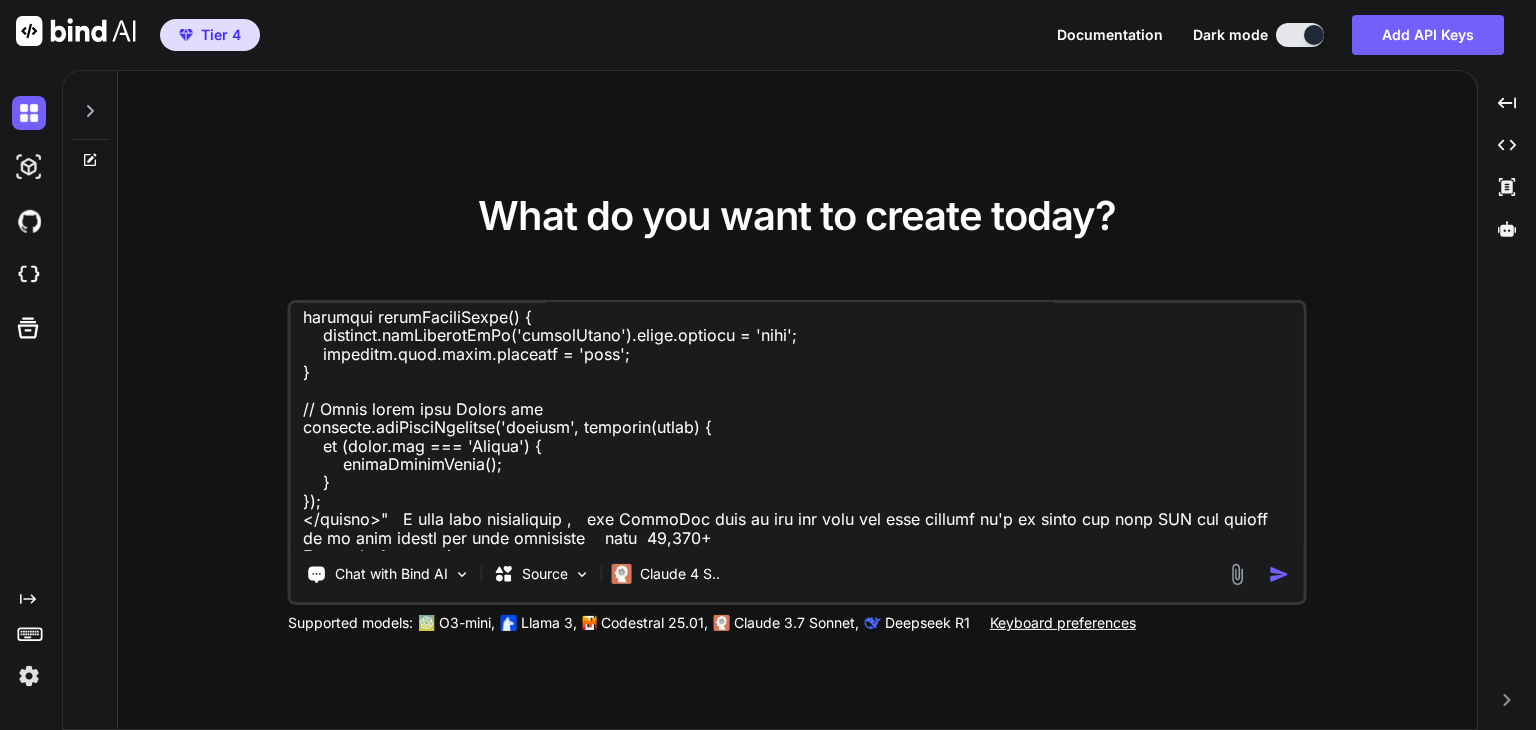 scroll, scrollTop: 7565, scrollLeft: 0, axis: vertical 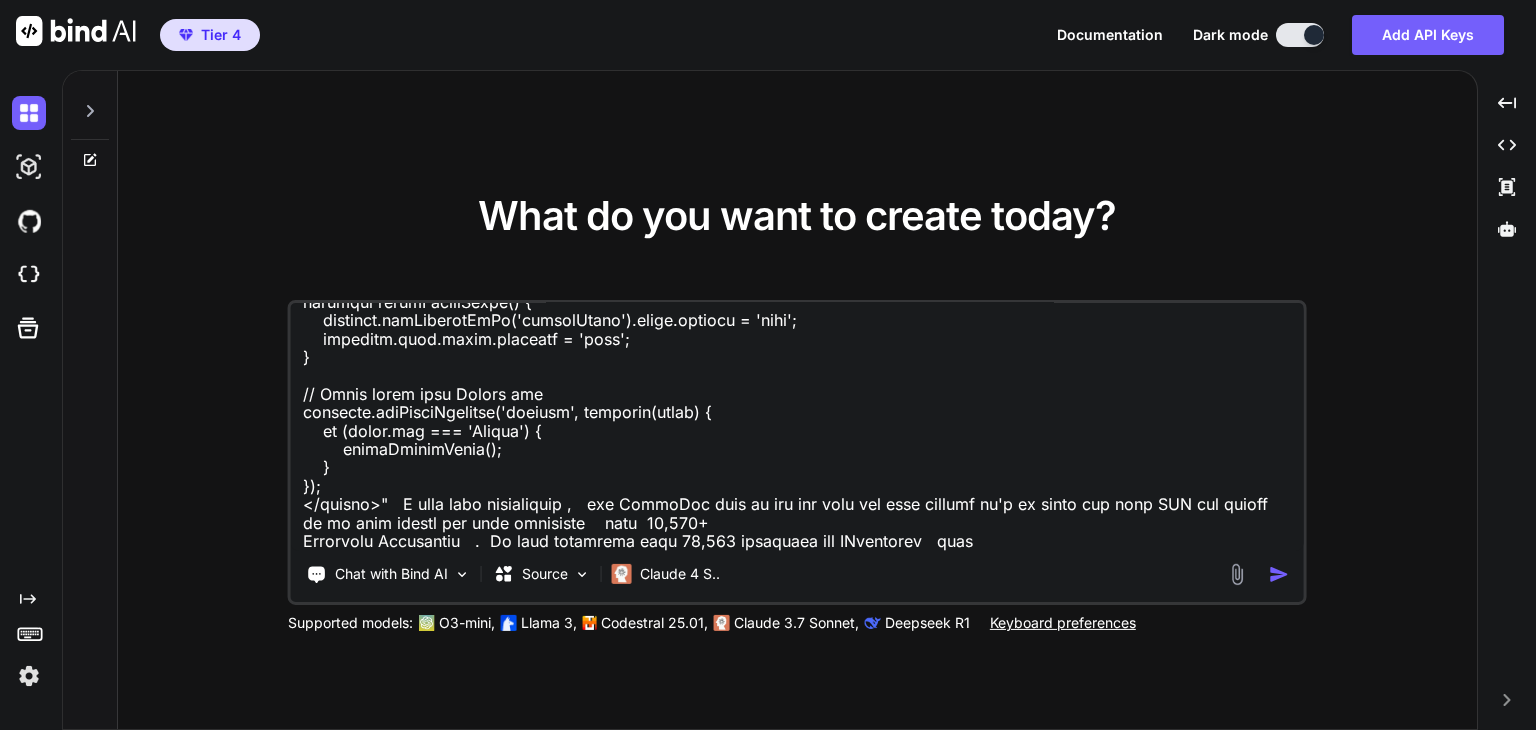paste on "✅, online notarization services, notary services 24/7 availability" 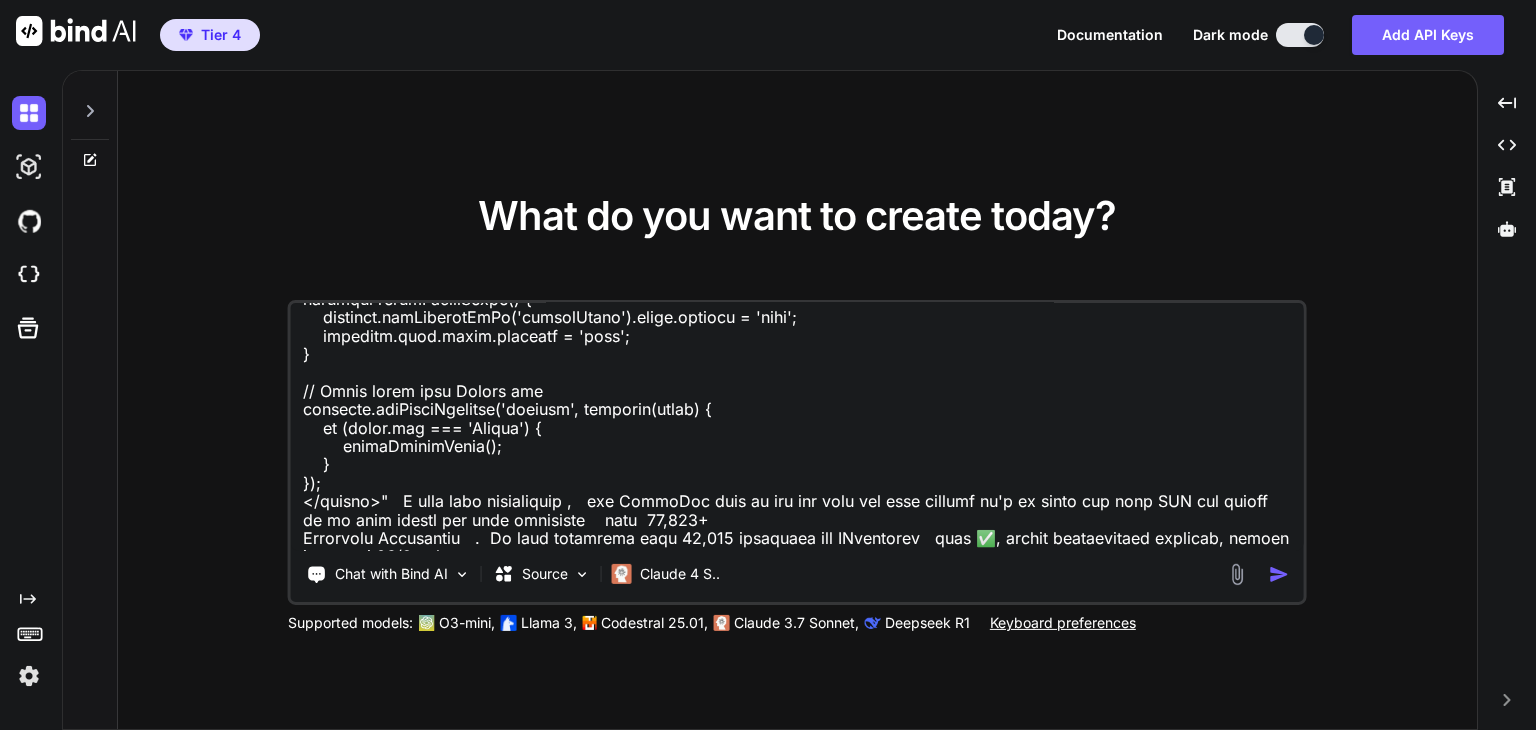scroll, scrollTop: 7584, scrollLeft: 0, axis: vertical 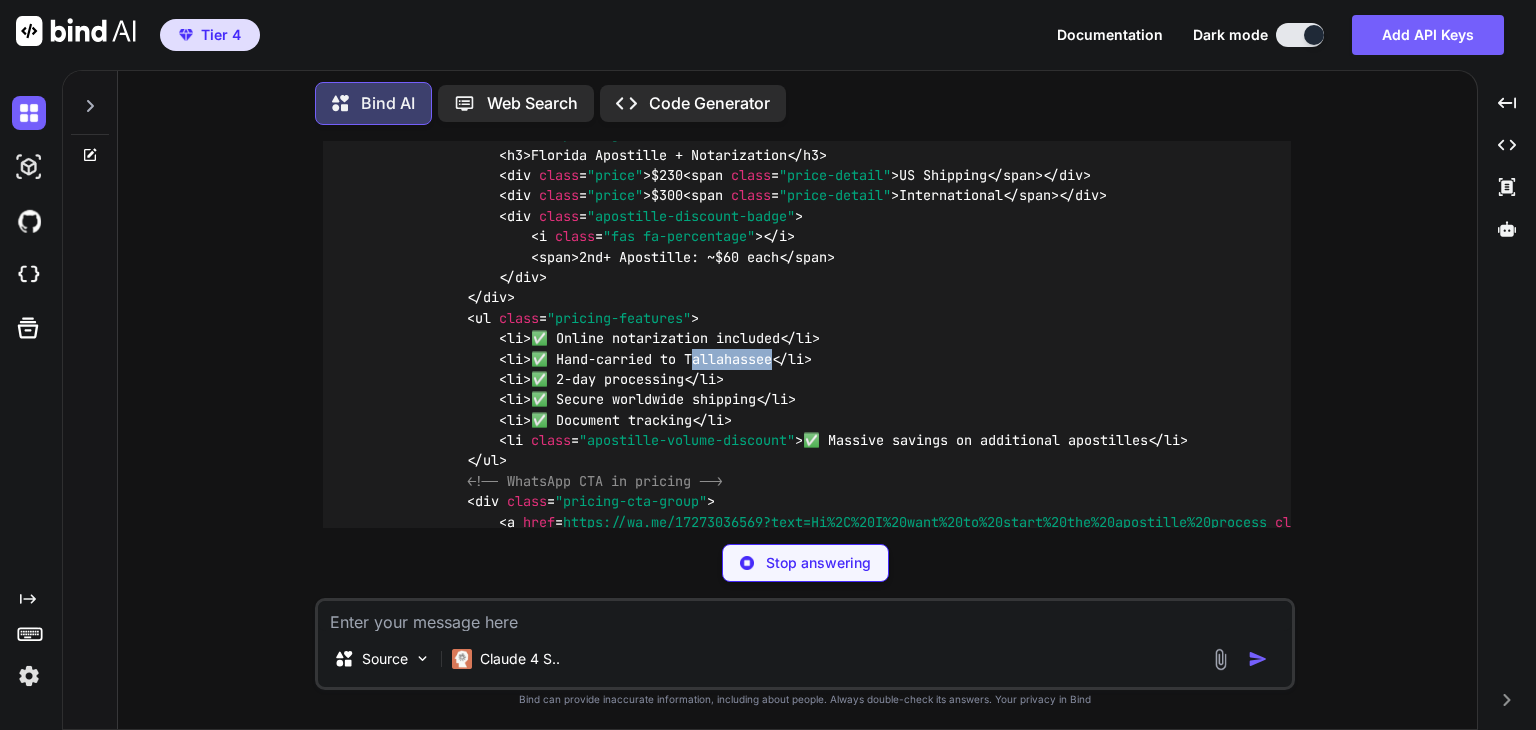 drag, startPoint x: 696, startPoint y: 345, endPoint x: 780, endPoint y: 341, distance: 84.095184 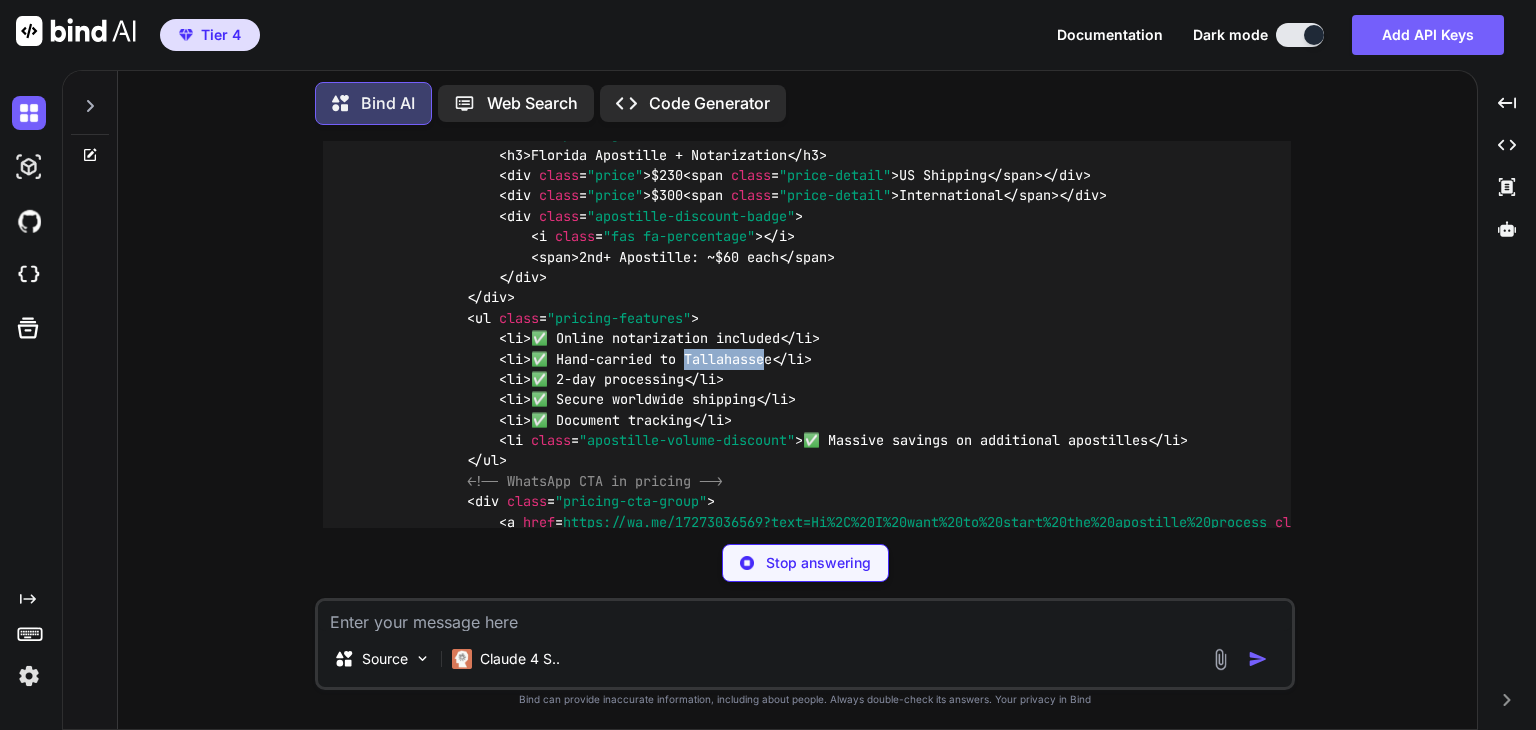 drag, startPoint x: 695, startPoint y: 345, endPoint x: 776, endPoint y: 346, distance: 81.00617 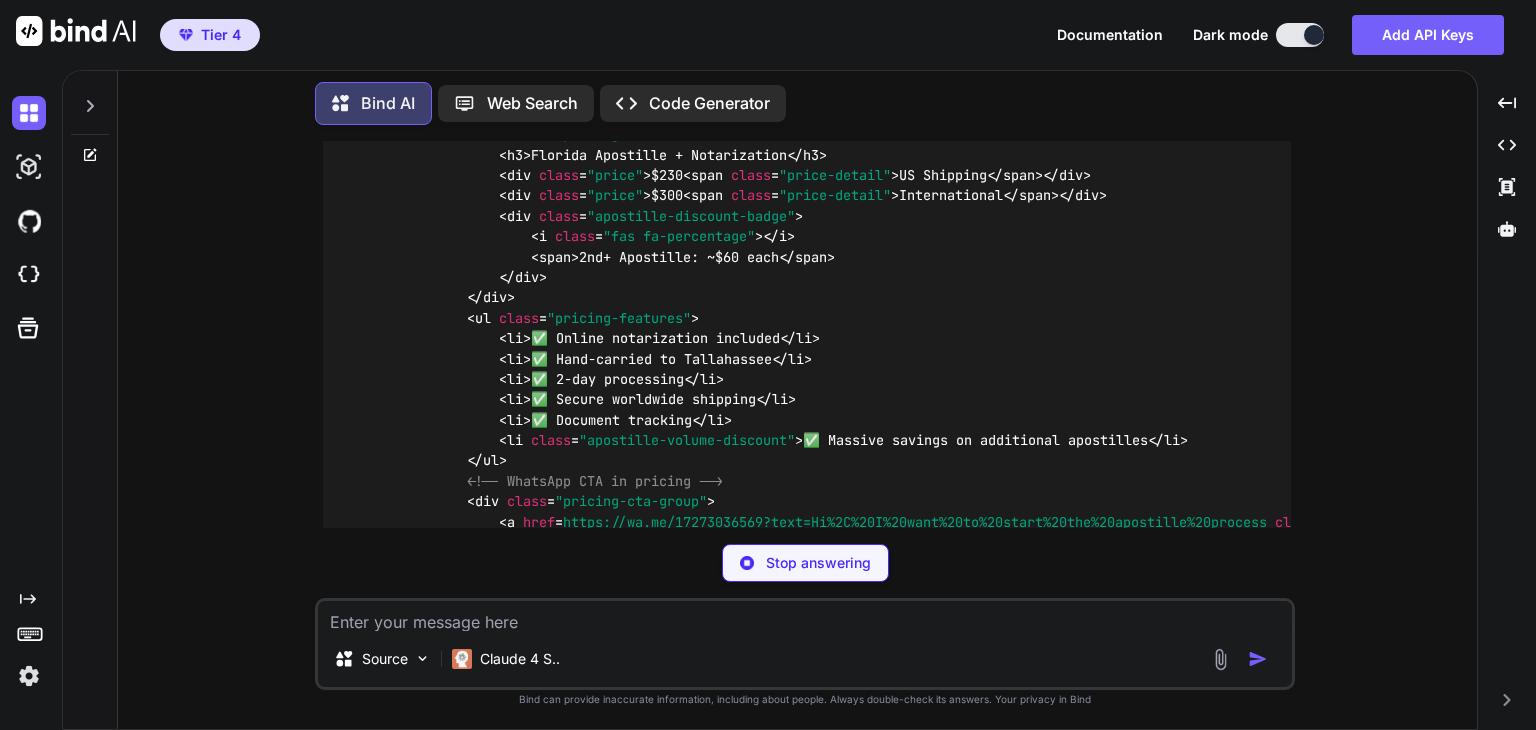 click on "</ li >" at bounding box center (792, 359) 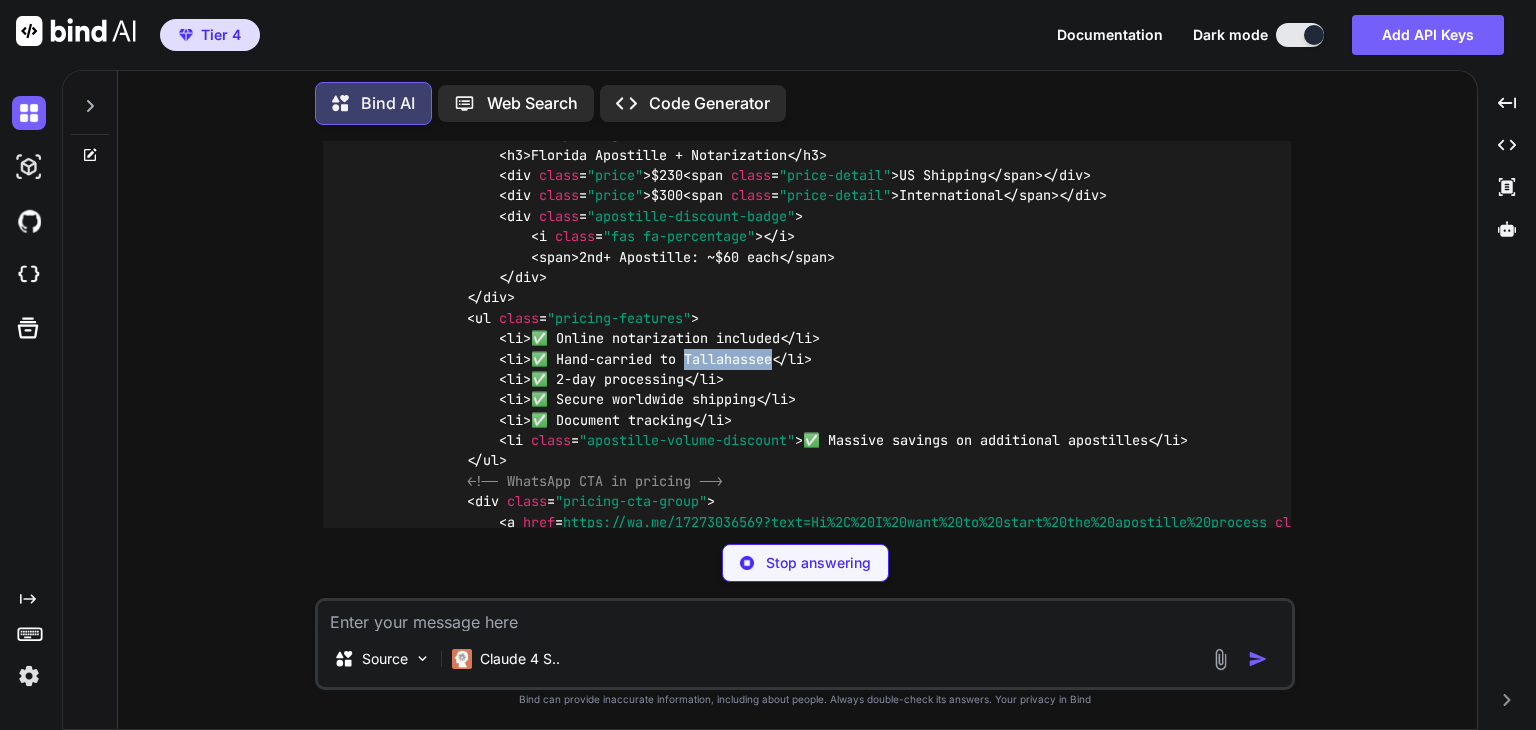 drag, startPoint x: 779, startPoint y: 347, endPoint x: 695, endPoint y: 346, distance: 84.00595 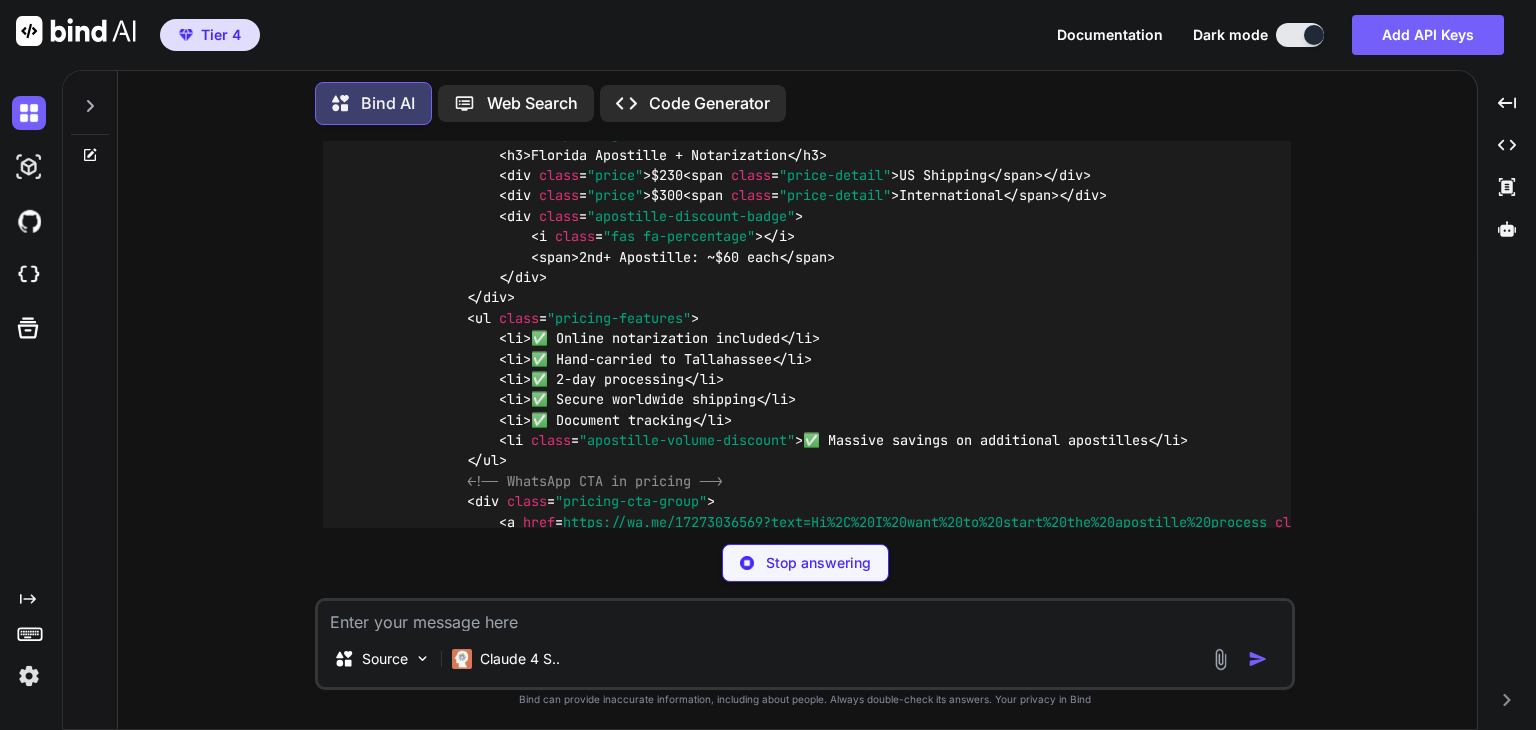 click at bounding box center [805, 616] 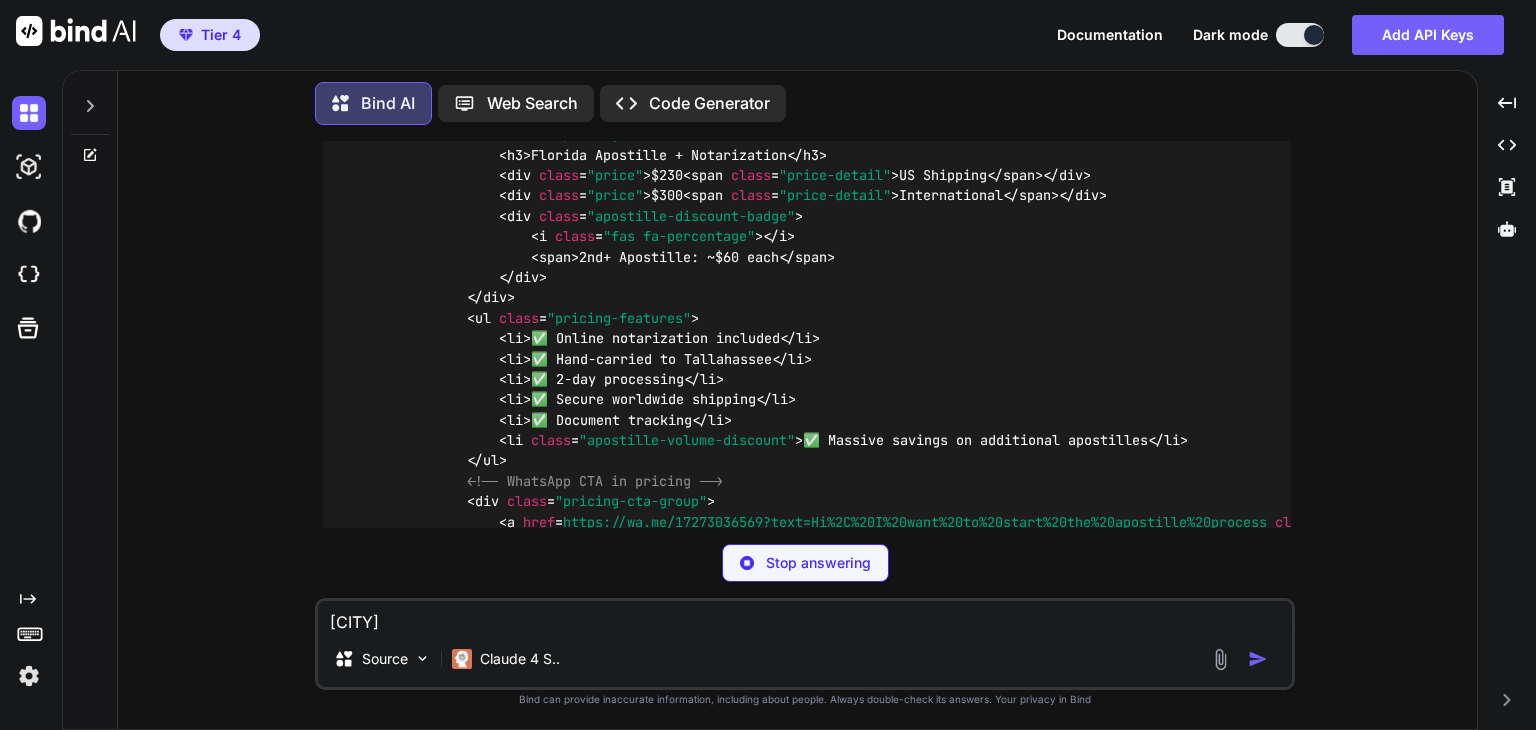 drag, startPoint x: 480, startPoint y: 621, endPoint x: 227, endPoint y: 619, distance: 253.0079 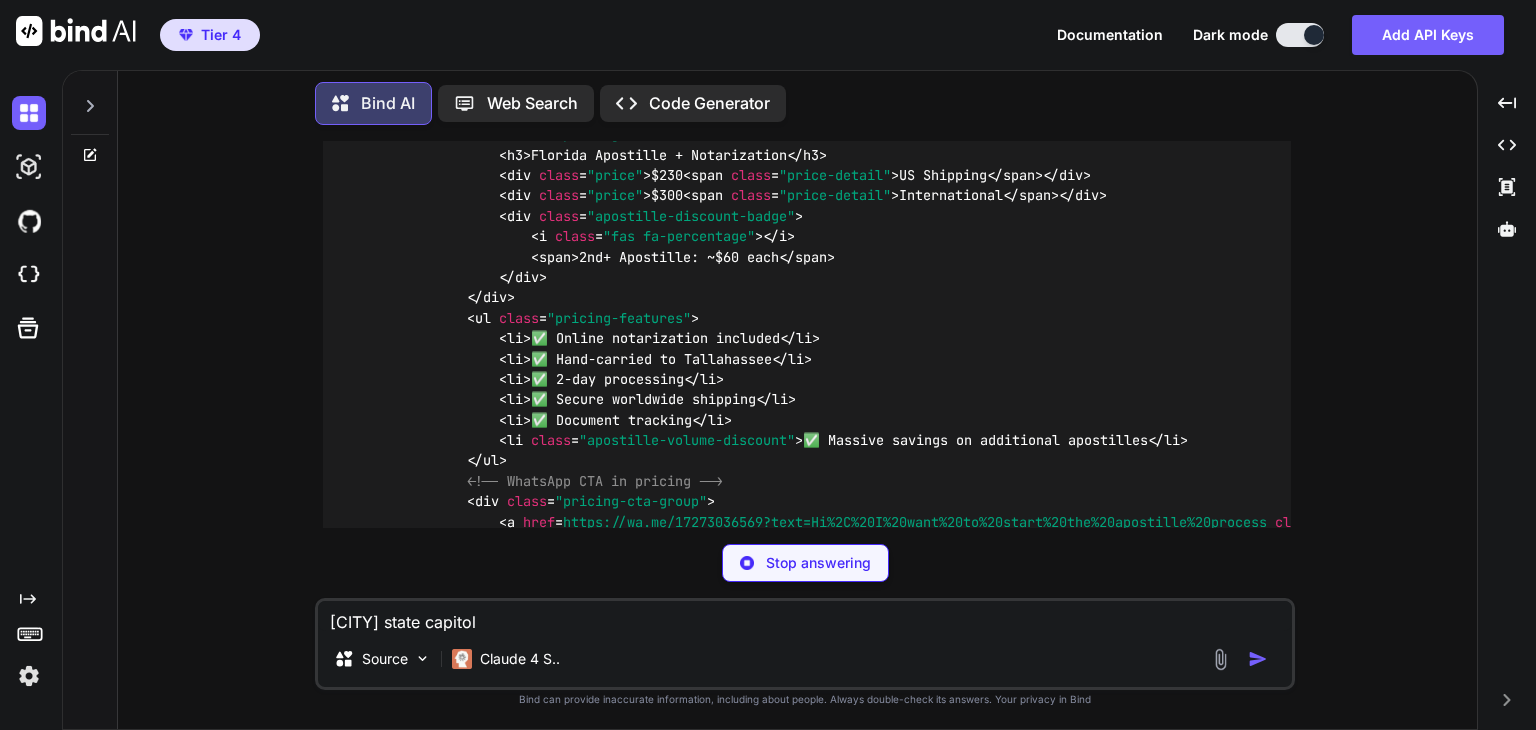 click on "tallahassee state capitol" at bounding box center (805, 616) 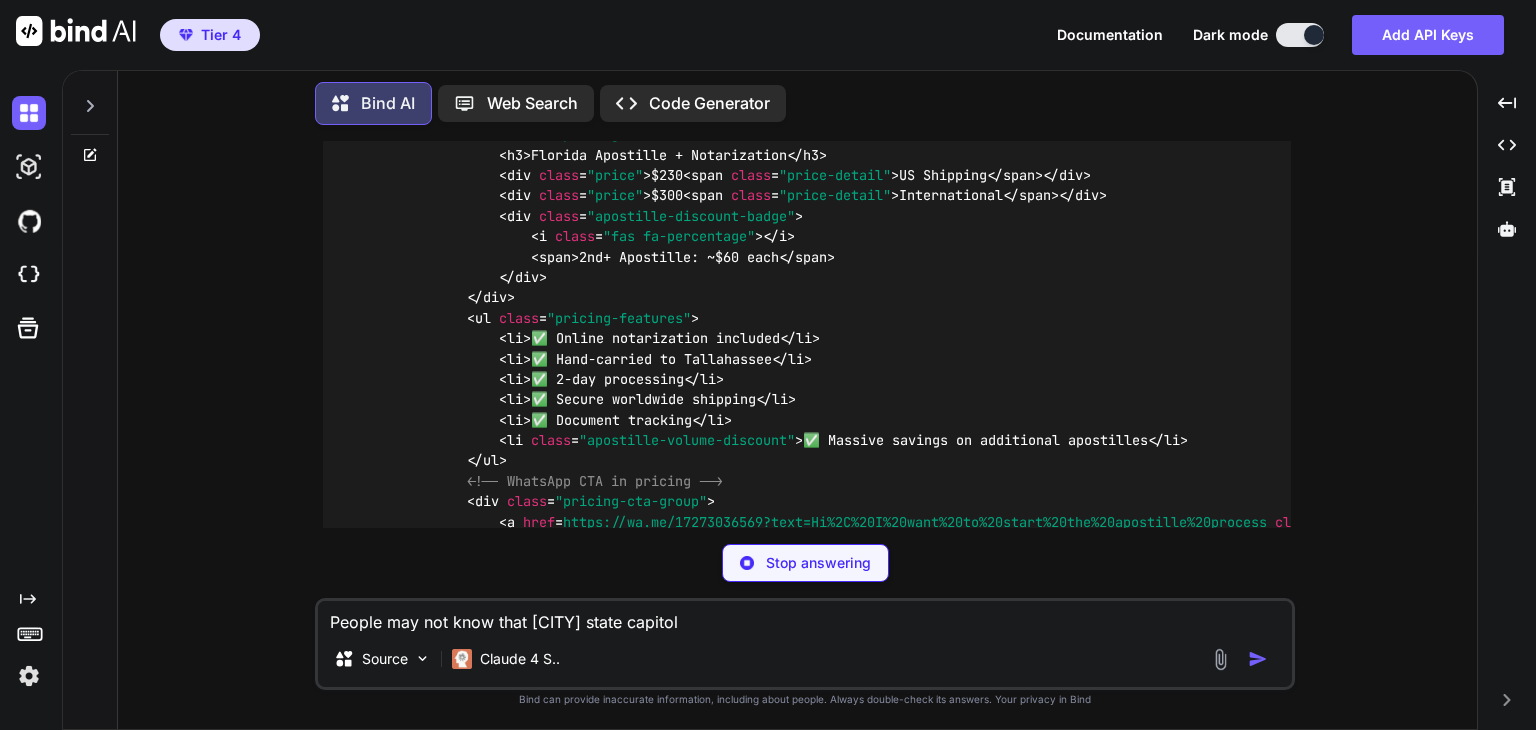 scroll, scrollTop: 6435, scrollLeft: 0, axis: vertical 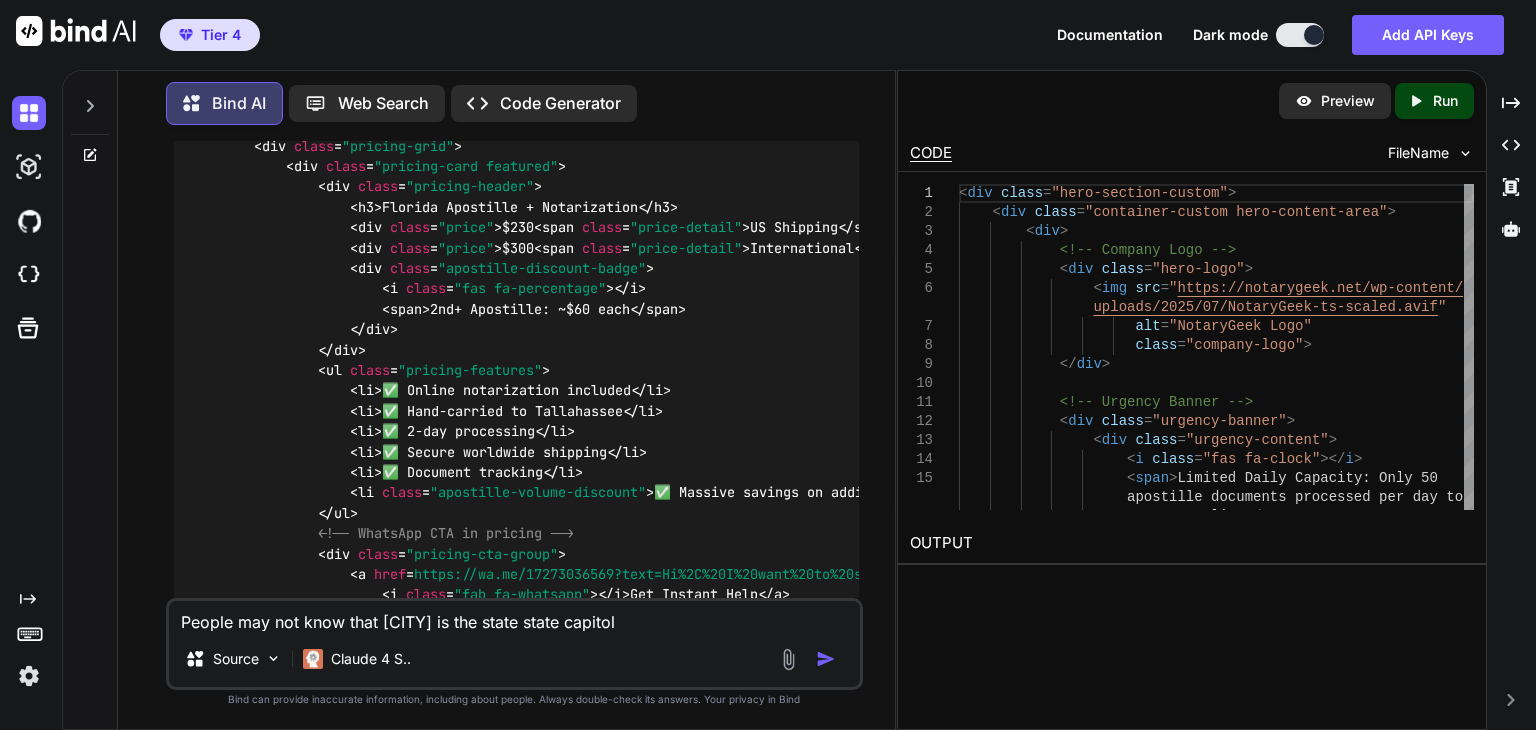 click on "People may not know that  Tallahassee is the state  state capitol  Source   Claude 4 S.." at bounding box center (514, 644) 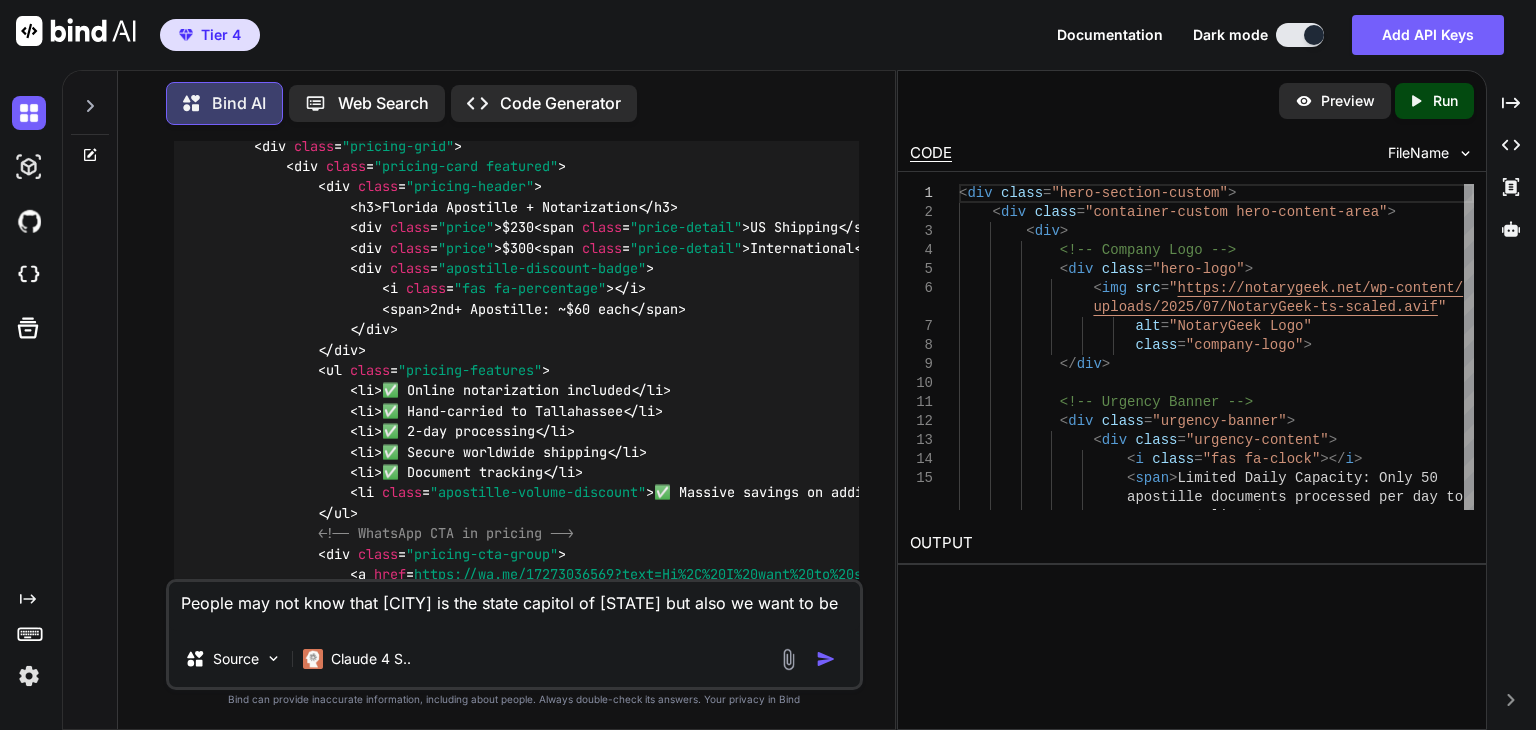 paste on "https://uslease.online
https://USmail.io" 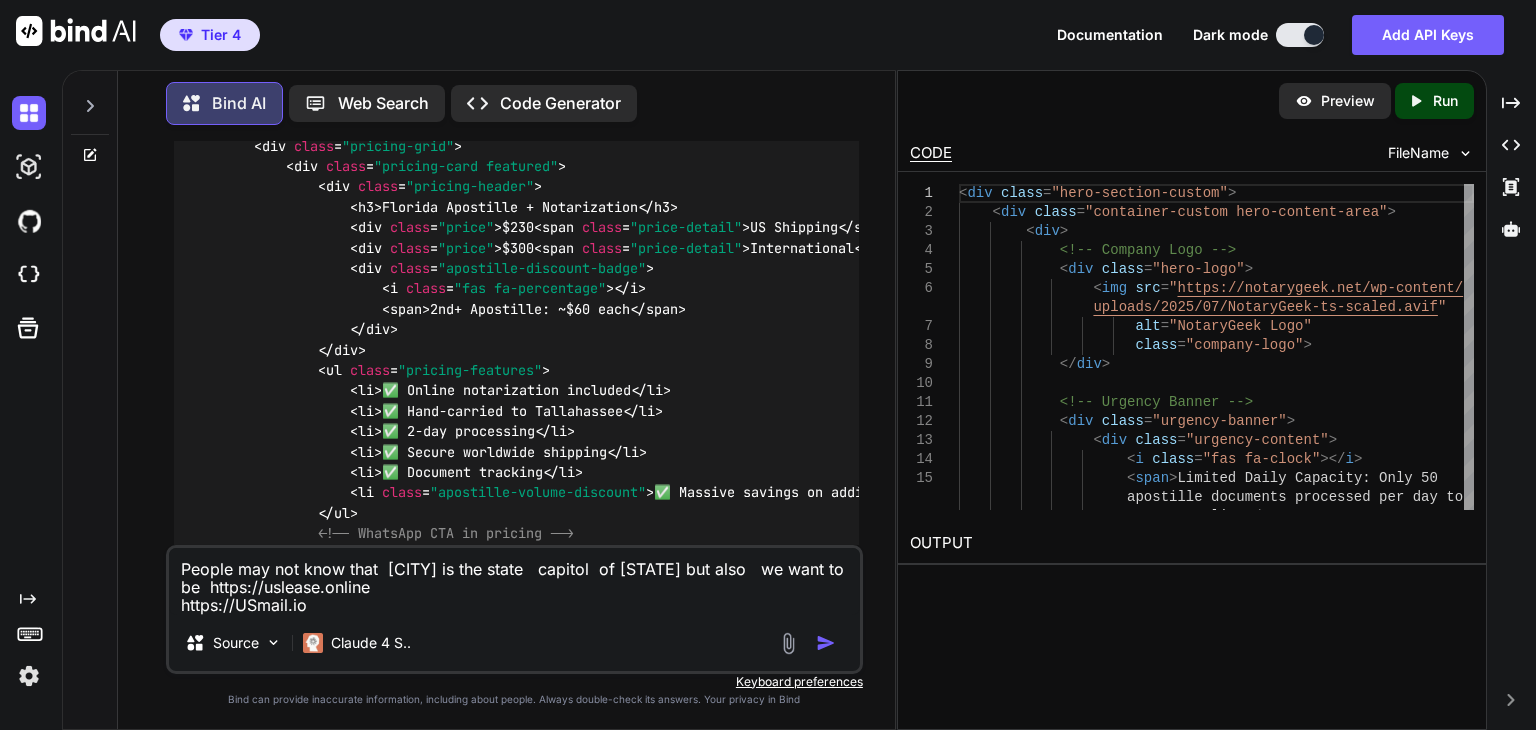 click on "People may not know that  Tallahassee is the state   capitol  of Florida but also   we want to be  https://uslease.online
https://USmail.io" at bounding box center [514, 581] 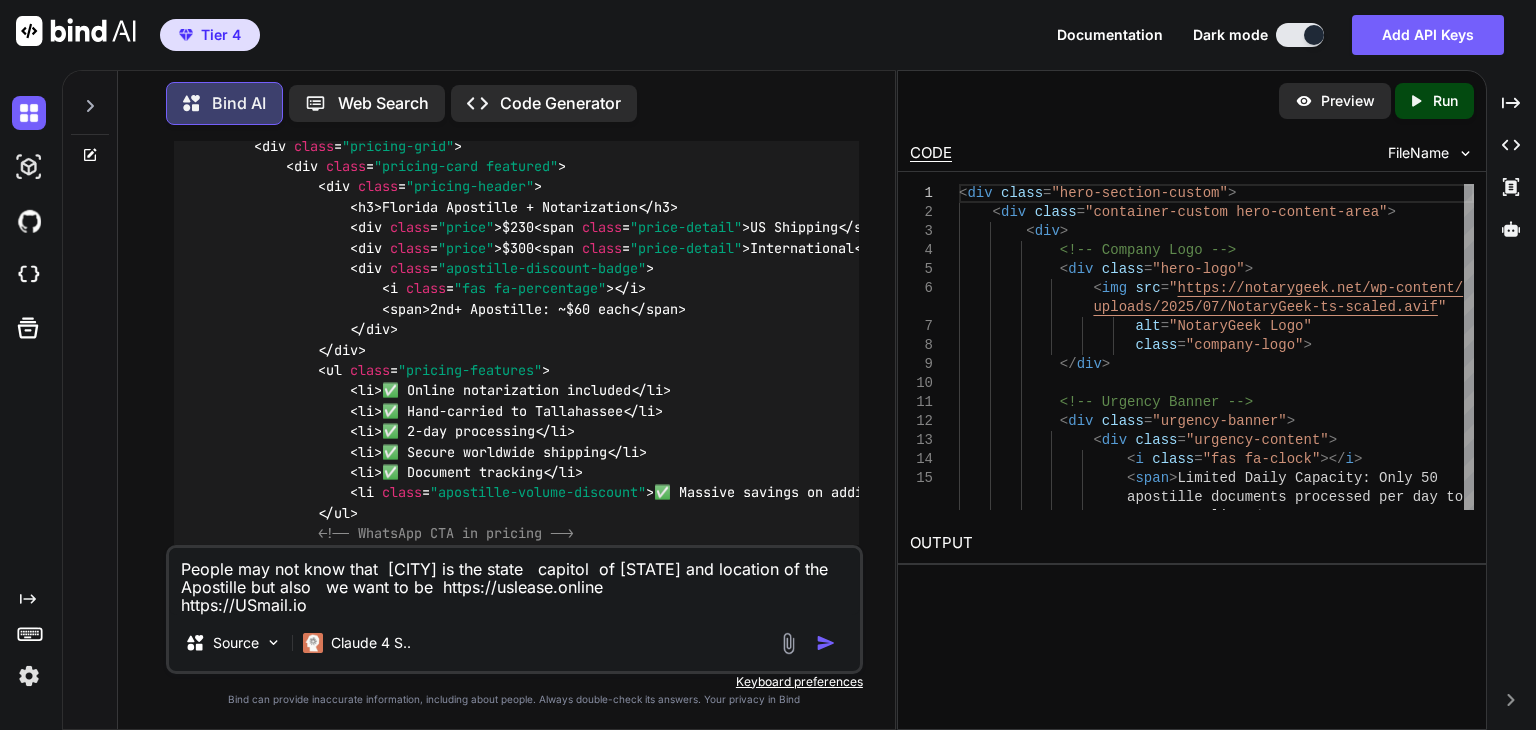 paste on "competent Authority" 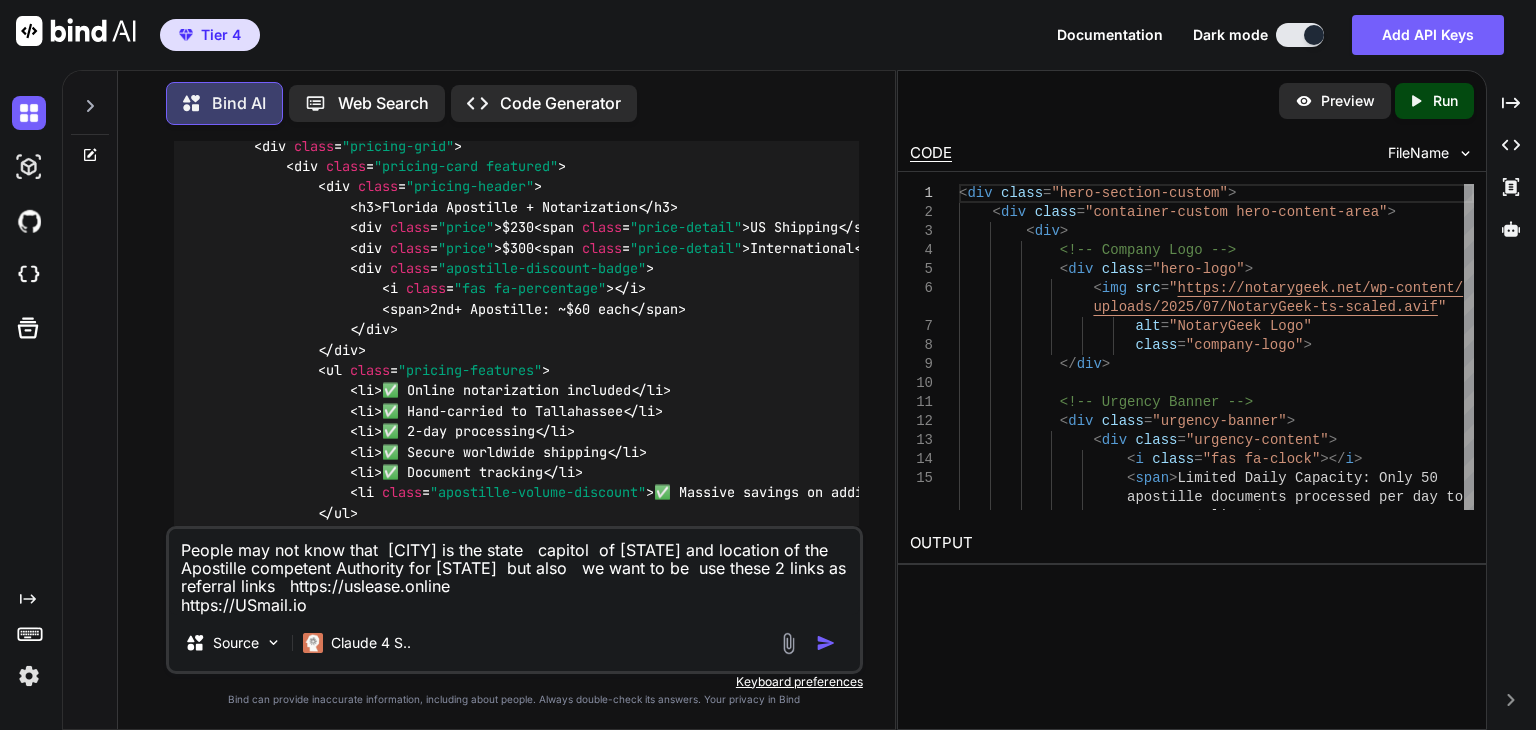 drag, startPoint x: 472, startPoint y: 589, endPoint x: 486, endPoint y: 582, distance: 15.652476 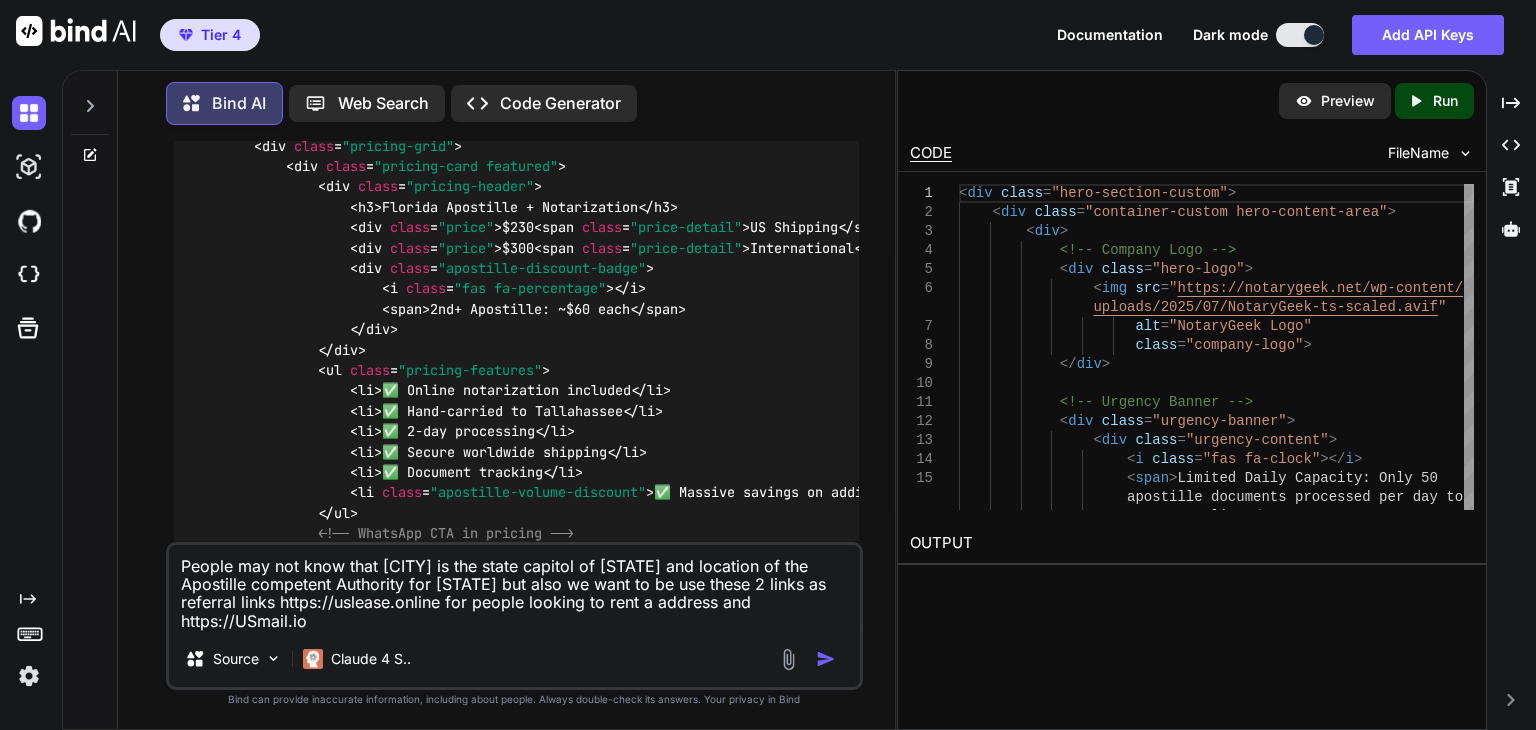 click on "People may not know that  Tallahassee is the state   capitol  of Florida and location of the Apostille competent Authority for Florida  but also   we want to be  use these 2 links as referral links   https://uslease.online for people looking to rent a address and https://USmail.io" at bounding box center (514, 588) 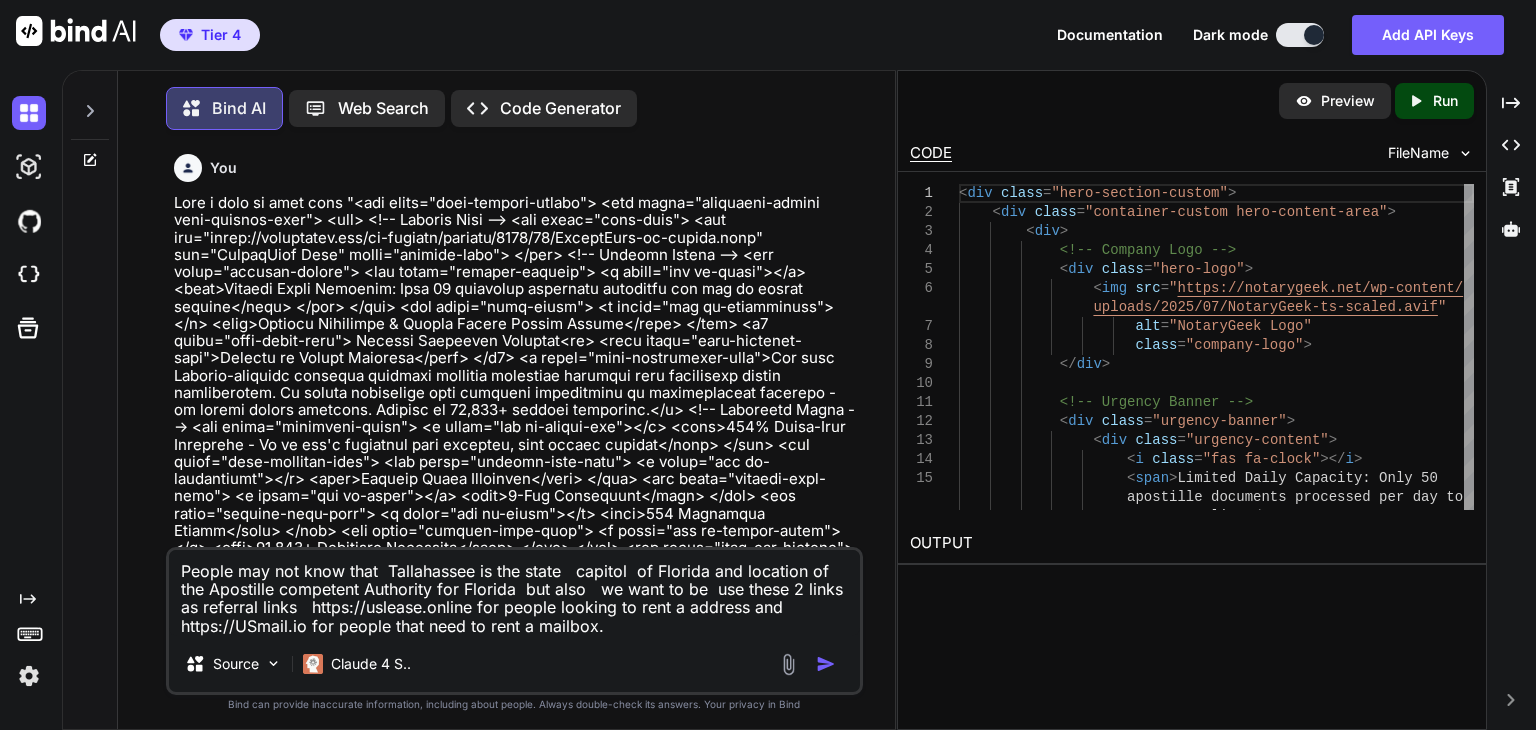 scroll, scrollTop: 0, scrollLeft: 0, axis: both 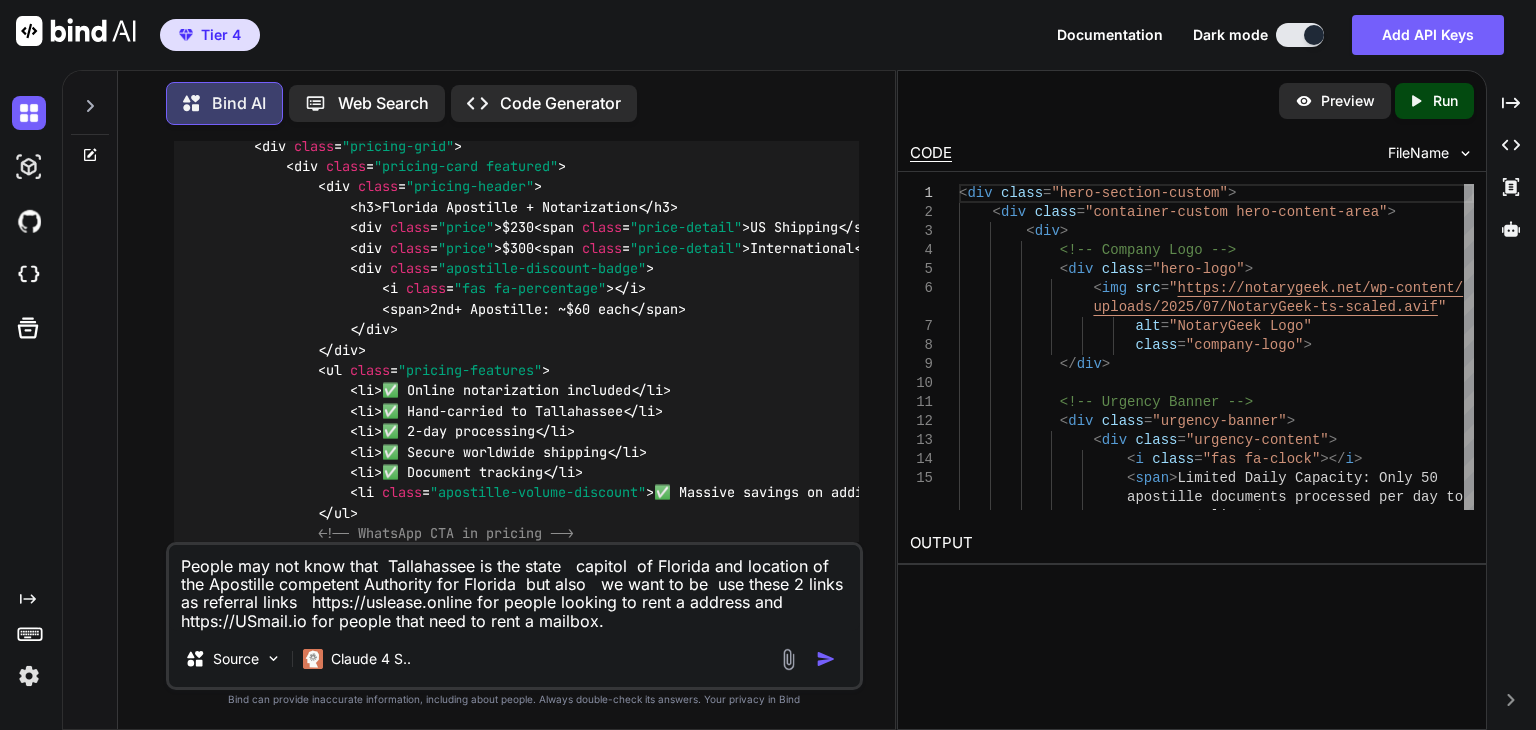 type on "People may not know that  Tallahassee is the state   capitol  of Florida and location of the Apostille competent Authority for Florida  but also   we want to be  use these 2 links as referral links   https://uslease.online for people looking to rent a address and https://USmail.io for people that need to rent a mailbox." 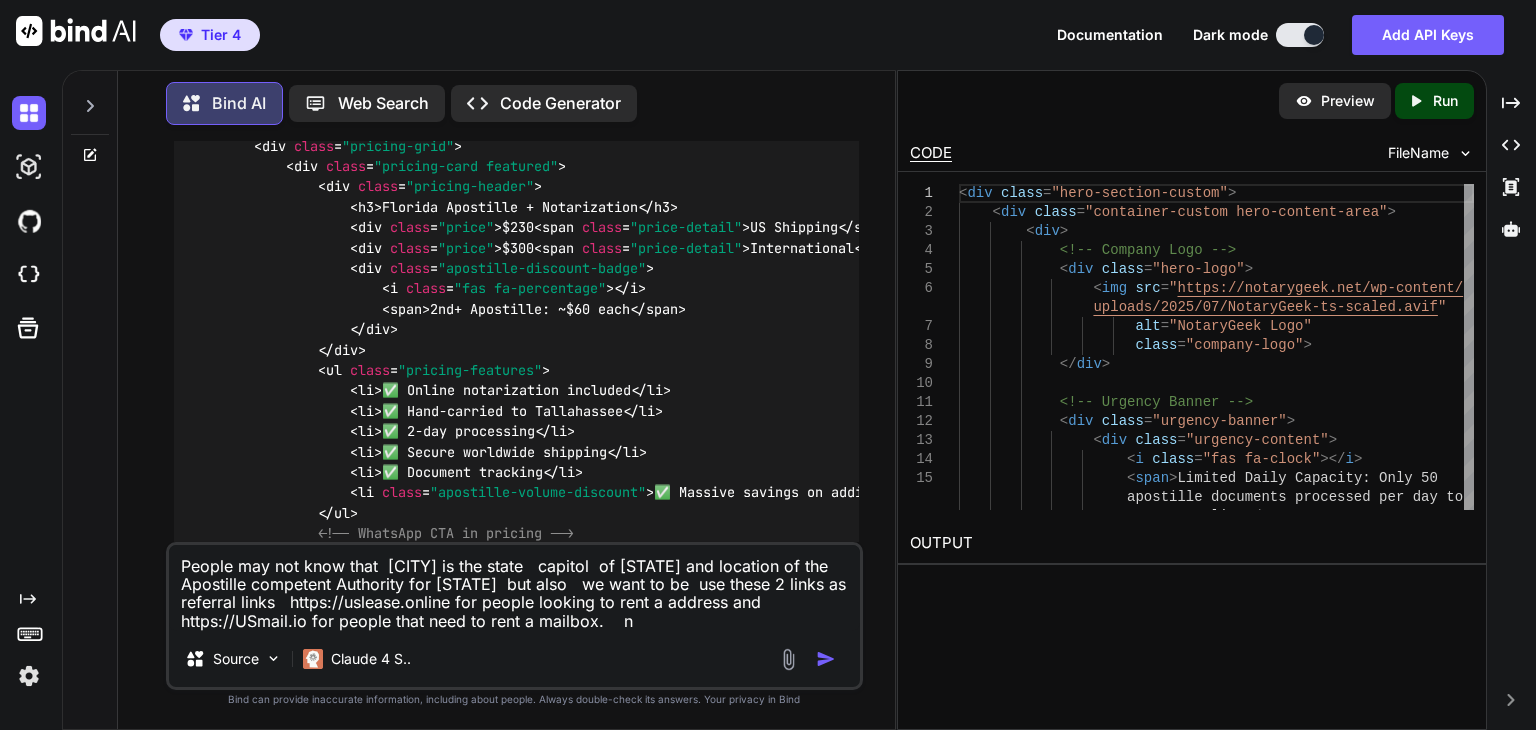 type on "People may not know that  Tallahassee is the state   capitol  of Florida and location of the Apostille competent Authority for Florida  but also   we want to be  use these 2 links as referral links   https://uslease.online for people looking to rent a address and https://USmail.io for people that need to rent a mailbox." 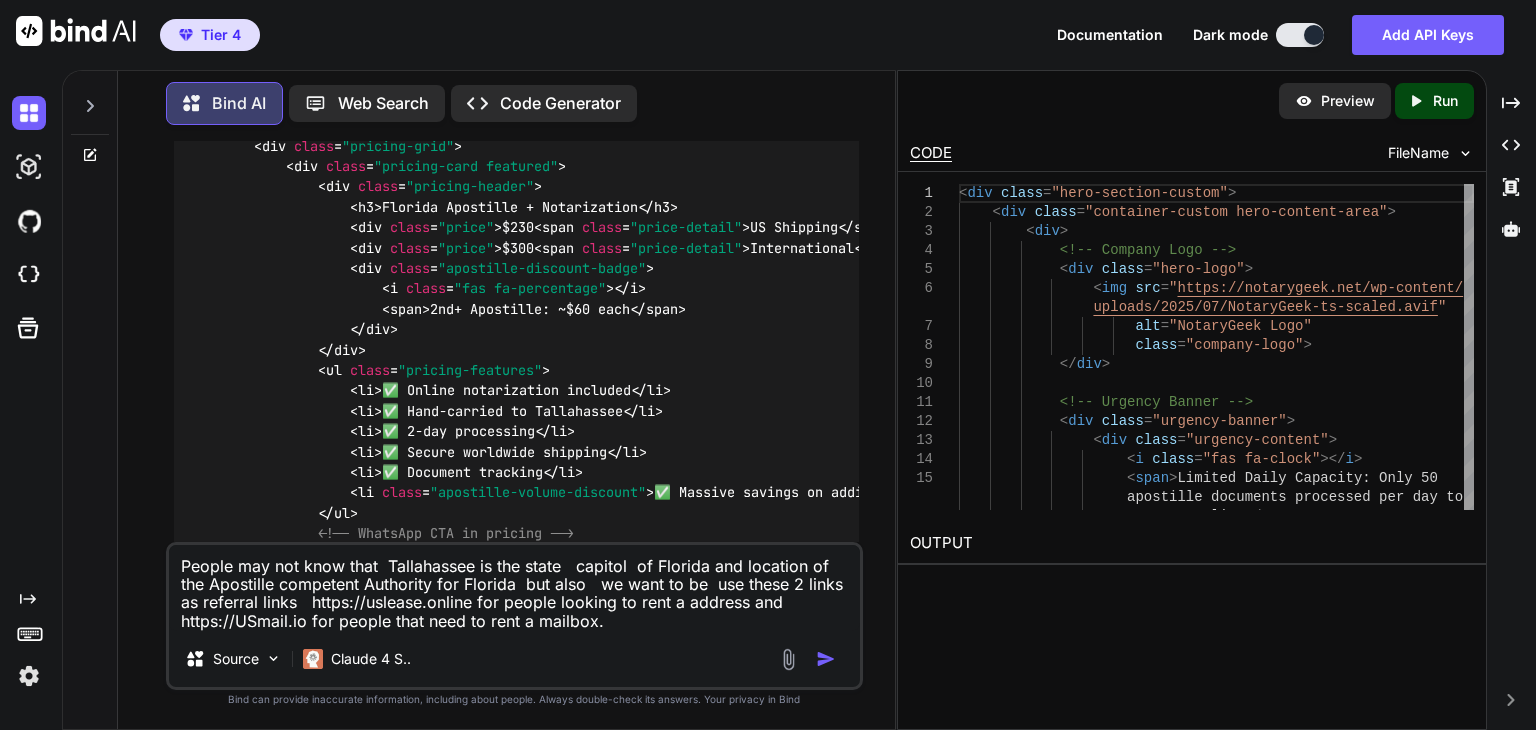 type on "People may not know that Tallahassee is the state capitol of Florida and location of the Apostille competent Authority for Florida but also we want to be use these [NUMBER] links as referral links https://uslease.online for people looking to rent a address and https://USmail.io for people that need to rent a mailbox. O" 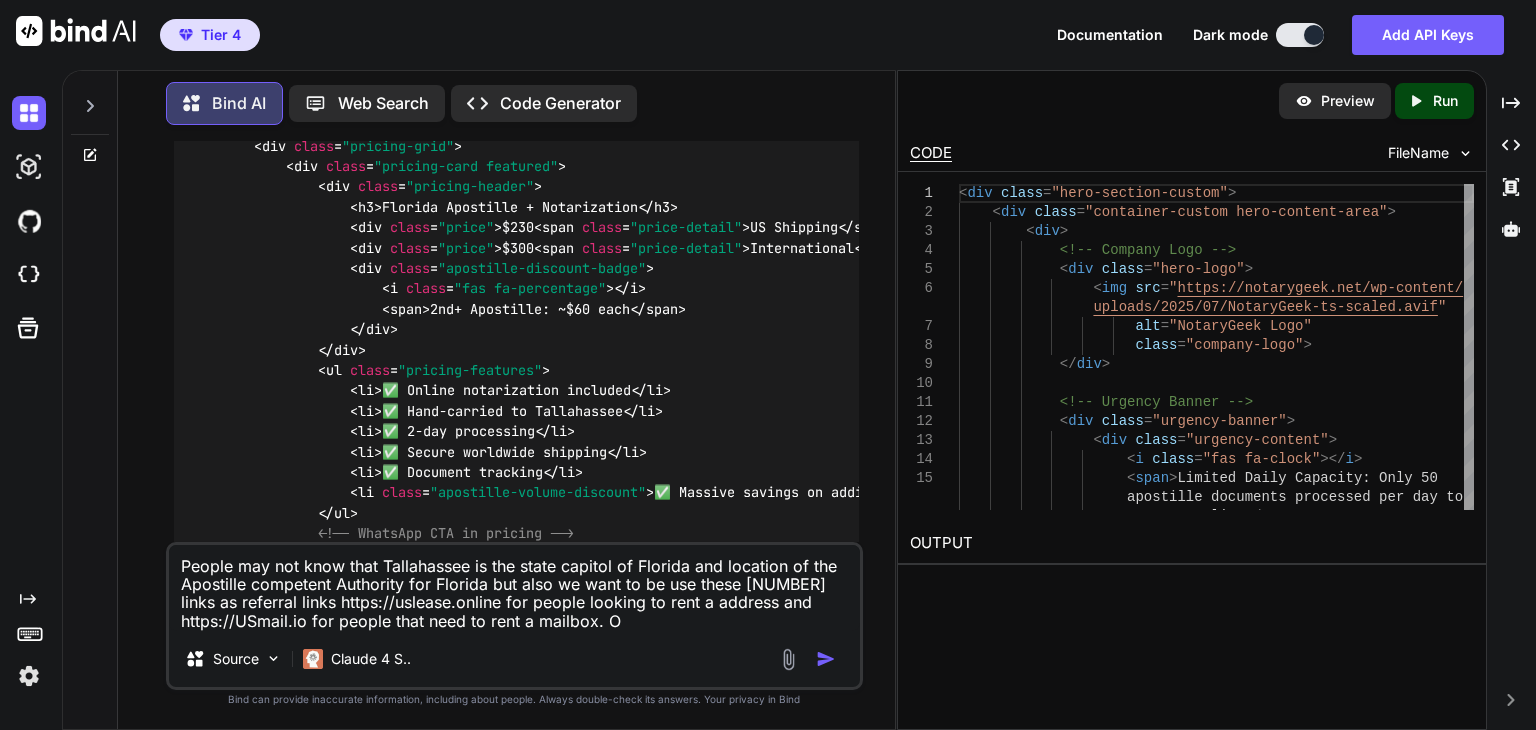 type on "People may not know that  Tallahassee is the state   capitol  of Florida and location of the Apostille competent Authority for Florida  but also   we want to be  use these 2 links as referral links   https://uslease.online for people looking to rent a address and https://USmail.io for people that need to rent a mailbox." 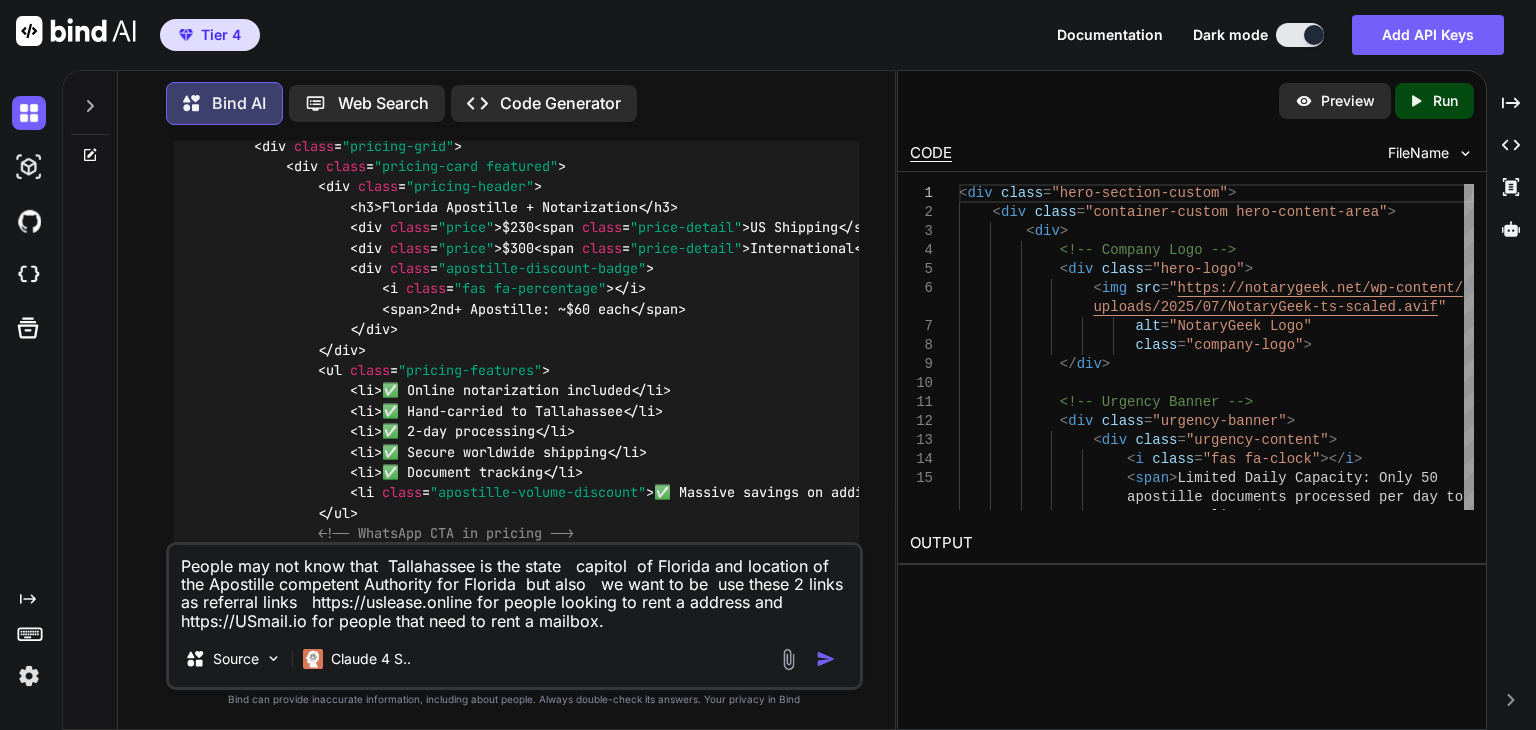 type on "People may not know that Tallahassee is the state capitol of Florida and location of the Apostille competent Authority for Florida but also we want to be use these 2 links as referral links https://uslease.online for people looking to rent a address and https://USmail.io for people that need to rent a mailbox. T" 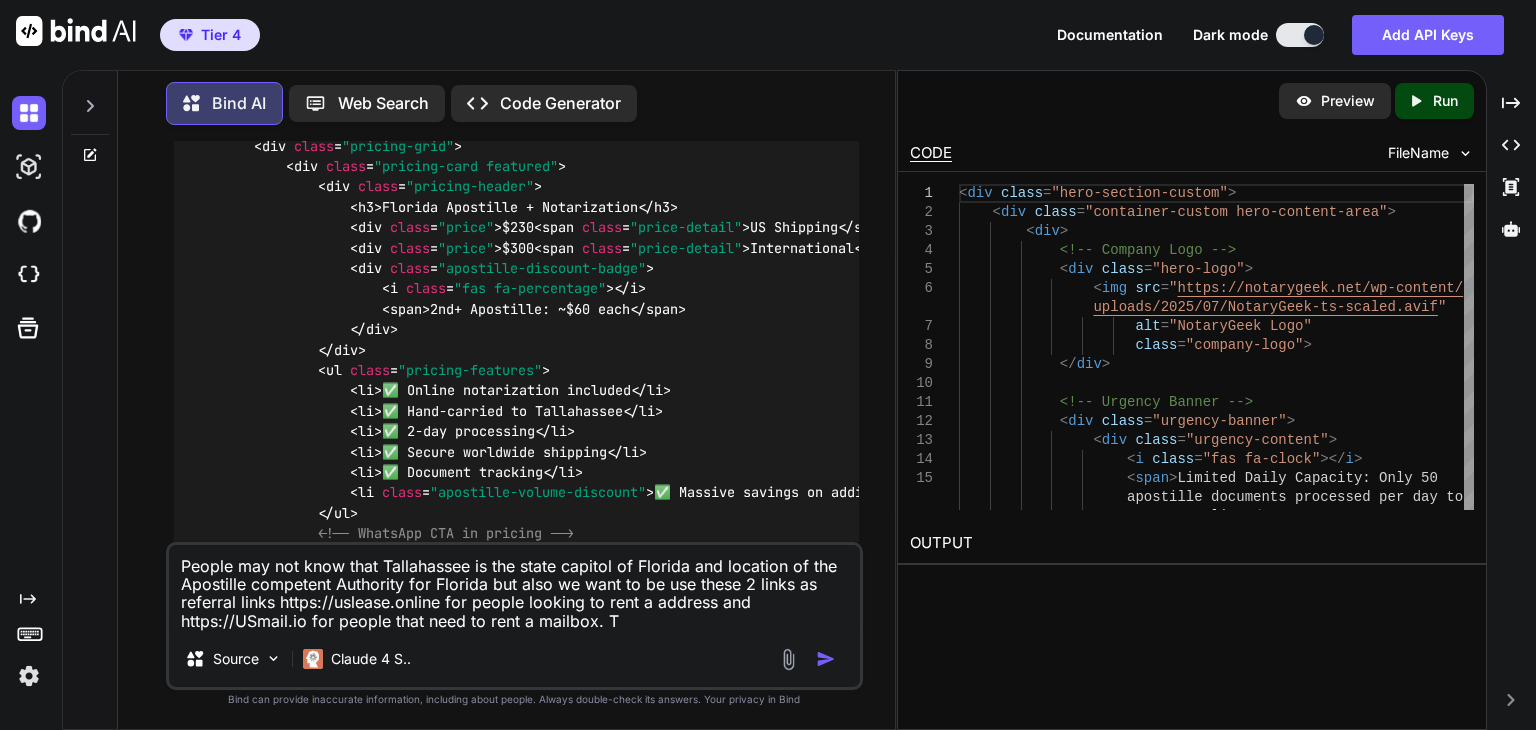 type on "People may not know that  Tallahassee is the state   capitol  of Florida and location of the Apostille competent Authority for Florida  but also   we want to be  use these 2 links as referral links   https://uslease.online for people looking to rent a address and https://USmail.io for people that need to rent a mailbox.    Th" 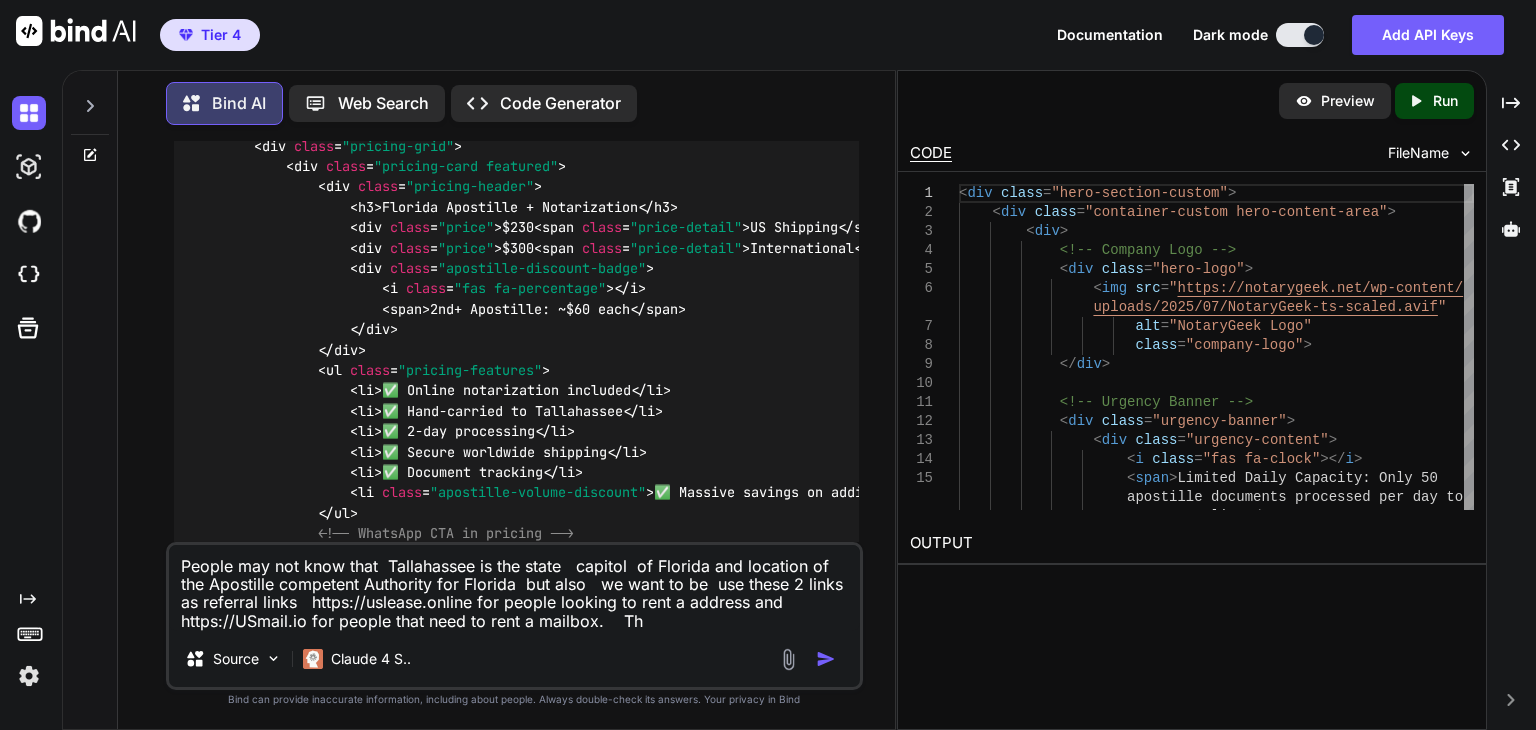 type on "People may not know that  Tallahassee is the state   capitol  of Florida and location of the Apostille competent Authority for Florida  but also   we want to be  use these 2 links as referral links   https://uslease.online for people looking to rent a address and https://USmail.io for people that need to rent a mailbox.    The" 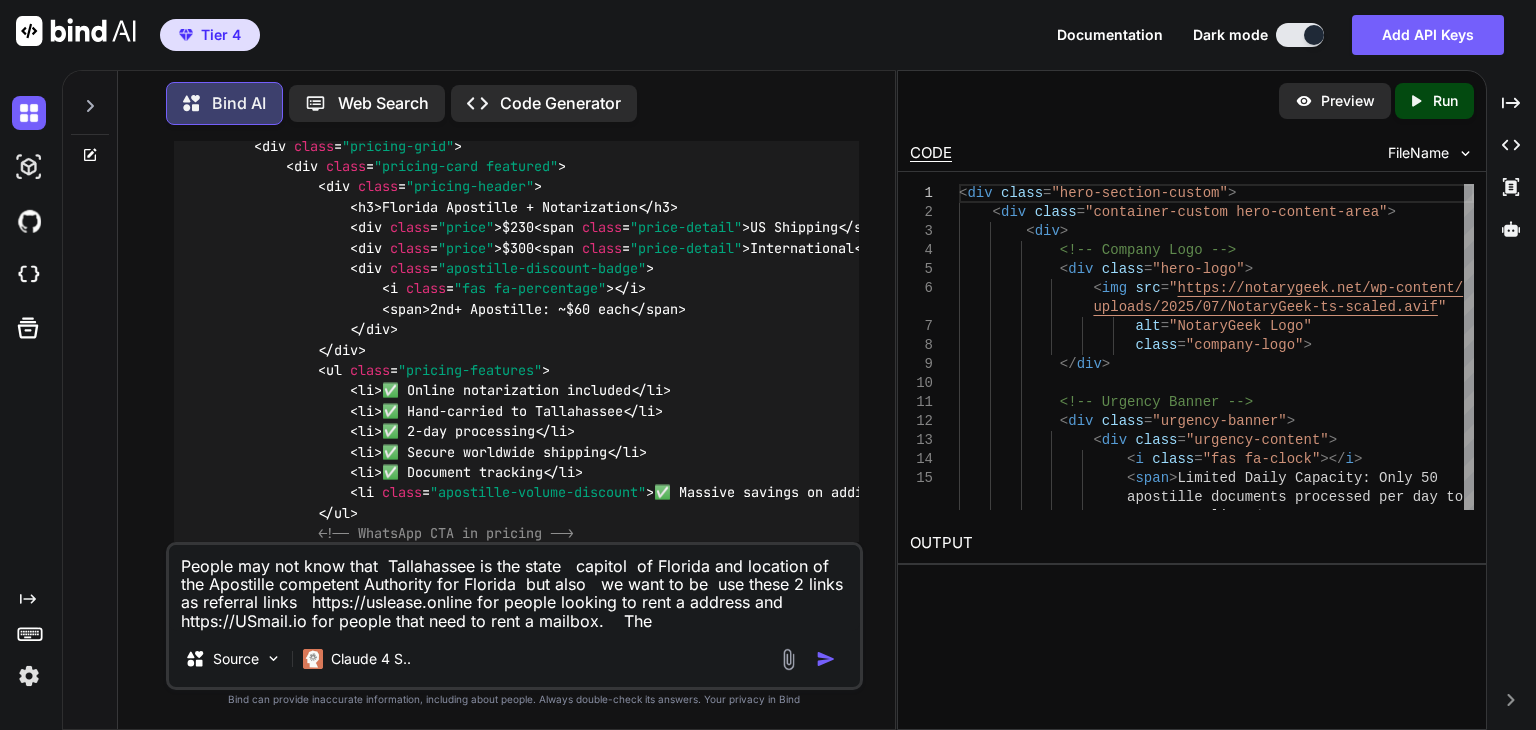 type on "People may not know that  [CITY] is the state   capitol  of Florida and location of the Apostille competent Authority for Florida  but also   we want to be  use these 2 links as referral links   https://uslease.online for people looking to rent a address and https://USmail.io for people that need to rent a mailbox.    They" 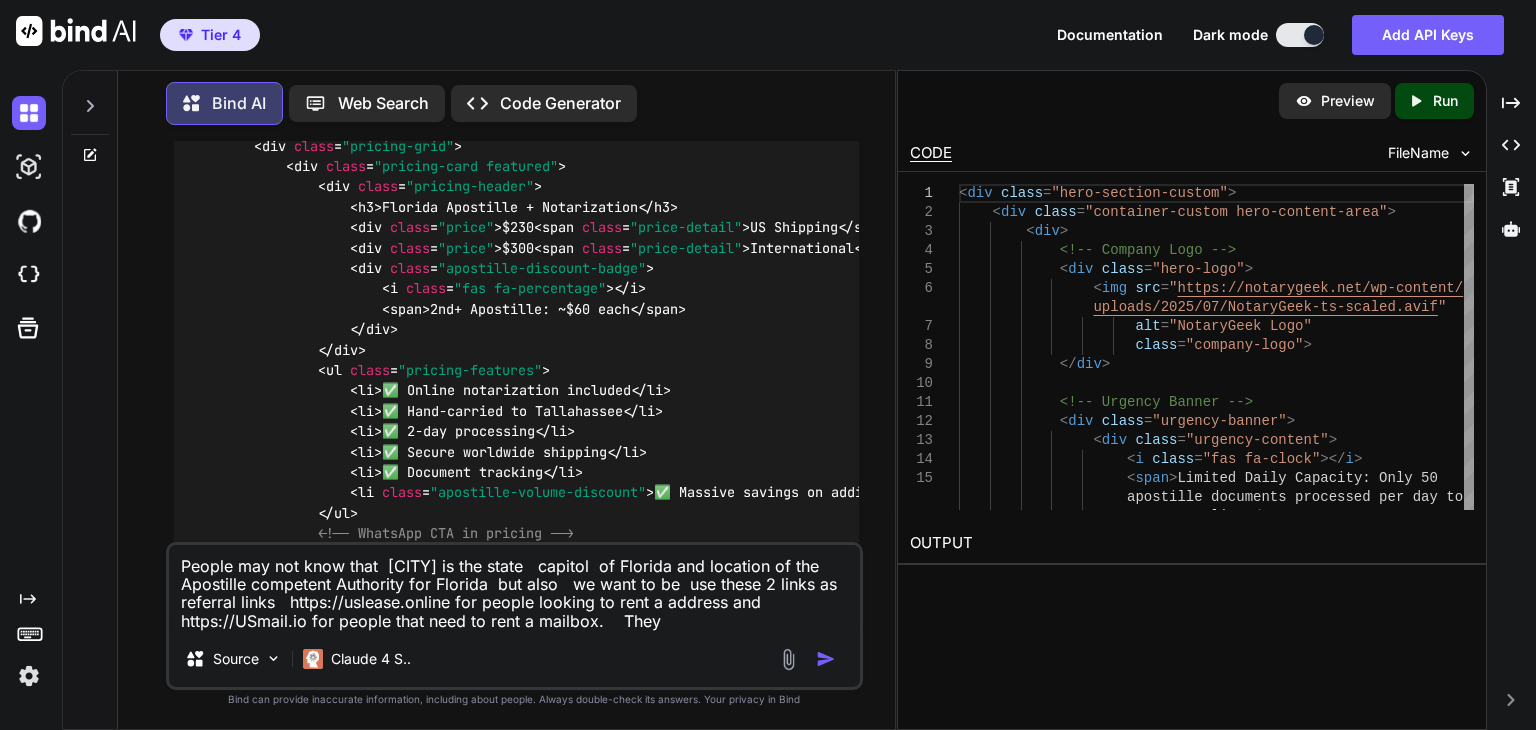 type on "People may not know that  [CITY] is the state   capitol  of Florida and location of the Apostille competent Authority for Florida  but also   we want to be  use these 2 links as referral links   https://uslease.online for people looking to rent a address and https://USmail.io for people that need to rent a mailbox.    They" 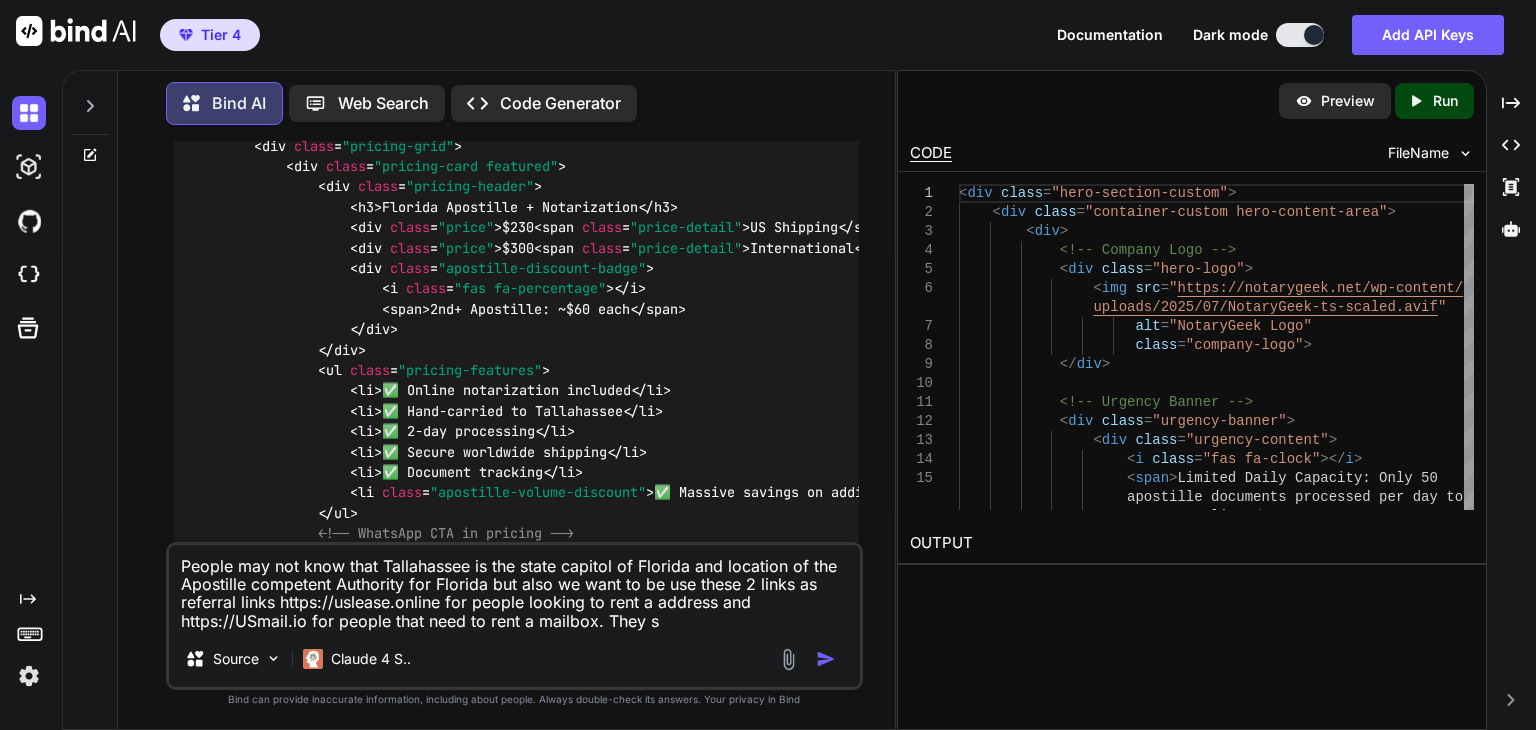 type on "People may not know that [CITY] is the state capitol of [STATE] and location of the Apostille competent Authority for [STATE] but also we want to be use these 2 links as referral links https://uslease.online for people looking to rent a address and https://USmail.io for people that need to rent a mailbox. They sh" 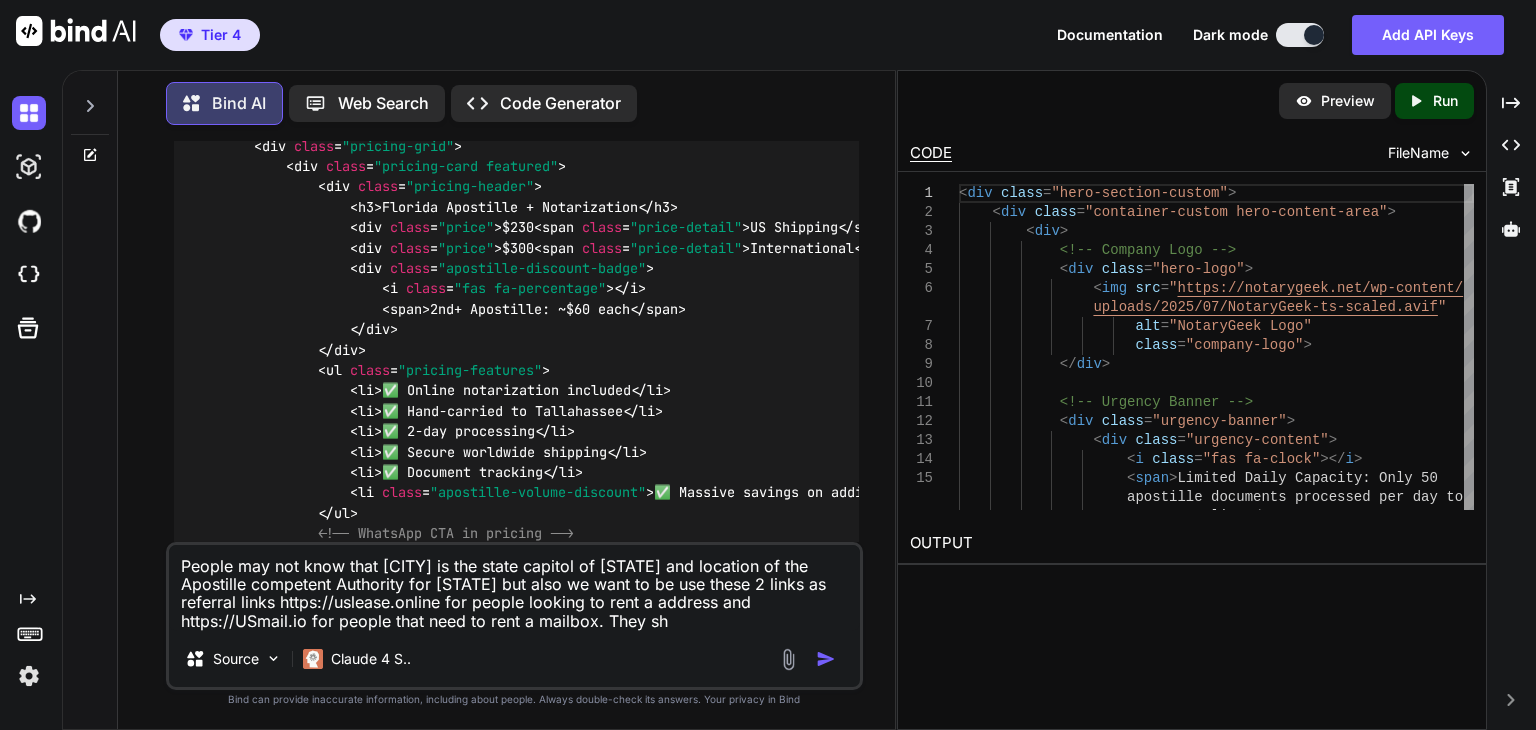 type on "People may not know that  Tallahassee is the state   capitol  of Florida and location of the Apostille competent Authority for Florida  but also   we want to be  use these 2 links as referral links   https://uslease.online for people looking to rent a address and https://USmail.io for people that need to rent a mailbox.    They sho" 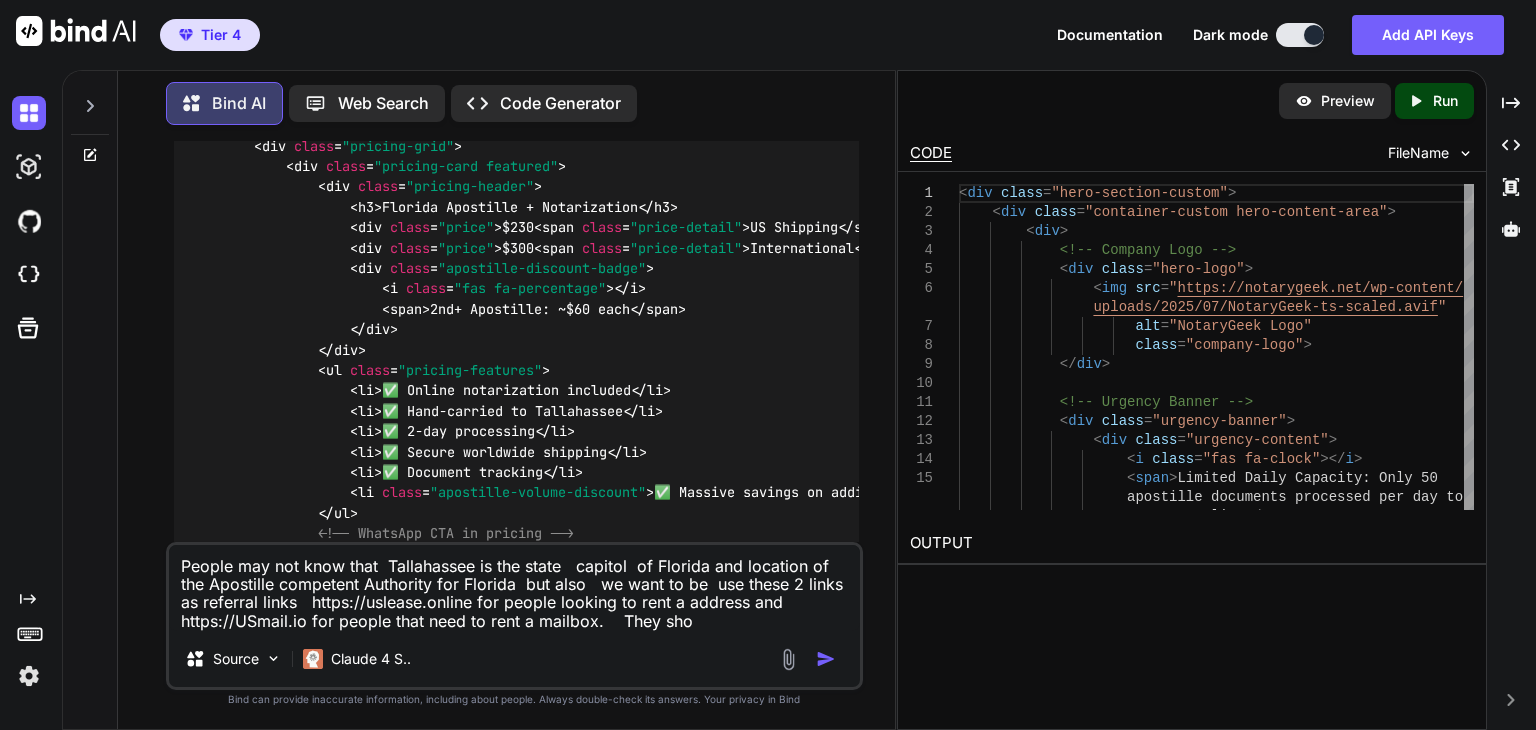 type on "People may not know that  Tallahassee is the state   capitol  of Florida and location of the Apostille competent Authority for Florida  but also   we want to be  use these 2 links as referral links   https://uslease.online for people looking to rent a address and https://USmail.io for people that need to rent a mailbox.    They shou" 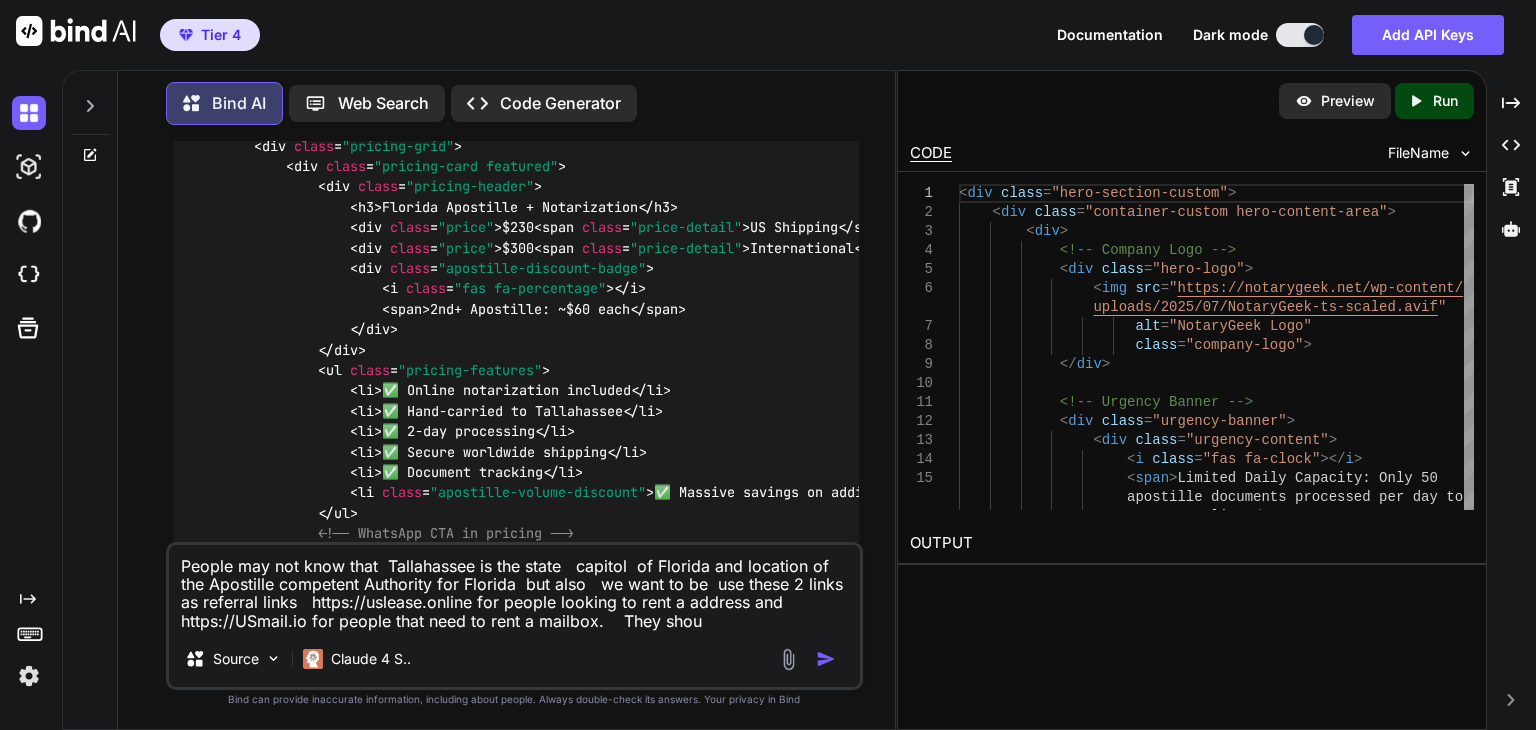 type on "People may not know that  Tallahassee is the state   capitol  of Florida and location of the Apostille competent Authority for Florida  but also   we want to be  use these 2 links as referral links   https://uslease.online for people looking to rent a address and https://USmail.io for people that need to rent a mailbox.    They shoul" 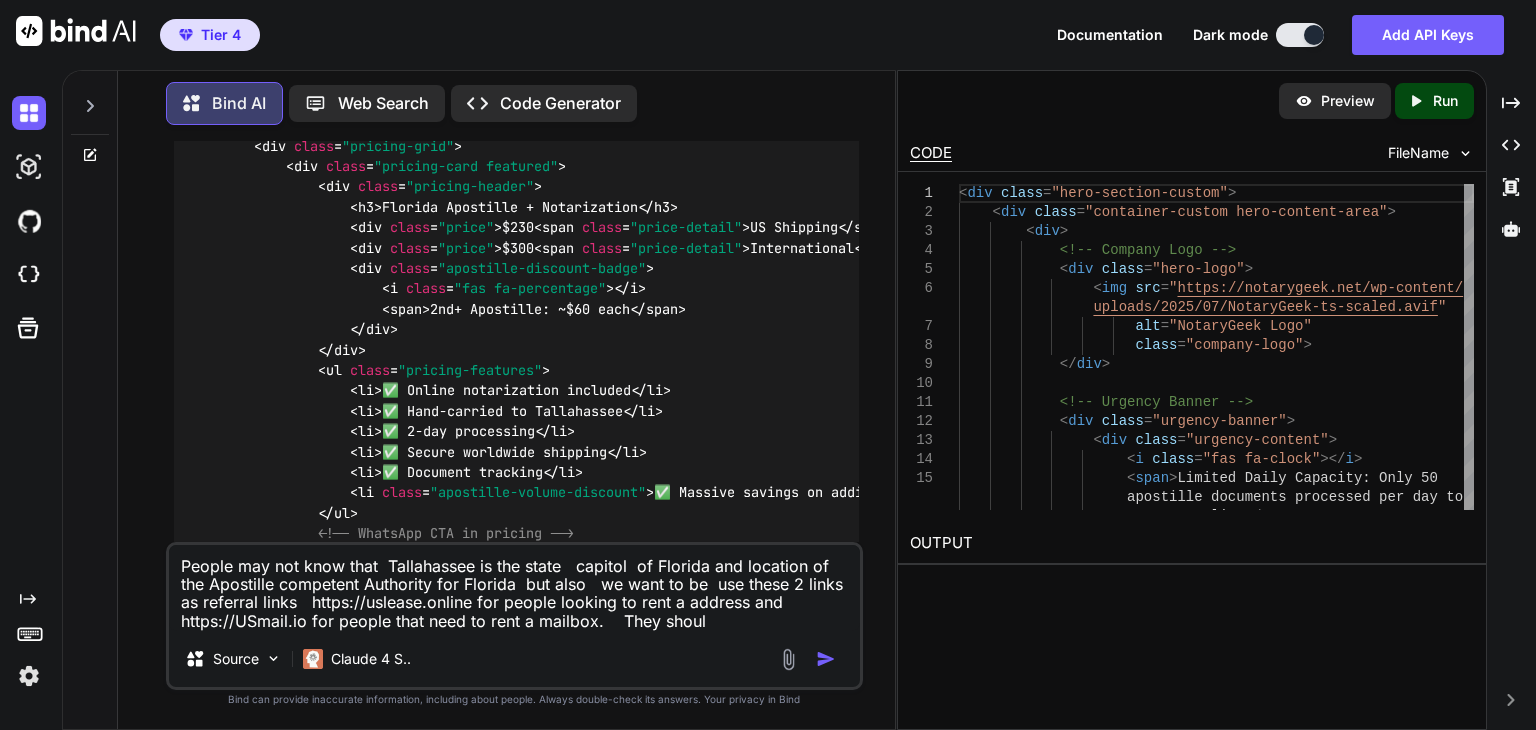 type on "People may not know that  [CITY] is the state   capitol  of [STATE] and location of the Apostille competent Authority for [STATE] but also   we want to be  use these 2 links as referral links   https://uslease.online for people looking to rent a address and https://USmail.io for people that need to rent a mailbox.    They should" 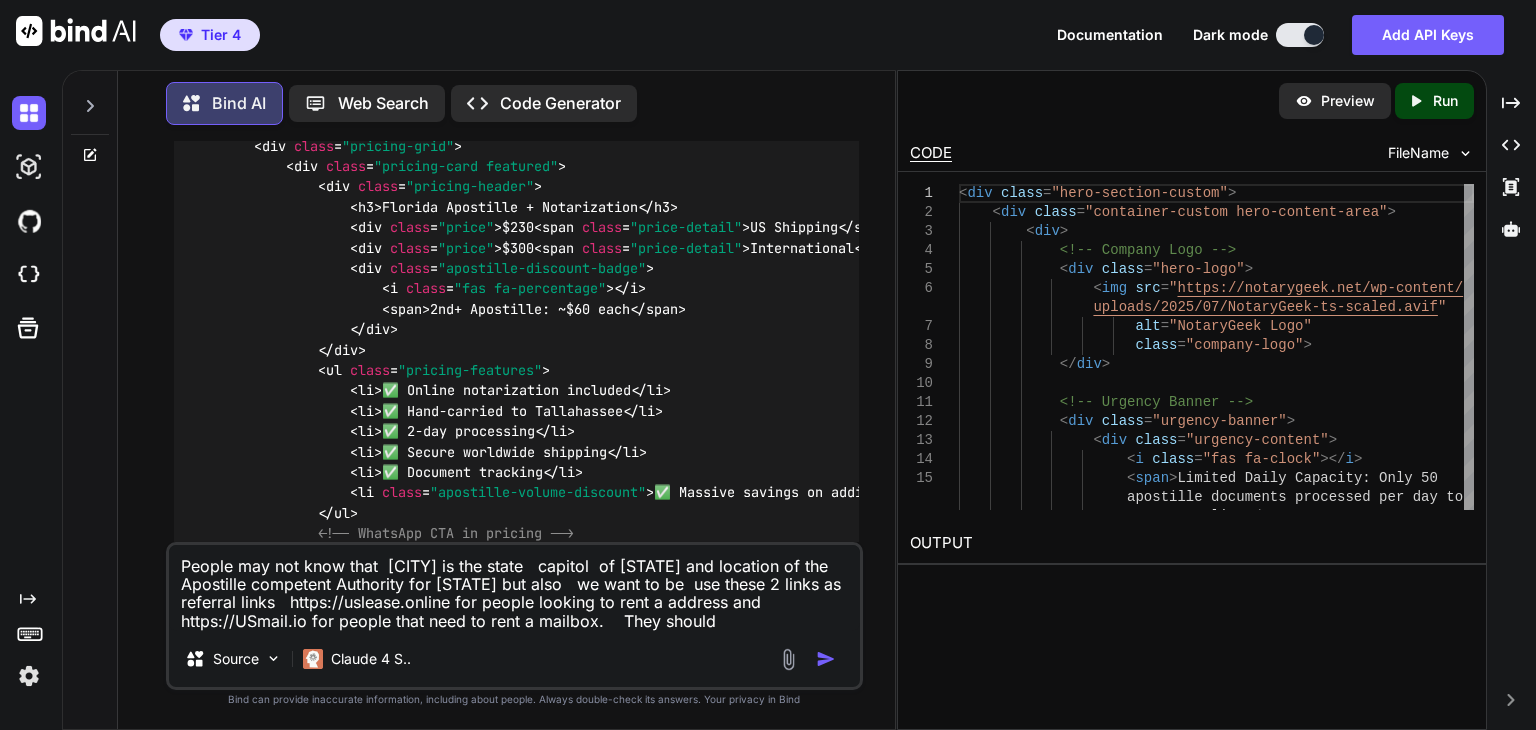 type on "People may not know that  [CITY] is the state   capitol  of [STATE] and location of the Apostille competent Authority for [STATE] but also   we want to be  use these 2 links as referral links   https://uslease.online for people looking to rent a address and https://USmail.io for people that need to rent a mailbox.    They should" 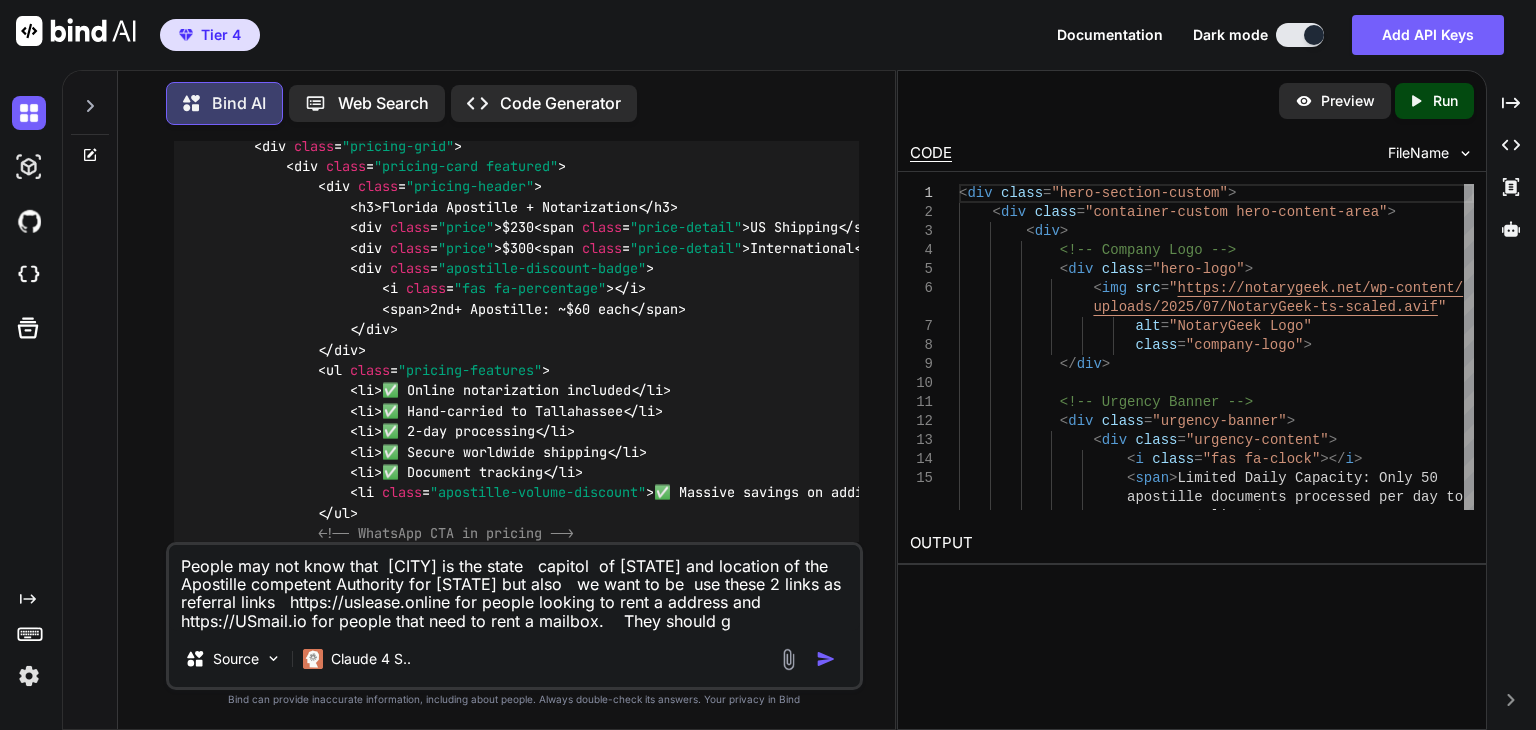 type on "People may not know that  [CITY] is the state   capitol  of [STATE] and location of the Apostille competent Authority for [STATE] but also   we want to be  use these 2 links as referral links   https://uslease.online for people looking to rent a address and https://USmail.io for people that need to rent a mailbox.    They should ge" 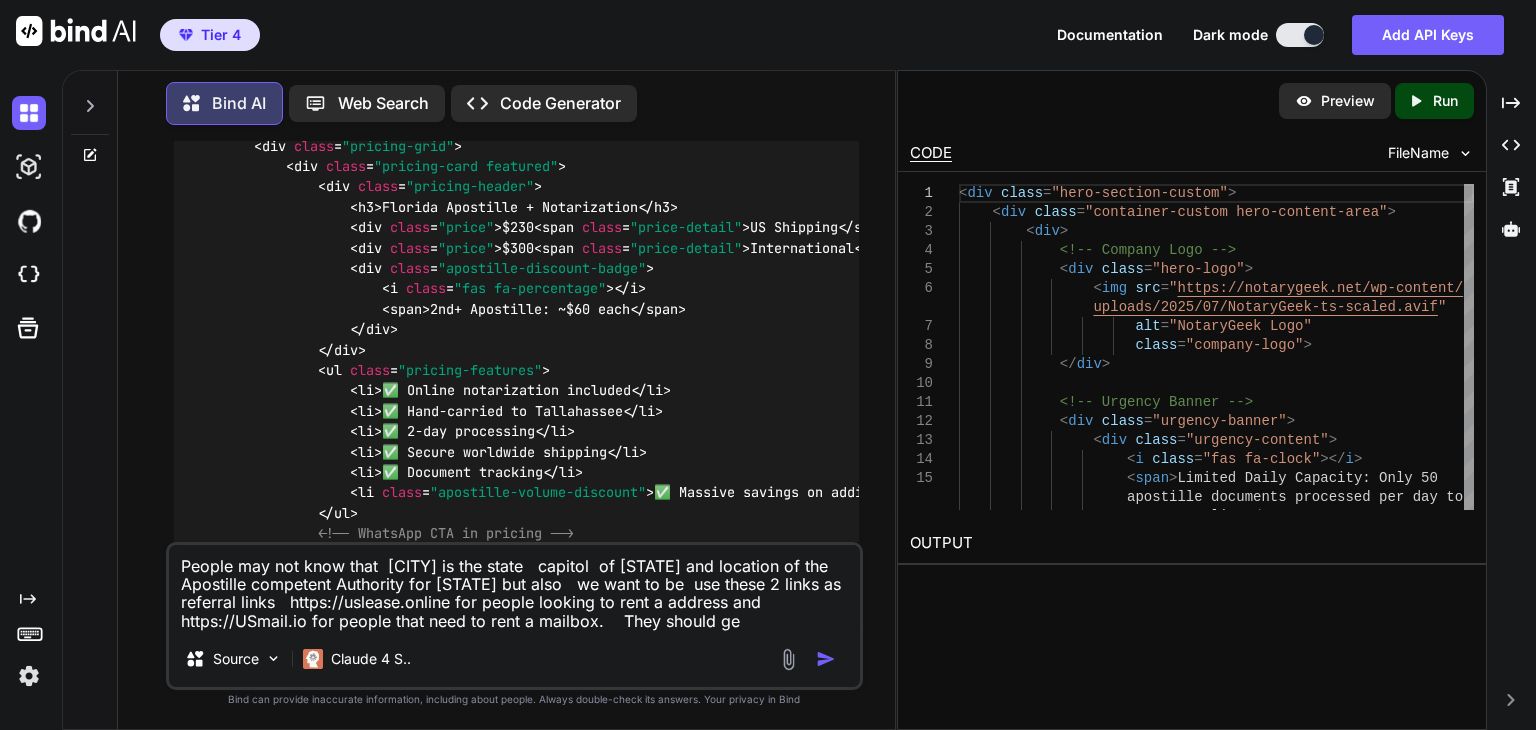type on "People may not know that  Tallahassee is the state   capitol  of Florida and location of the Apostille competent Authority for Florida  but also   we want to be  use these 2 links as referral links   https://uslease.online for people looking to rent a address and https://USmail.io for people that need to rent a mailbox.    They should get" 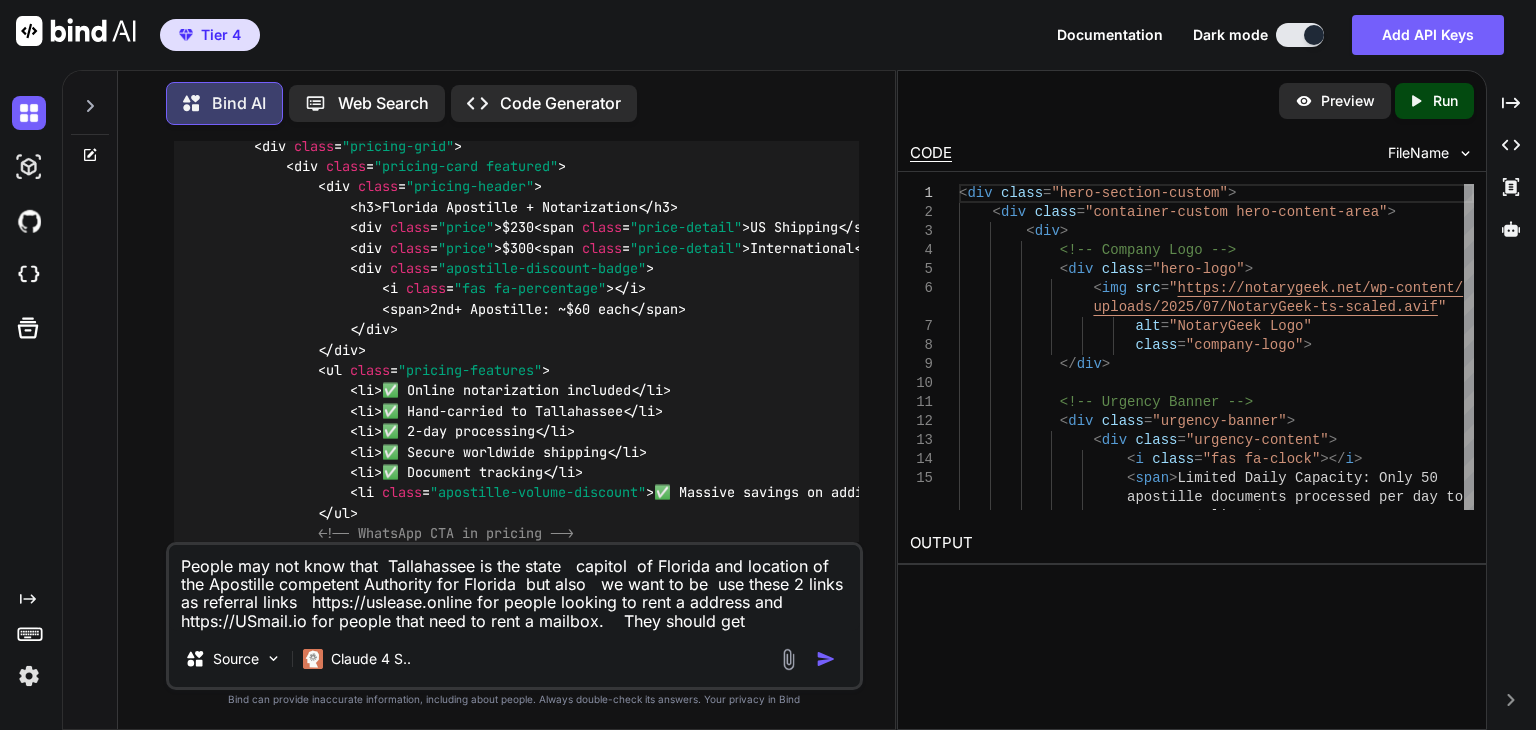 type on "People may not know that  Tallahassee is the state   capitol  of Florida and location of the Apostille competent Authority for Florida  but also   we want to be  use these 2 links as referral links   https://uslease.online for people looking to rent a address and https://USmail.io for people that need to rent a mailbox.    They should get" 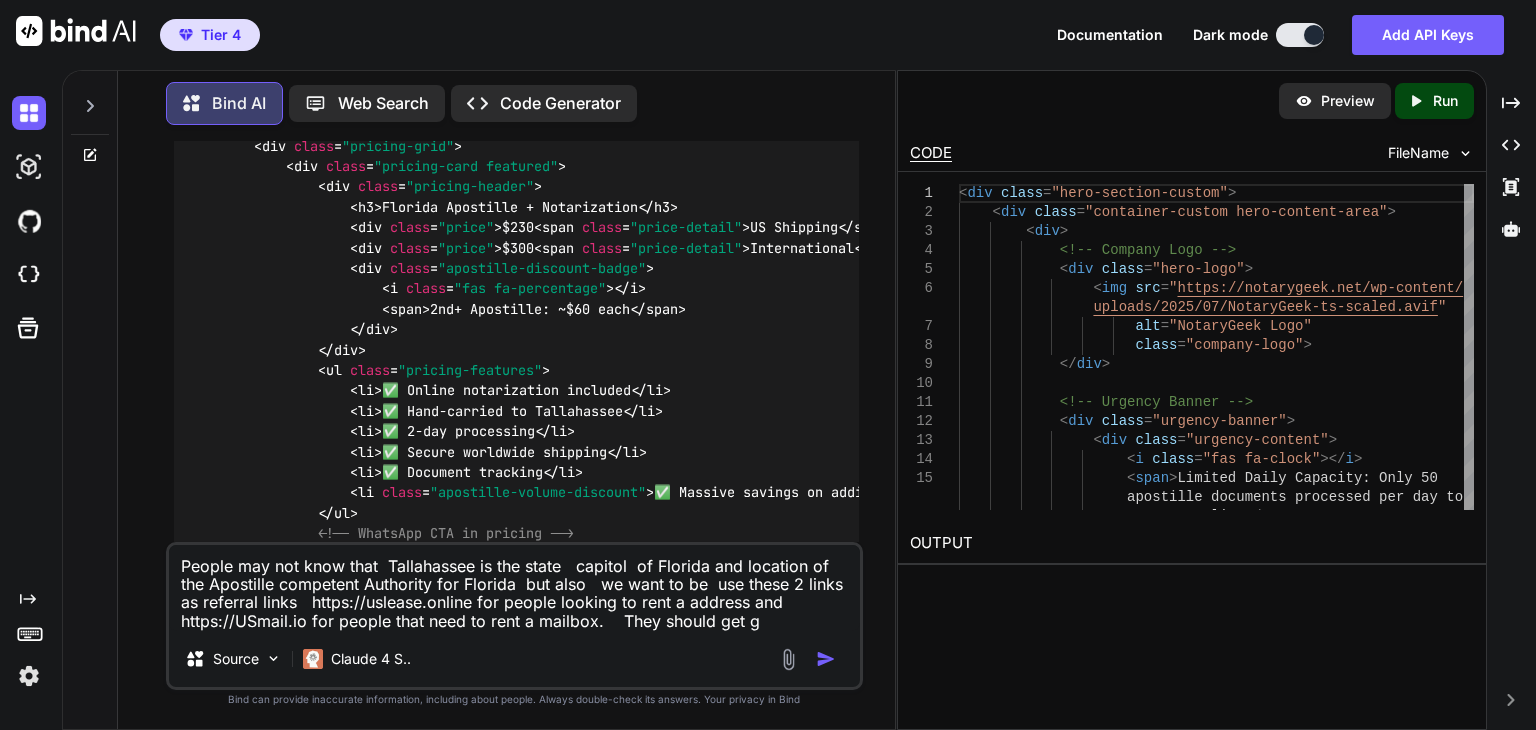 type on "People may not know that  Tallahassee is the state   capitol  of Florida and location of the Apostille competent Authority for Florida  but also   we want to be  use these 2 links as referral links   https://uslease.online for people looking to rent a address and https://USmail.io for people that need to rent a mailbox.    They should get" 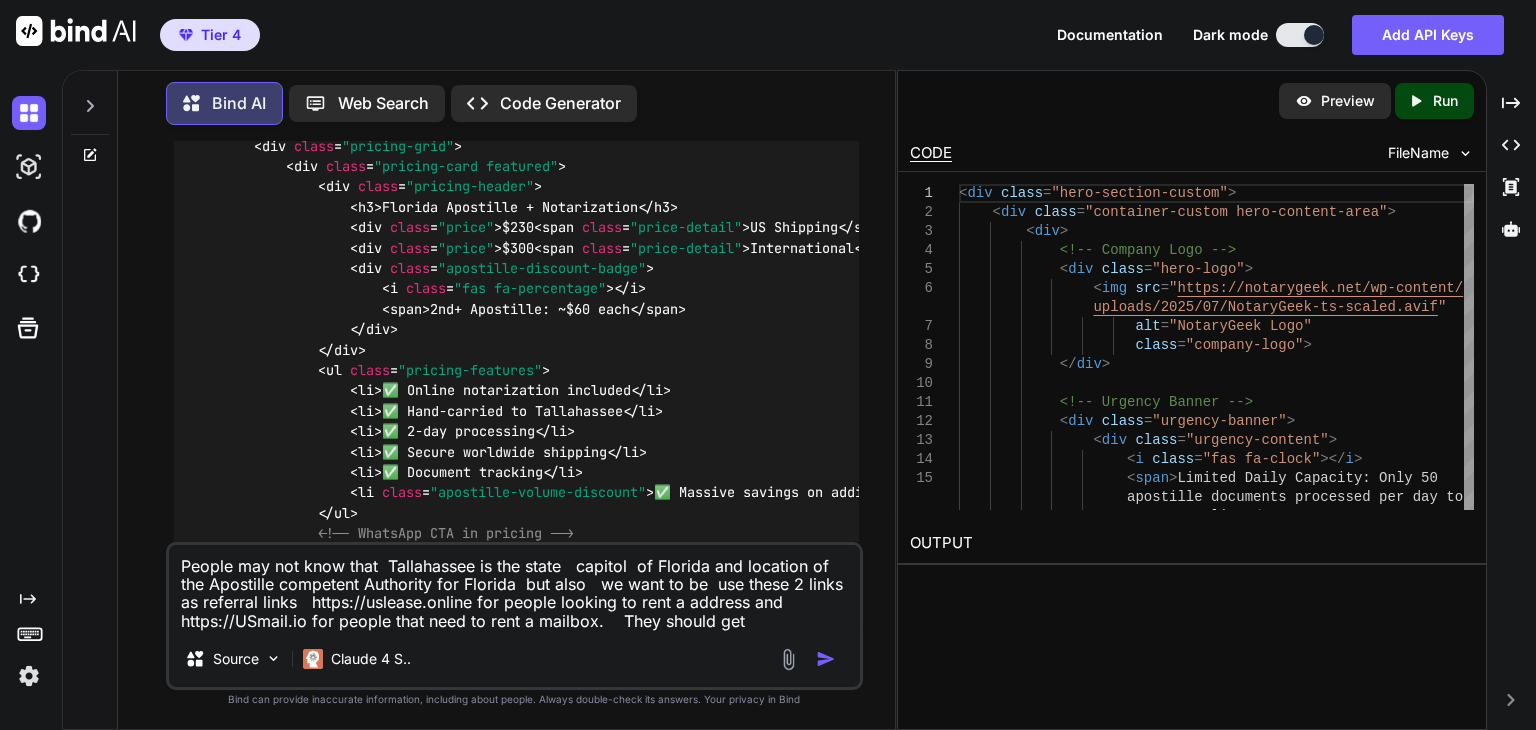 type on "People may not know that  Tallahassee is the state   capitol  of Florida and location of the Apostille competent Authority for Florida  but also   we want to be  use these 2 links as referral links   https://uslease.online for people looking to rent a address and https://USmail.io for people that need to rent a mailbox.    They should get t" 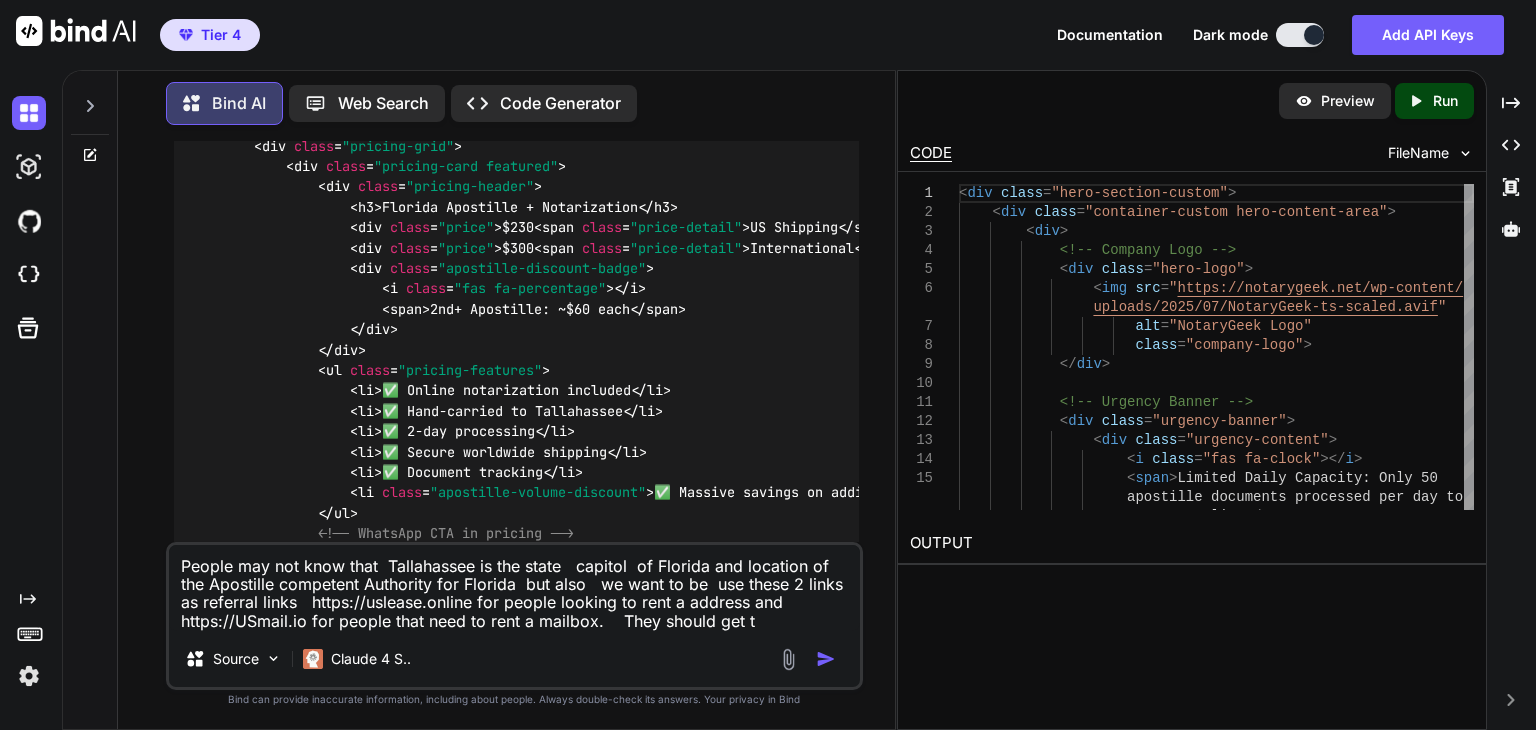 type on "People may not know that [CITY] is the state capitol of Florida and location of the Apostille competent Authority for Florida but also we want to be use these 2 links as referral links https://uslease.online for people looking to rent a address and https://USmail.io for people that need to rent a mailbox. They should get th" 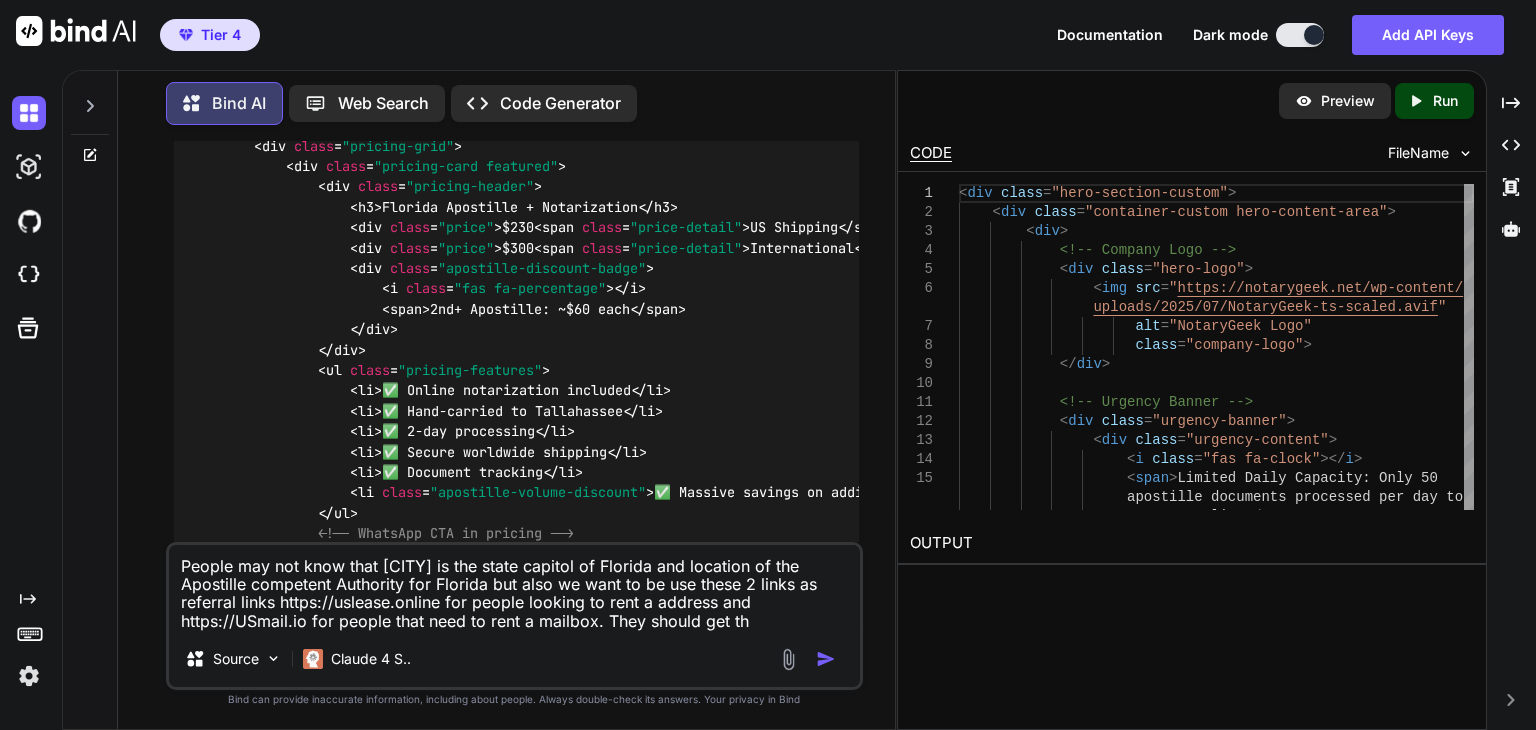 type on "People may not know that [CITY] is the state capitol of Florida and location of the Apostille competent Authority for Florida but also we want to be use these 2 links as referral links https://uslease.online for people looking to rent a address and https://USmail.io for people that need to rent a mailbox. They should get the" 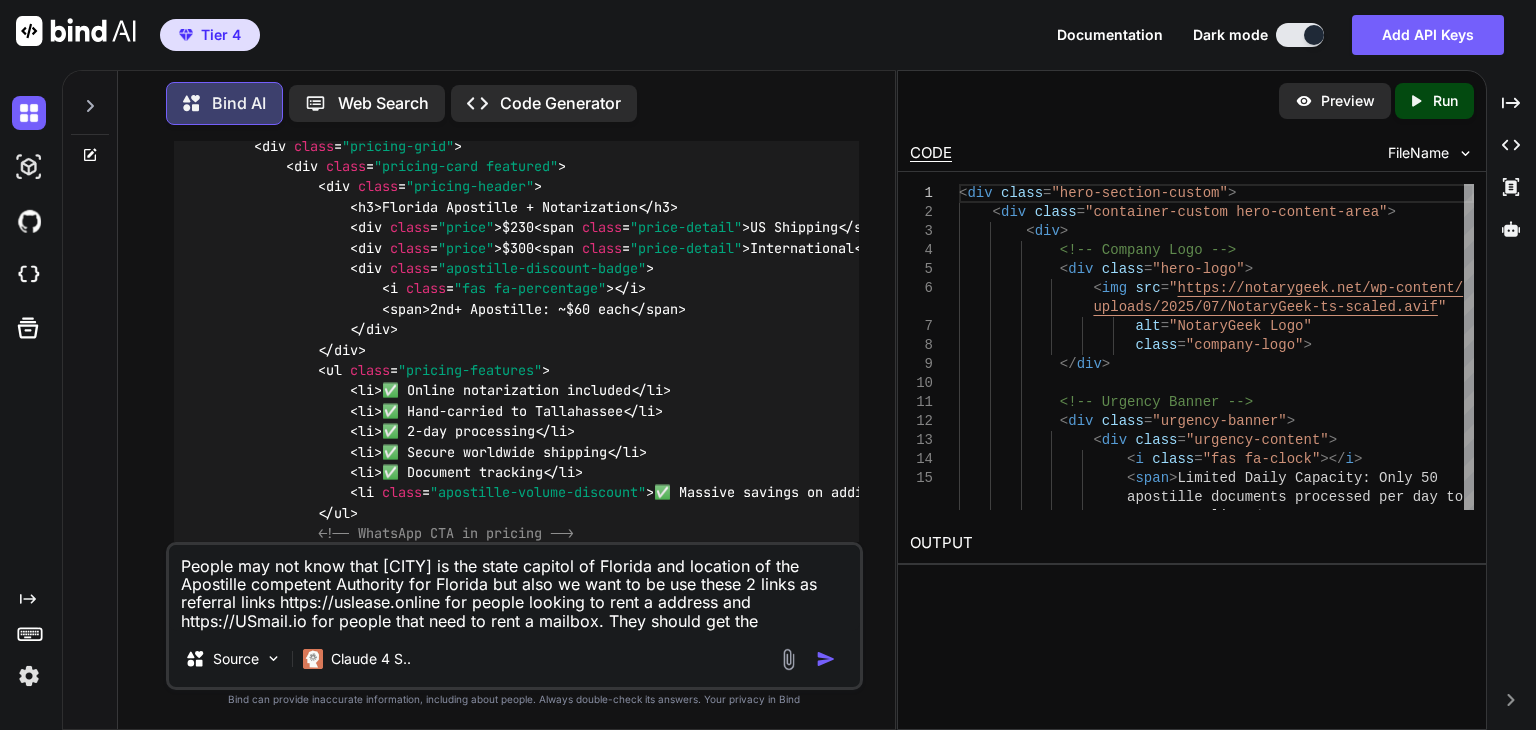 type on "People may not know that  Tallahassee is the state   capitol  of Florida and location of the Apostille competent Authority for Florida  but also   we want to be  use these 2 links as referral links   https://uslease.online for people looking to rent a address and https://USmail.io for people that need to rent a mailbox.    They should get thei" 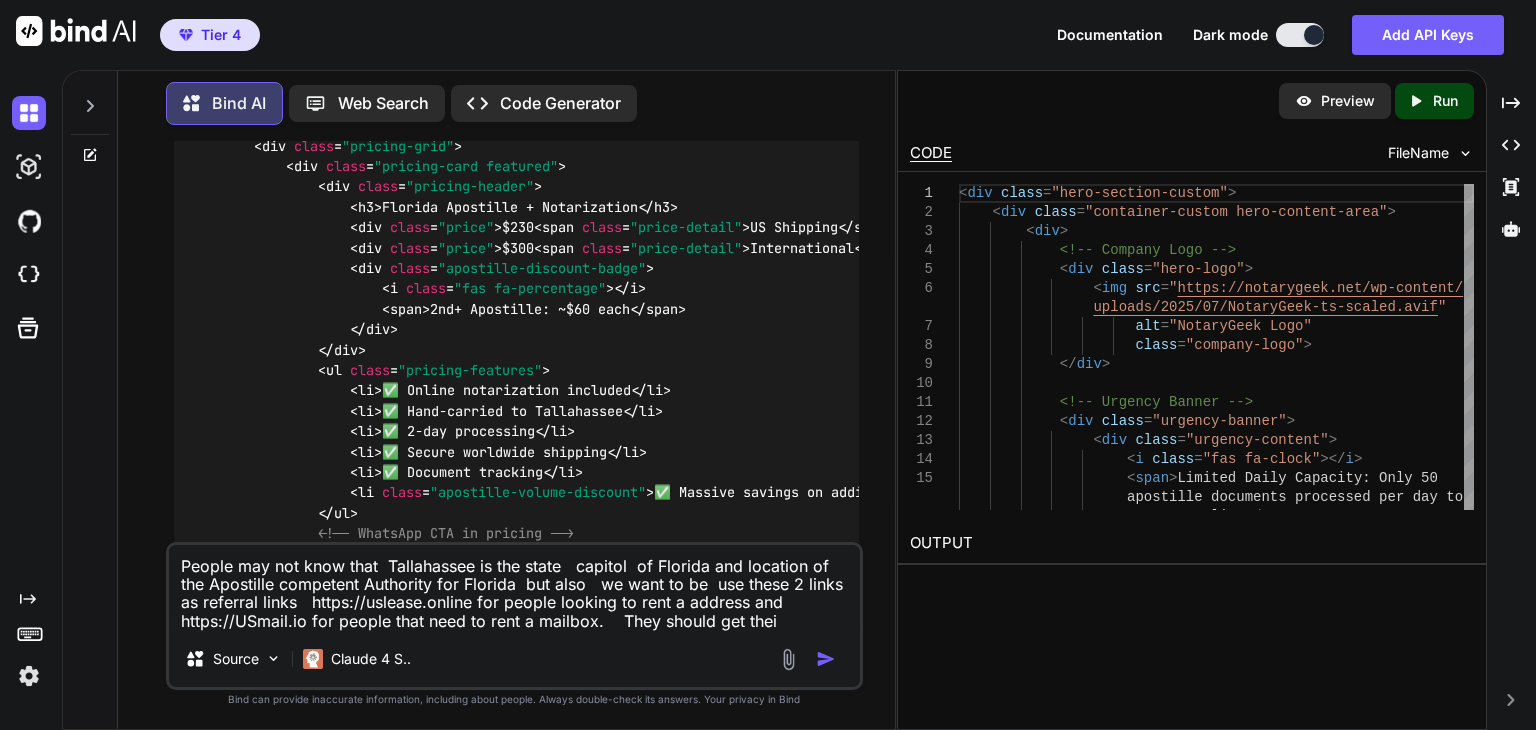 type on "People may not know that  [CITY] is the state   capitol  of [STATE] and location of the Apostille competent Authority for [STATE]  but also   we want to be  use these 2 links as referral links   https://uslease.online for people looking to rent a address and https://USmail.io for people that need to rent a mailbox.    They should get their" 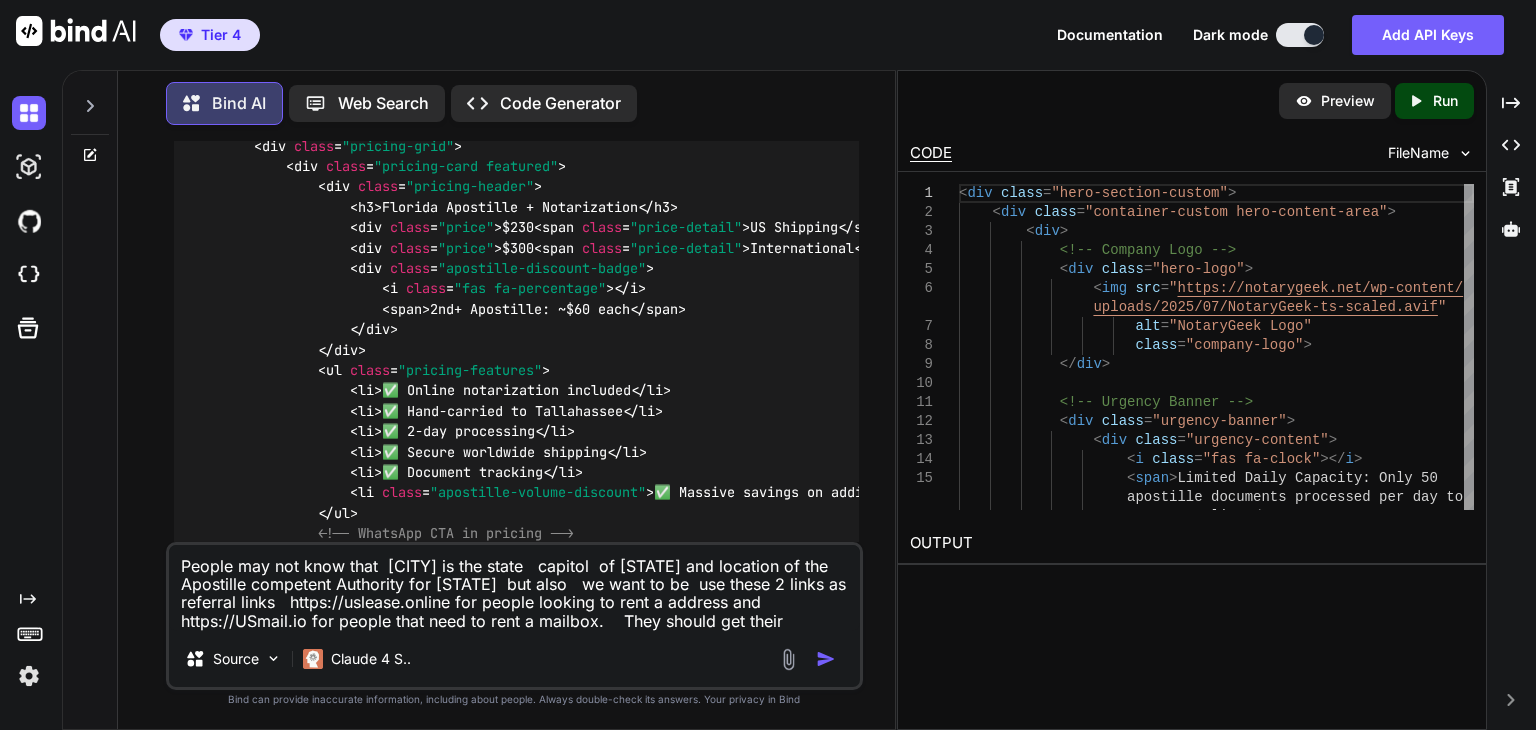 type on "People may not know that  [CITY] is the state   capitol  of [STATE] and location of the Apostille competent Authority for [STATE]  but also   we want to be  use these 2 links as referral links   https://uslease.online for people looking to rent a address and https://USmail.io for people that need to rent a mailbox.    They should get their" 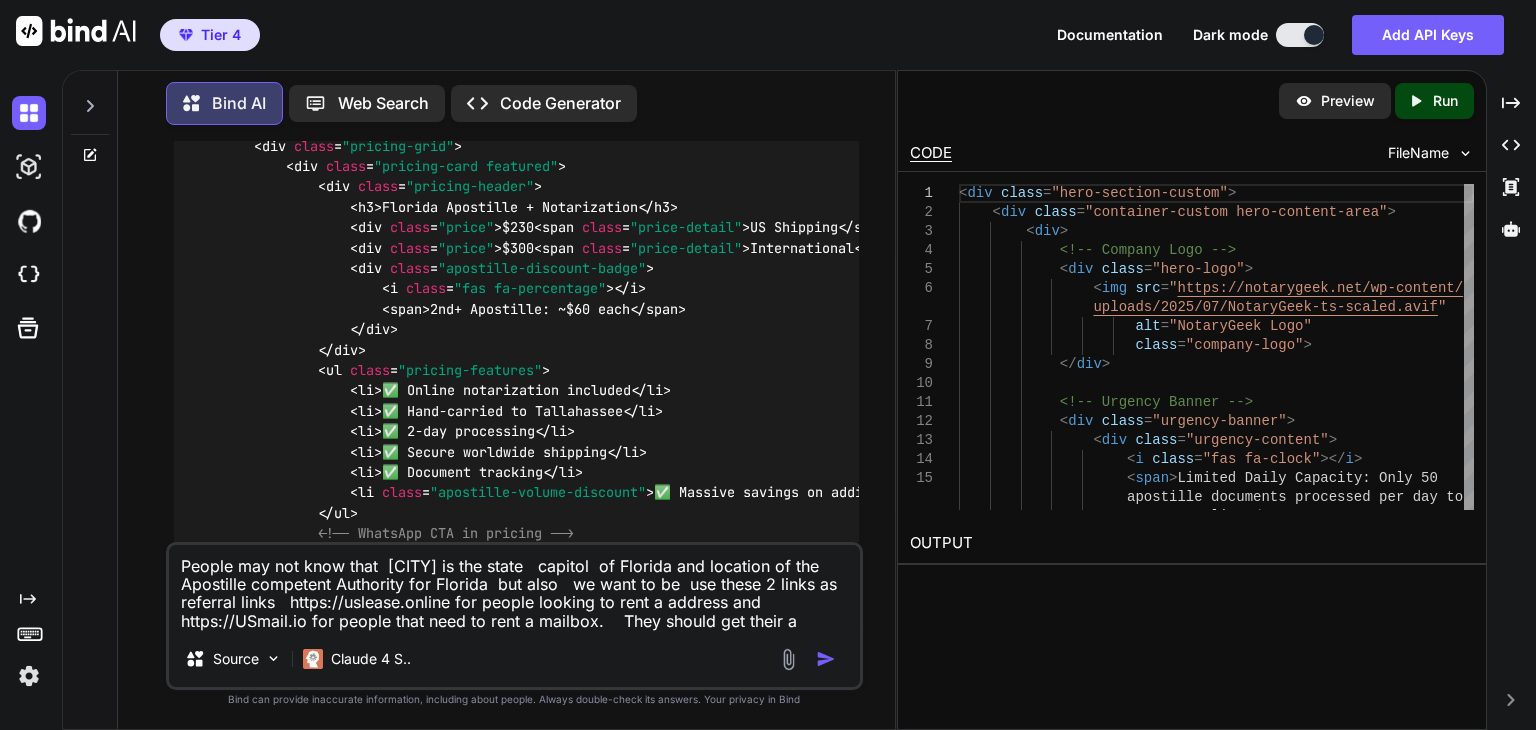 type on "People may not know that  [CITY] is the state   capitol  of Florida and location of the Apostille competent Authority for Florida  but also   we want to be  use these 2 links as referral links   https://uslease.online for people looking to rent a address and https://USmail.io for people that need to rent a mailbox.    They should get their ad" 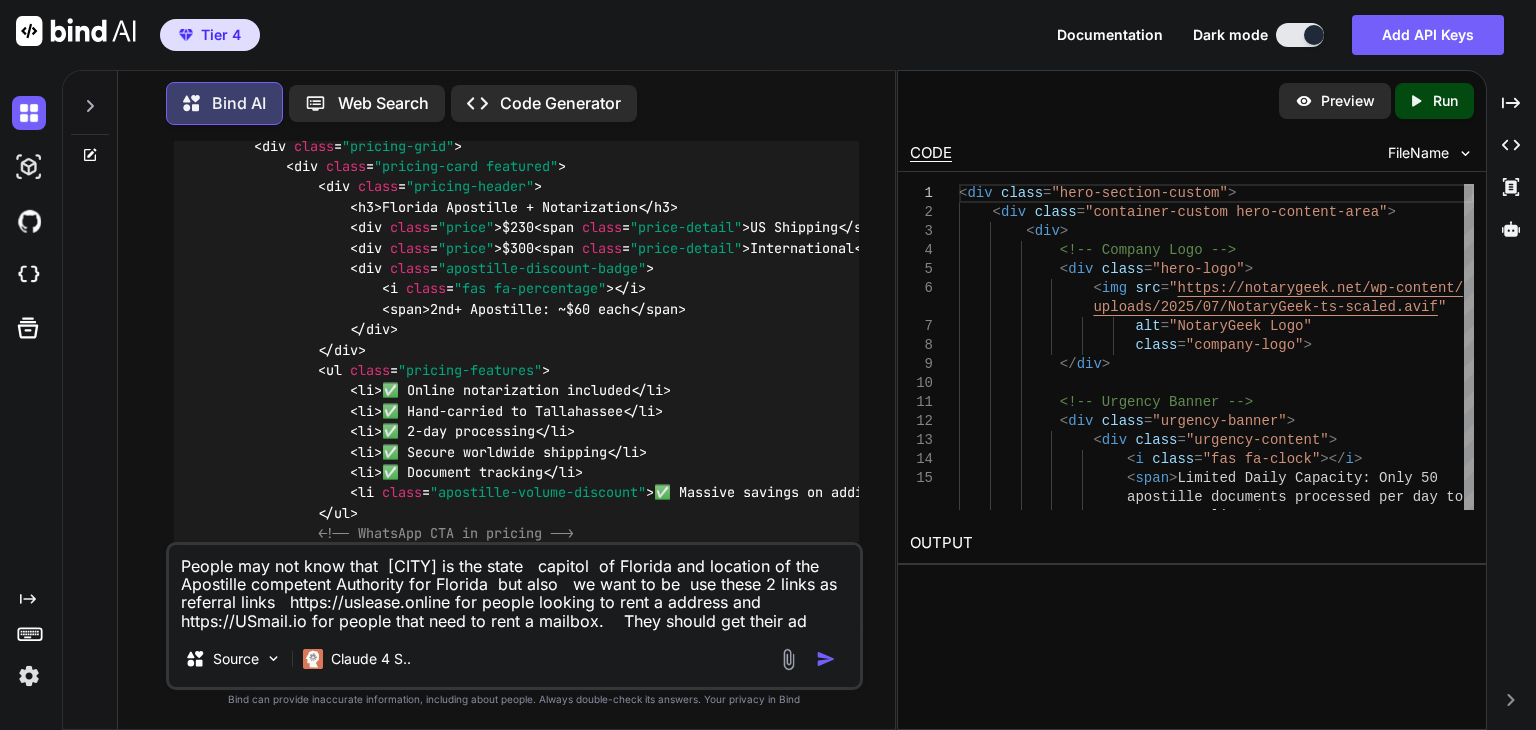 type on "People may not know that  Tallahassee is the state   capitol  of Florida and location of the Apostille competent Authority for Florida  but also   we want to be  use these 2 links as referral links   https://uslease.online for people looking to rent a address and https://USmail.io for people that need to rent a mailbox.    They should get their add" 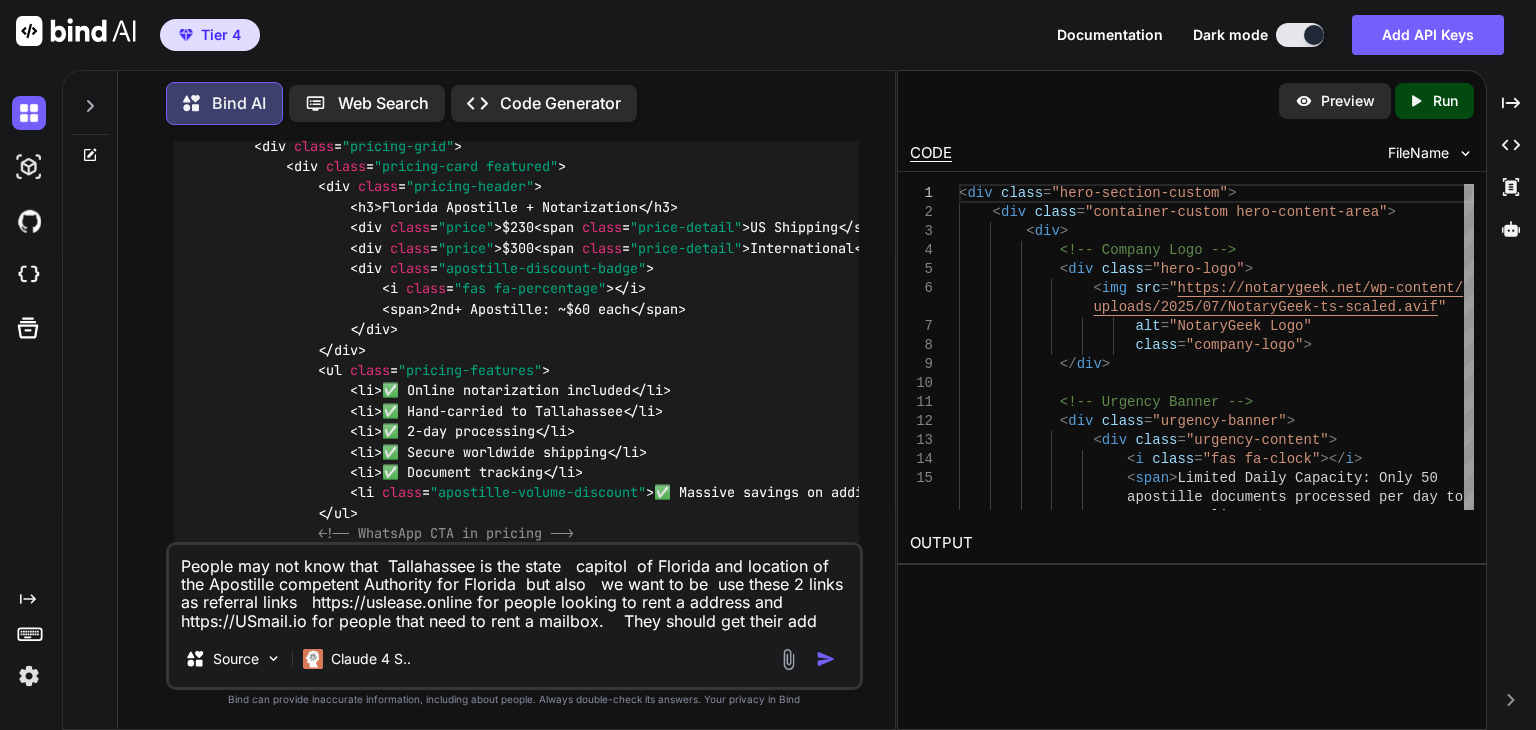 type on "People may not know that  [CITY] is the state   capitol  of [STATE] and location of the Apostille competent Authority for [STATE]  but also   we want to be  use these 2 links as referral links   https://uslease.online for people looking to rent a address and https://USmail.io for people that need to rent a mailbox.    They should get their addr" 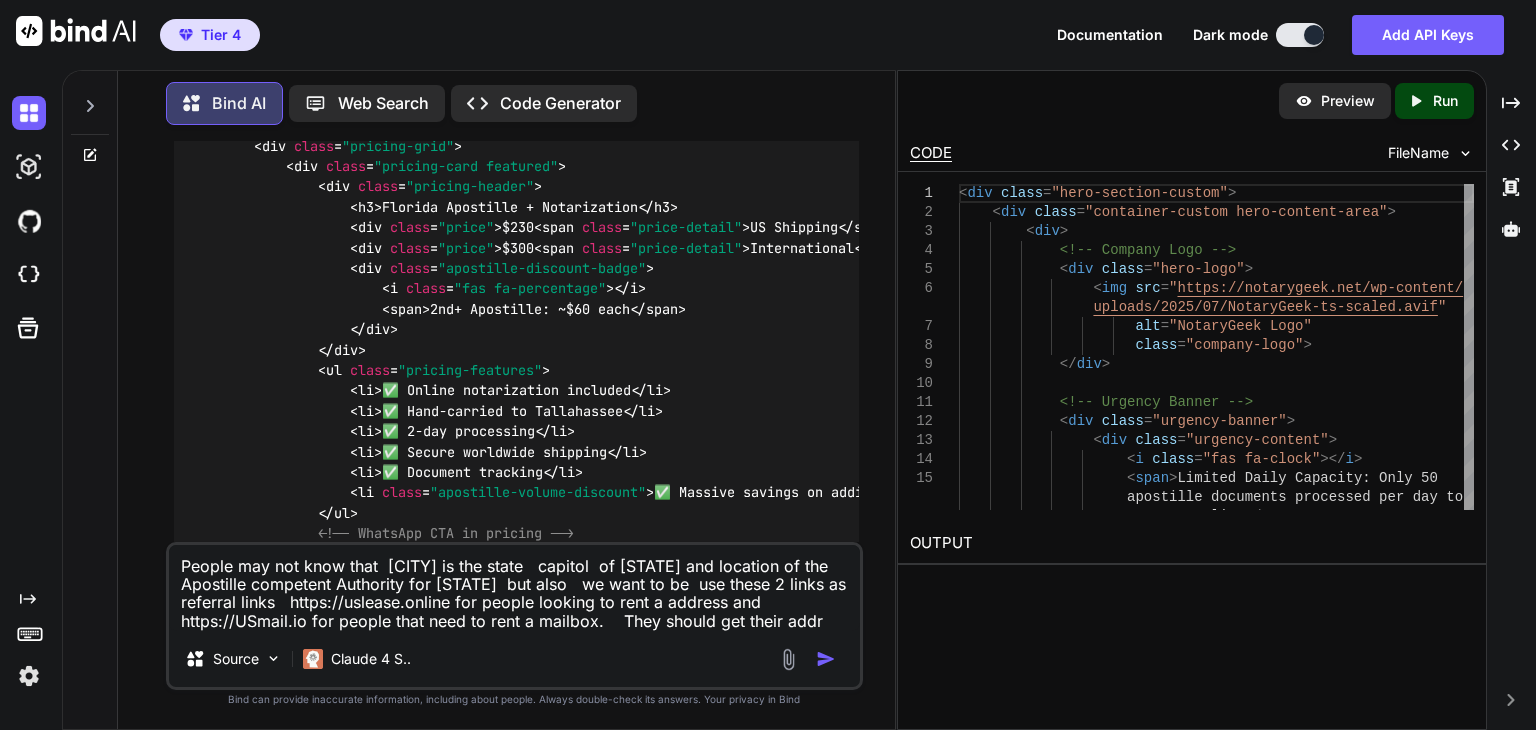 type on "People may not know that  Tallahassee is the state   capitol  of [STATE] and location of the Apostille competent Authority for [STATE] but also   we want to be  use these 2 links as referral links   https://uslease.online for people looking to rent a address and https://USmail.io for people that need to rent a mailbox.    They should get their addre" 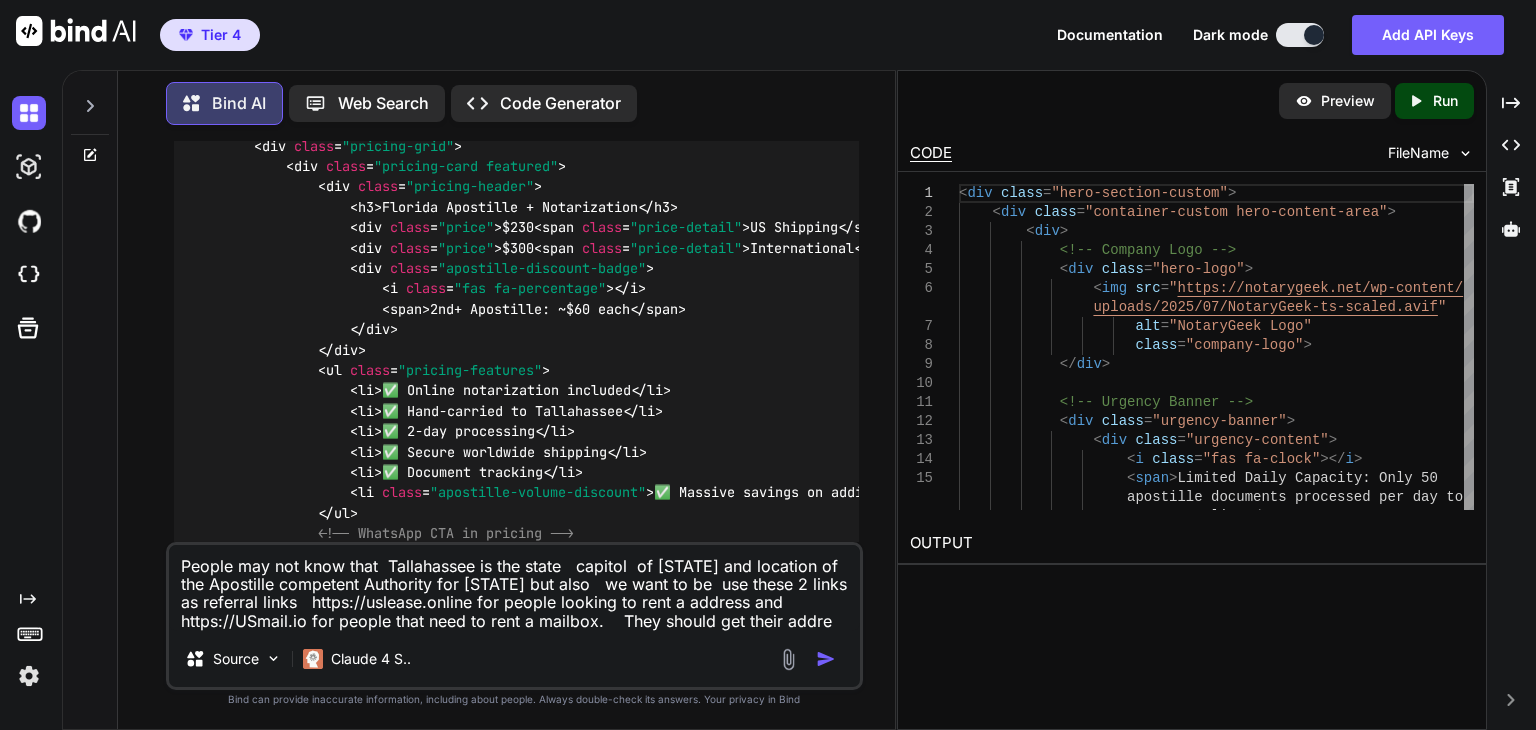 type on "People may not know that  [CITY] is the state   capitol  of [STATE] and location of the Apostille competent Authority for [STATE]  but also   we want to be  use these 2 links as referral links   https://uslease.online for people looking to rent a address and https://USmail.io for people that need to rent a mailbox.    They should get their addres" 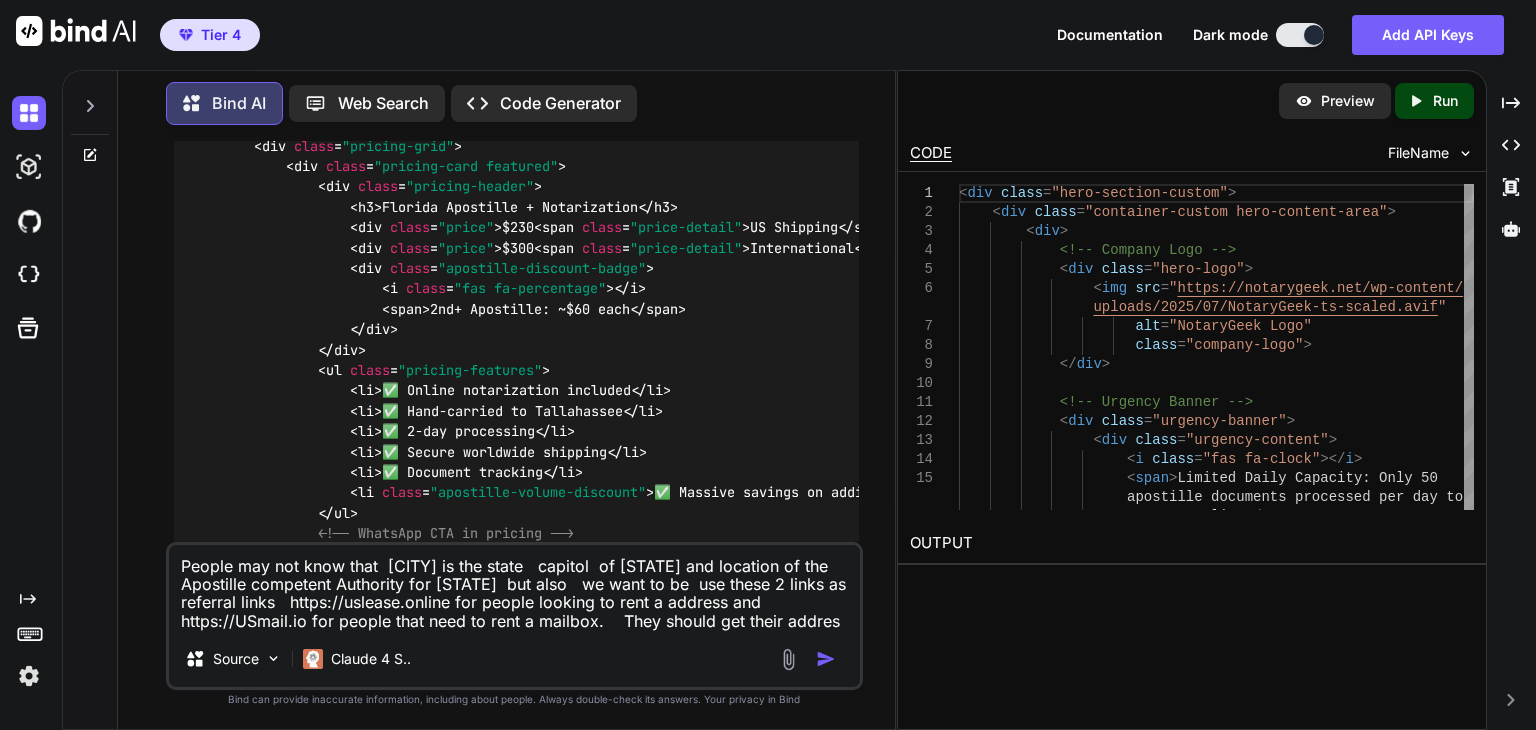 type on "People may not know that  [CITY] is the state   capitol  of [STATE] and location of the Apostille competent Authority for [STATE]  but also   we want to be  use these 2 links as referral links   https://uslease.online for people looking to rent a address and https://USmail.io for people that need to rent a mailbox.    They should get their addres" 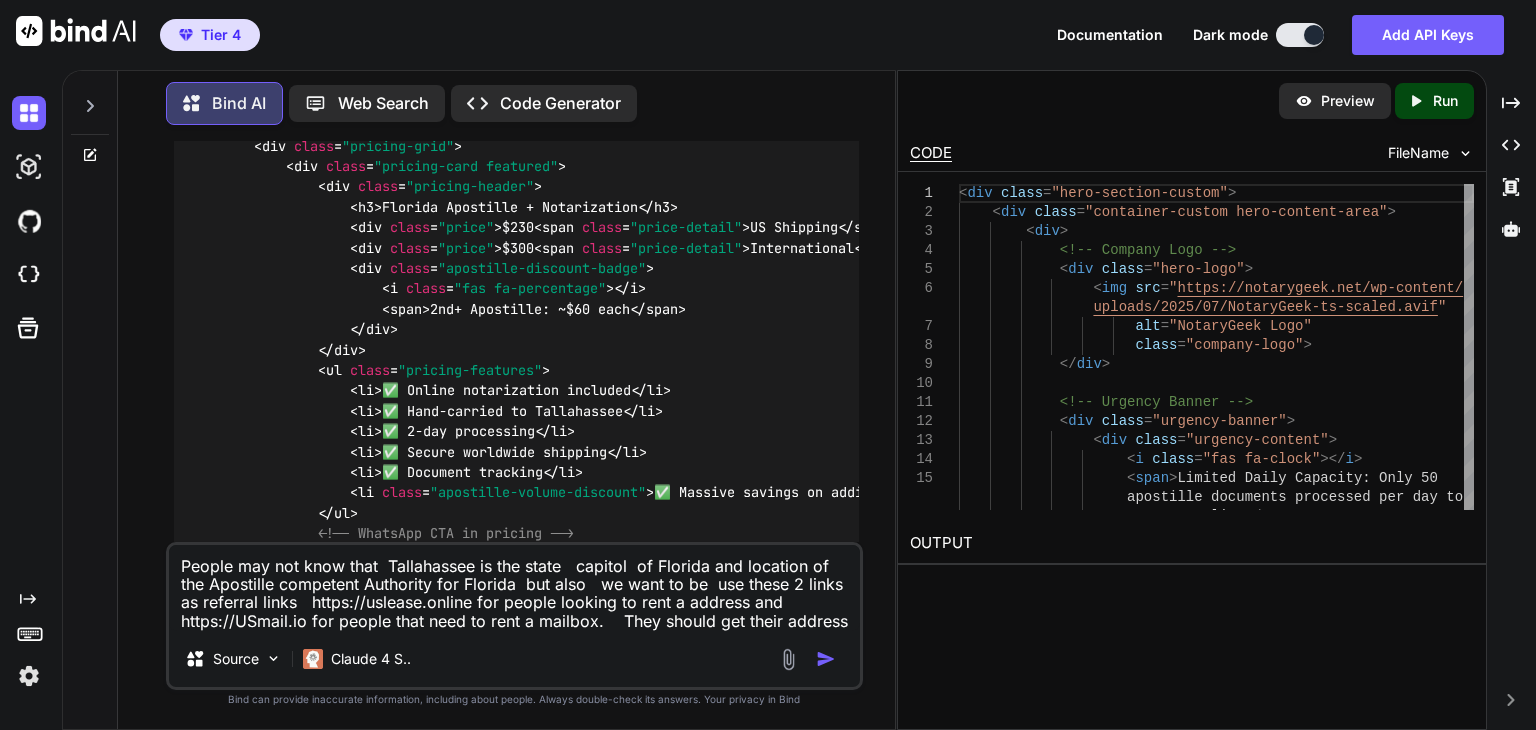type on "People may not know that  Tallahassee is the state   capitol  of Florida and location of the Apostille competent Authority for Florida  but also   we want to be  use these 2 links as referral links   https://uslease.online for people looking to rent a address and https://USmail.io for people that need to rent a mailbox.    They should get their address" 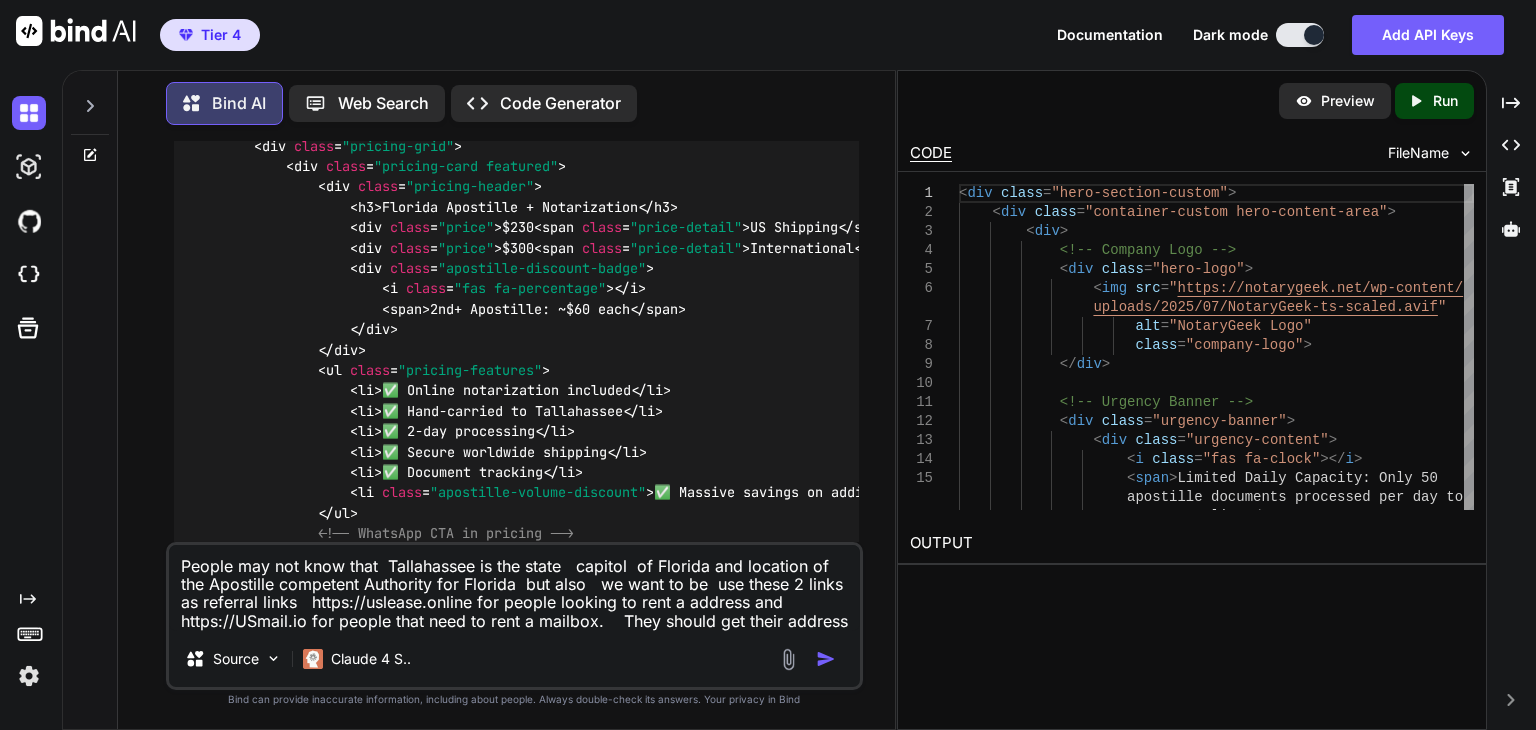 type on "People may not know that  Tallahassee is the state   capitol  of Florida and location of the Apostille competent Authority for Florida  but also   we want to be  use these 2 links as referral links   https://uslease.online for people looking to rent a address and https://USmail.io for people that need to rent a mailbox.    They should get their address" 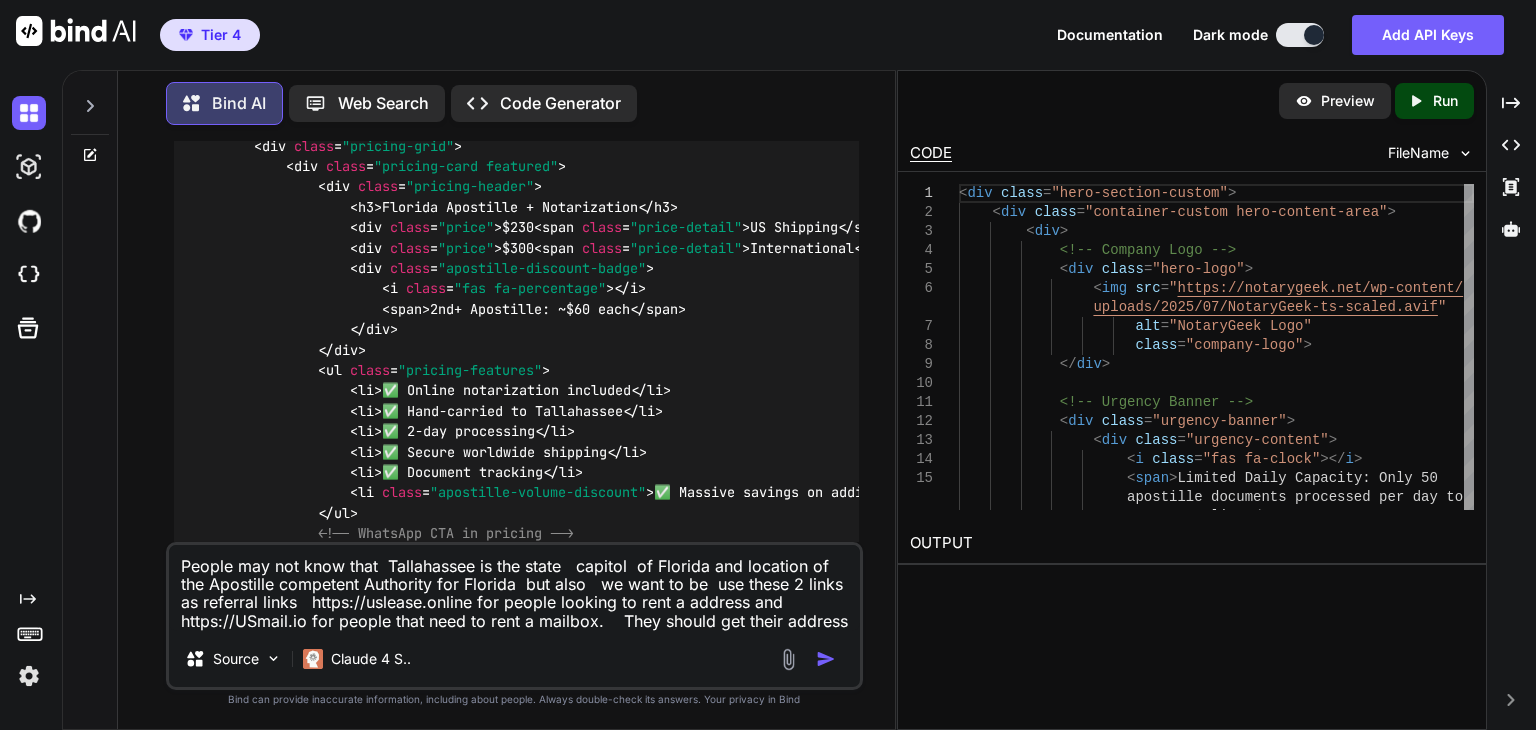 type on "People may not know that  Tallahassee is the state   capitol  of Florida and location of the Apostille competent Authority for Florida  but also   we want to be  use these 2 links as referral links   https://uslease.online for people looking to rent a address and https://USmail.io for people that need to rent a mailbox.    They should get their address f" 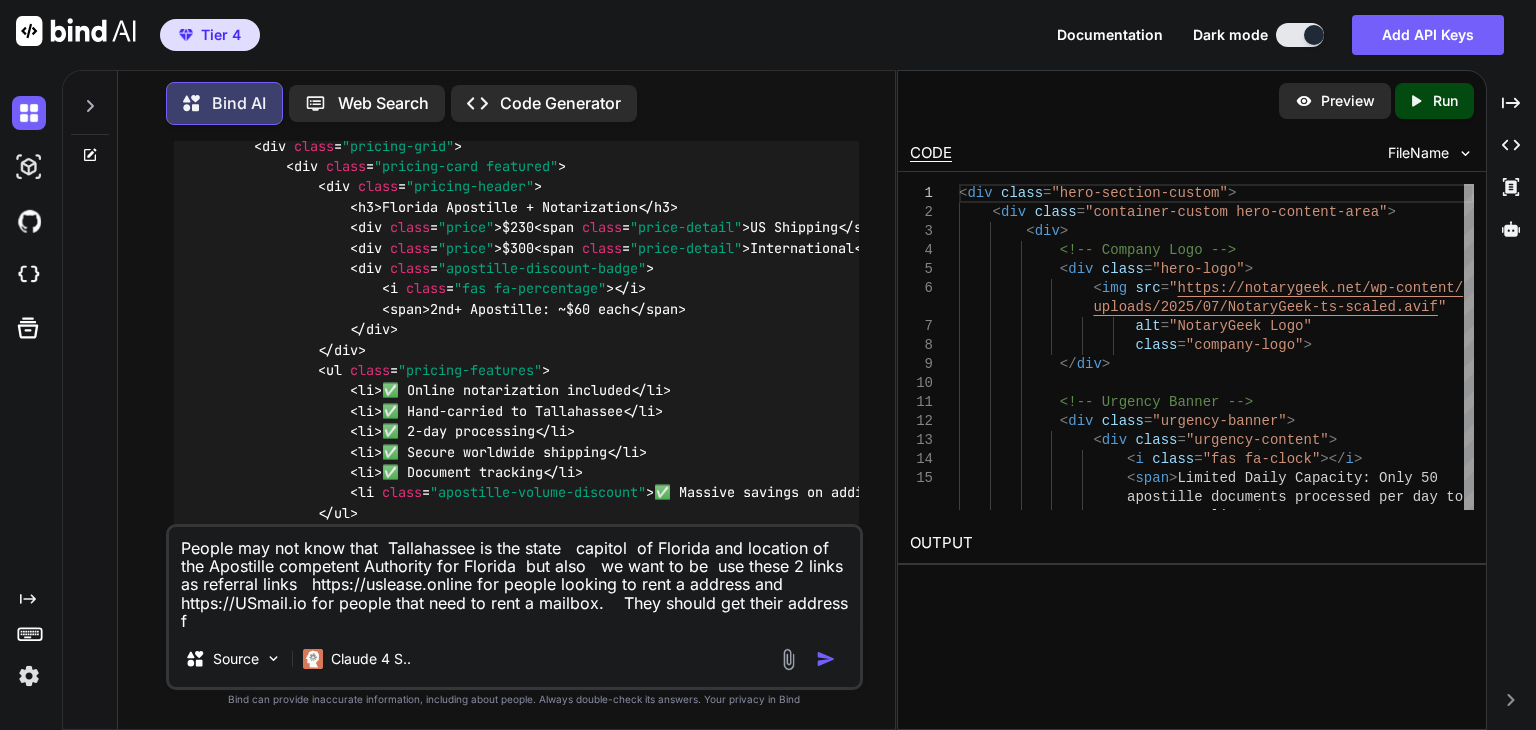 type on "People may not know that  Tallahassee is the state   capitol  of Florida and location of the Apostille competent Authority for Florida  but also   we want to be  use these [NUMBER] links as referral links   https://uslease.online for people looking to rent a address and https://USmail.io for people that need to rent a mailbox.    They should get their address fi" 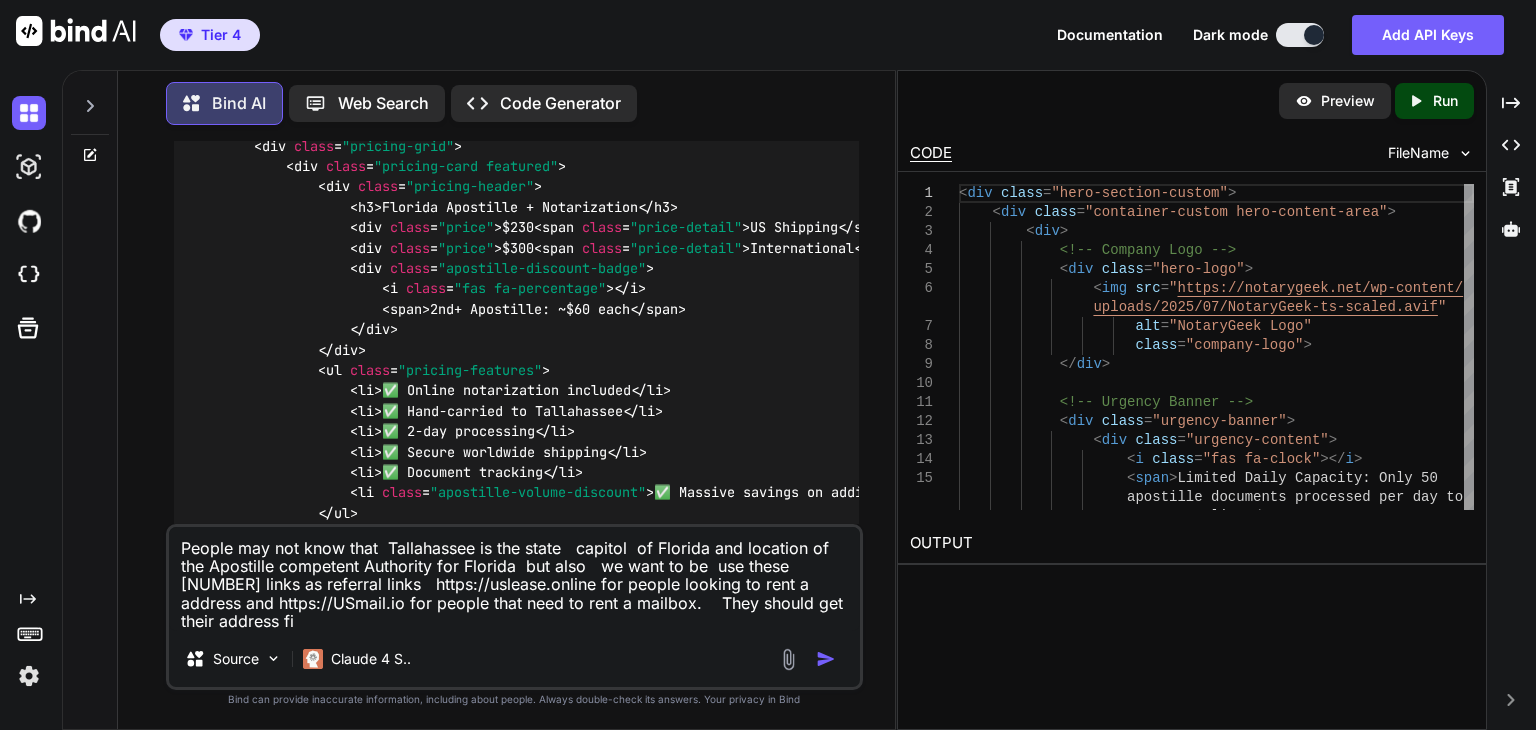 type on "People may not know that Tallahassee is the state capitol of Florida and location of the Apostille competent Authority for Florida but also we want to be use these 2 links as referral links https://uslease.online for people looking to rent a address and https://USmail.io for people that need to rent a mailbox.    They should get their address fir" 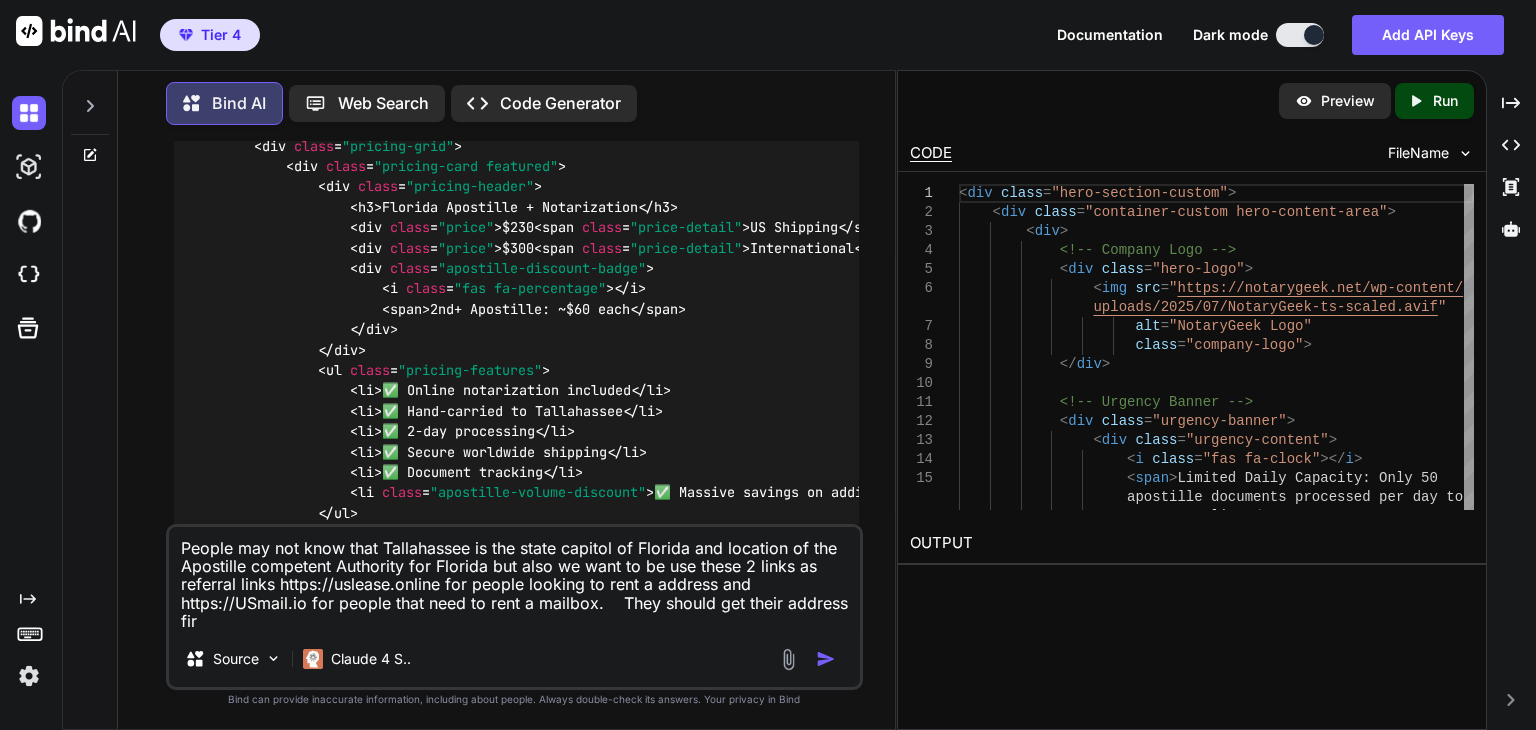 type on "People may not know that  Tallahassee is the state   capitol  of Florida and location of the Apostille competent Authority for Florida  but also   we want to be  use these 2 links as referral links   https://uslease.online for people looking to rent a address and https://USmail.io for people that need to rent a mailbox.    They should get their address firs" 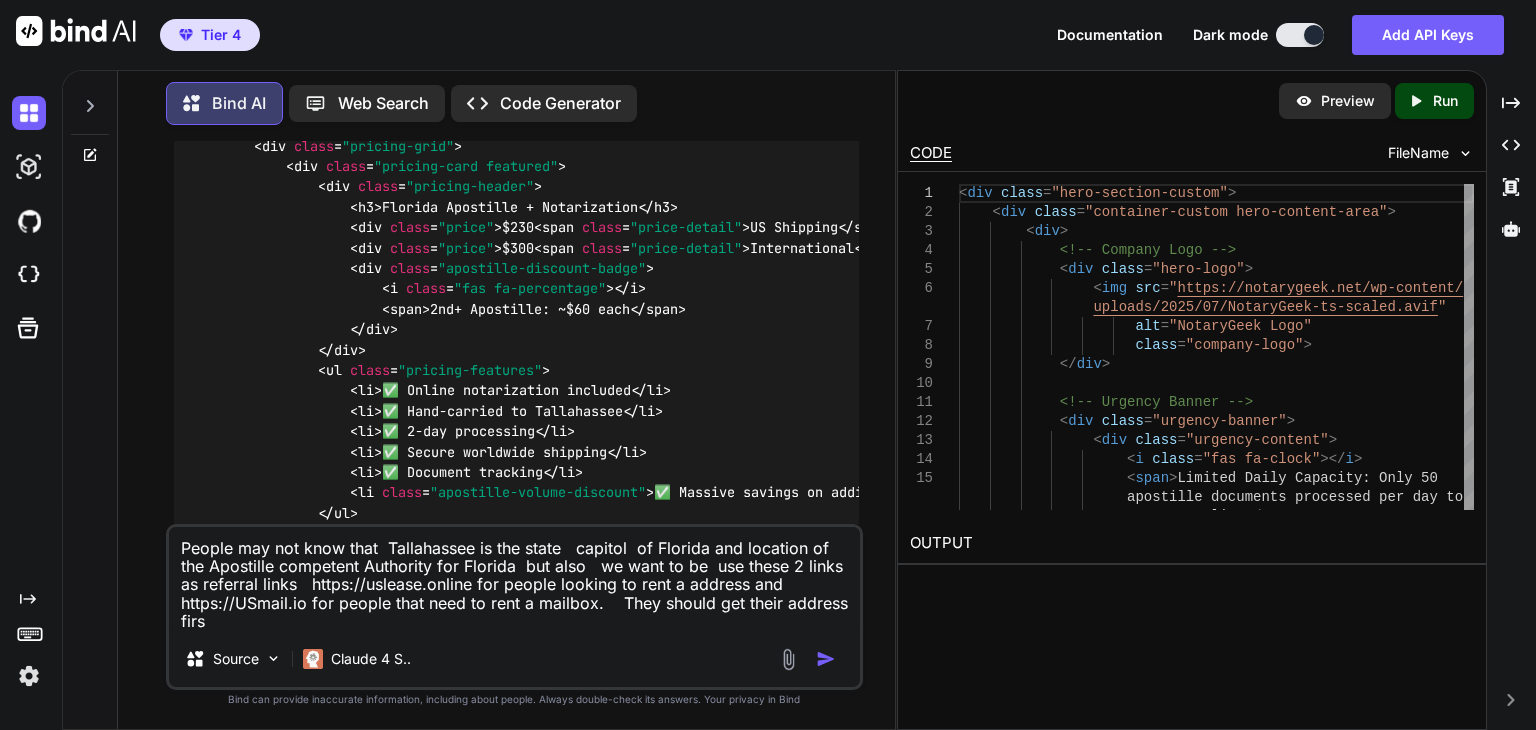 type on "People may not know that  [CITY] is the state   capitol  of Florida and location of the Apostille competent Authority for Florida  but also   we want to be  use these 2 links as referral links   https://uslease.online for people looking to rent a address and https://USmail.io for people that need to rent a mailbox.    They should get their address first" 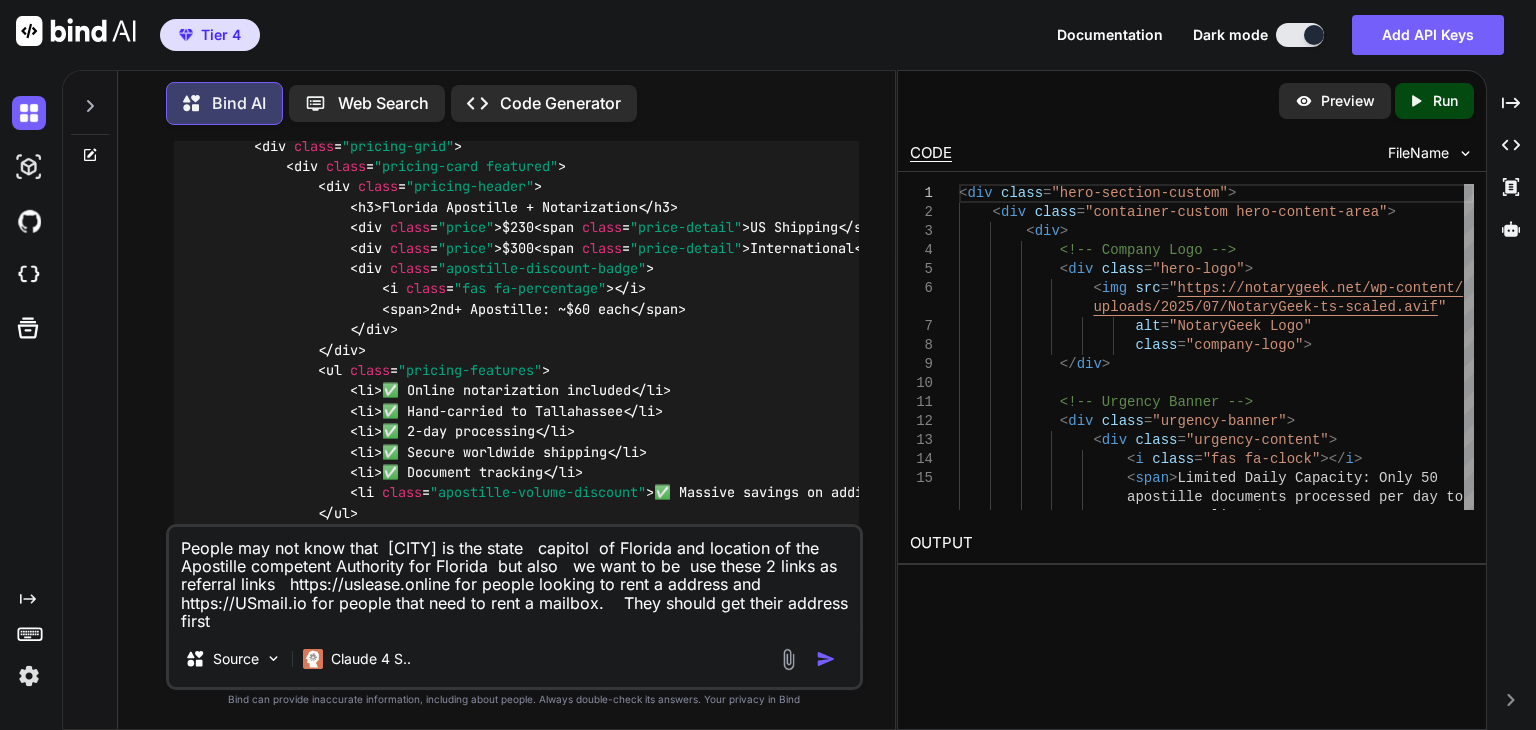 type on "People may not know that  [CITY] is the state   capitol  of Florida and location of the Apostille competent Authority for Florida  but also   we want to be  use these 2 links as referral links   https://uslease.online for people looking to rent a address and https://USmail.io for people that need to rent a mailbox.    They should get their address first" 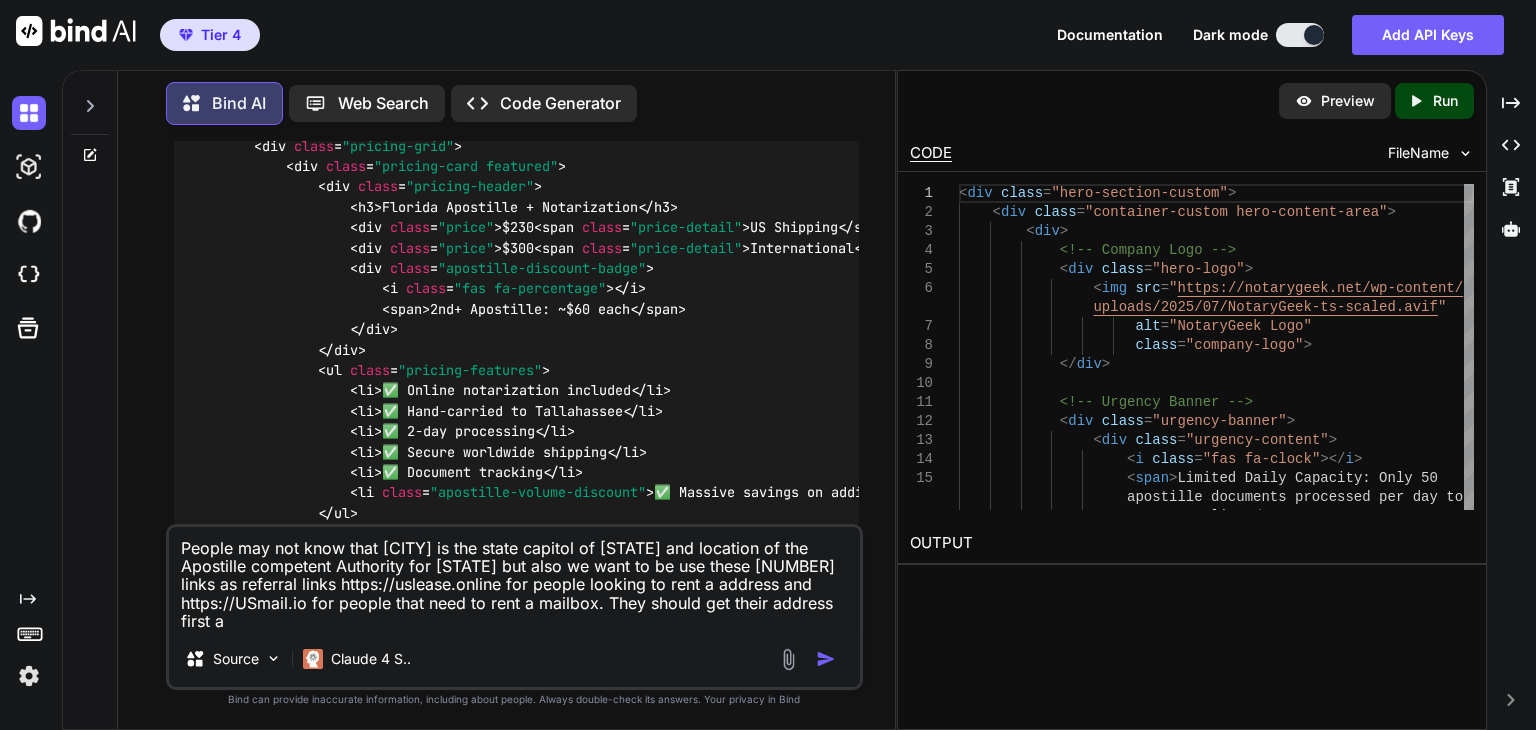 type on "People may not know that Tallahassee is the state capitol of Florida and location of the Apostille competent Authority for Florida but also we want to be use these 2 links as referral links https://uslease.online for people looking to rent a address and https://USmail.io for people that need to rent a mailbox. They should get their address first an" 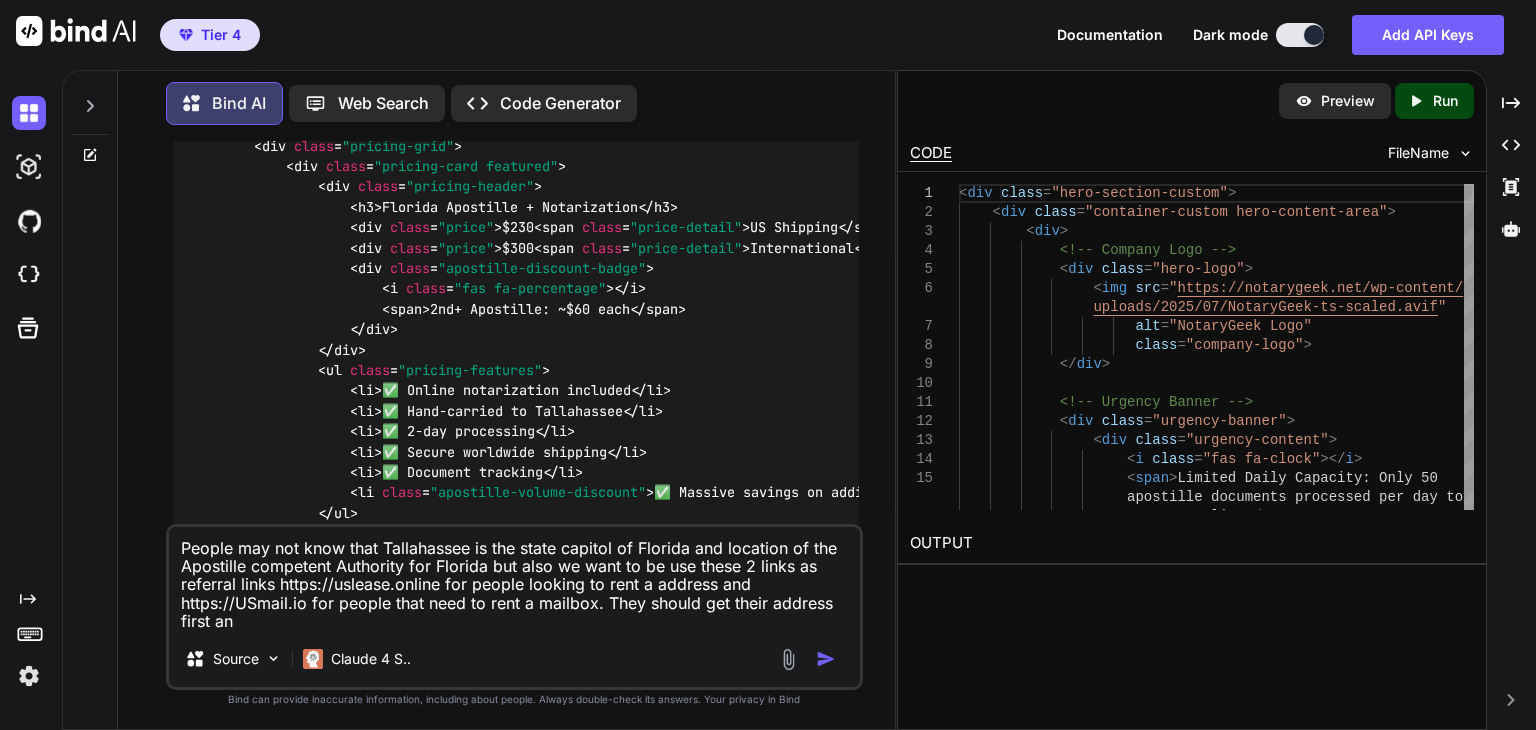 type on "People may not know that  Tallahassee is the state   capitol  of Florida and location of the Apostille competent Authority for Florida  but also   we want to be  use these 2 links as referral links   https://uslease.online for people looking to rent a address and https://USmail.io for people that need to rent a mailbox.    They should get their address first and" 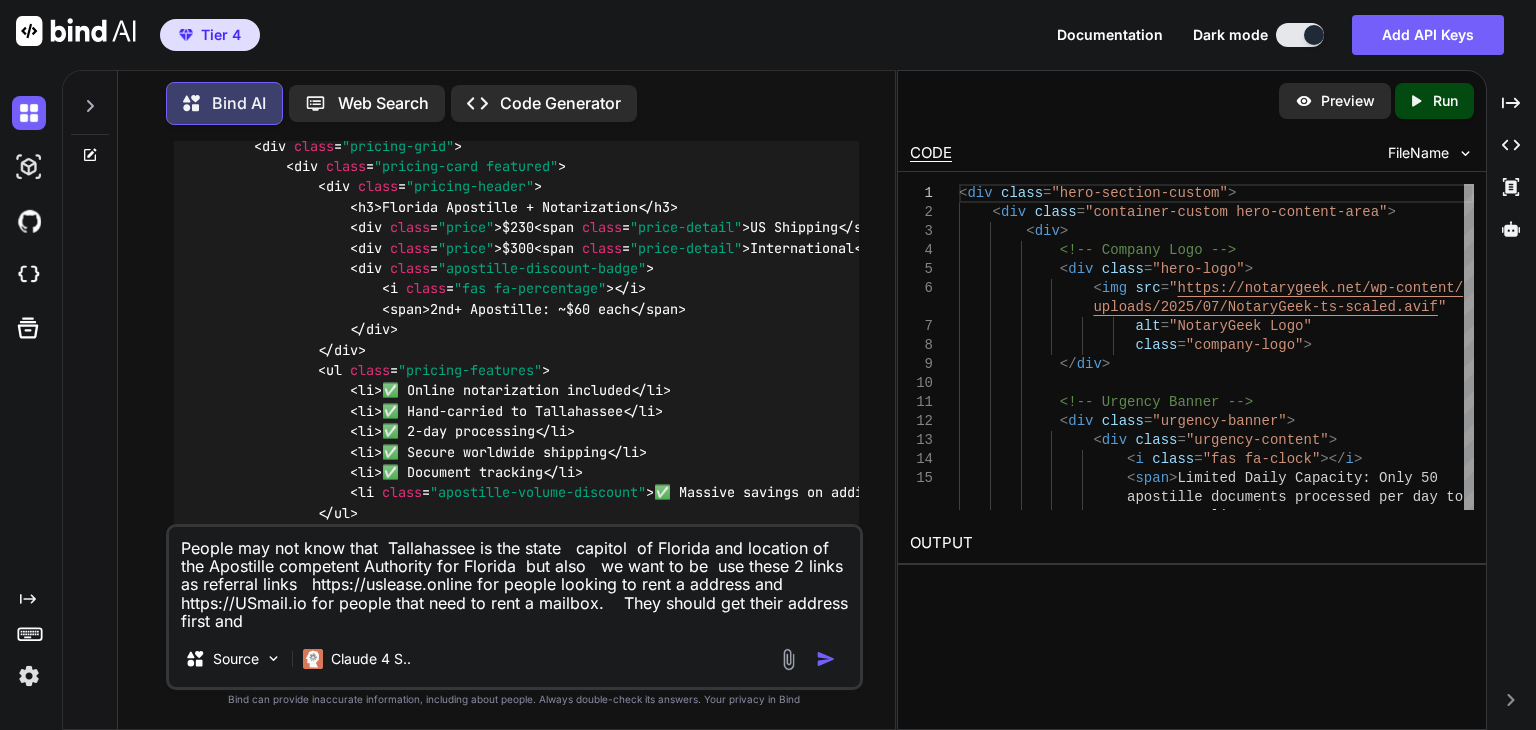 type on "People may not know that  Tallahassee is the state   capitol  of Florida and location of the Apostille competent Authority for Florida  but also   we want to be  use these 2 links as referral links   https://uslease.online for people looking to rent a address and https://USmail.io for people that need to rent a mailbox.    They should get their address first and" 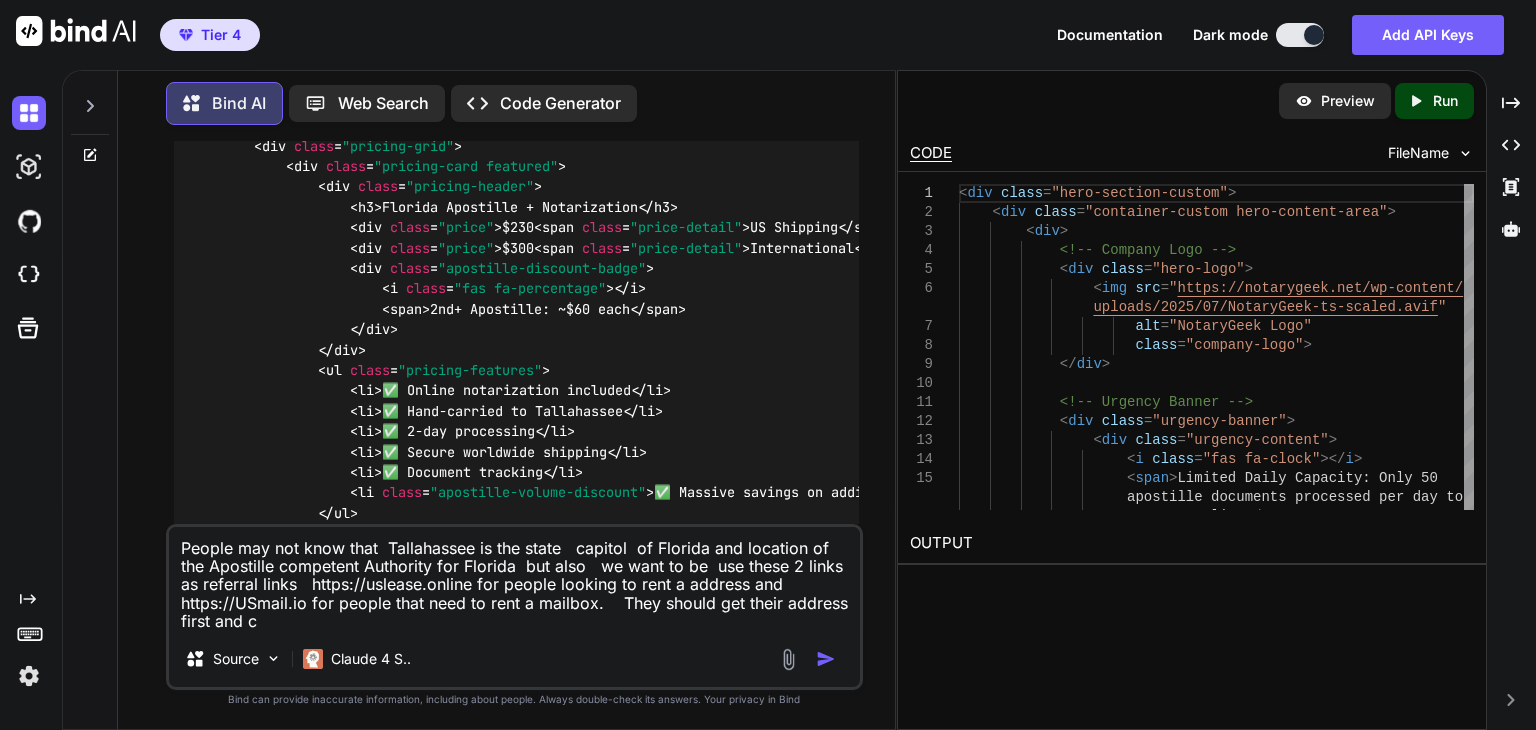 type on "People may not know that  Tallahassee is the state   capitol  of Florida and location of the Apostille competent Authority for Florida  but also   we want to be  use these 2 links as referral links   https://uslease.online for people looking to rent a address and https://USmail.io for people that need to rent a mailbox.    They should get their address first and" 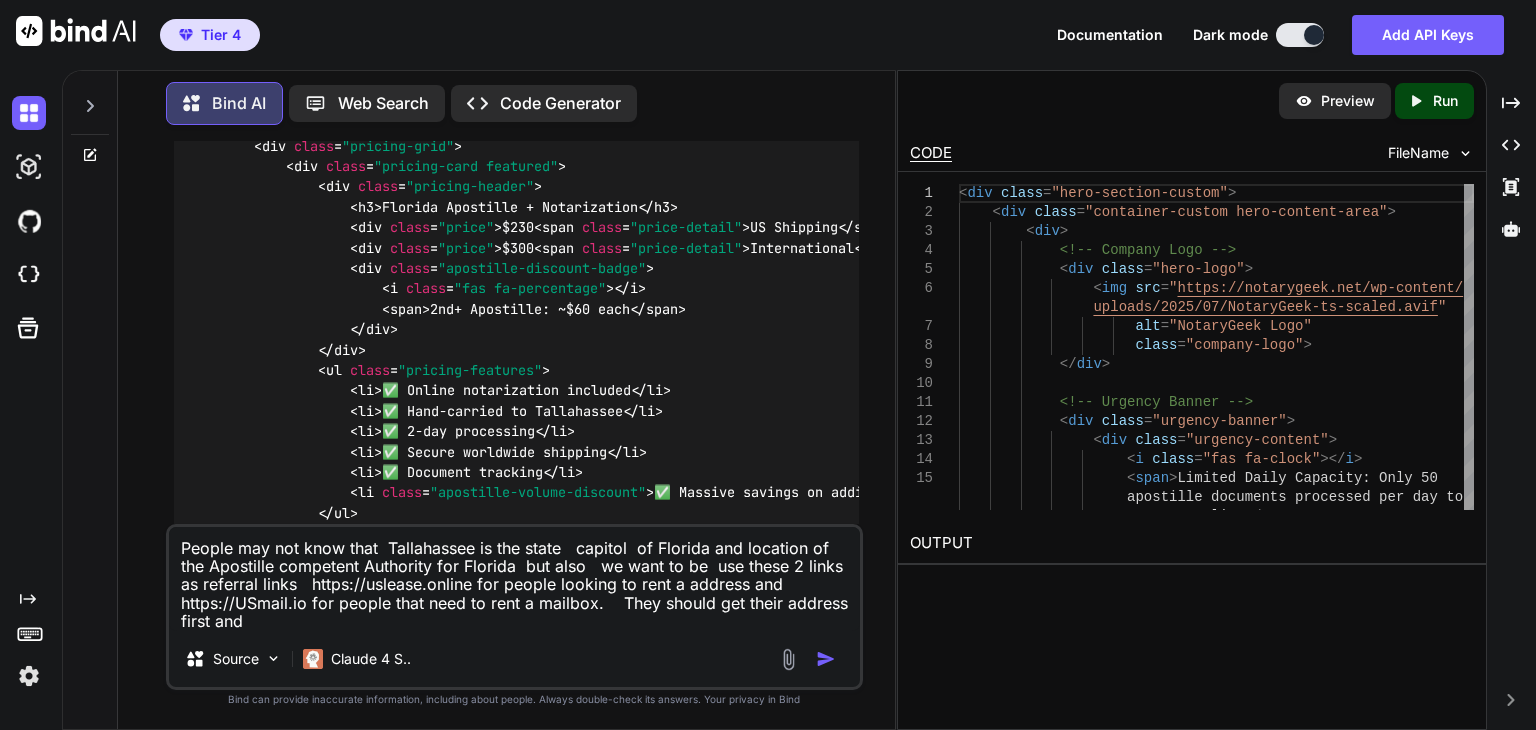 type on "People may not know that  Tallahassee is the state   capitol  of Florida and location of the Apostille competent Authority for Florida  but also   we want to be  use these 2 links as referral links   https://uslease.online for people looking to rent a address and https://USmail.io for people that need to rent a mailbox.    They should get their address first and" 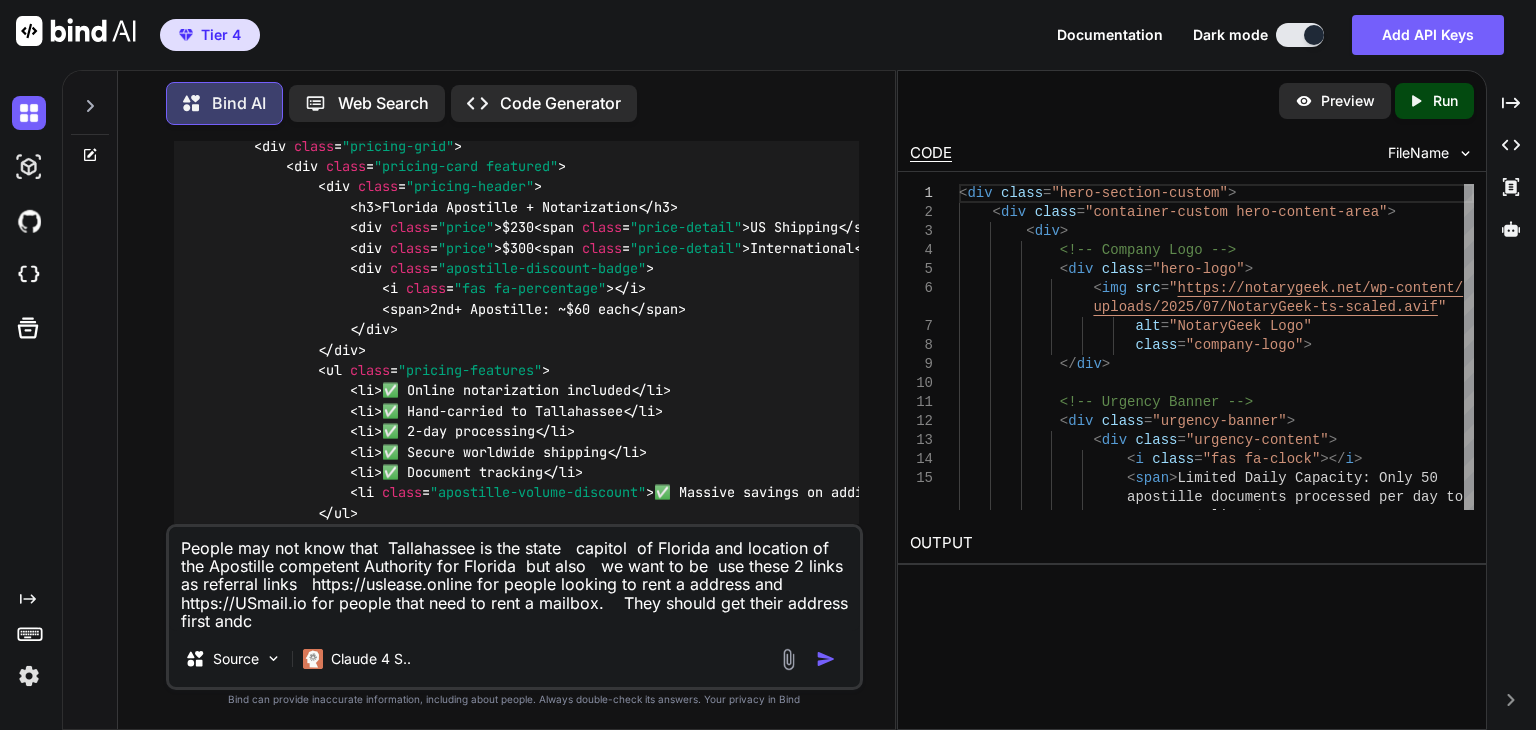type on "People may not know that  Tallahassee is the state   capitol  of Florida and location of the Apostille competent Authority for Florida  but also   we want to be  use these 2 links as referral links   https://uslease.online for people looking to rent a address and https://USmail.io for people that need to rent a mailbox.    They should get their address first and" 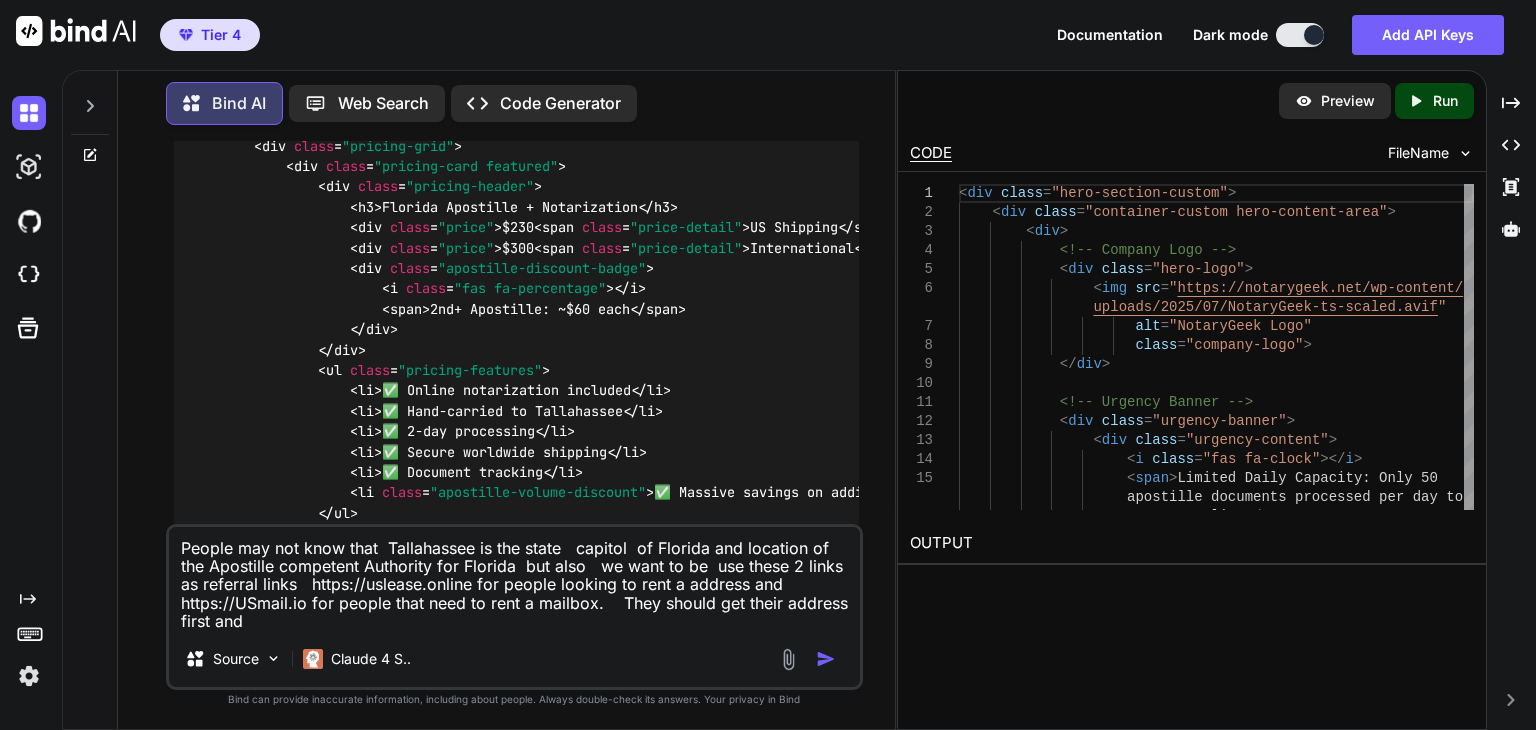 type on "People may not know that  Tallahassee is the state   capitol  of Florida and location of the Apostille competent Authority for Florida  but also   we want to be  use these 2 links as referral links   https://uslease.online for people looking to rent a address and https://USmail.io for people that need to rent a mailbox.    They should get their address first and" 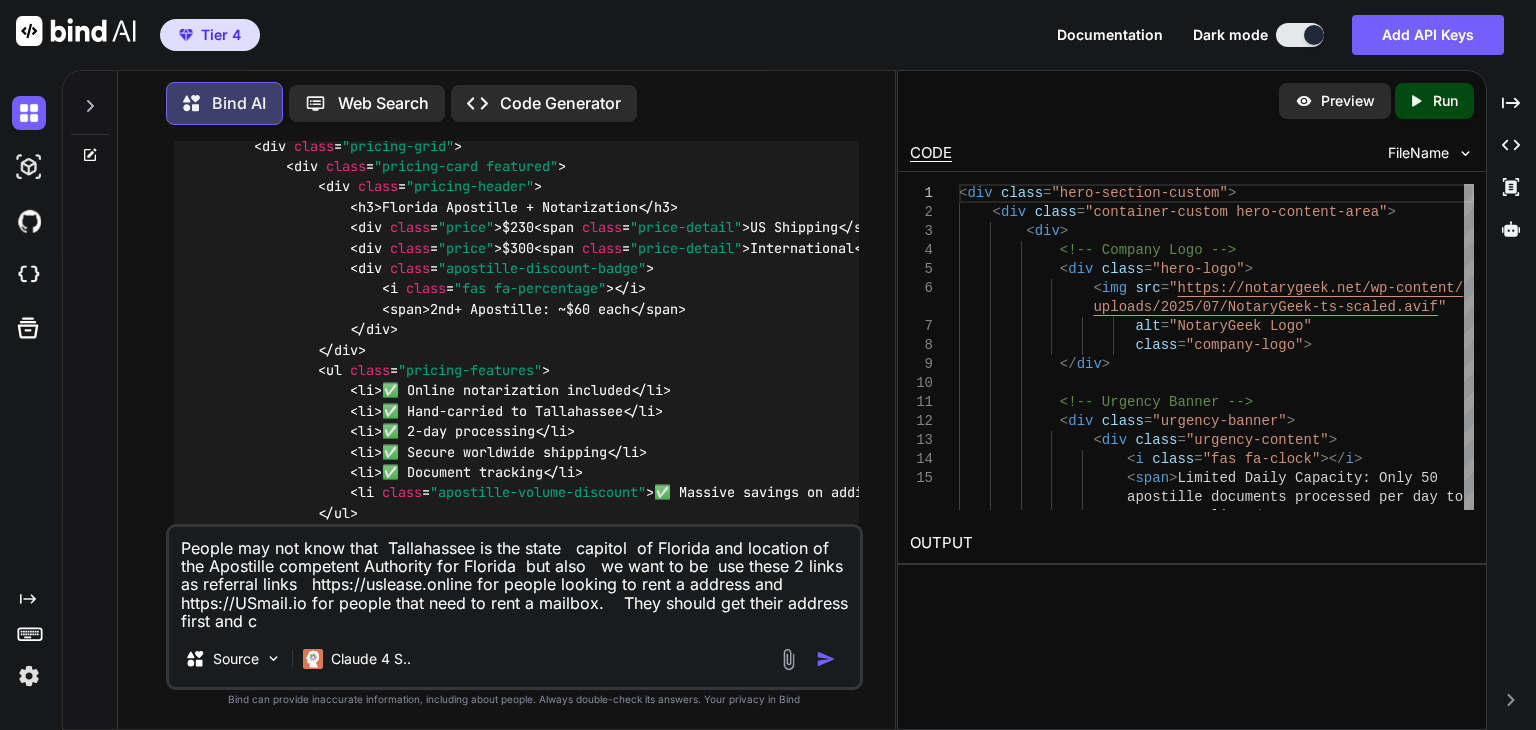 type on "People may not know that  [CITY] is the state   capitol  of Florida and location of the Apostille competent Authority for Florida  but also   we want to be  use these 2 links as referral links   https://uslease.online for people looking to rent a address and https://USmail.io for people that need to rent a mailbox.    They should get their address first and co" 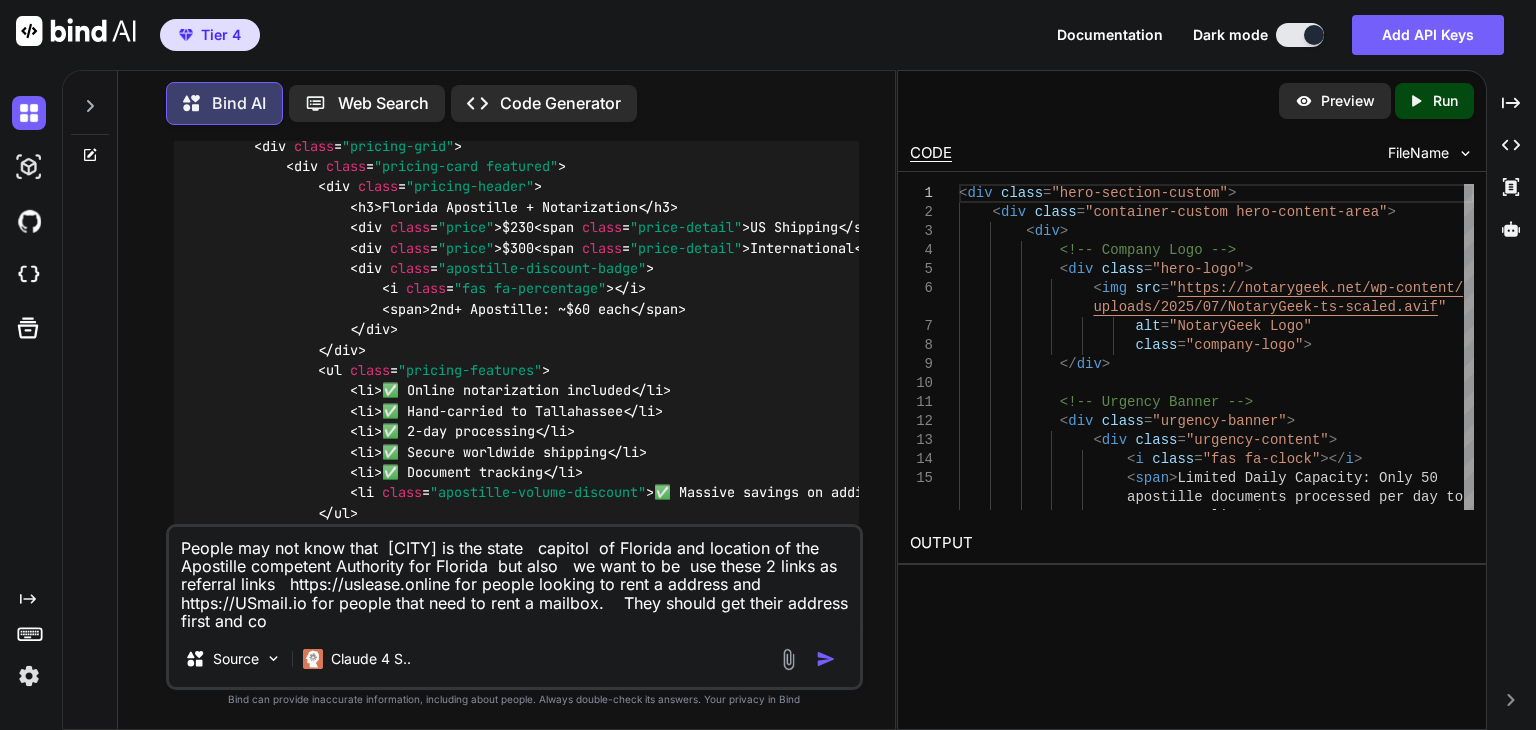type on "People may not know that  [CITY] is the state   capitol  of Florida and location of the Apostille competent Authority for Florida  but also   we want to be  use these 2 links as referral links   https://uslease.online for people looking to rent a address and https://USmail.io for people that need to rent a mailbox.    They should get their ad" 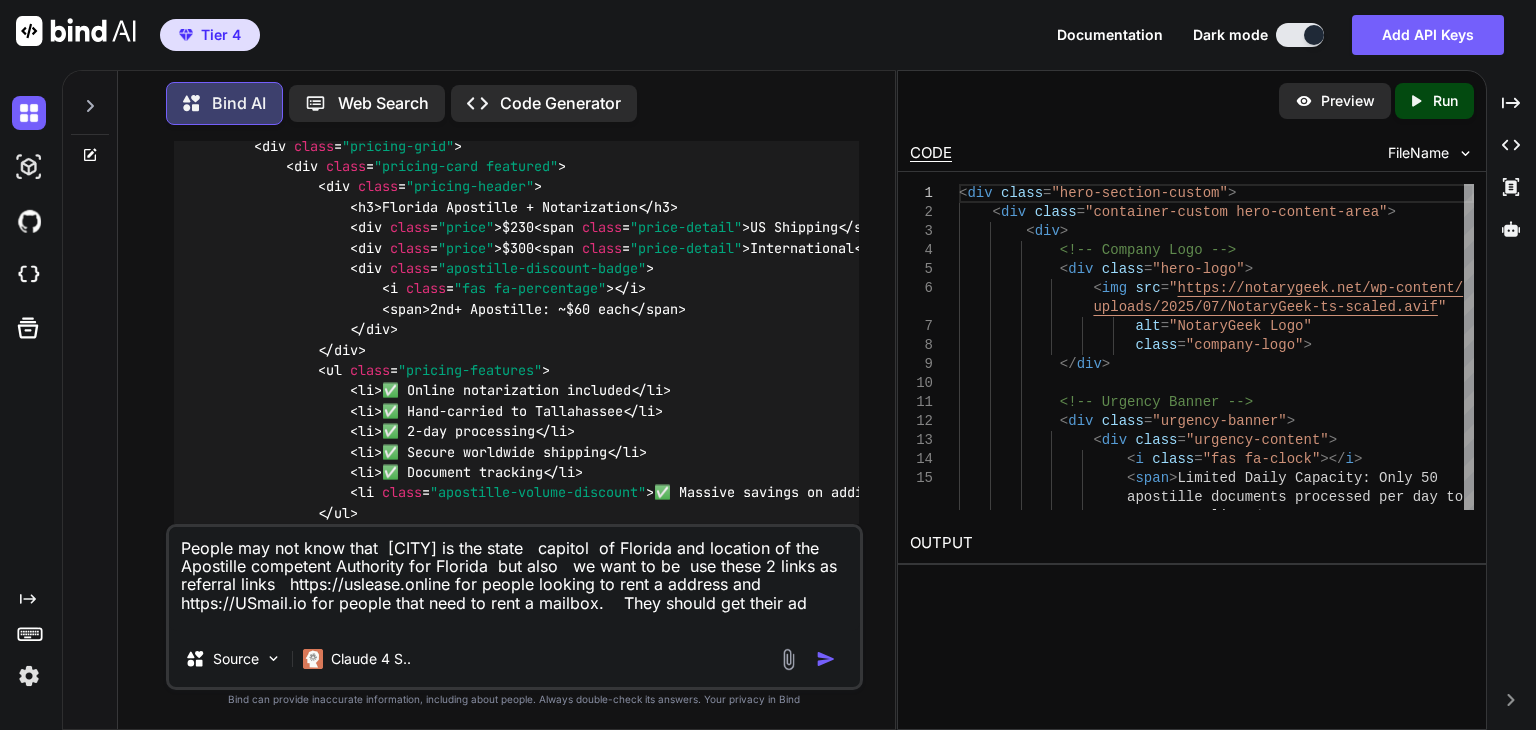 type on "People may not know that  Tallahassee is the state   capitol  of Florida and location of the Apostille competent Authority for Florida  but also   we want to be  use these 2 links as referral links   https://uslease.online for people looking to rent a address and https://USmail.io for people that need to rent a mailbox.    They should get their address first and come" 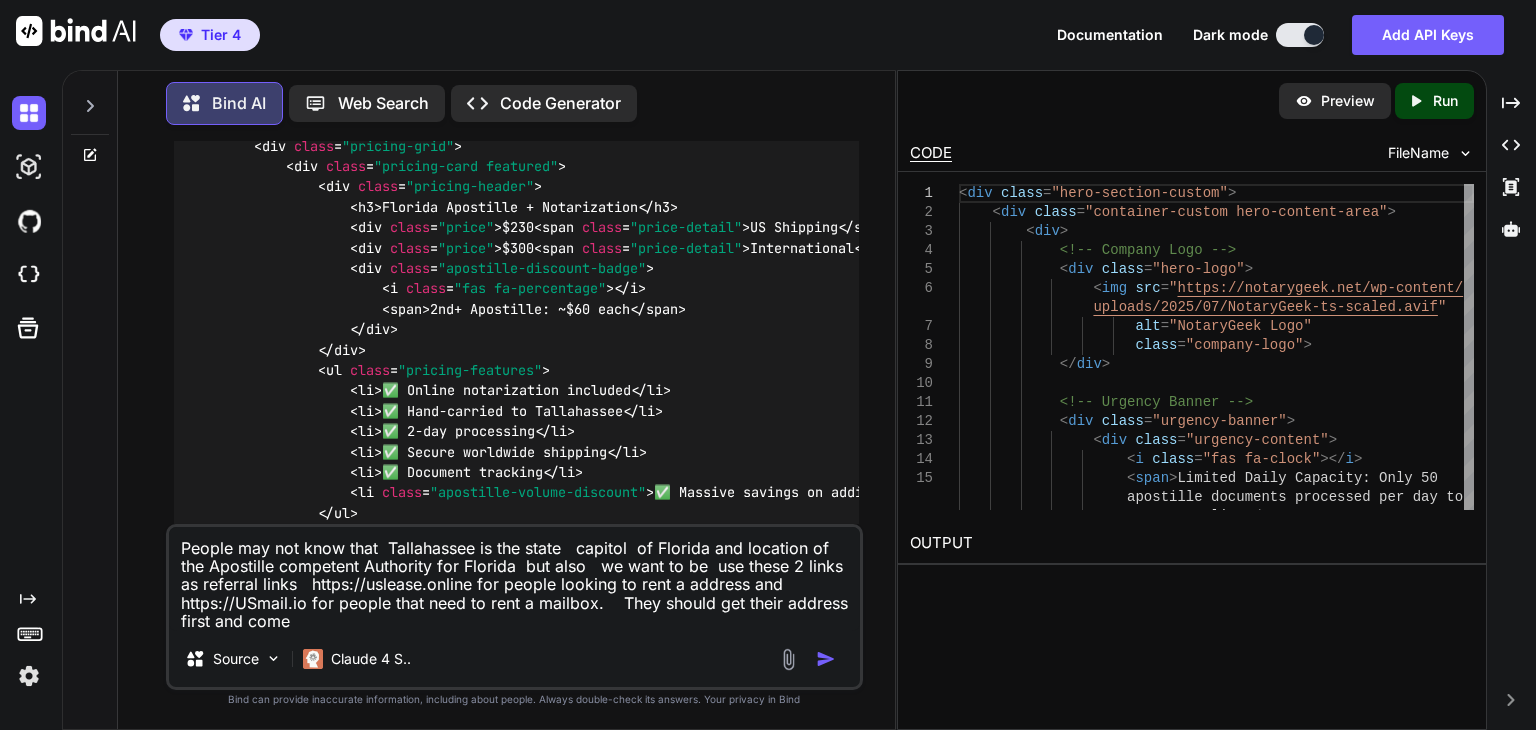type on "People may not know that  Tallahassee is the state   capitol  of Florida and location of the Apostille competent Authority for Florida  but also   we want to be  use these 2 links as referral links   https://uslease.online for people looking to rent a address and https://USmail.io for people that need to rent a mailbox.    They should get their address first and come" 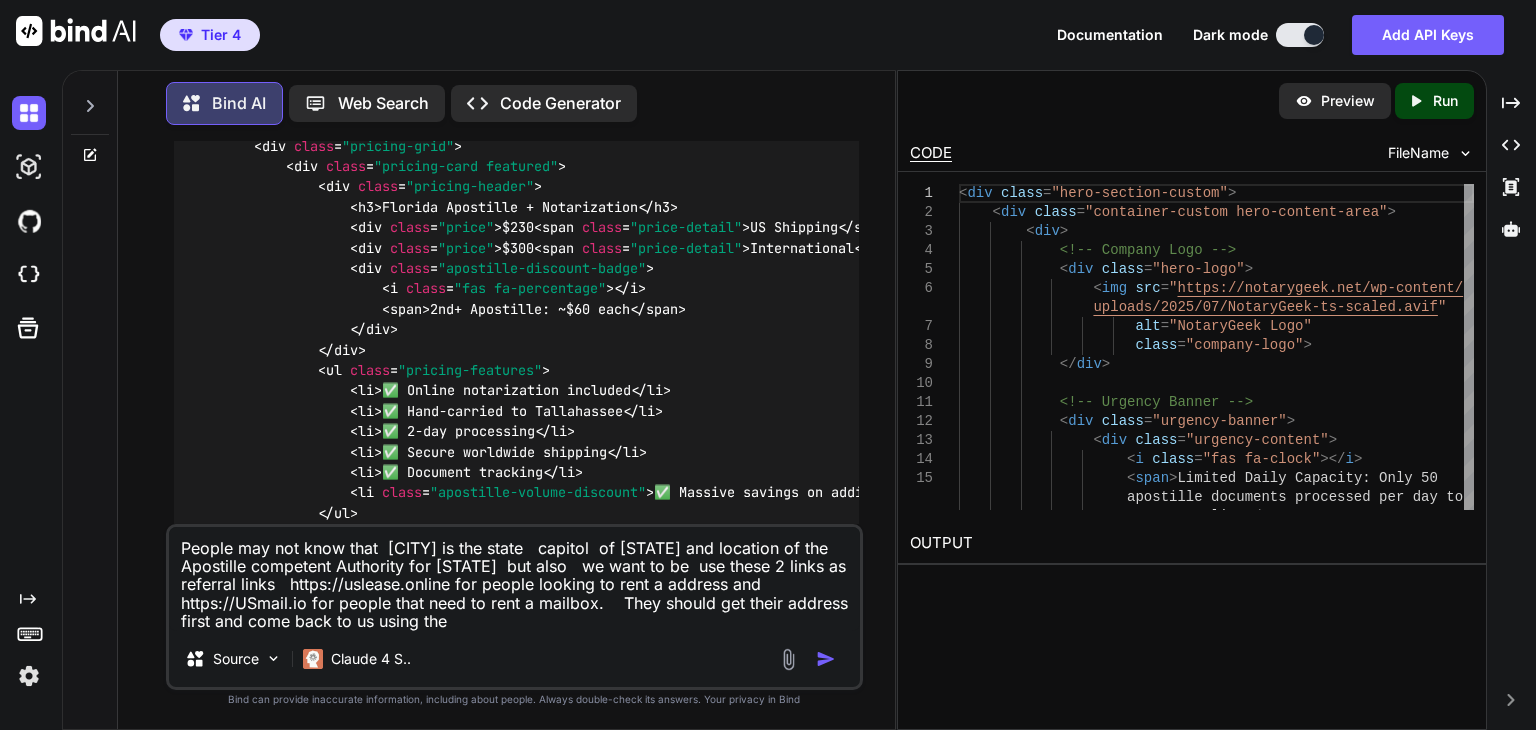 type on "People may not know that  Tallahassee is the state   capitol  of [STATE] and location of the Apostille competent Authority for [STATE] but also   we want to be  use these 2 links as referral links   https://uslease.online for people looking to rent a address and https://USmail.io for people that need to rent a mailbox.    They should get their address first and come ba" 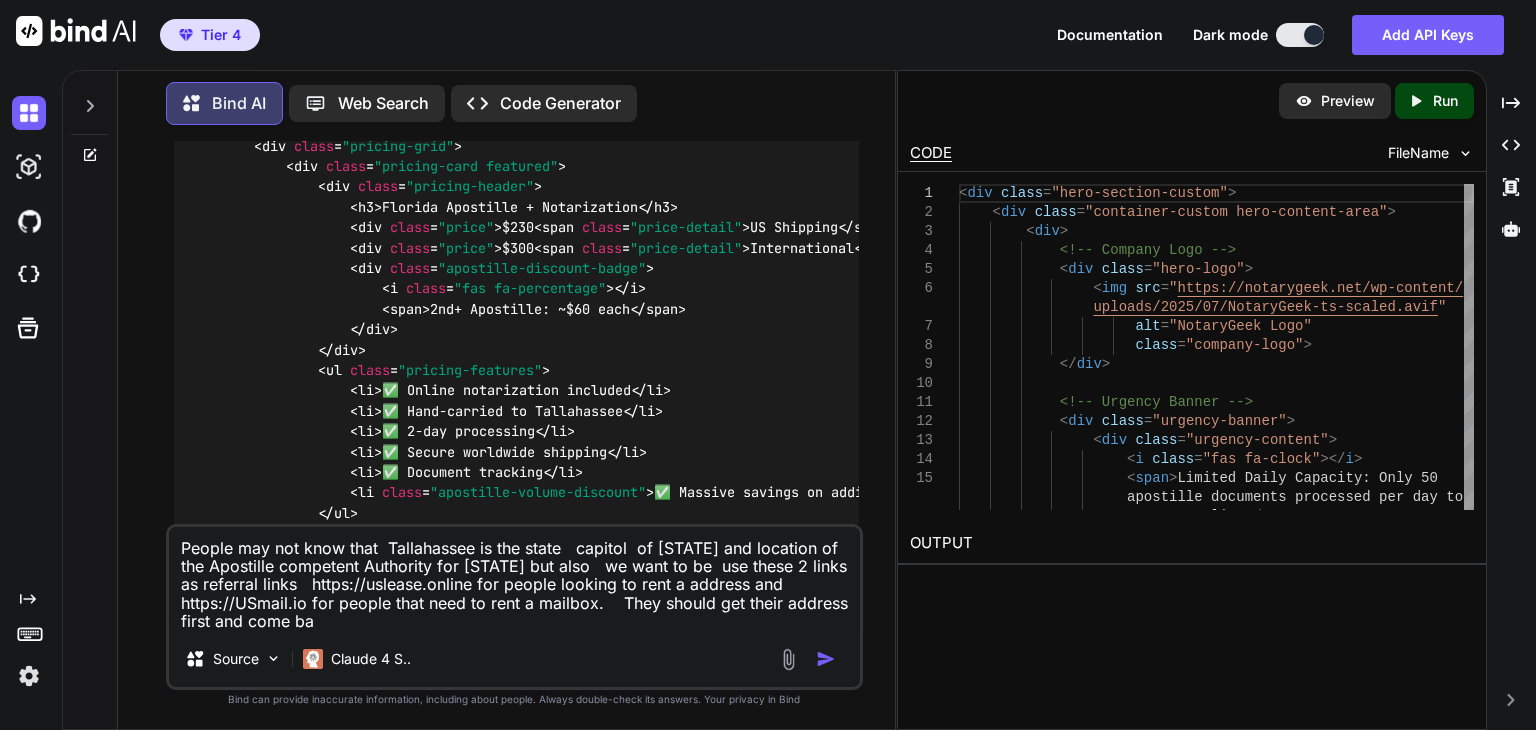 type on "People may not know that Tallahassee is the state capitol of Florida and location of the Apostille competent Authority for Florida but also we want to be use these 2 links as referral links https://uslease.online for people looking to rent a address and https://USmail.io for people that need to rent a mailbox. They should get their address first and come bac" 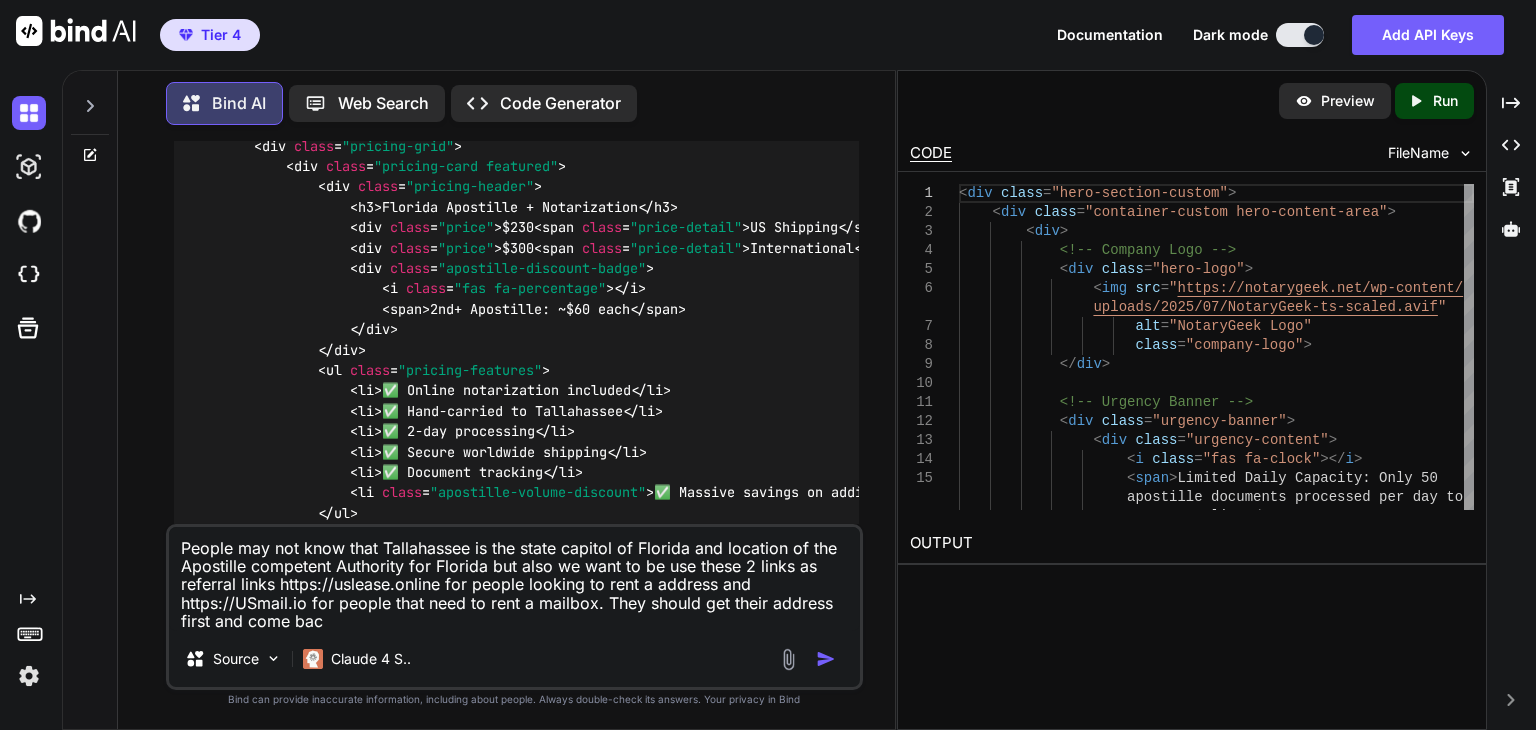 type on "People may not know that  [CITY] is the state   capitol  of Florida and location of the Apostille competent Authority for Florida  but also   we want to be  use these 2 links as referral links   https://uslease.online for people looking to rent a address and https://USmail.io for people that need to rent a mailbox.    They should get their address first and come back" 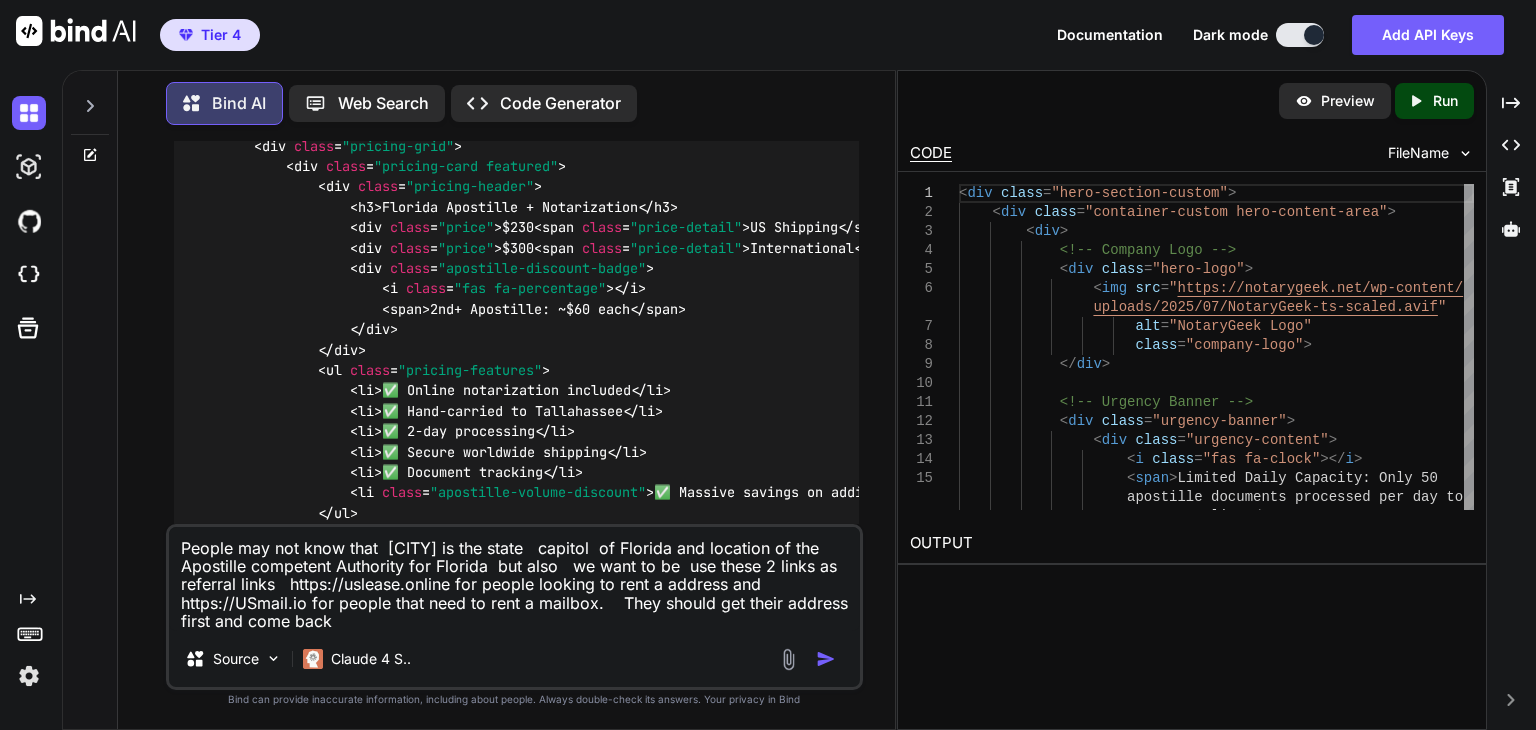 type on "People may not know that  [CITY] is the state   capitol  of Florida and location of the Apostille competent Authority for Florida  but also   we want to be  use these 2 links as referral links   https://uslease.online for people looking to rent a address and https://USmail.io for people that need to rent a mailbox.    They should get their address first and come back" 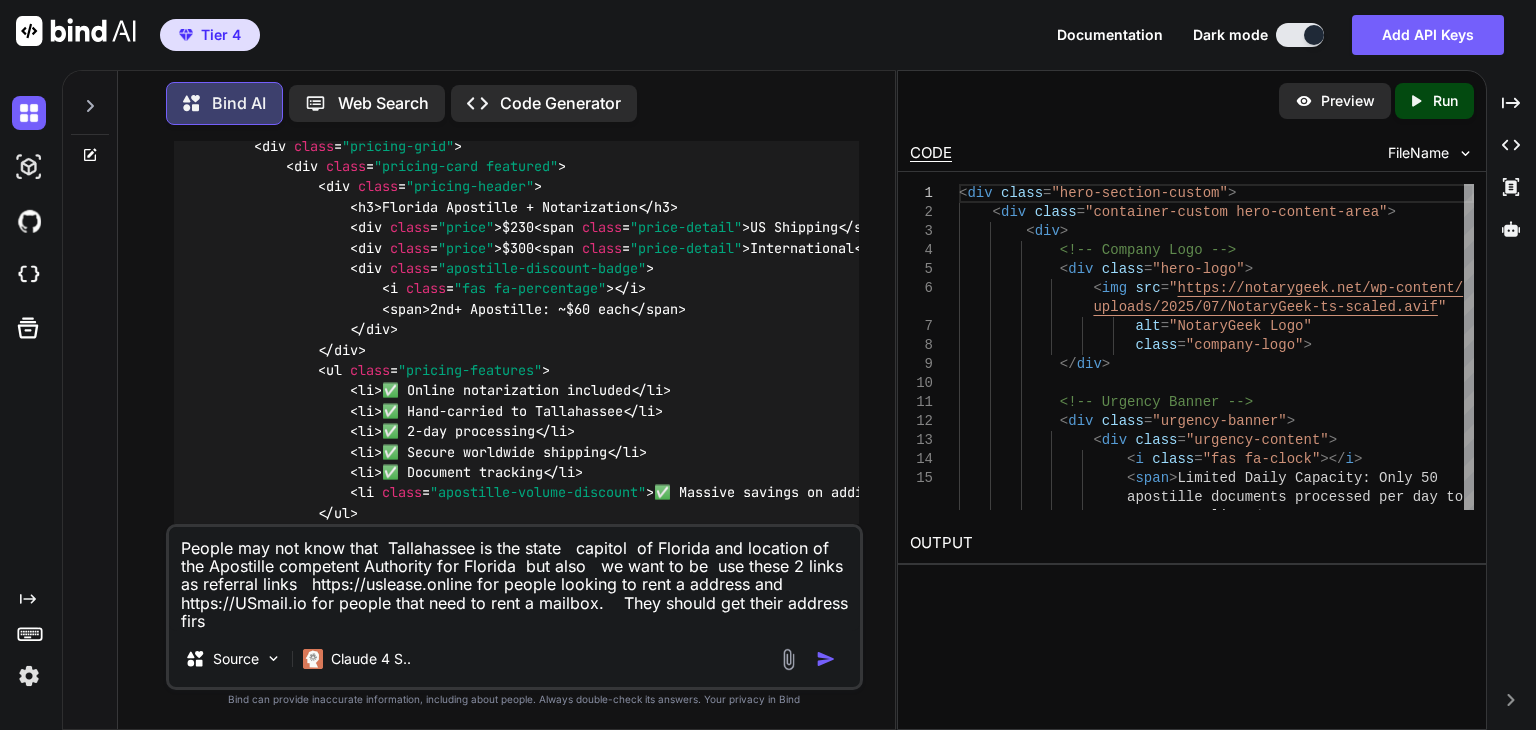type on "People may not know that  [CITY] is the state   capitol  of [STATE] and location of the Apostille competent Authority for [STATE]  but also   we want to be  use these 2 links as referral links   https://uslease.online for people looking to rent a address and https://USmail.io for people that need to rent a mailbox.    They should get their address first and come back to" 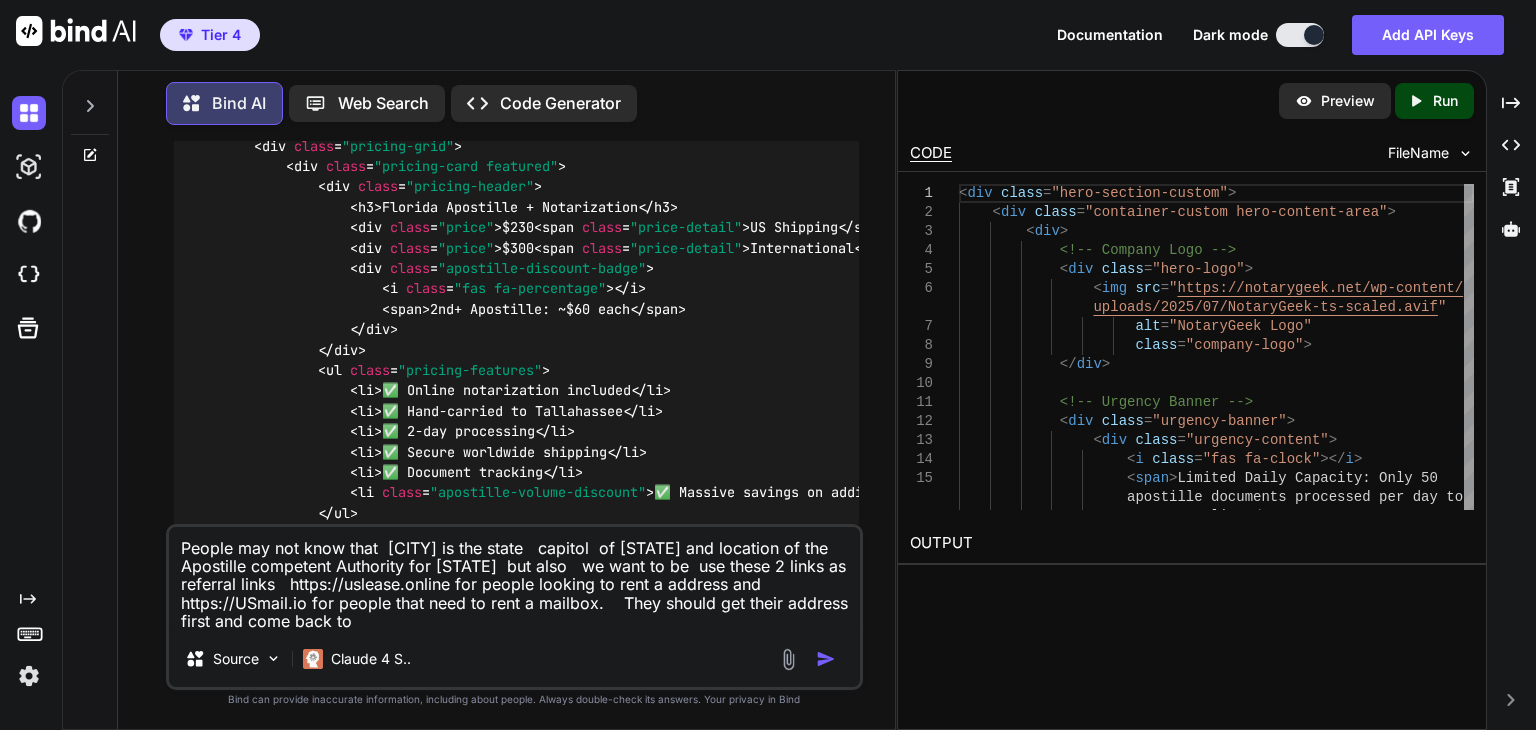 type on "People may not know that  [CITY] is the state   capitol  of [STATE] and location of the Apostille competent Authority for [STATE]  but also   we want to be  use these 2 links as referral links   https://uslease.online for people looking to rent a address and https://USmail.io for people that need to rent a mailbox.    They should get their address first and come back to" 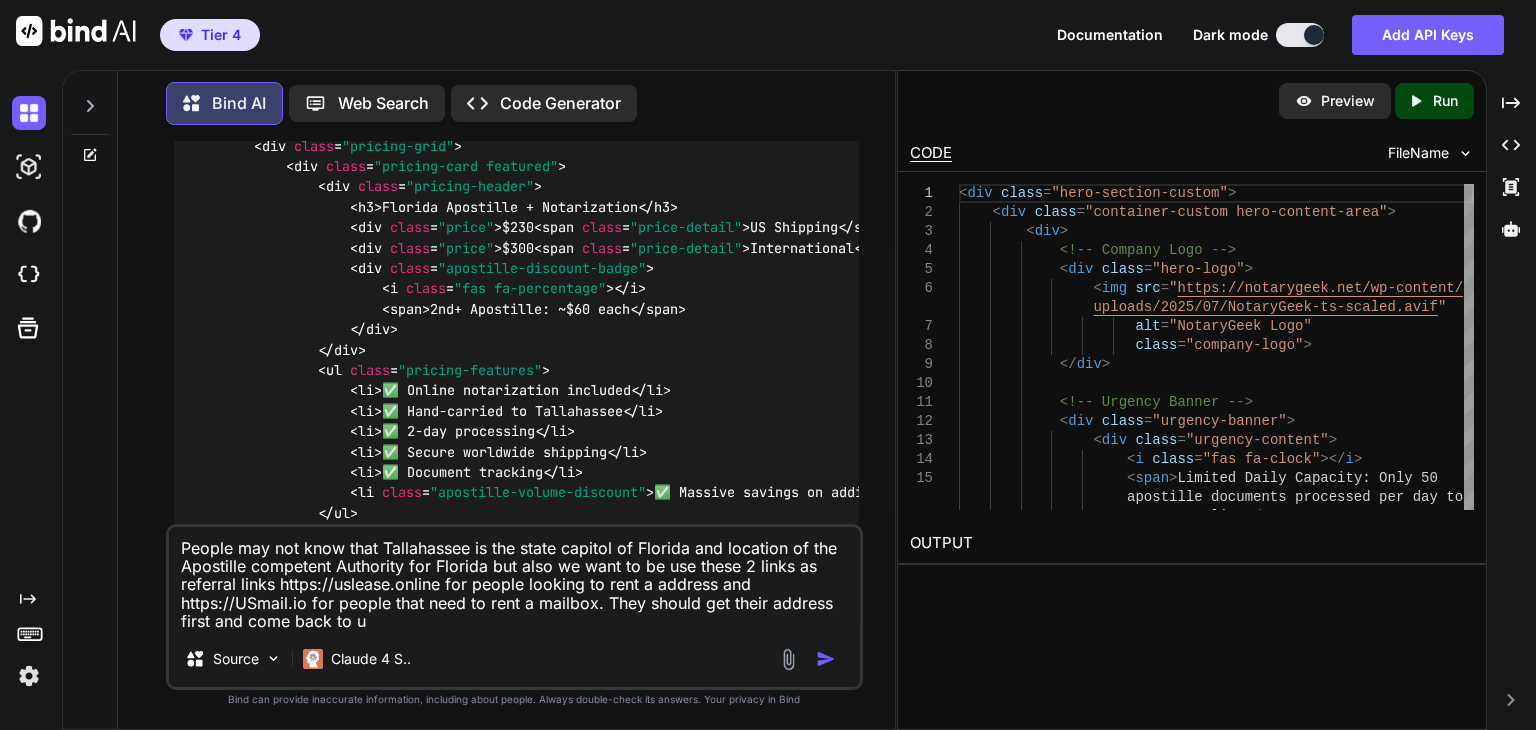 type on "People may not know that [CITY] is the state capitol of [STATE] and location of the Apostille competent Authority for [STATE] but also we want to be use these 2 links as referral links https://uslease.online for people looking to rent a address and https://USmail.io for people that need to rent a mailbox. They should get their address first and come back to us" 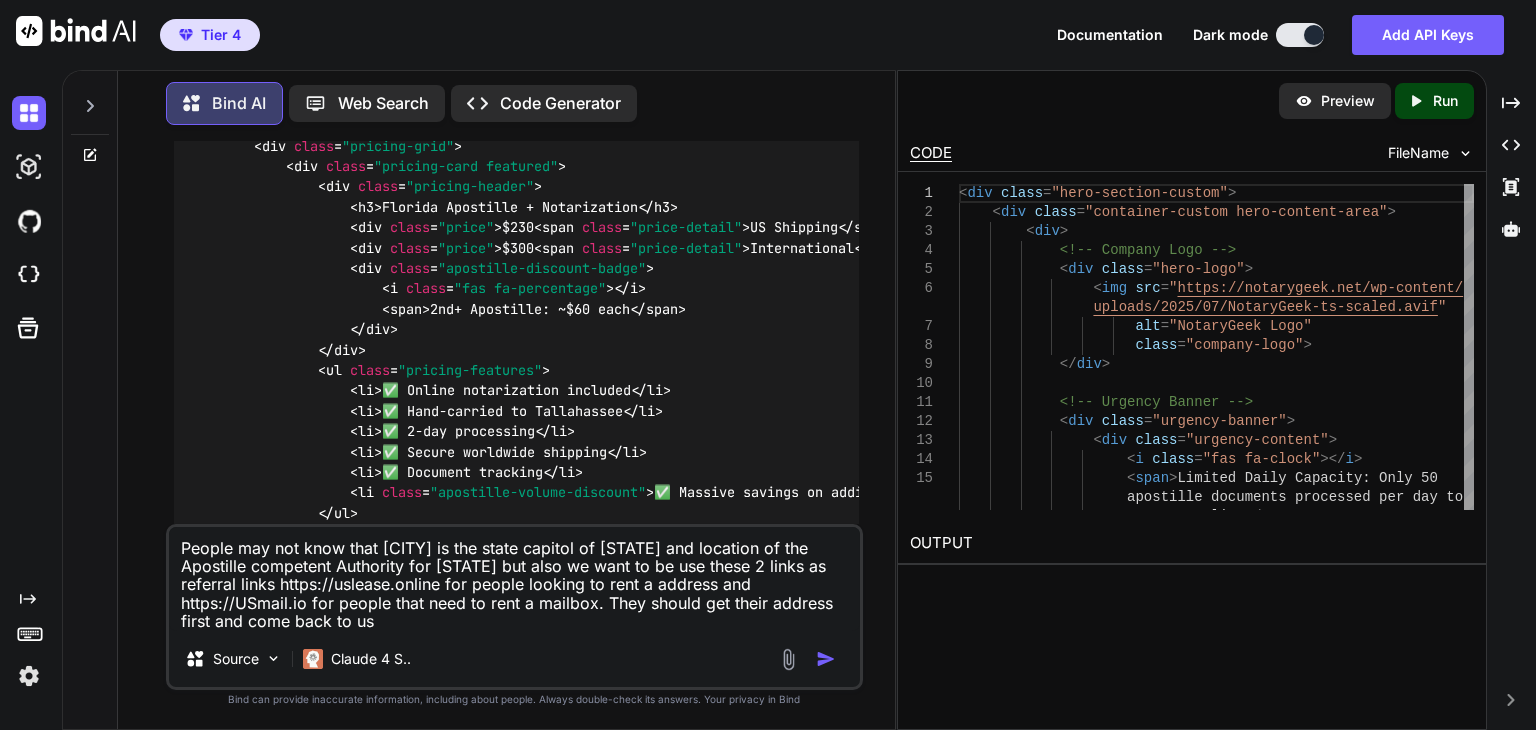 type on "People may not know that [CITY] is the state capitol of [STATE] and location of the Apostille competent Authority for [STATE] but also we want to be use these 2 links as referral links https://uslease.online for people looking to rent a address and https://USmail.io for people that need to rent a mailbox. They should get their address first and come back to us" 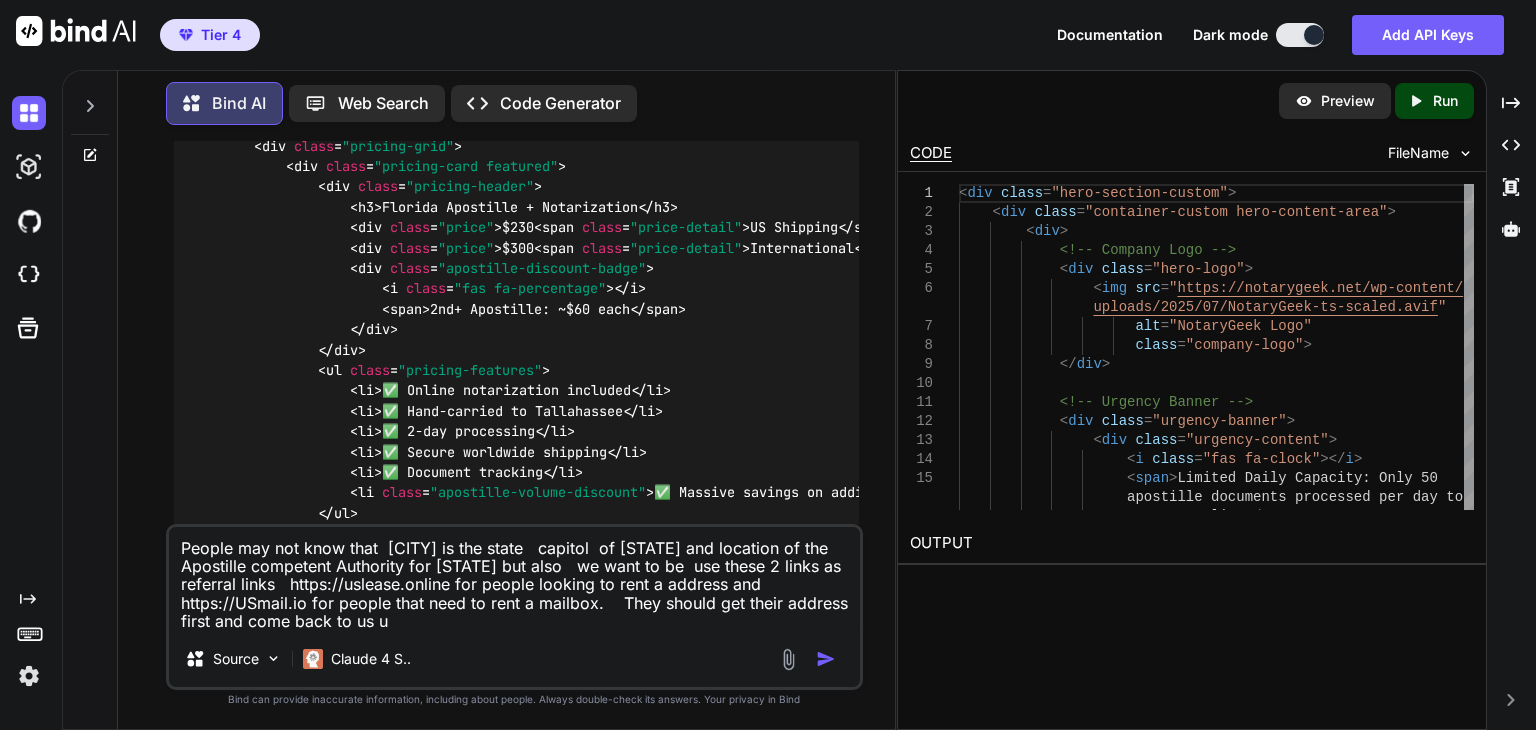 type on "People may not know that [CITY] is the state capitol of [STATE] and location of the Apostille competent Authority for [STATE] but also we want to be use these 2 links as referral links https://uslease.online for people looking to rent a address and https://USmail.io for people that need to rent a mailbox. They should get their address first and come back to us us" 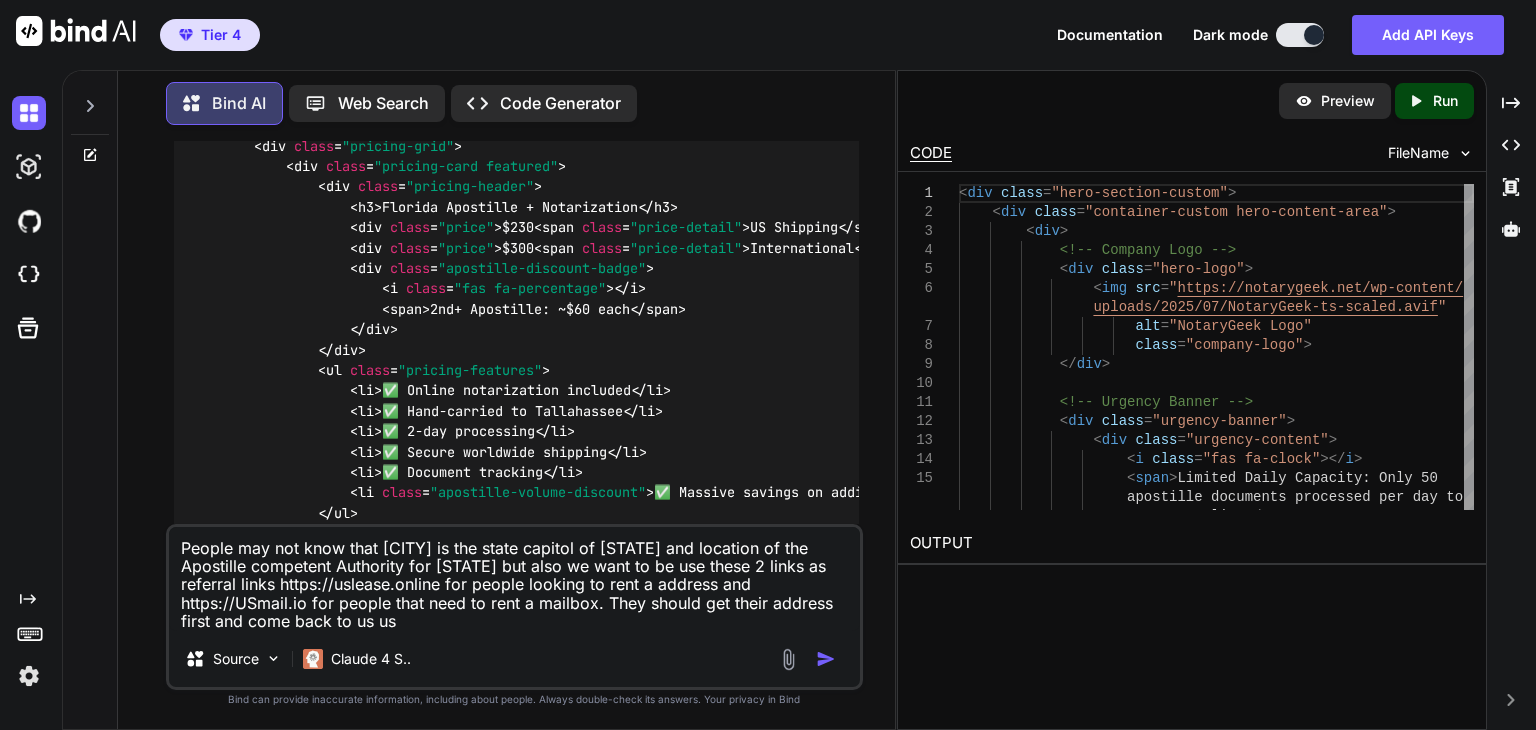 type on "x" 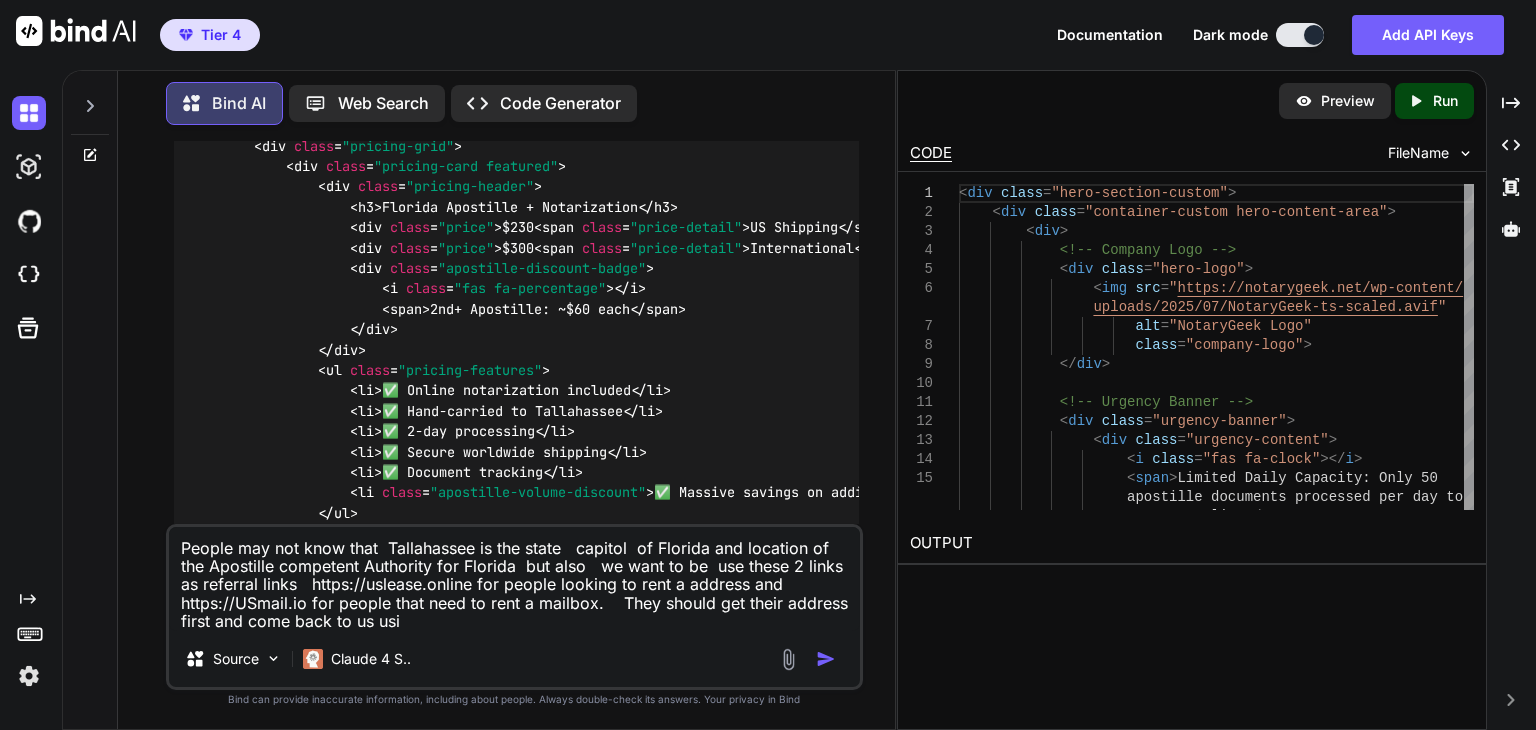 type on "People may not know that Tallahassee is the state capitol of Florida and location of the Apostille competent Authority for Florida but also we want to be use these [NUMBER] links as referral links https://uslease.online for people looking to rent a address and https://USmail.io for people that need to rent a mailbox. They should get their address first and come back to us usin" 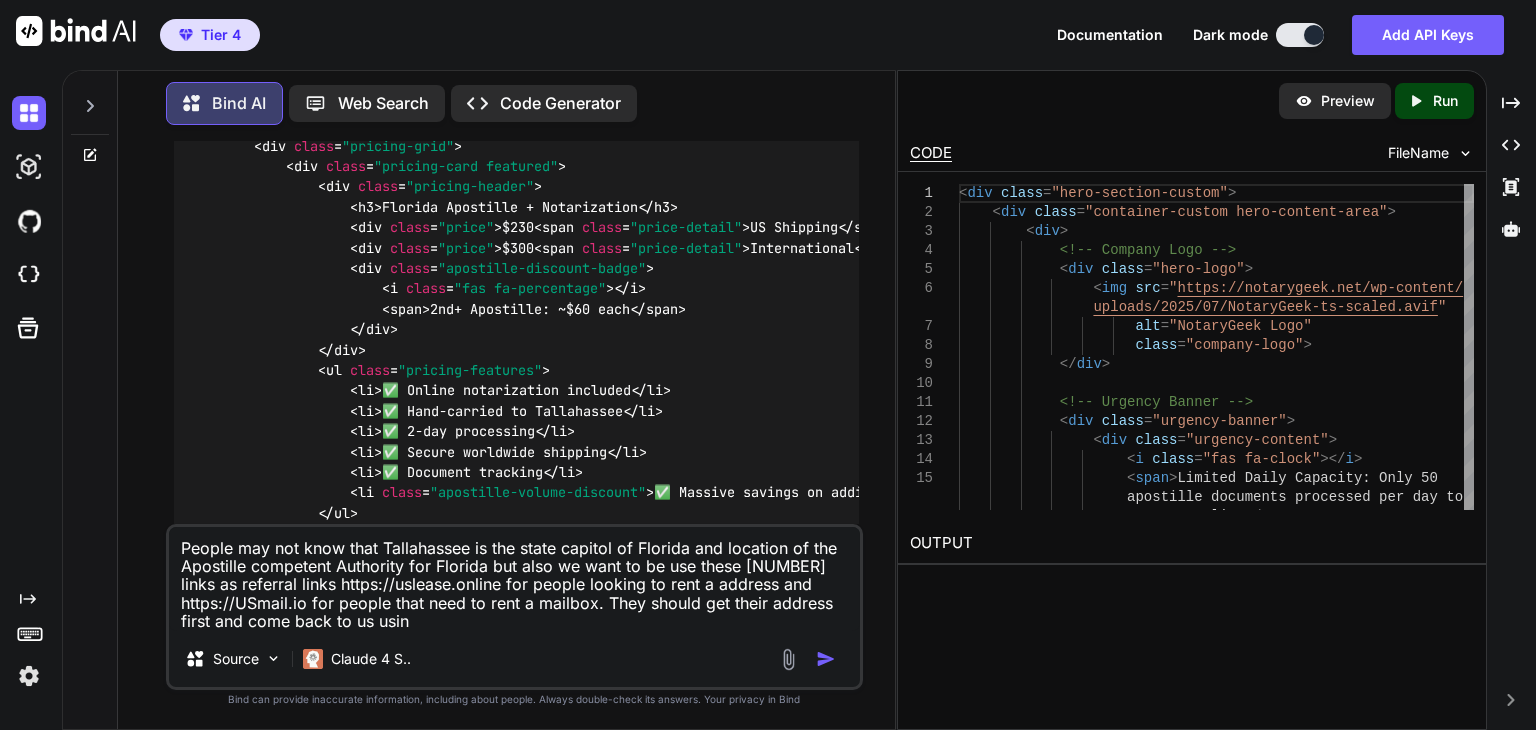 type on "People may not know that  Tallahassee is the state   capitol  of Florida and location of the Apostille competent Authority for Florida  but also   we want to be  use these 2 links as referral links   https://uslease.online for people looking to rent a address and https://USmail.io for people that need to rent a mailbox.    They should get their address first and come back to us using the link https://1583.pro to get their USPS 1583 notarized.   For" 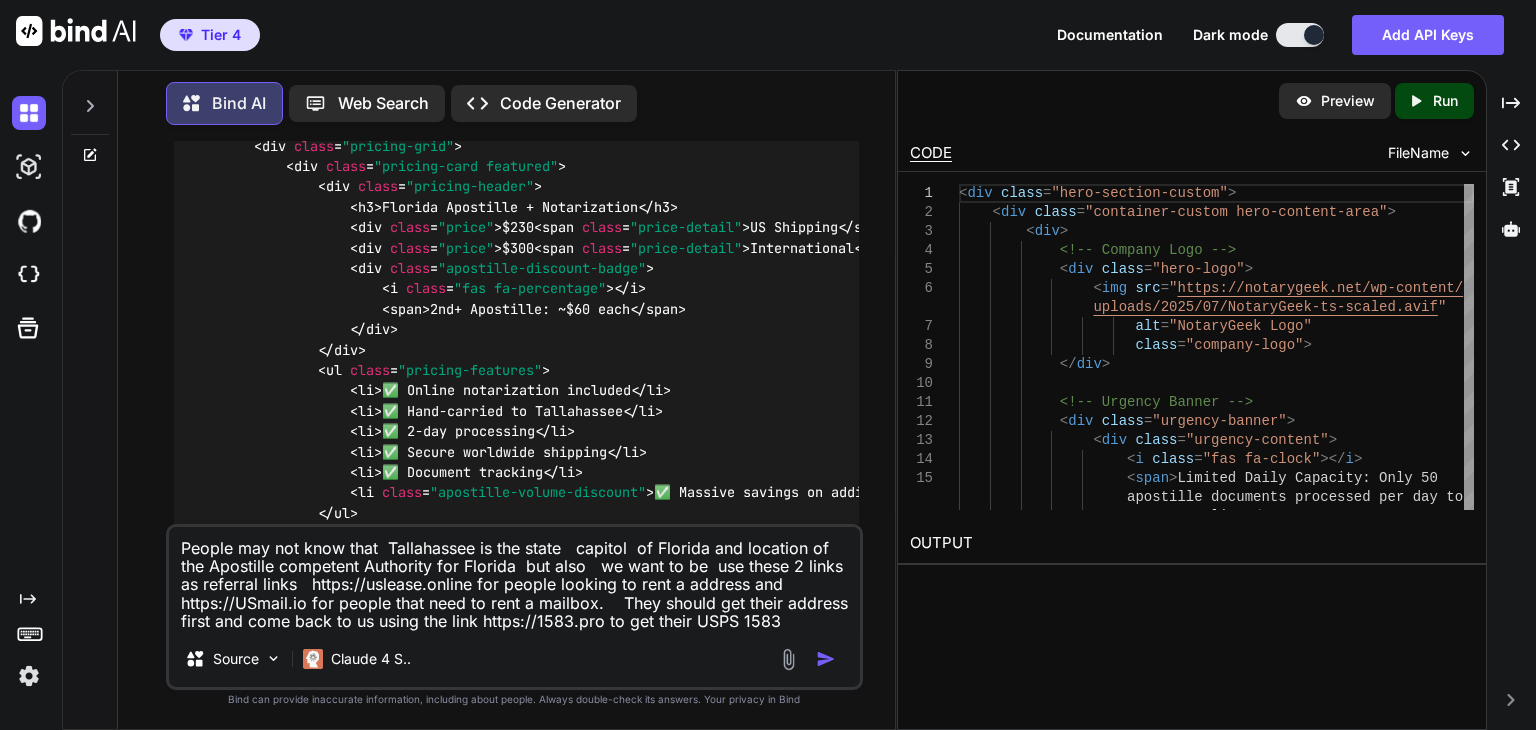 type on "People may not know that  Tallahassee is the state   capitol  of Florida and location of the Apostille competent Authority for Florida  but also   we want to be  use these 2 links as referral links   https://uslease.online for people looking to rent a address and https://USmail.io for people that need to rent a mailbox.    They should get their address first and come back to us using the link https://1583.pro to get their USPS 1583 notarized.   For" 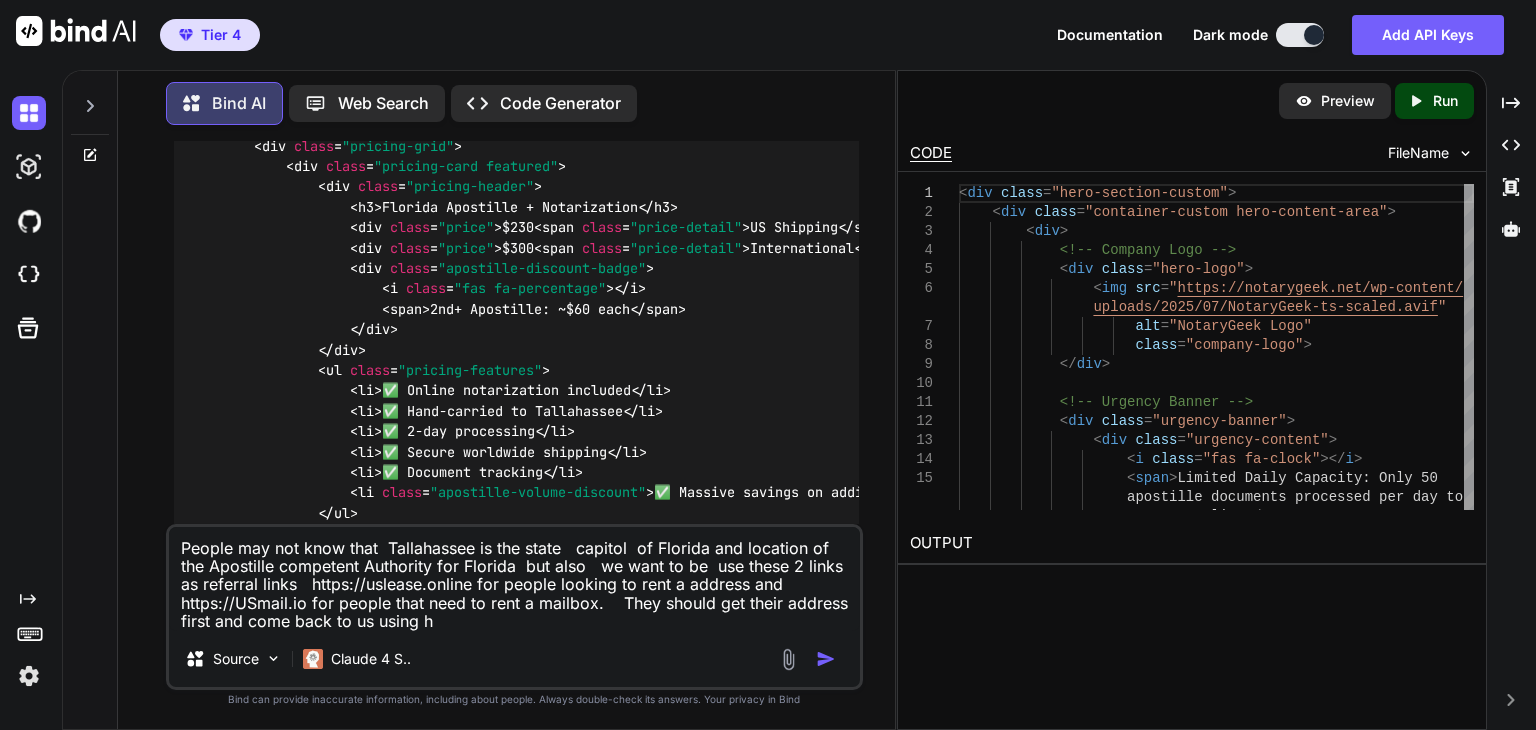 type on "People may not know that  Tallahassee is the state   capitol  of Florida and location of the Apostille competent Authority for Florida  but also   we want to be  use these 2 links as referral links   https://uslease.online for people looking to rent a address and https://USmail.io for people that need to rent a mailbox.    They should get their address first and come back to us using ht" 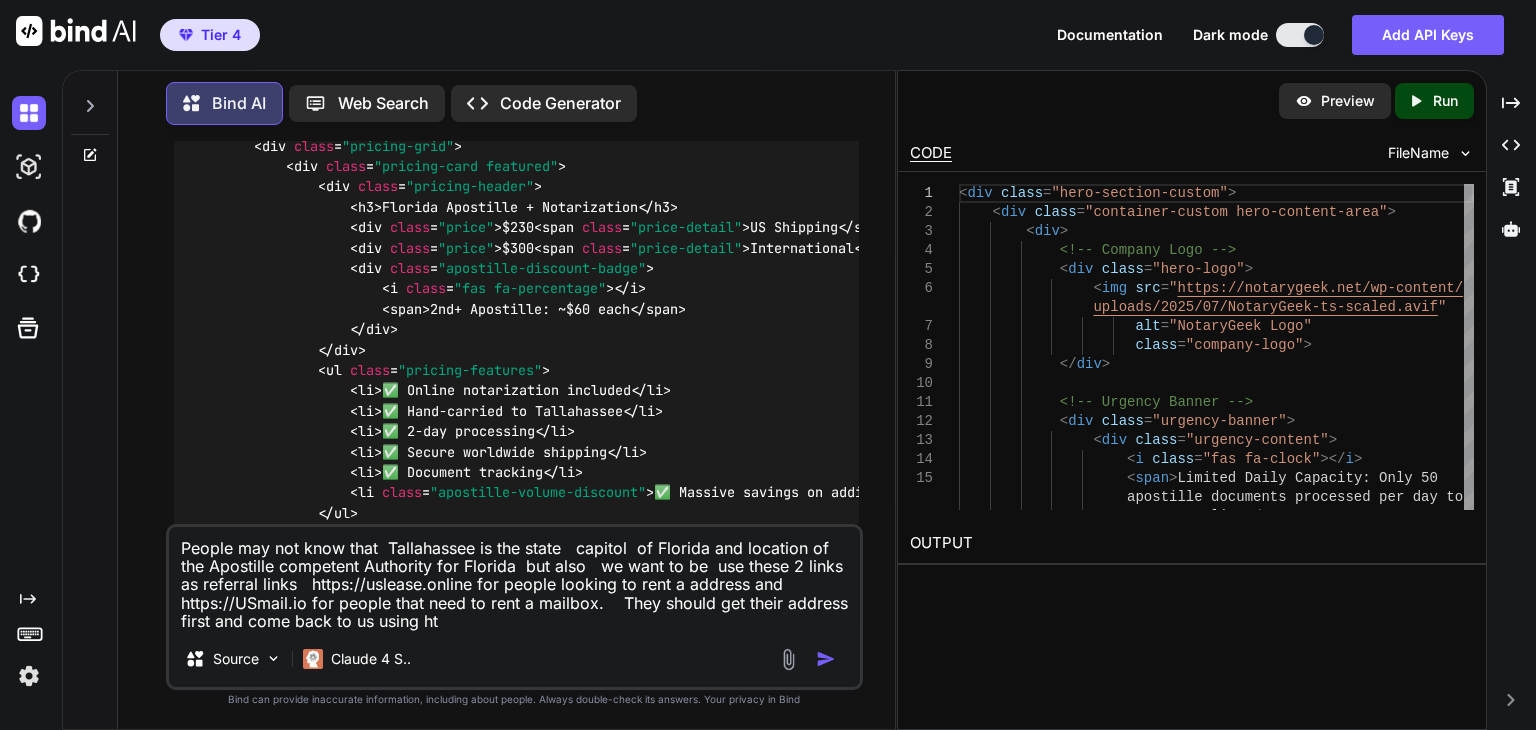 type on "People may not know that  Tallahassee is the state   capitol  of Florida and location of the Apostille competent Authority for Florida  but also   we want to be  use these 2 links as referral links   https://uslease.online for people looking to rent a address and https://USmail.io for people that need to rent a mailbox.    They should get their address first and come back to us using h" 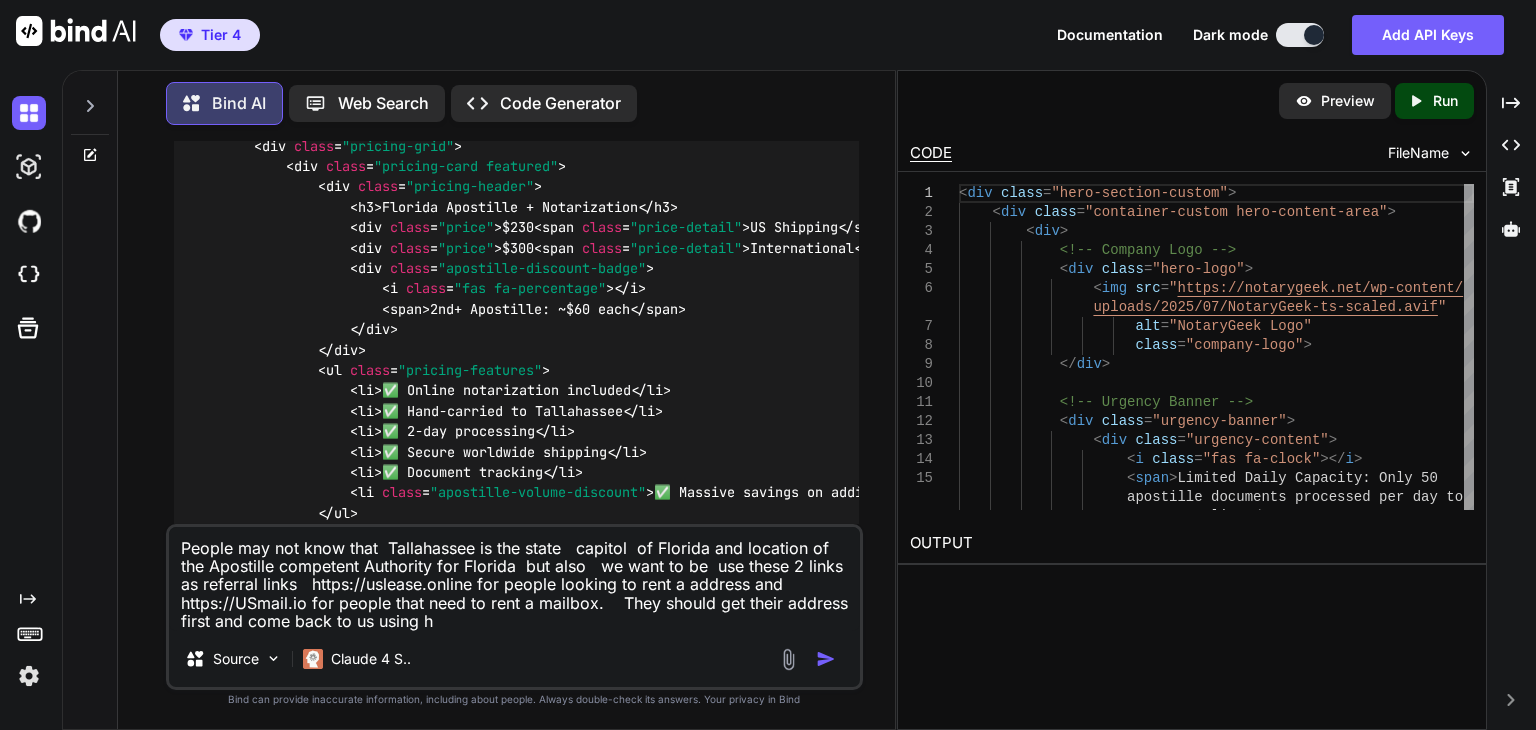 type on "People may not know that  Tallahassee is the state   capitol  of Florida and location of the Apostille competent Authority for Florida  but also   we want to be  use these 2 links as referral links   https://uslease.online for people looking to rent a address and https://USmail.io for people that need to rent a mailbox.    They should get their address first and come back to us using the link https://1583.pro to get their USPS 1583 notarized.   For" 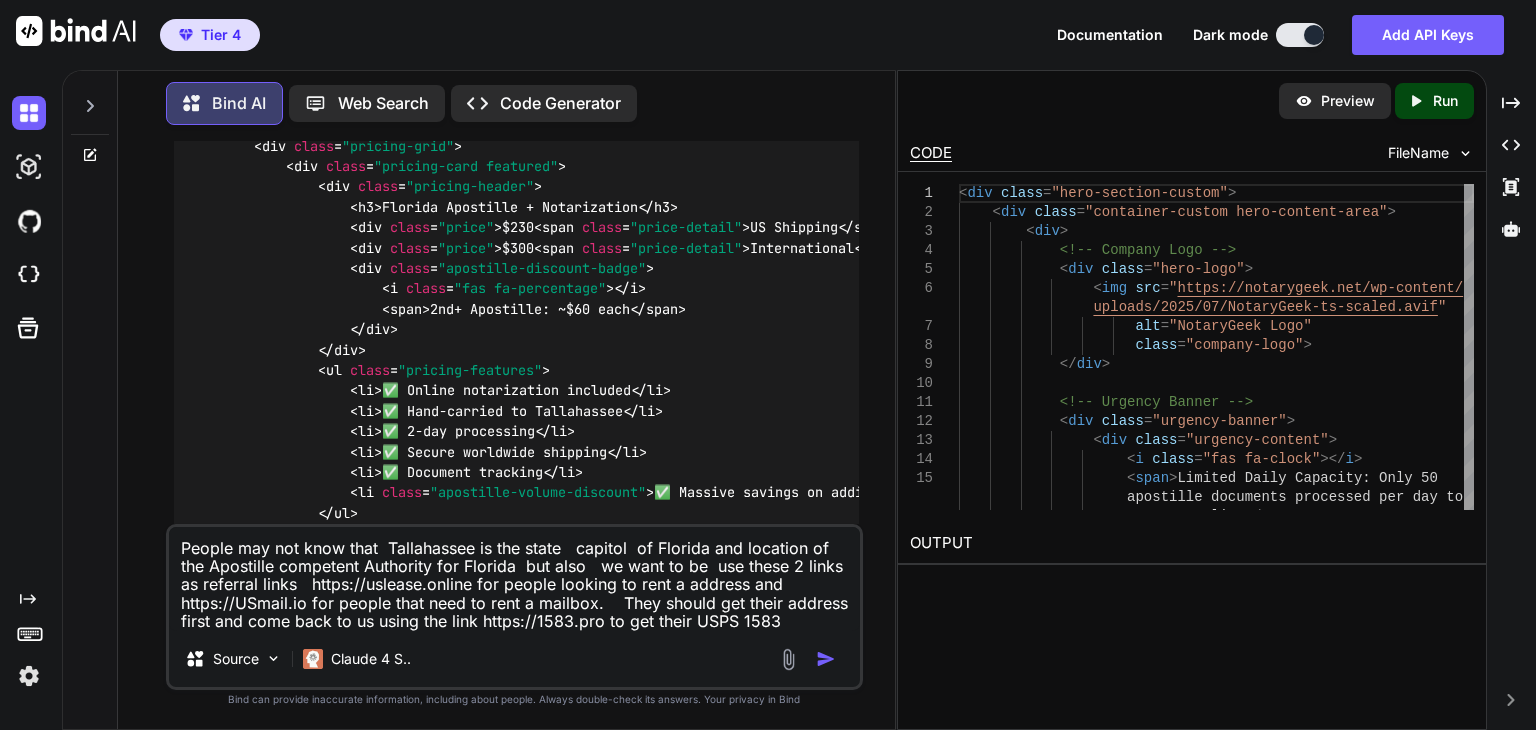 type on "People may not know that  [CITY] is the state   capitol  of [STATE] and location of the Apostille competent Authority for [STATE] but also   we want to be  use these 2 links as referral links   https://uslease.online for people looking to rent a address and https://USmail.io for people that need to rent a mailbox.    They should get their address first and come back to us using t" 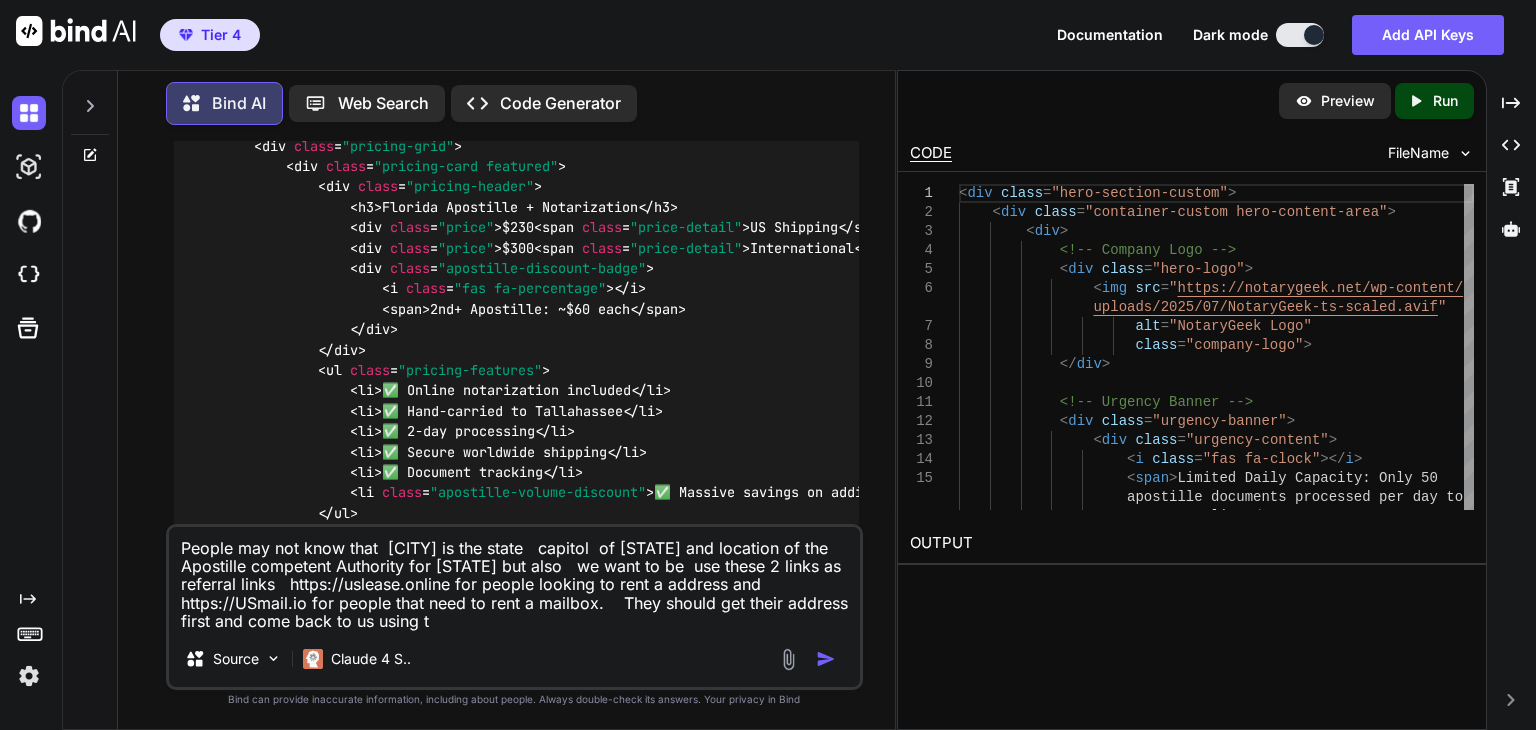 type on "People may not know that Tallahassee is the state capitol of Florida and location of the Apostille competent Authority for Florida but also we want to be use these 2 links as referral links https://uslease.online for people looking to rent a address and https://USmail.io for people that need to rent a mailbox. They should get their address first and come back to us using th" 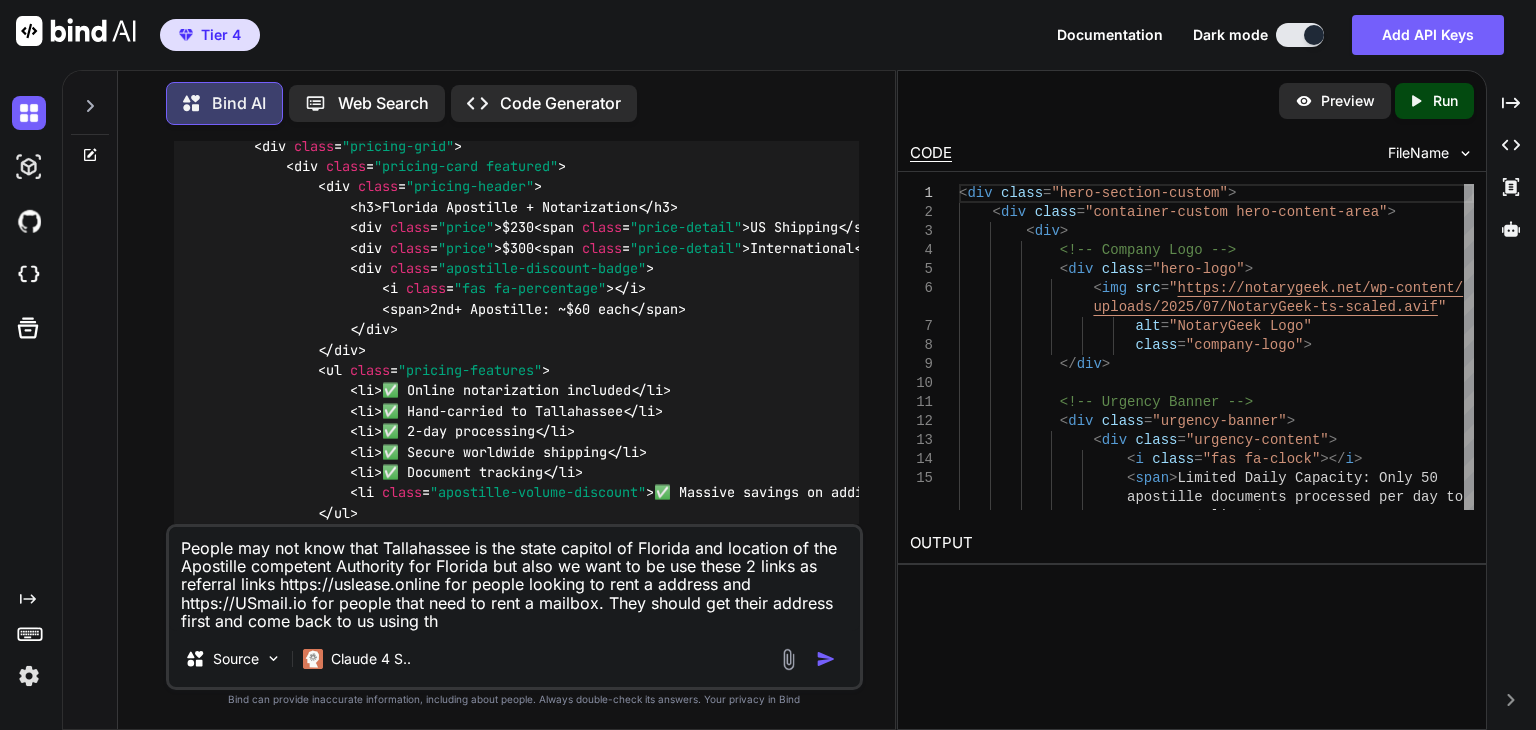 type on "People may not know that  [CITY] is the state   capitol  of [STATE] and location of the Apostille competent Authority for [STATE]  but also   we want to be  use these 2 links as referral links   https://uslease.online for people looking to rent a address and https://USmail.io for people that need to rent a mailbox.    They should get their address first and come back to us using the" 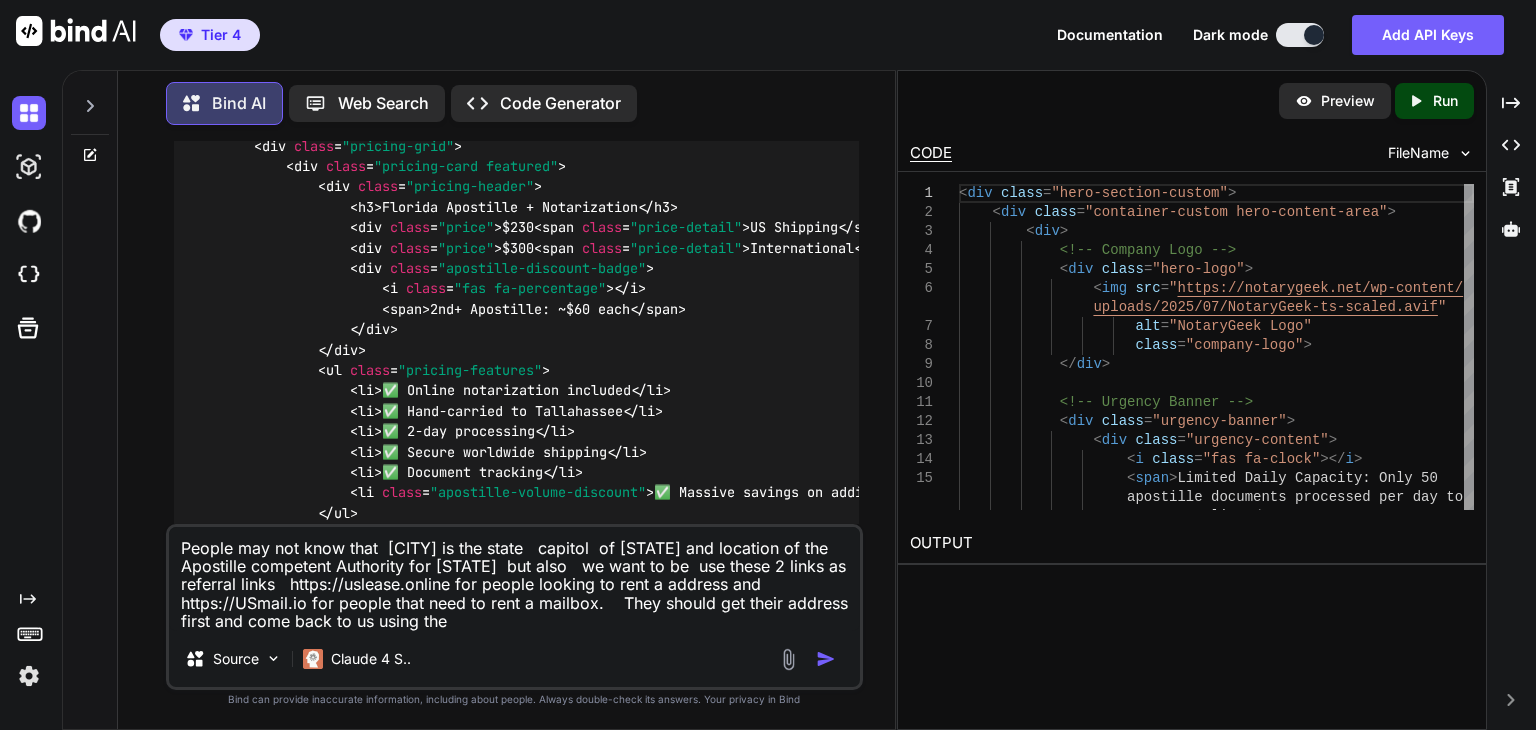 type on "People may not know that  [CITY] is the state   capitol  of [STATE] and location of the Apostille competent Authority for [STATE]  but also   we want to be  use these 2 links as referral links   https://uslease.online for people looking to rent a address and https://USmail.io for people that need to rent a mailbox.    They should get their address first and come back to us using the" 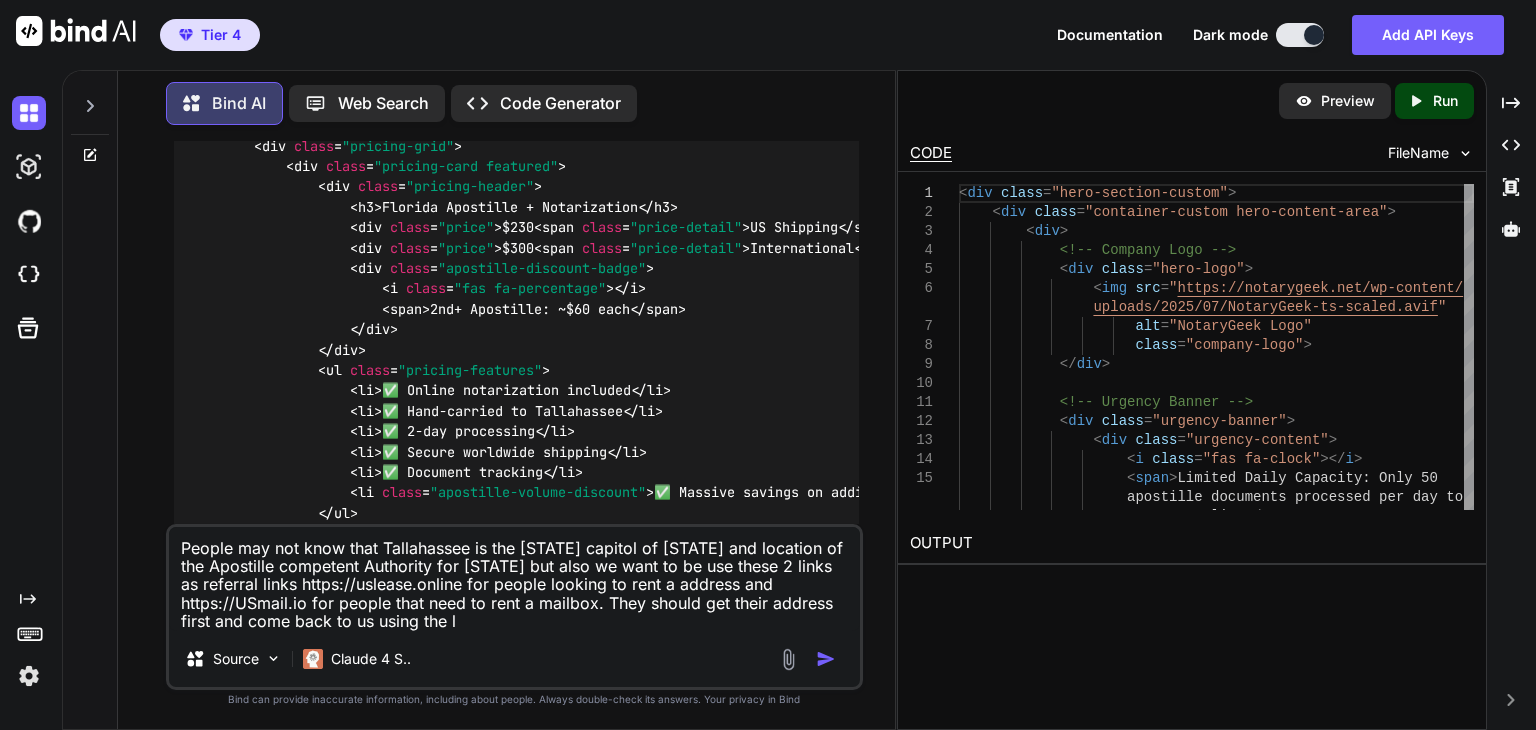 type on "People may not know that  [CITY] is the state   capitol  of [STATE] and location of the Apostille competent Authority for [STATE]  but also   we want to be  use these [NUMBER] links as referral links   https://uslease.online for people looking to rent a address and https://USmail.io for people that need to rent a mailbox.    They should get their address first and come back to us using the li" 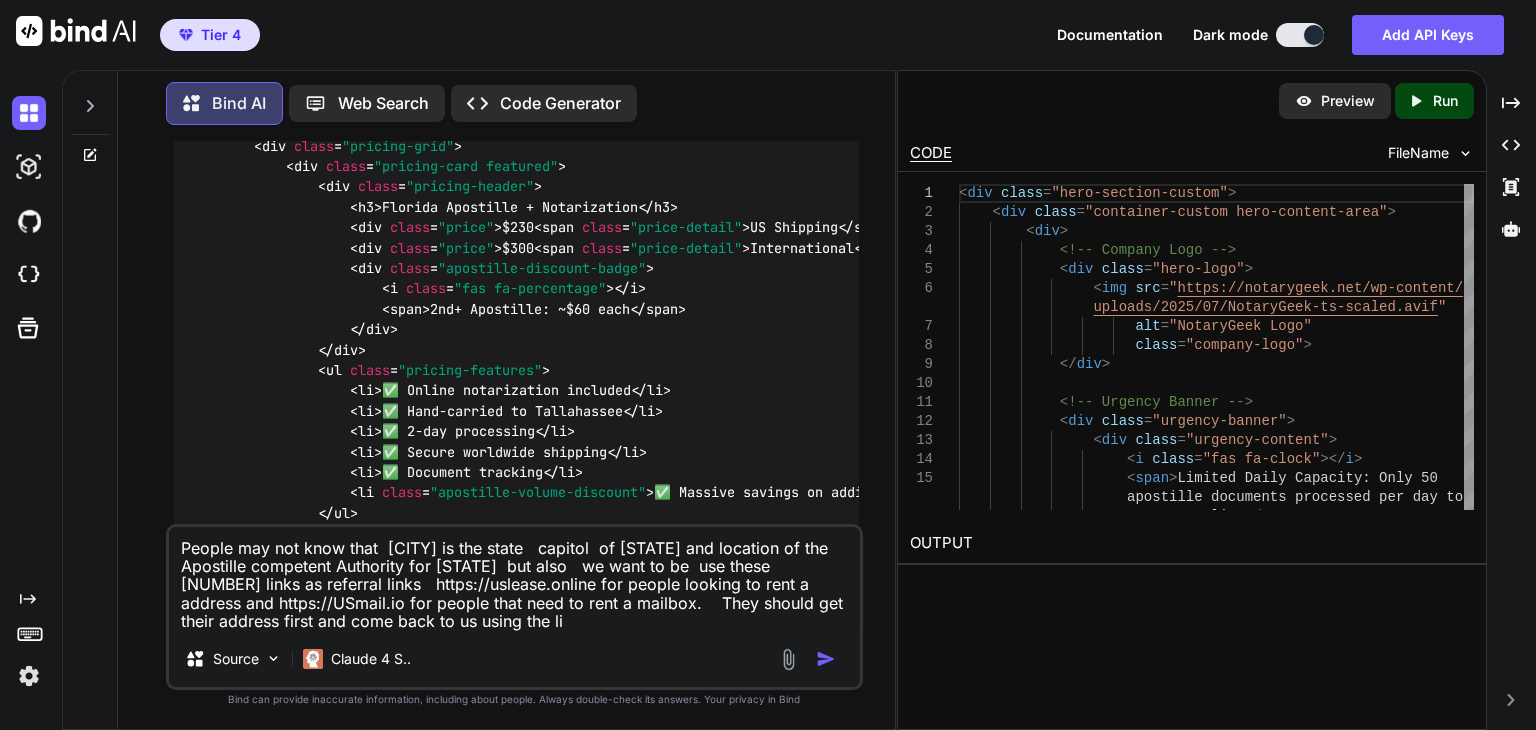 type on "People may not know that  Tallahassee is the state   capitol  of [STATE] and location of the Apostille competent Authority for [STATE] but also   we want to be  use these 2 links as referral links   https://uslease.online for people looking to rent a address and https://USmail.io for people that need to rent a mailbox.    They should get their address first and come back to us using the lin" 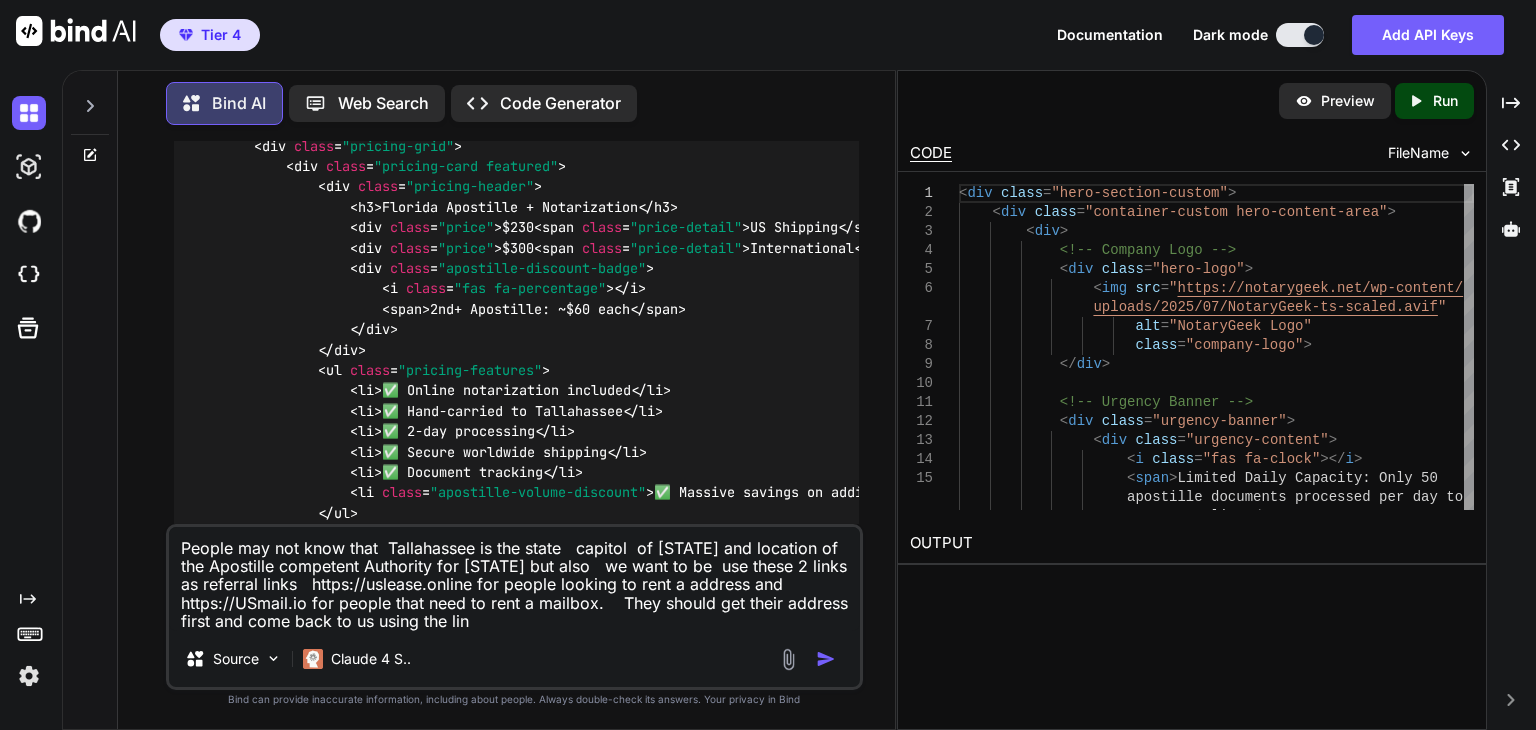 type on "People may not know that  [CITY] is the state   capitol  of Florida and location of the Apostille competent Authority for Florida  but also   we want to be  use these 2 links as referral links   https://uslease.online for people looking to rent a address and https://USmail.io for people that need to rent a mailbox.    They should get their address first and come back to us using the link" 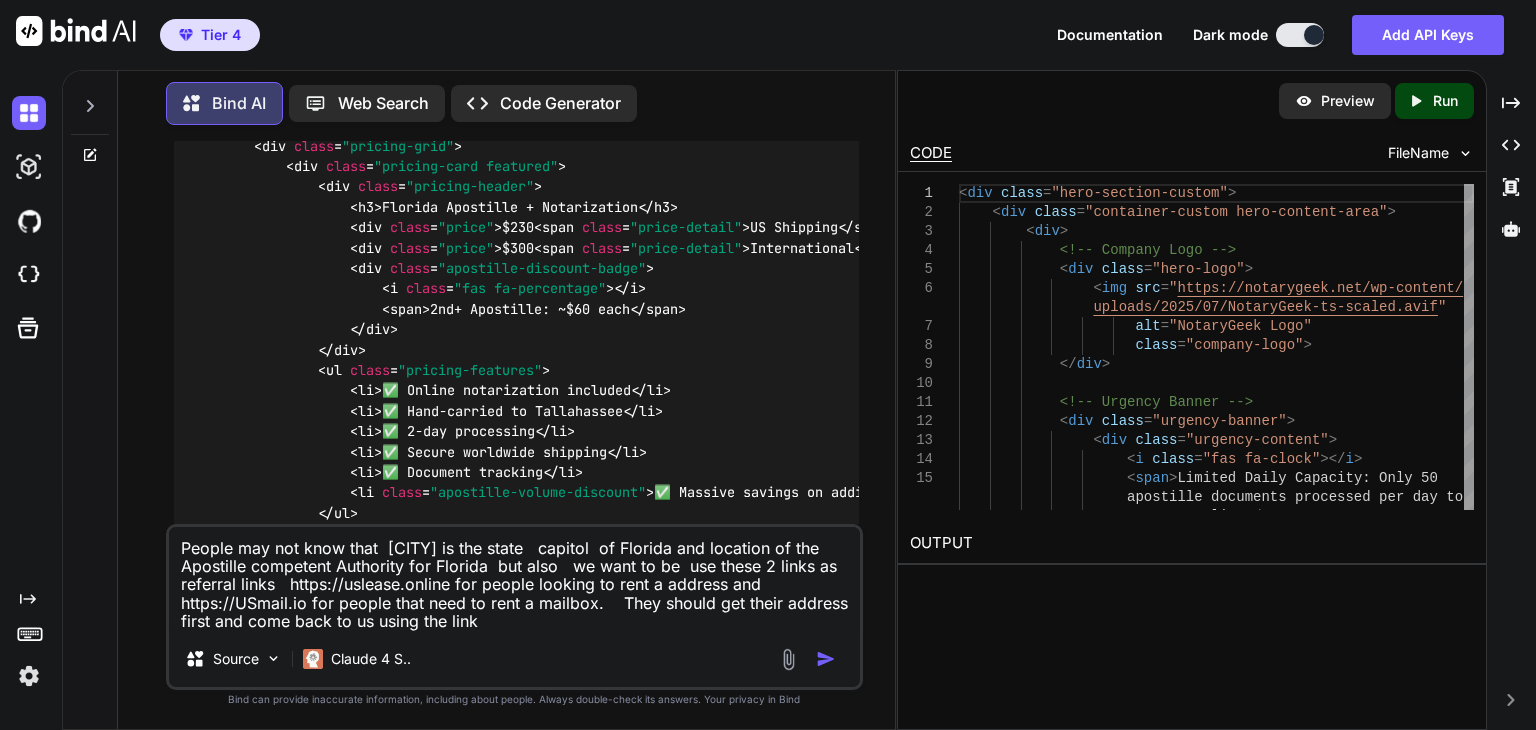 type on "People may not know that  [CITY] is the state   capitol  of Florida and location of the Apostille competent Authority for Florida  but also   we want to be  use these 2 links as referral links   https://uslease.online for people looking to rent a address and https://USmail.io for people that need to rent a mailbox.    They should get their address first and come back to us using the link" 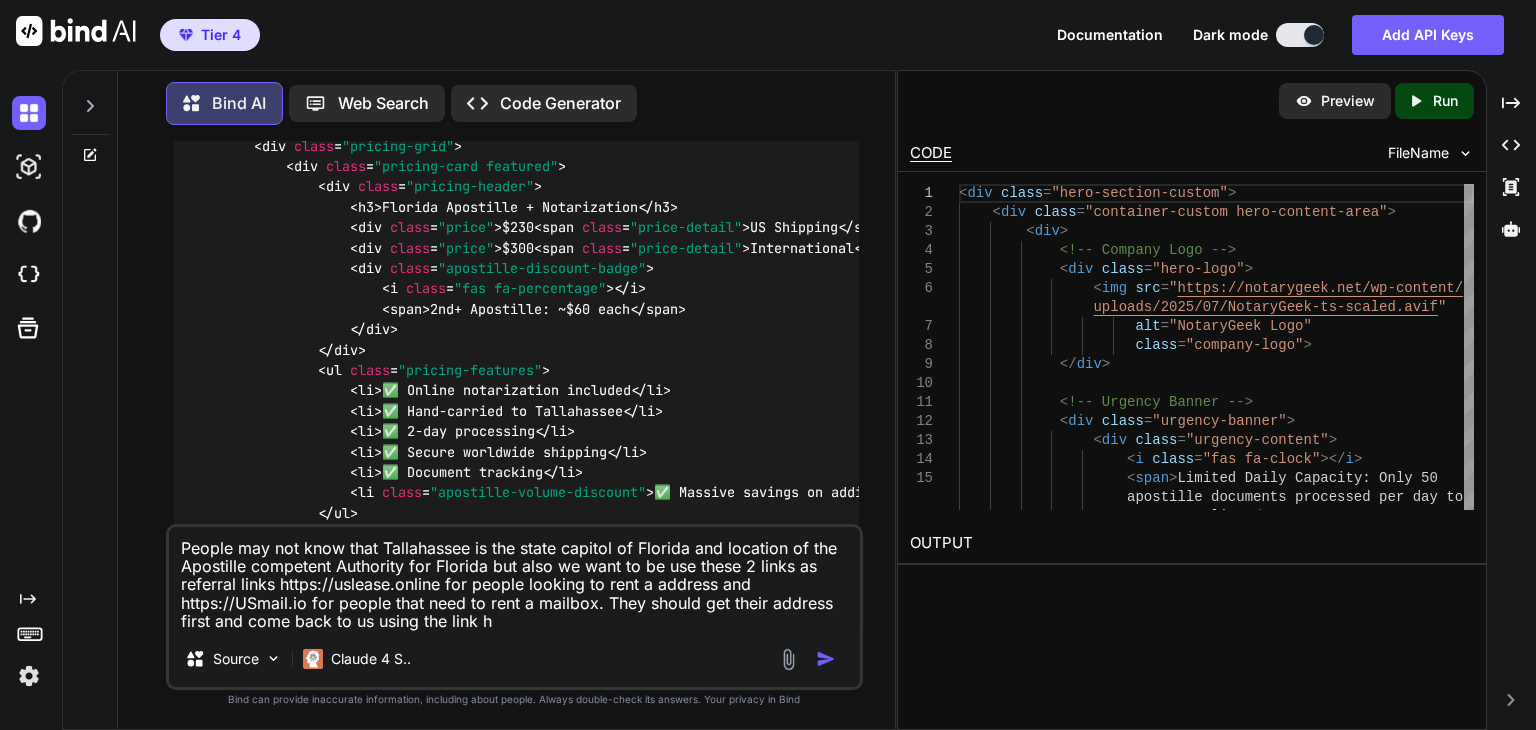 type on "People may not know that Tallahassee is the [STATE] capitol of [STATE] and location of the Apostille competent Authority for [STATE] but also we want to be use these 2 links as referral links https://uslease.online for people looking to rent a address and https://USmail.io for people that need to rent a mailbox. They should get their address first and come back to us using the link ht" 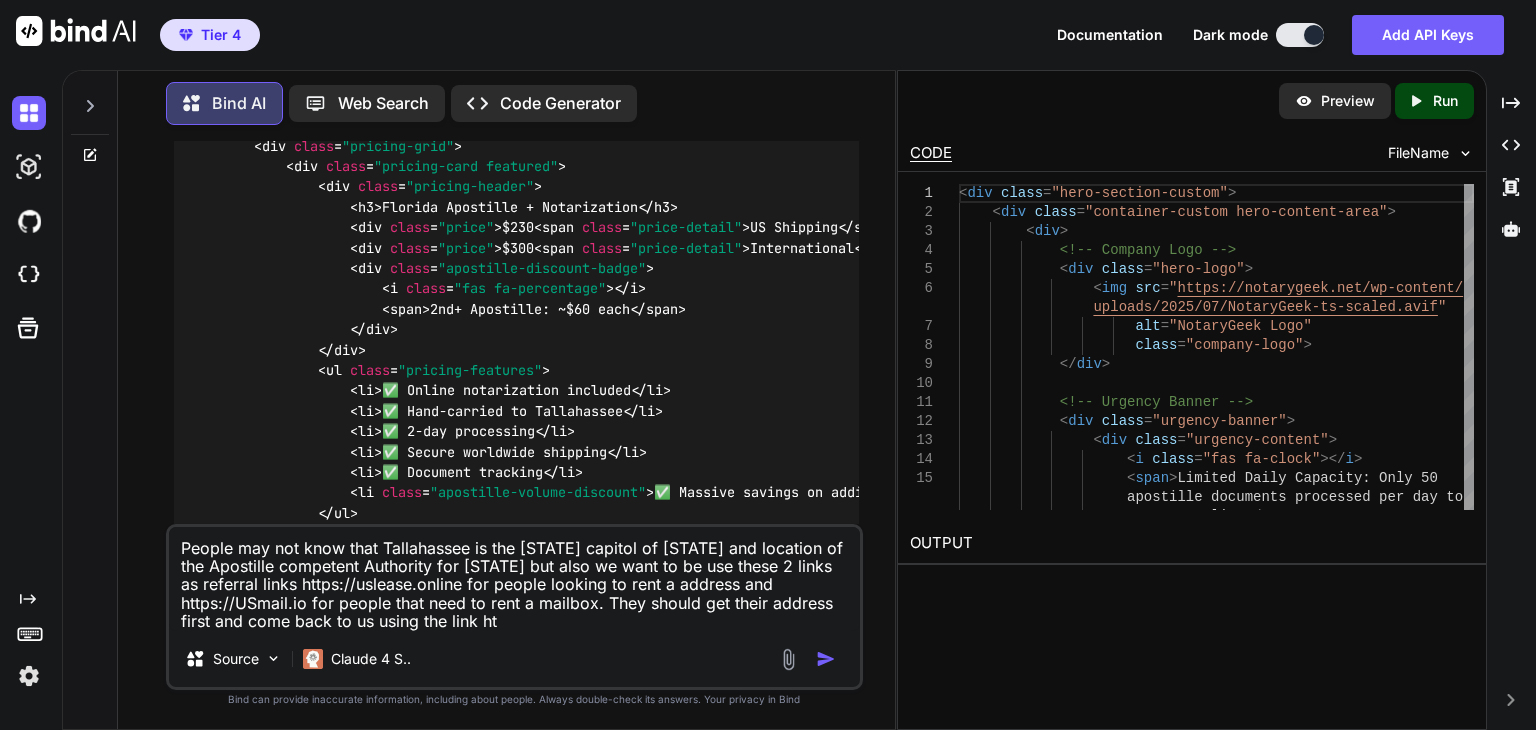 type on "People may not know that  Tallahassee is the state   capitol  of [STATE] and location of the Apostille competent Authority for [STATE] but also   we want to be  use these 2 links as referral links   https://uslease.online for people looking to rent a address and https://USmail.io for people that need to rent a mailbox.    They should get their address first and come back to us using the lin" 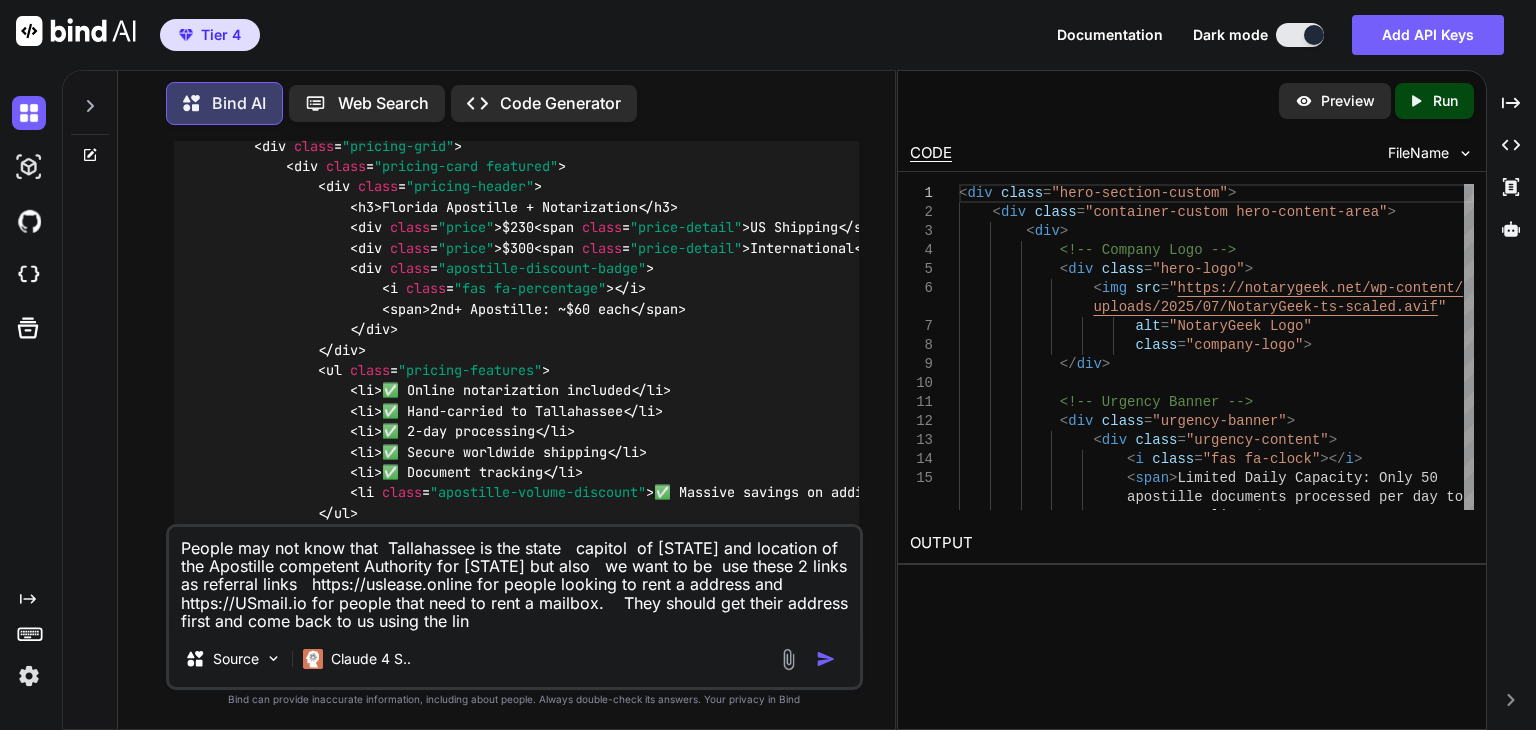 type on "People may not know that  [CITY] is the state   capitol  of [STATE] and location of the Apostille competent Authority for [STATE] but also   we want to be  use these 2 links as referral links   https://uslease.online for people looking to rent a address and https://USmail.io for people that need to rent a mailbox.    They should get their address first and come back to us using the link http" 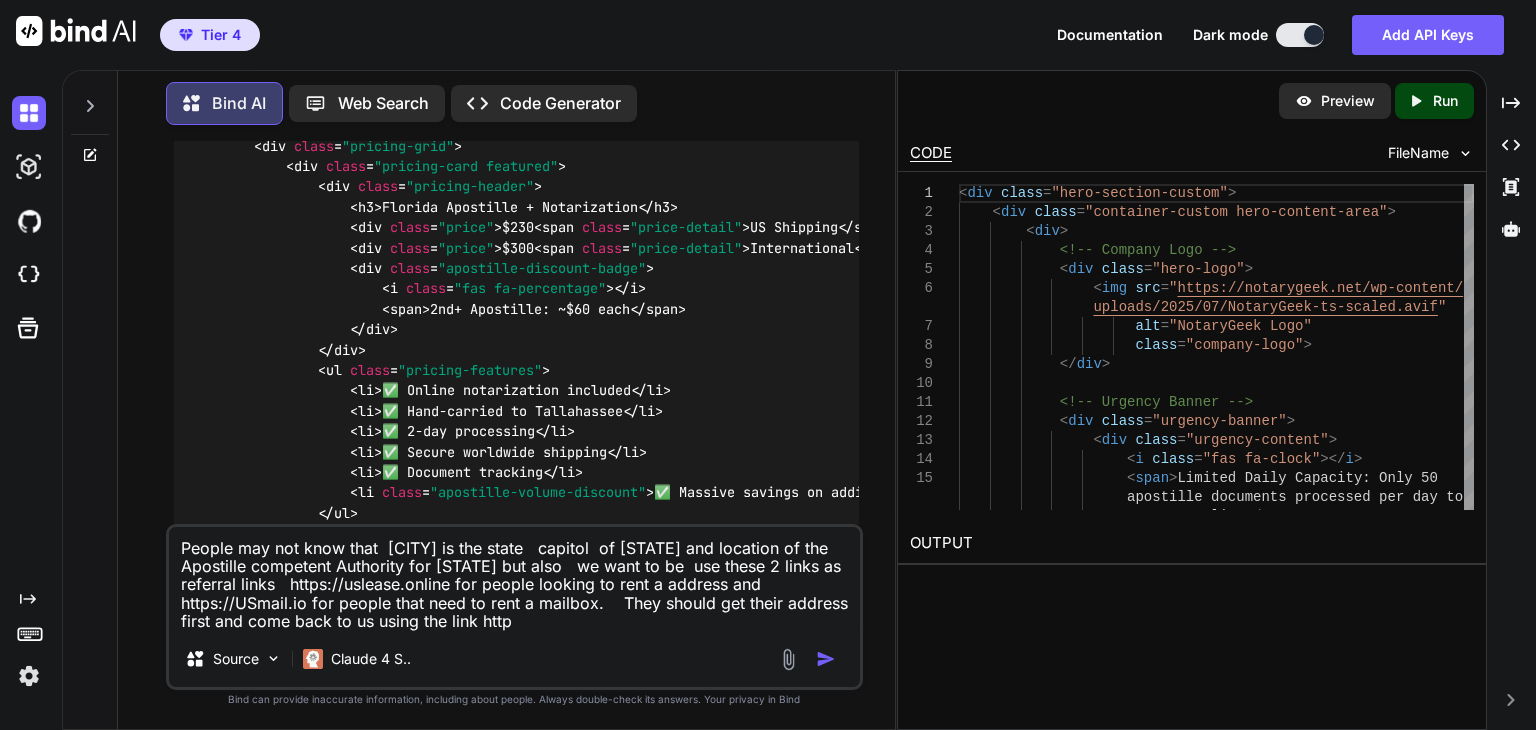 type on "People may not know that [CITY] is the state capitol of [STATE] and location of the Apostille competent Authority for [STATE] but also we want to be use these [NUMBER] links as referral links https://uslease.online for people looking to rent a address and https://USmail.io for people that need to rent a mailbox. They should get their address first and come back to us using the link https" 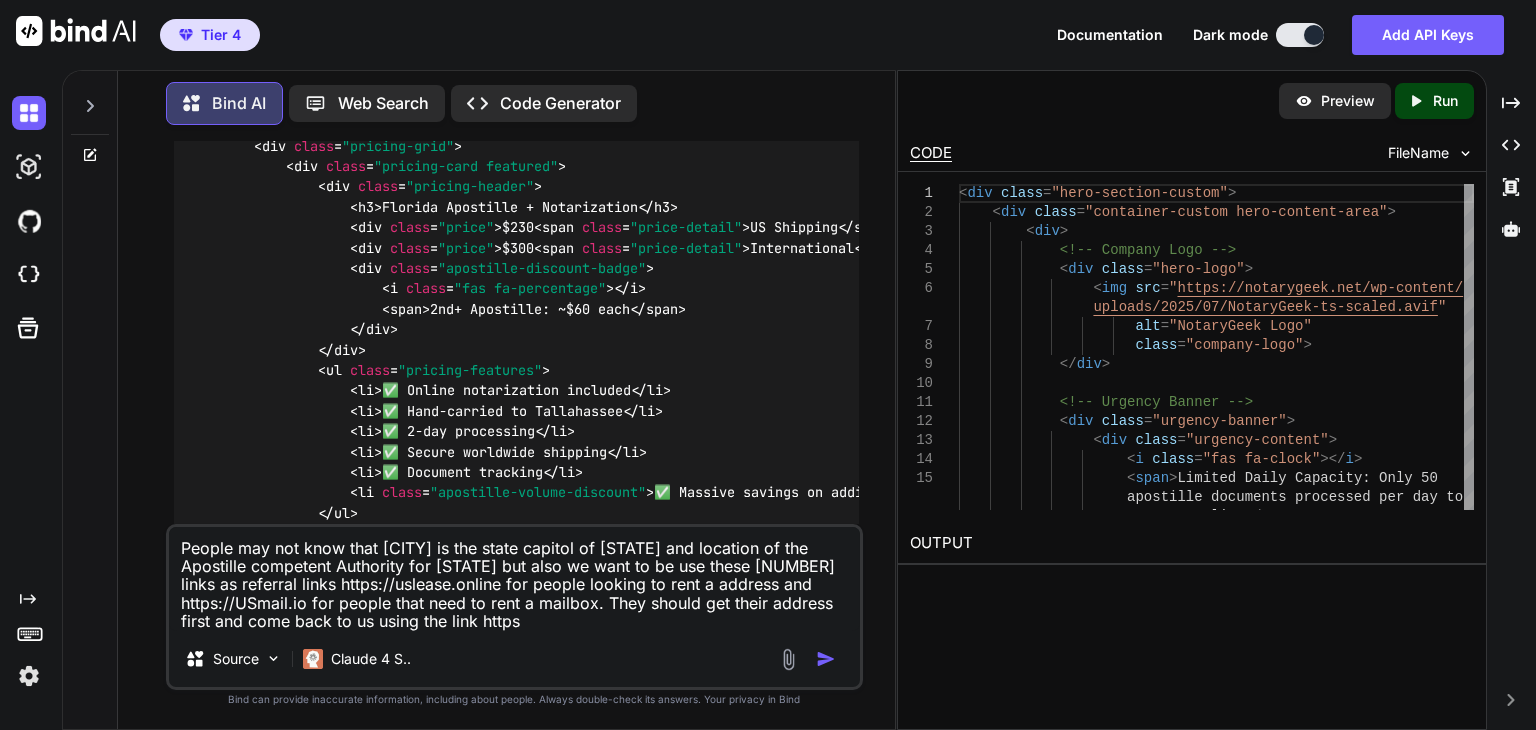 type on "People may not know that  Tallahassee is the state   capitol  of Florida and location of the Apostille competent Authority for Florida  but also   we want to be  use these 2 links as referral links   https://uslease.online for people looking to rent a address and https://USmail.io for people that need to rent a mailbox.    They should get their address first and come back to us using the link https:" 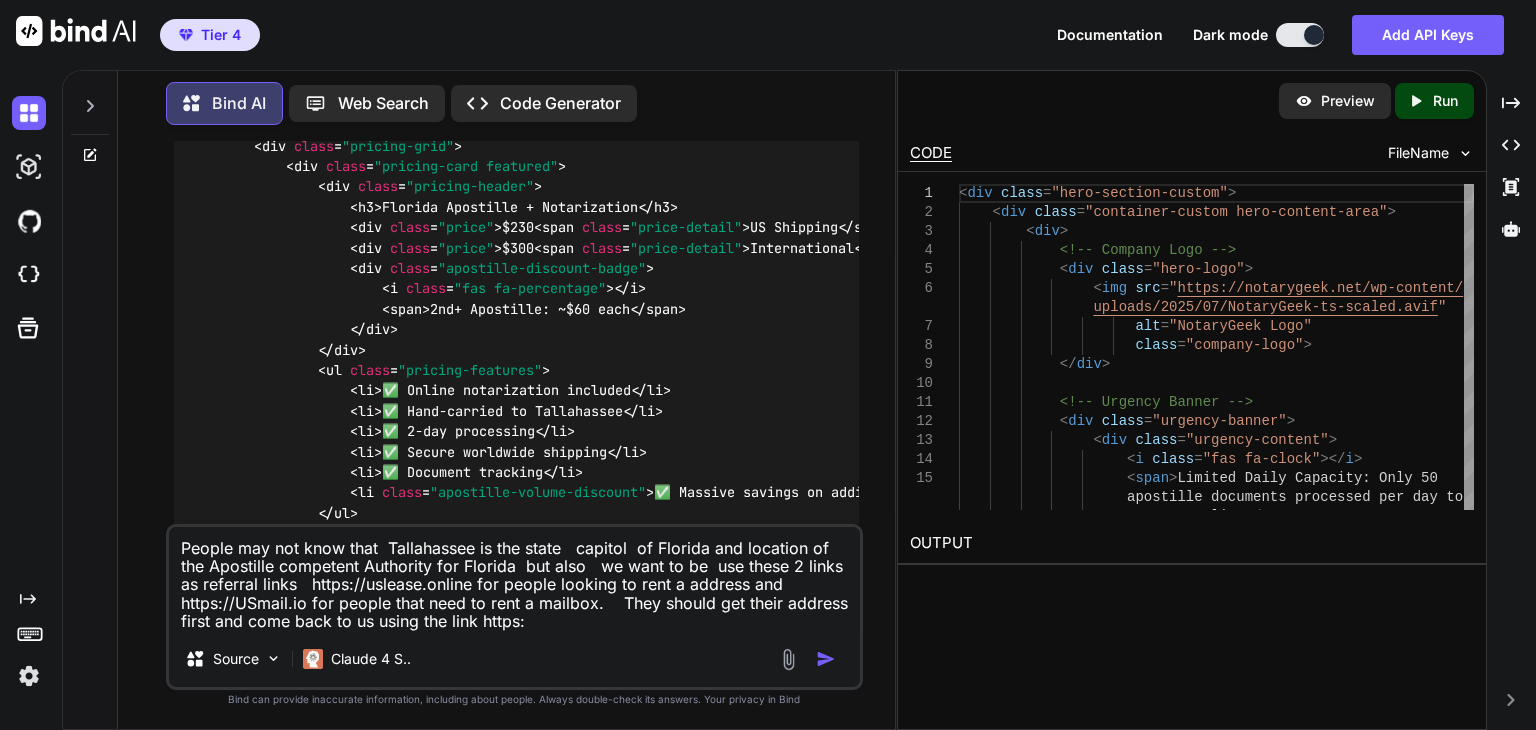 type on "People may not know that  Tallahassee is the state   capitol  of Florida and location of the Apostille competent Authority for Florida  but also   we want to be  use these 2 links as referral links   https://uslease.online for people looking to rent a address and https://USmail.io for people that need to rent a mailbox.    They should get their address first and come back to us using the link https:/" 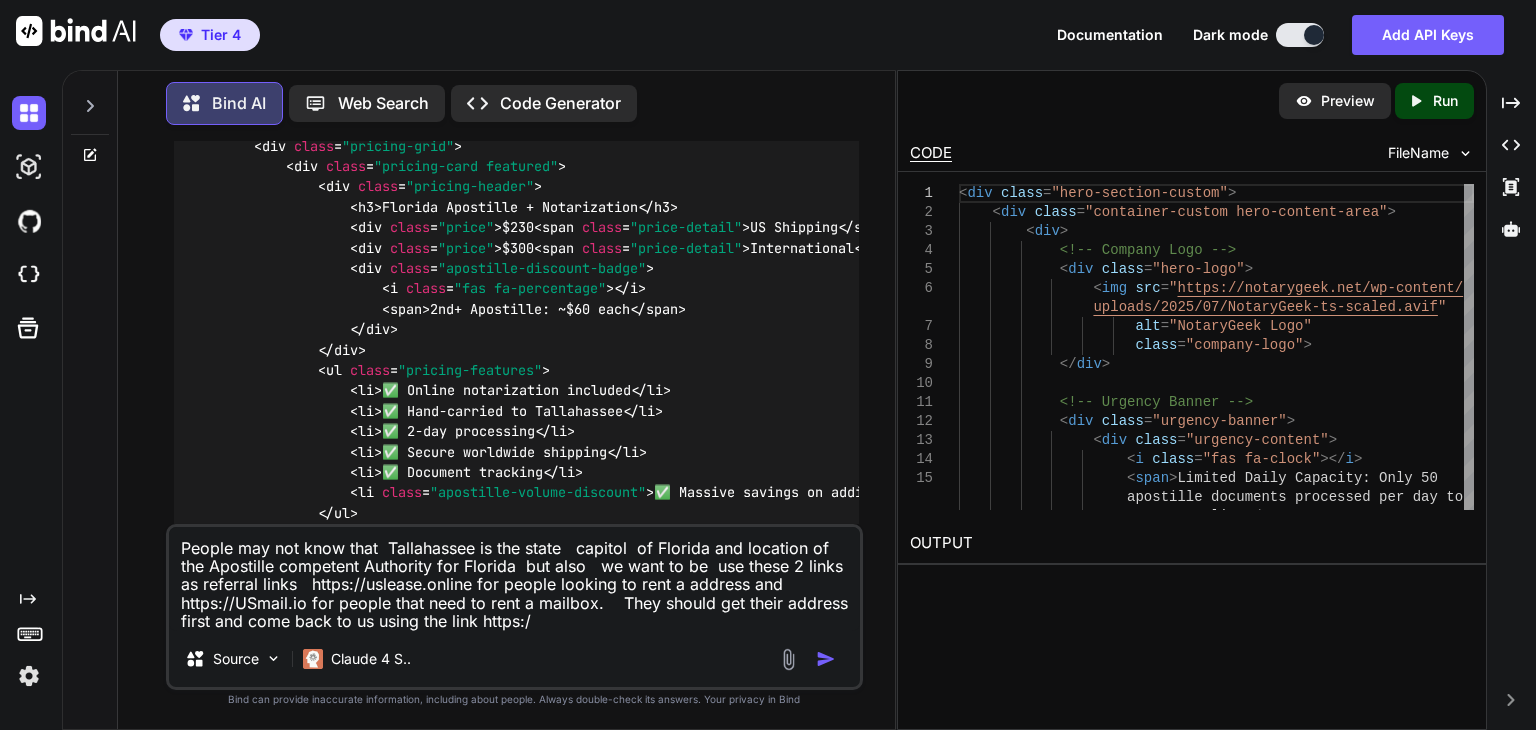 type on "People may not know that Tallahassee is the state capitol of Florida and location of the Apostille competent Authority for Florida but also we want to be use these 2 links as referral links https://uslease.online for people looking to rent a address and https://USmail.io for people that need to rent a mailbox. They should get their address first and come back to us using the link https://" 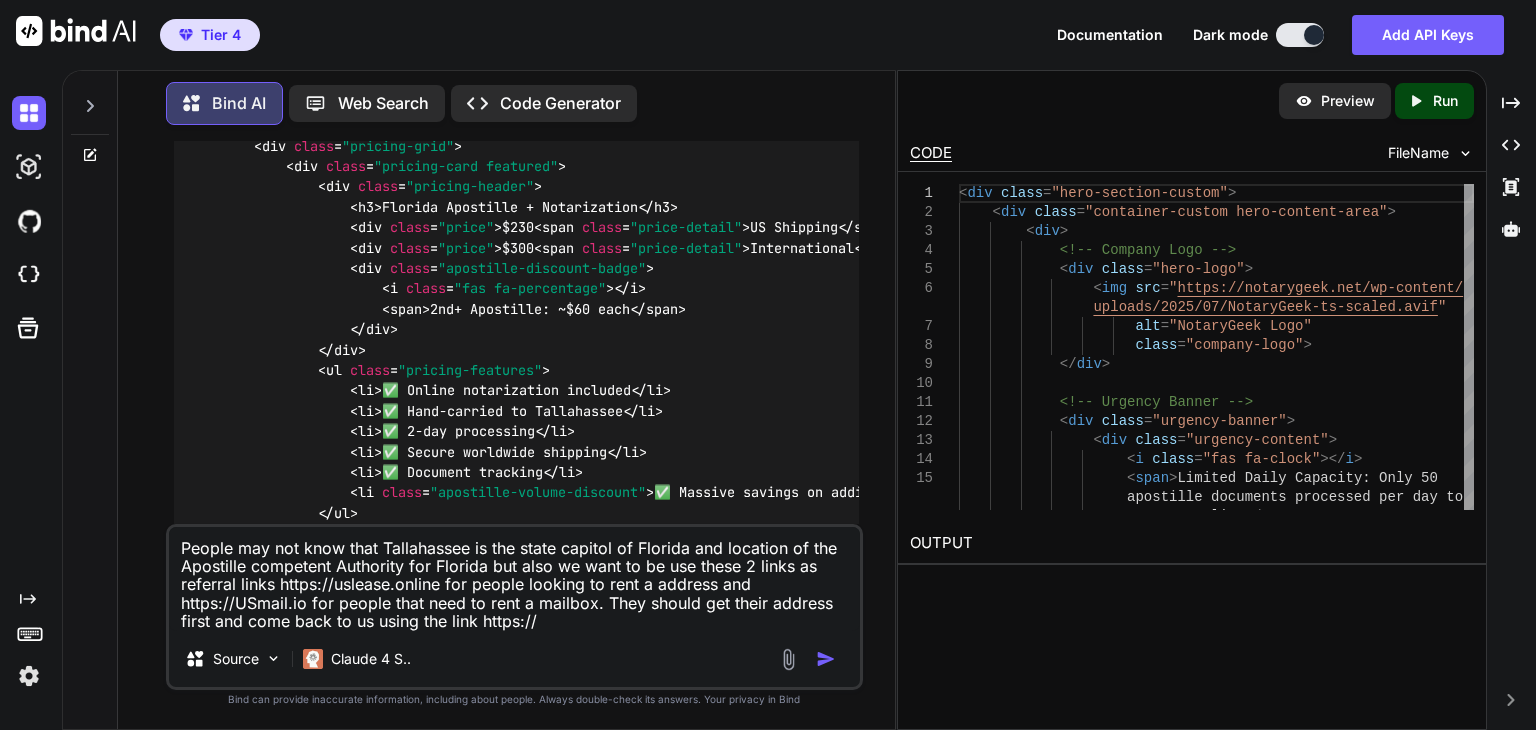 type 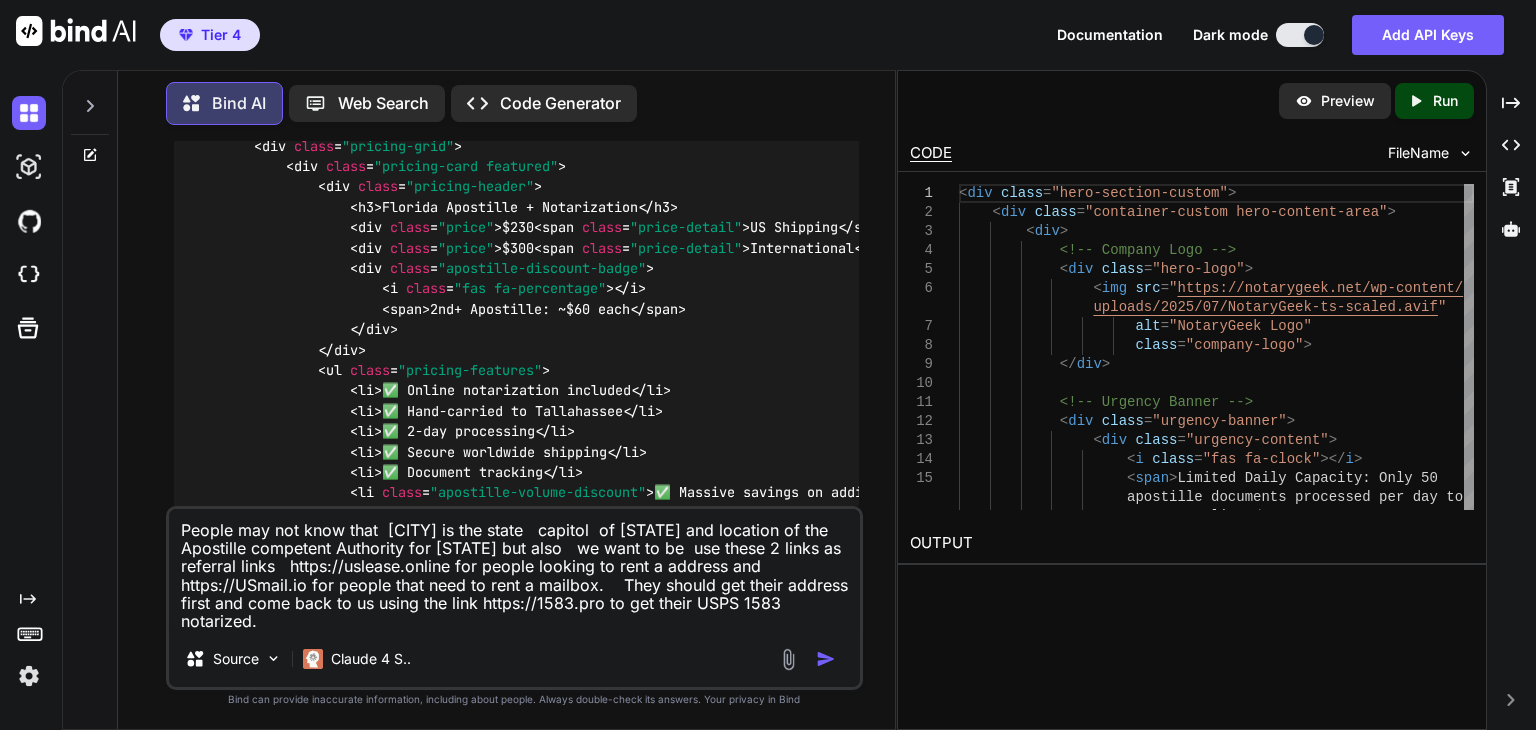 click on "People may not know that  [CITY] is the state   capitol  of [STATE] and location of the Apostille competent Authority for [STATE] but also   we want to be  use these 2 links as referral links   https://uslease.online for people looking to rent a address and https://USmail.io for people that need to rent a mailbox.    They should get their address first and come back to us using the link https://1583.pro to get their USPS 1583 notarized." at bounding box center [514, 570] 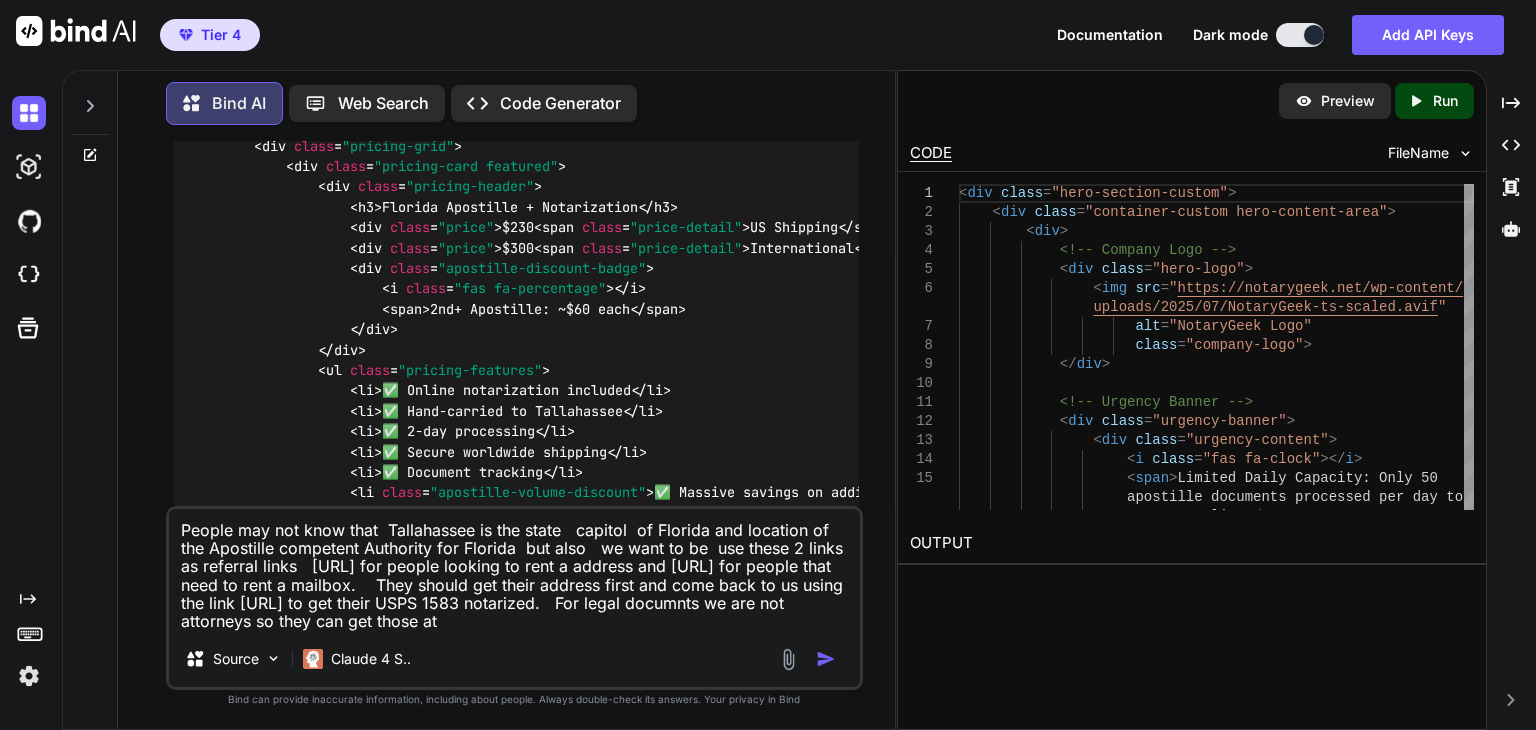 paste on "competent Authority" 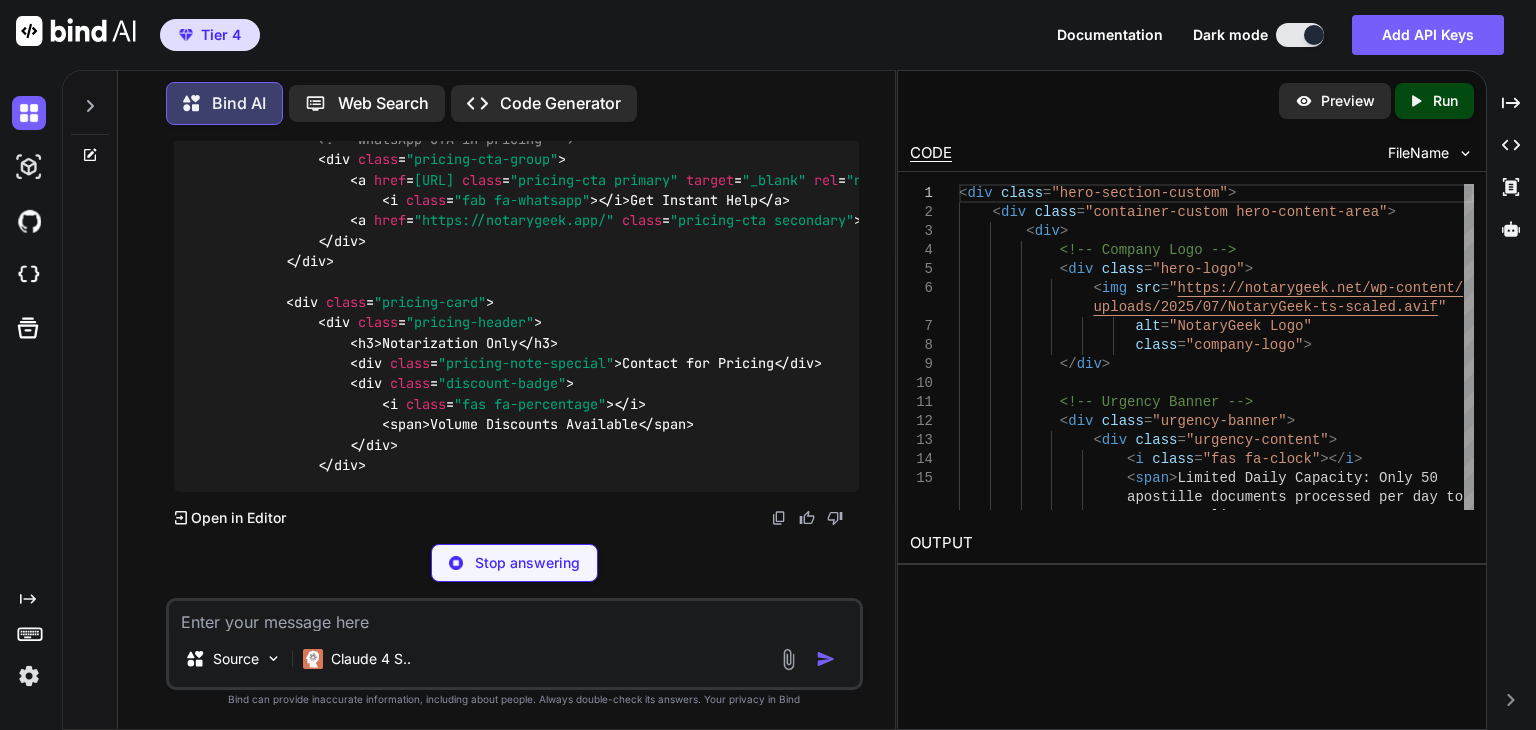 scroll, scrollTop: 20063, scrollLeft: 0, axis: vertical 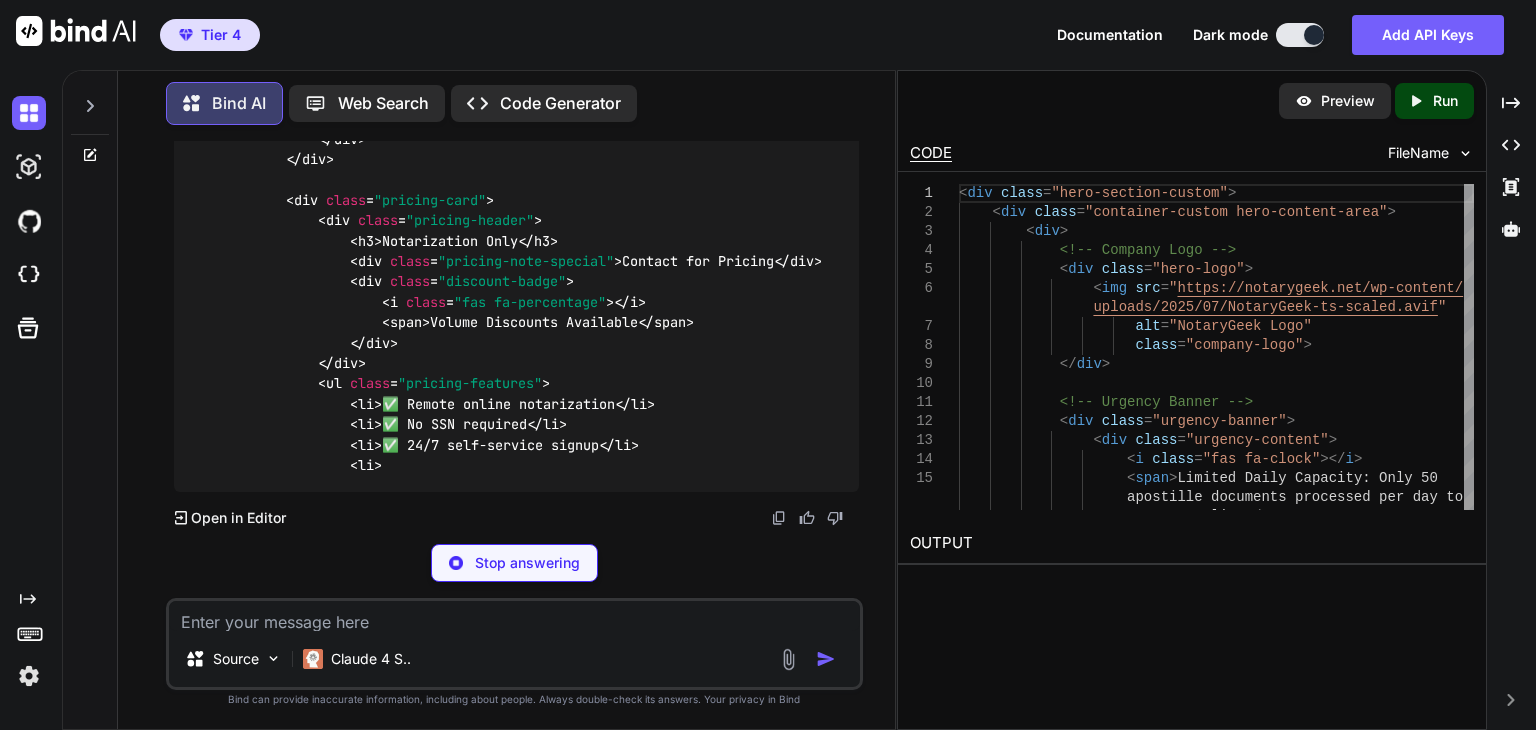click at bounding box center [514, 616] 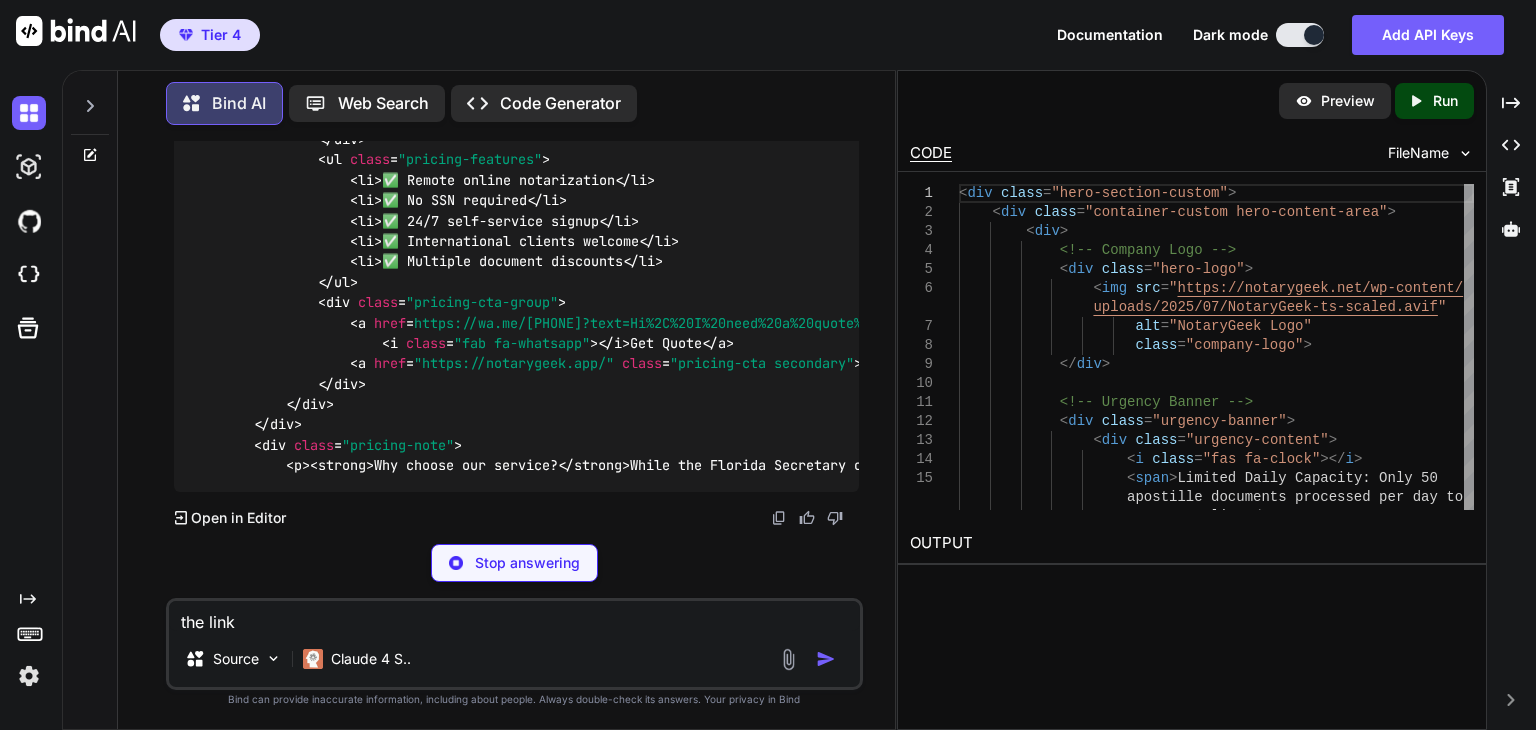 paste on "competent Authority" 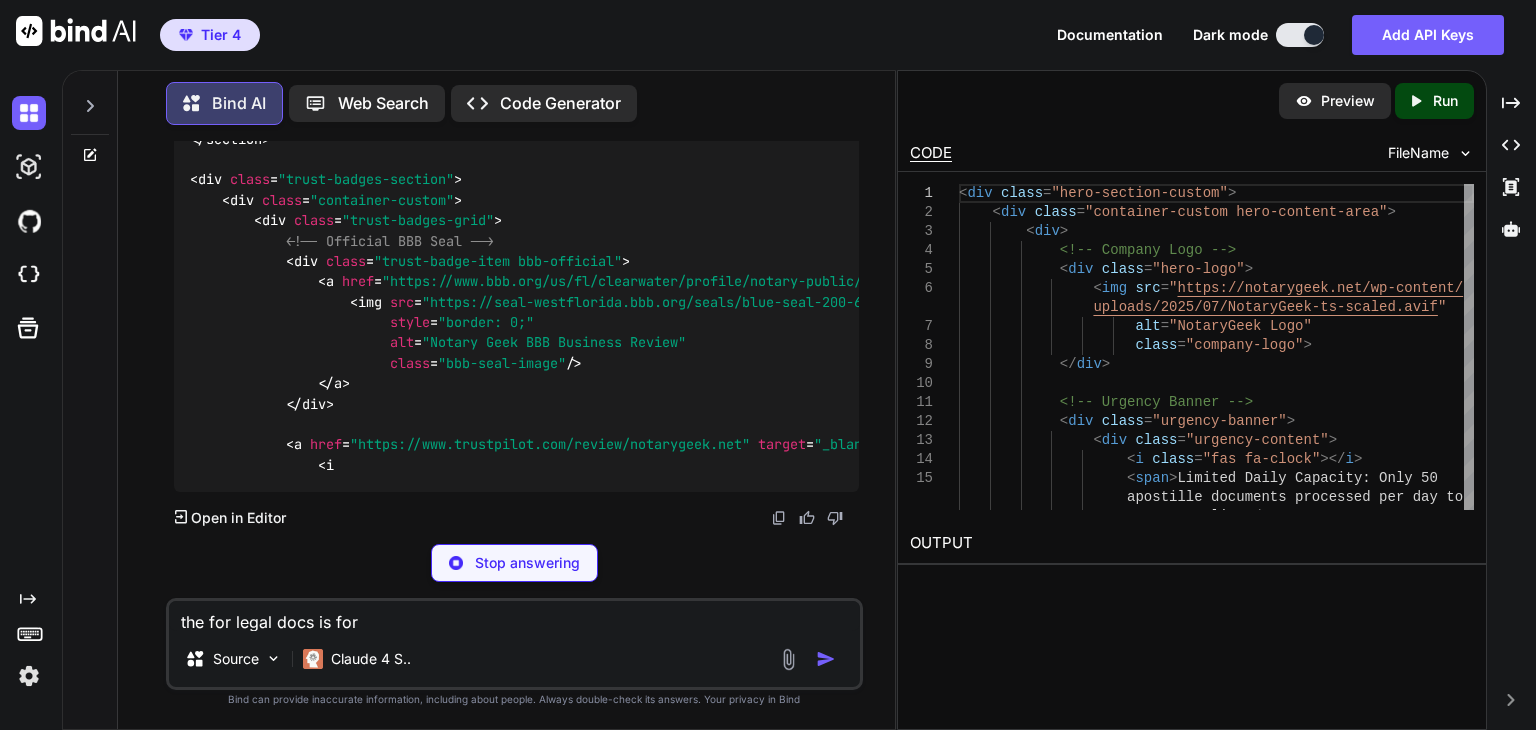 paste on "lawdepot." 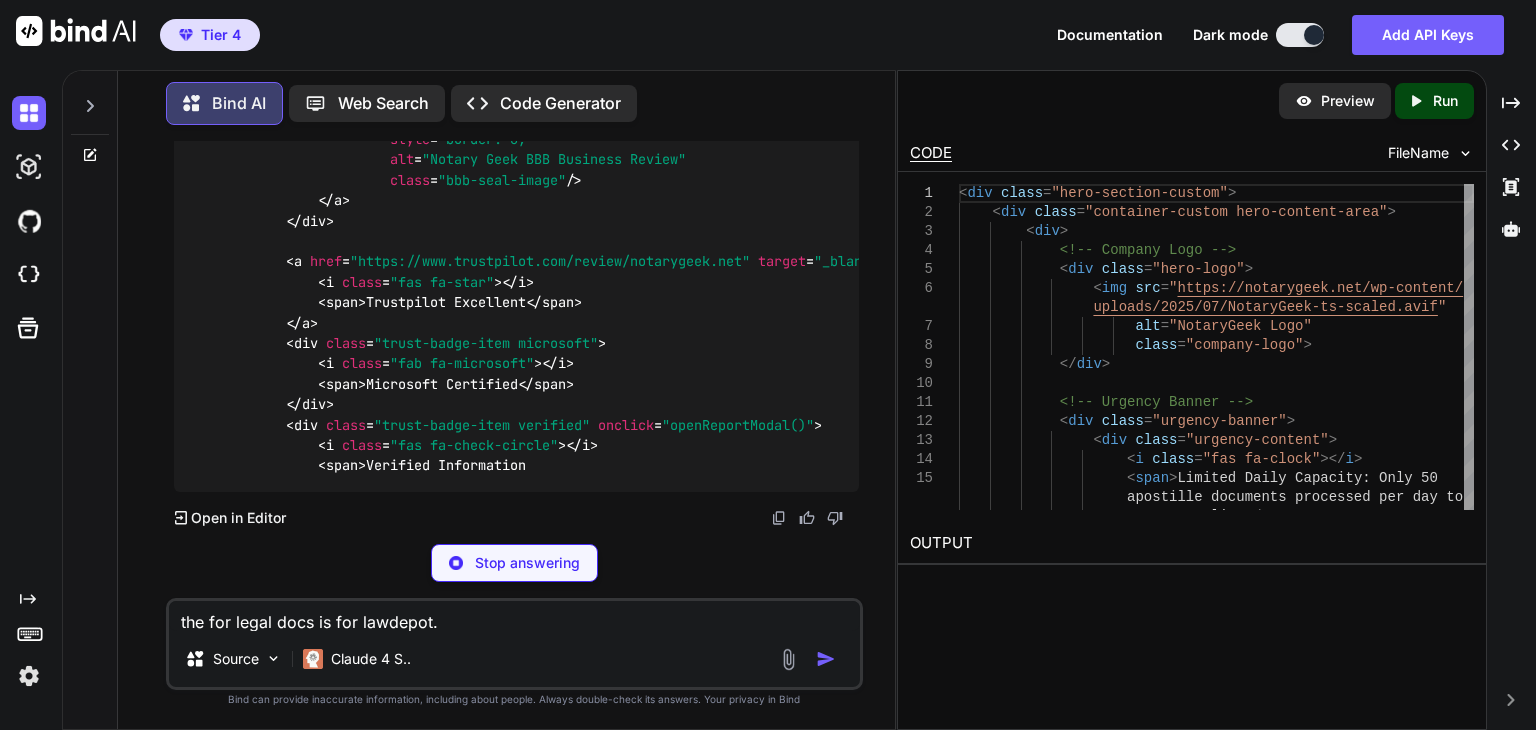 click on "the for legal docs is for lawdepot." at bounding box center (514, 616) 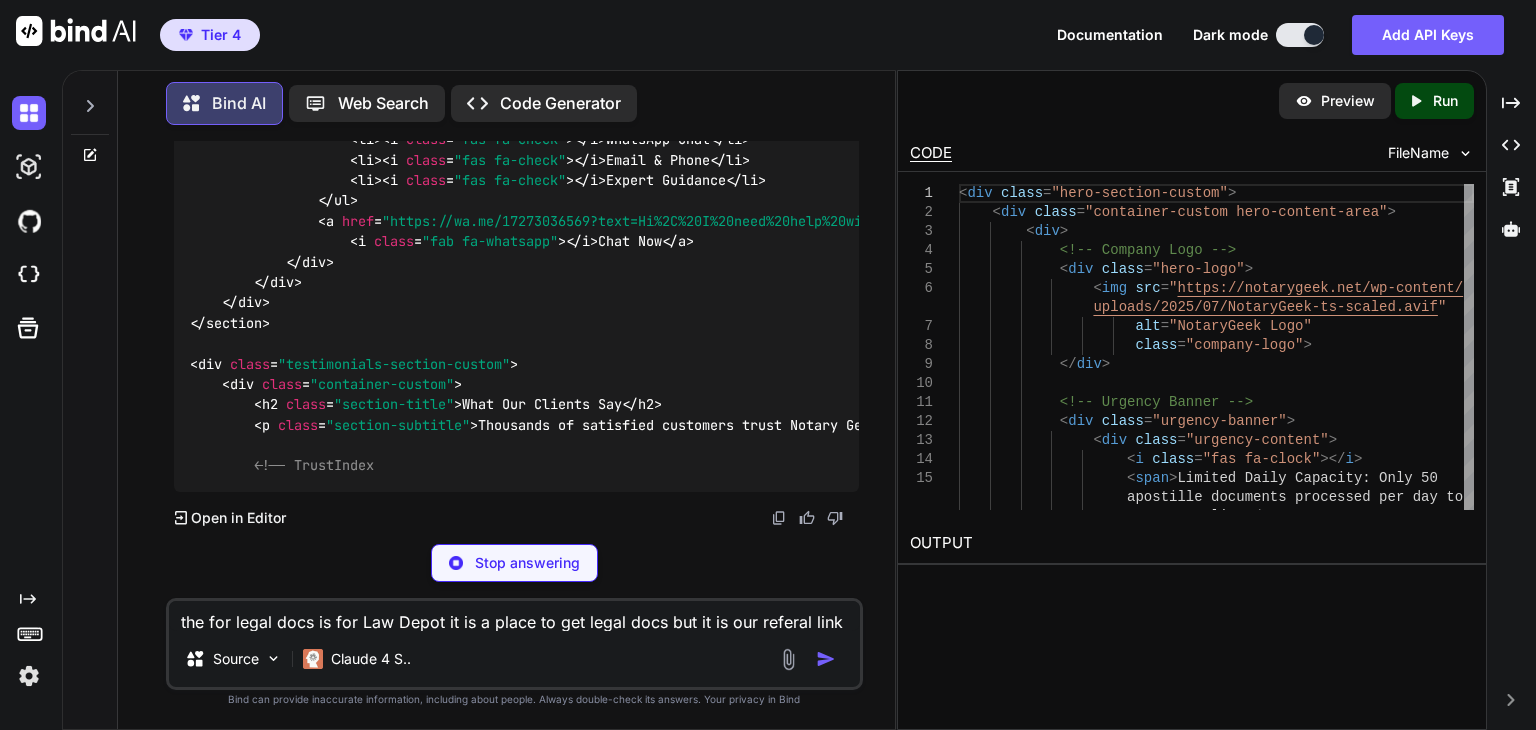 scroll, scrollTop: 25556, scrollLeft: 0, axis: vertical 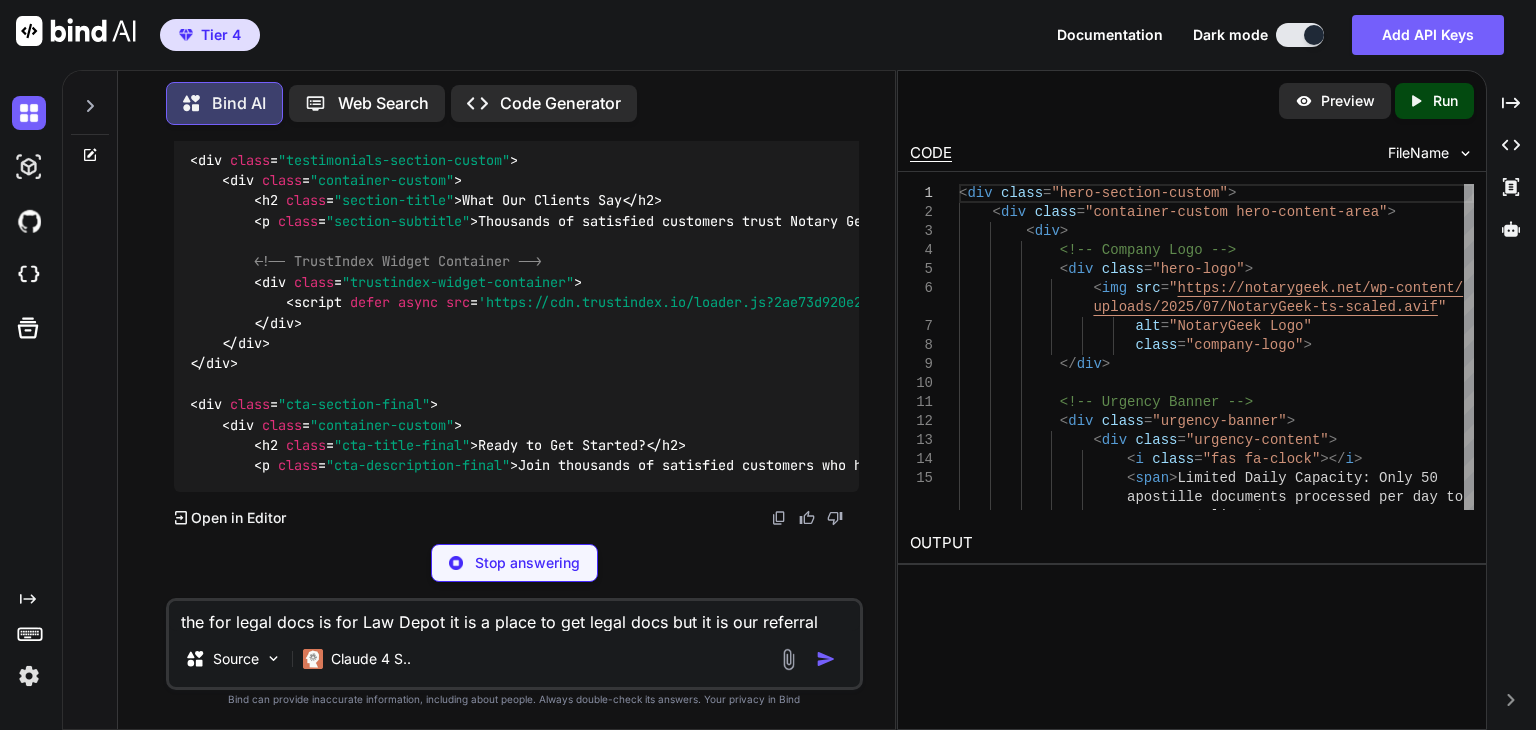 click on "the for legal docs is for Law Depot it is a place to get legal docs but it is our referral link" at bounding box center (514, 616) 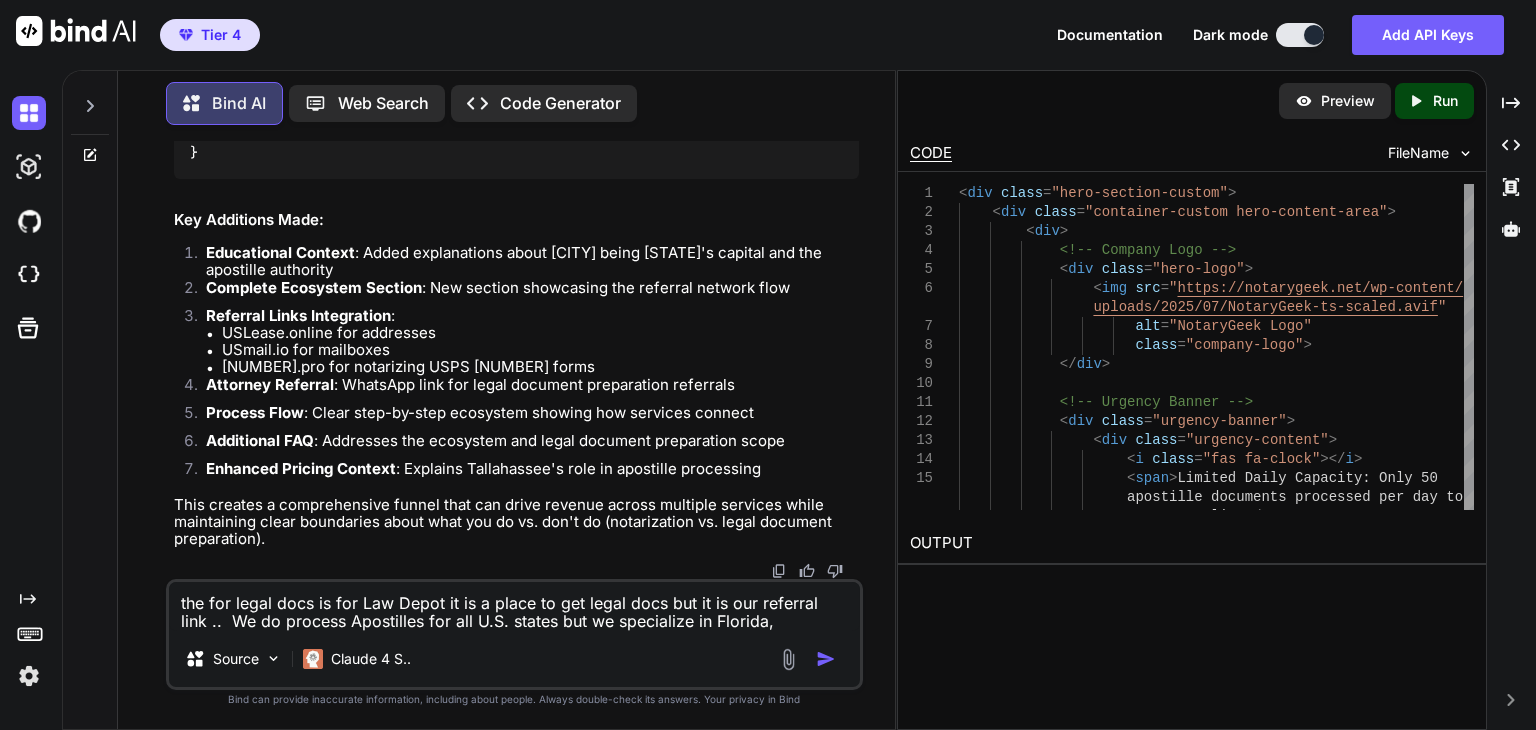 drag, startPoint x: 744, startPoint y: 622, endPoint x: 814, endPoint y: 618, distance: 70.11419 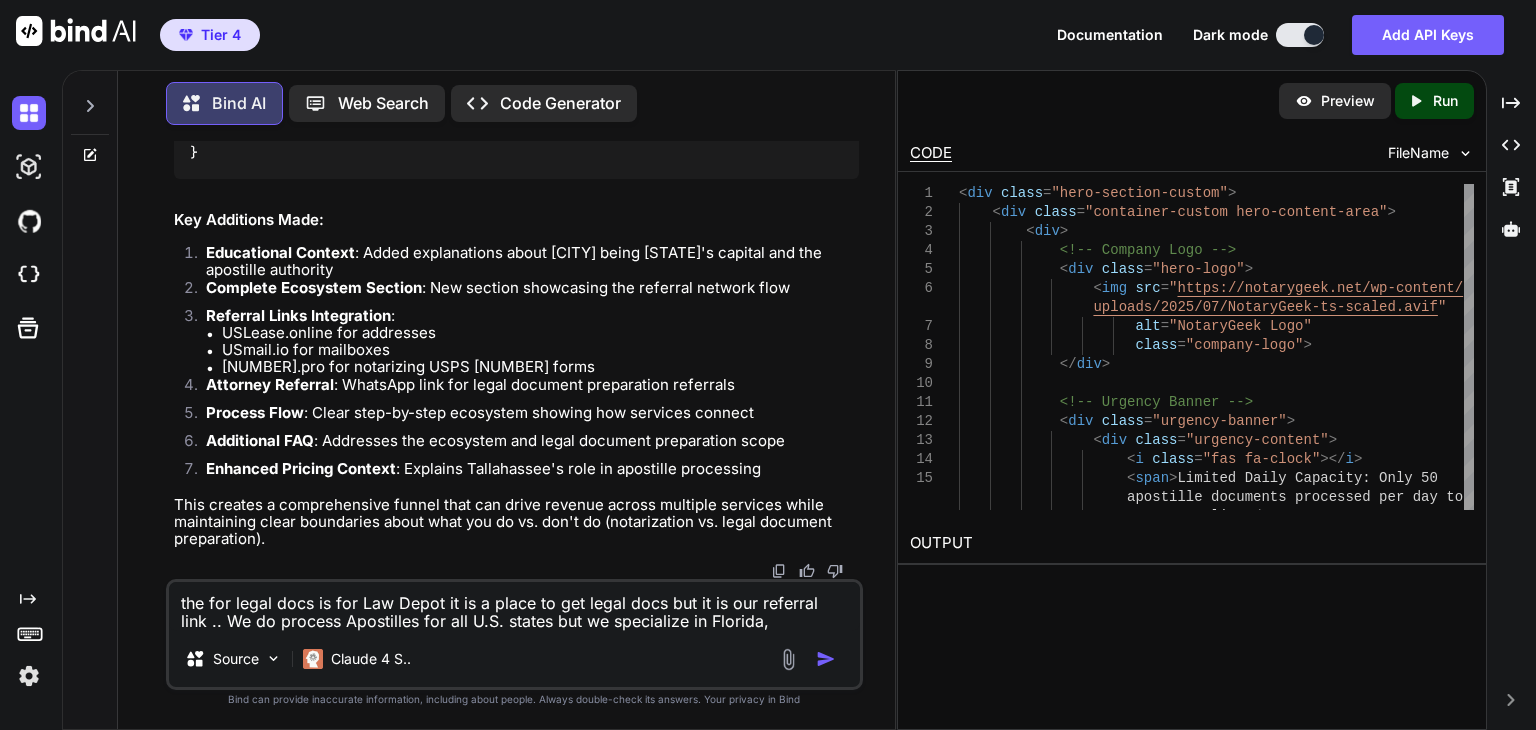 paste on "[STATE]" 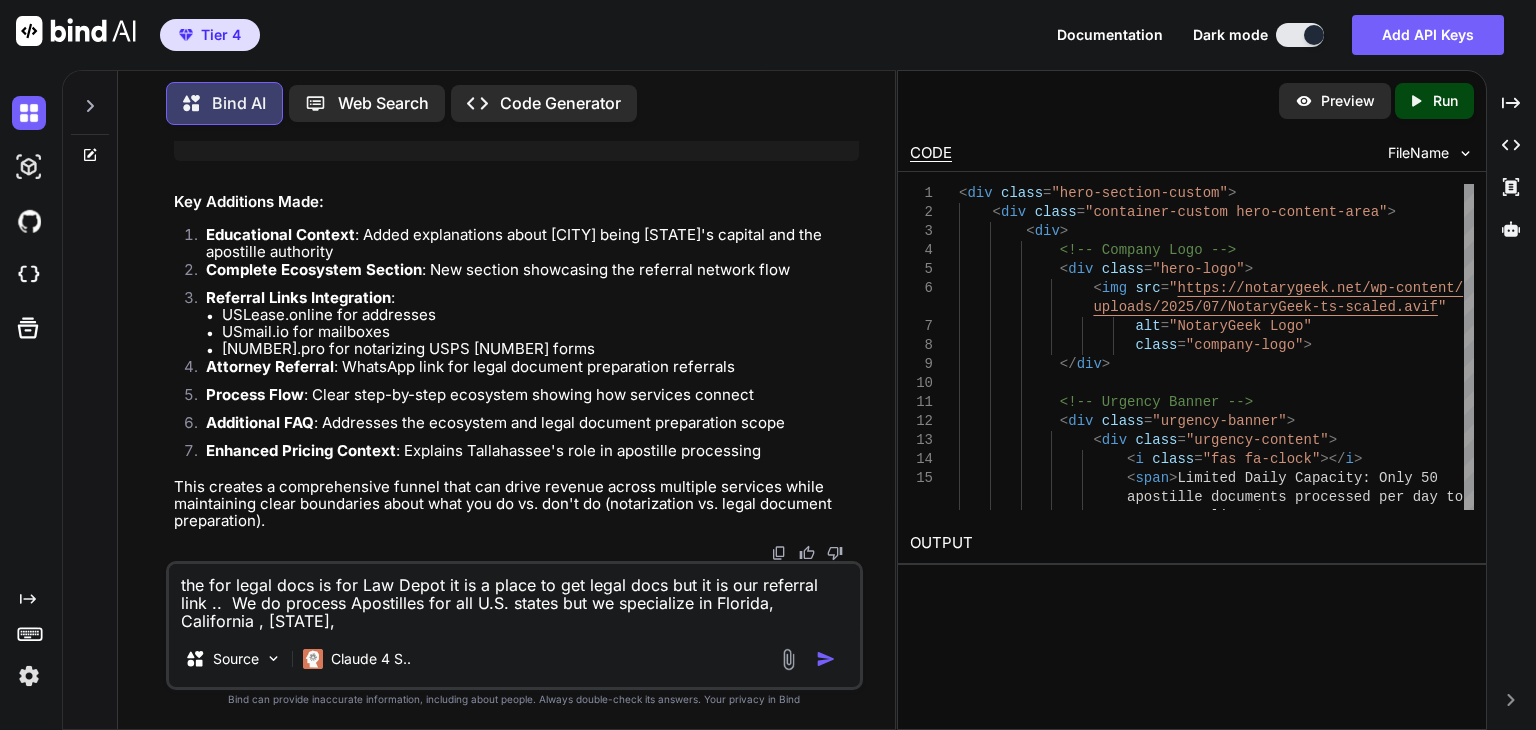 paste on "[STATE]" 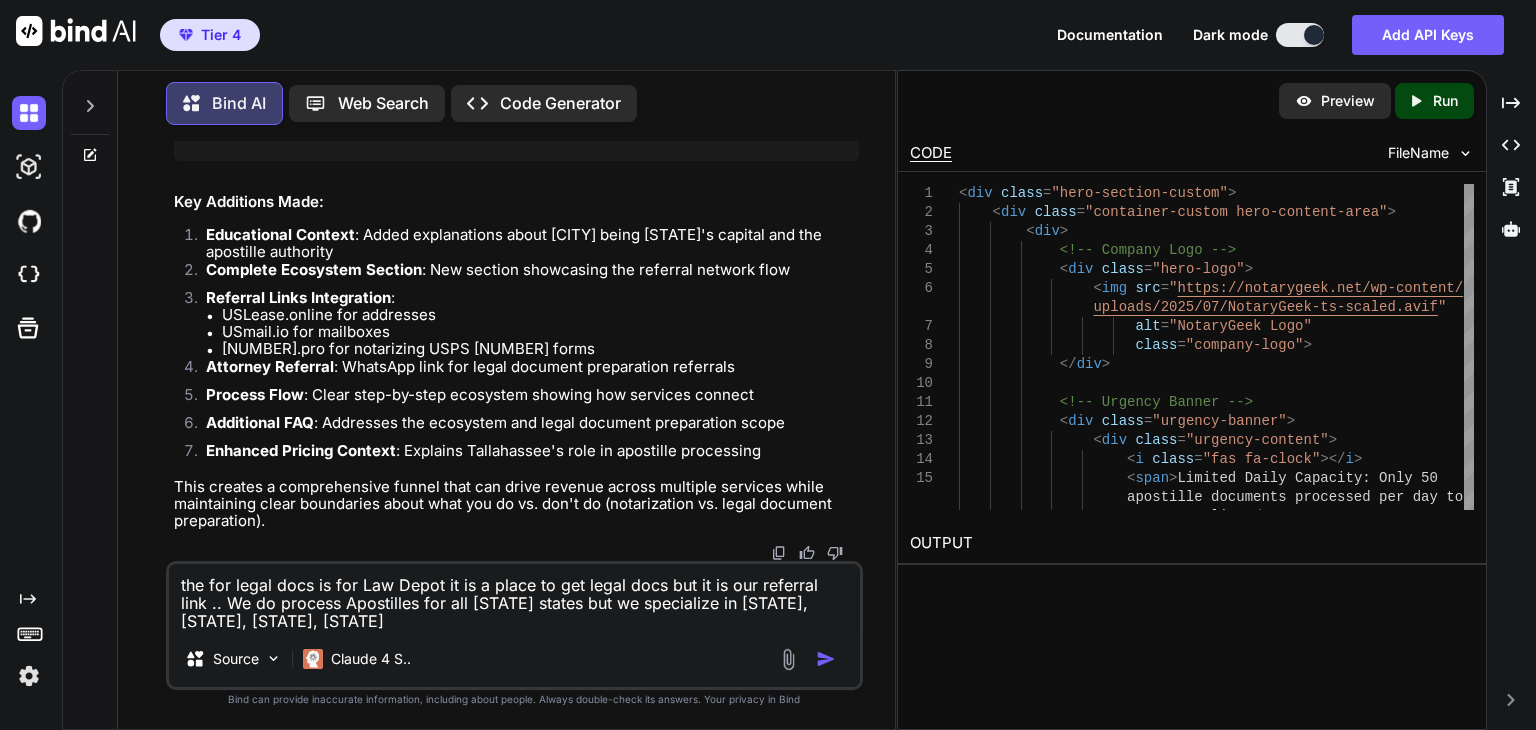 click on "the for legal docs is for Law Depot it is a place to get legal docs but it is our referral link .. We do process Apostilles for all [STATE] states but we specialize in [STATE], [STATE], [STATE], [STATE]" at bounding box center (514, 597) 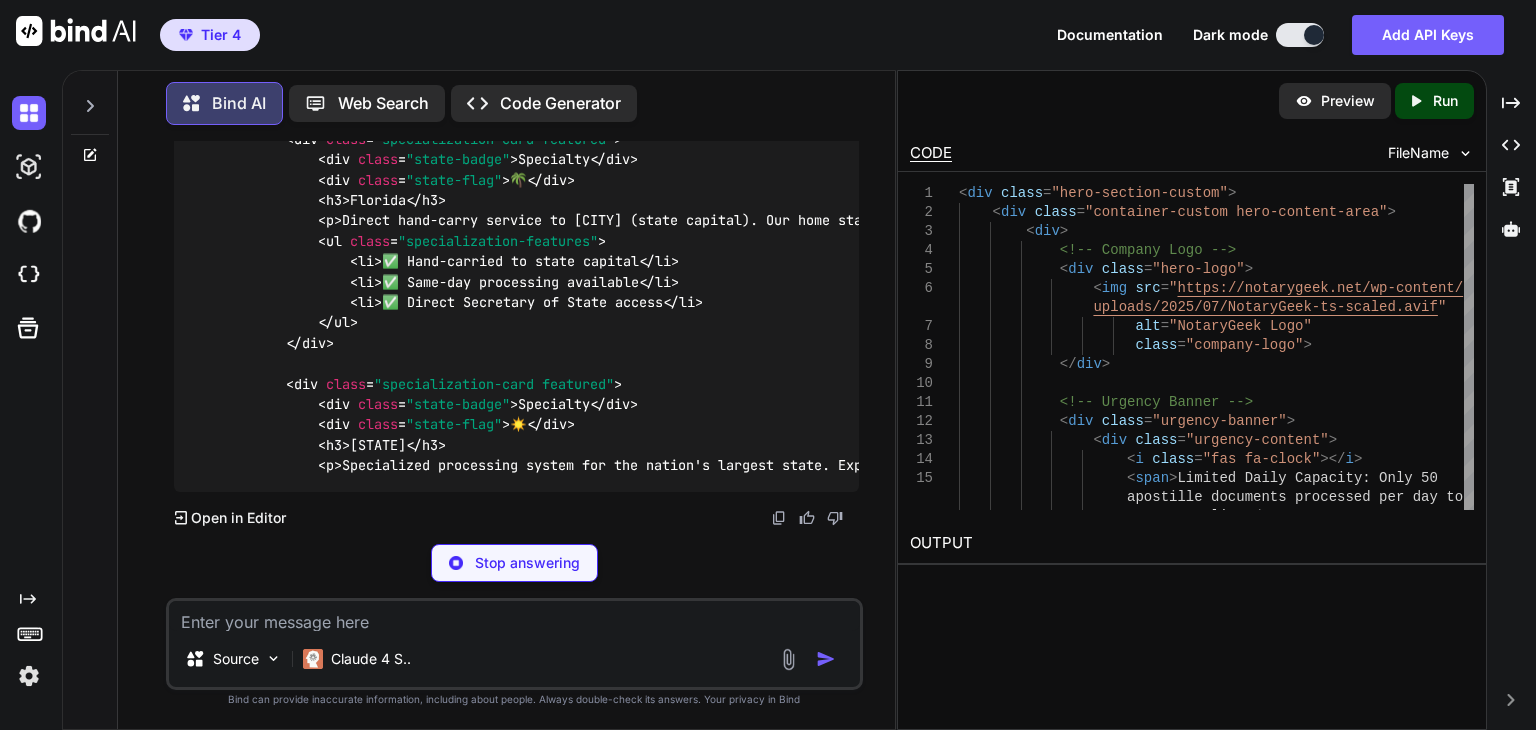scroll, scrollTop: 33712, scrollLeft: 0, axis: vertical 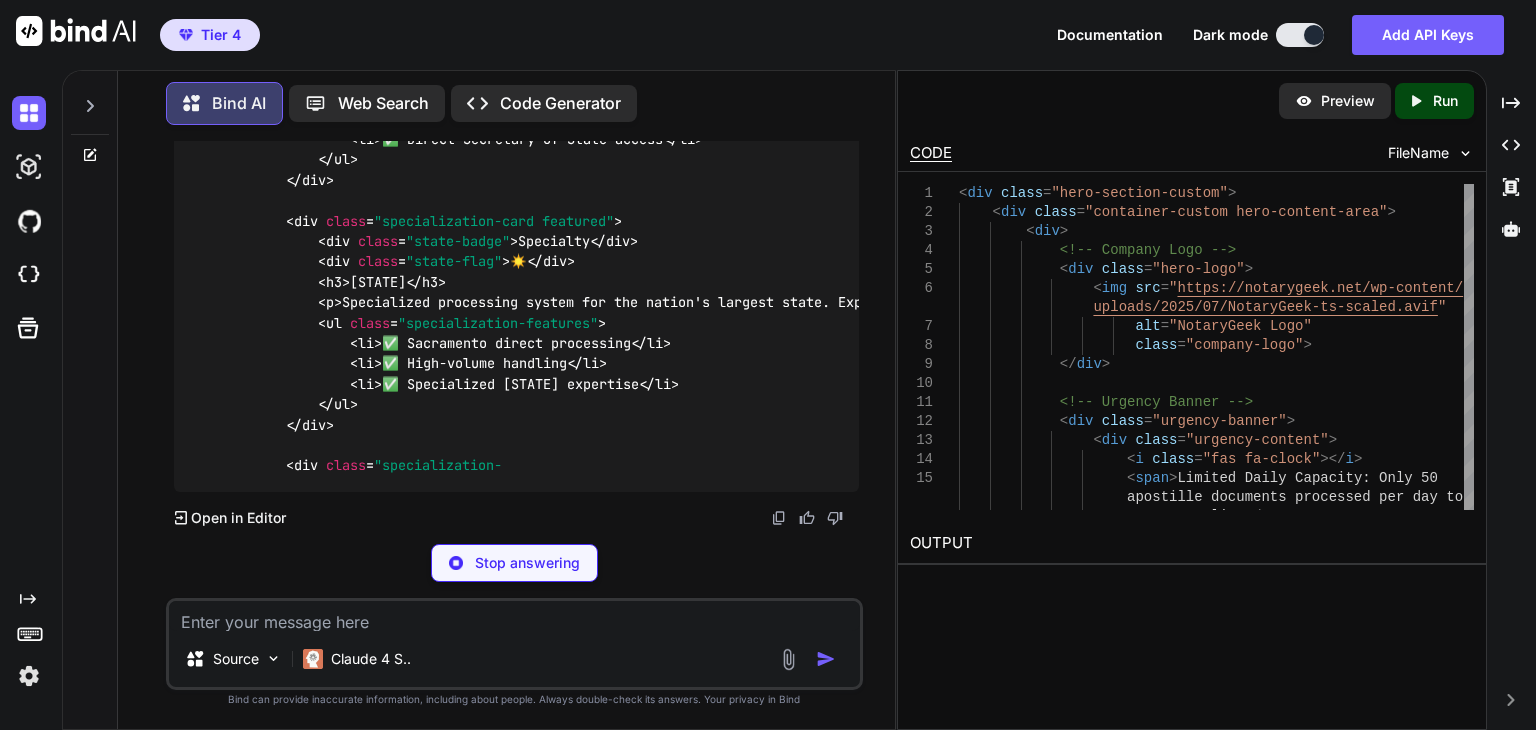 click on "< div   class = "hero-section-custom" >
< div   class = "container-custom hero-content-area" >
< div >
<!-- Company Logo -->
< div   class = "hero-logo" >
< img   src = "https://notarygeek.net/wp-content/uploads/2025/07/NotaryGeek-ts-scaled.avif"
alt = "NotaryGeek Logo"
class = "company-logo" >
</ div >
<!-- Urgency Banner -->
< div   class = "urgency-banner" >
< div   class = "urgency-content" >
< i   class = "fas fa-clock" > </ i >
< span > Limited Daily Capacity: Only 50 apostille documents processed per day to ensure quality </ span >
</ div >
</ div >
< div   class = "hero-badge" >
< i   class = "fas fa-certificate" > </ i >
< span > Multi-State Apostille & Remote Online Notary Expert </" at bounding box center [516, -1227] 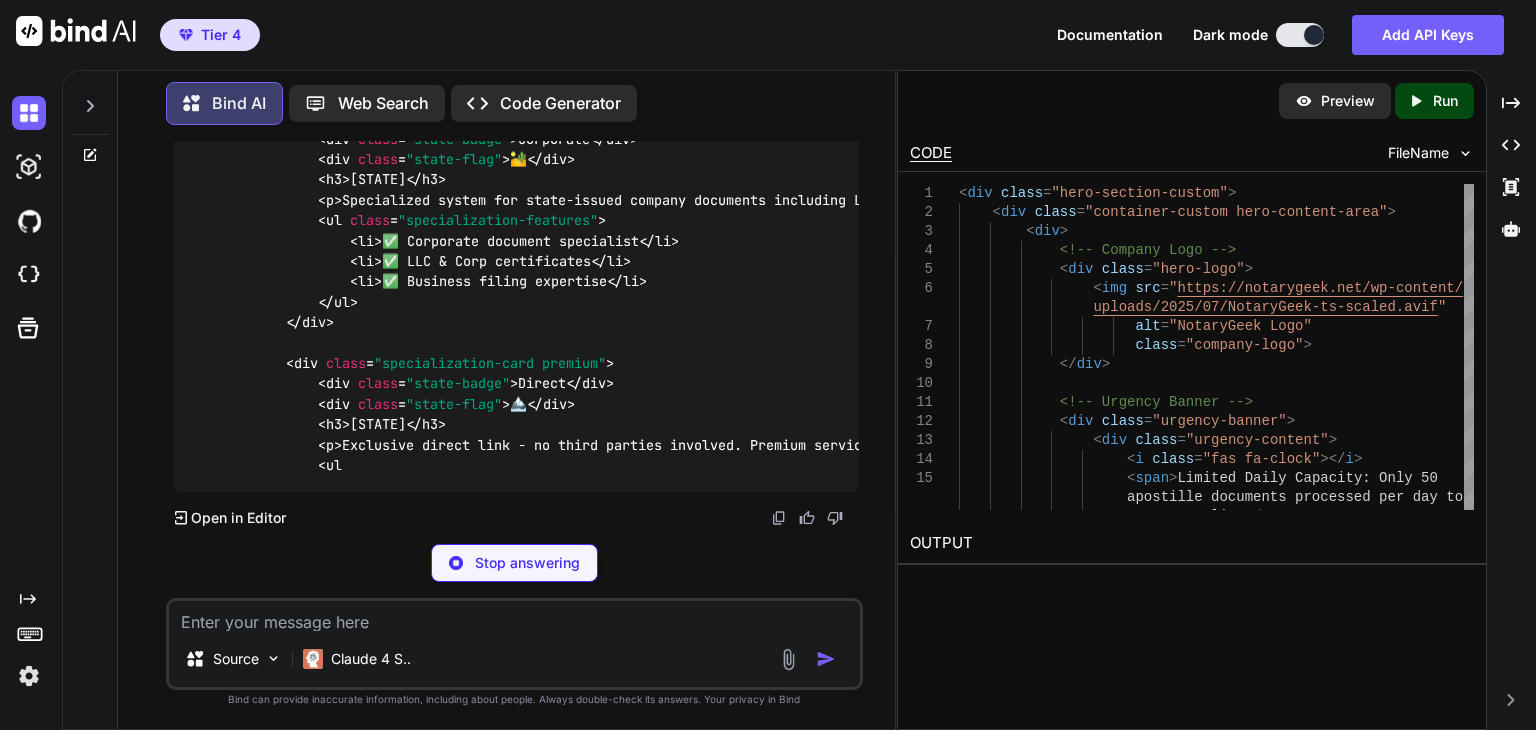 drag, startPoint x: 372, startPoint y: 258, endPoint x: 602, endPoint y: 252, distance: 230.07825 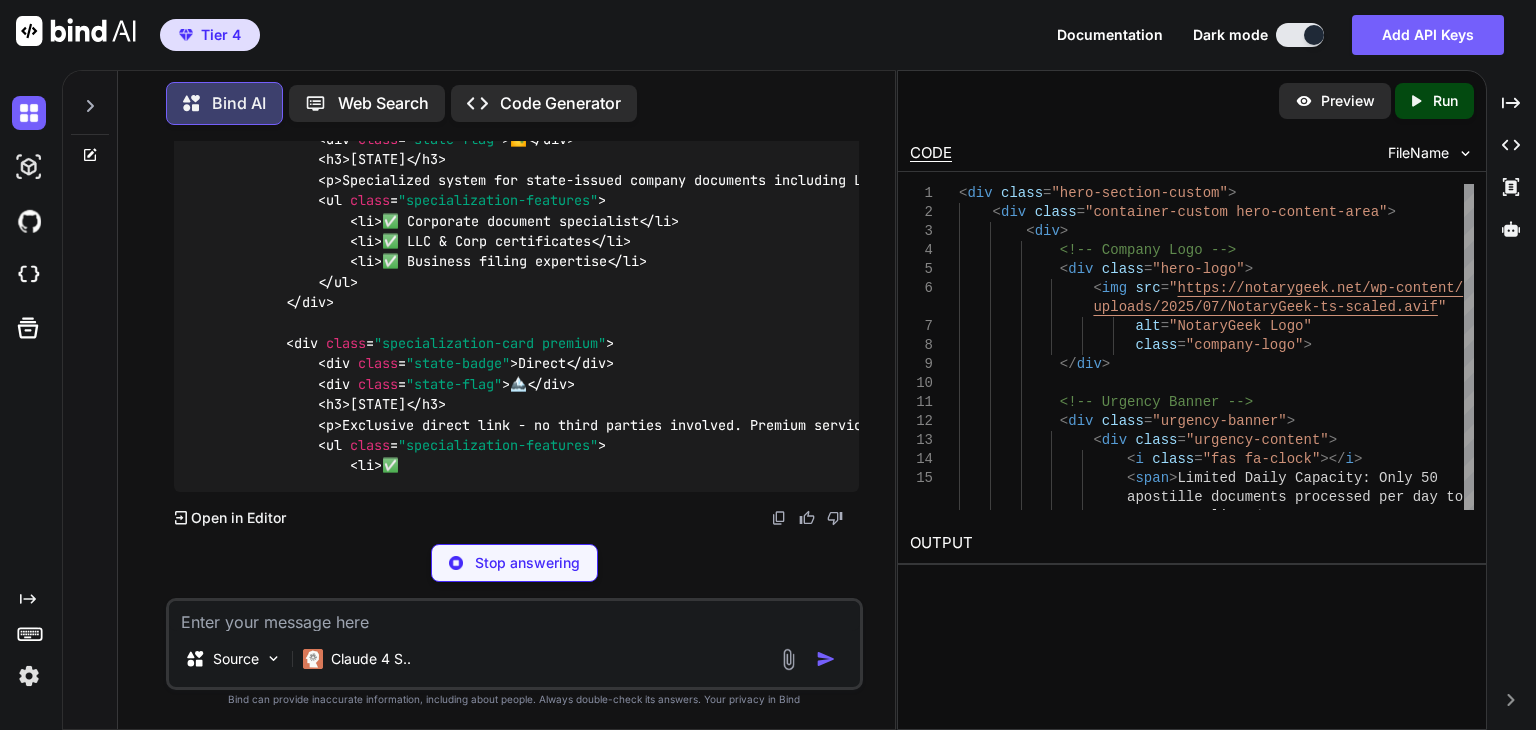 copy on "Get Instant Quote on WhatsApp" 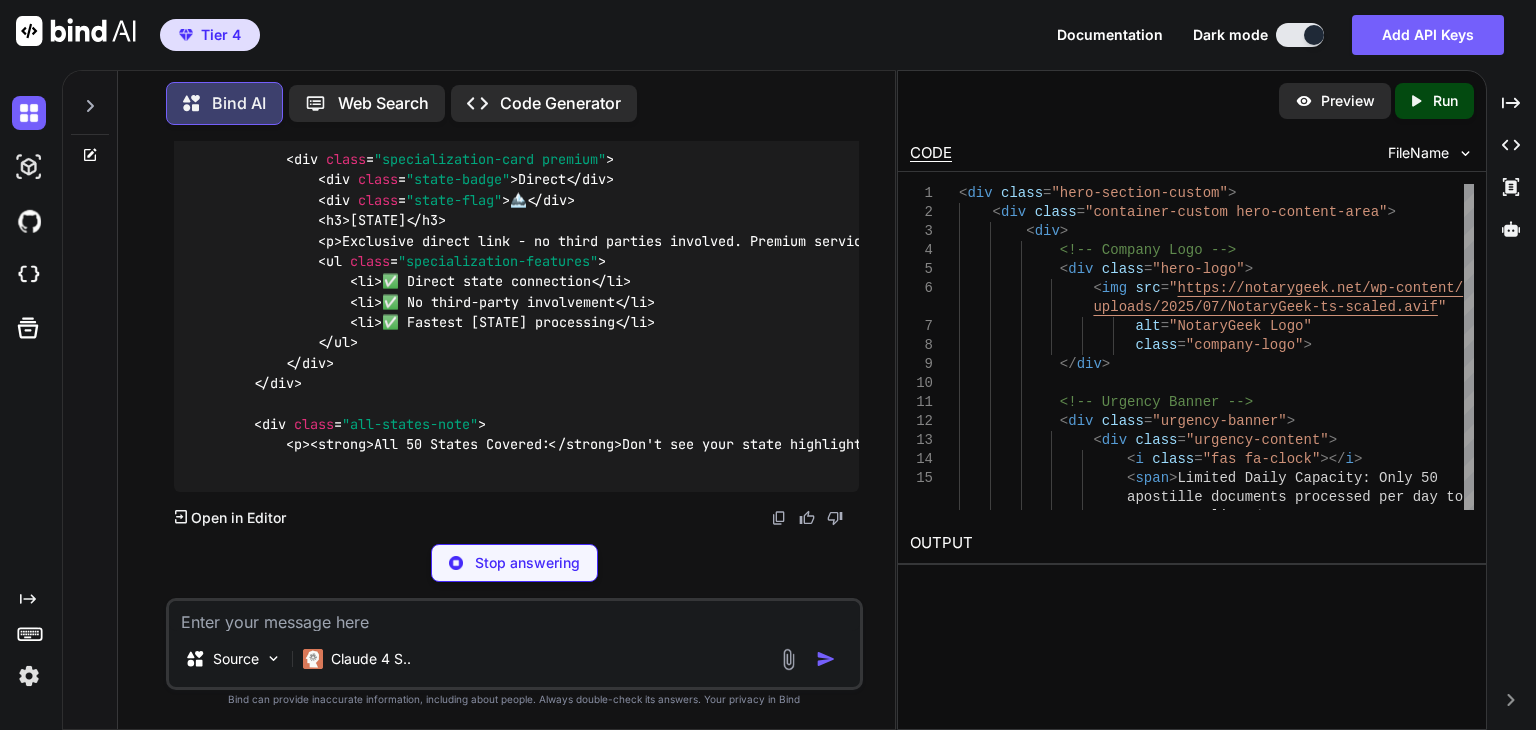 click on "Source   Claude 4 S.." at bounding box center (514, 644) 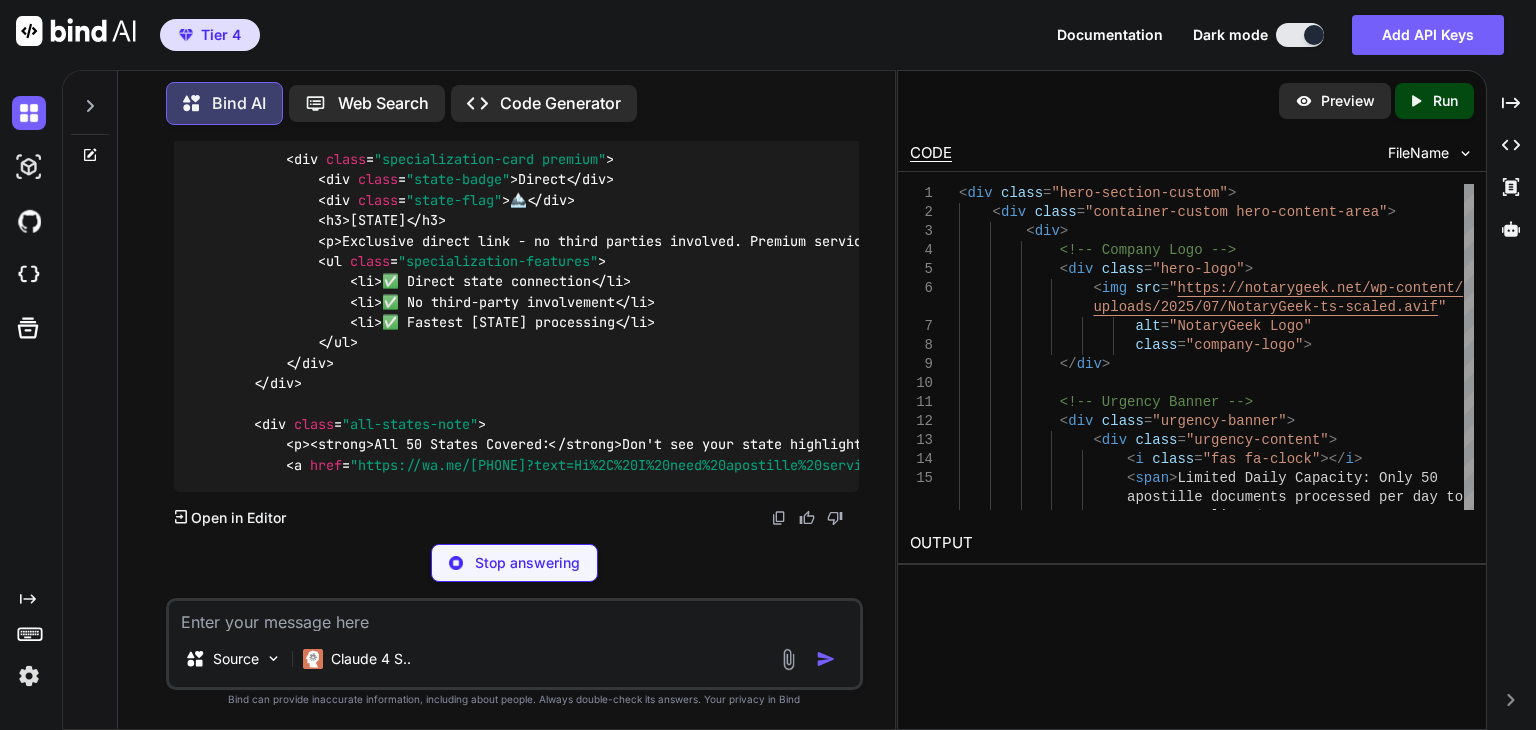 click at bounding box center [514, 616] 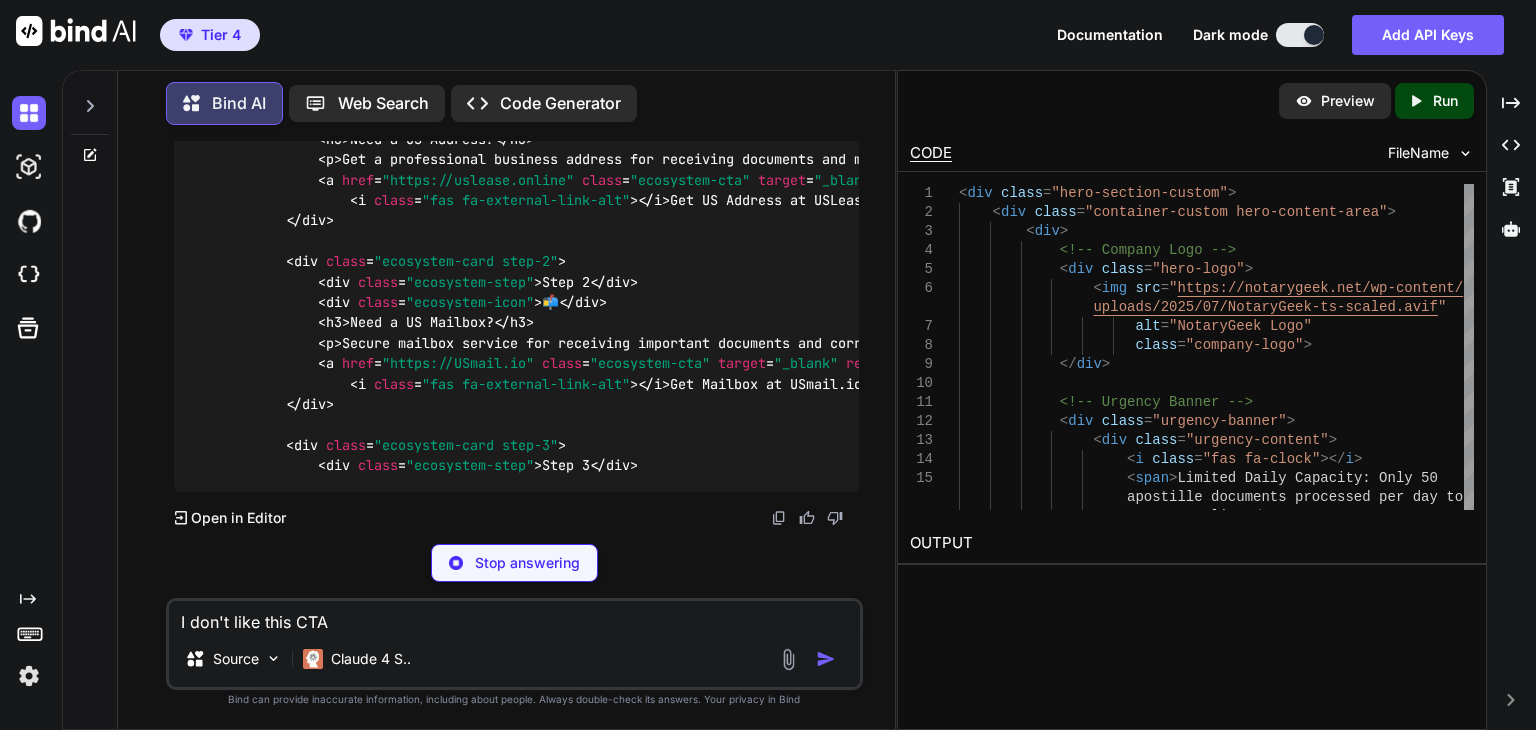 paste on "Get Instant Quote on WhatsApp" 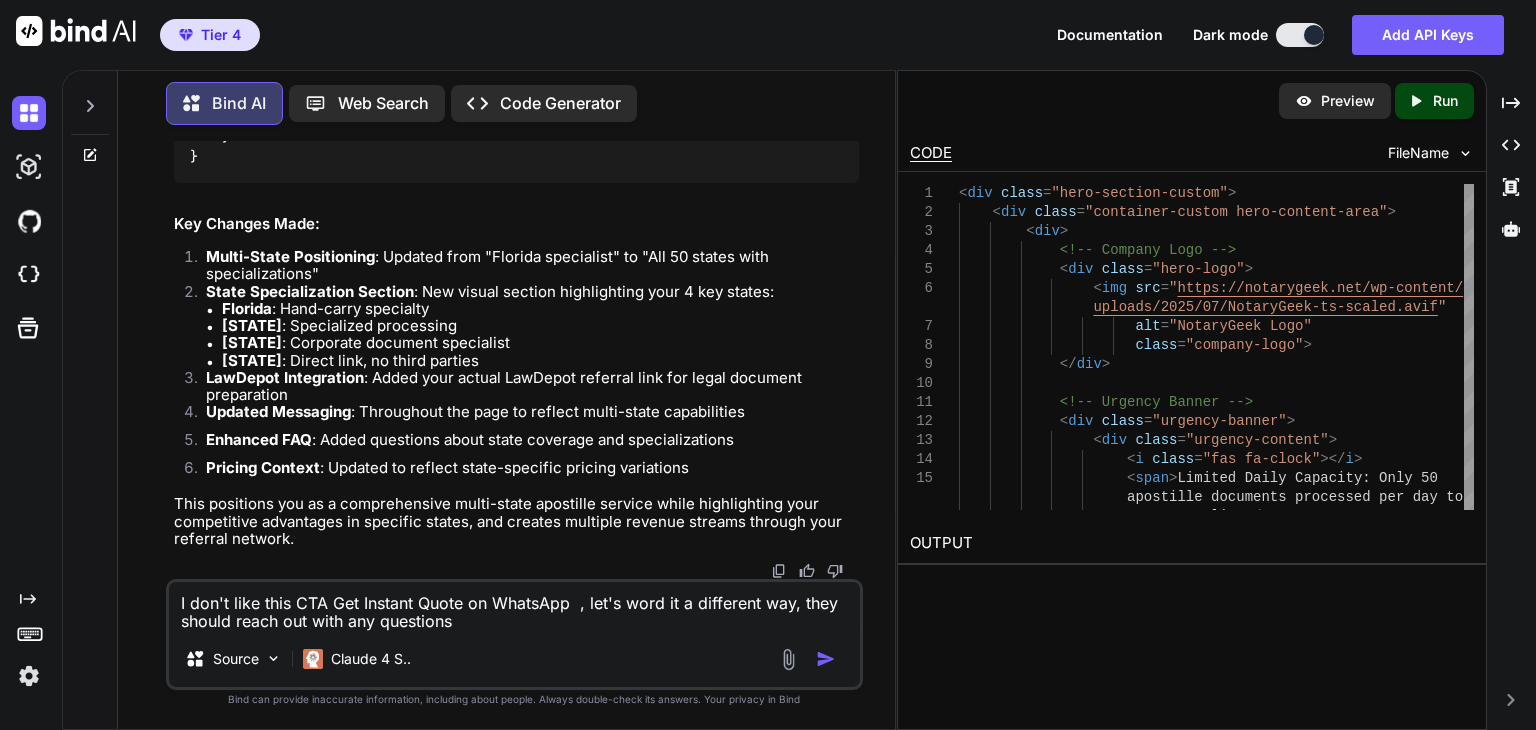 scroll, scrollTop: 42108, scrollLeft: 0, axis: vertical 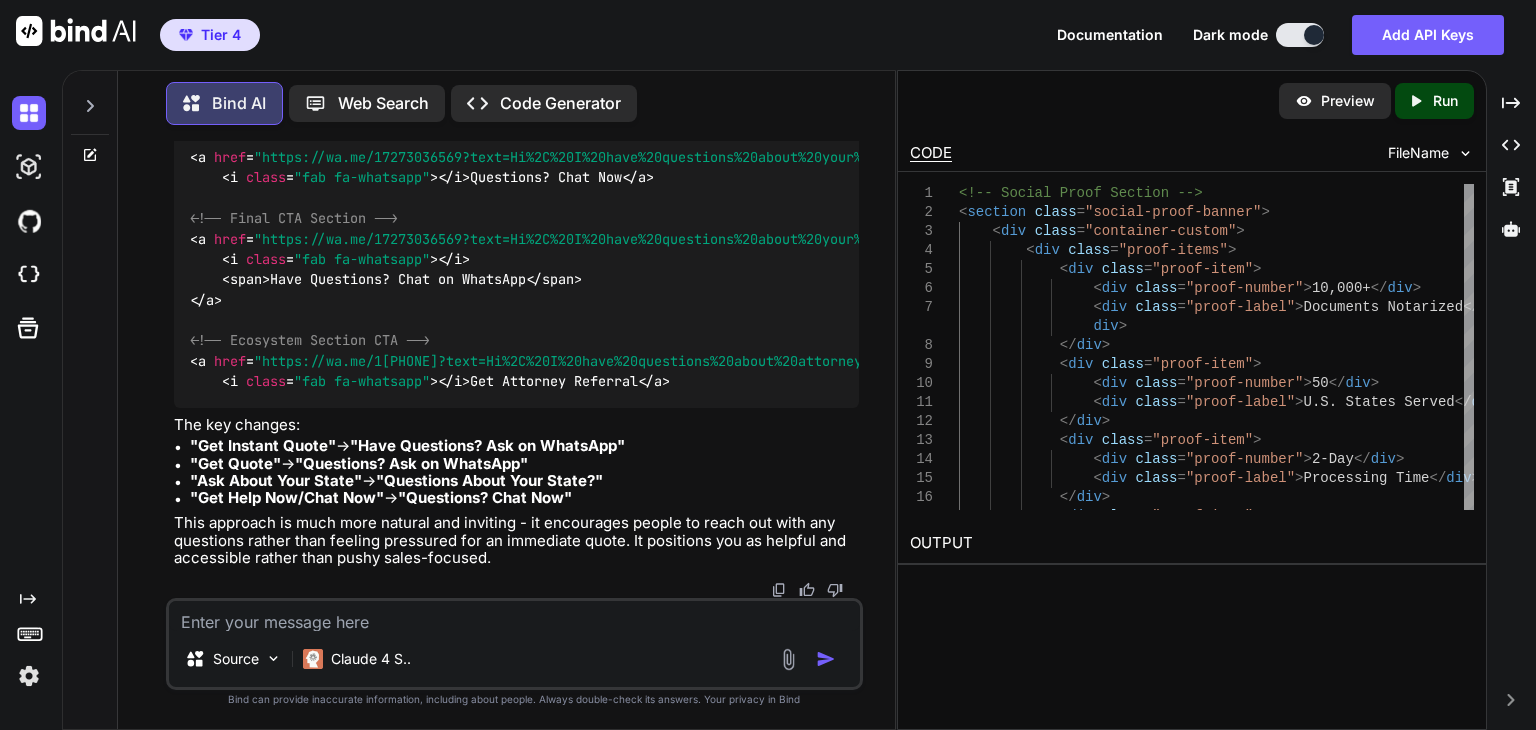 click at bounding box center (514, 616) 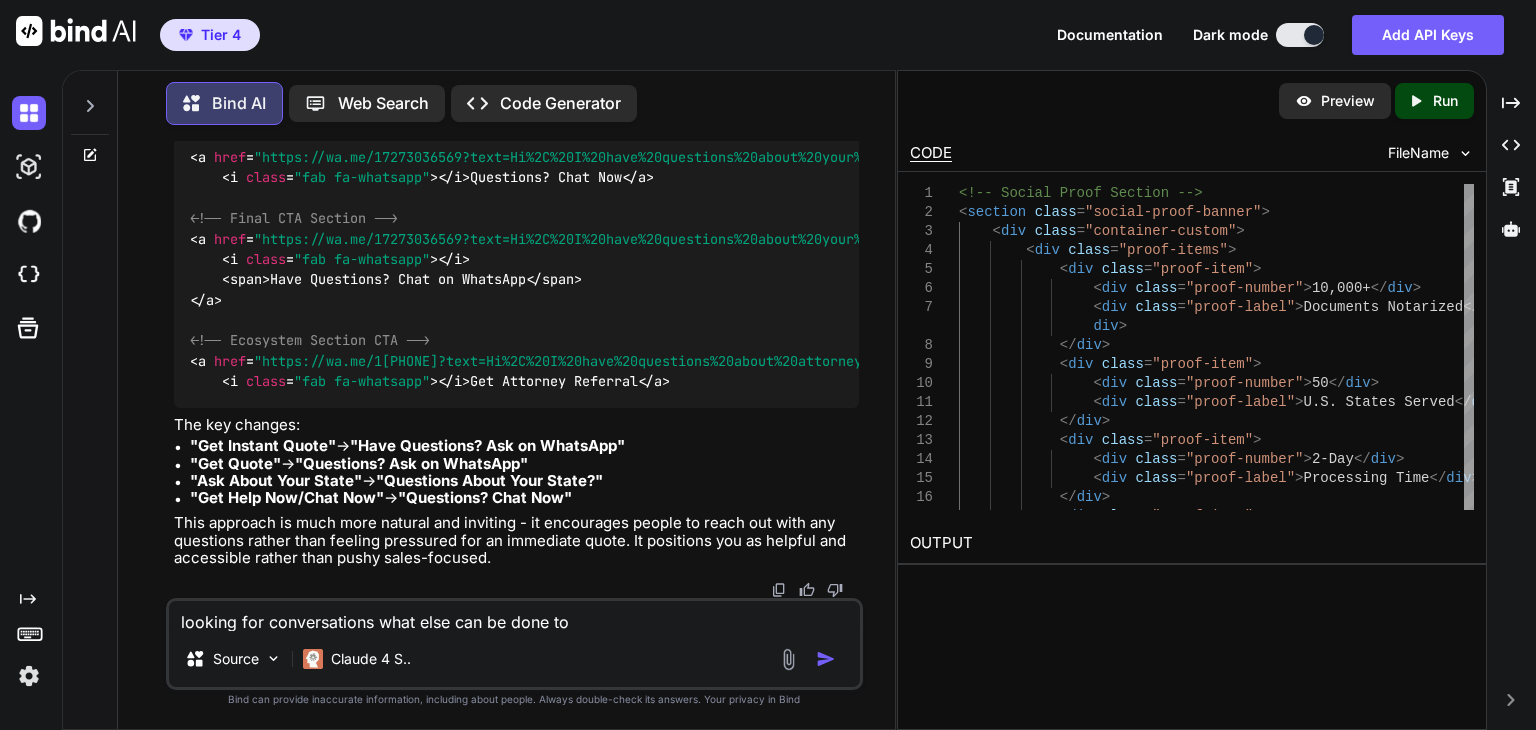 click on "looking for conversations what else can be done to" at bounding box center [514, 616] 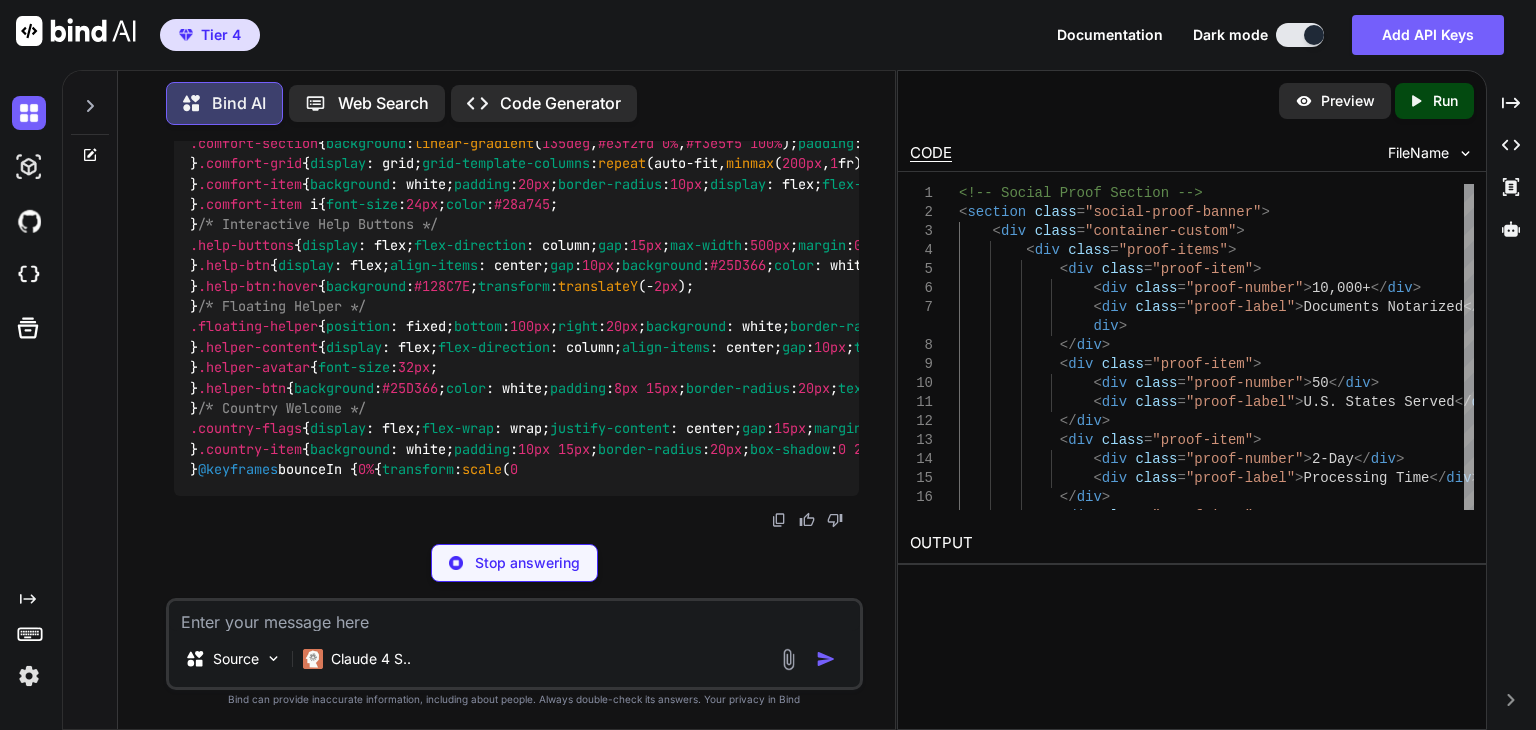 scroll, scrollTop: 52166, scrollLeft: 0, axis: vertical 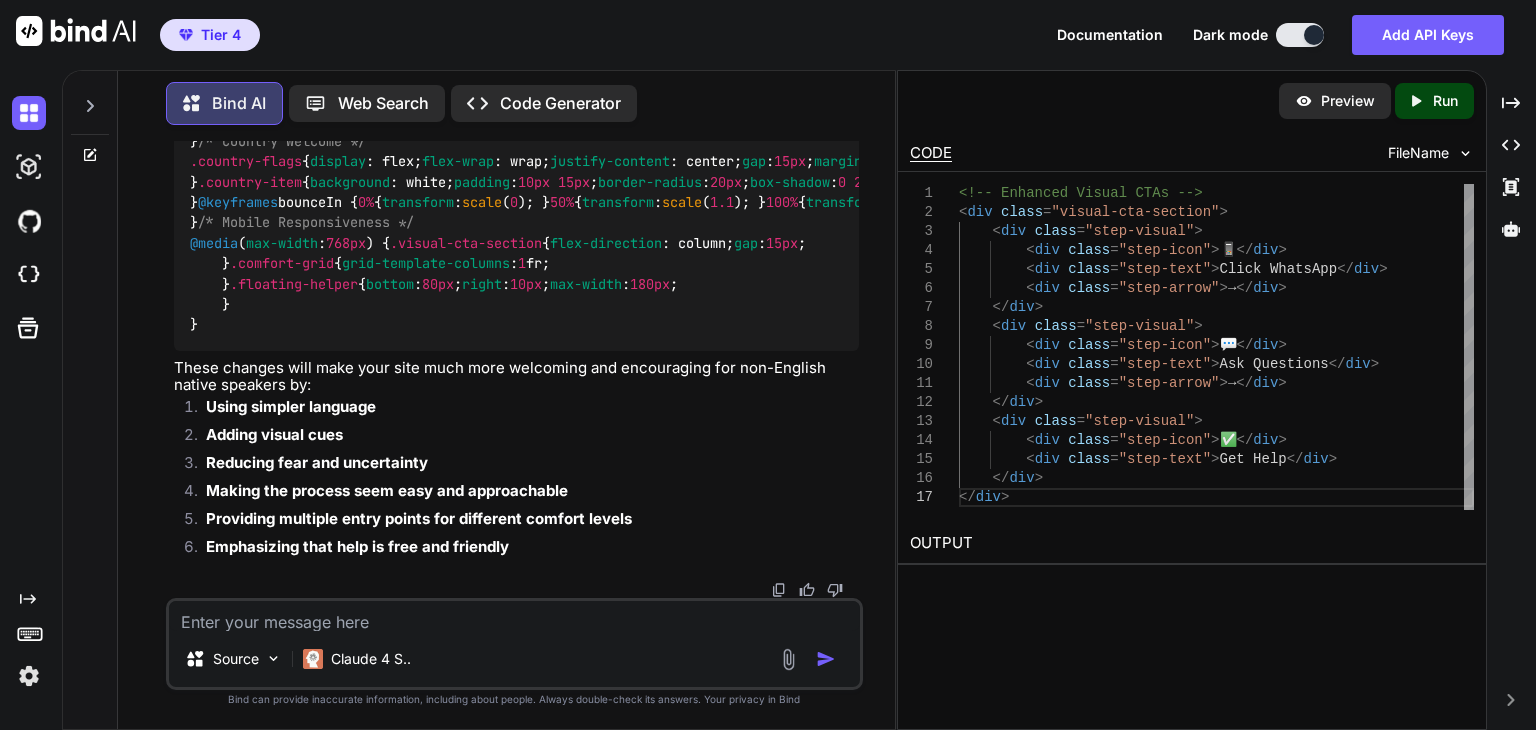 click at bounding box center [514, 616] 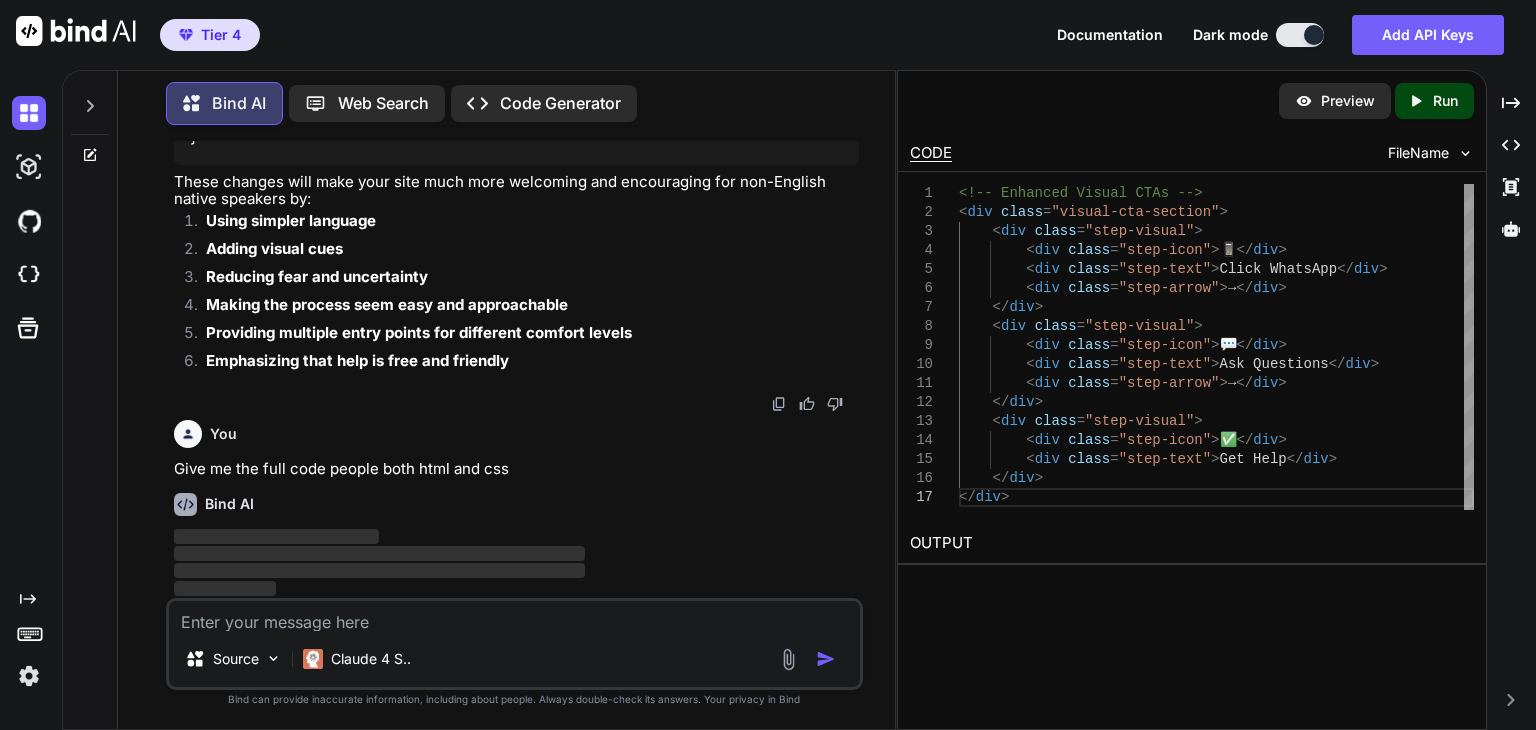 scroll, scrollTop: 52925, scrollLeft: 0, axis: vertical 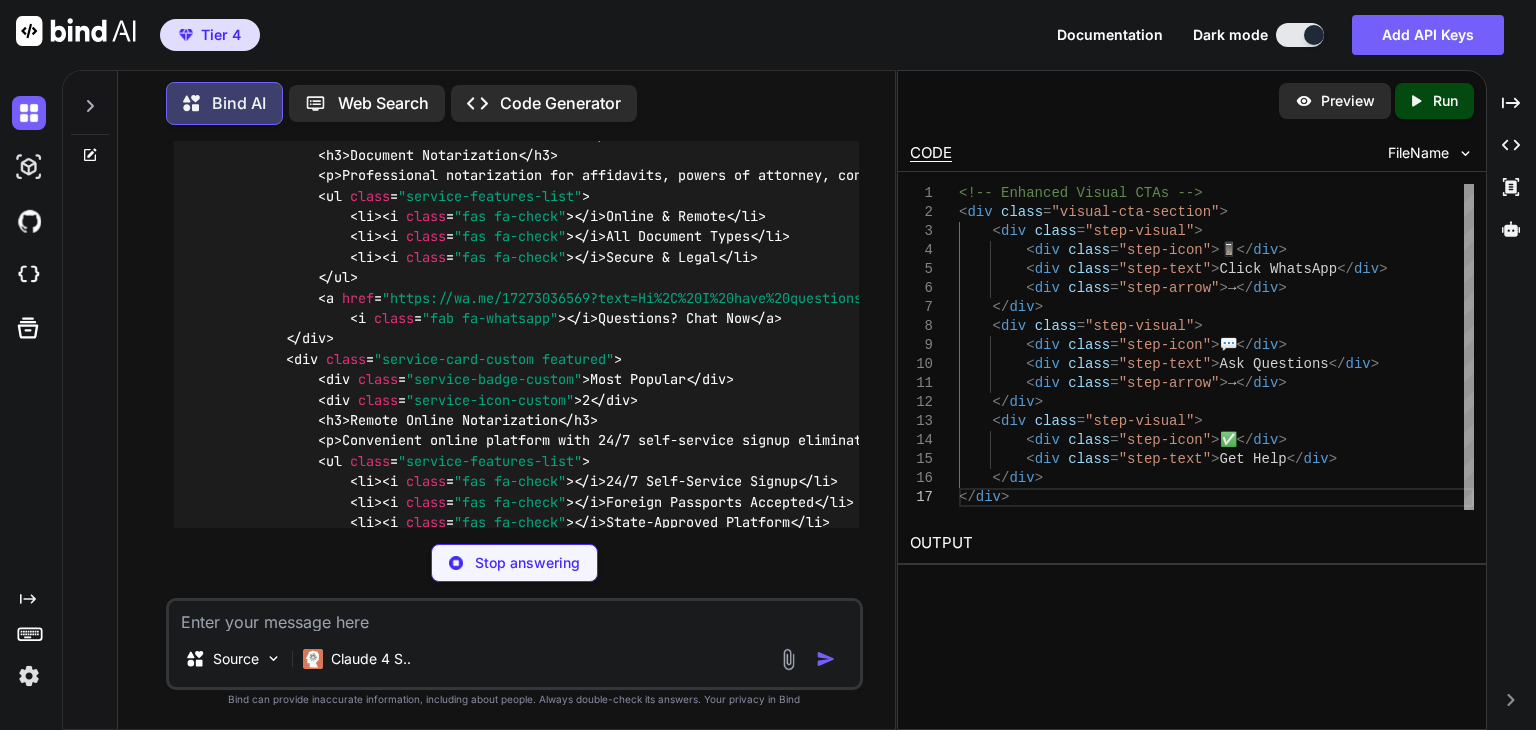 click at bounding box center (809, -11612) 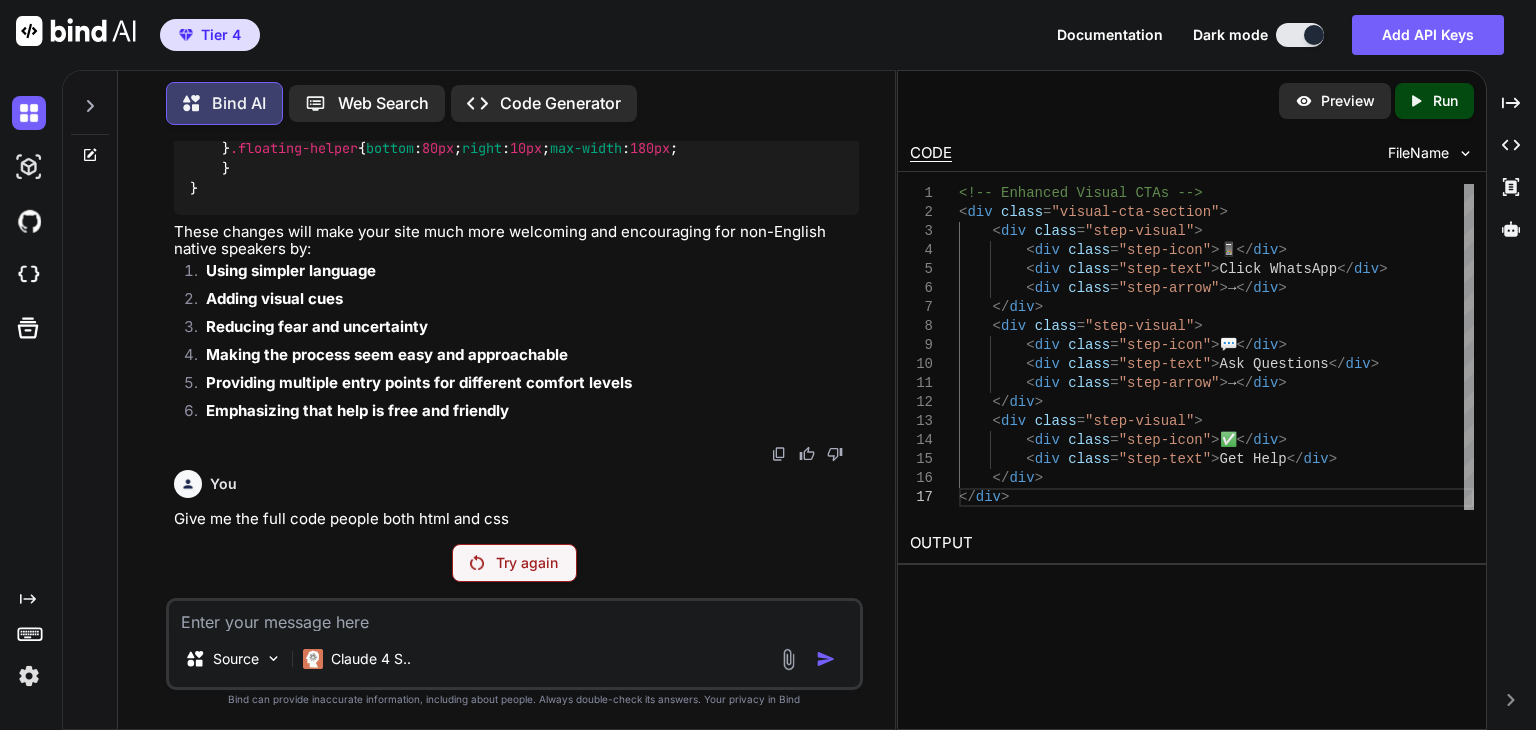 click at bounding box center (514, 616) 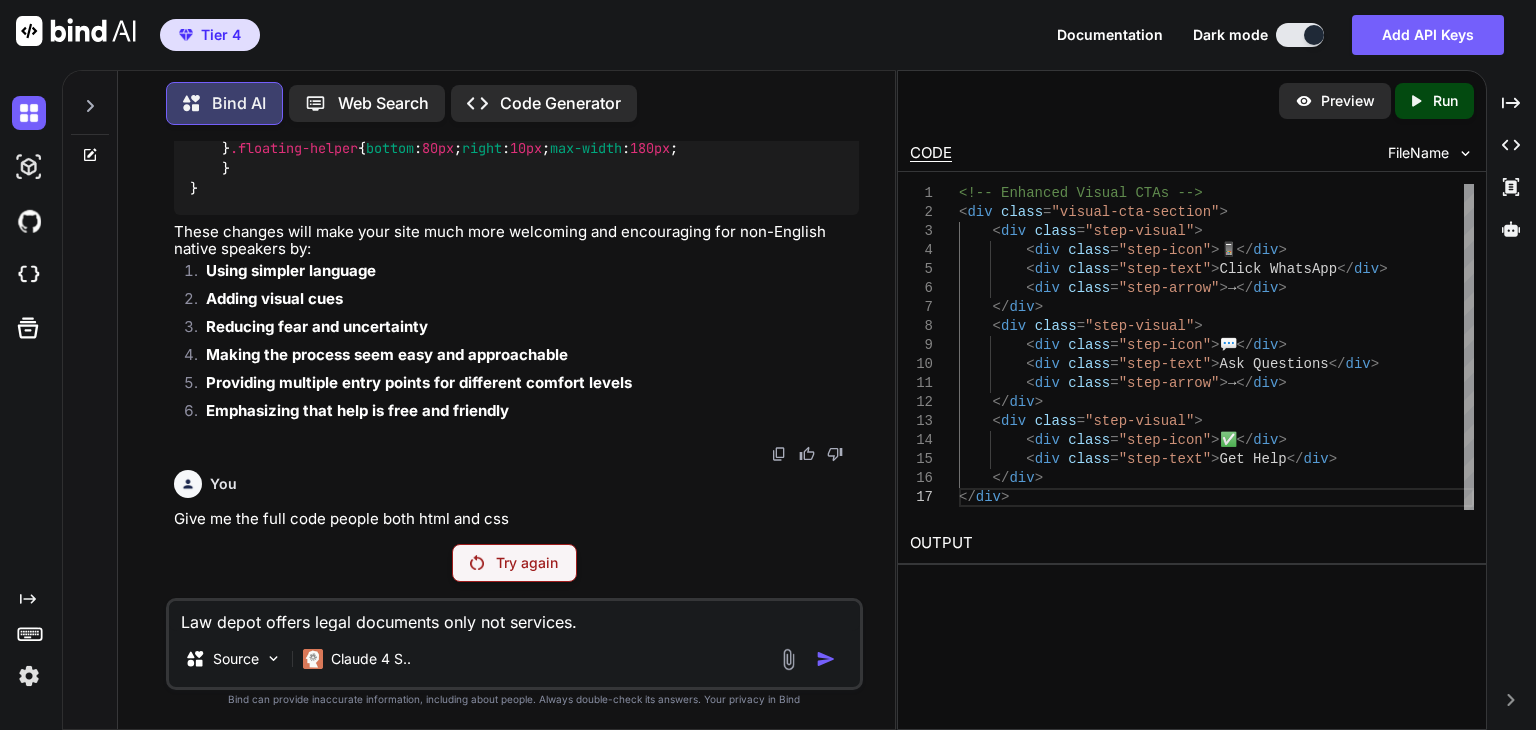 click on "Law depot offers legal documents only not services." at bounding box center [514, 616] 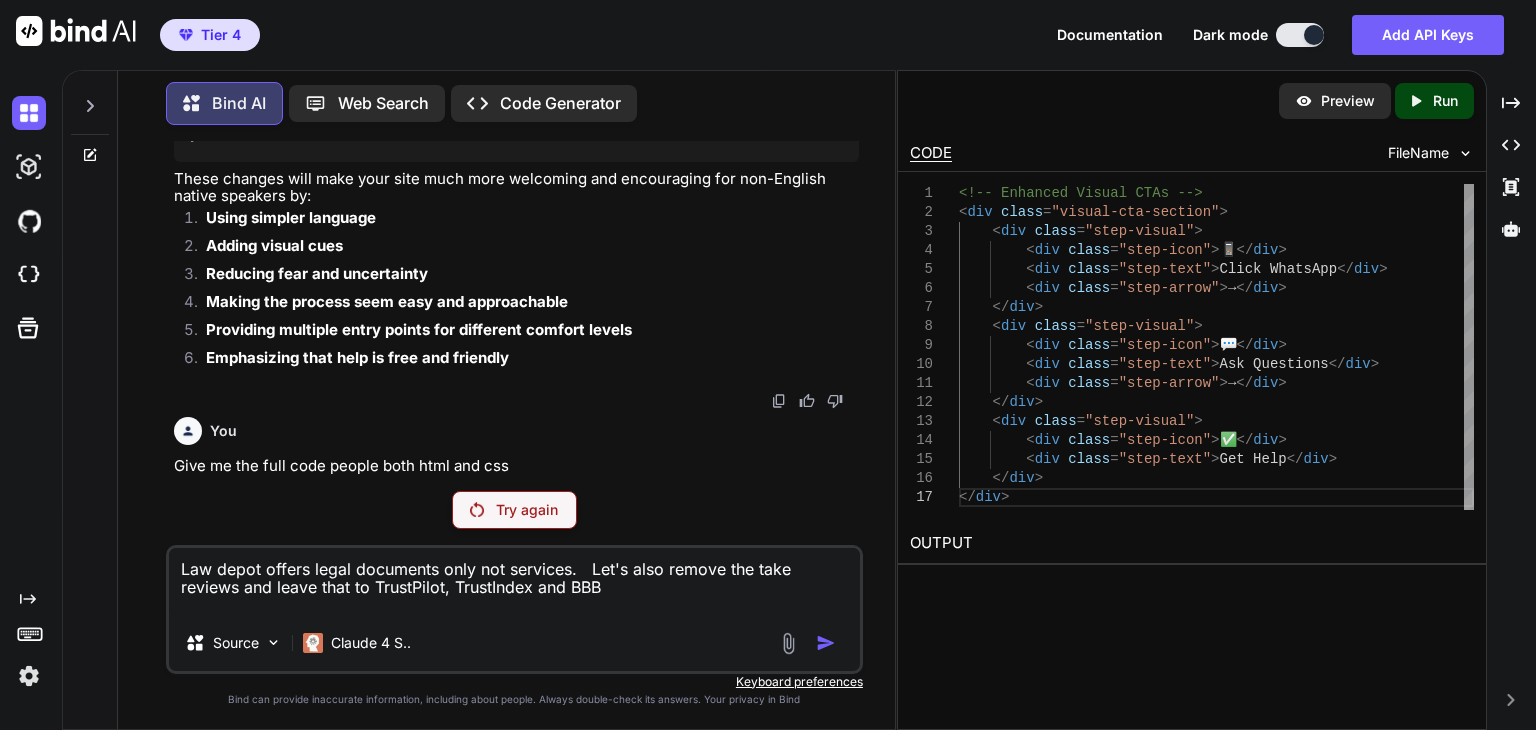 click on "Try again" at bounding box center (527, 510) 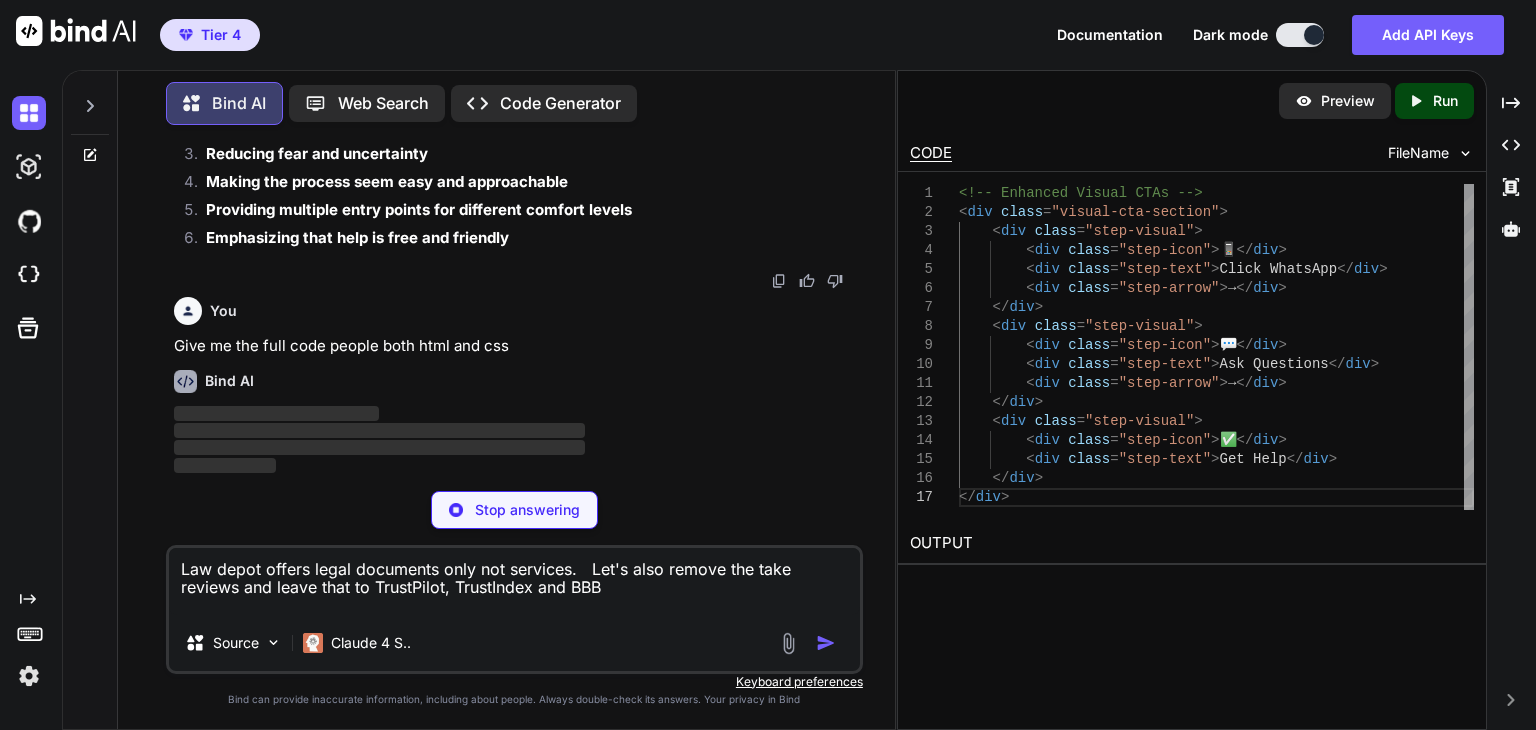 click on "Stop answering" at bounding box center [527, 510] 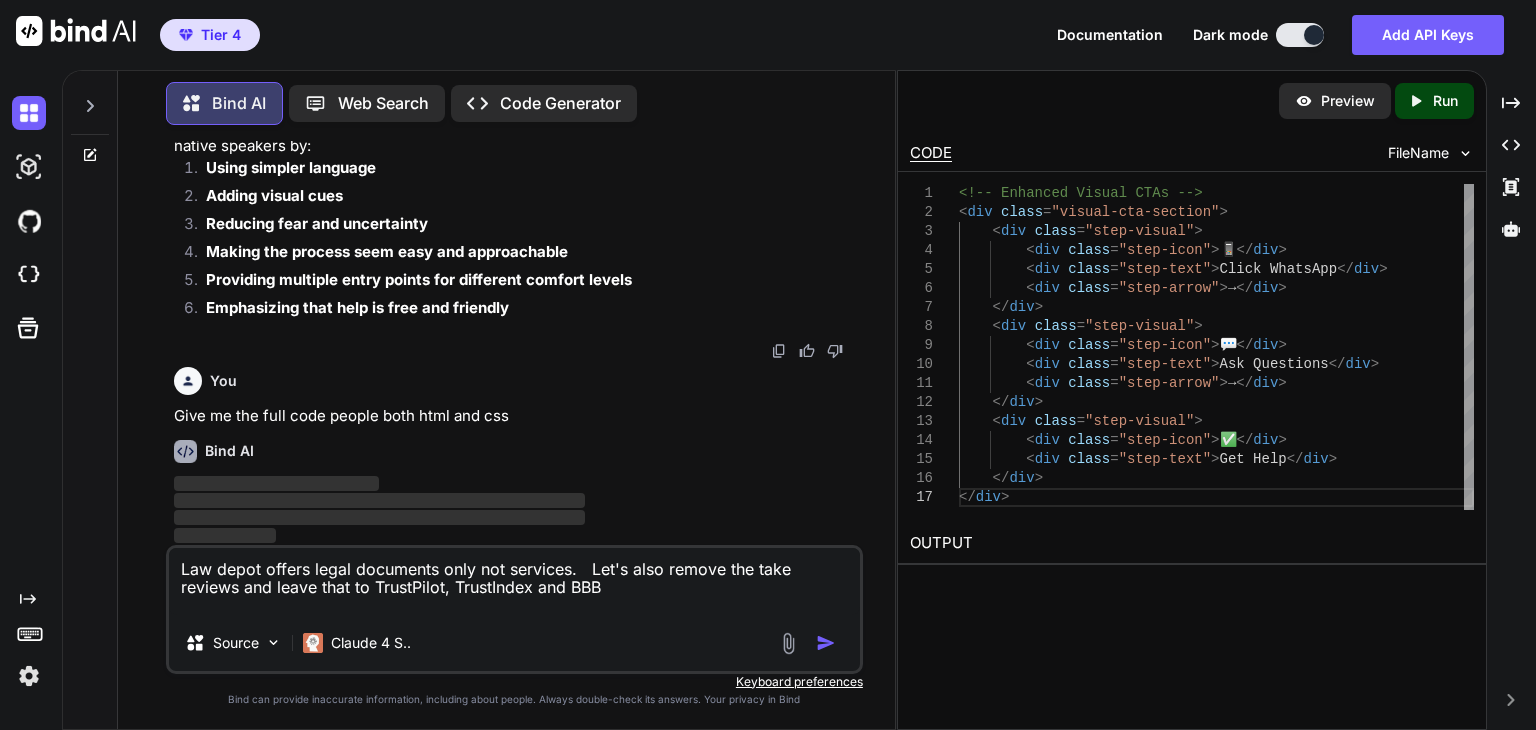 scroll, scrollTop: 52979, scrollLeft: 0, axis: vertical 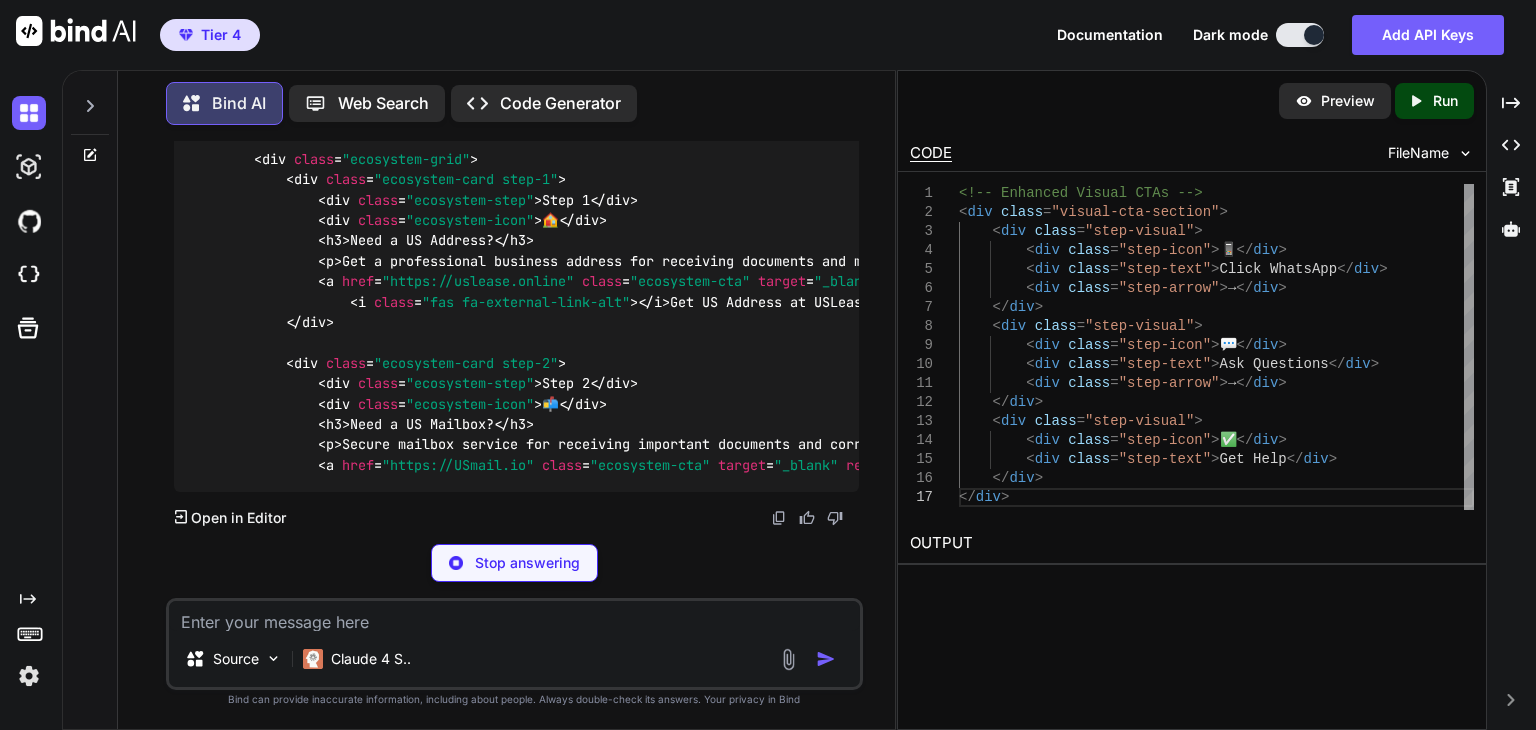 drag, startPoint x: 413, startPoint y: 297, endPoint x: 637, endPoint y: 296, distance: 224.00223 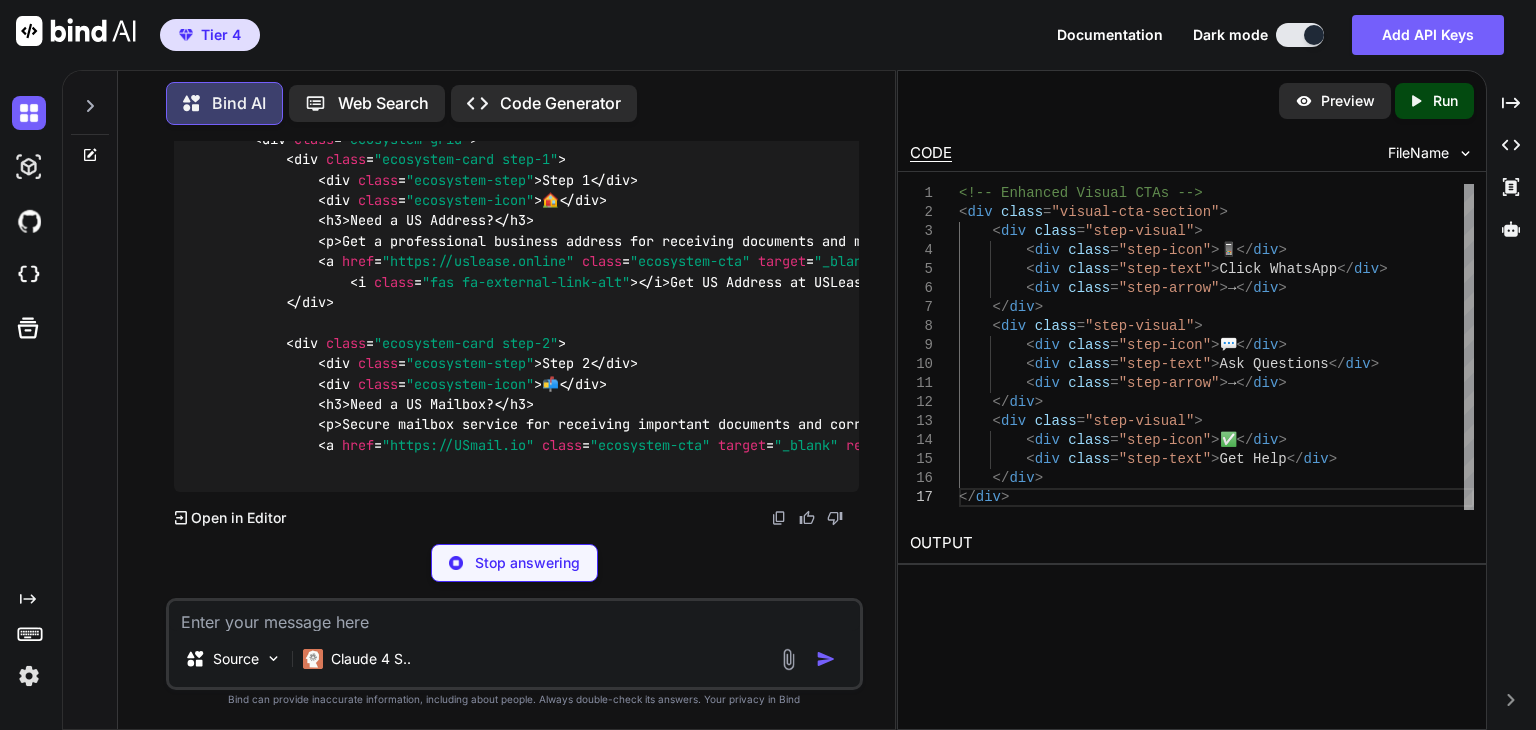 copy on "Sacramento direct processing" 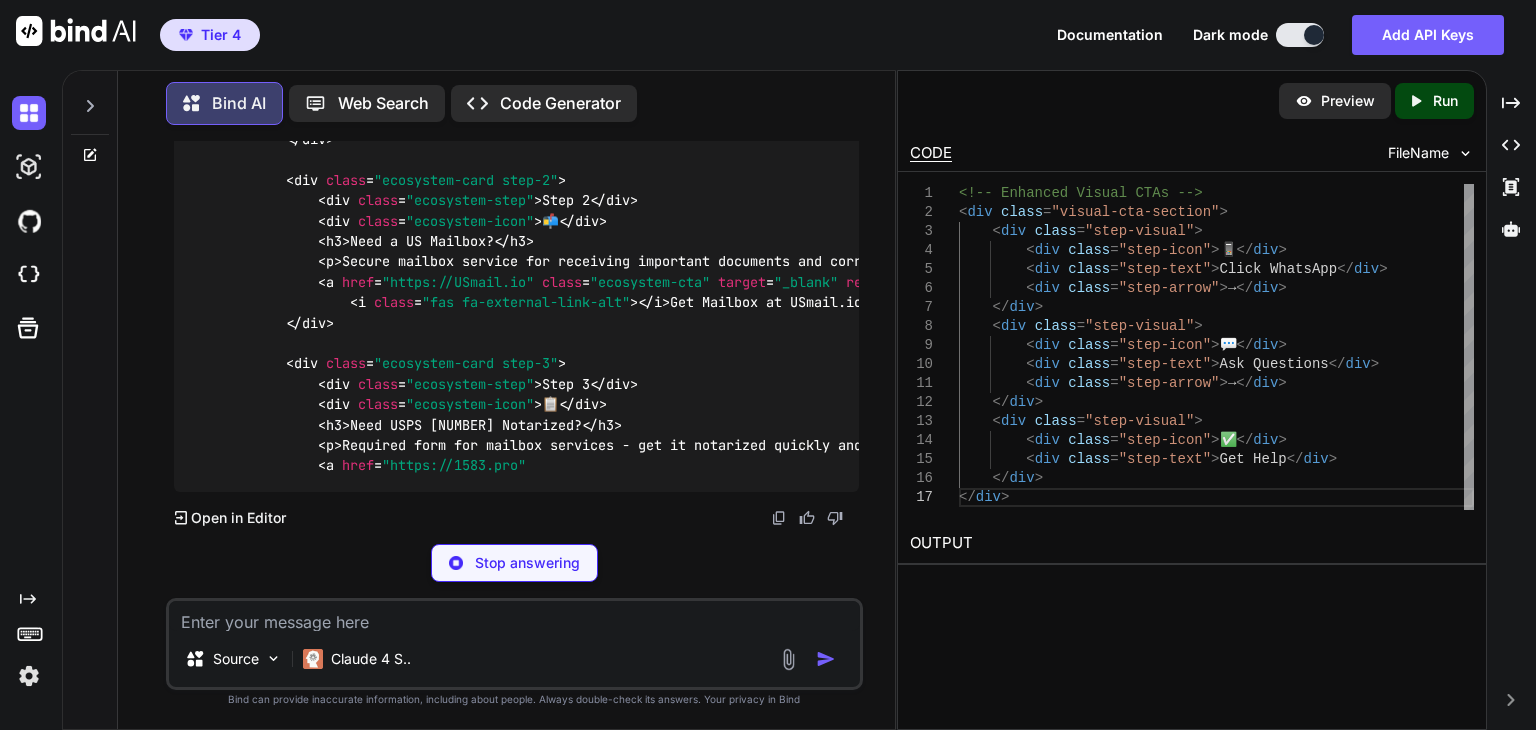 click at bounding box center [514, 616] 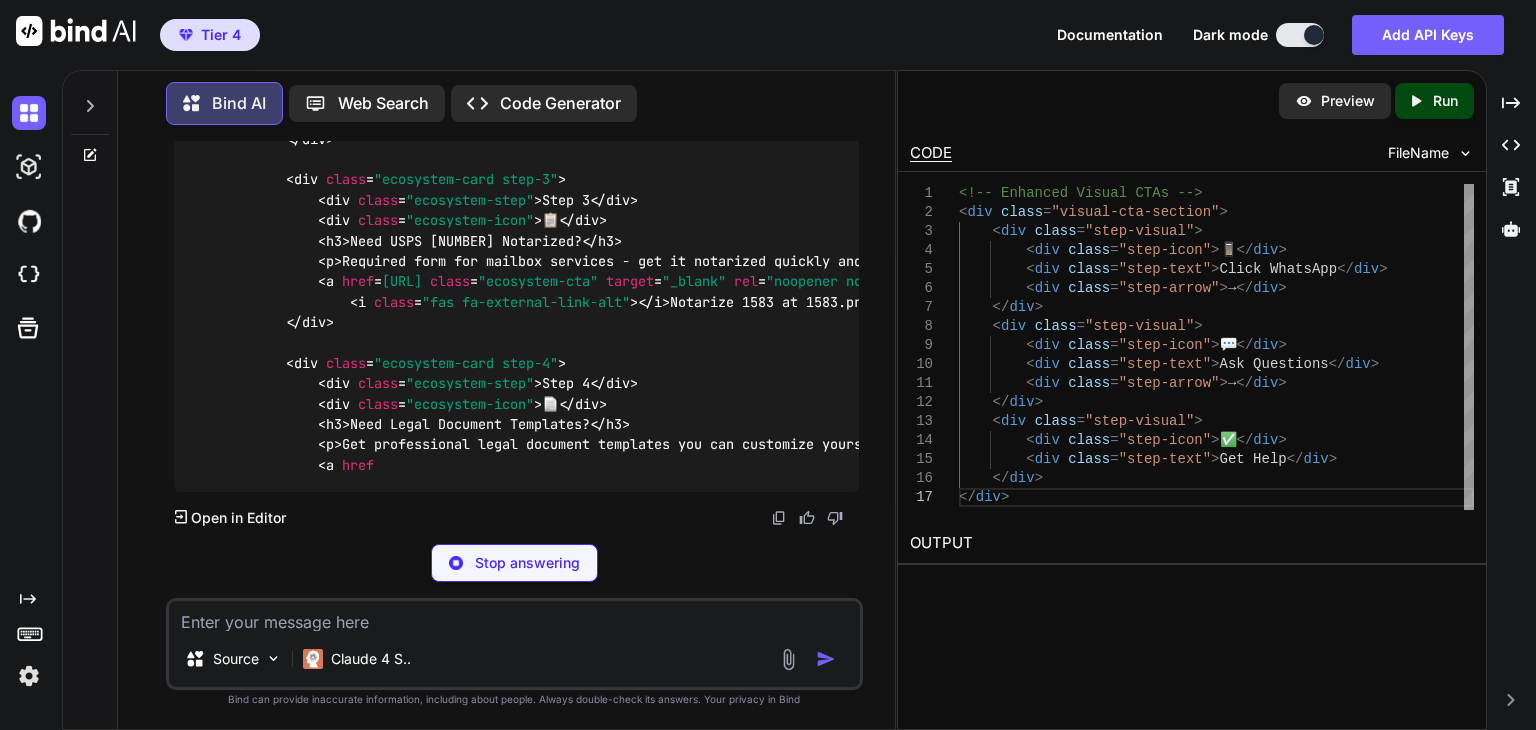 paste on "Sacramento direct processing" 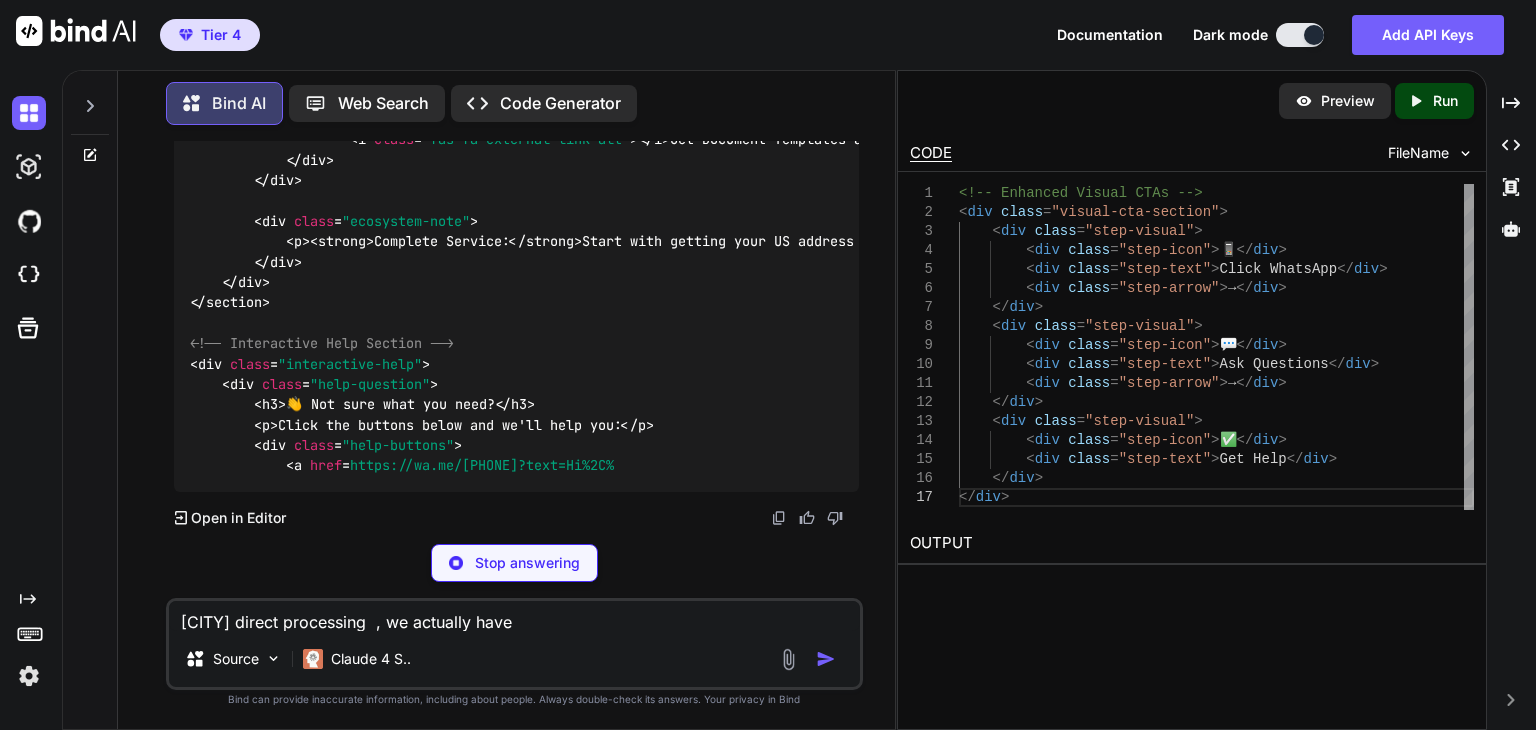 paste on "Sacramento direct processing" 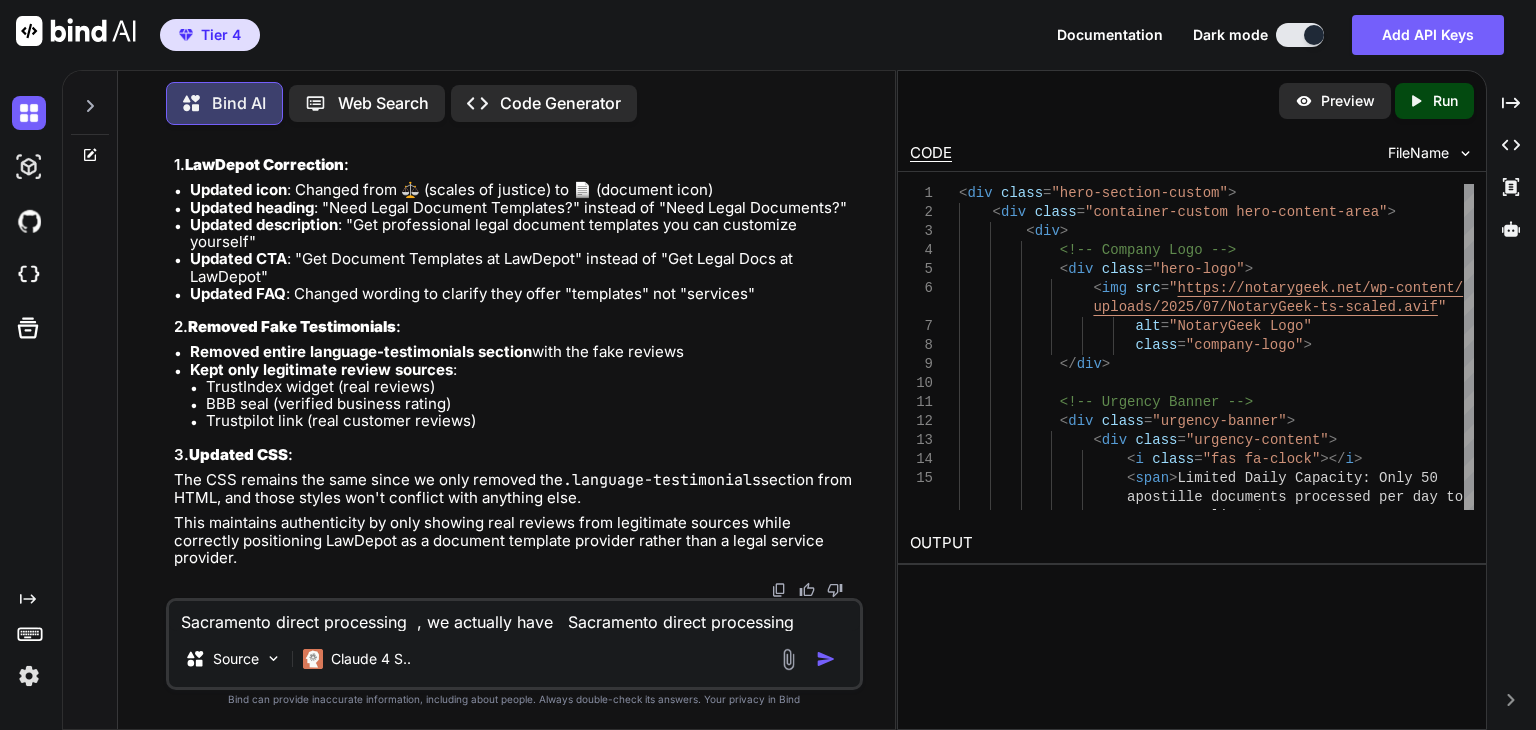 scroll, scrollTop: 68510, scrollLeft: 0, axis: vertical 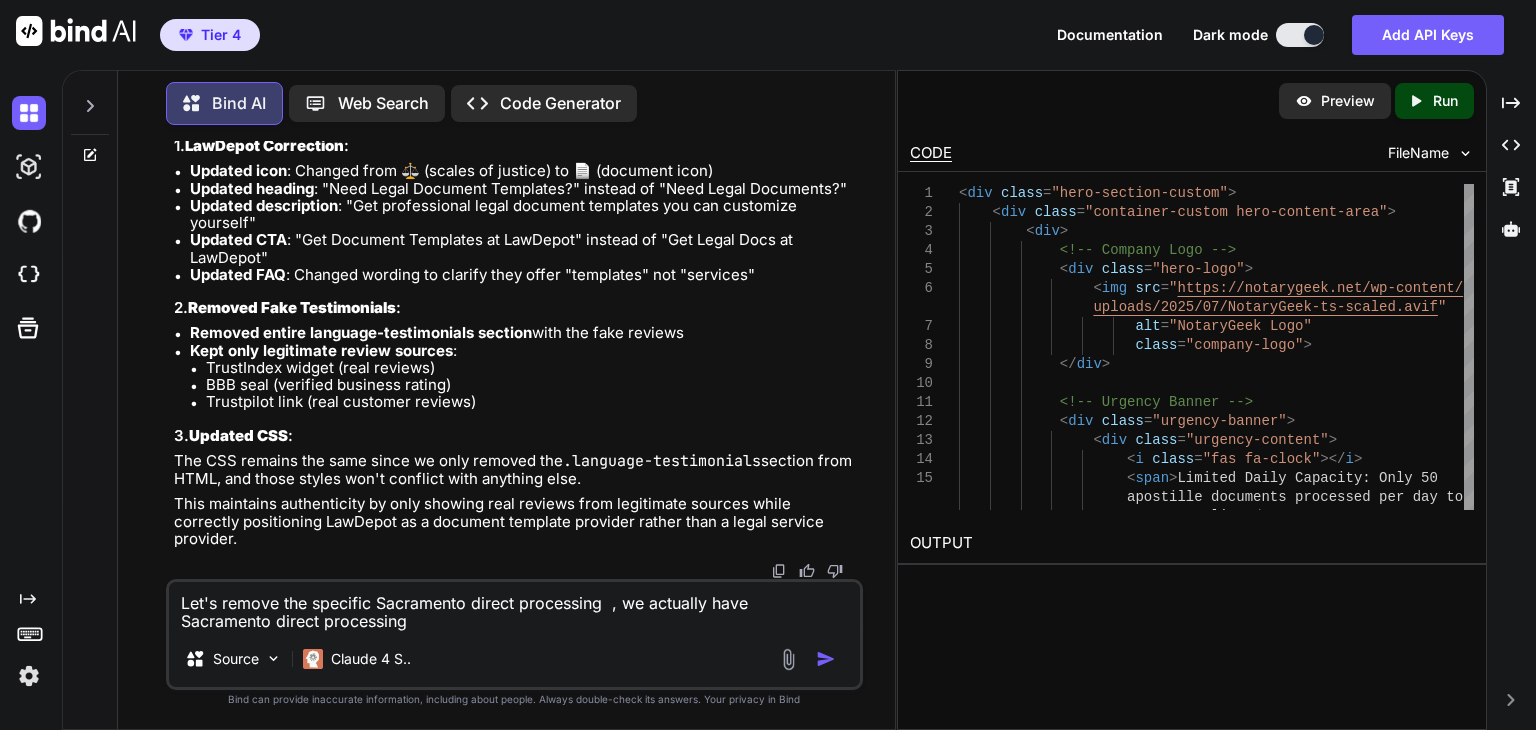 click on "Let's remove the specific Sacramento direct processing  , we actually have   Sacramento direct processing" at bounding box center [514, 606] 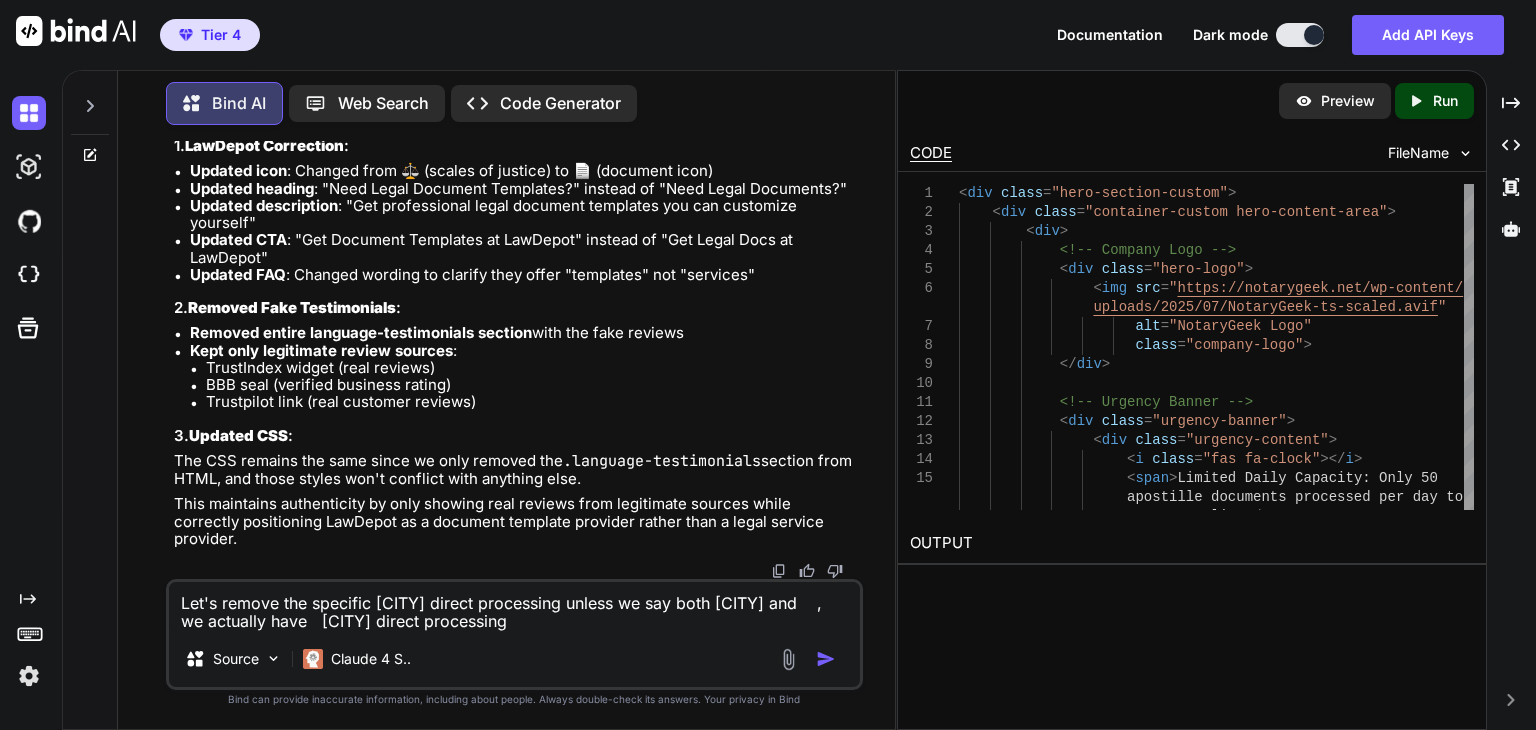 drag, startPoint x: 817, startPoint y: 610, endPoint x: 837, endPoint y: 629, distance: 27.58623 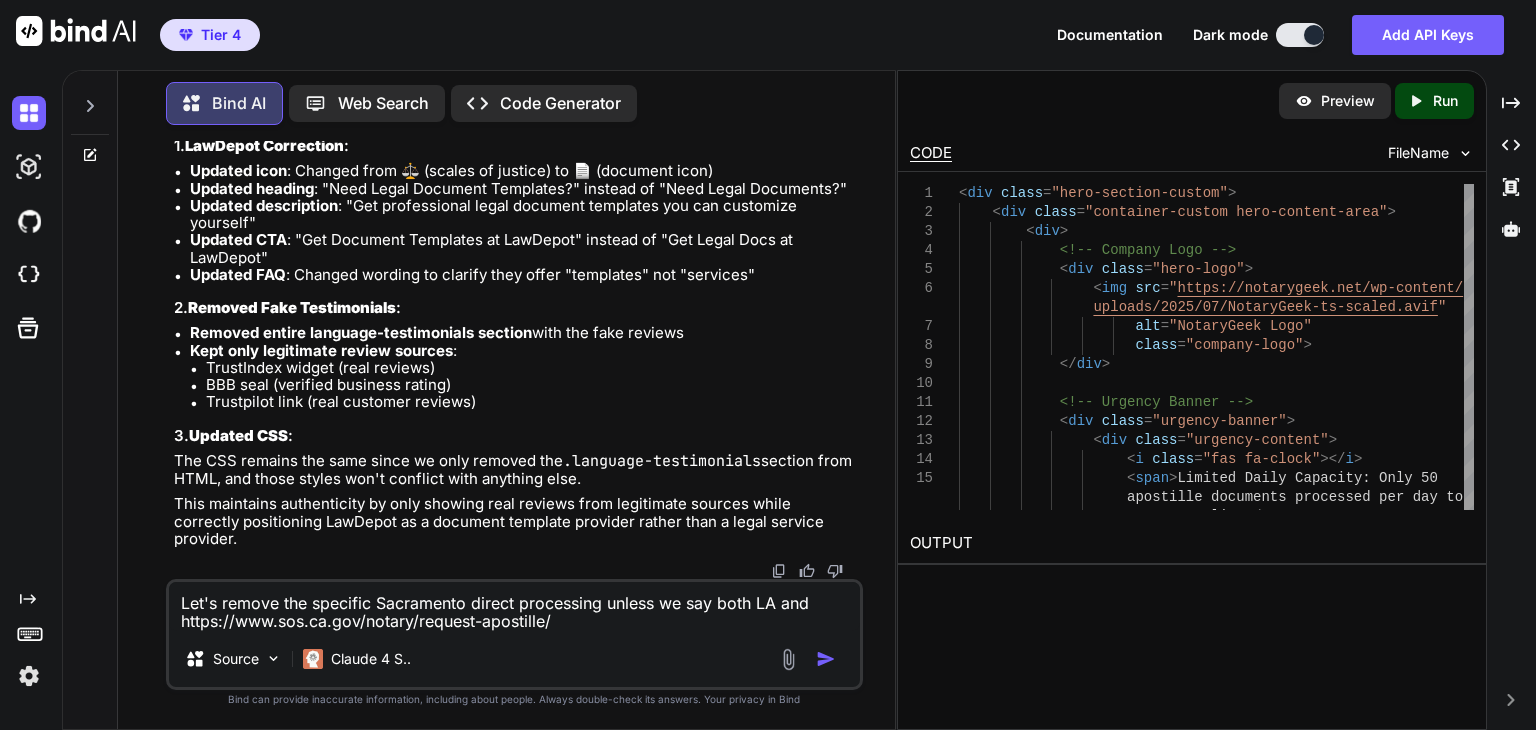drag, startPoint x: 373, startPoint y: 602, endPoint x: 642, endPoint y: 594, distance: 269.11893 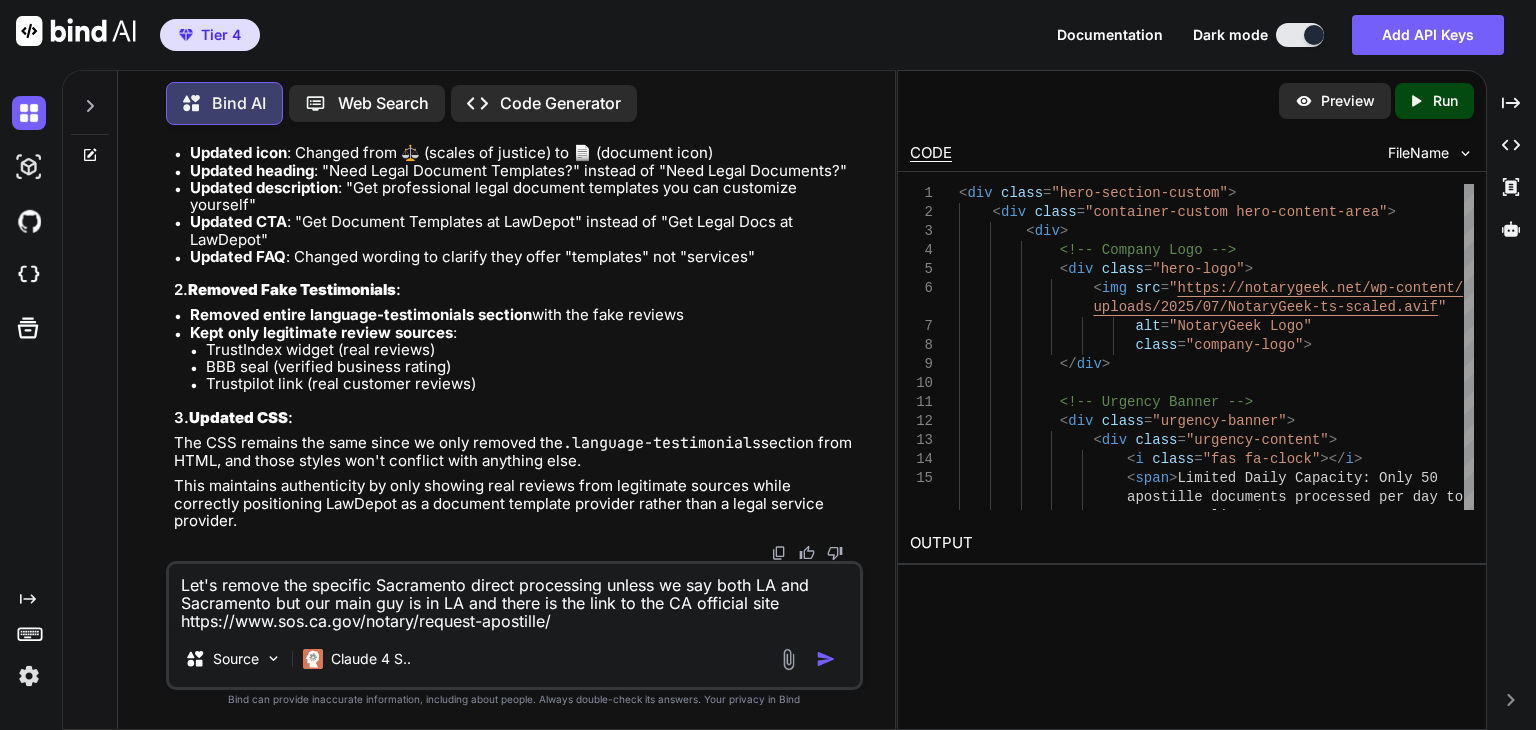 click on "Let's remove the specific Sacramento direct processing unless we say both LA and  Sacramento but our main guy is in LA and there is the link to the CA official site  https://www.sos.ca.gov/notary/request-apostille/" at bounding box center [514, 597] 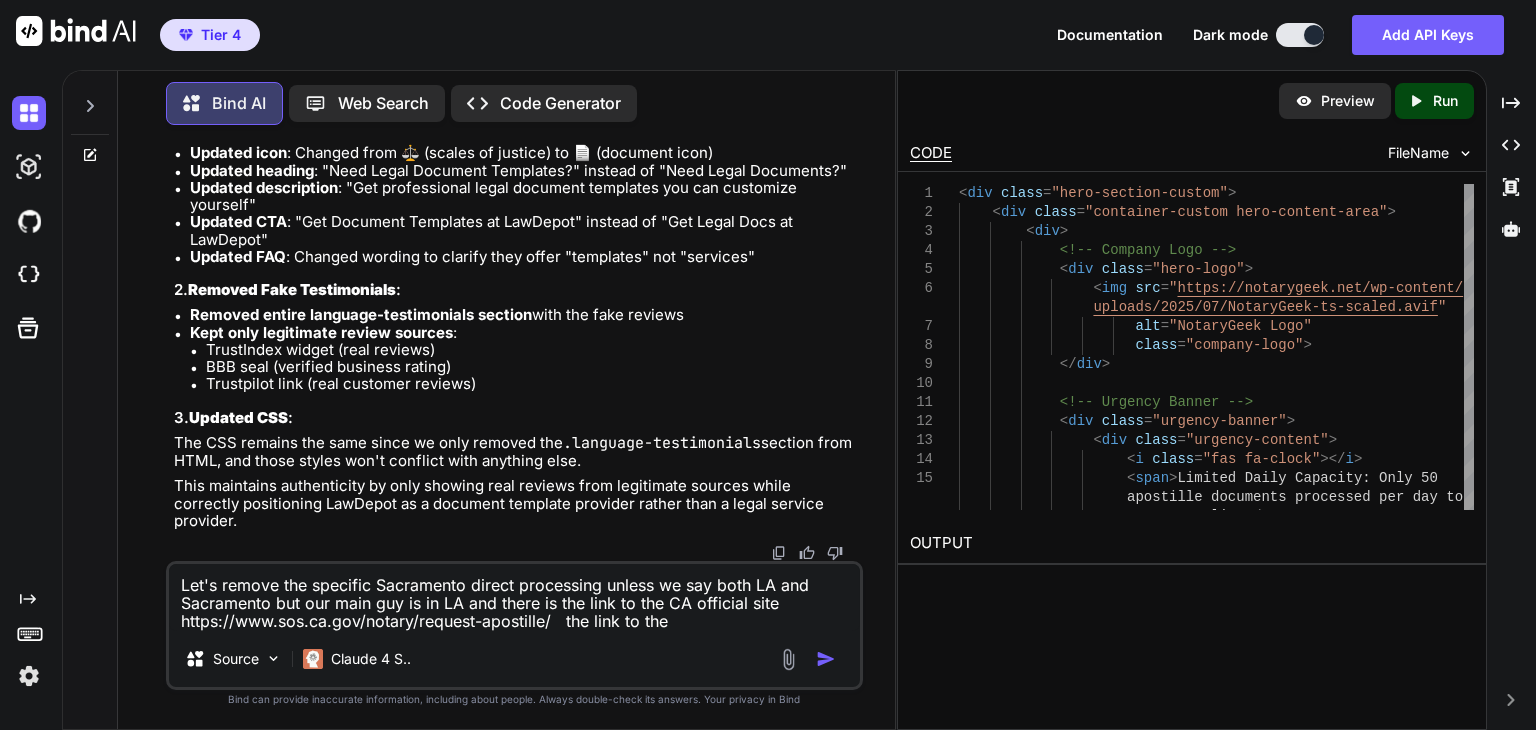 paste on "https://dos.fl.gov/sunbiz/other-services/apostille-notarial-certification/" 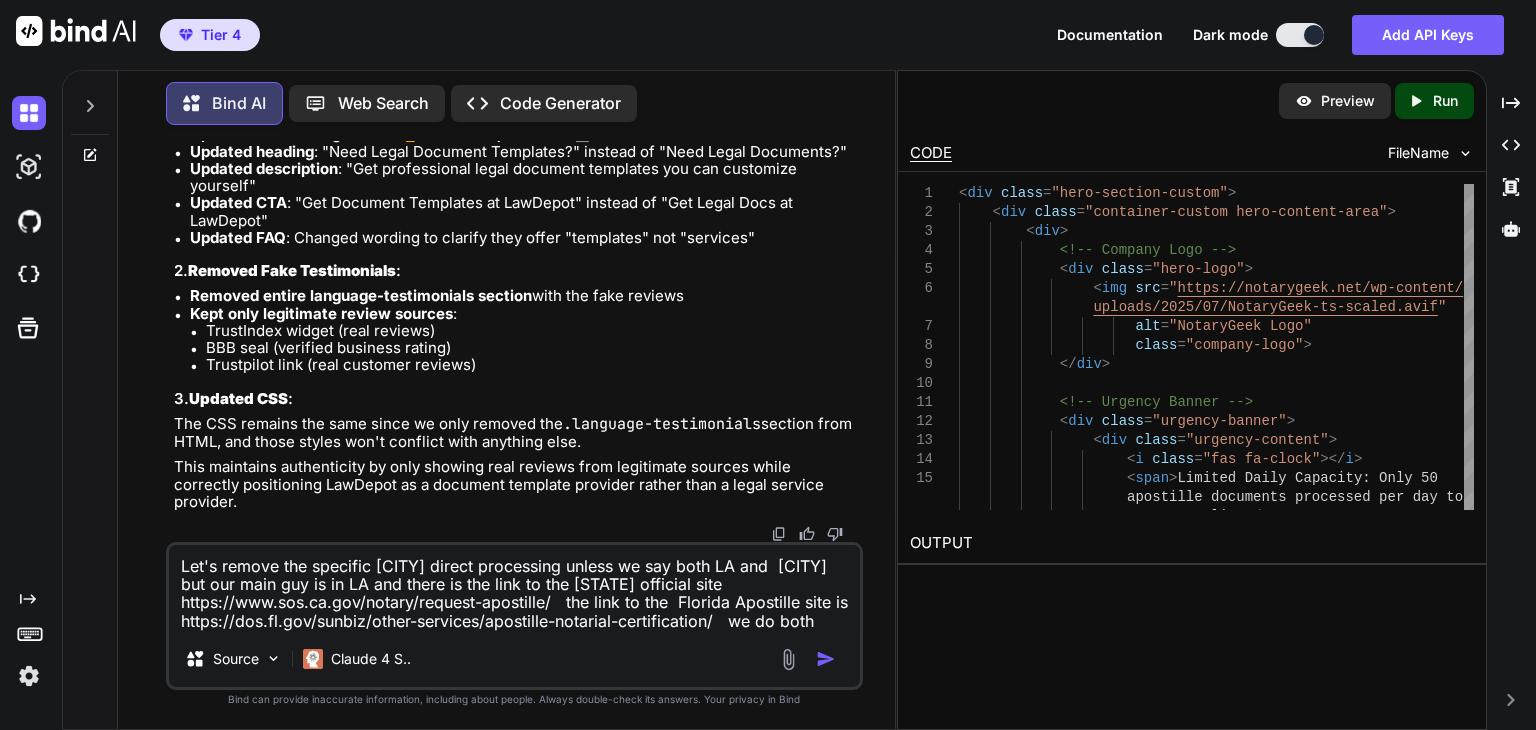 click on "Let's remove the specific [CITY] direct processing unless we say both LA and  [CITY] but our main guy is in LA and there is the link to the [STATE] official site  https://www.sos.ca.gov/notary/request-apostille/   the link to the  Florida Apostille site is   https://dos.fl.gov/sunbiz/other-services/apostille-notarial-certification/   we do both notary authentications aka non Hague Counties aka e" at bounding box center (514, 588) 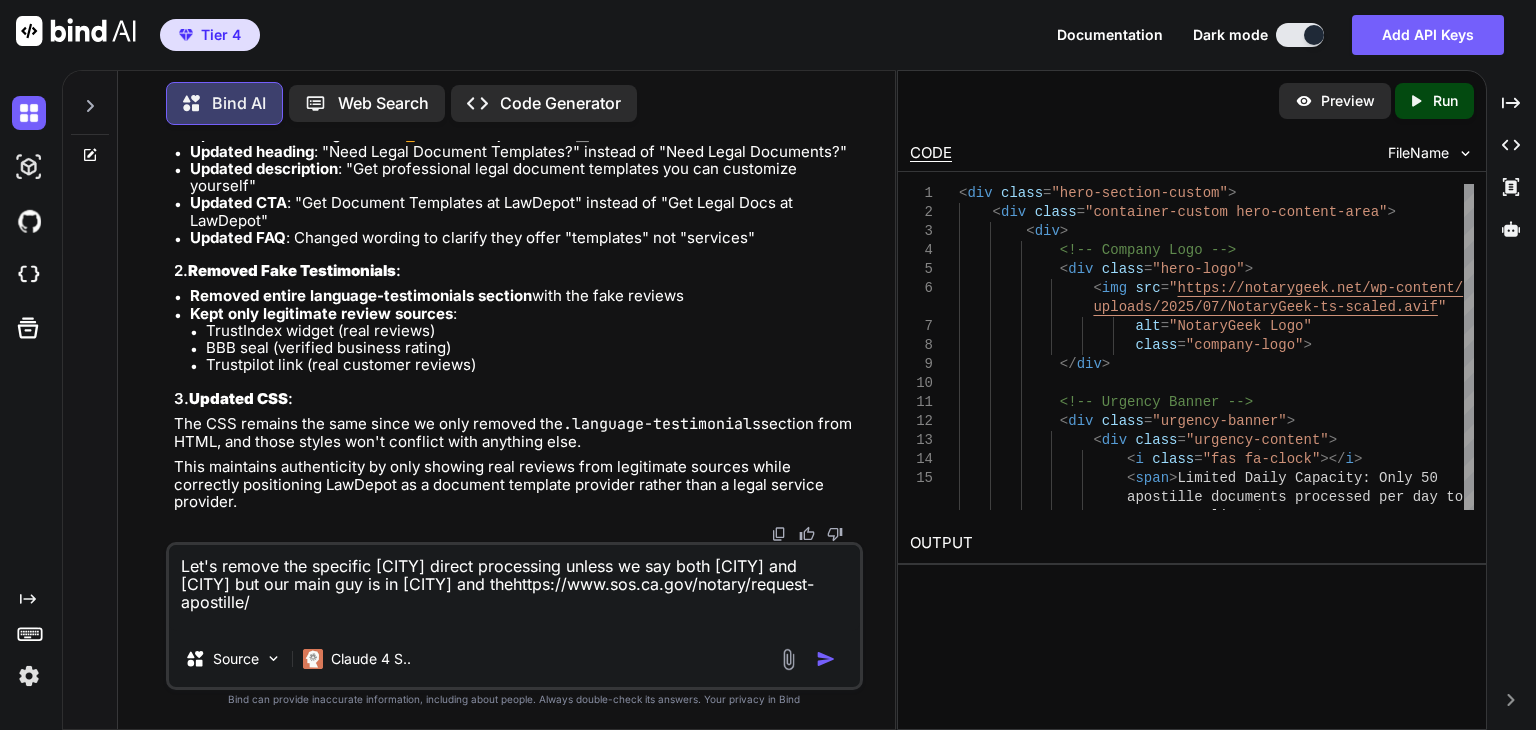 drag, startPoint x: 484, startPoint y: 623, endPoint x: 548, endPoint y: 618, distance: 64.195015 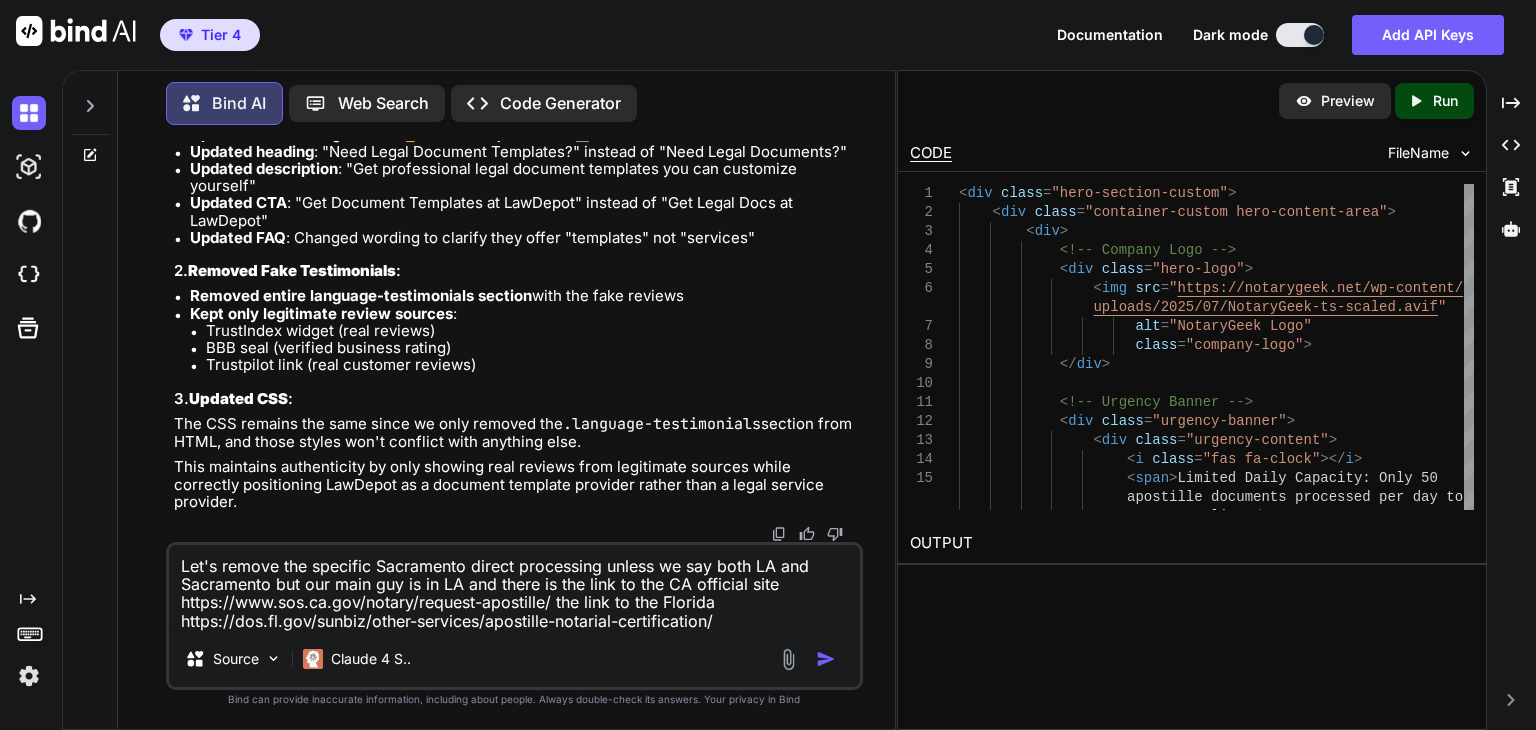 paste on "apostille" 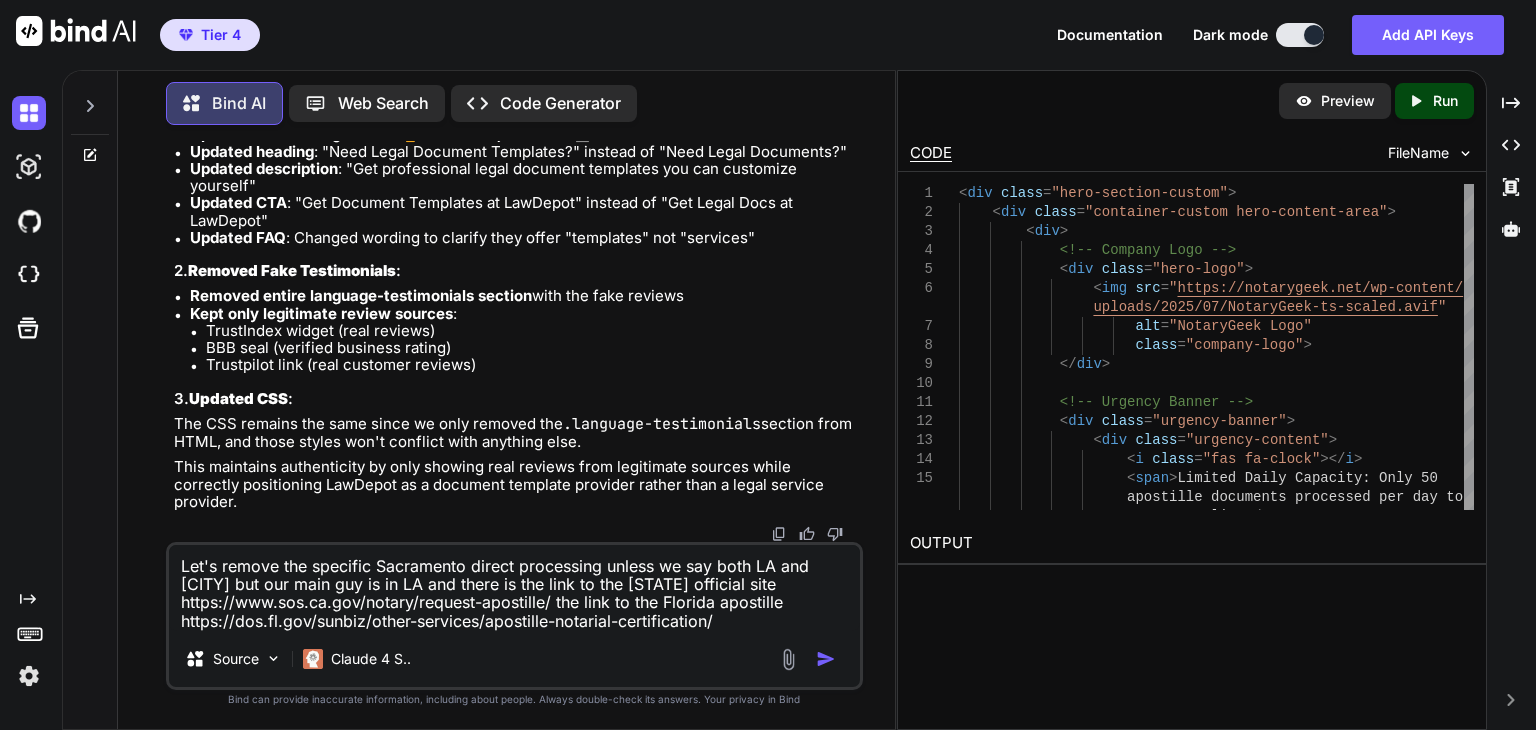 click on "Let's remove the specific Sacramento direct processing unless we say both LA and [CITY] but our main guy is in LA and there is the link to the [STATE] official site https://www.sos.ca.gov/notary/request-apostille/ the link to the Florida apostille https://dos.fl.gov/sunbiz/other-services/apostille-notarial-certification/" at bounding box center (514, 588) 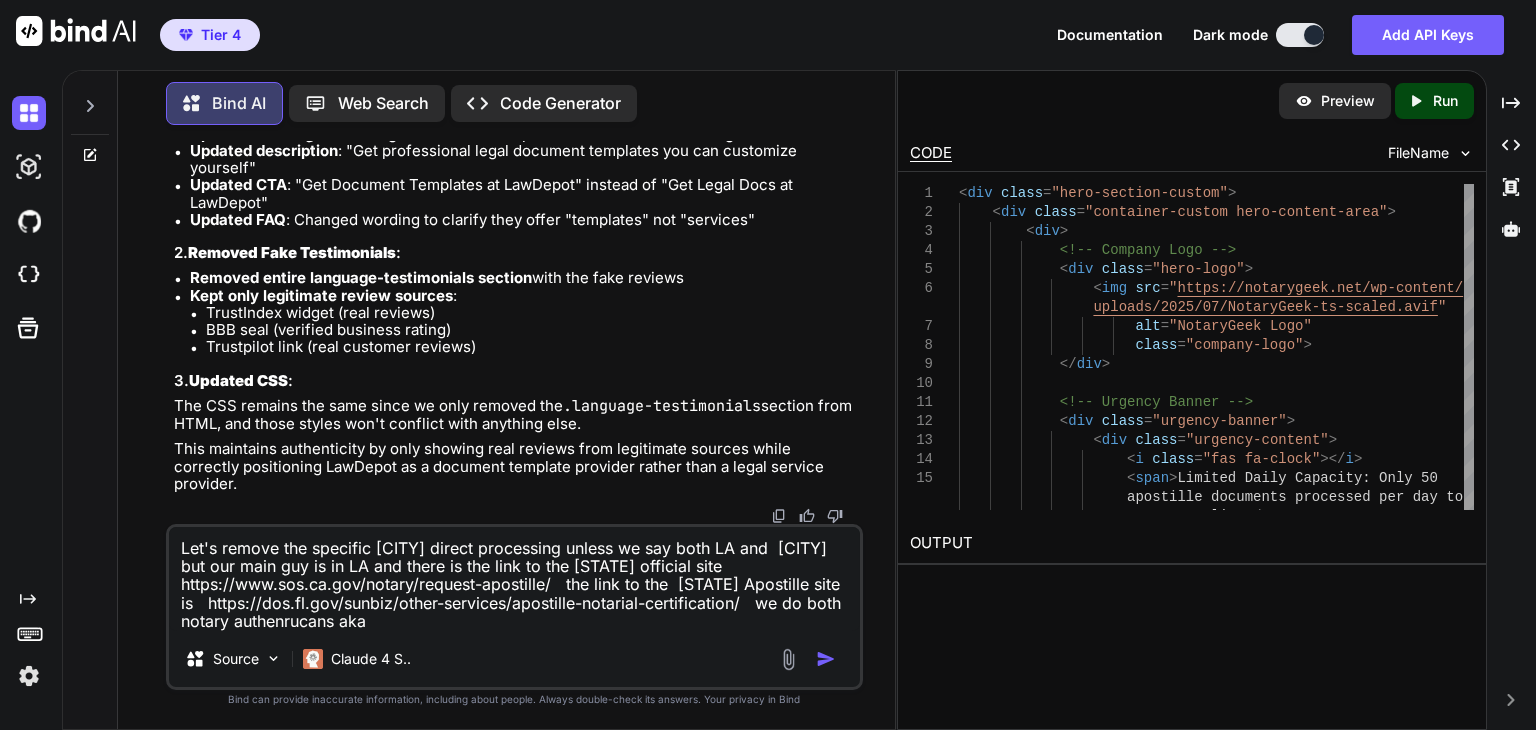 drag, startPoint x: 237, startPoint y: 625, endPoint x: 436, endPoint y: 624, distance: 199.00252 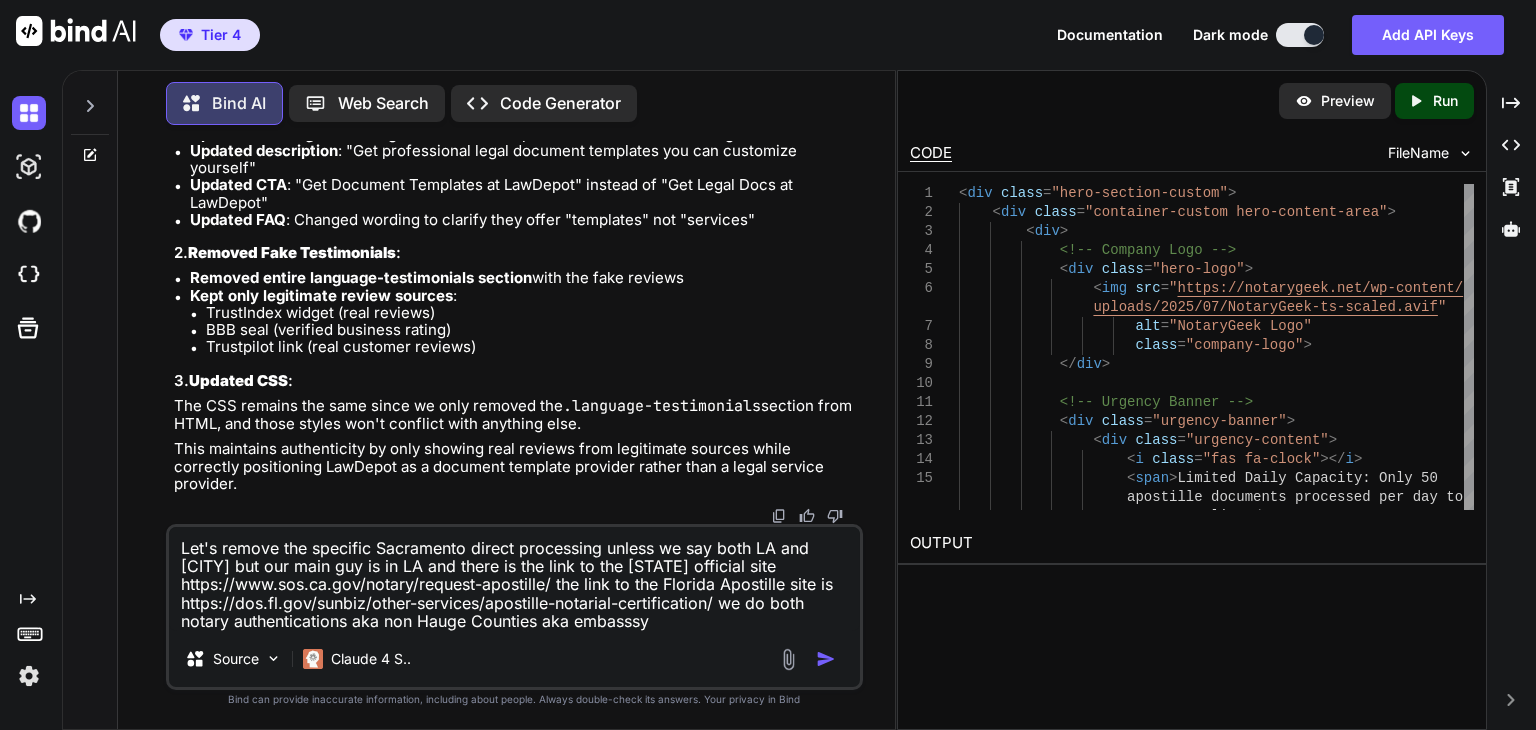 paste on "consulate and embassies" 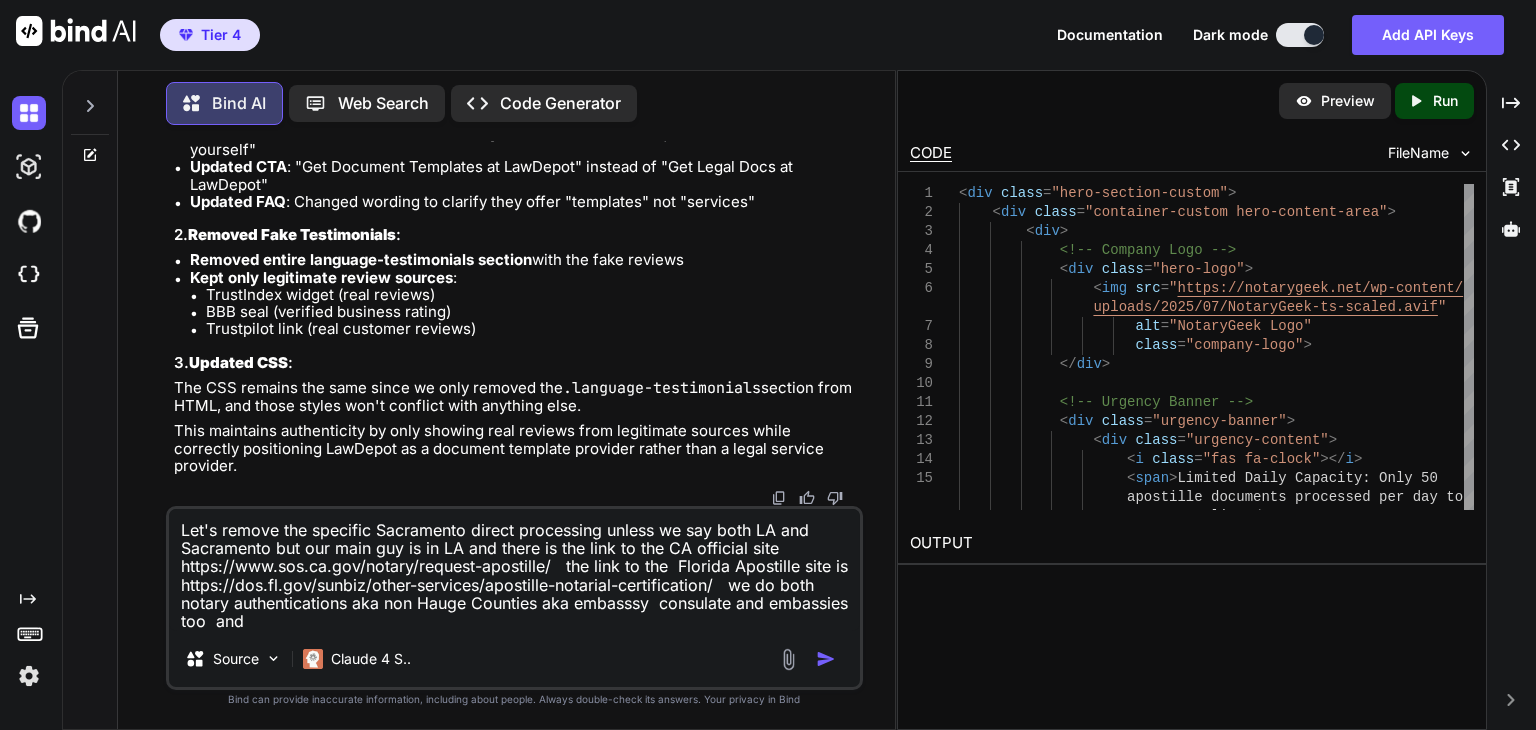 paste on "Office of Authentications" 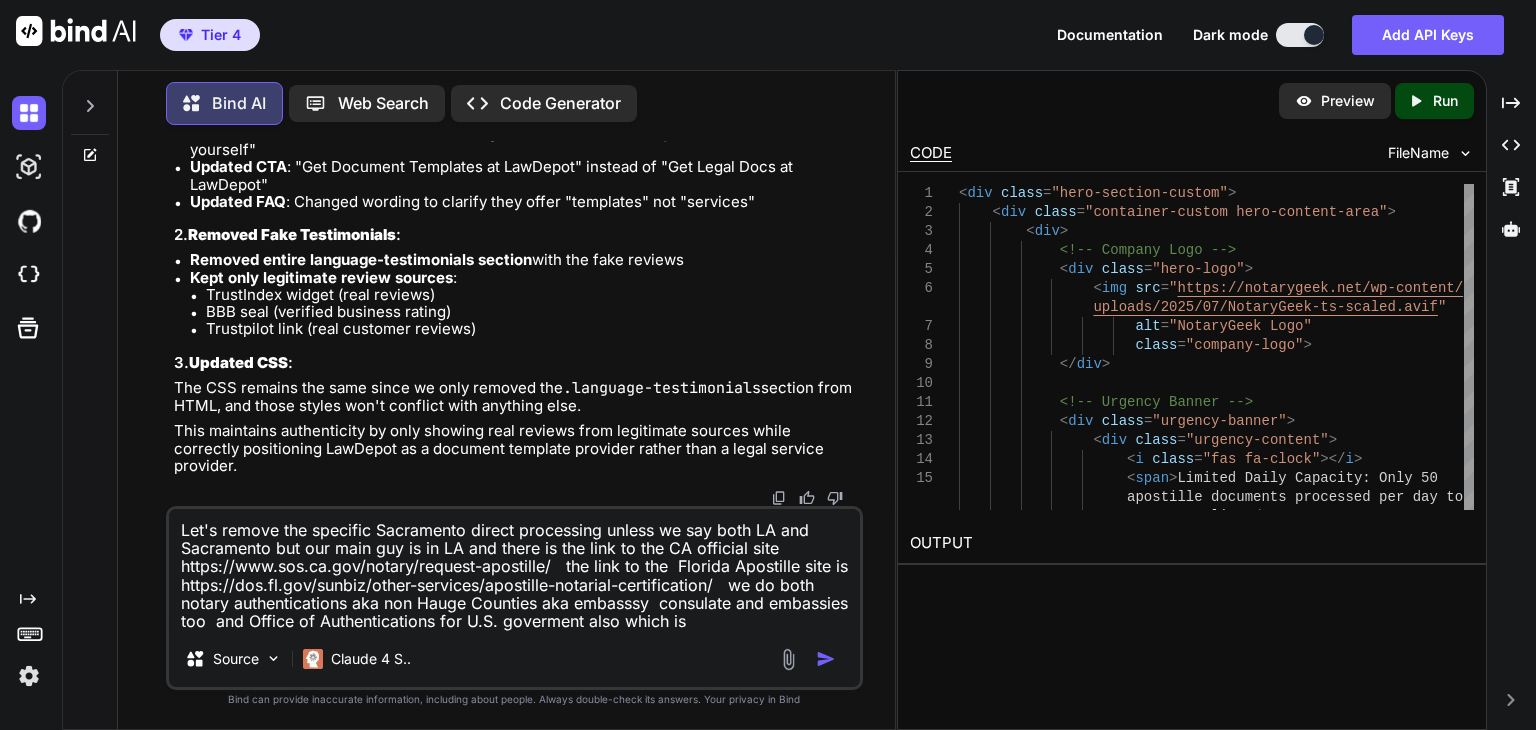 paste on "https://travel.state.gov/content/travel/en/replace-certify-docs/authenticate-your-document/office-of-authentications.html" 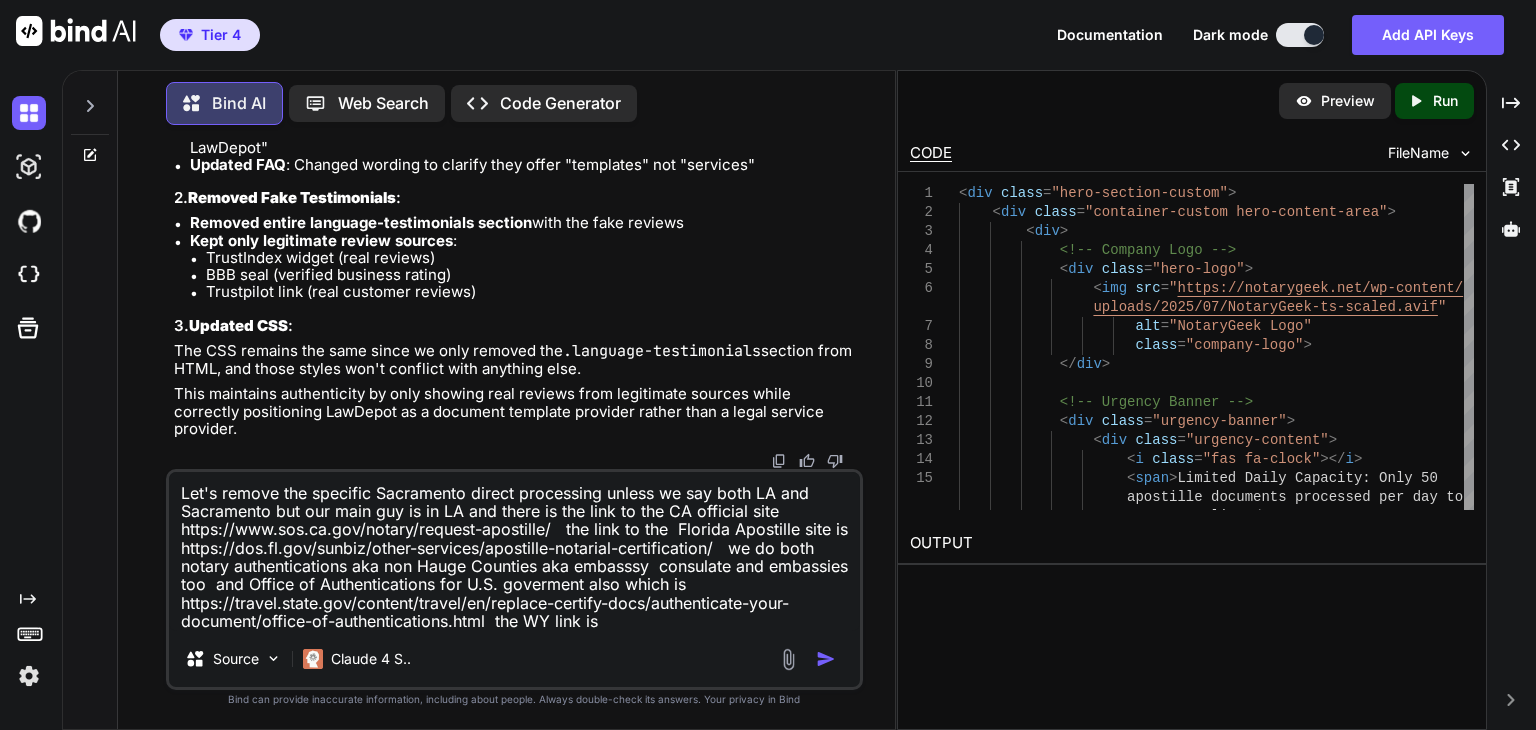 paste on "https://sos.wyo.gov/services/authentication.aspx" 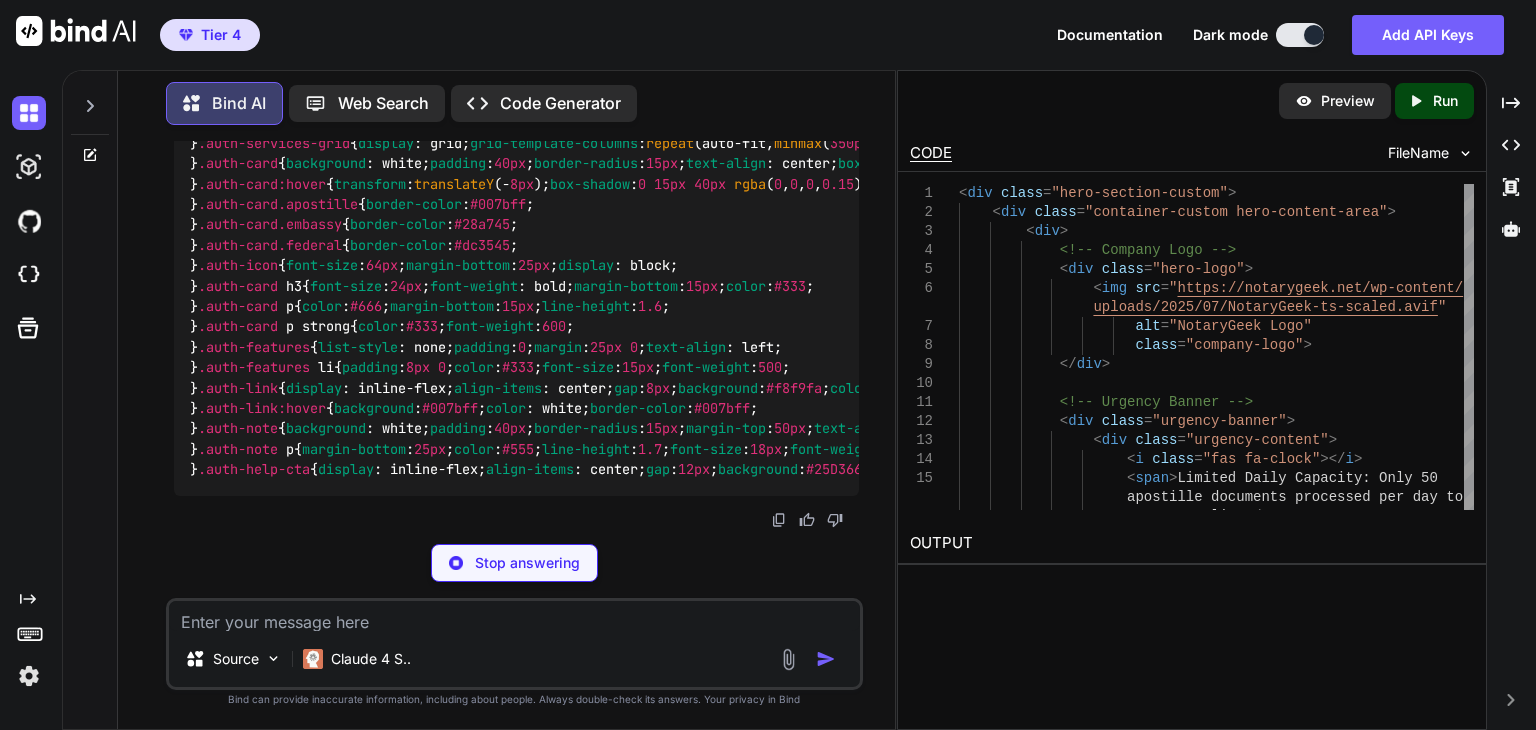 scroll, scrollTop: 80110, scrollLeft: 0, axis: vertical 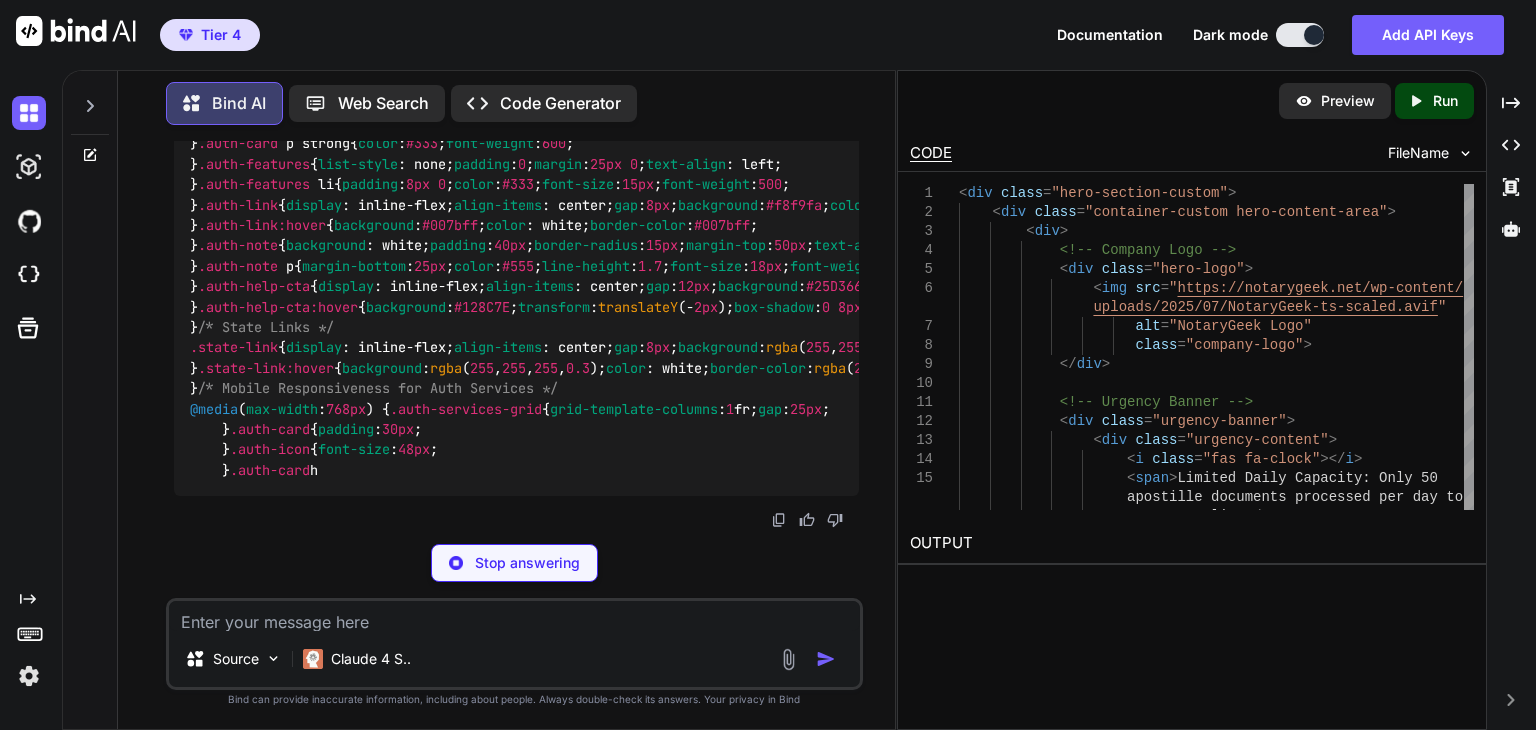 click on "div class = "hero-section-custom"
div class = "container-custom hero-content-area"
div
<!-- Company Logo -->
div class = "hero-logo"
img src = "https://notarygeek.net/wp-content/uploads/2025/07/NotaryGeek-ts-scaled.avif"
alt = "NotaryGeek Logo"
class = "company-logo"
/div
<!-- Urgency Banner -->
div class = "urgency-banner"
div class = "urgency-content"
i class = "fas fa-clock"
/i
span Limited Daily Capacity: Only 50 apostille documents processed per day to ensure quality /span
/div
/div
div class = "hero-badge"
i class = "fas fa-certificate"
/i
span Multi-State Apostille & Authentication Expert /span" at bounding box center [2046, -5717] 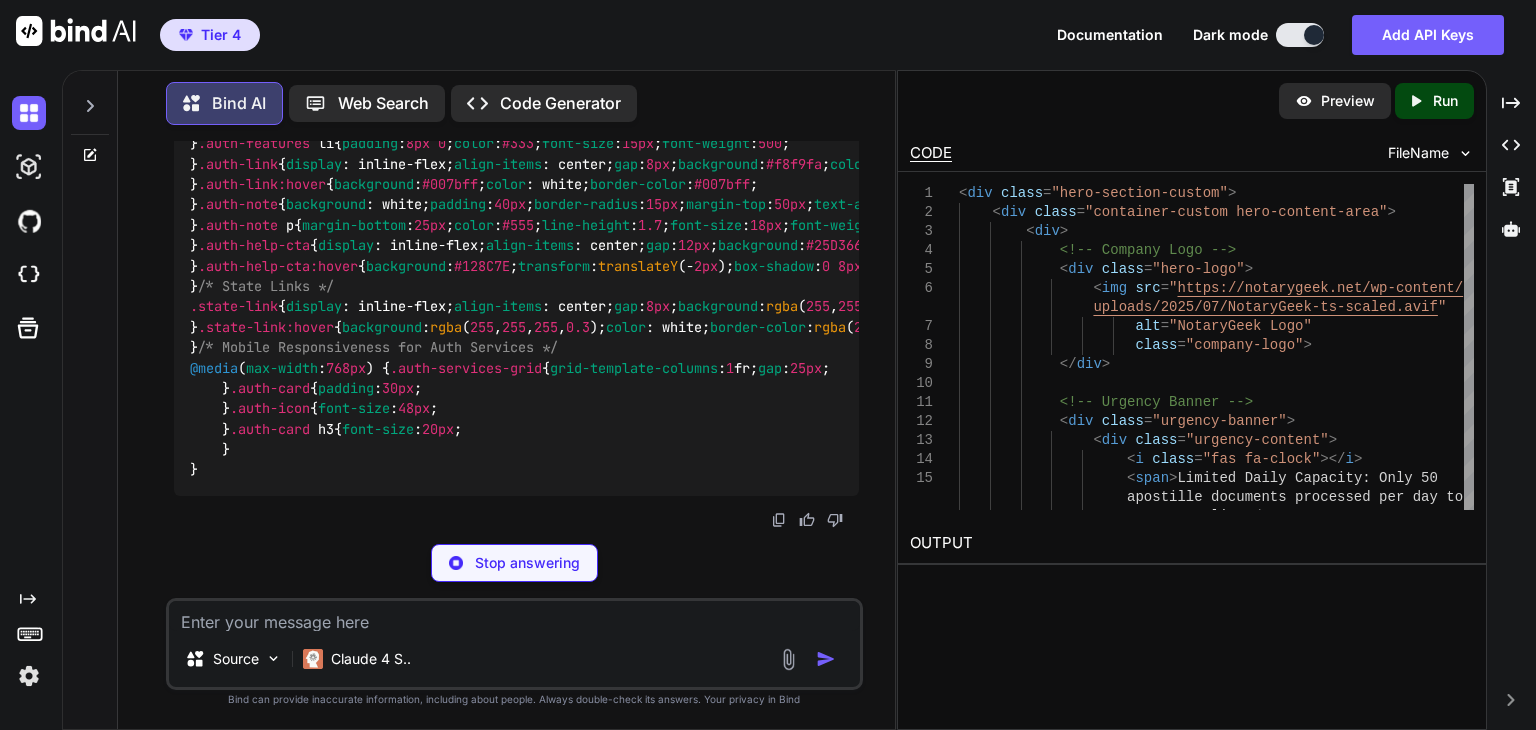 click on "div class = "hero-section-custom"
div class = "container-custom hero-content-area"
div
<!-- Company Logo -->
div class = "hero-logo"
img src = "https://notarygeek.net/wp-content/uploads/2025/07/NotaryGeek-ts-scaled.avif"
alt = "NotaryGeek Logo"
class = "company-logo"
/div
<!-- Urgency Banner -->
div class = "urgency-banner"
div class = "urgency-content"
i class = "fas fa-clock"
/i
span Limited Daily Capacity: Only 50 apostille documents processed per day to ensure quality /span
/div
/div
div class = "hero-badge"
i class = "fas fa-certificate"
/i
span Multi-State Apostille & Authentication Expert /span" at bounding box center [2046, -5758] 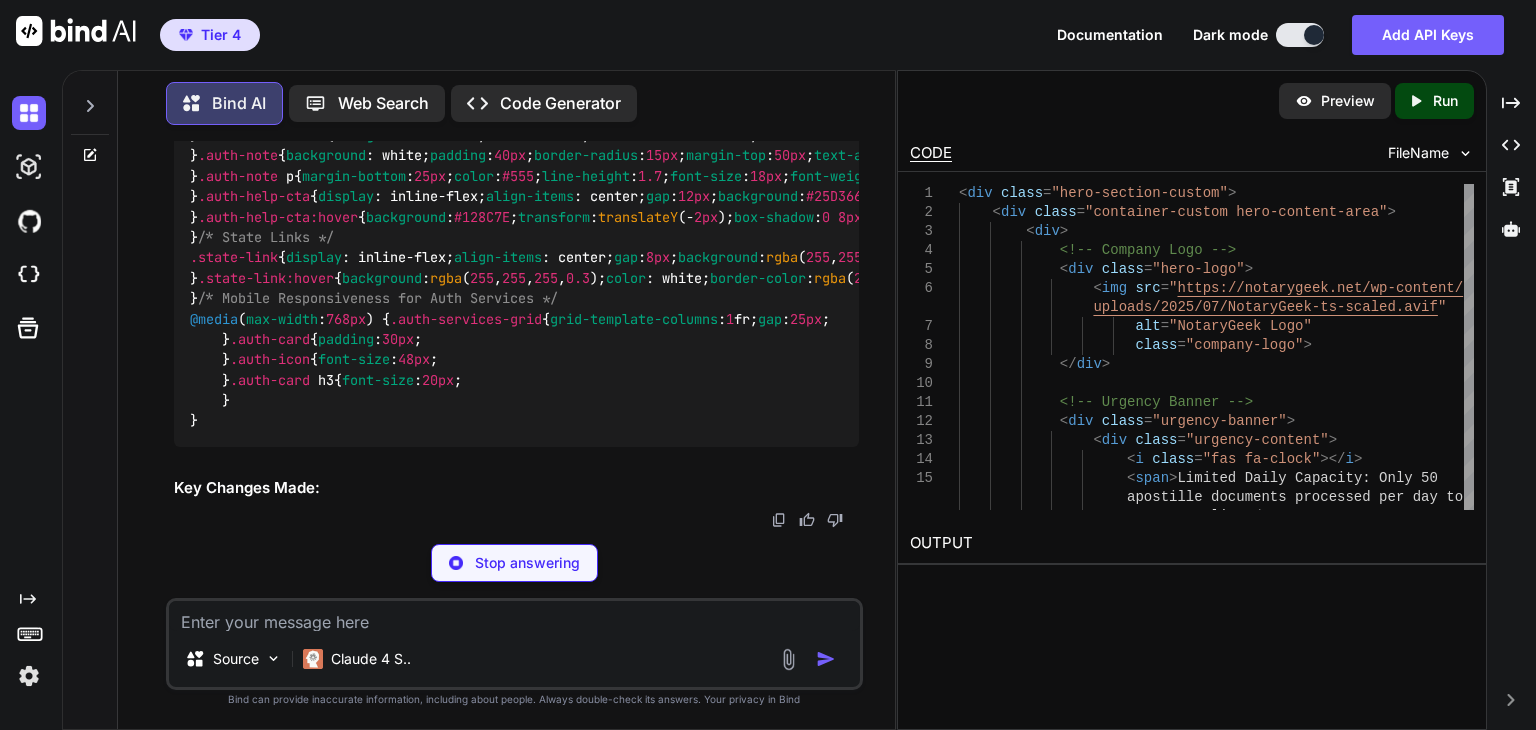 click on "div class = "hero-section-custom"
div class = "container-custom hero-content-area"
div
<!-- Company Logo -->
div class = "hero-logo"
img src = "https://notarygeek.net/wp-content/uploads/2025/07/NotaryGeek-ts-scaled.avif"
alt = "NotaryGeek Logo"
class = "company-logo"
/div
<!-- Urgency Banner -->
div class = "urgency-banner"
div class = "urgency-content"
i class = "fas fa-clock"
/i
span Limited Daily Capacity: Only 50 apostille documents processed per day to ensure quality /span
/div
/div
div class = "hero-badge"
i class = "fas fa-certificate"
/i
span Multi-State Apostille & Authentication Expert /span" at bounding box center (2046, -5807) 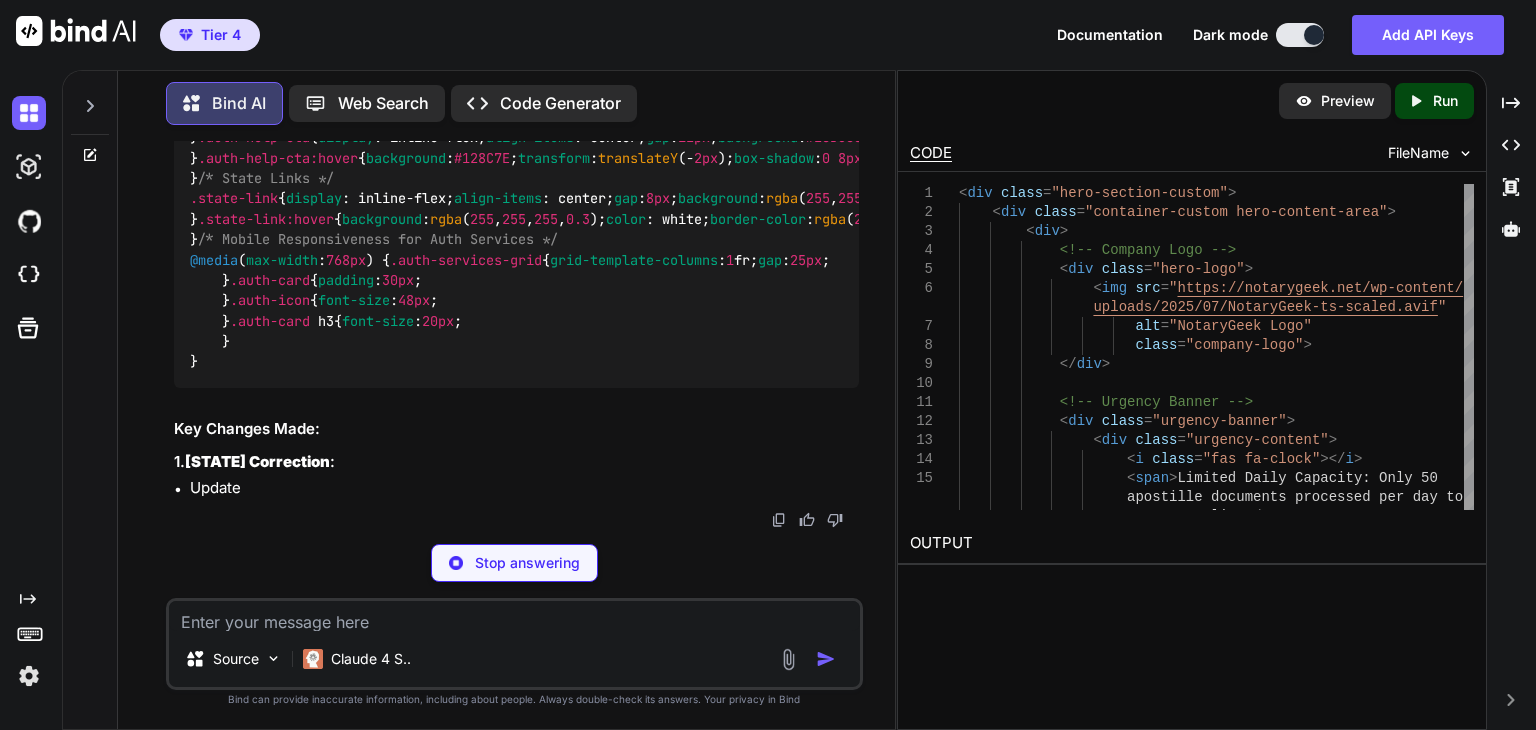 click on "div class = "hero-section-custom"
div class = "container-custom hero-content-area"
div
<!-- Company Logo -->
div class = "hero-logo"
img src = "https://notarygeek.net/wp-content/uploads/2025/07/NotaryGeek-ts-scaled.avif"
alt = "NotaryGeek Logo"
class = "company-logo"
/div
<!-- Urgency Banner -->
div class = "urgency-banner"
div class = "urgency-content"
i class = "fas fa-clock"
/i
span Limited Daily Capacity: Only 50 apostille documents processed per day to ensure quality /span
/div
/div
div class = "hero-badge"
i class = "fas fa-certificate"
/i
span Multi-State Apostille & Authentication Expert /span" at bounding box center (2046, -5866) 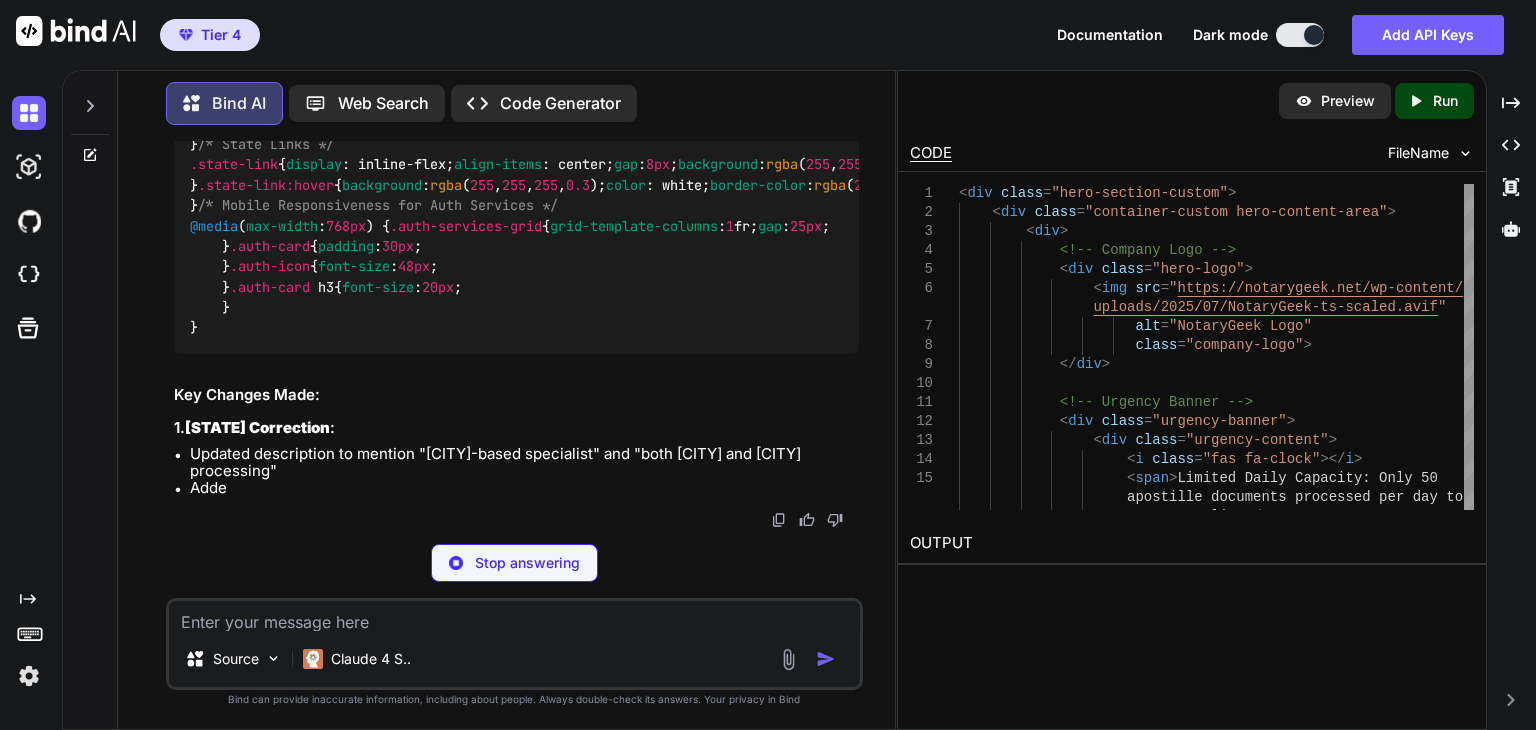 click on "div class = "hero-section-custom"
div class = "container-custom hero-content-area"
div
<!-- Company Logo -->
div class = "hero-logo"
img src = "https://notarygeek.net/wp-content/uploads/2025/07/NotaryGeek-ts-scaled.avif"
alt = "NotaryGeek Logo"
class = "company-logo"
/div
<!-- Urgency Banner -->
div class = "urgency-banner"
div class = "urgency-content"
i class = "fas fa-clock"
/i
span Limited Daily Capacity: Only 50 apostille documents processed per day to ensure quality /span
/div
/div
div class = "hero-badge"
i class = "fas fa-certificate"
/i
span Multi-State Apostille & Authentication Expert /span" at bounding box center [2046, -5900] 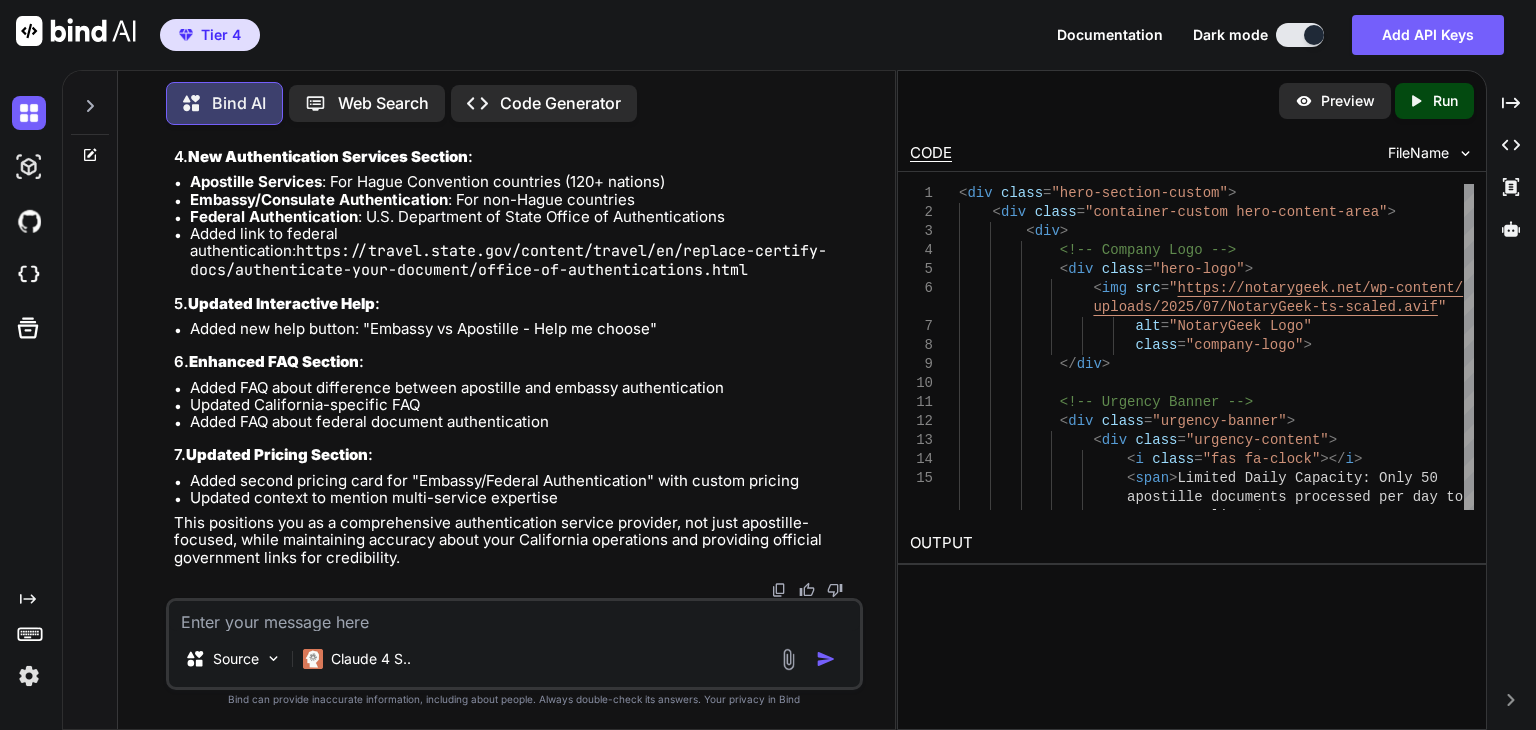 scroll, scrollTop: 80532, scrollLeft: 0, axis: vertical 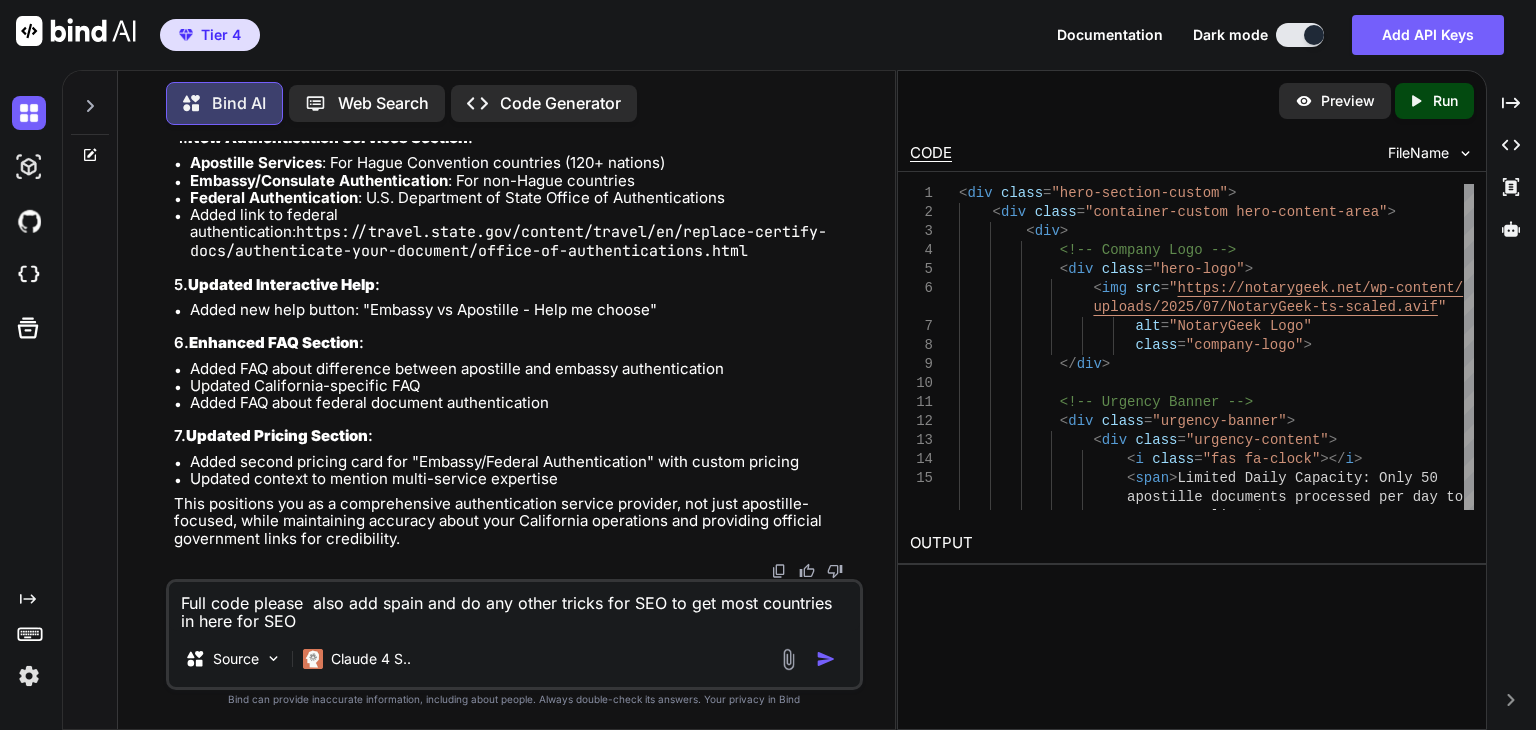 click on "Full code please  also add spain and do any other tricks for SEO to get most countries in here for SEO" at bounding box center (514, 606) 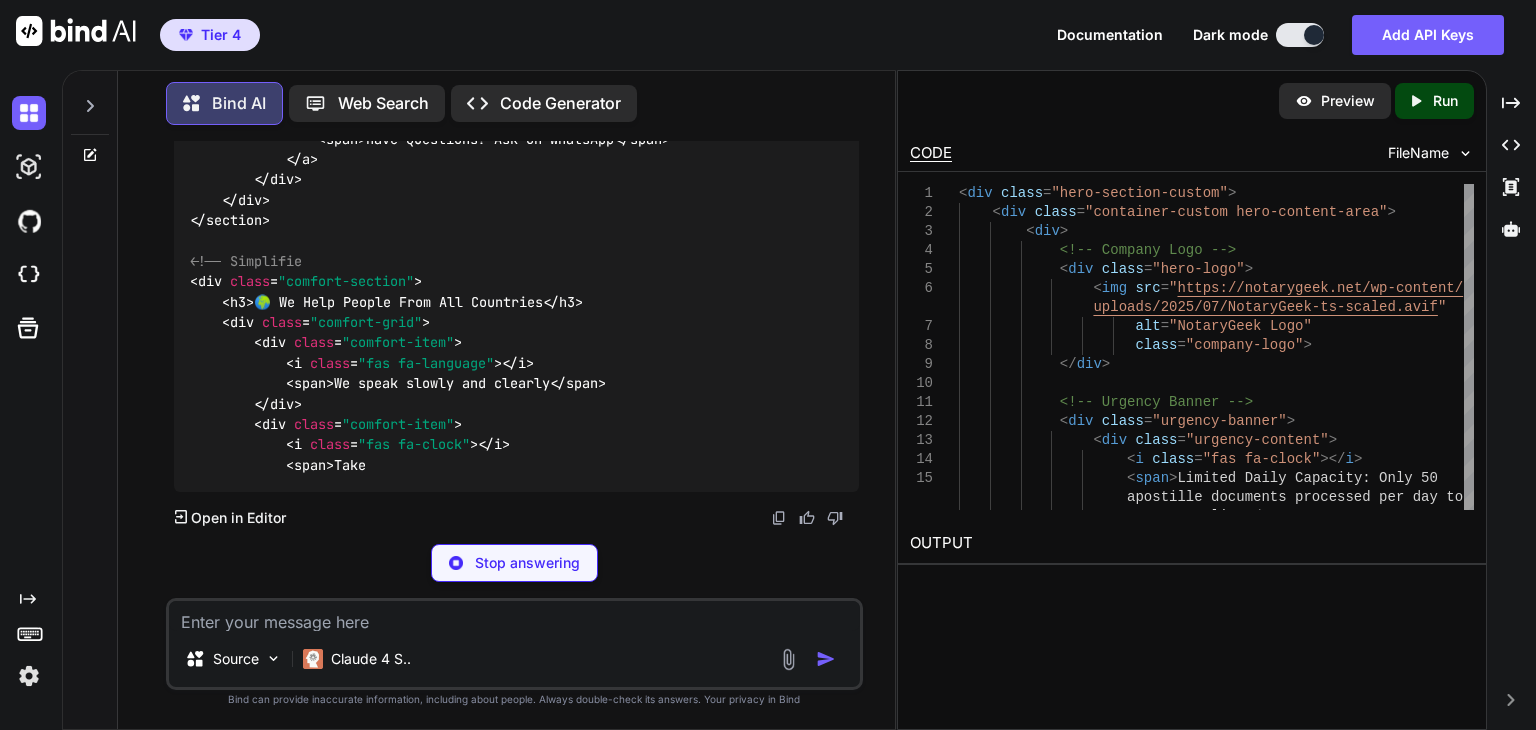 scroll, scrollTop: 89273, scrollLeft: 0, axis: vertical 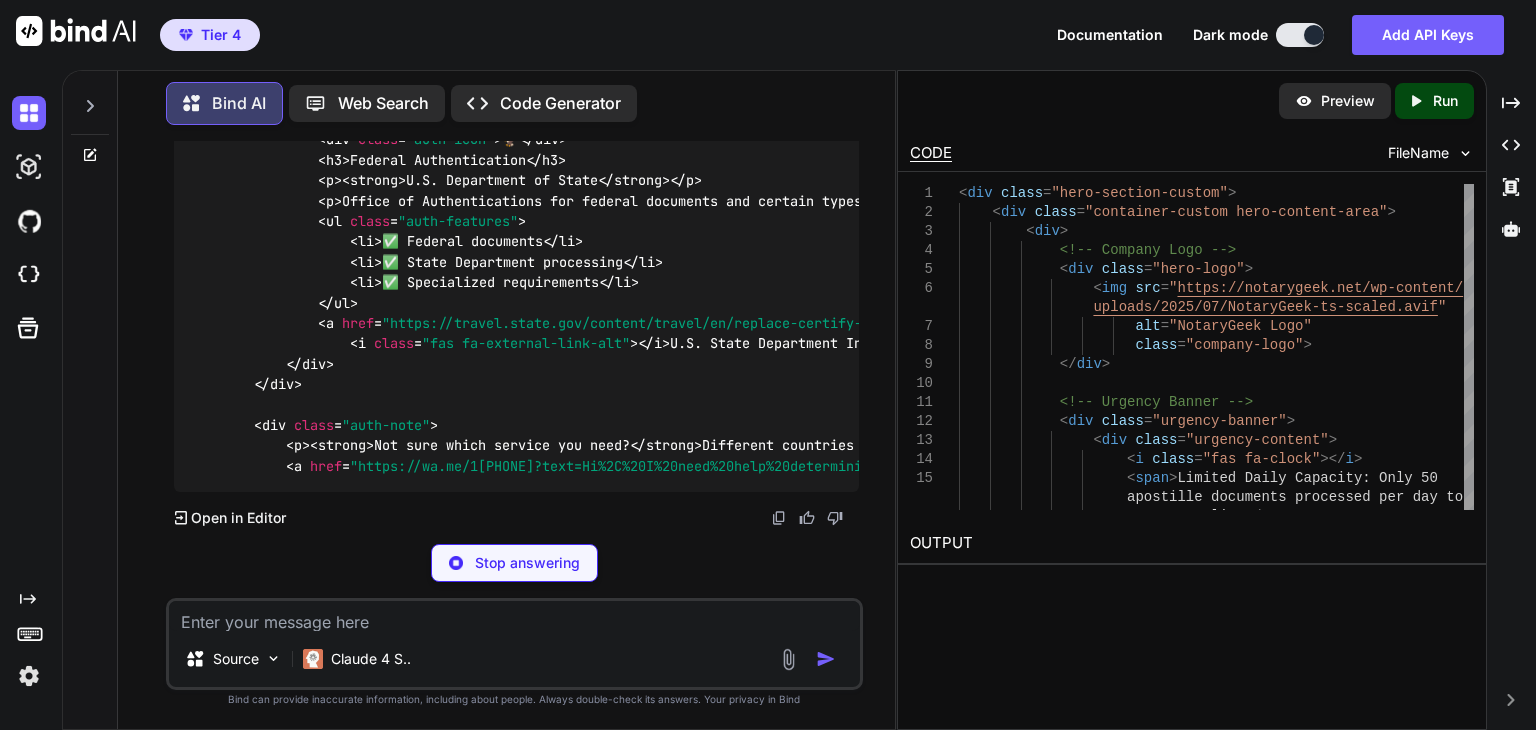 click on "div class = "hero-section-custom"
div class = "container-custom hero-content-area"
div
<!-- Company Logo -->
div class = "hero-logo"
img src = "https://notarygeek.net/wp-content/uploads/2025/07/NotaryGeek-ts-scaled.avif"
alt = "NotaryGeek Logo"
class = "company-logo"
/div
<!-- Urgency Banner -->
div class = "urgency-banner"
div class = "urgency-content"
i class = "fas fa-clock"
/i
span Limited Daily Capacity: Only 50 apostille documents processed per day to ensure quality /span
/div
/div
div class = "hero-badge"
i class = "fas fa-certificate"
/i
span Multi-State Apostille & Authentication Expert /span" at bounding box center [1882, -1909] 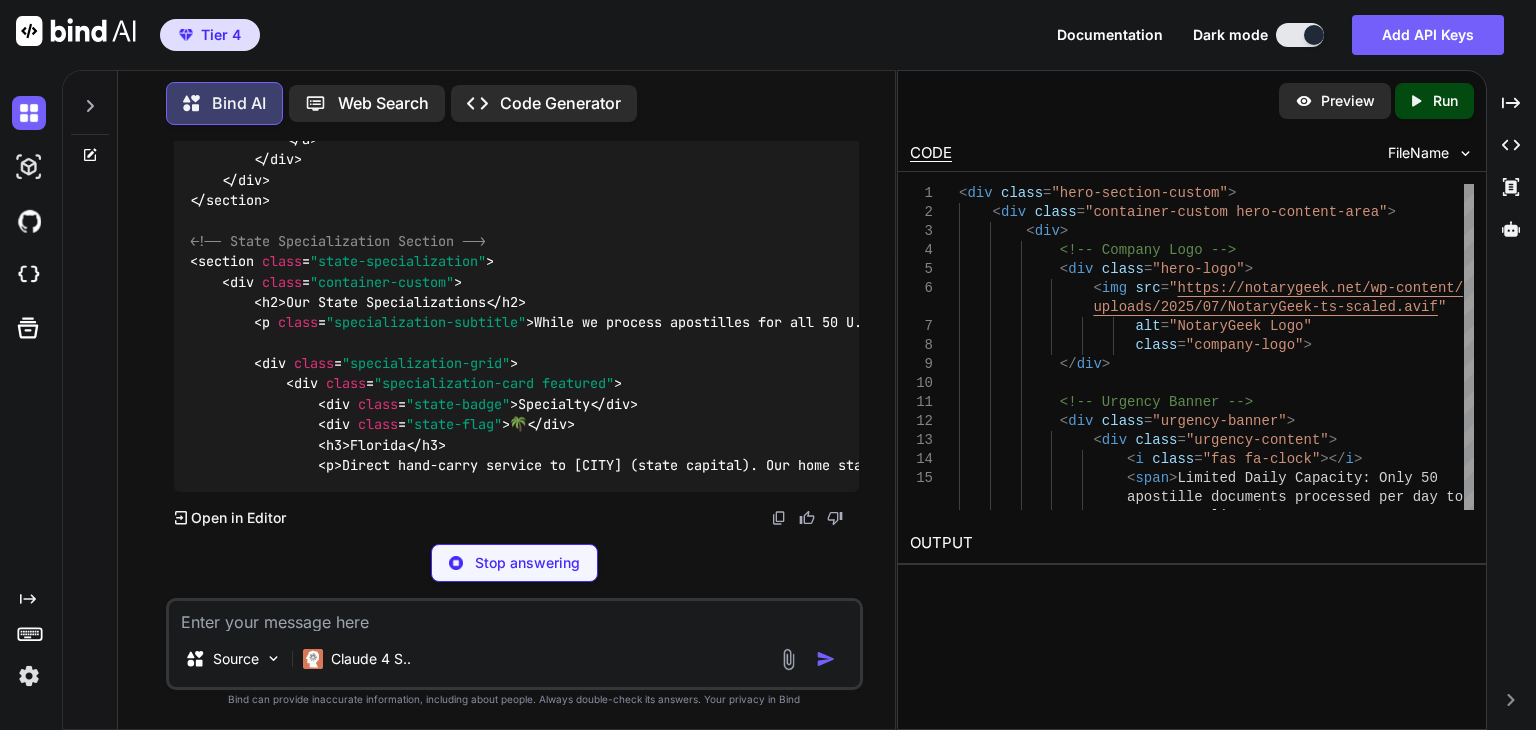 drag, startPoint x: 336, startPoint y: 379, endPoint x: 562, endPoint y: 376, distance: 226.01991 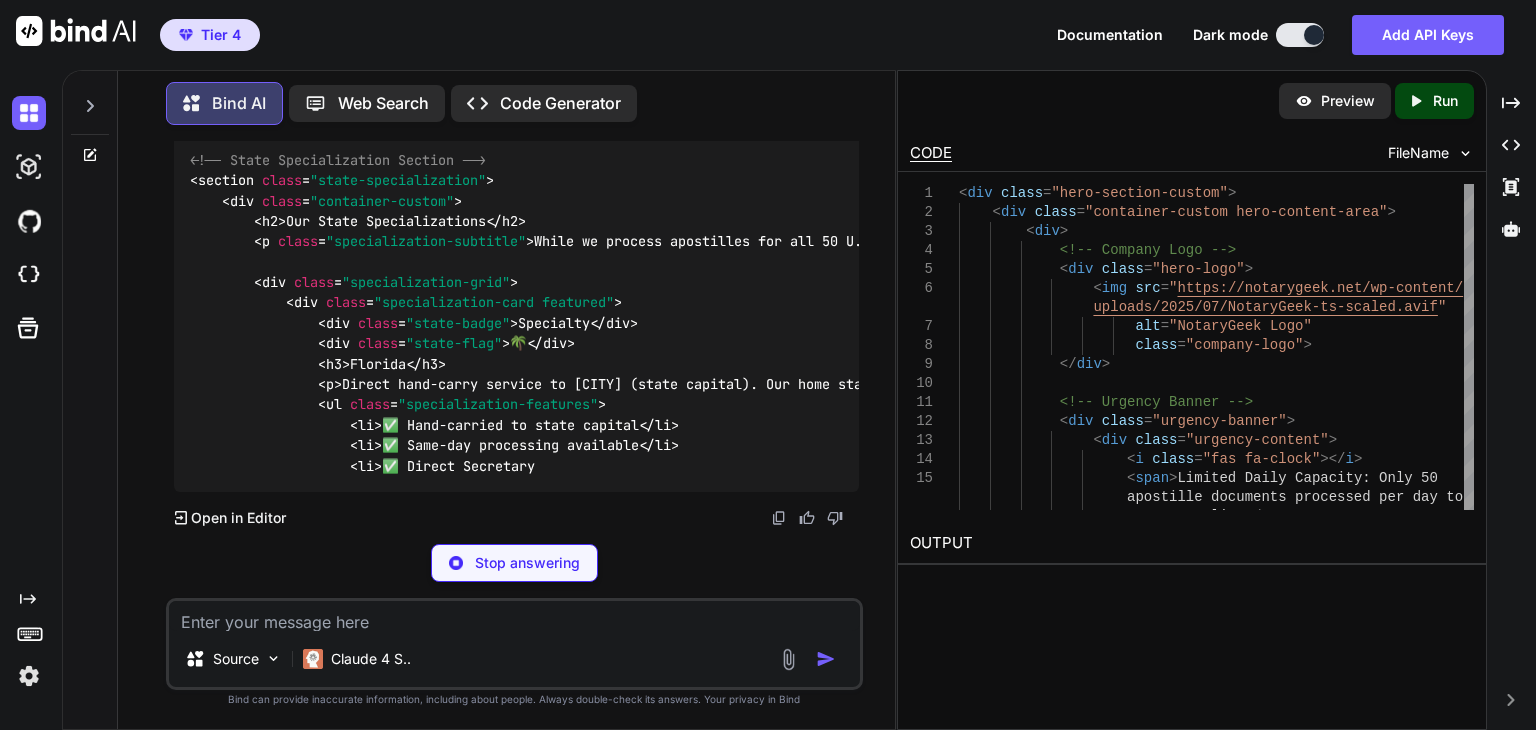 copy on "We speak slowly and clearly" 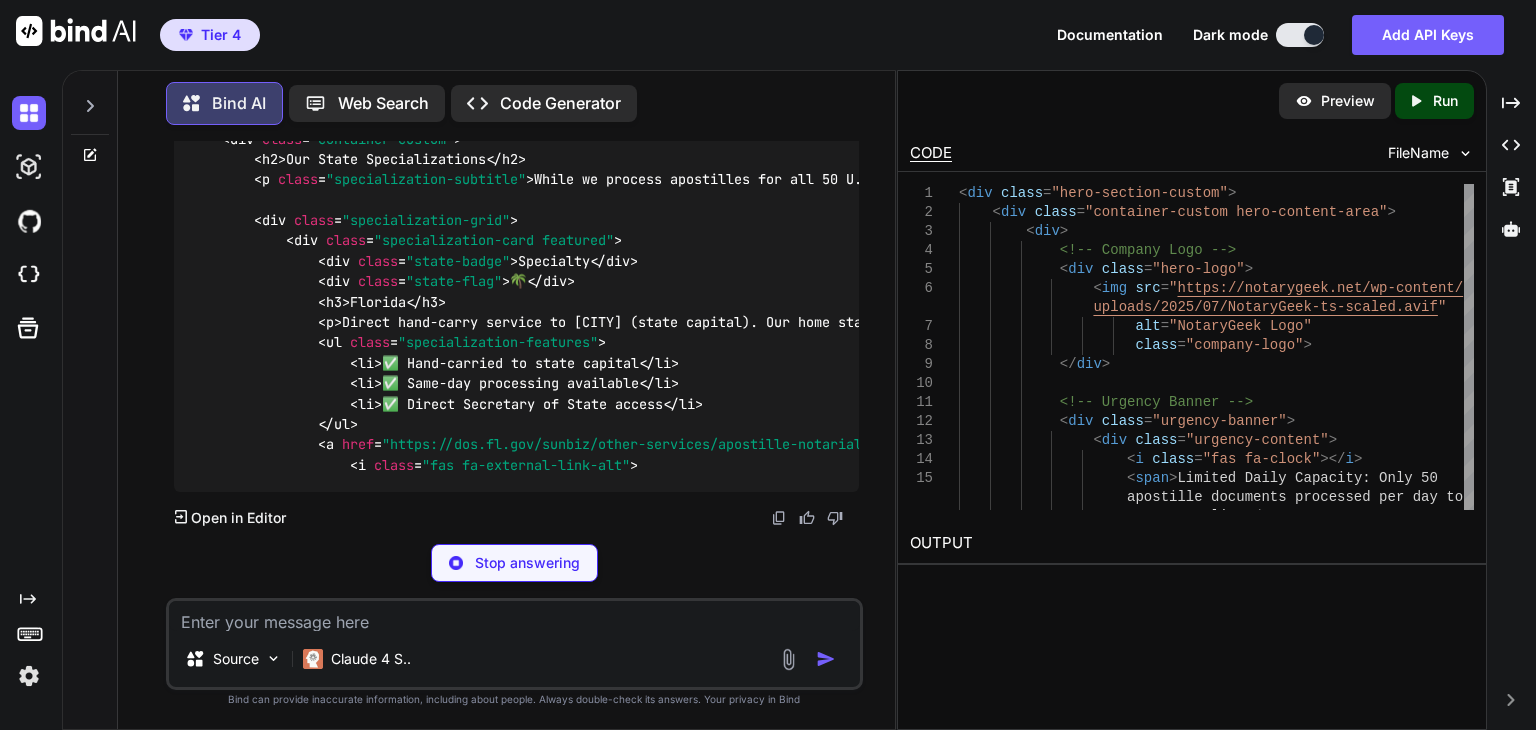 click at bounding box center (514, 616) 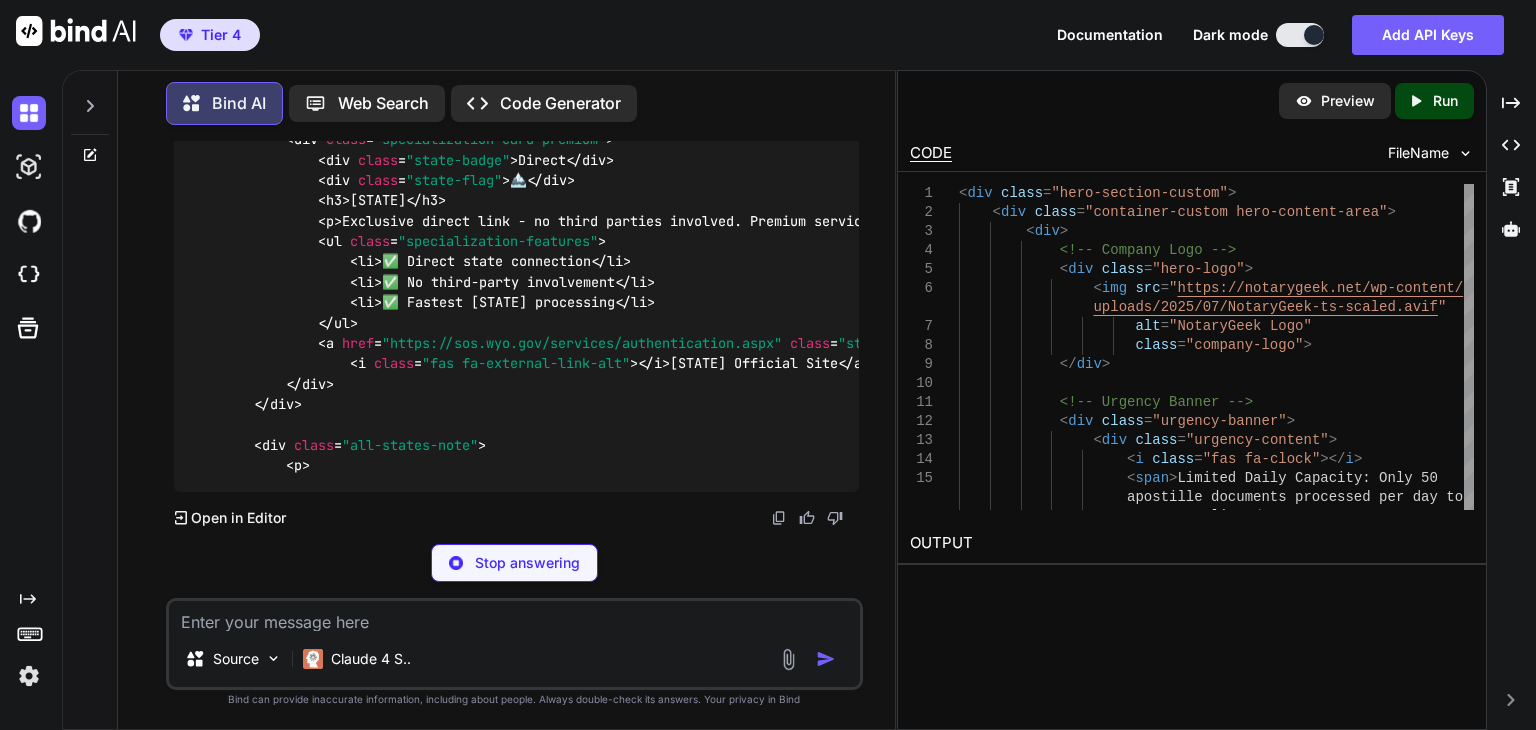 scroll, scrollTop: 92048, scrollLeft: 0, axis: vertical 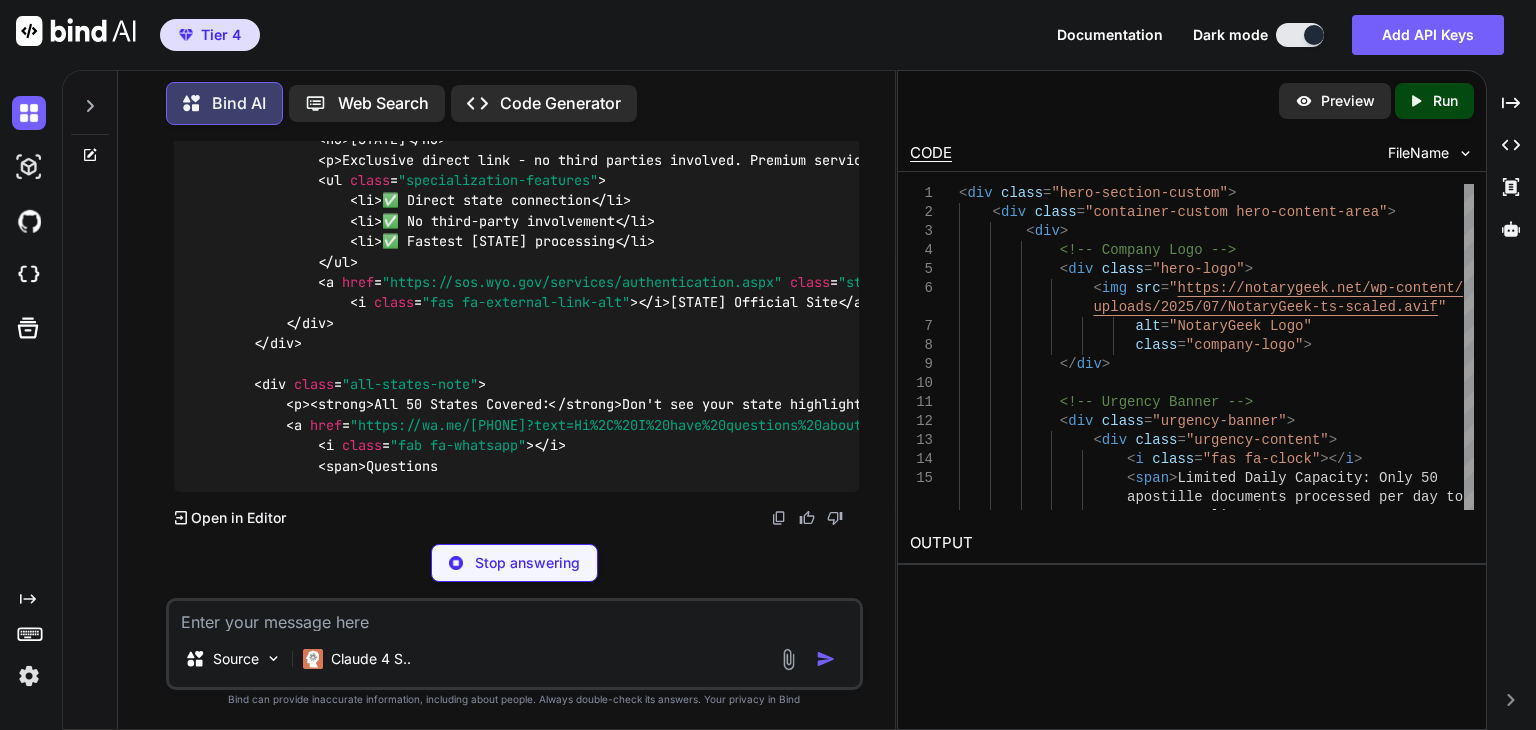 click at bounding box center (514, 616) 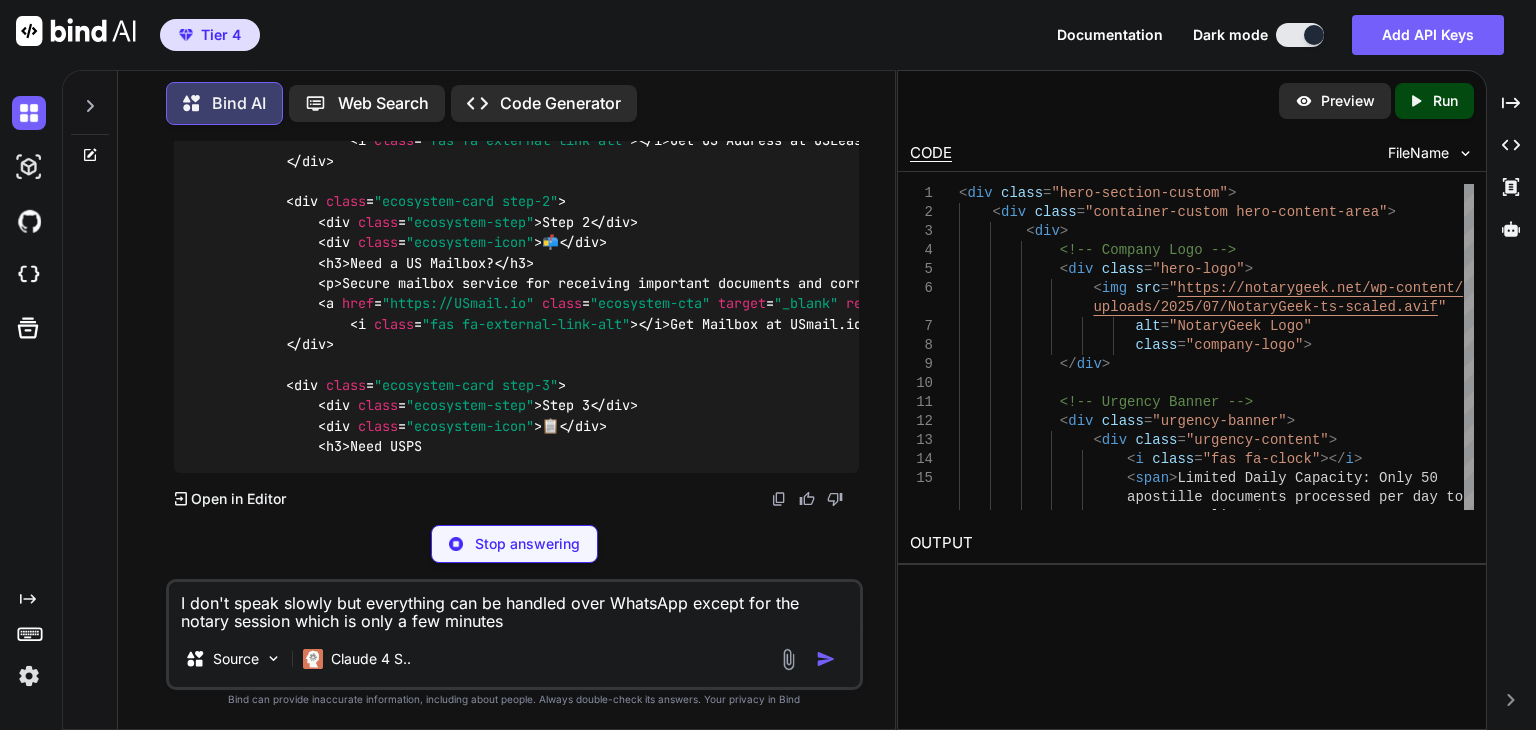 scroll, scrollTop: 97146, scrollLeft: 0, axis: vertical 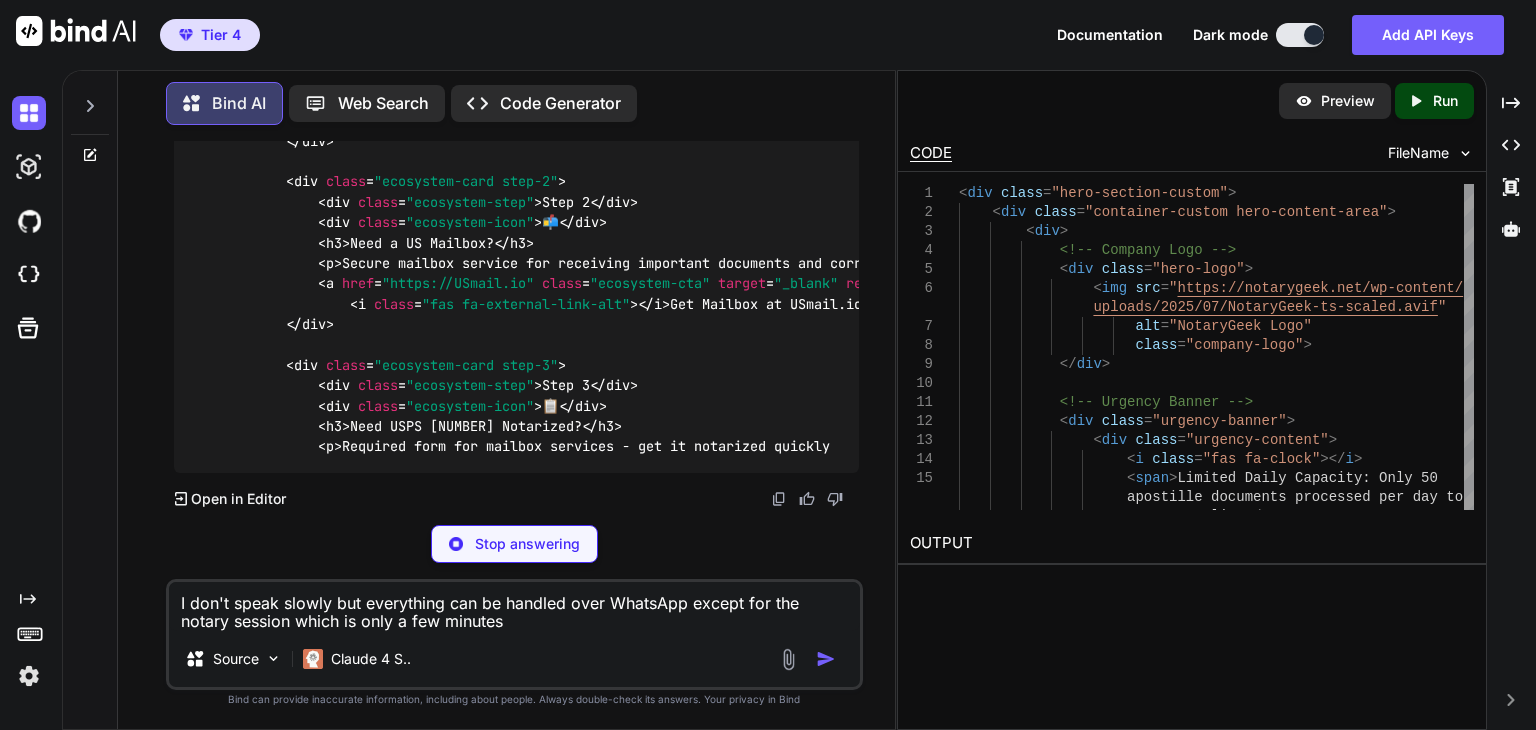 click on "I don't speak slowly but everything can be handled over WhatsApp except for the notary session which is only a few minutes" at bounding box center (514, 606) 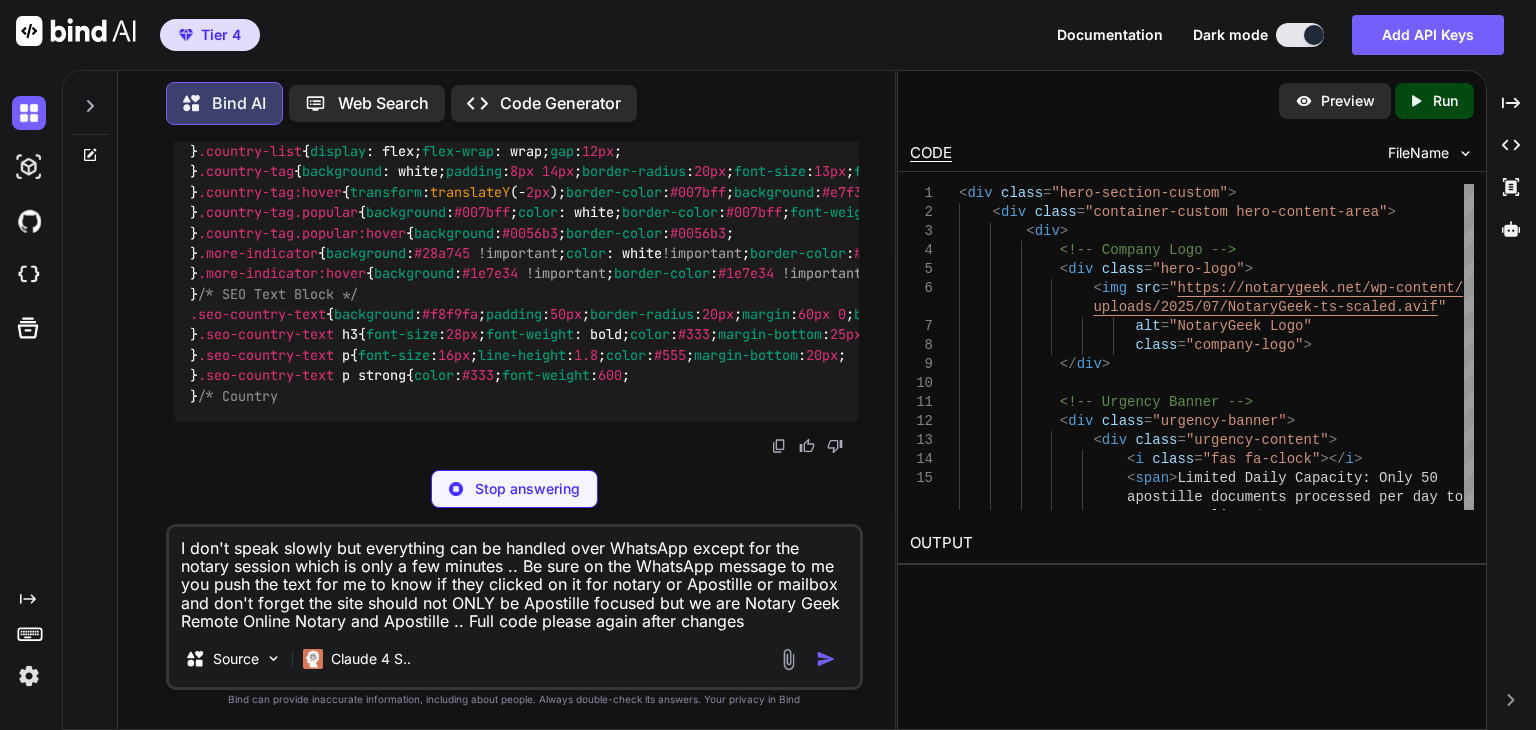 scroll, scrollTop: 105391, scrollLeft: 0, axis: vertical 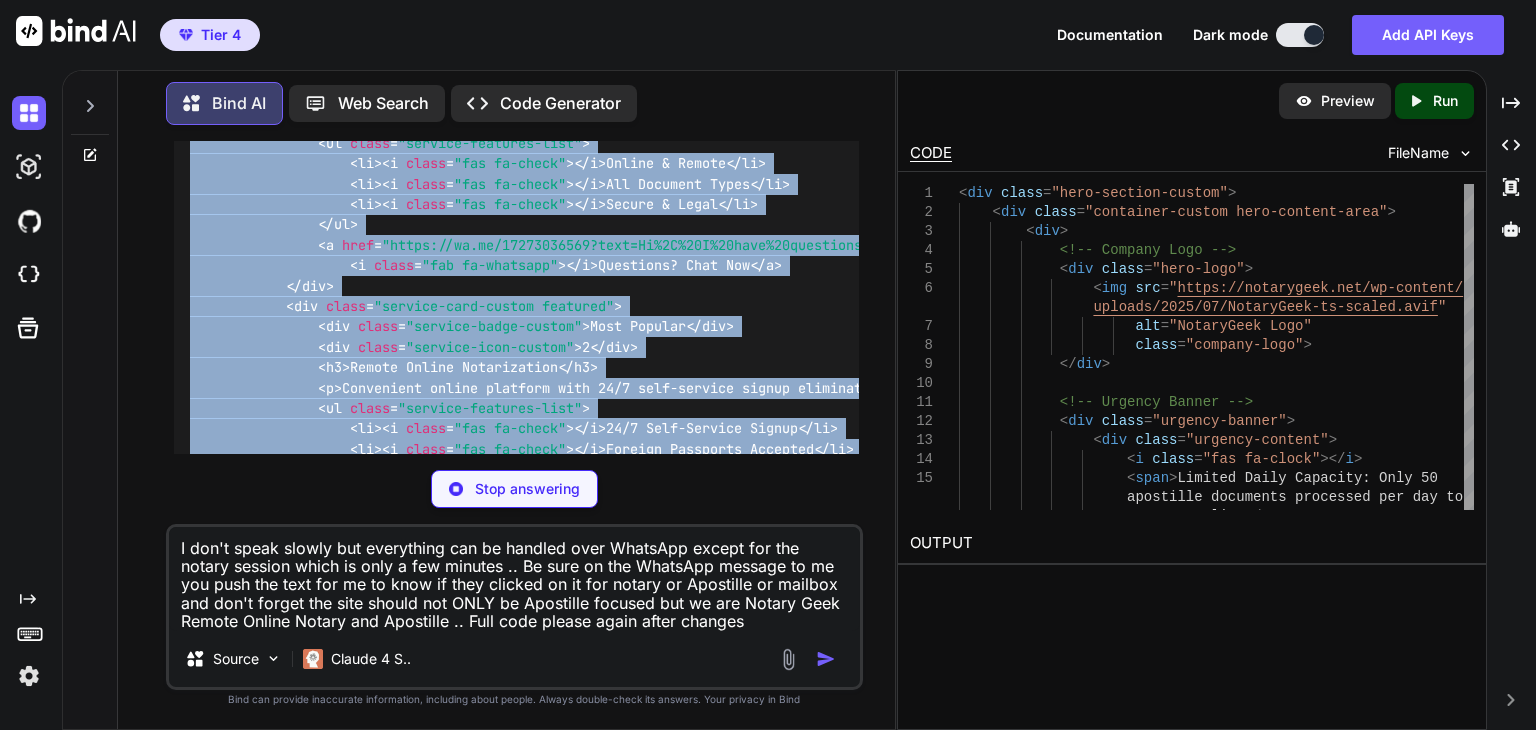 drag, startPoint x: 273, startPoint y: 268, endPoint x: 184, endPoint y: 332, distance: 109.62208 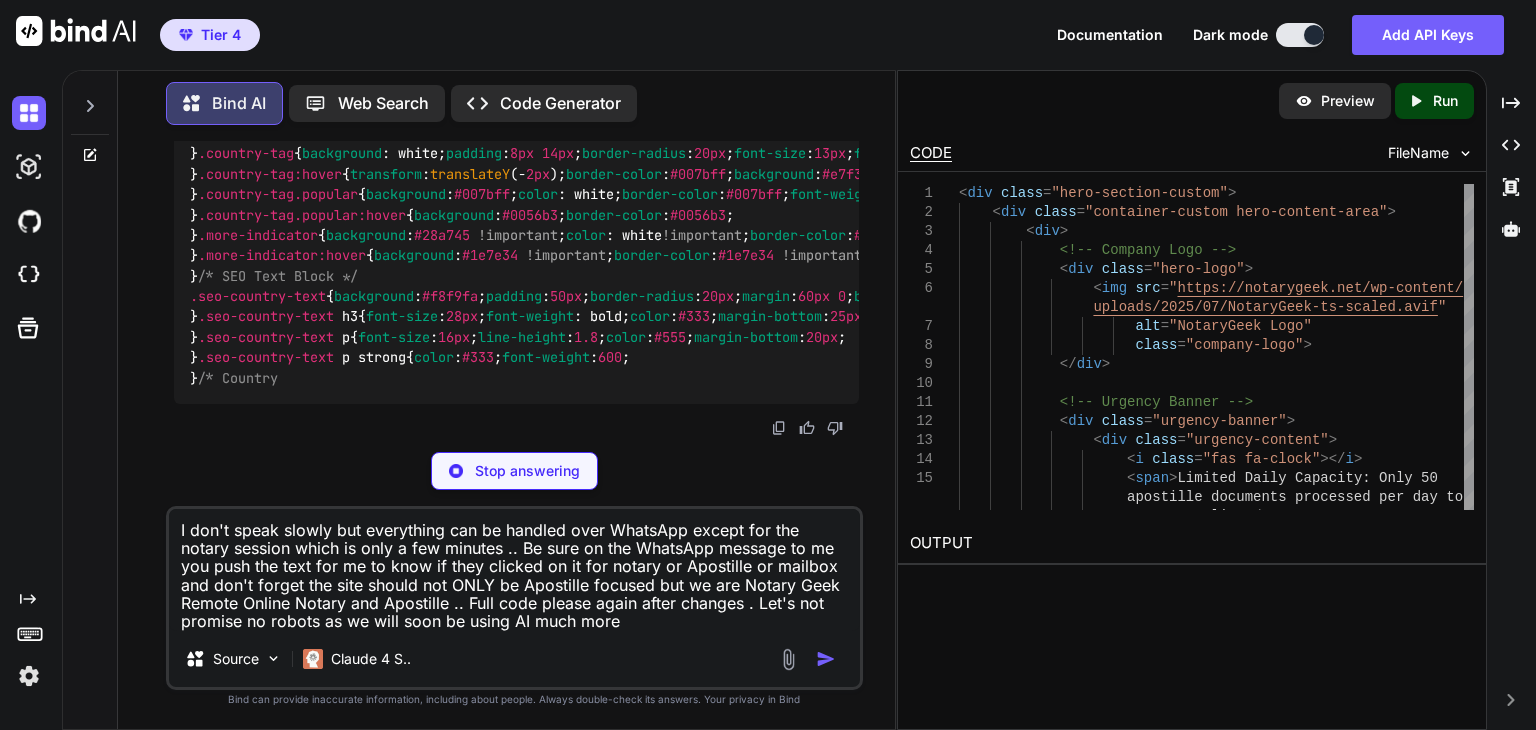 scroll, scrollTop: 124009, scrollLeft: 0, axis: vertical 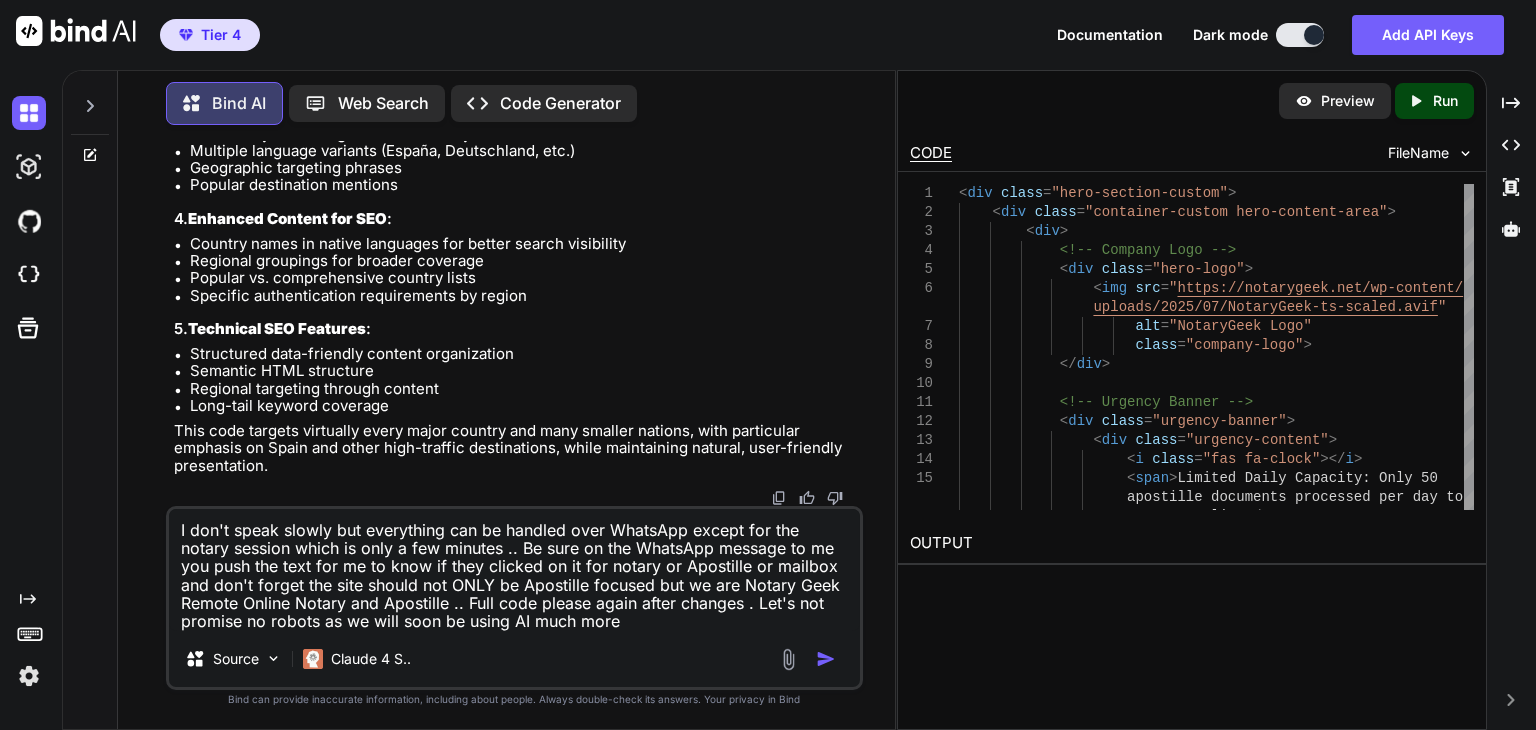 click on "I don't speak slowly but everything can be handled over WhatsApp except for the notary session which is only a few minutes .. Be sure on the WhatsApp message to me you push the text for me to know if they clicked on it for notary or Apostille or mailbox and don't forget the site should not ONLY be Apostille focused but we are Notary Geek Remote Online Notary and Apostille .. Full code please again after changes . Let's not promise no robots as we will soon be using AI much more" at bounding box center (514, 570) 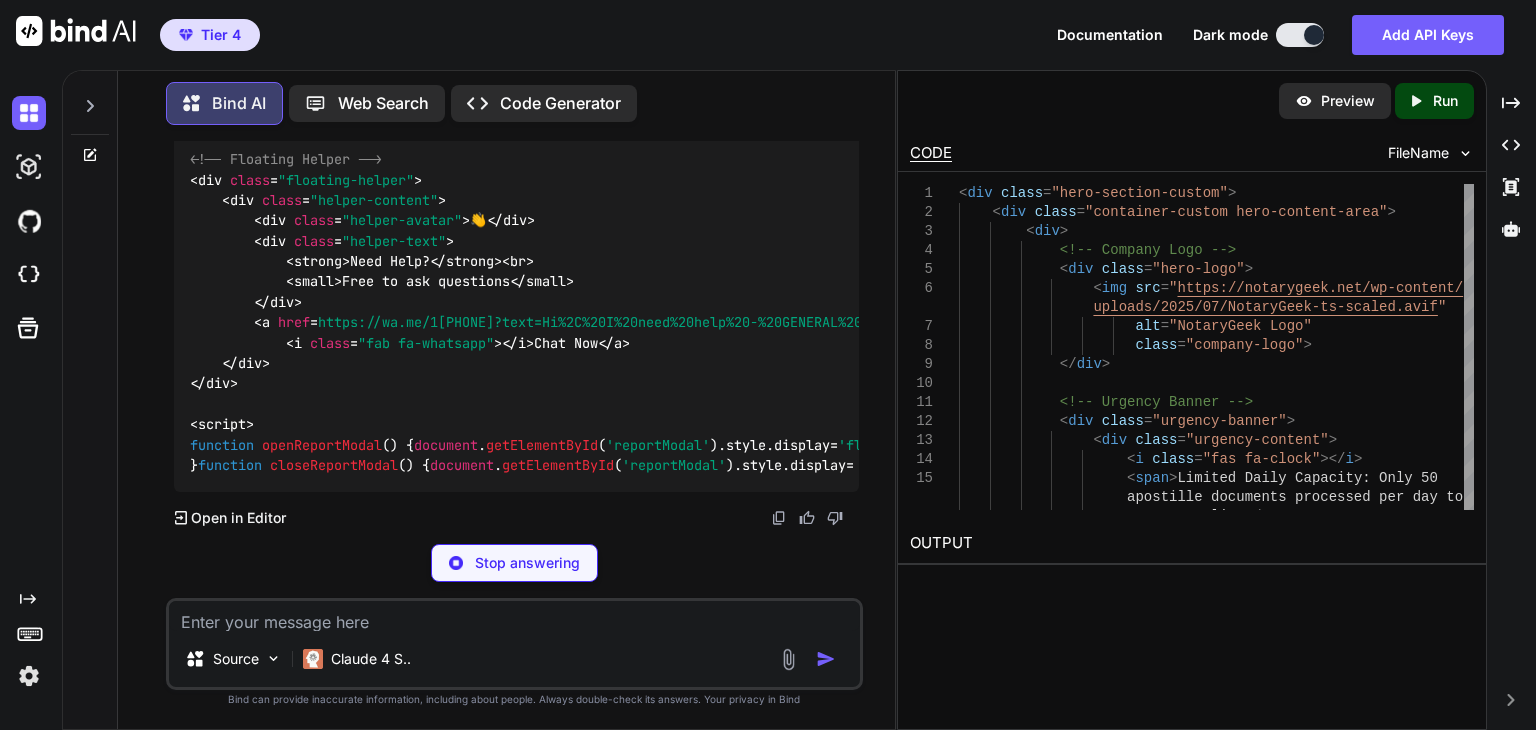 scroll, scrollTop: 169438, scrollLeft: 0, axis: vertical 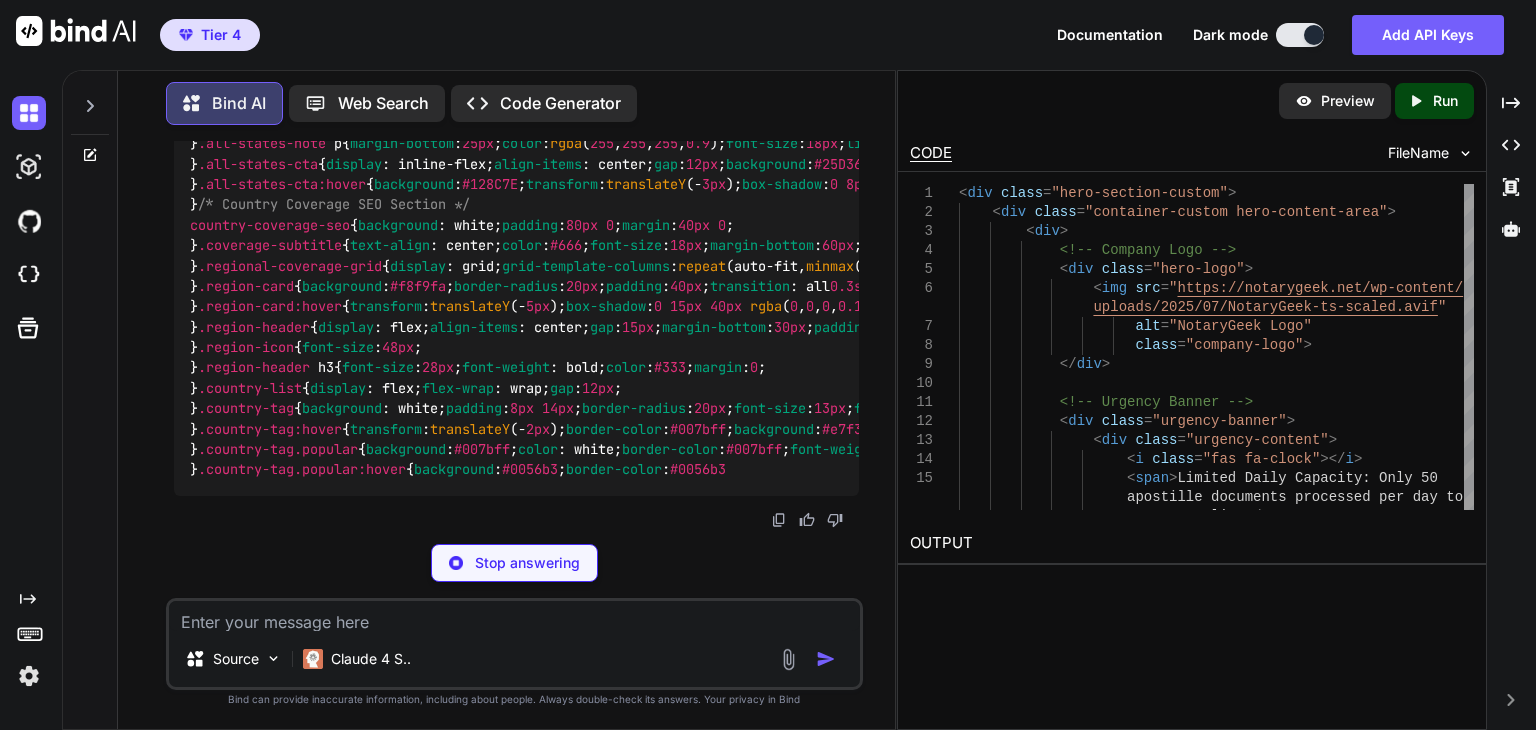 click at bounding box center [809, -21767] 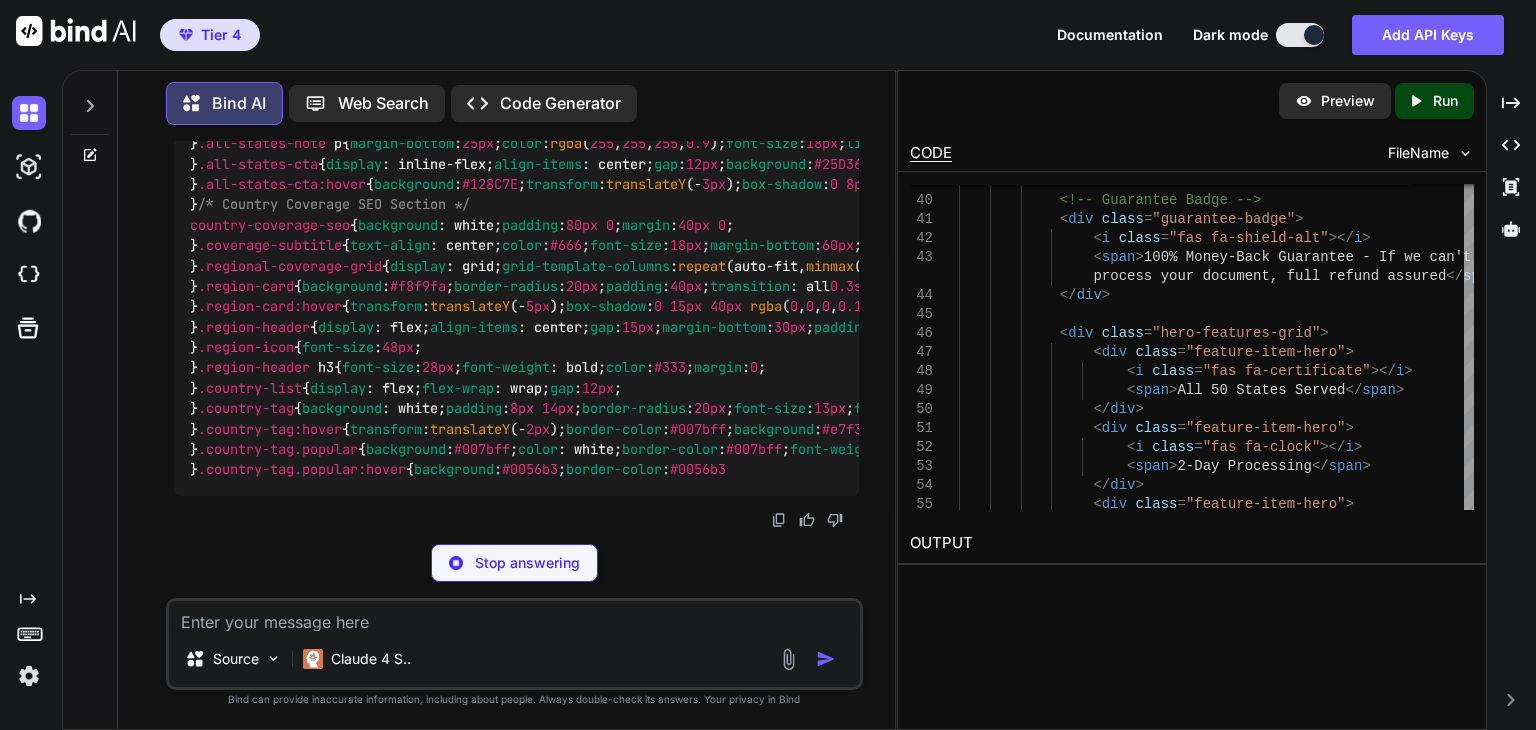 scroll, scrollTop: 186861, scrollLeft: 0, axis: vertical 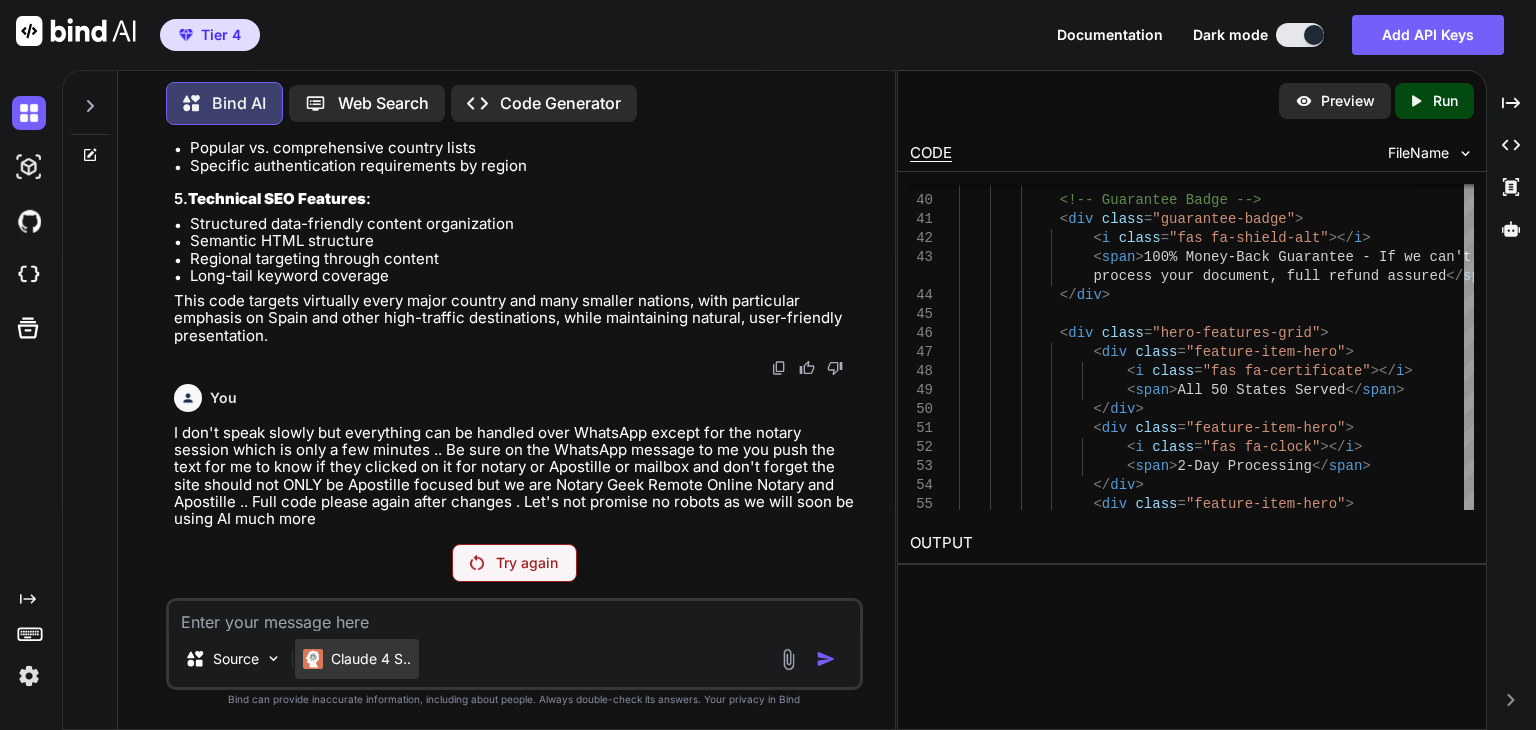 click on "Claude 4 S.." at bounding box center (371, 659) 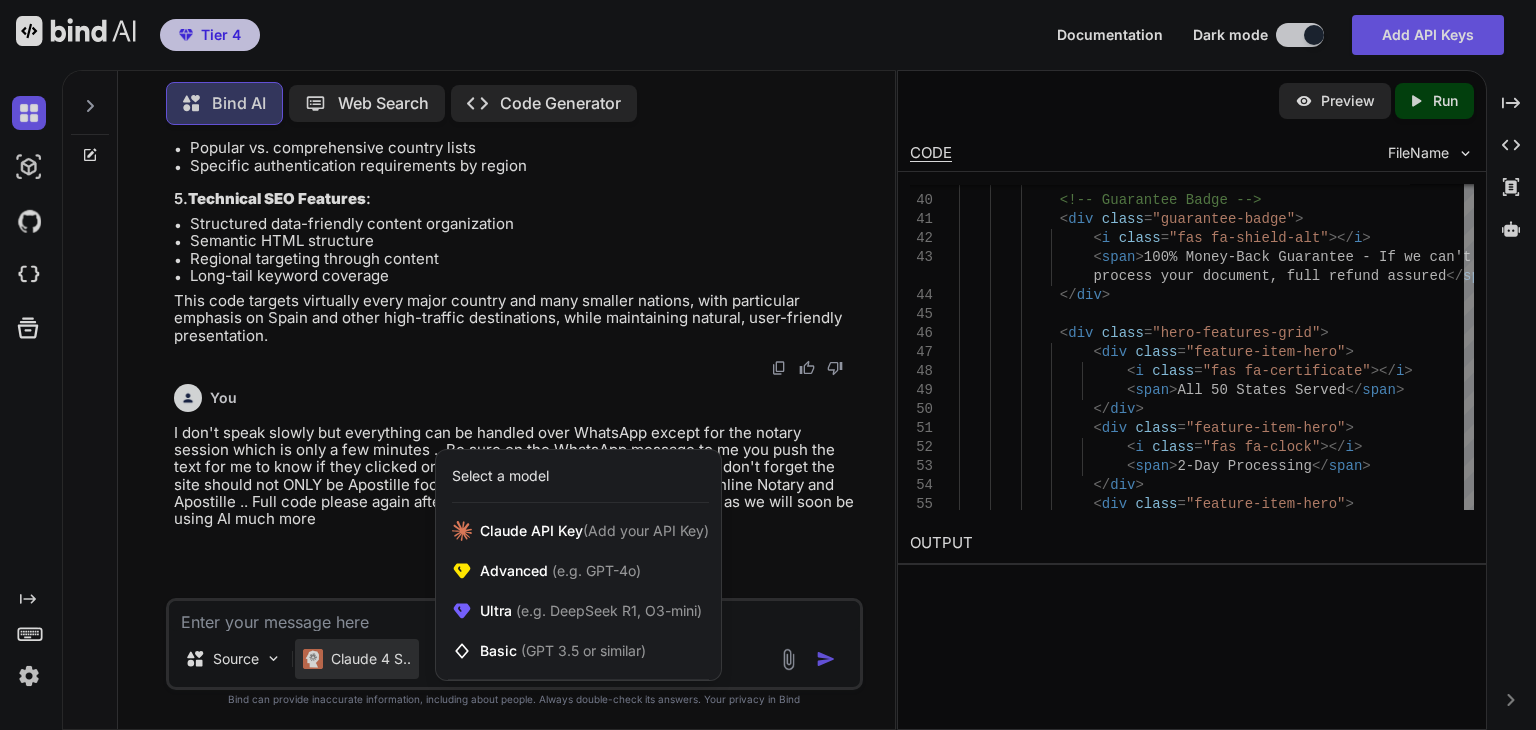 scroll, scrollTop: 110772, scrollLeft: 0, axis: vertical 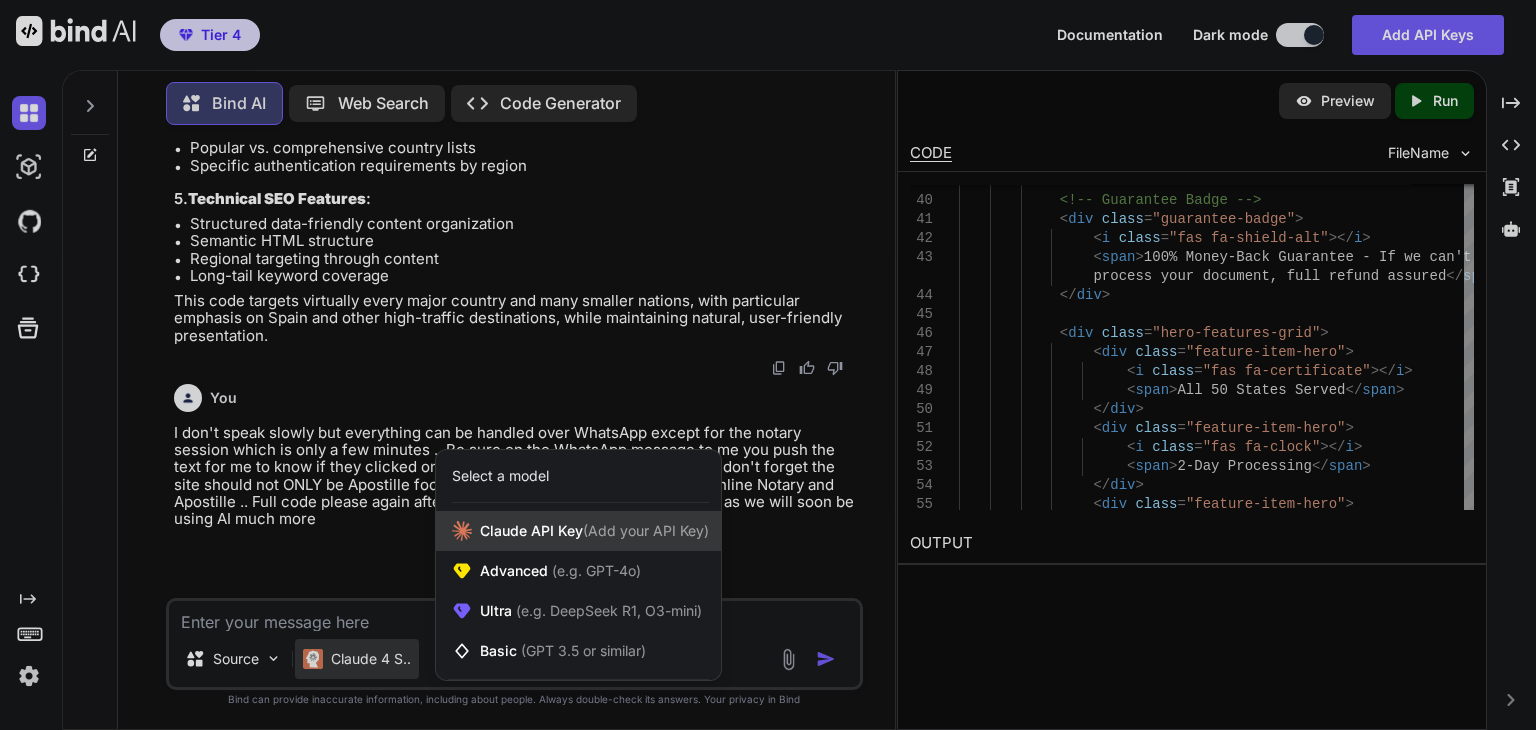 click on "Claude API Key  (Add your API Key)" at bounding box center [578, 531] 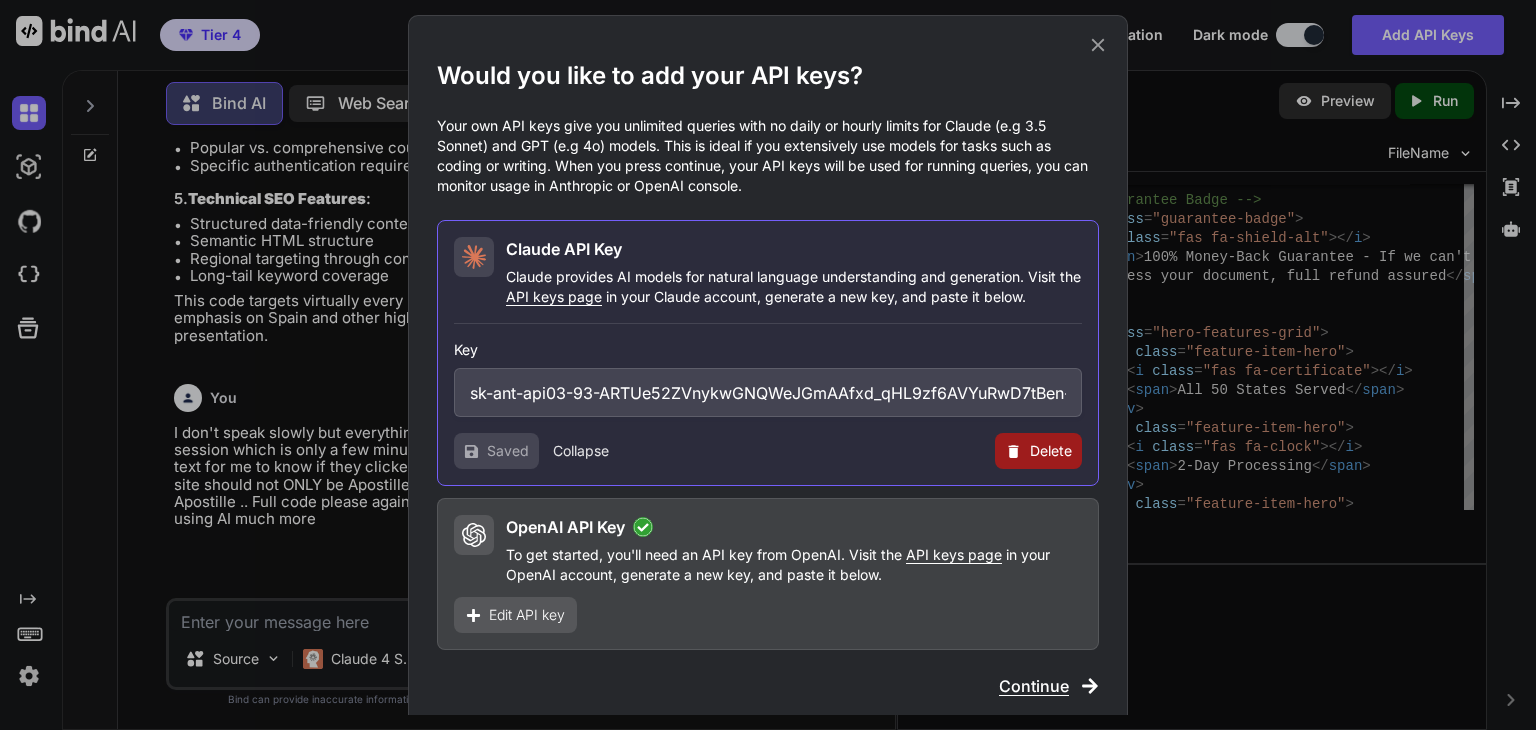 click on "Continue" at bounding box center (1034, 686) 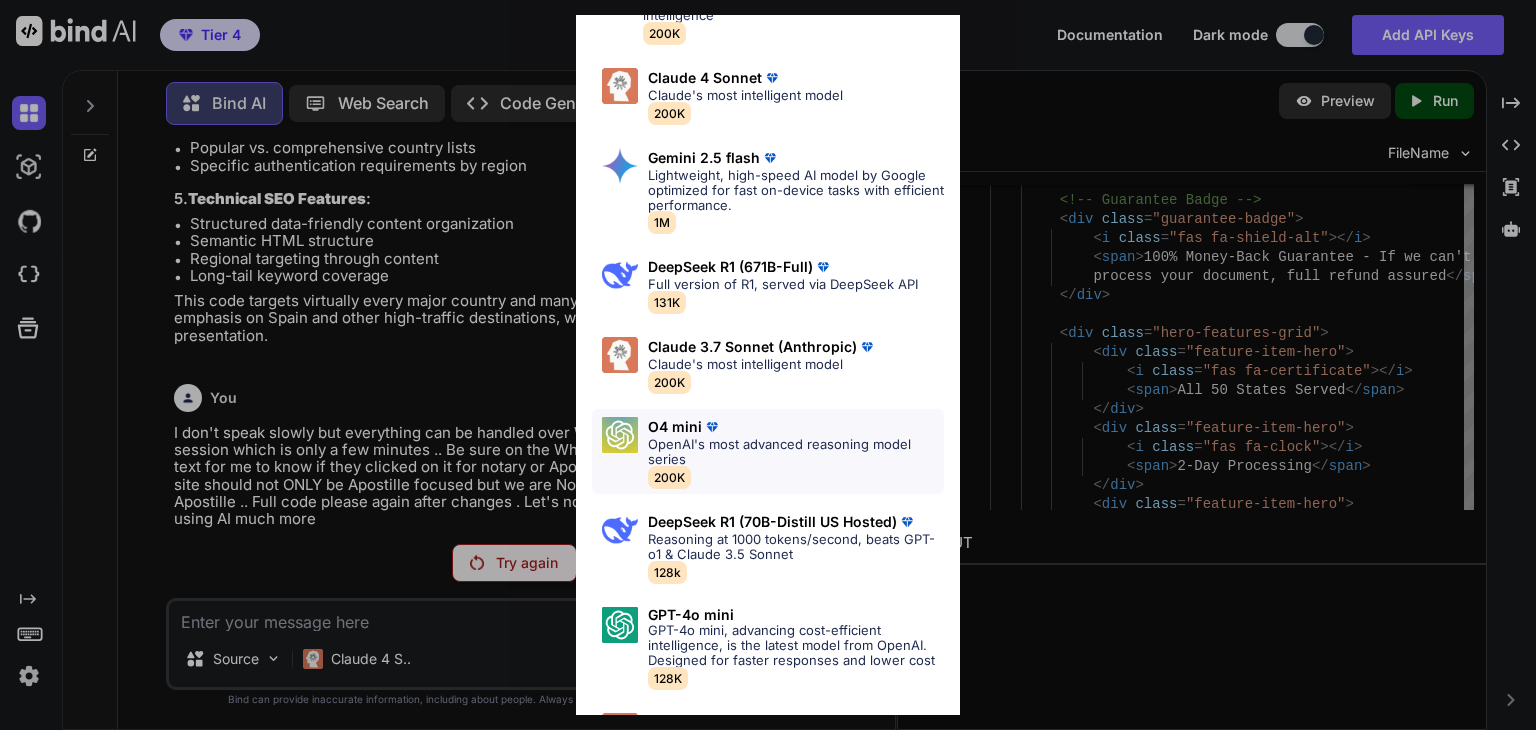 scroll, scrollTop: 800, scrollLeft: 0, axis: vertical 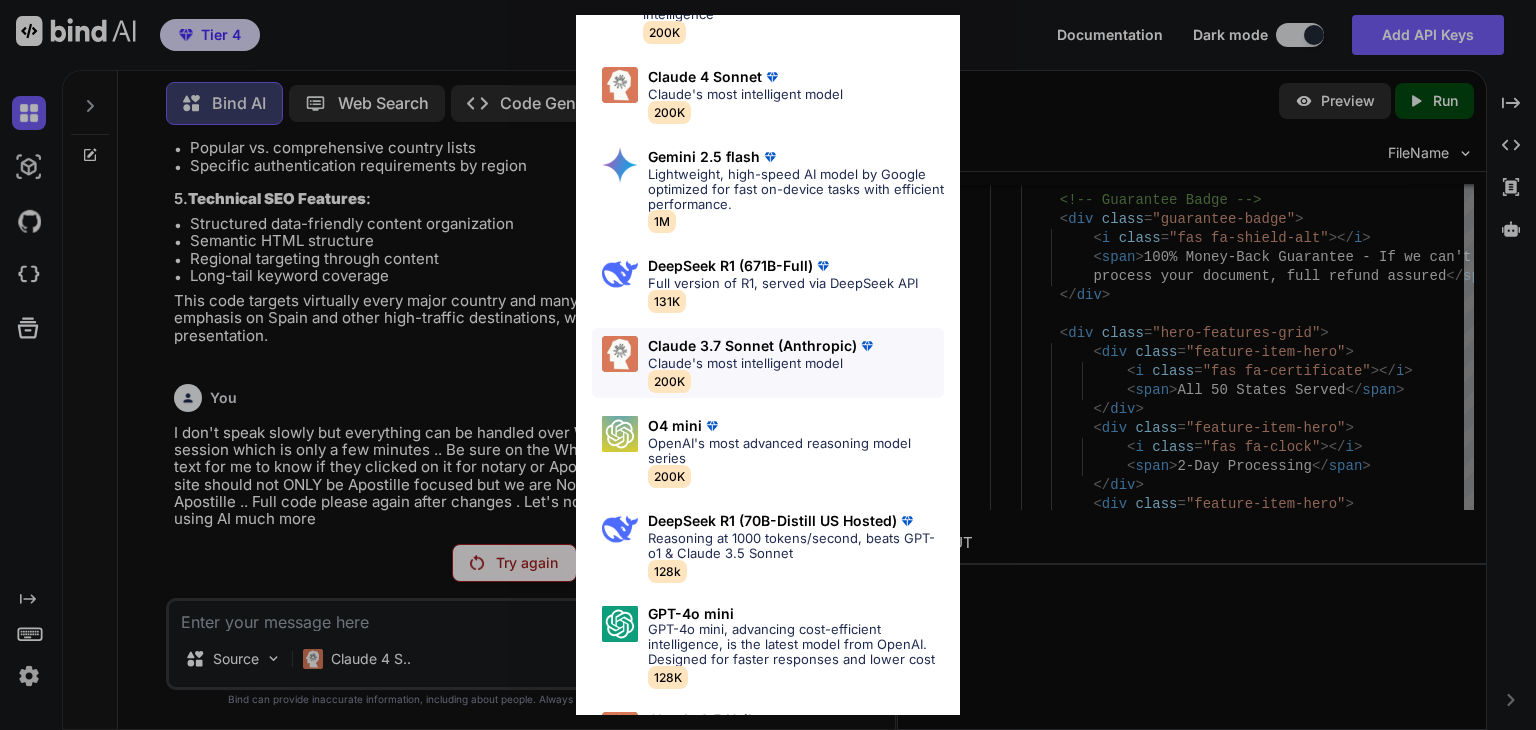 click on "Claude's most intelligent model" at bounding box center (762, 363) 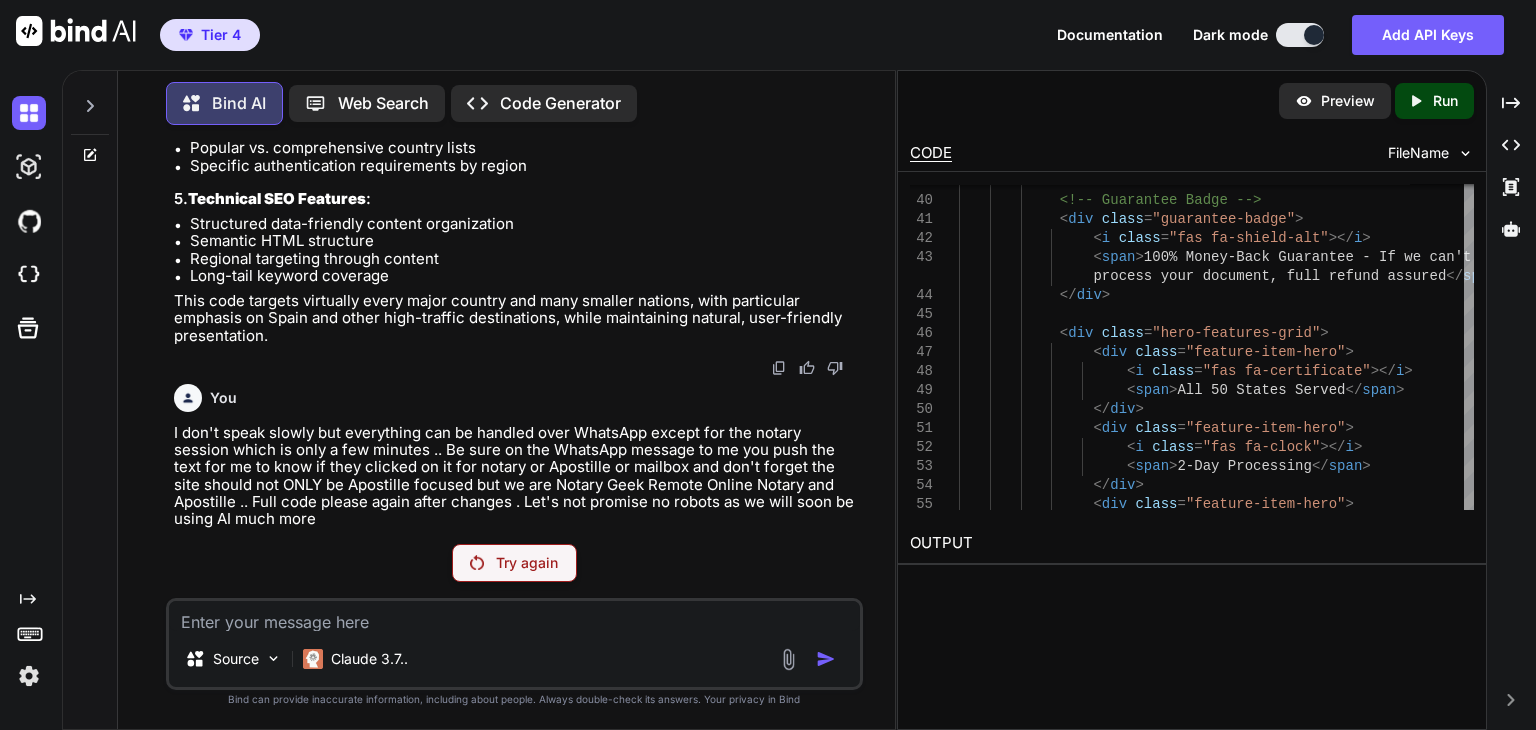click at bounding box center [514, 616] 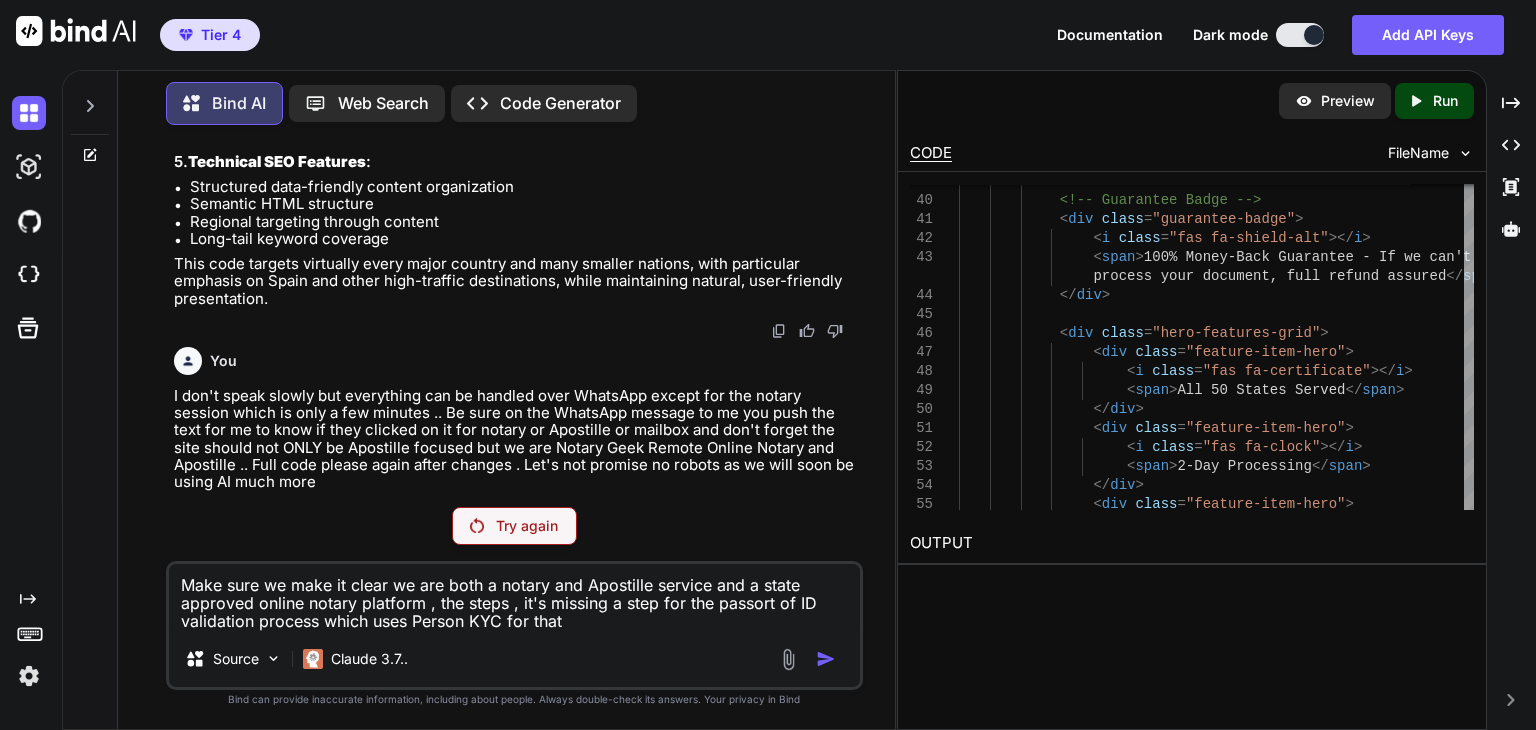 click on "Make sure we make it clear we are both a notary and Apostille service and a state approved online notary platform , the steps , it's missing a step for the passort of ID validation process which uses Person KYC for that" at bounding box center (514, 597) 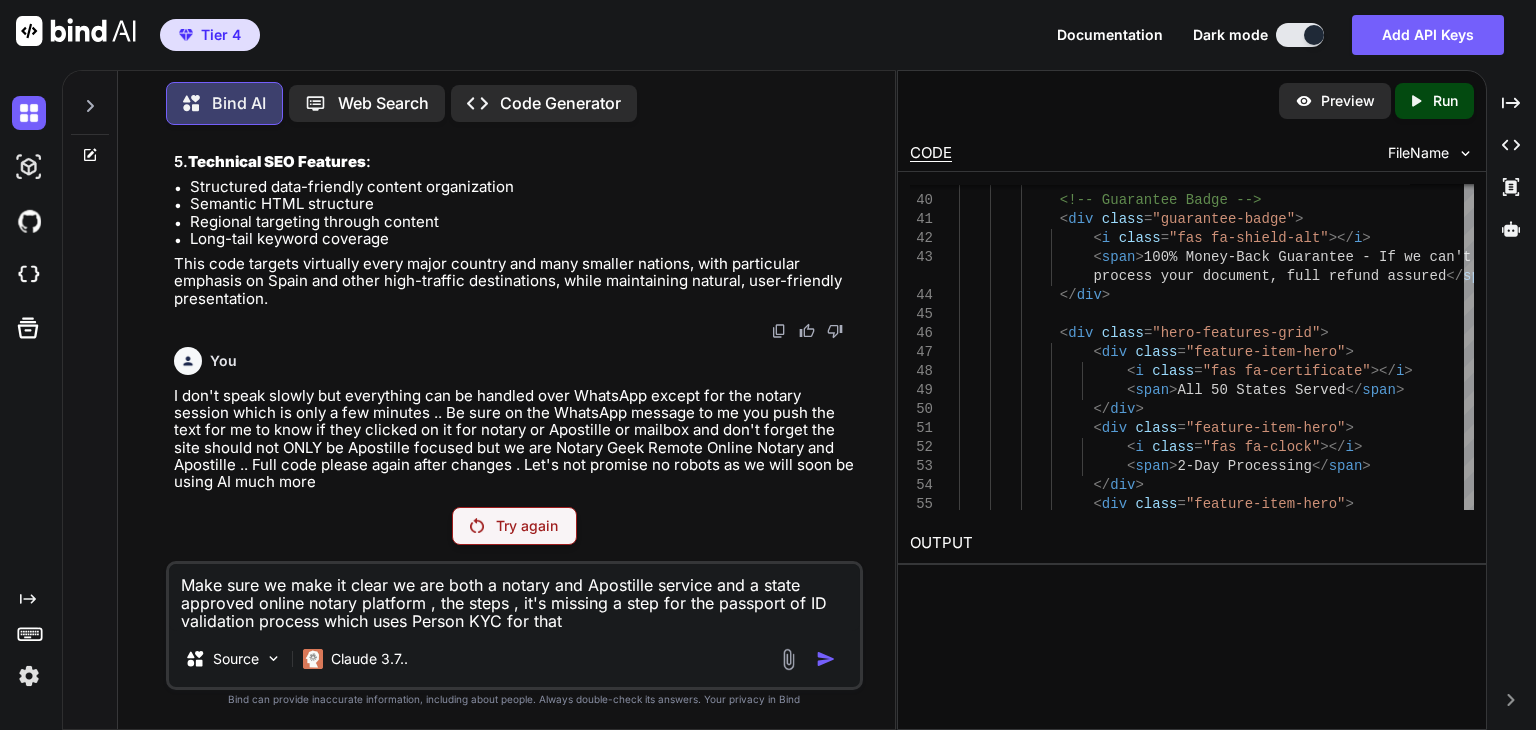 click on "Make sure we make it clear we are both a notary and Apostille service and a state approved online notary platform , the steps , it's missing a step for the passport of ID validation process which uses Person KYC for that Source Claude 3.7.." at bounding box center (514, 625) 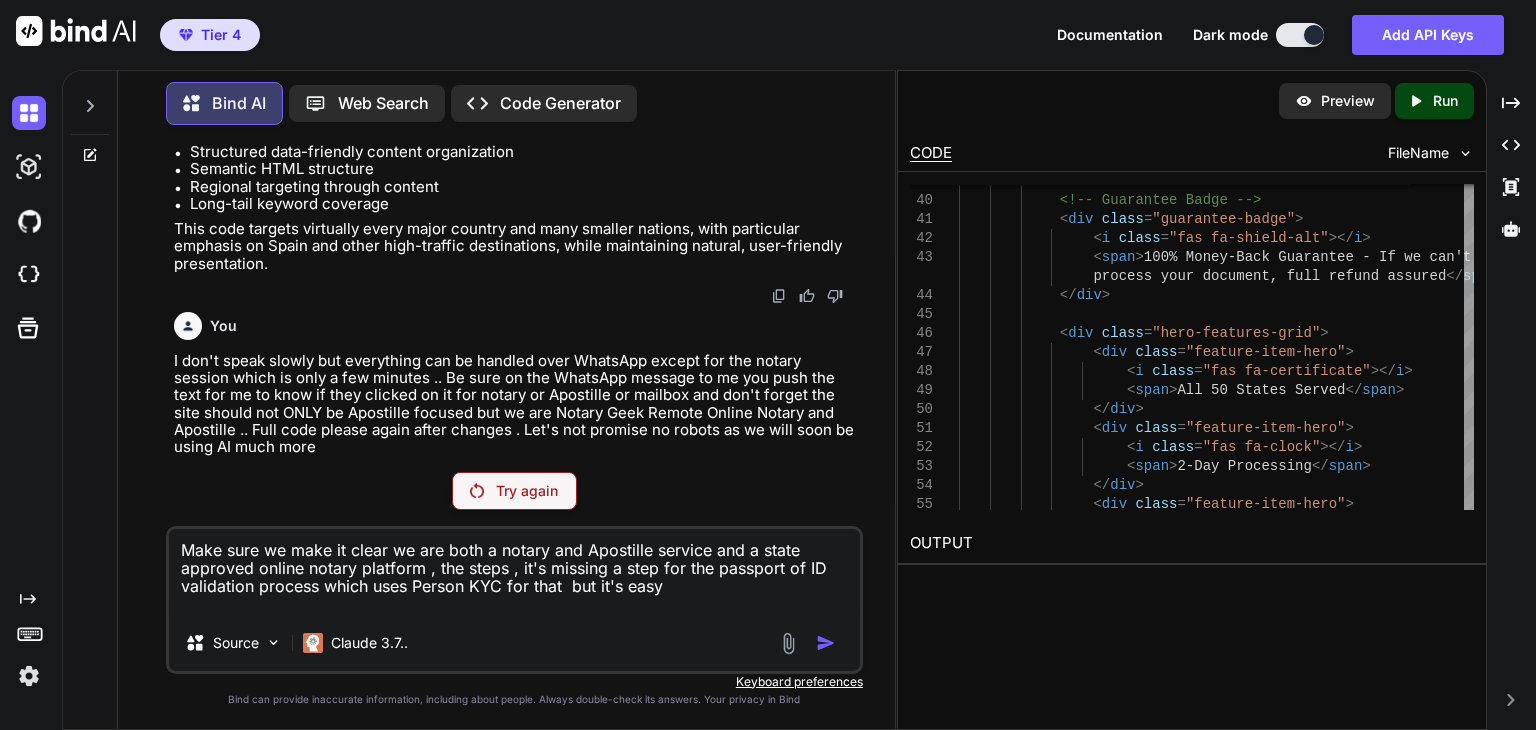click on "Make sure we make it clear we are both a notary and Apostille service and a state approved online notary platform , the steps , it's missing a step for the passport of ID validation process which uses Person KYC for that  but it's easy" at bounding box center [514, 572] 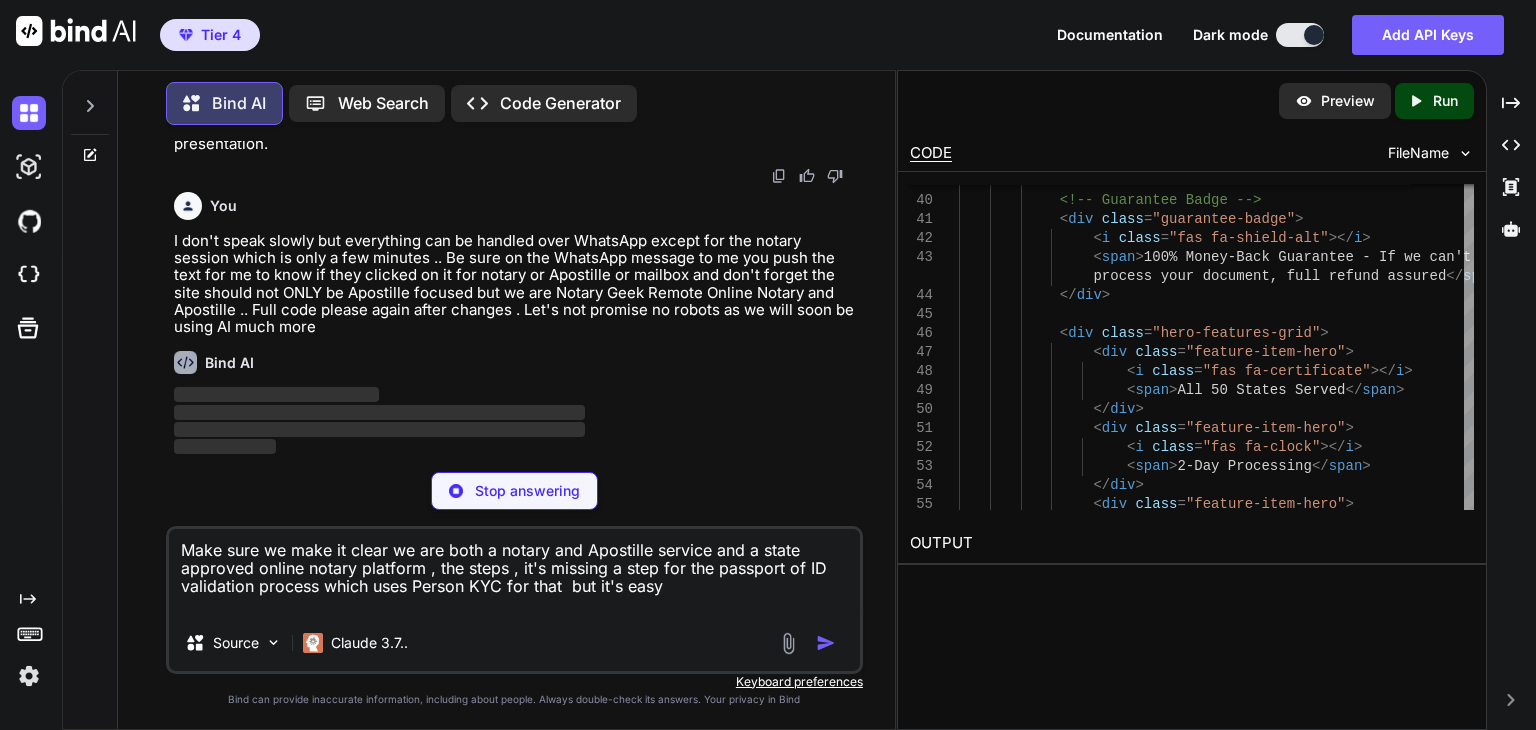 click on "Stop answering" at bounding box center [527, 491] 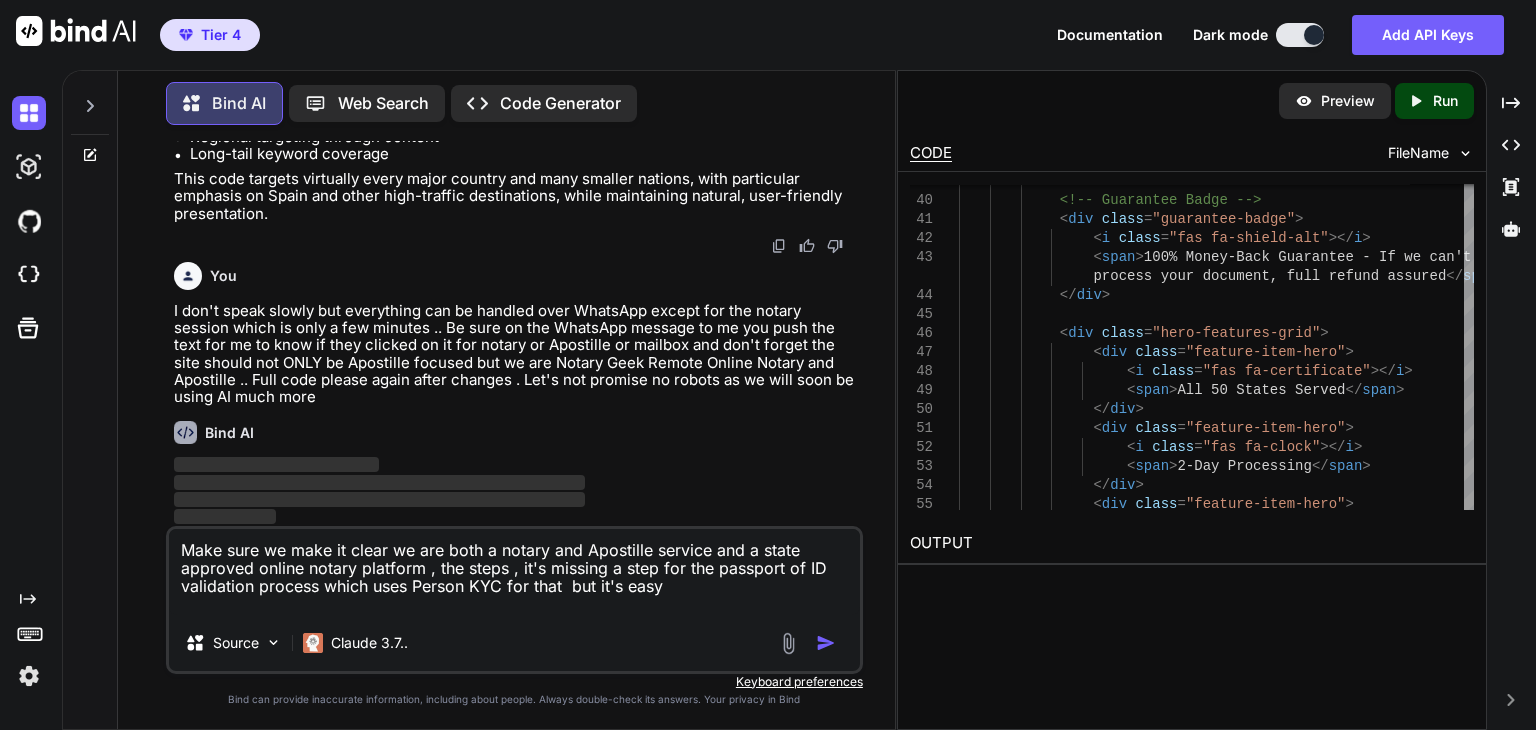 scroll, scrollTop: 149389, scrollLeft: 0, axis: vertical 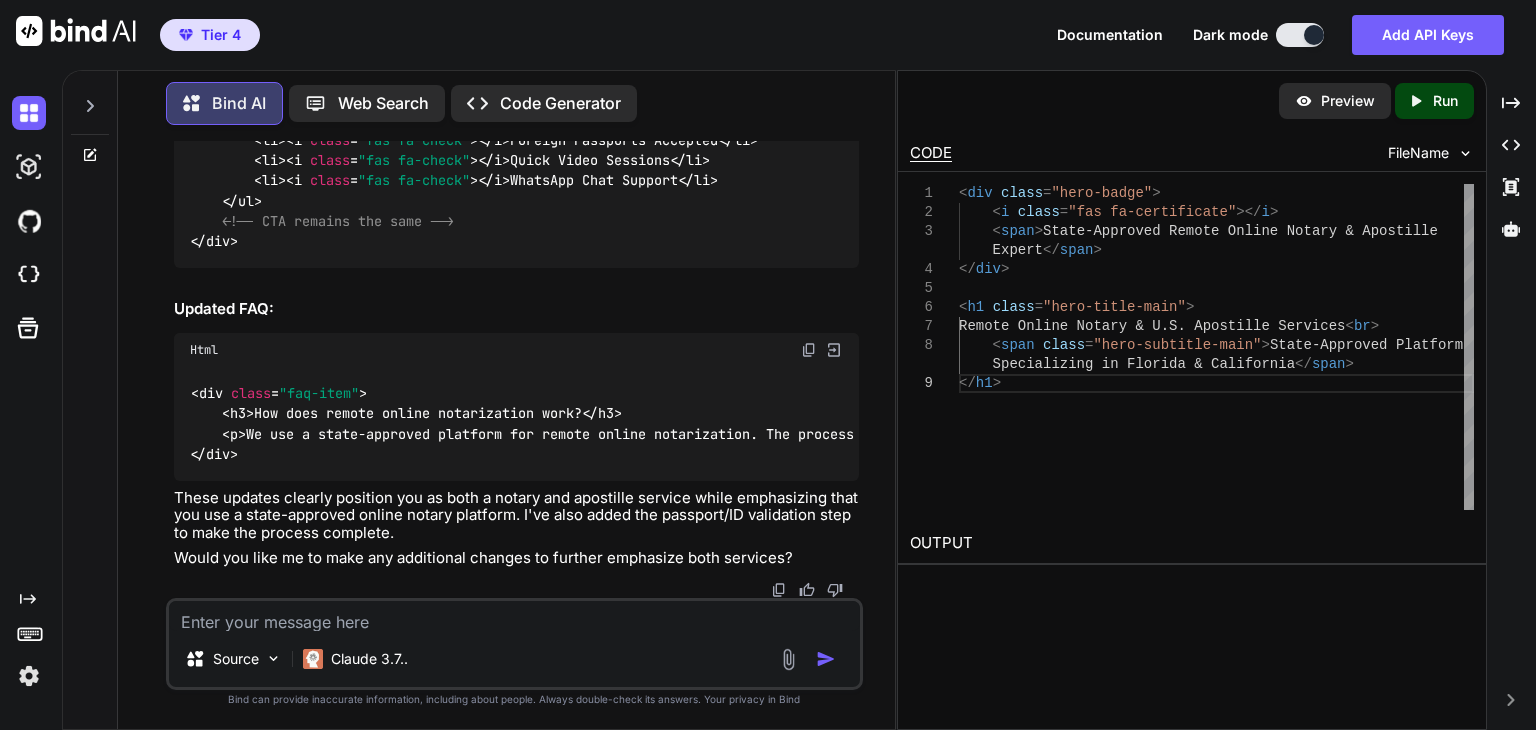 click at bounding box center [514, 616] 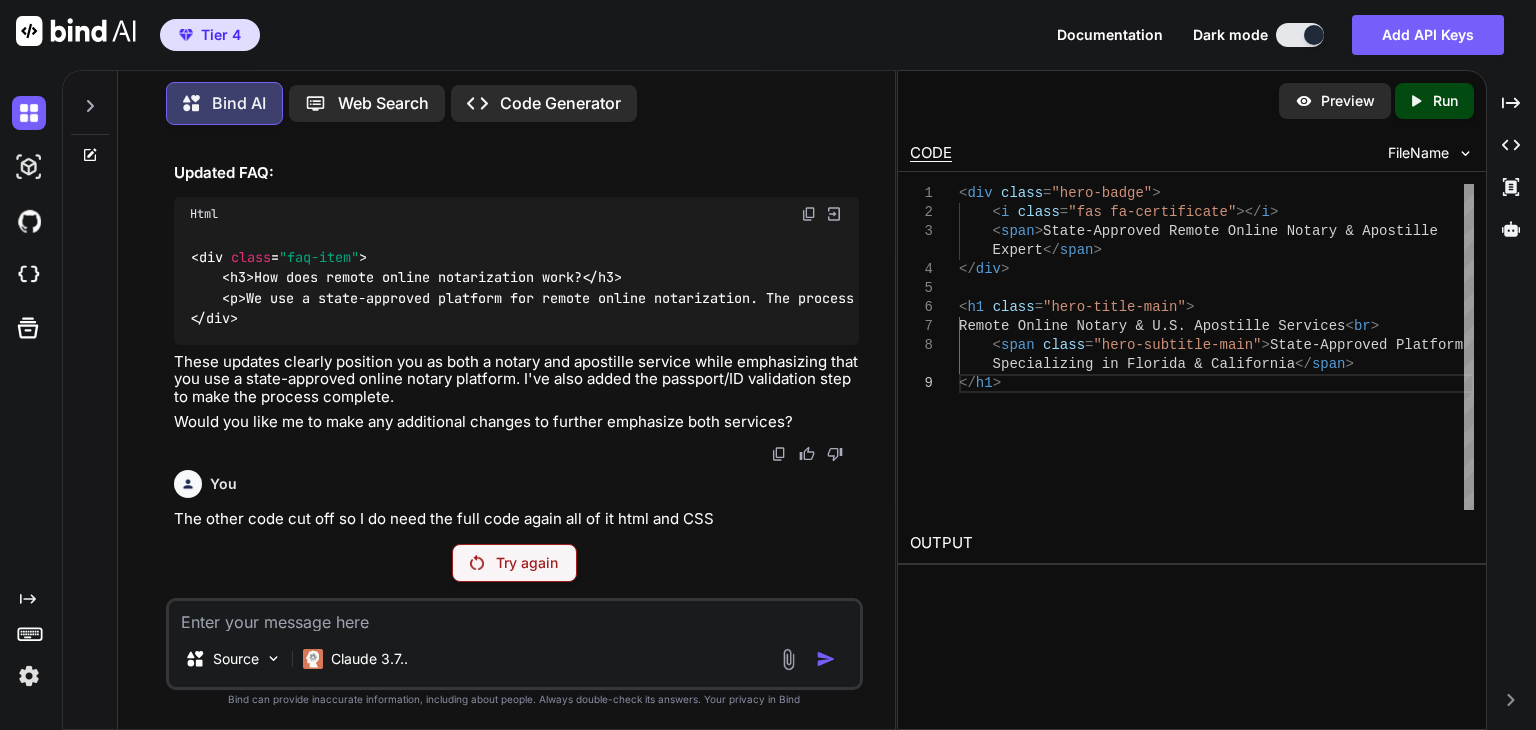 scroll, scrollTop: 152138, scrollLeft: 0, axis: vertical 